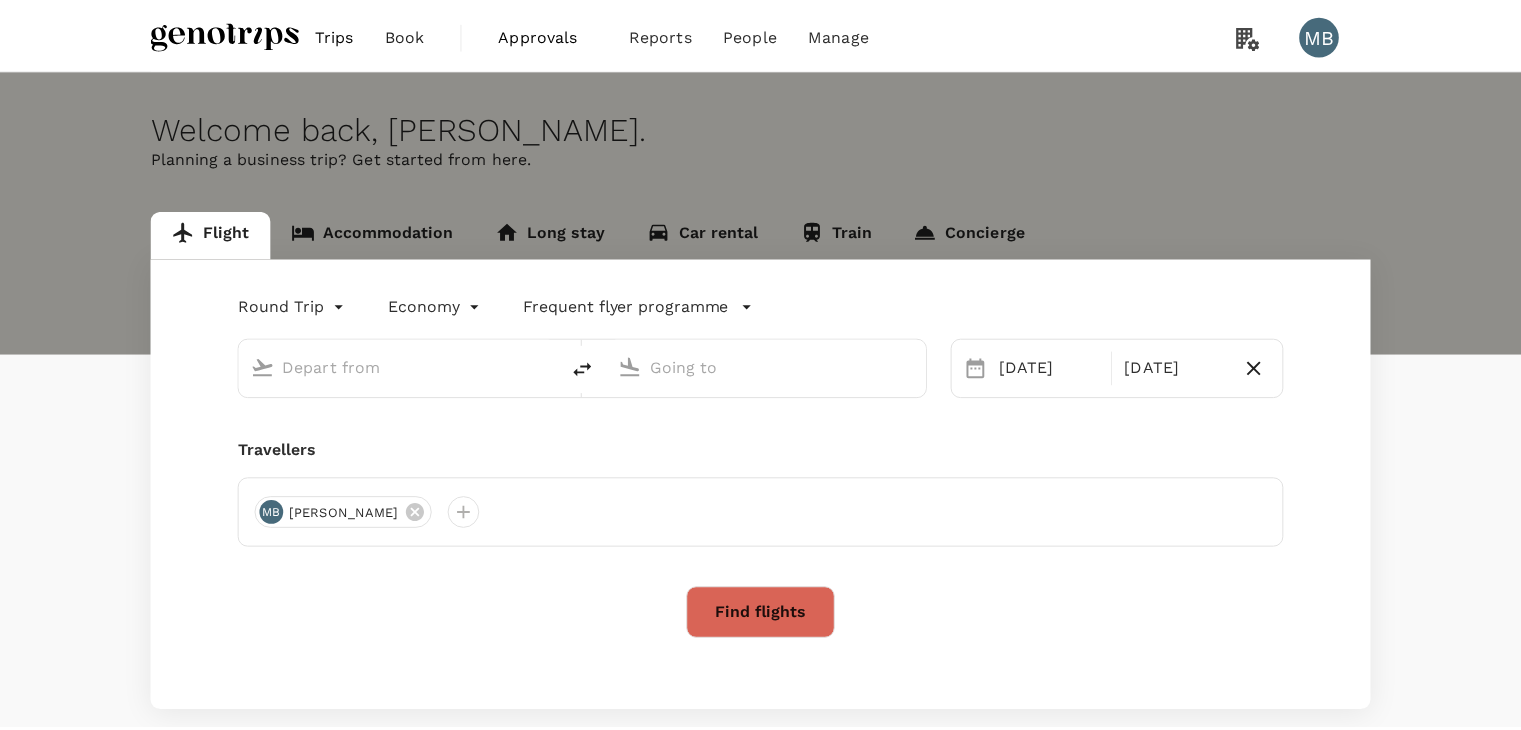 scroll, scrollTop: 0, scrollLeft: 0, axis: both 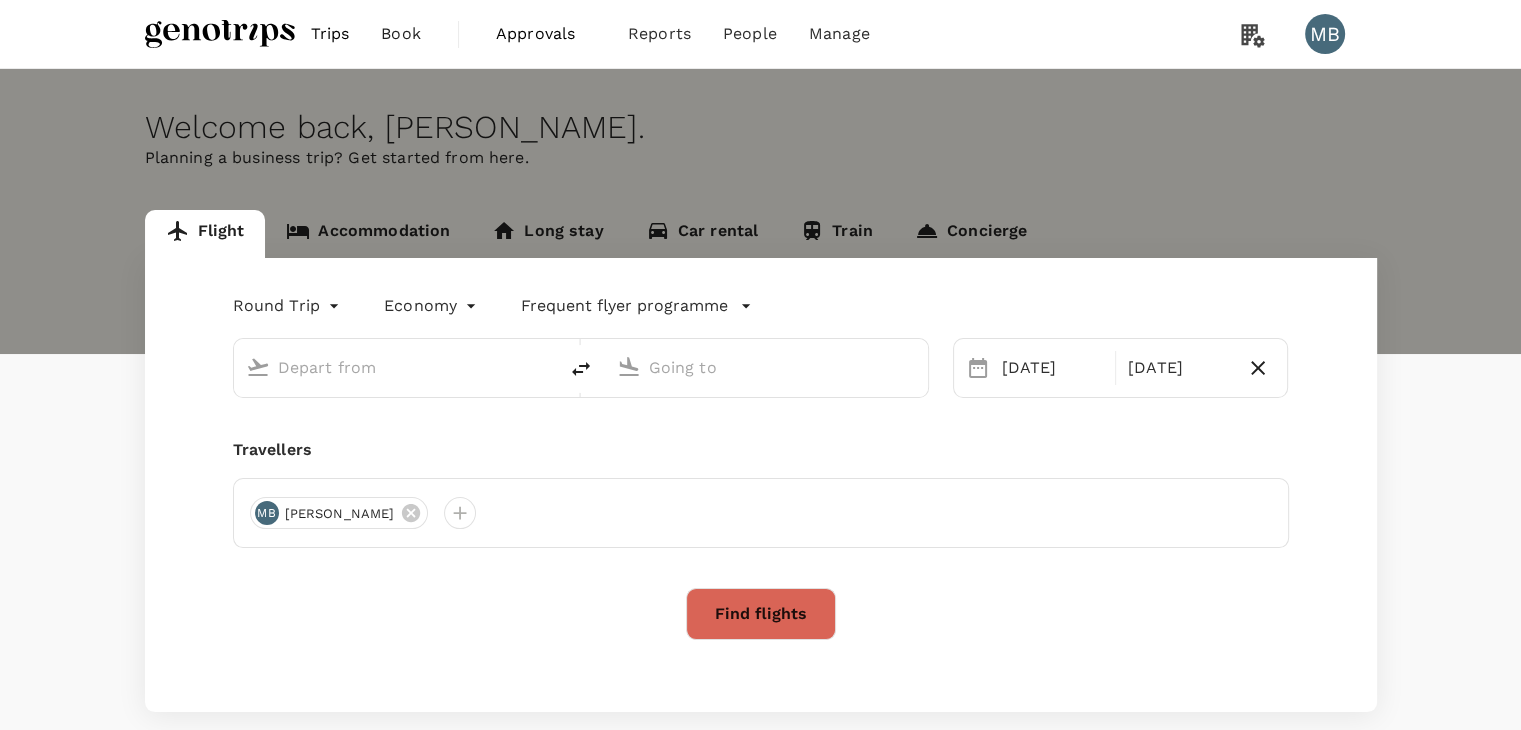 type on "Kuala Lumpur Intl ([GEOGRAPHIC_DATA])" 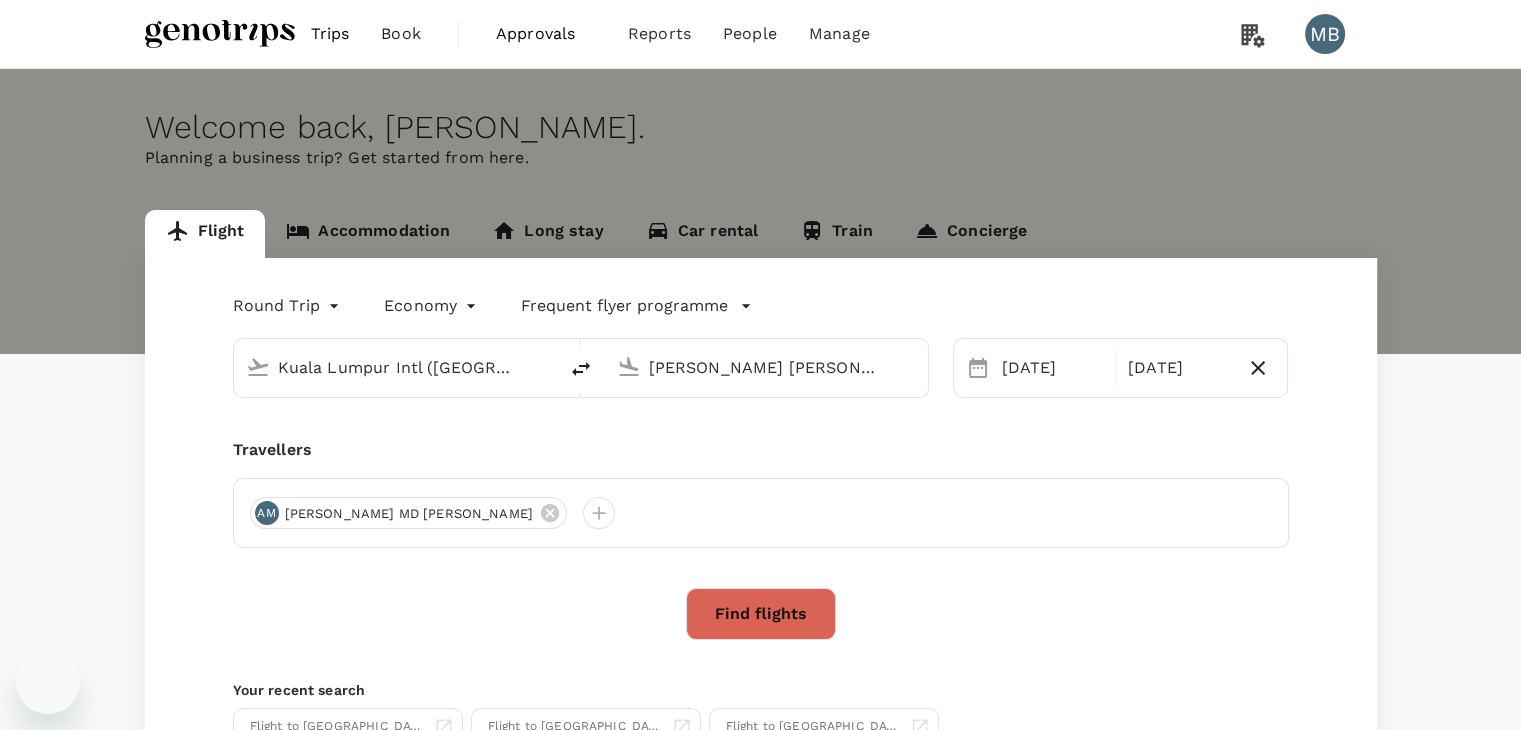 type 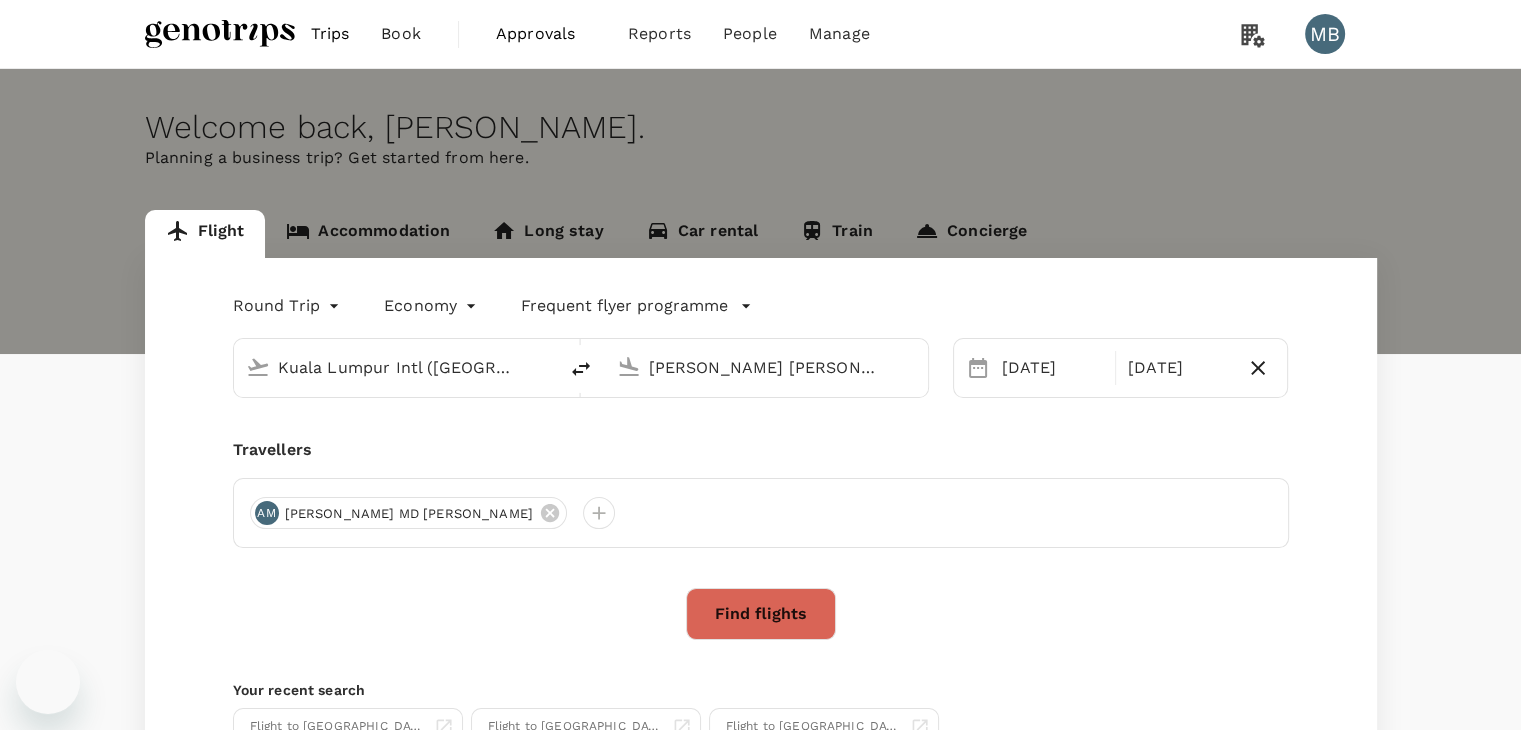 type 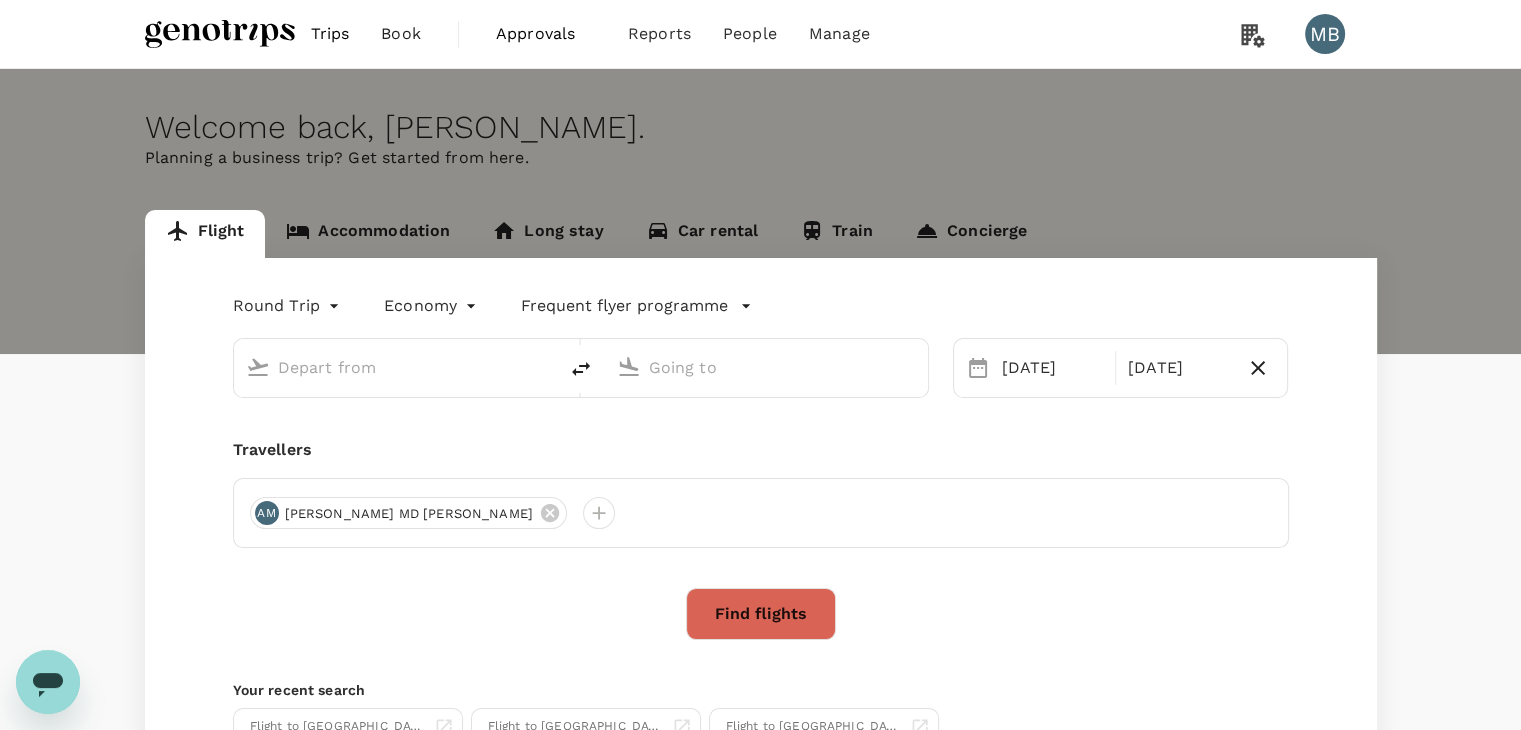 scroll, scrollTop: 0, scrollLeft: 0, axis: both 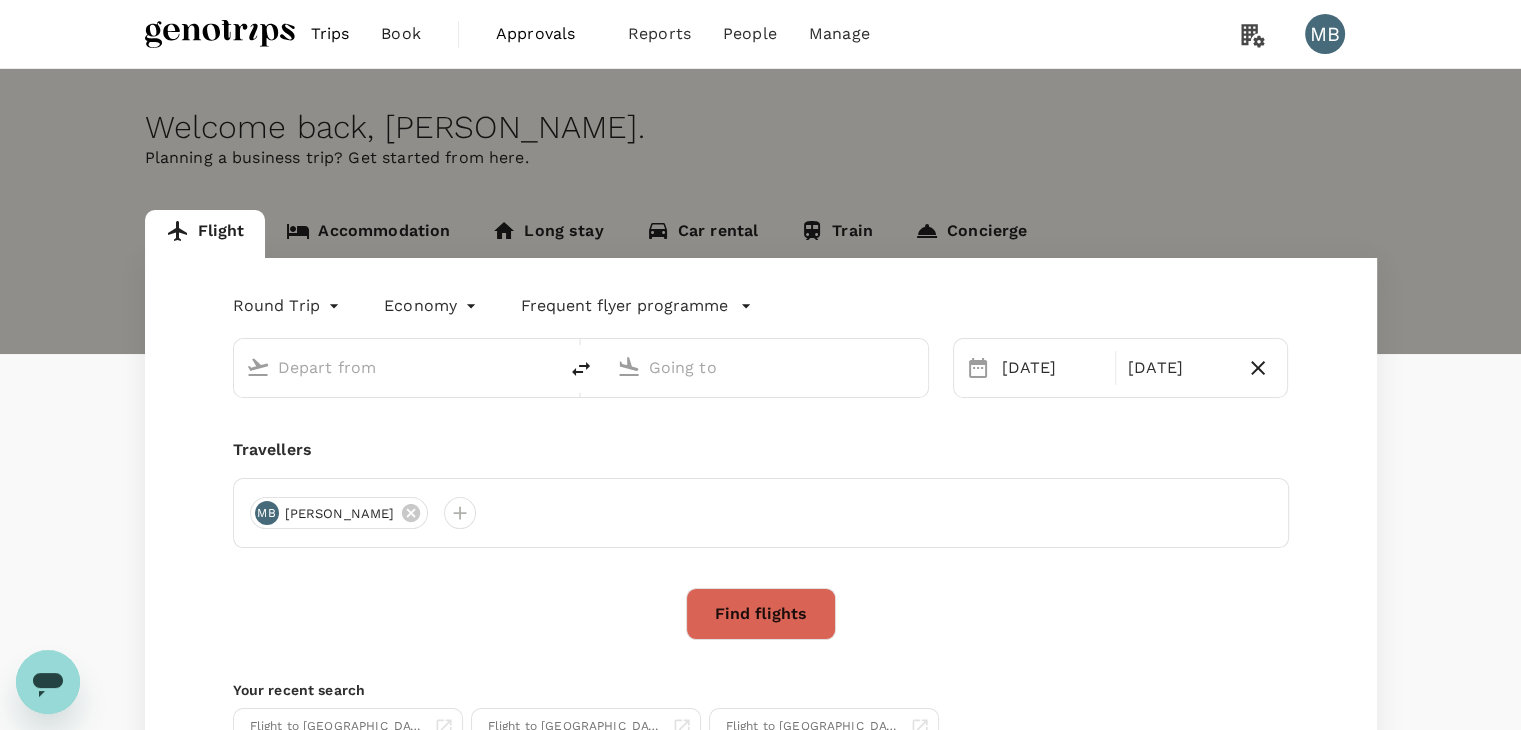 type on "Kuala Lumpur Intl ([GEOGRAPHIC_DATA])" 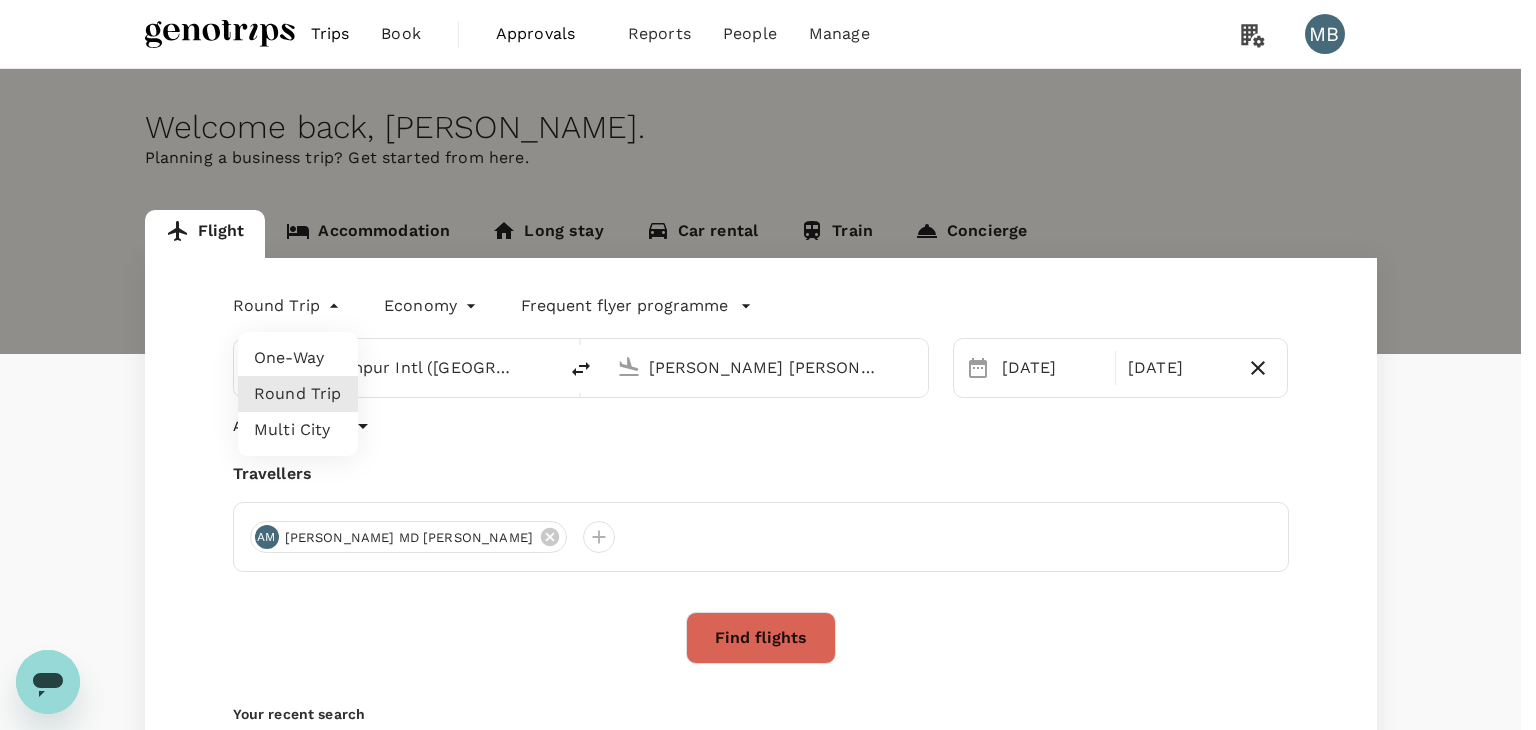 click on "Trips Book Approvals 0 Reports People Manage MB Welcome back , MUHAMMAD HIDAYAT . Planning a business trip? Get started from here. Flight Accommodation Long stay Car rental Train Concierge Round Trip roundtrip Economy economy Frequent flyer programme Kuala Lumpur Intl (KUL) Sultan Haji Ahmad Shah (KUA) 27 Jul 28 Jul Advanced search Travellers   AM AHMAD MD TANWEER Find flights Your recent search Flight to Kuching KUL - KCH 17 Jul - 19 Jul · 1 Traveller Flight to Gaya KUL - GAY 09 Nov · 3 Travellers Flight to Gaya DEL - GAY 09 Nov · 3 Travellers by TruTrip  ( 3.47.1   ) Frequent flyer programme Add new One-Way Round Trip Multi City" at bounding box center [768, 483] 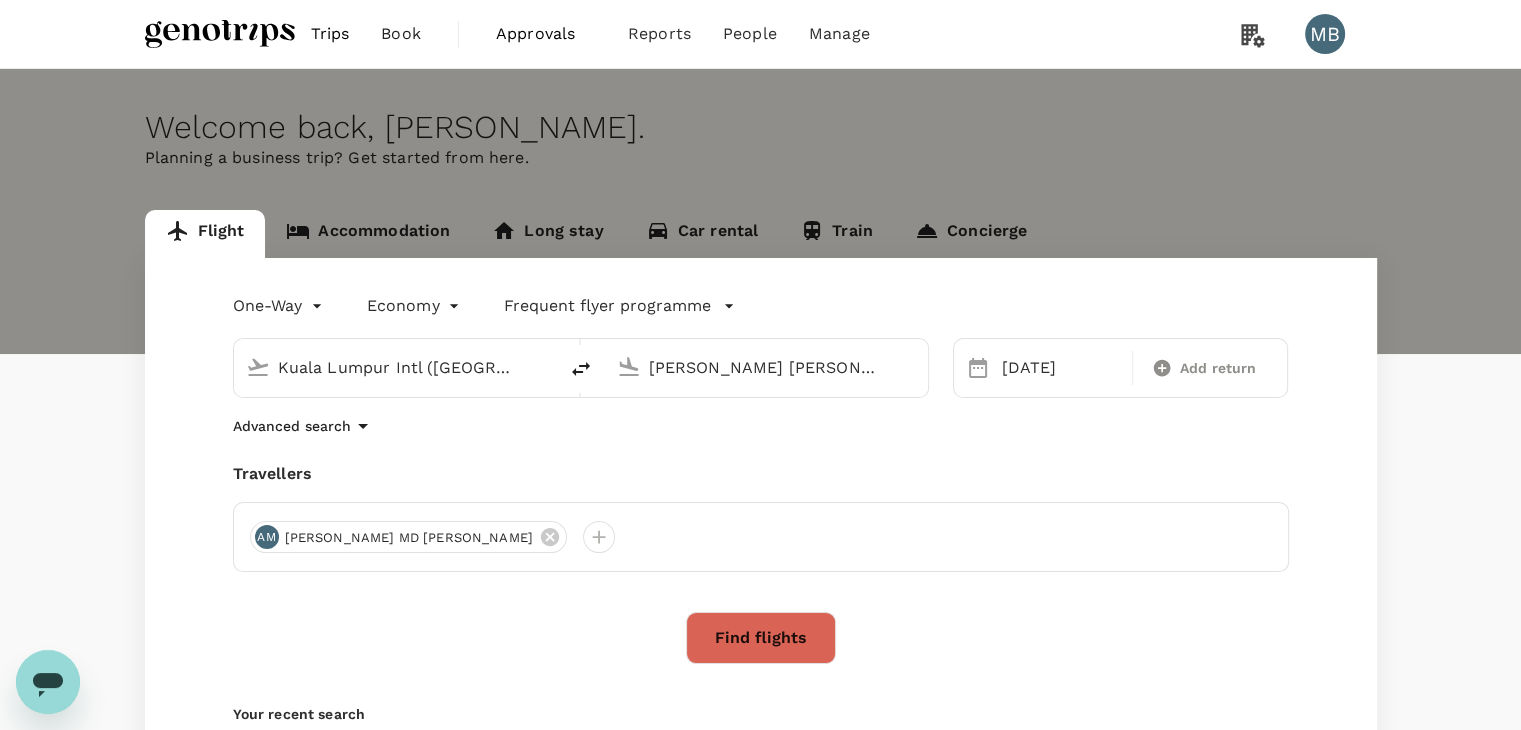 click on "Kuala Lumpur Intl (KUL)" at bounding box center (396, 367) 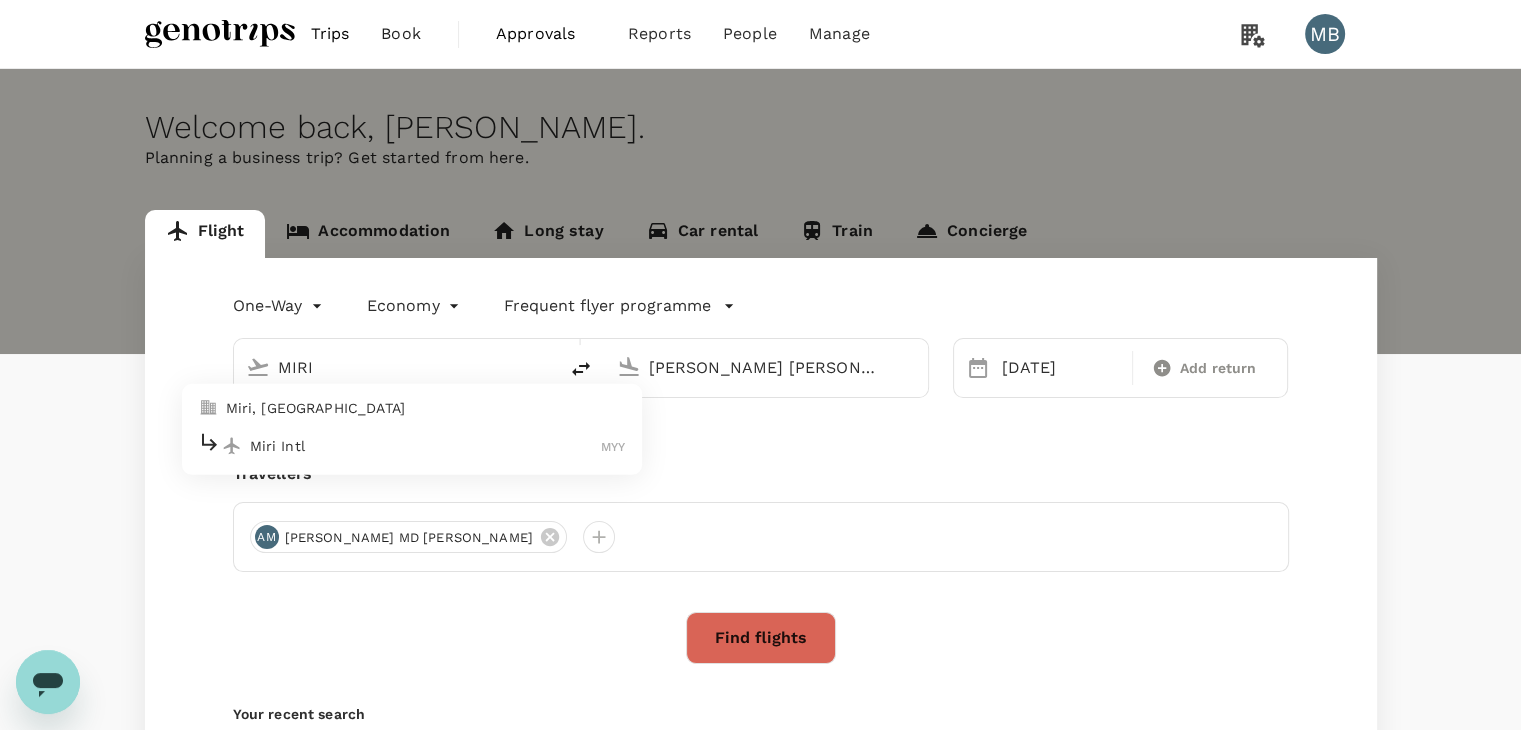 click on "Miri Intl" at bounding box center [426, 446] 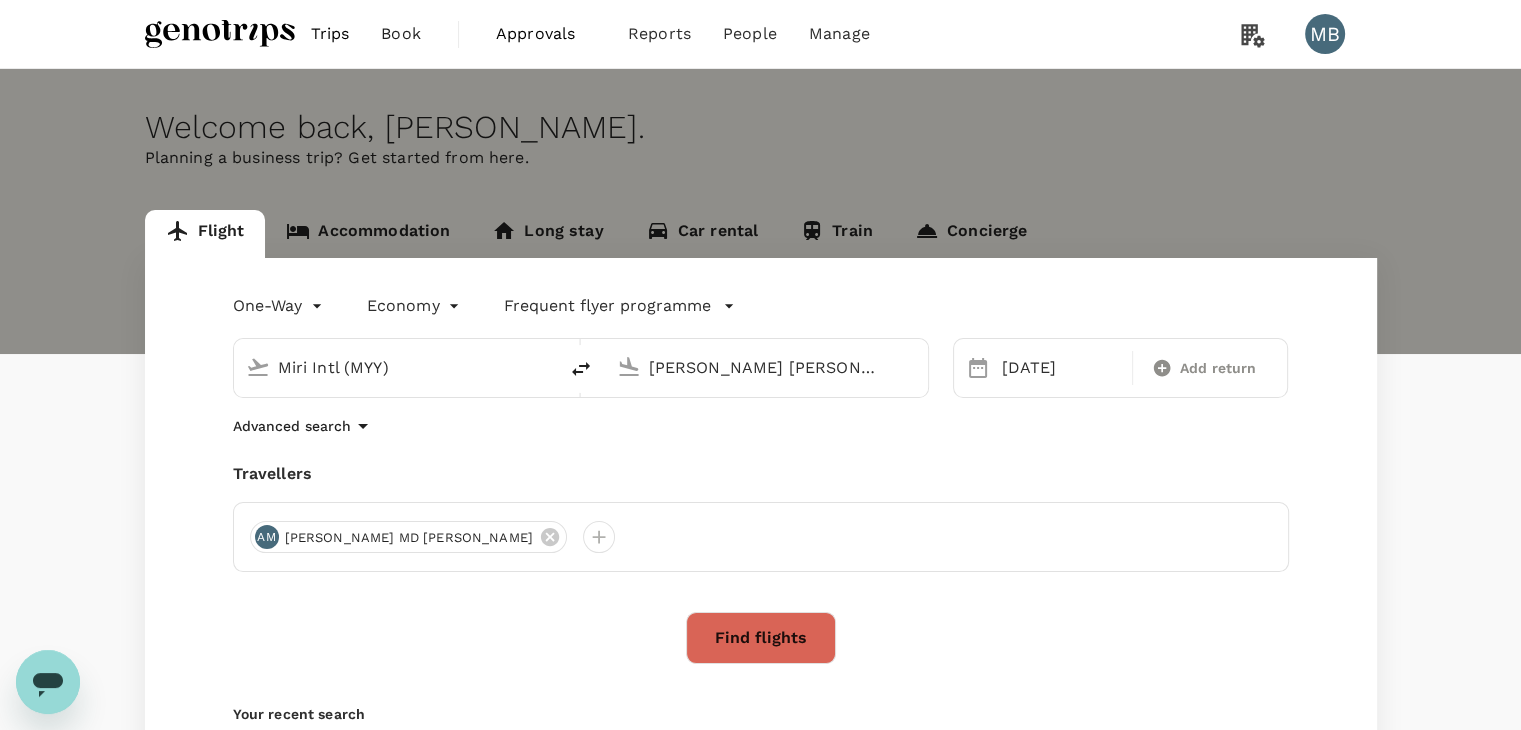 scroll, scrollTop: 0, scrollLeft: 8, axis: horizontal 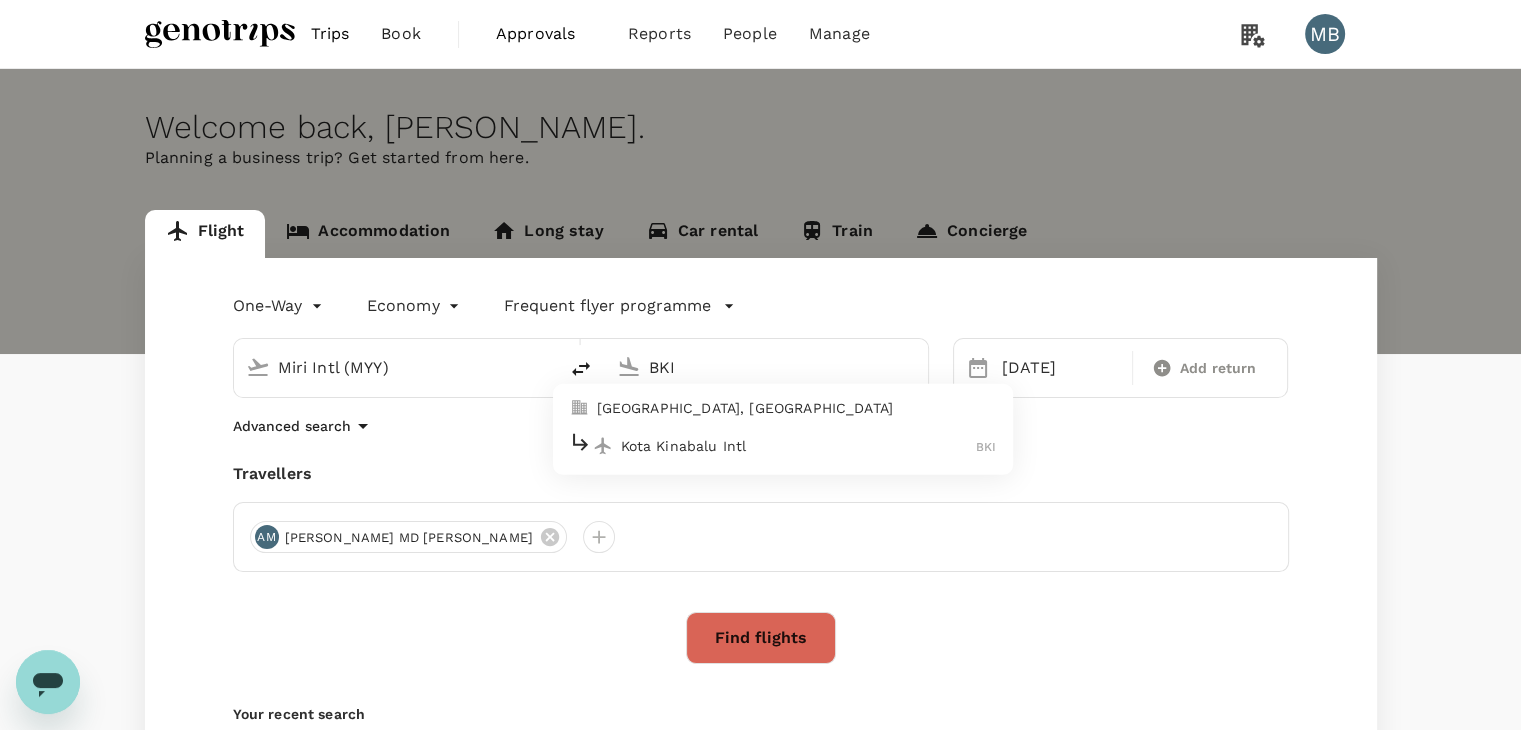 click on "Kota Kinabalu Intl" at bounding box center [799, 446] 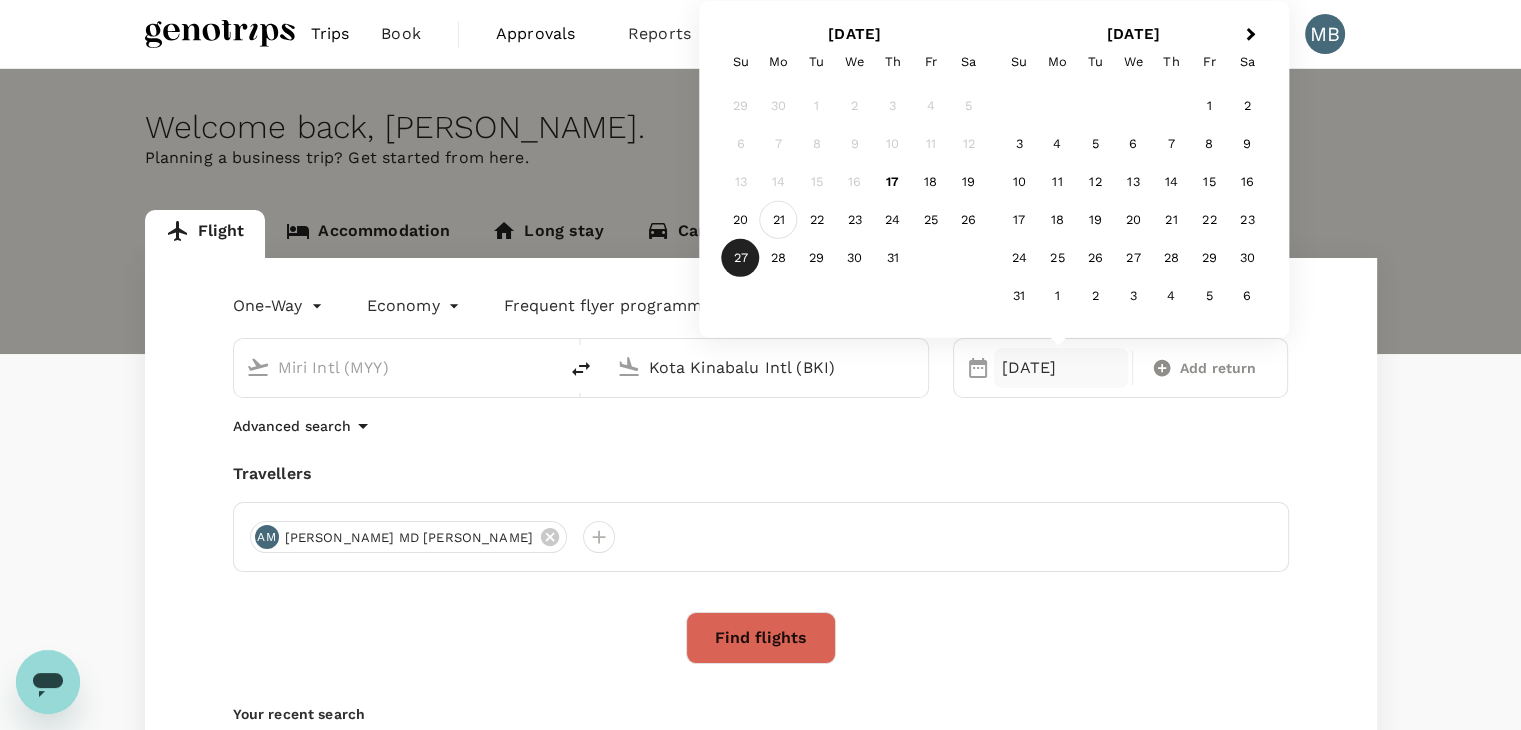 type on "Kota Kinabalu Intl (BKI)" 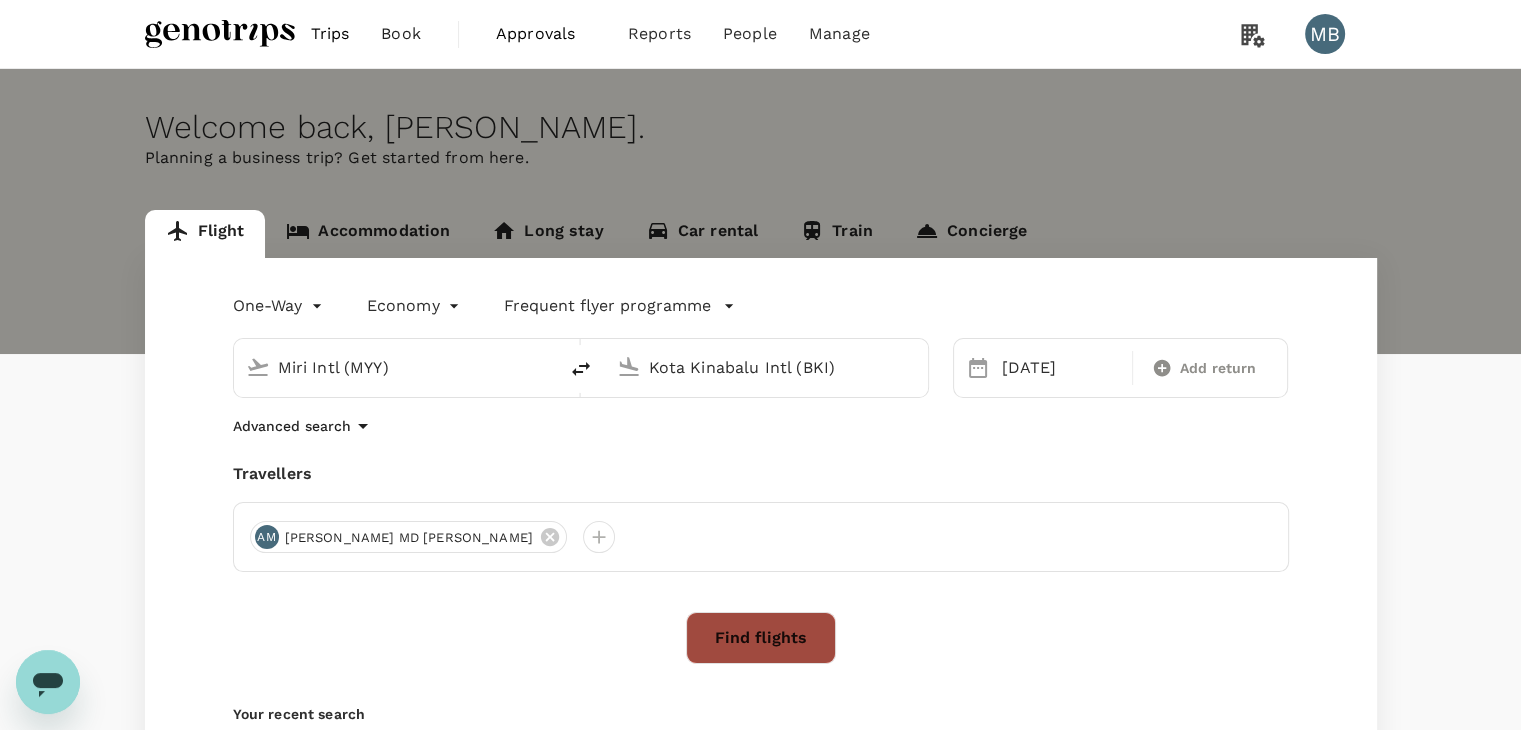 click on "Find flights" at bounding box center (761, 638) 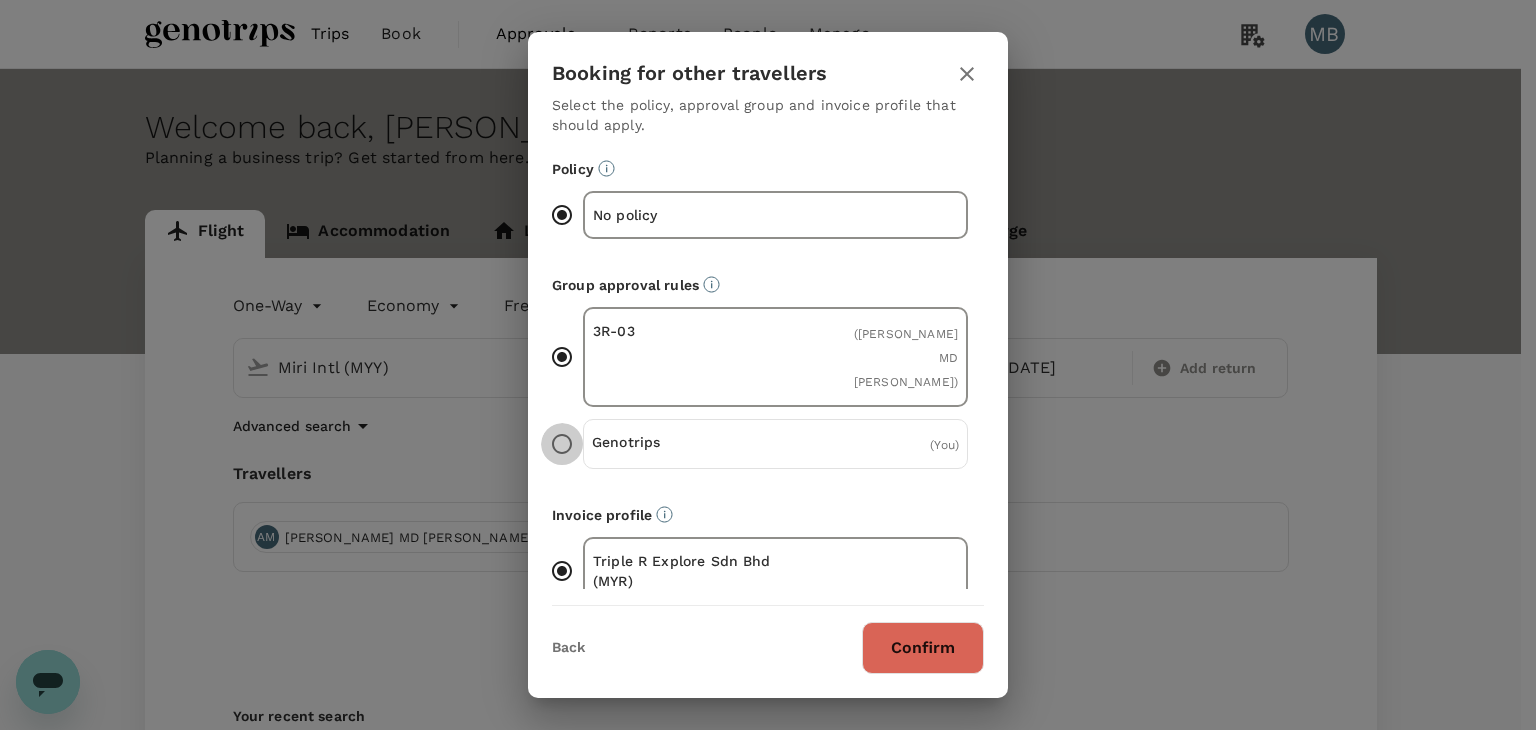 click on "Genotrips ( You )" at bounding box center [562, 444] 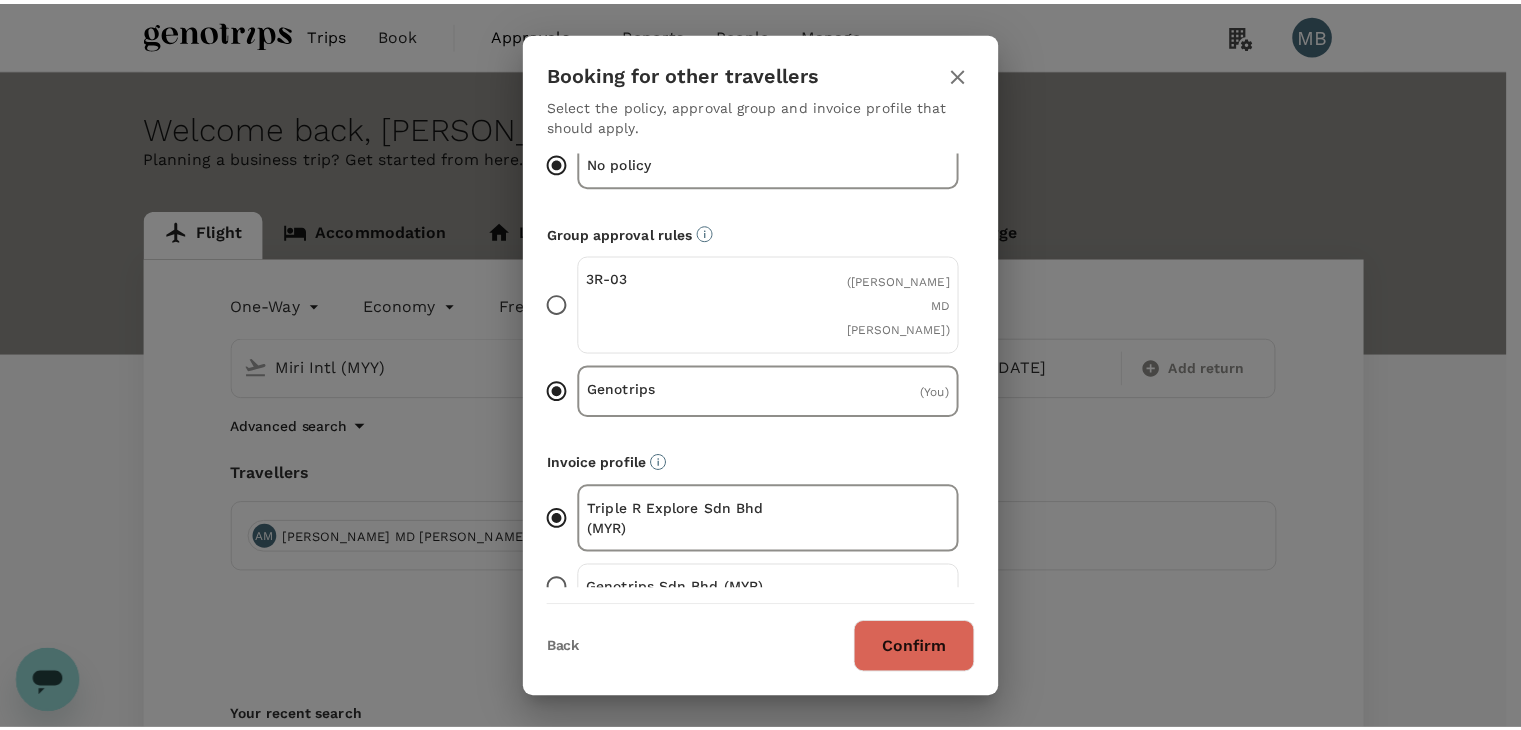 scroll, scrollTop: 77, scrollLeft: 0, axis: vertical 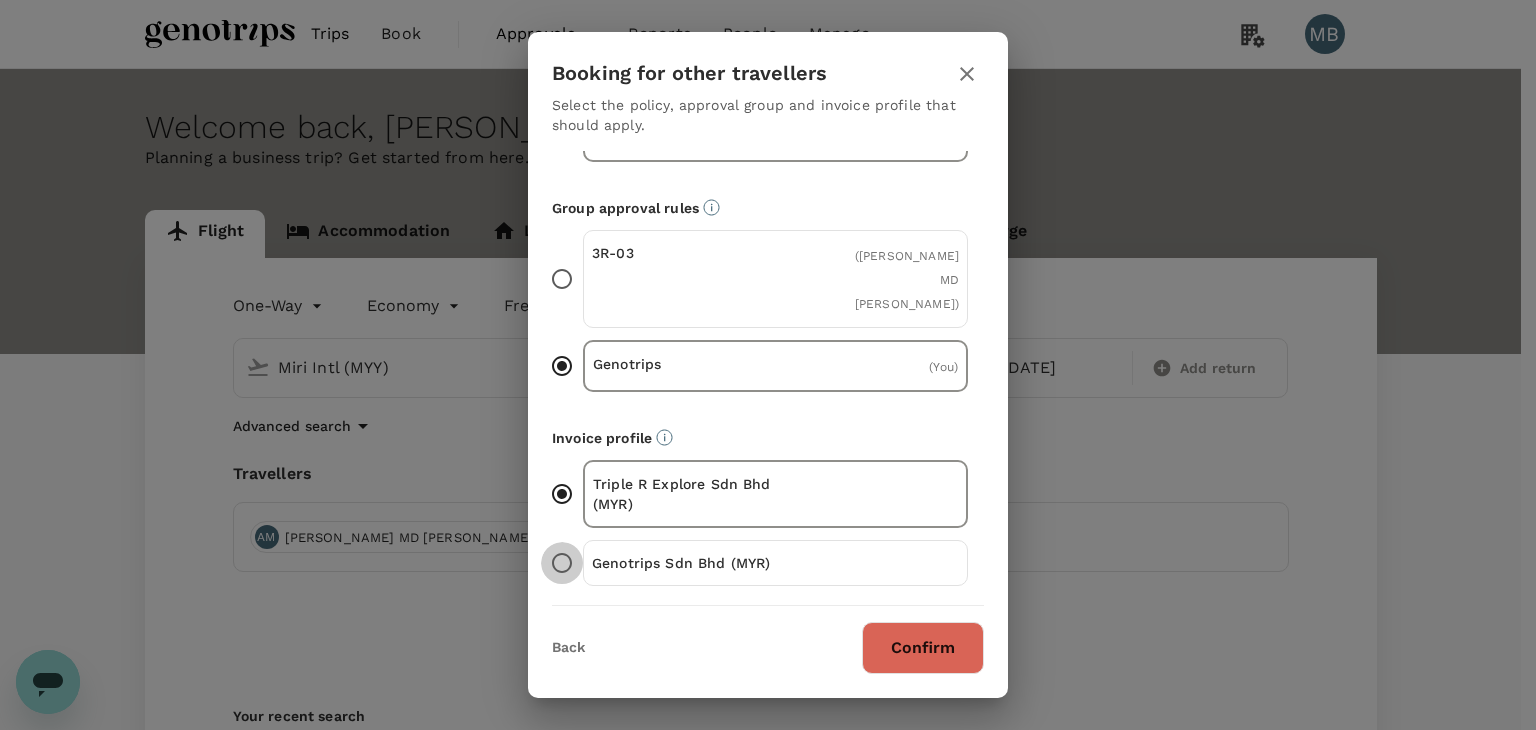click on "Genotrips Sdn Bhd (MYR)" at bounding box center (562, 563) 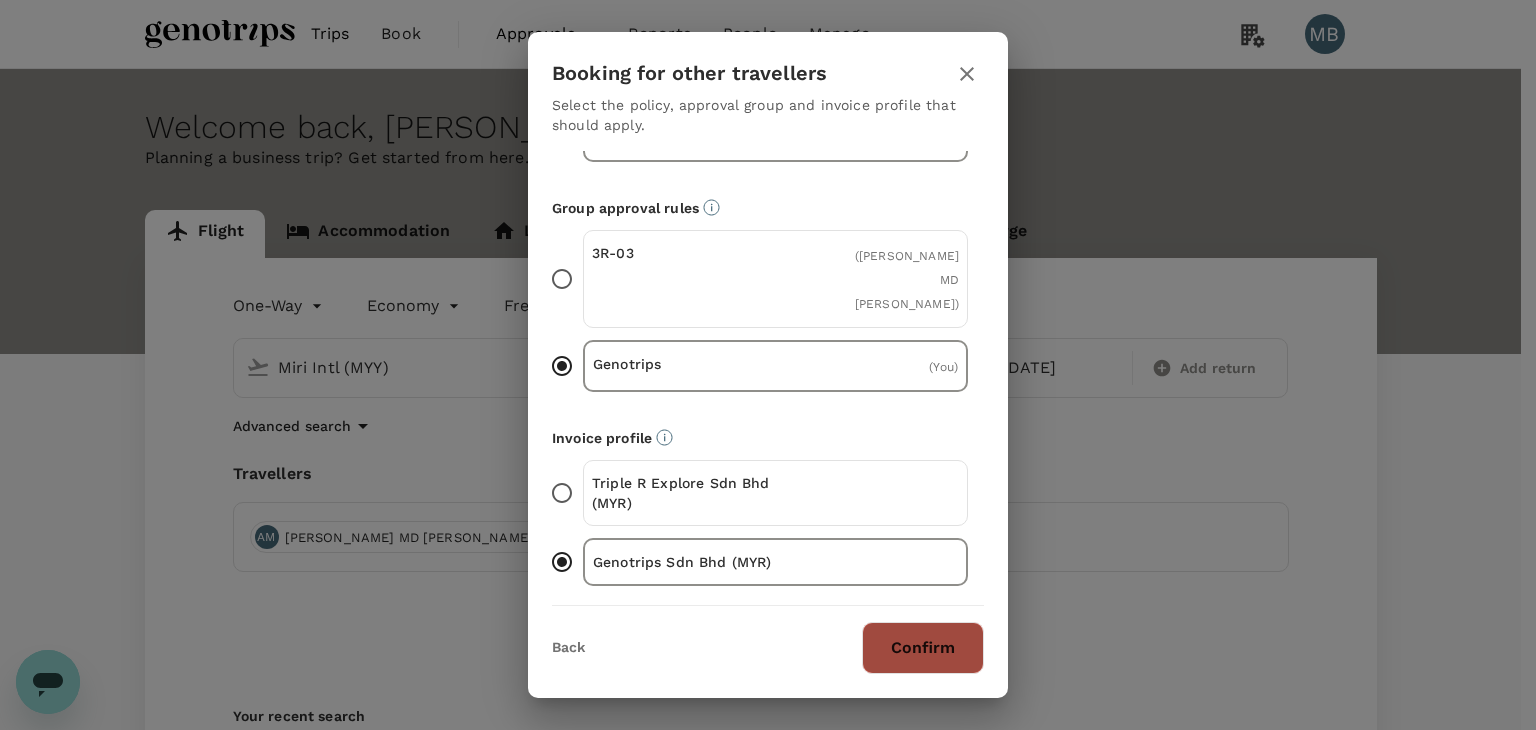click on "Confirm" at bounding box center (923, 648) 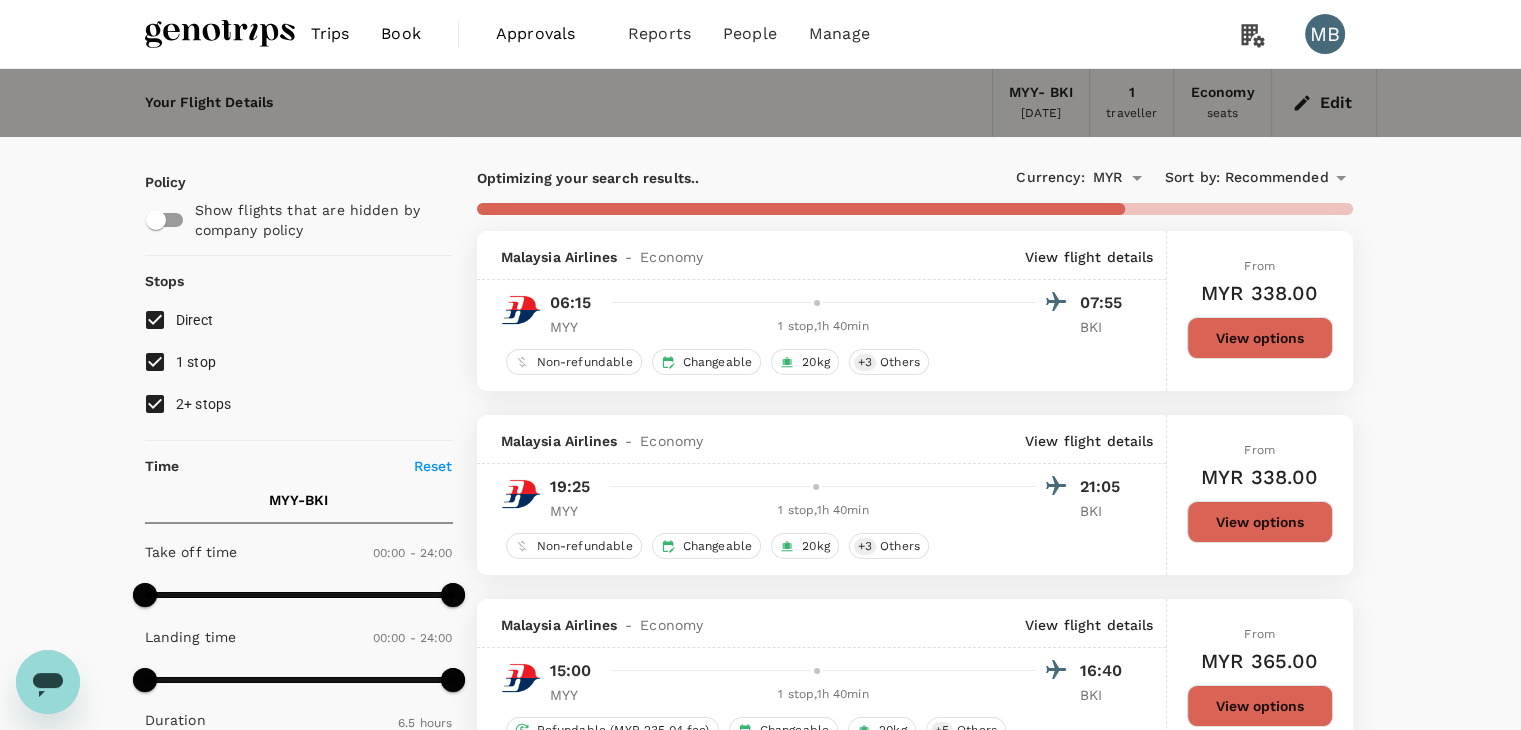 type on "1680" 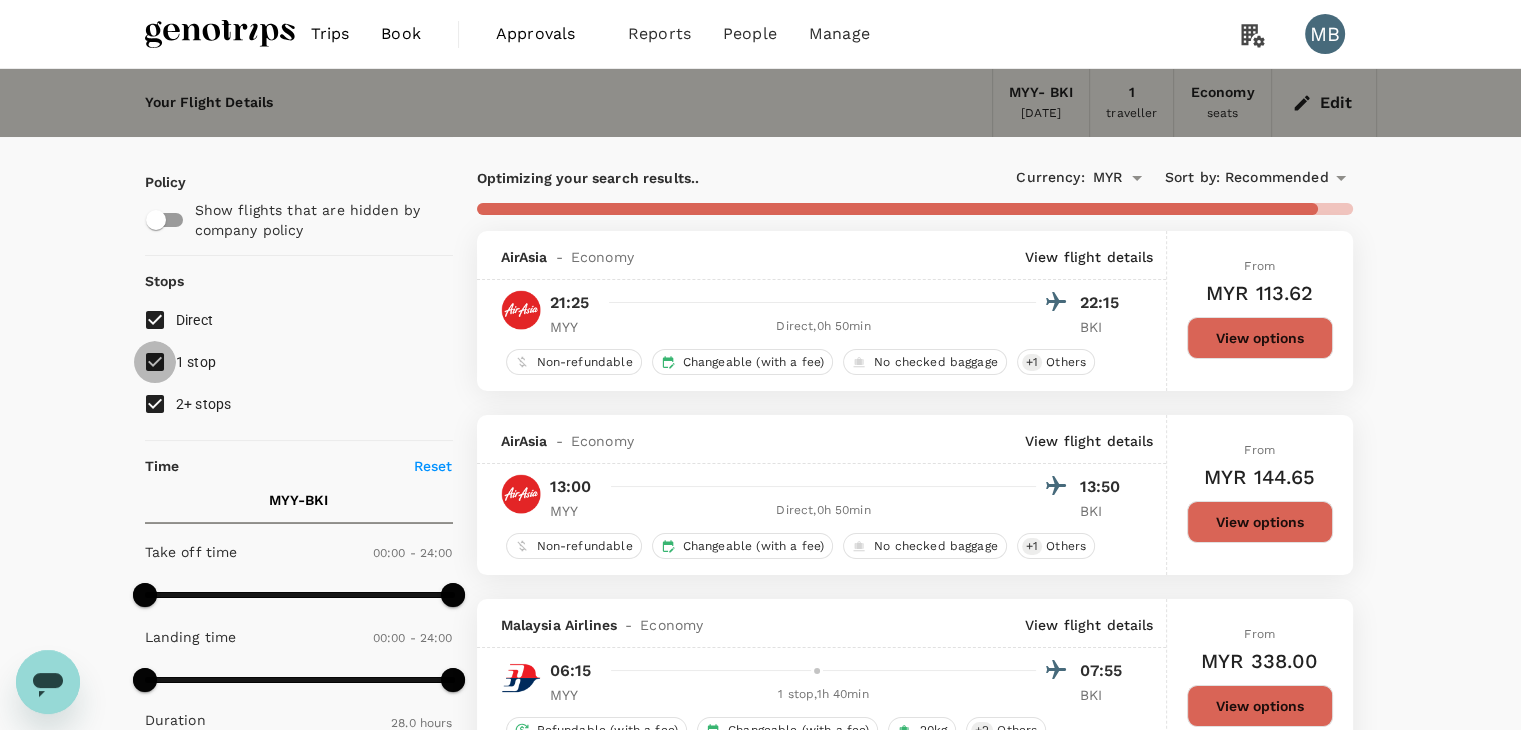 drag, startPoint x: 146, startPoint y: 357, endPoint x: 153, endPoint y: 385, distance: 28.86174 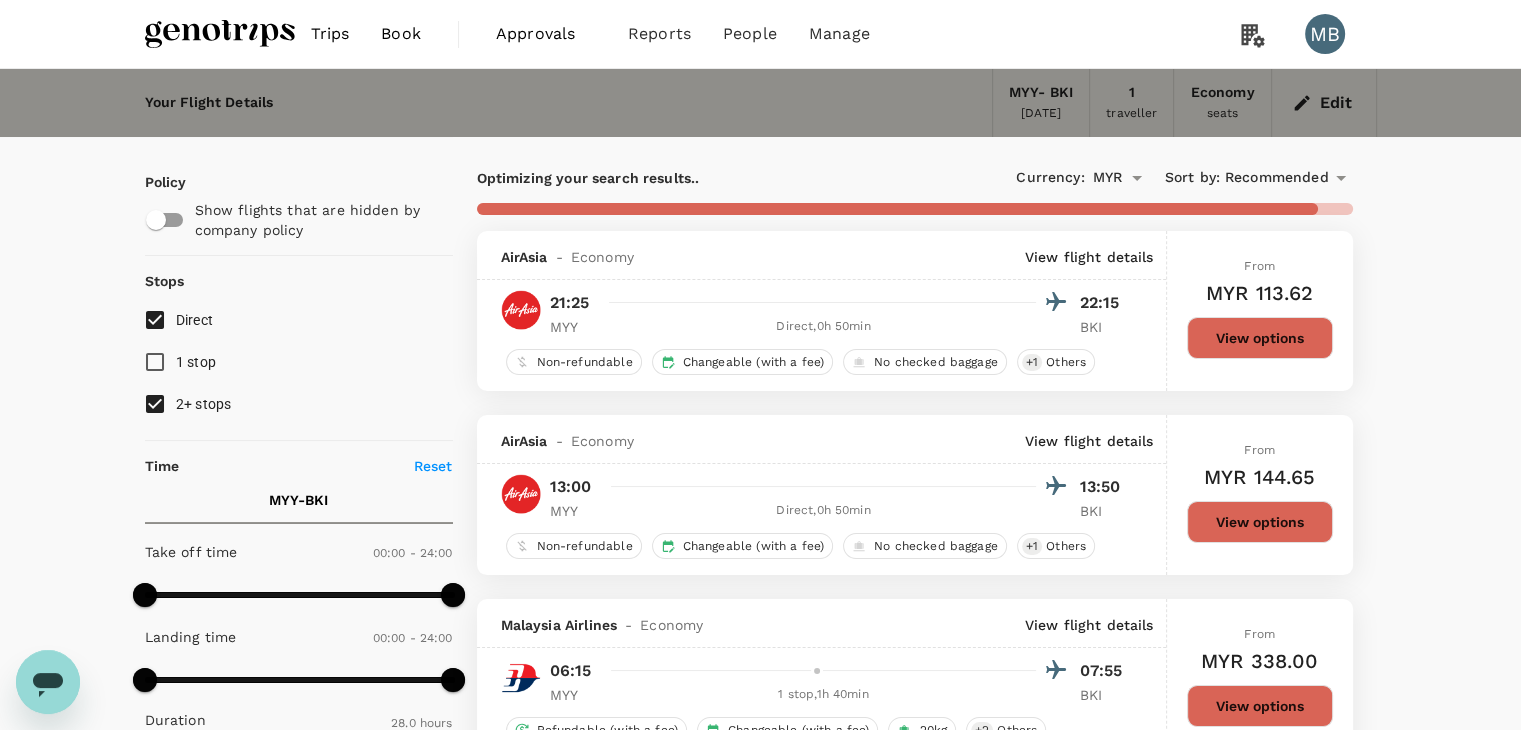 click on "2+ stops" at bounding box center (155, 404) 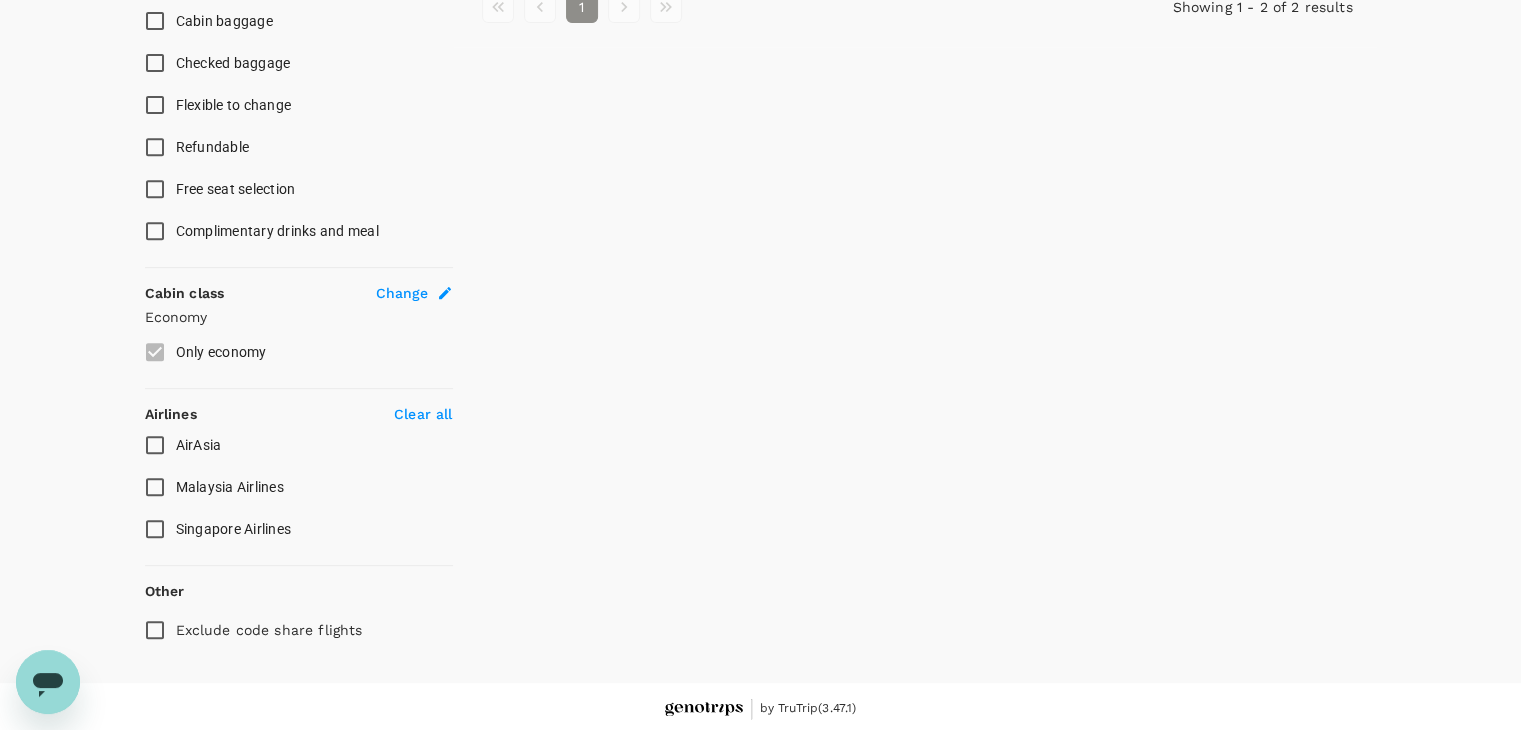 scroll, scrollTop: 832, scrollLeft: 0, axis: vertical 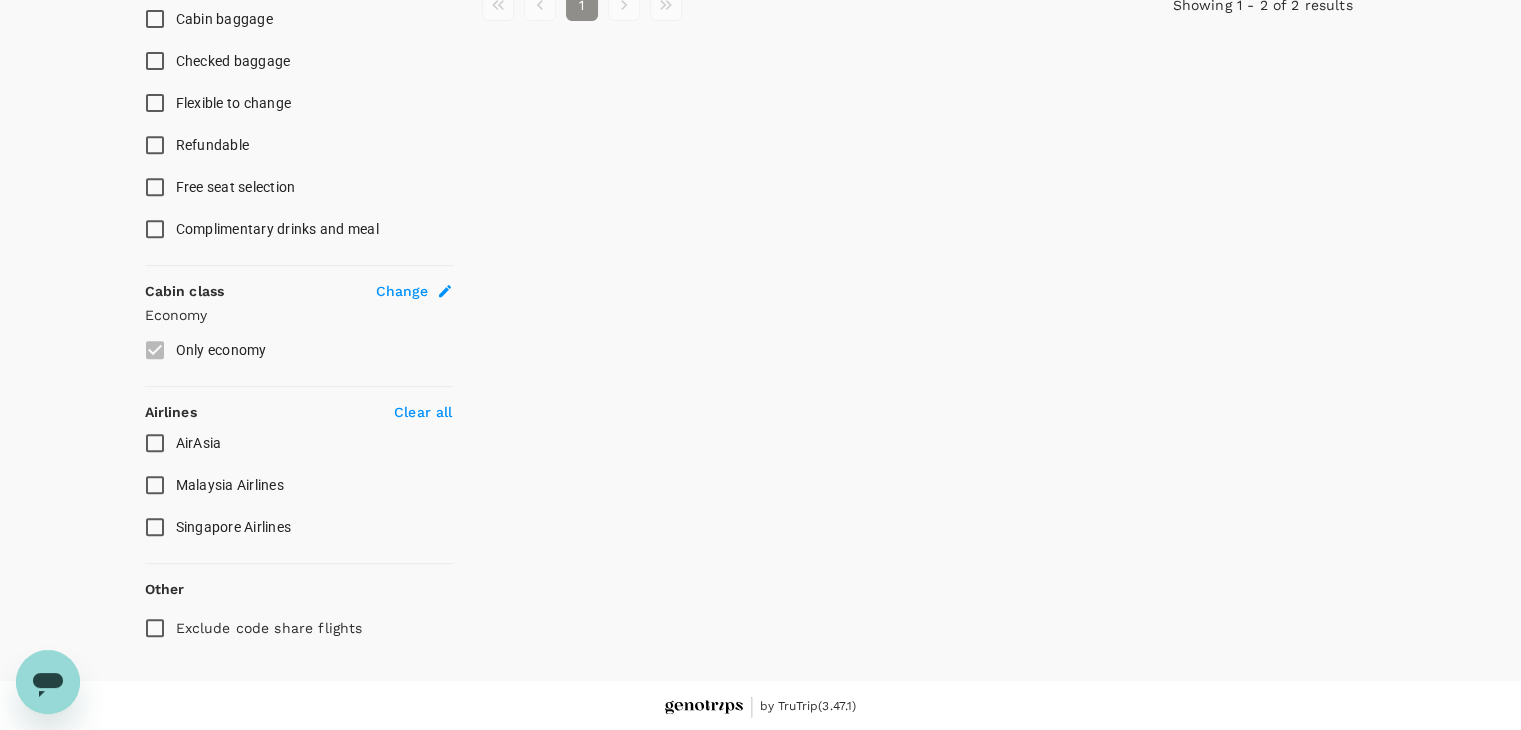 click on "AirAsia" at bounding box center (155, 443) 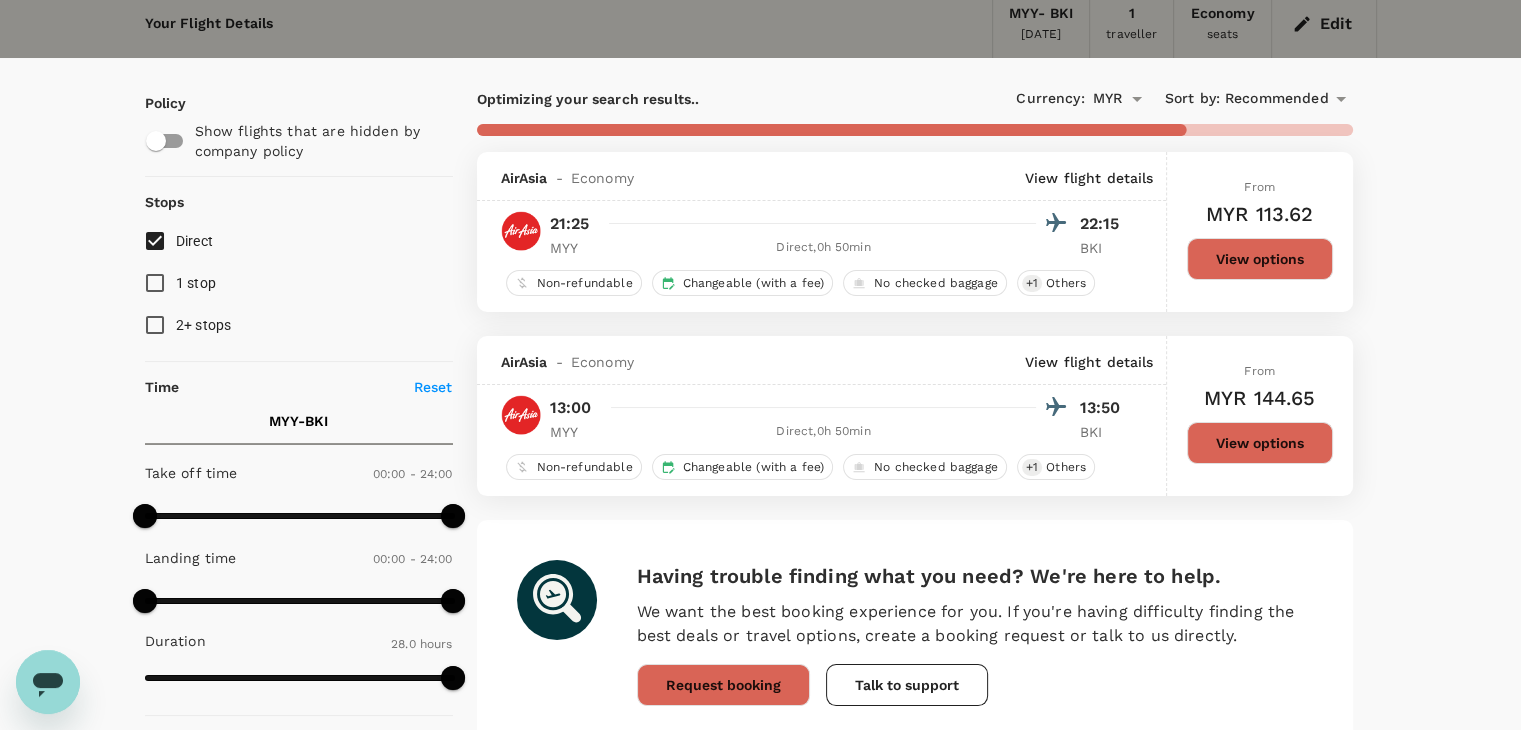 scroll, scrollTop: 32, scrollLeft: 0, axis: vertical 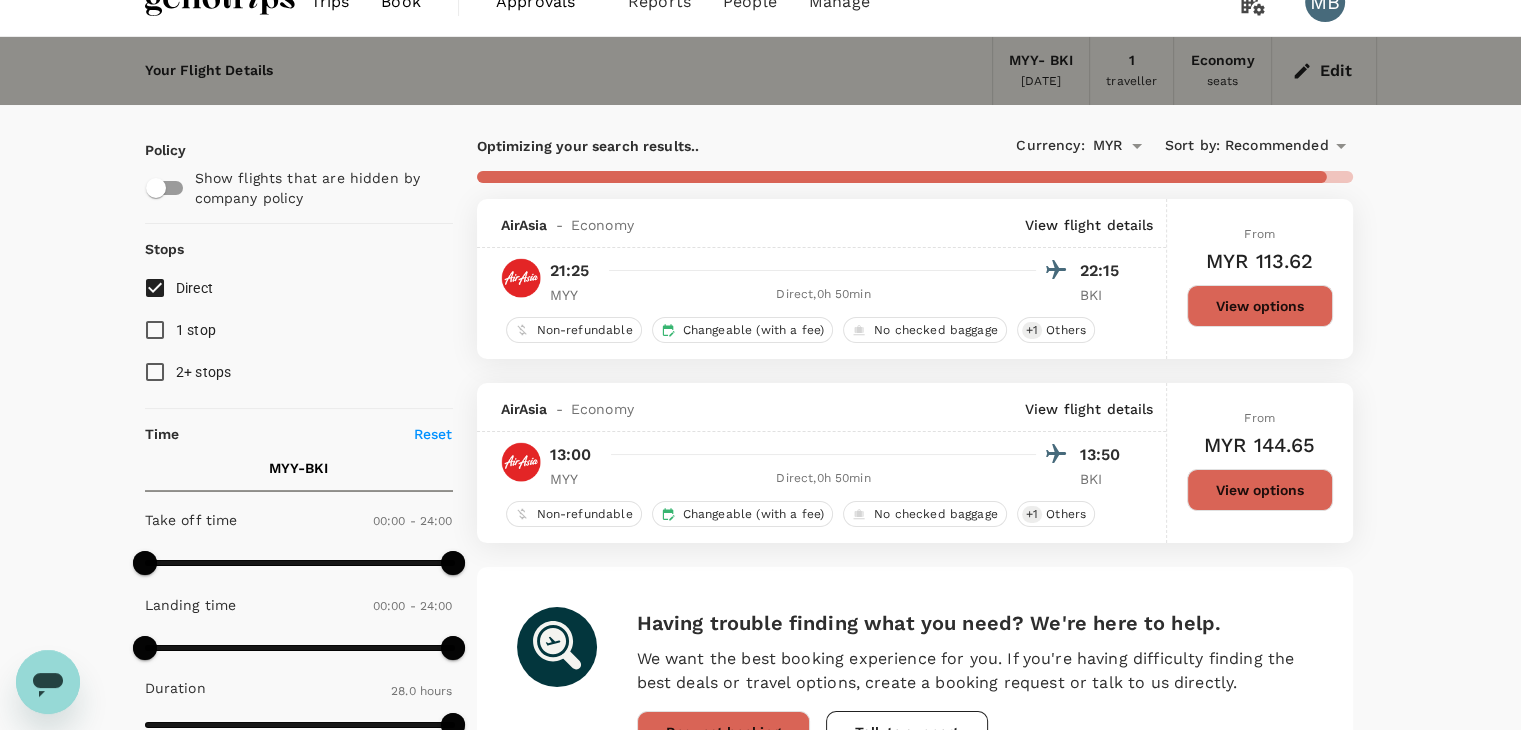 click on "View options" at bounding box center [1260, 490] 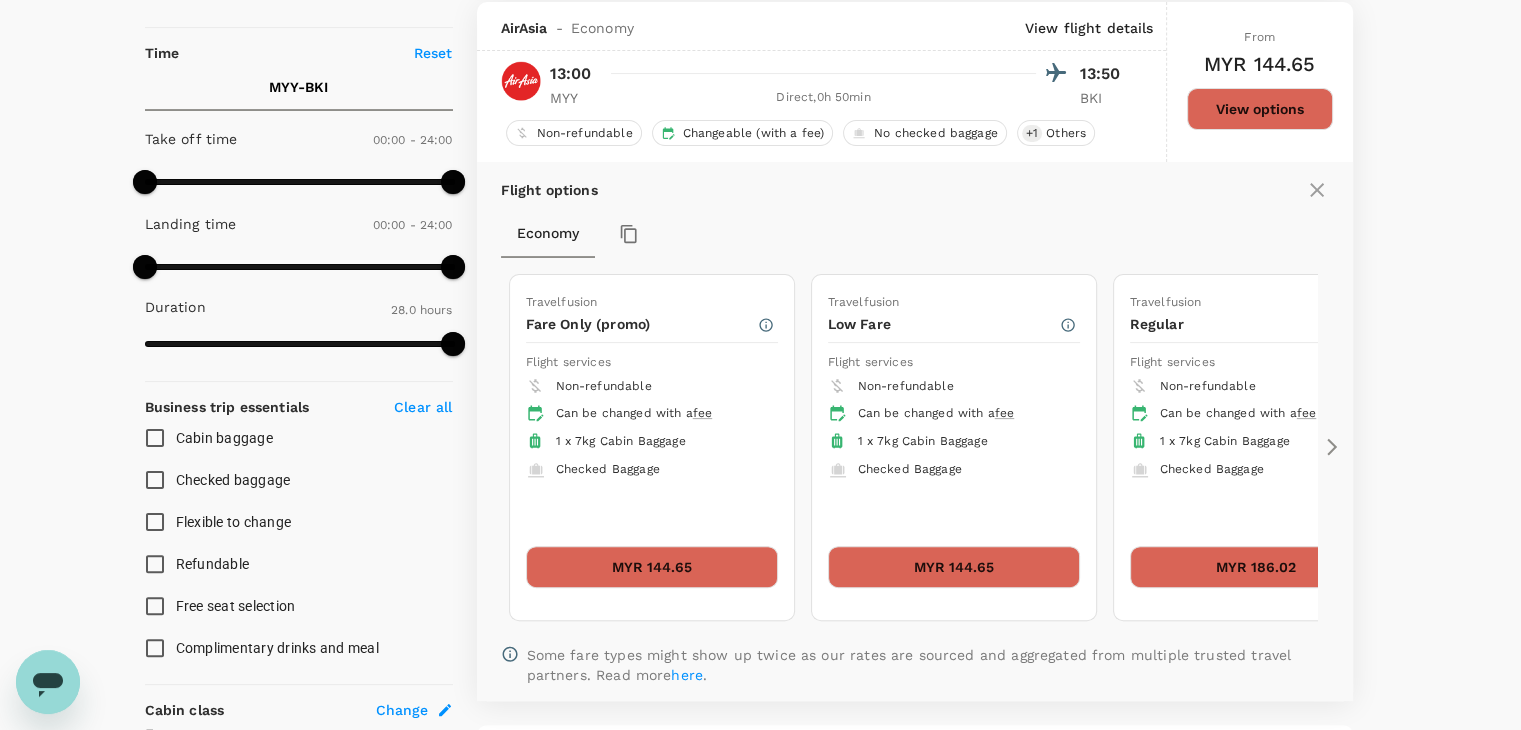 scroll, scrollTop: 415, scrollLeft: 0, axis: vertical 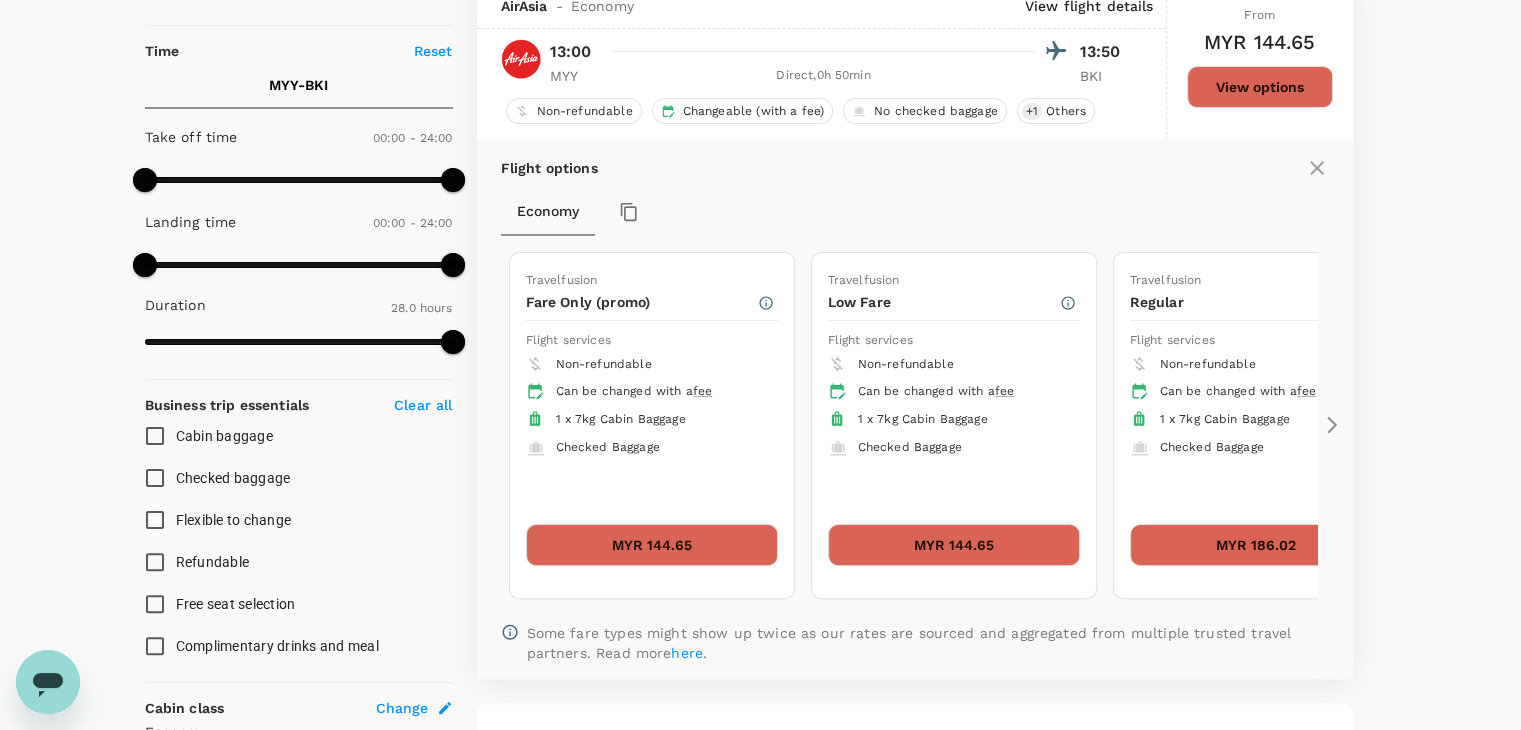 click 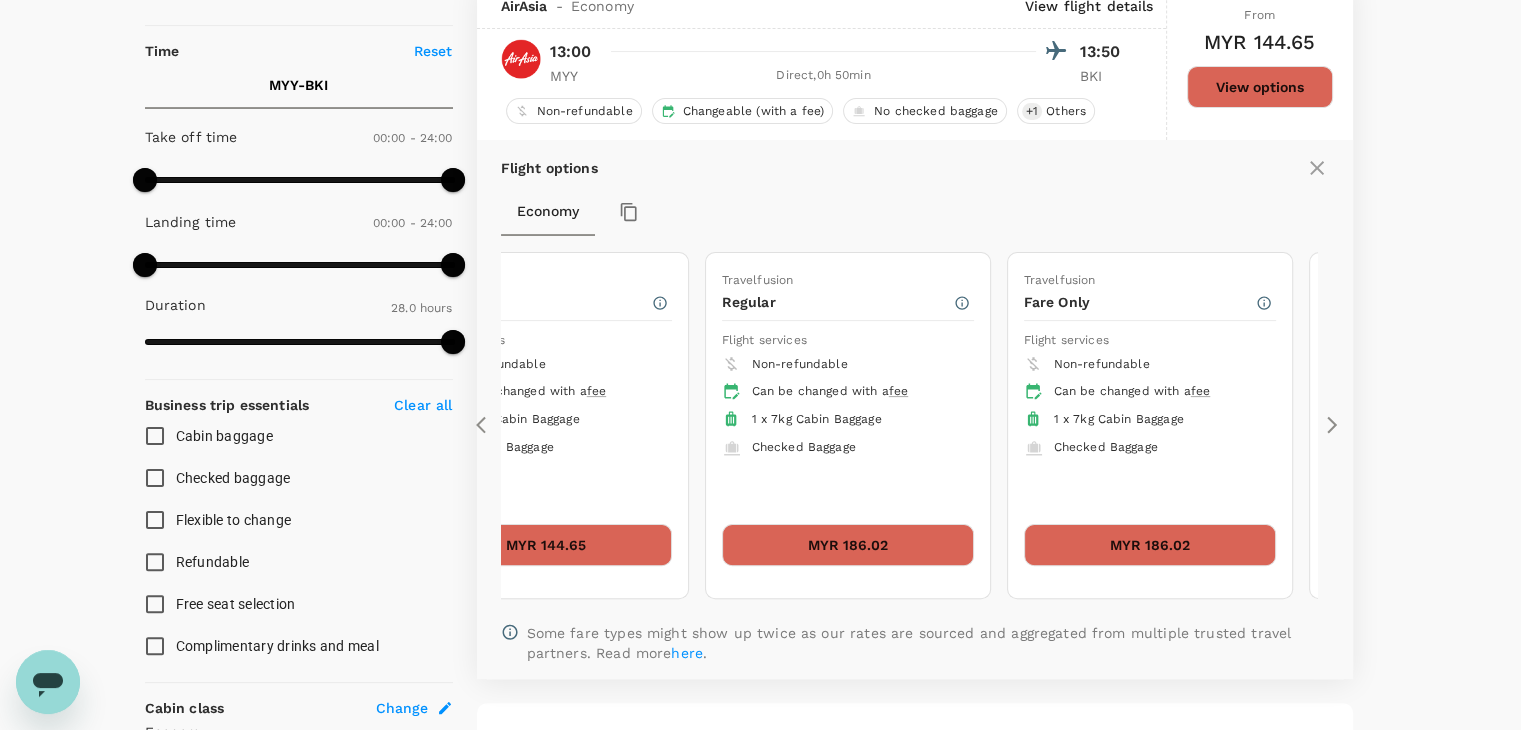 click 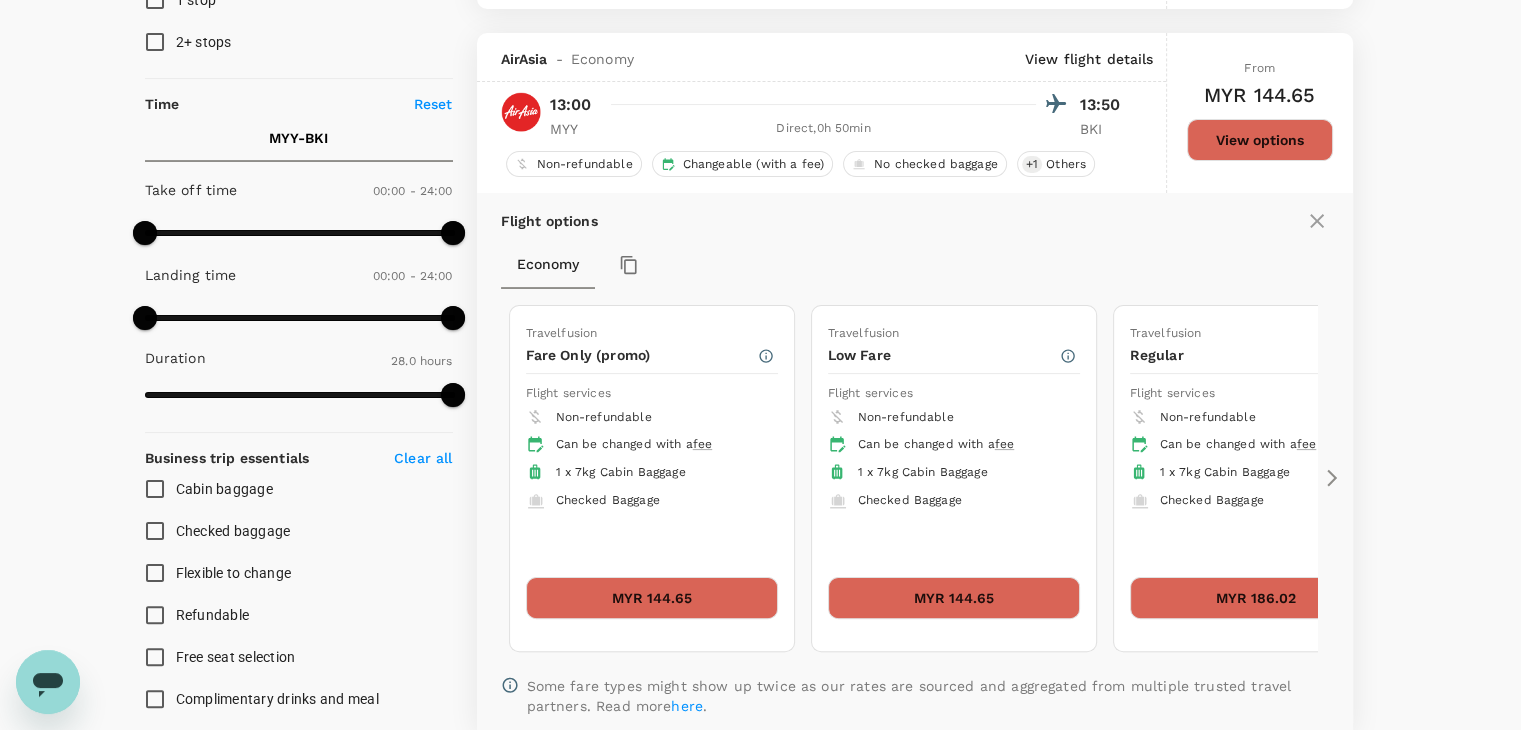scroll, scrollTop: 315, scrollLeft: 0, axis: vertical 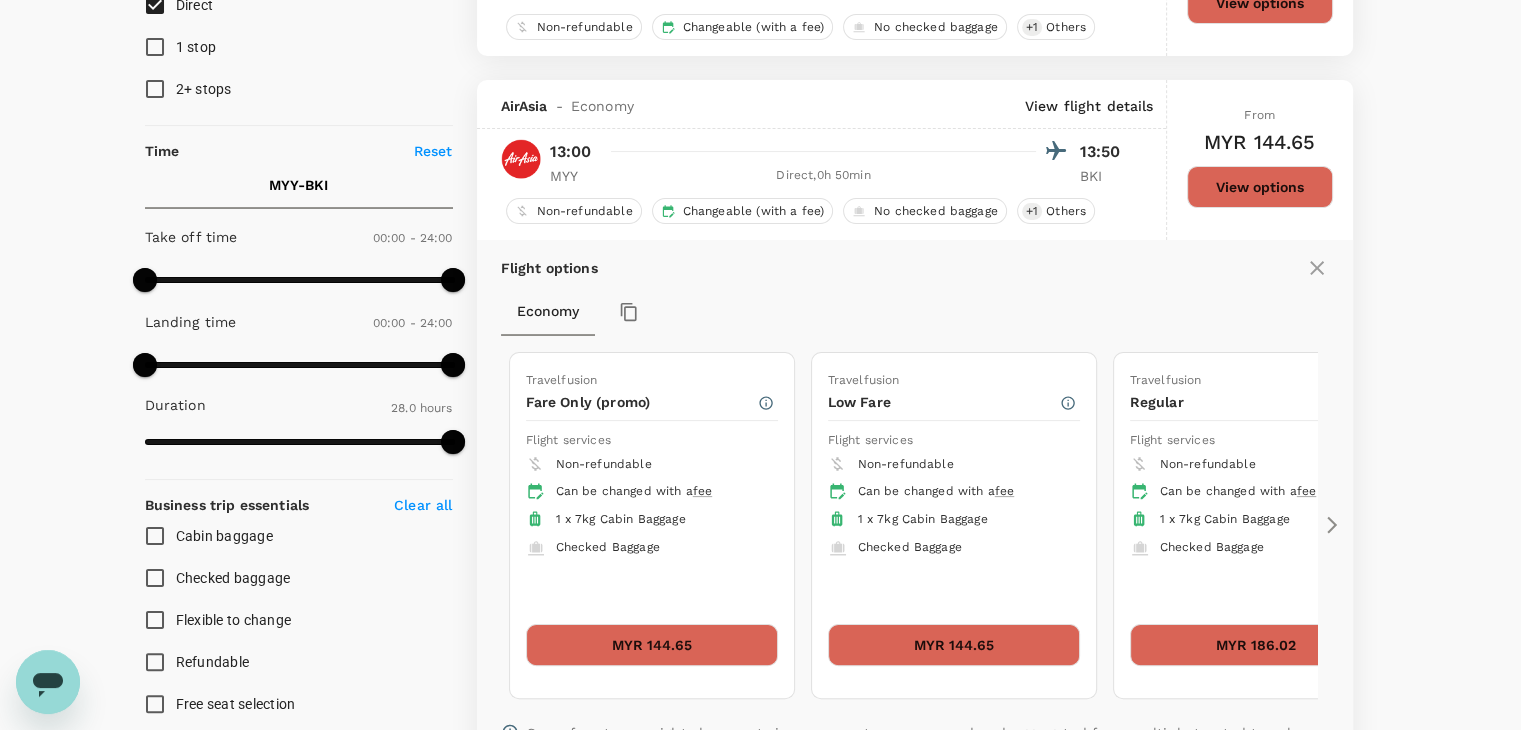 click 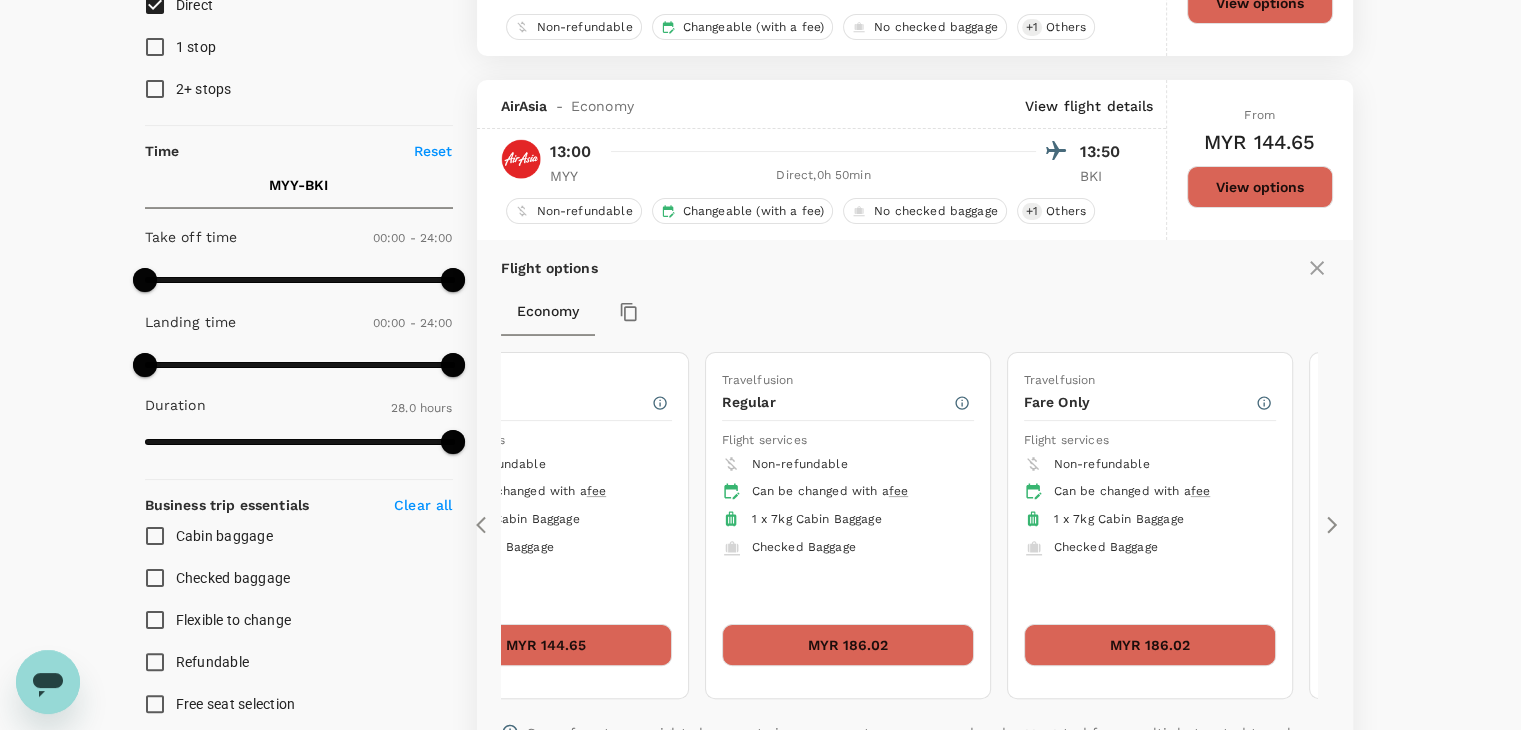click 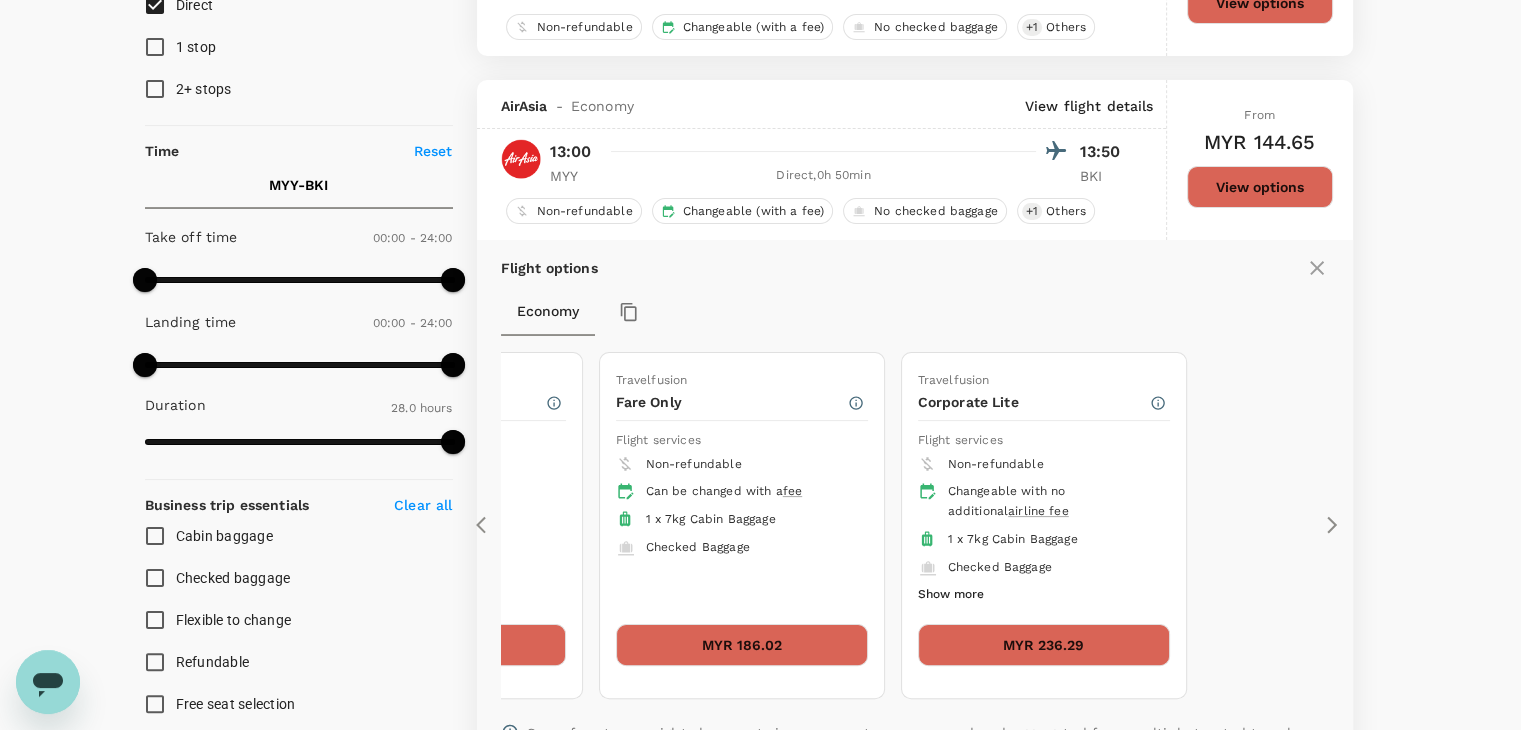 click 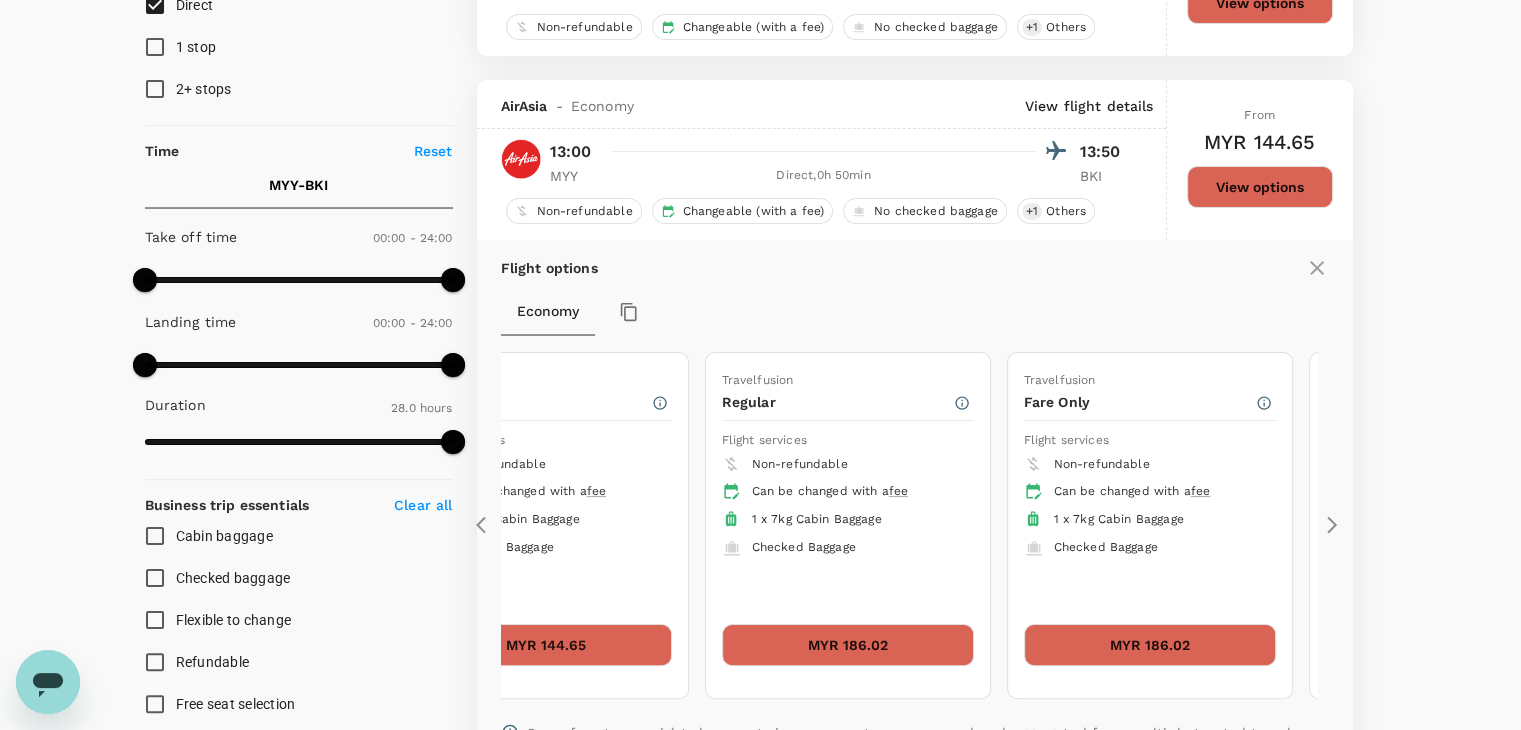 click 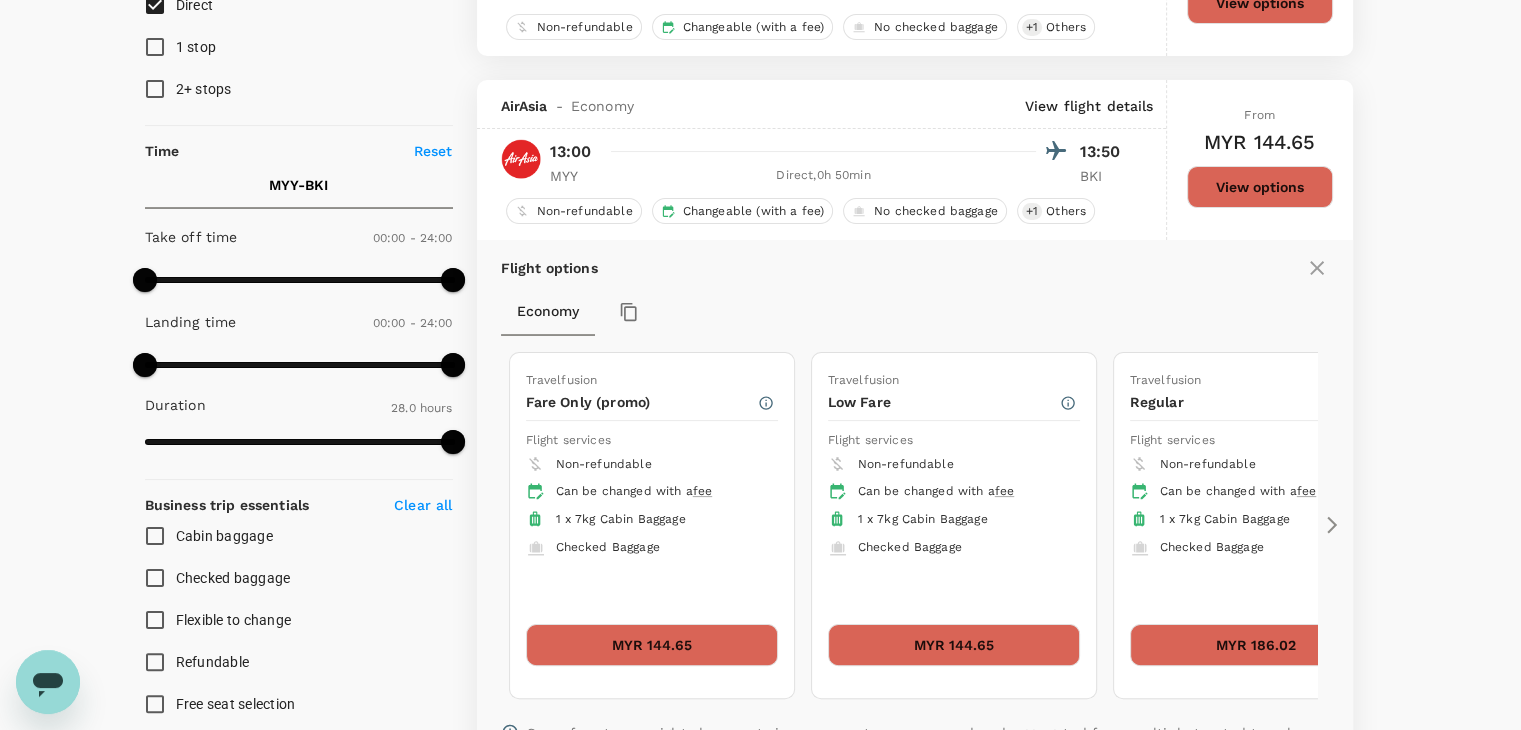 click 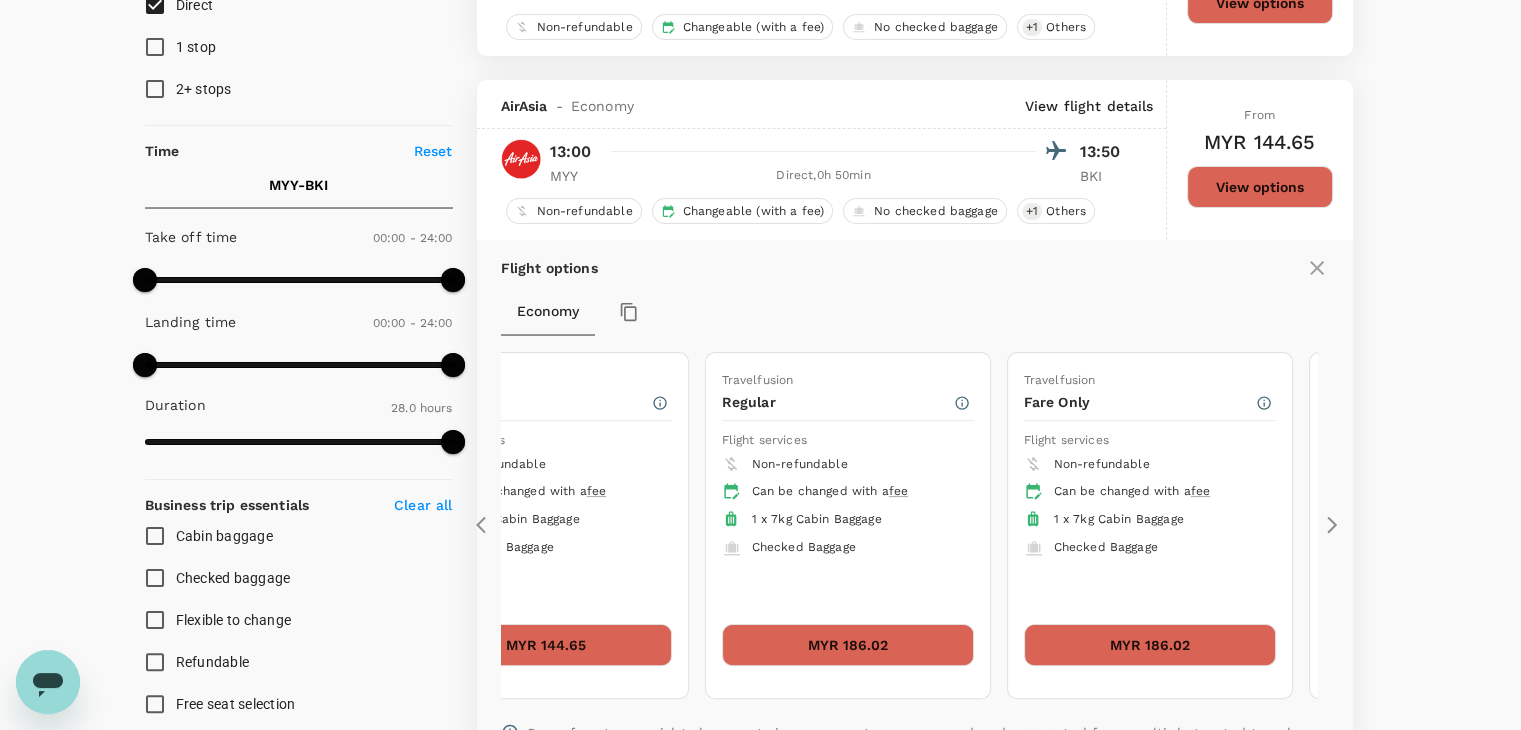 click 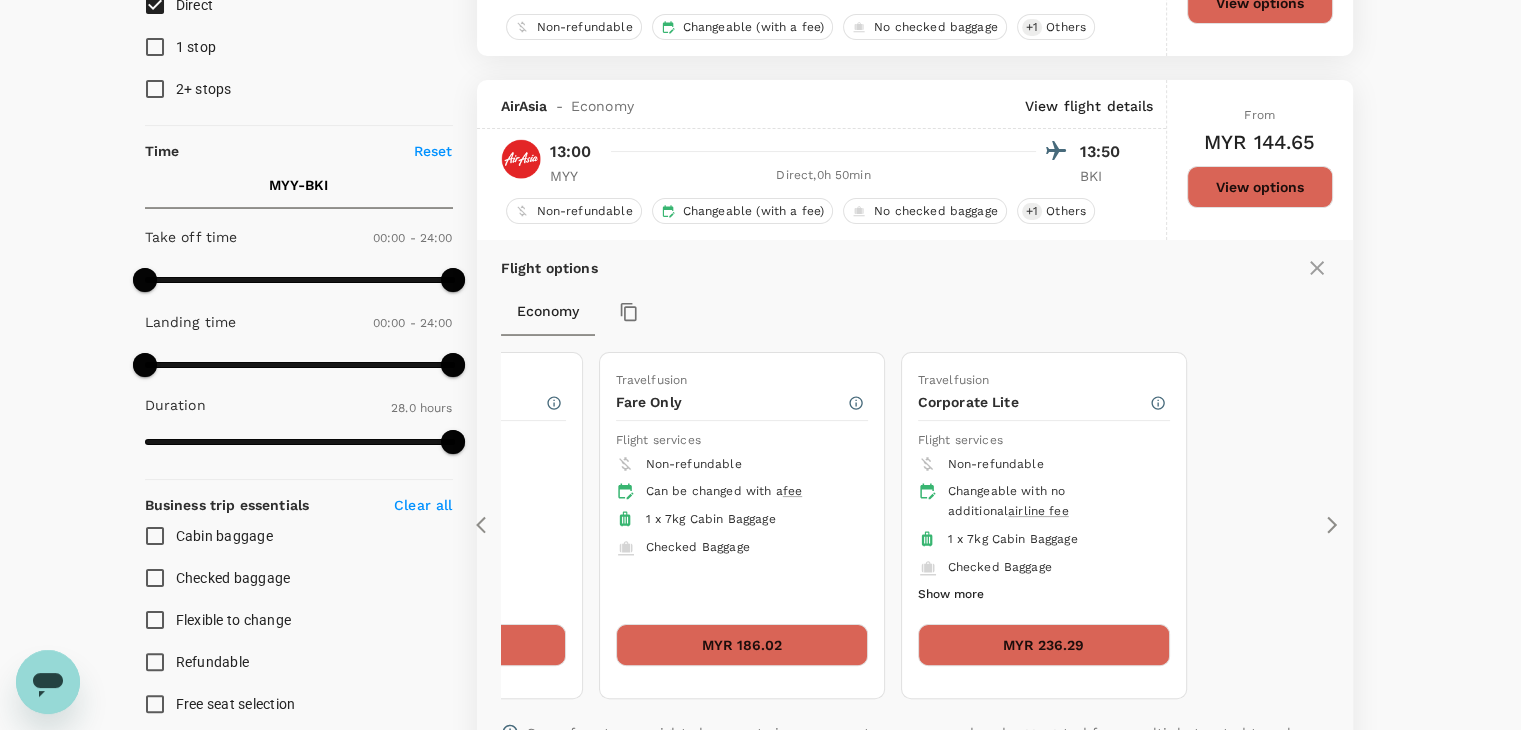 click 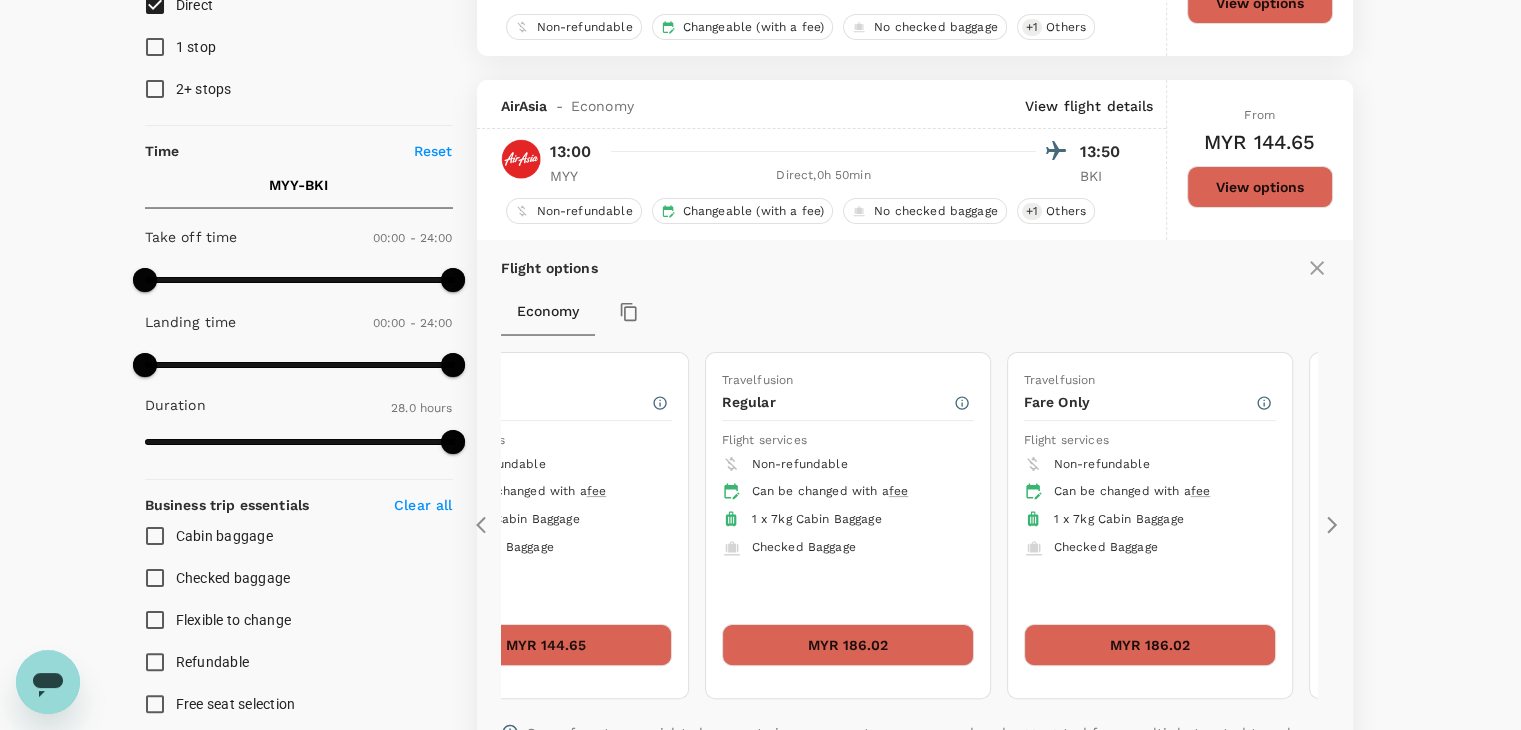 click 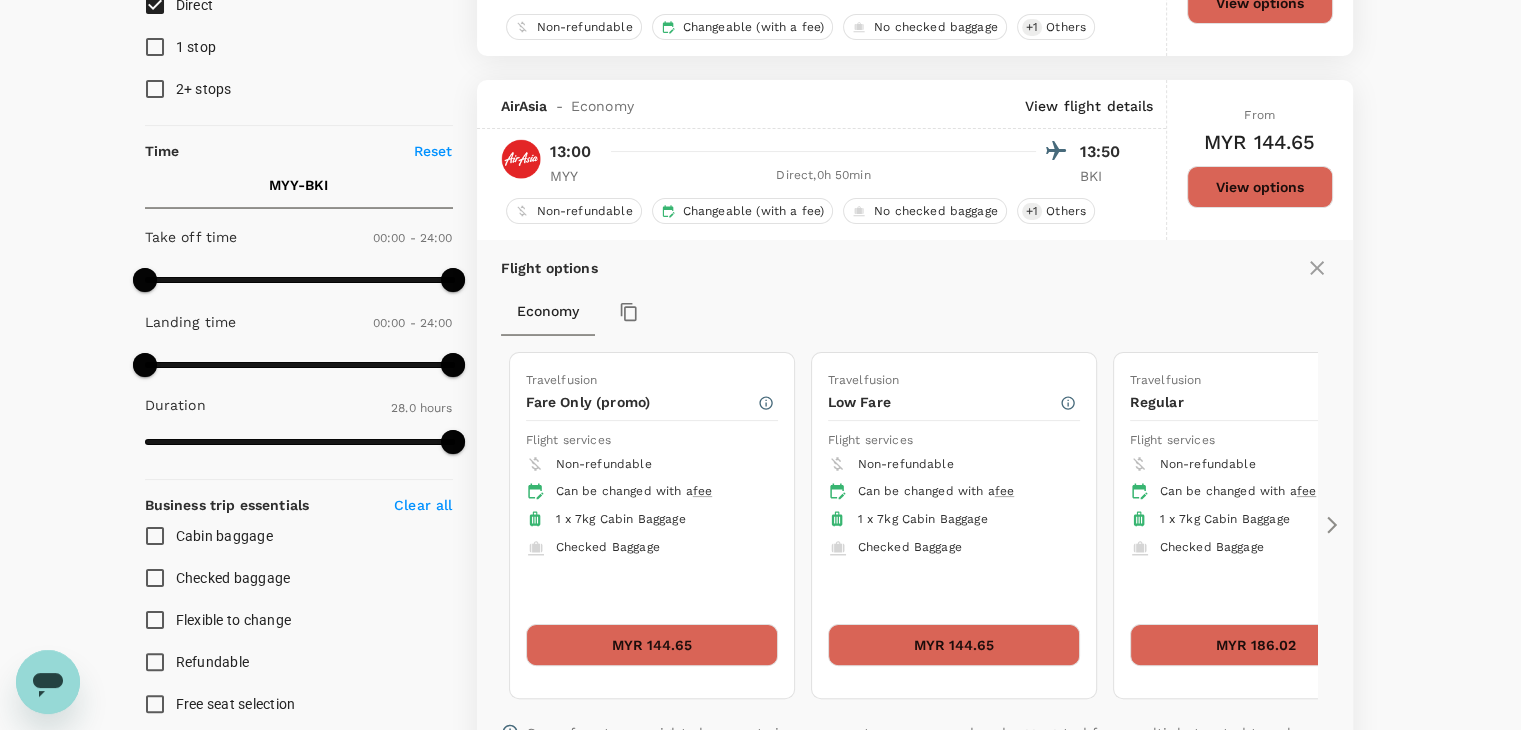 click 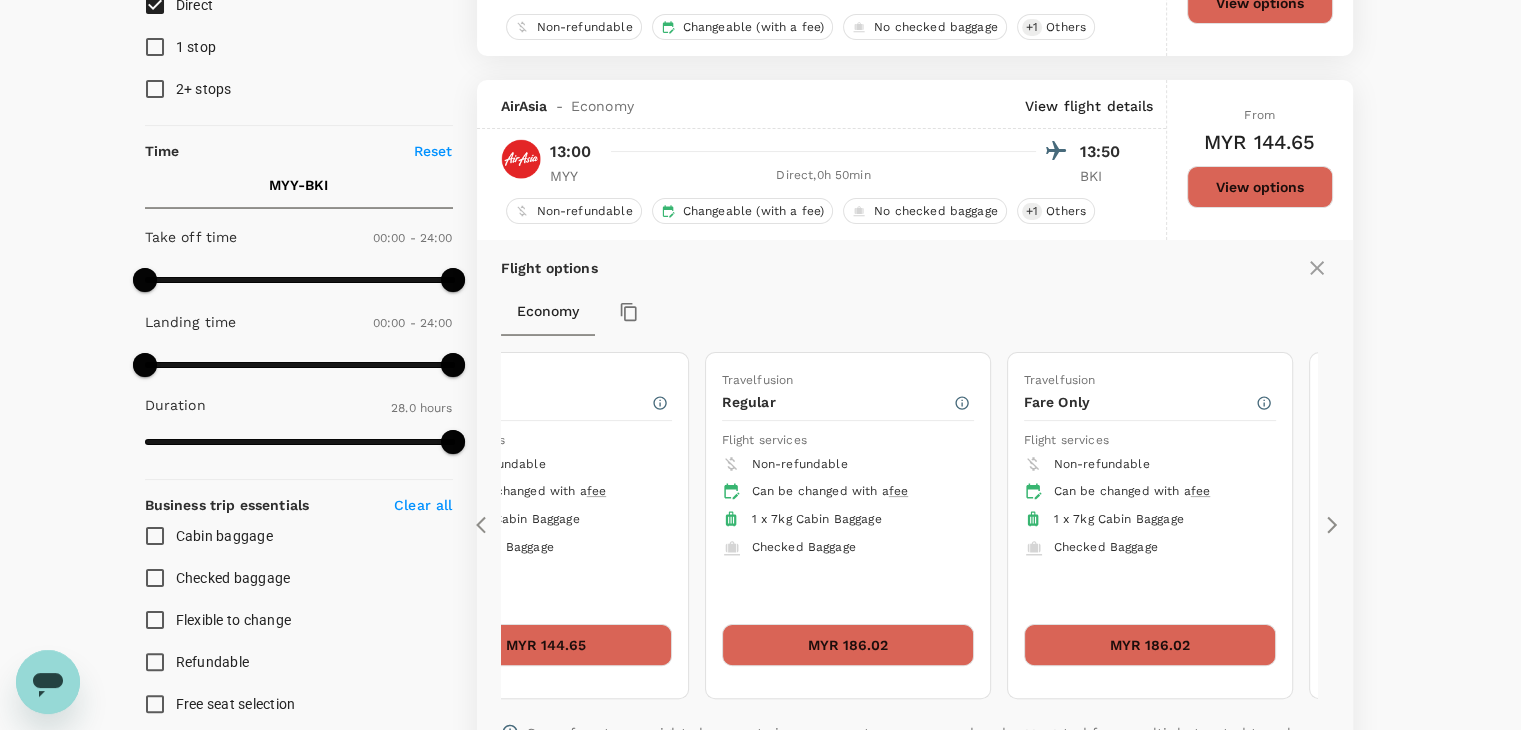 click 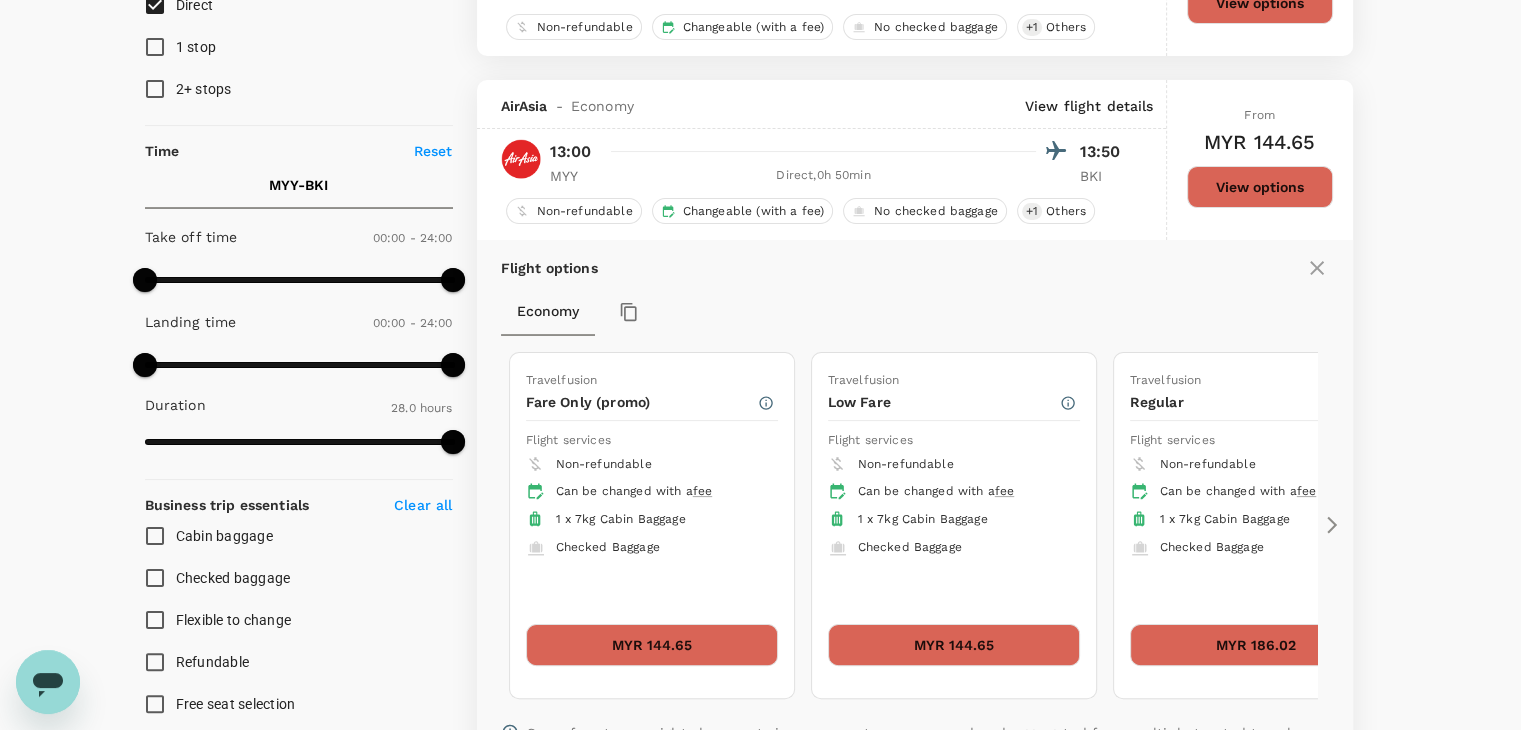 click on "MYR 144.65" at bounding box center (954, 645) 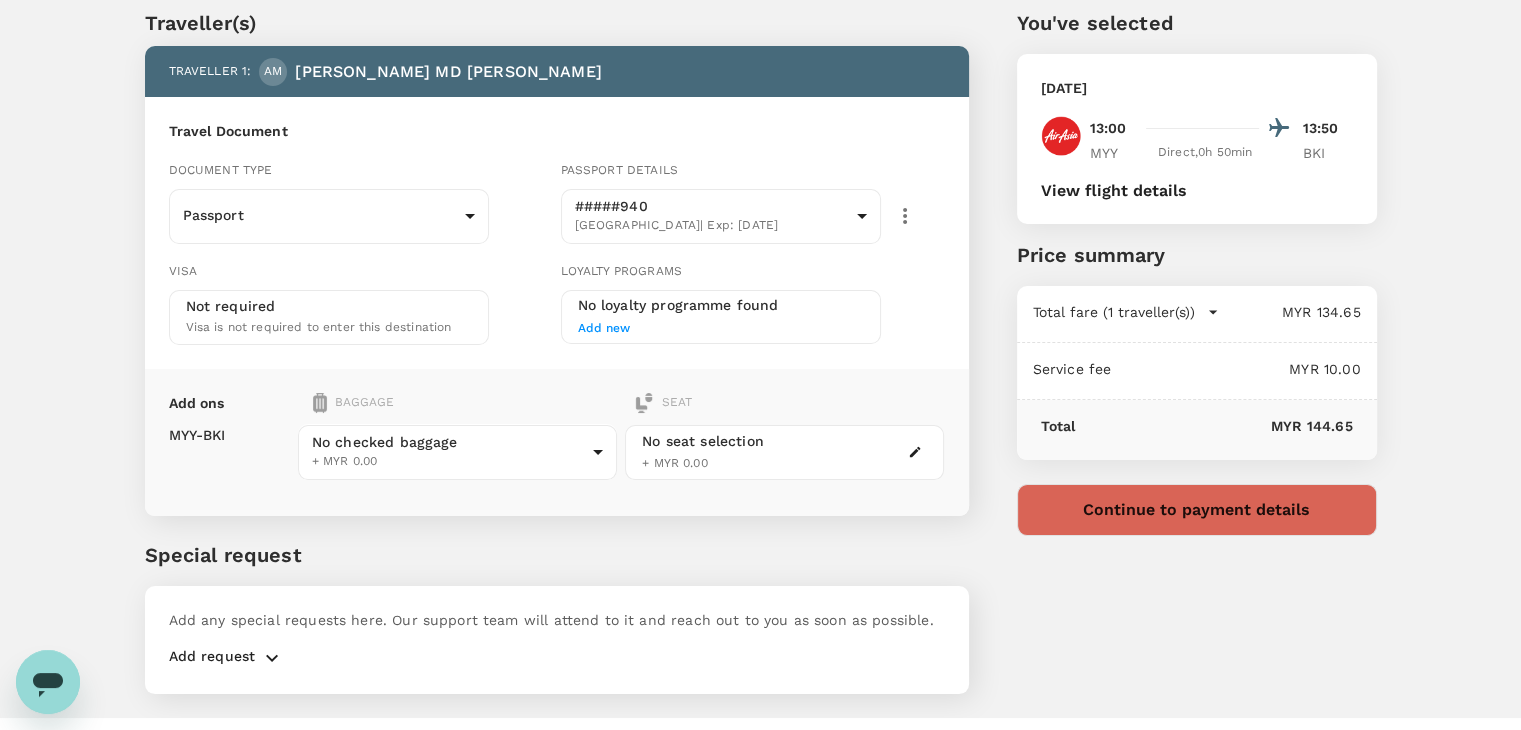 scroll, scrollTop: 100, scrollLeft: 0, axis: vertical 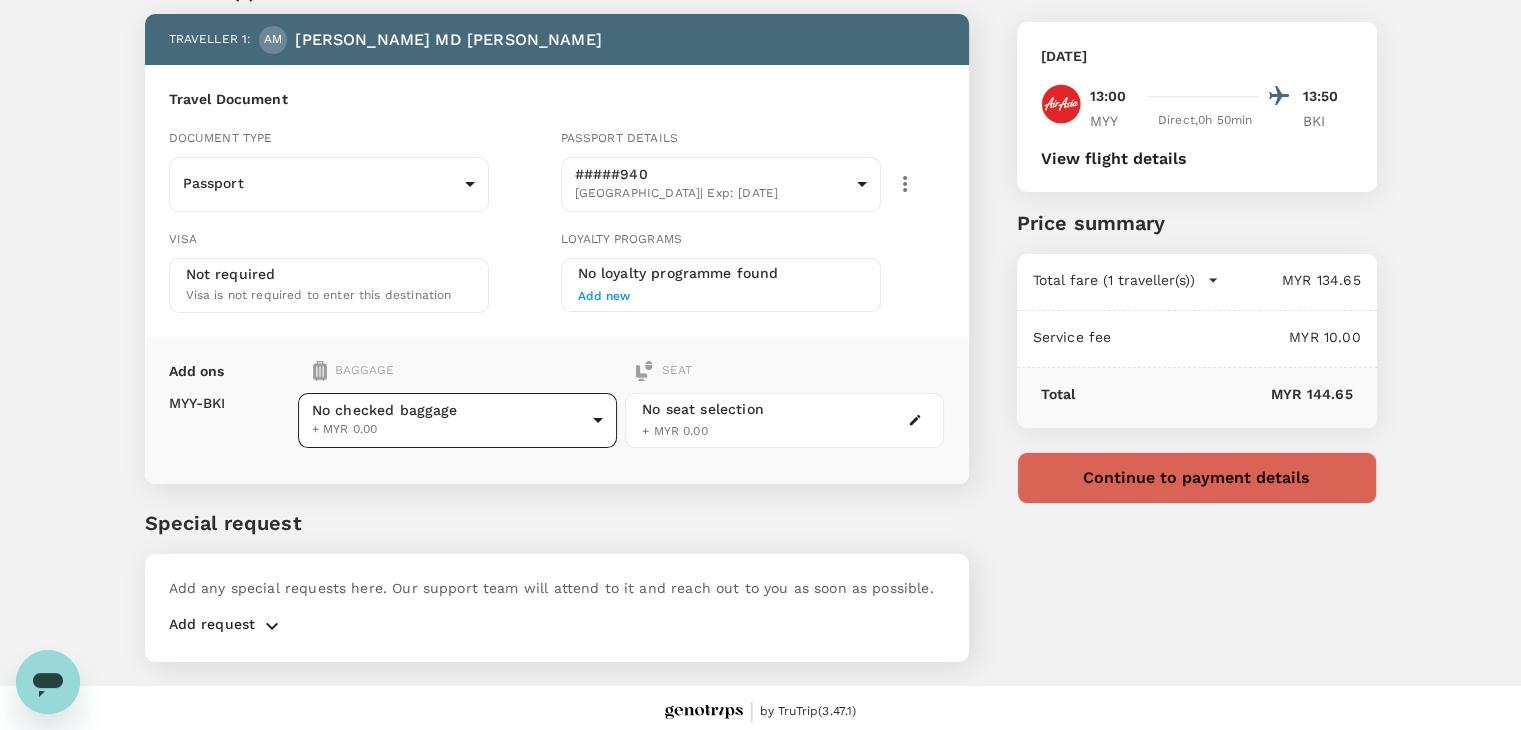 click on "Back to flight results Flight review Traveller(s) Traveller   1 : AM AHMAD   MD TANWEER Travel Document Document type Passport Passport ​ Passport details #####940 India  | Exp:   05 Sep 2032 108d506d-9771-4841-ad40-b3f13c4c8ba8 ​ Visa Not required Visa is not required to enter this destination Loyalty programs No loyalty programme found Add new Add ons Baggage Seat MYY  -  BKI No checked baggage + MYR 0.00 ​ No seat selection + MYR 0.00 Special request Add any special requests here. Our support team will attend to it and reach out to you as soon as possible. Add request You've selected Monday, 21 Jul 2025 13:00 13:50 MYY Direct ,  0h 50min BKI View flight details Price summary Total fare (1 traveller(s)) MYR 134.65 Air fare MYR 134.65 Baggage fee MYR 0.00 Seat fee MYR 0.00 Service fee MYR 10.00 Total MYR 144.65 Continue to payment details by TruTrip  ( 3.47.1   ) View details Edit Add new" at bounding box center (760, 319) 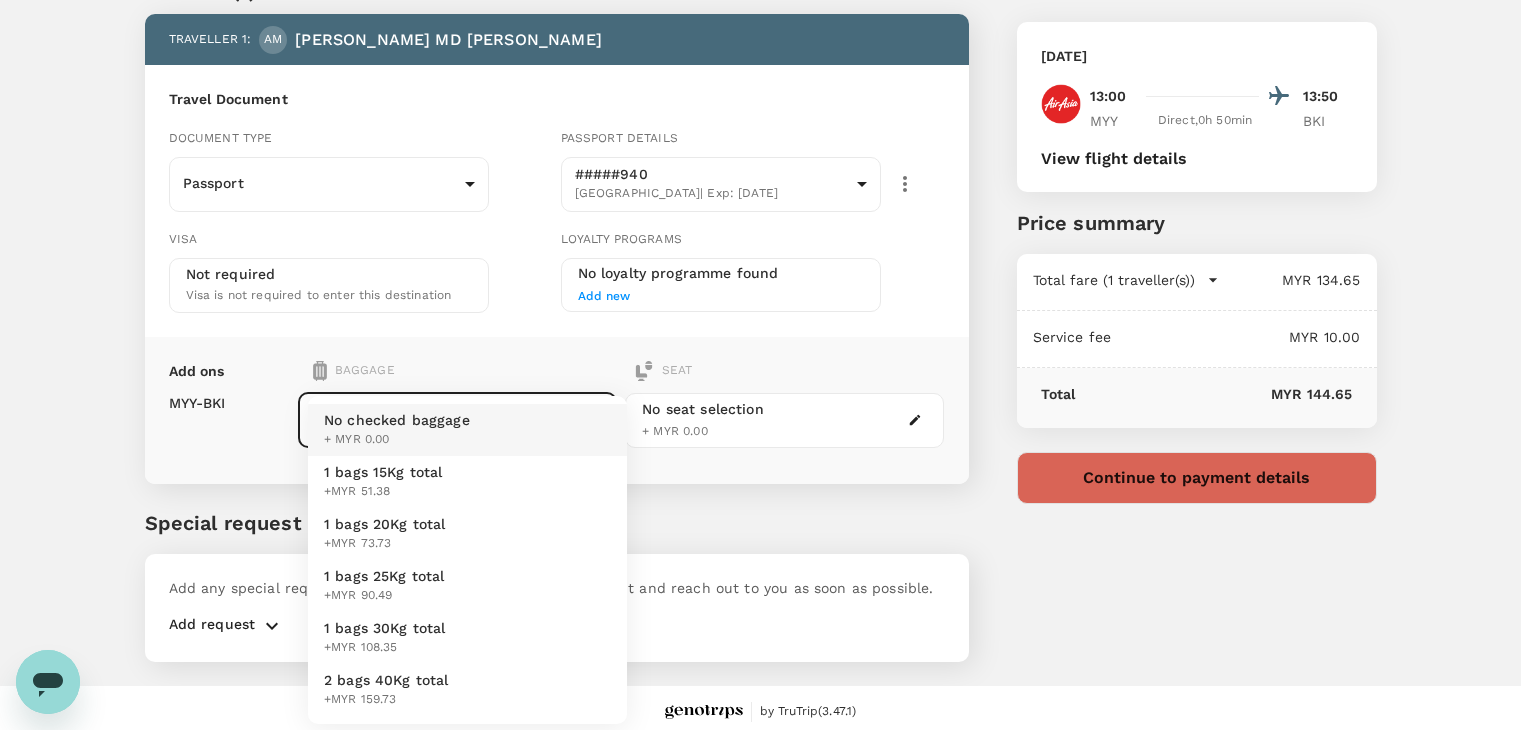 click on "1 bags 15Kg total +MYR 51.38" at bounding box center (467, 482) 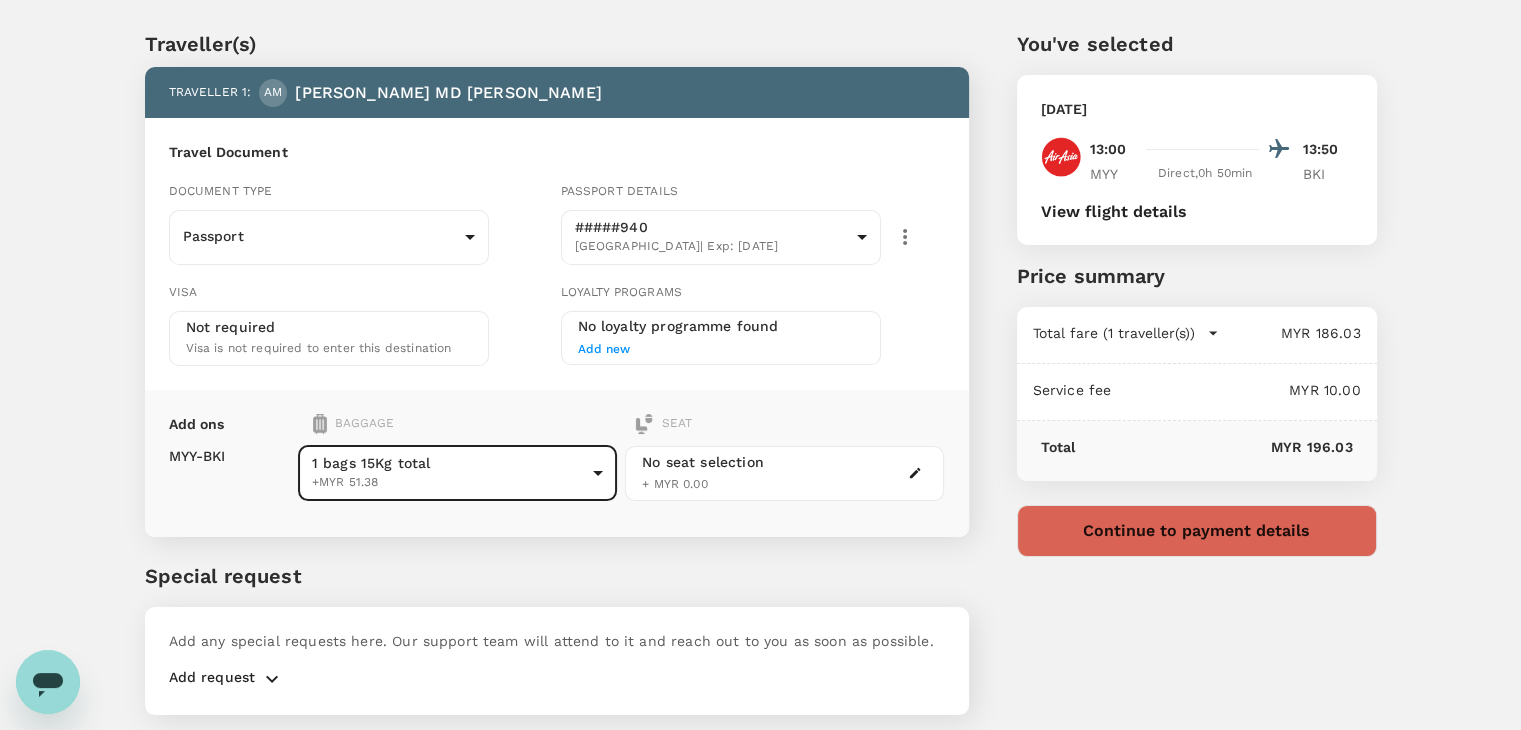 scroll, scrollTop: 0, scrollLeft: 0, axis: both 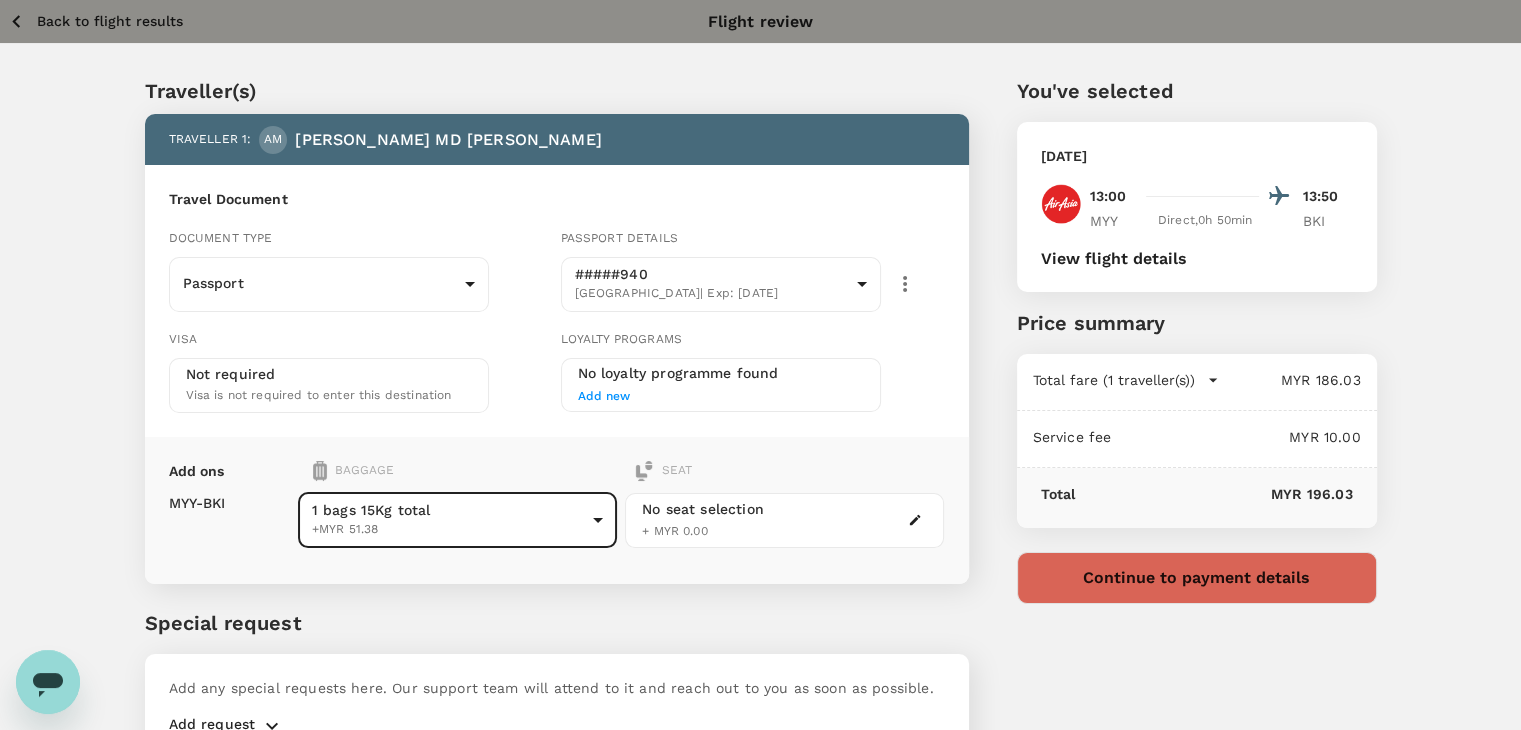 click on "Back to flight results" at bounding box center (110, 21) 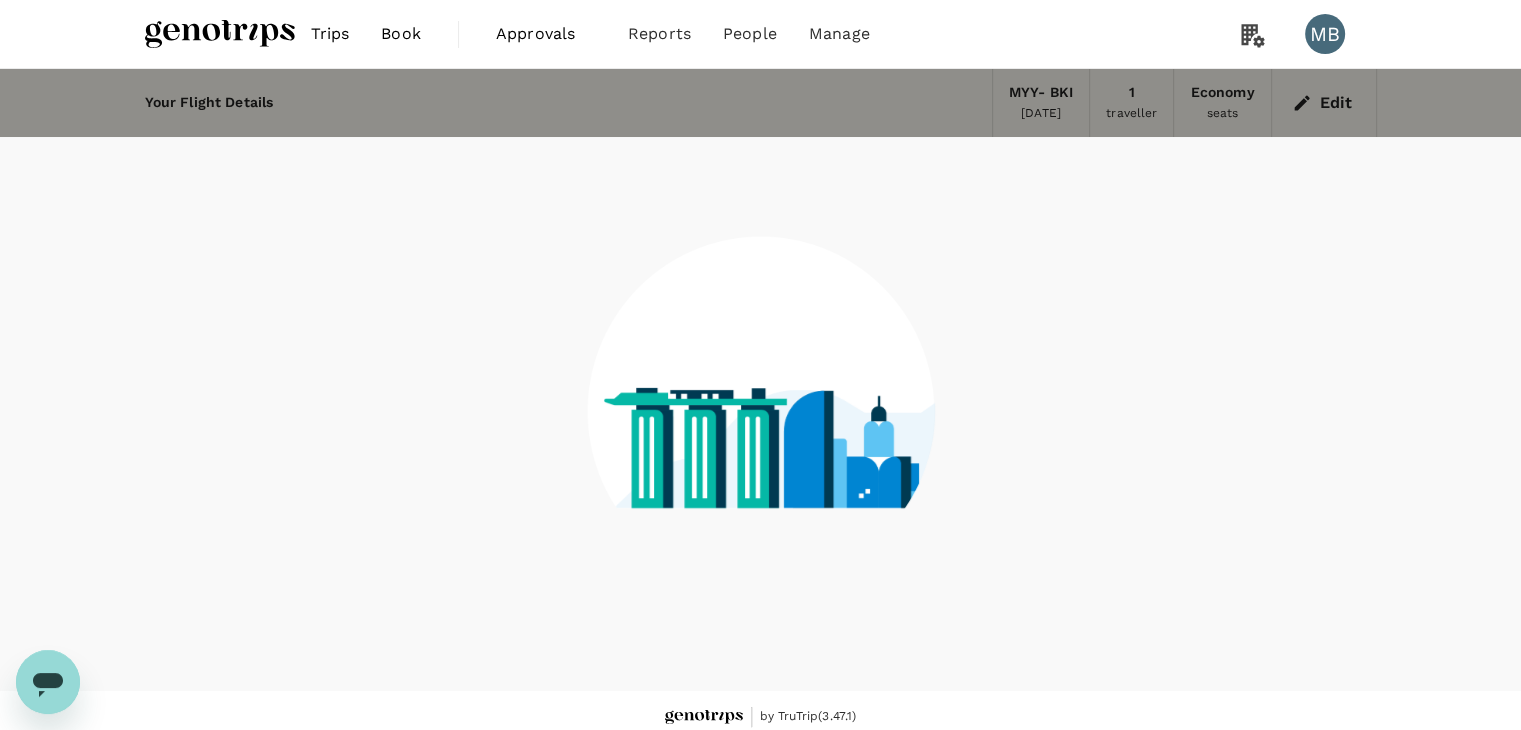 scroll, scrollTop: 13, scrollLeft: 0, axis: vertical 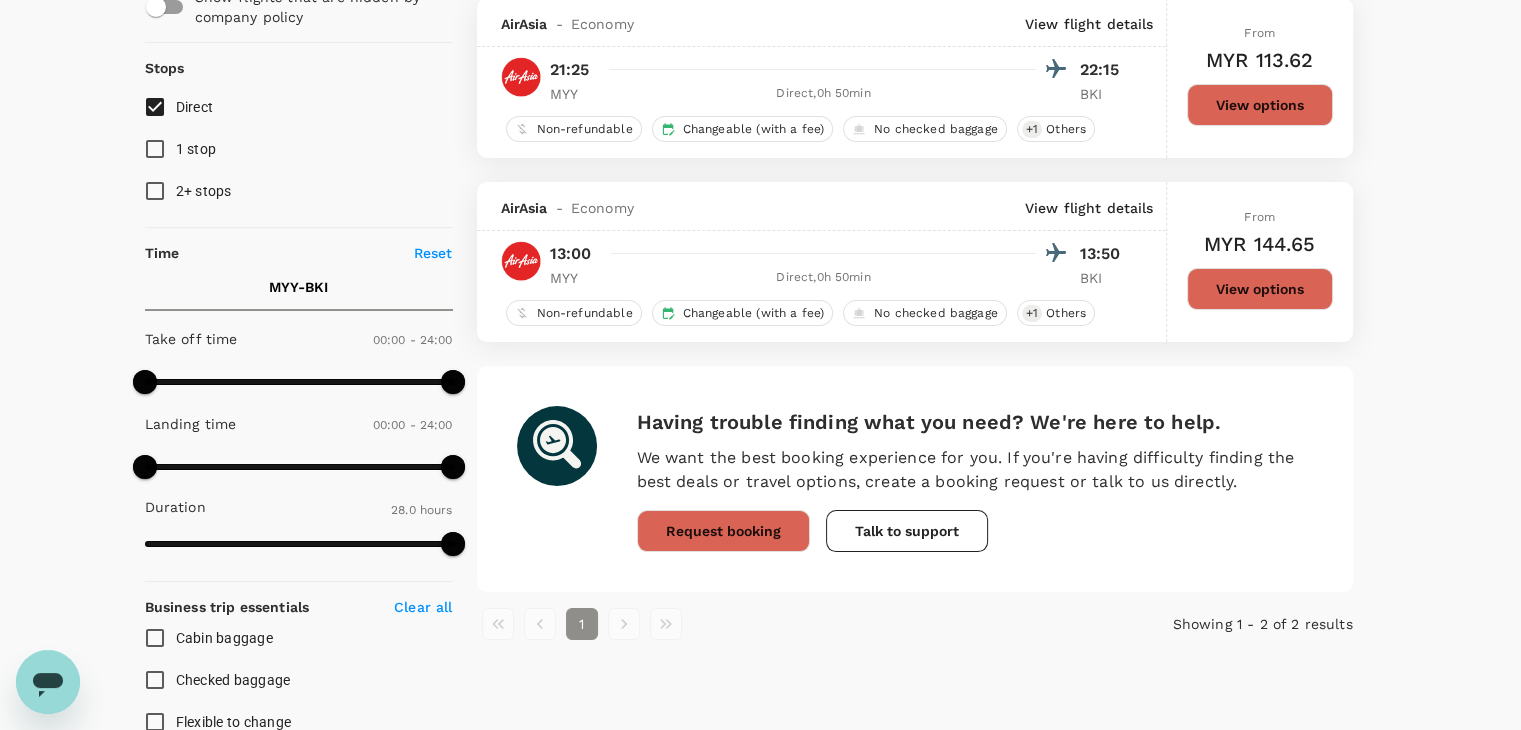 click on "View options" at bounding box center [1260, 289] 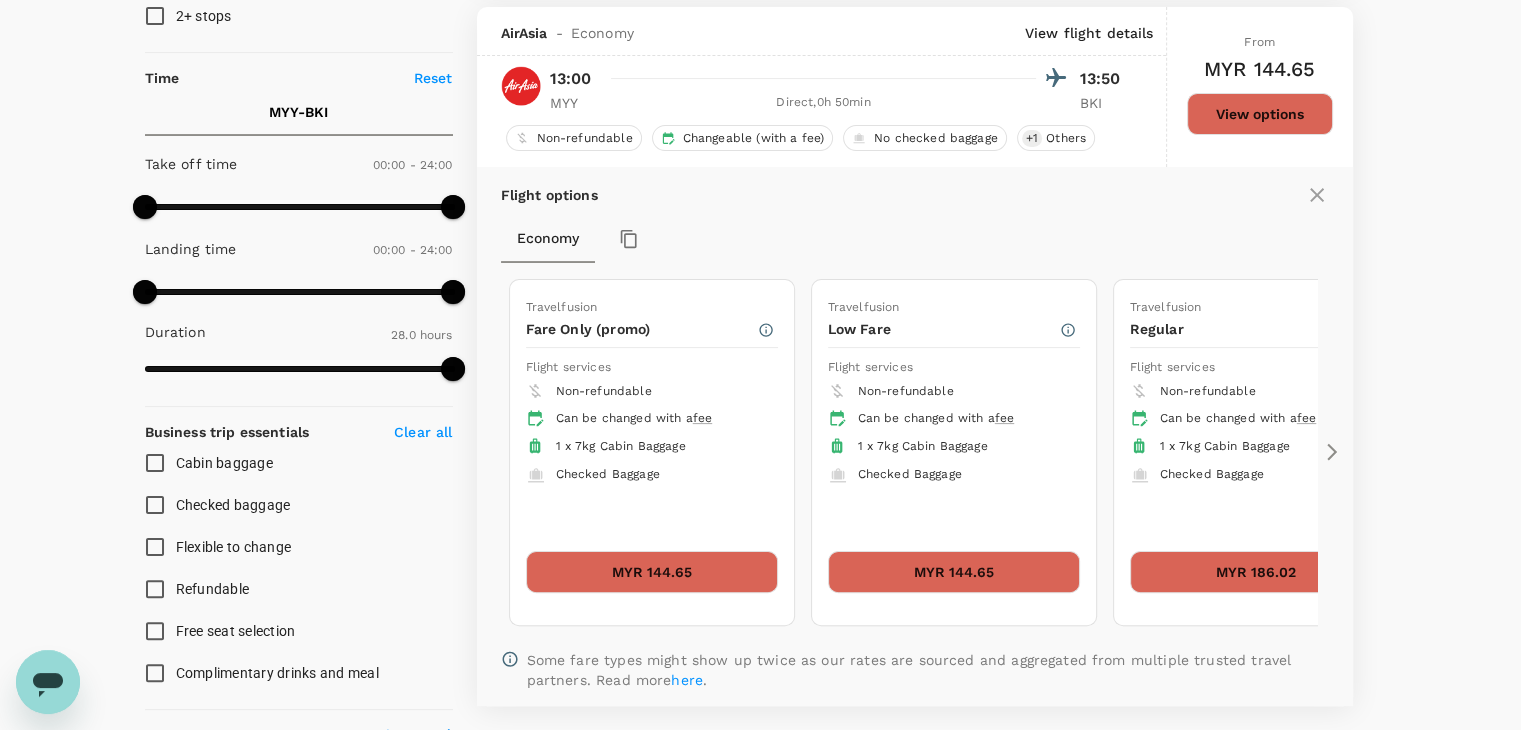 scroll, scrollTop: 395, scrollLeft: 0, axis: vertical 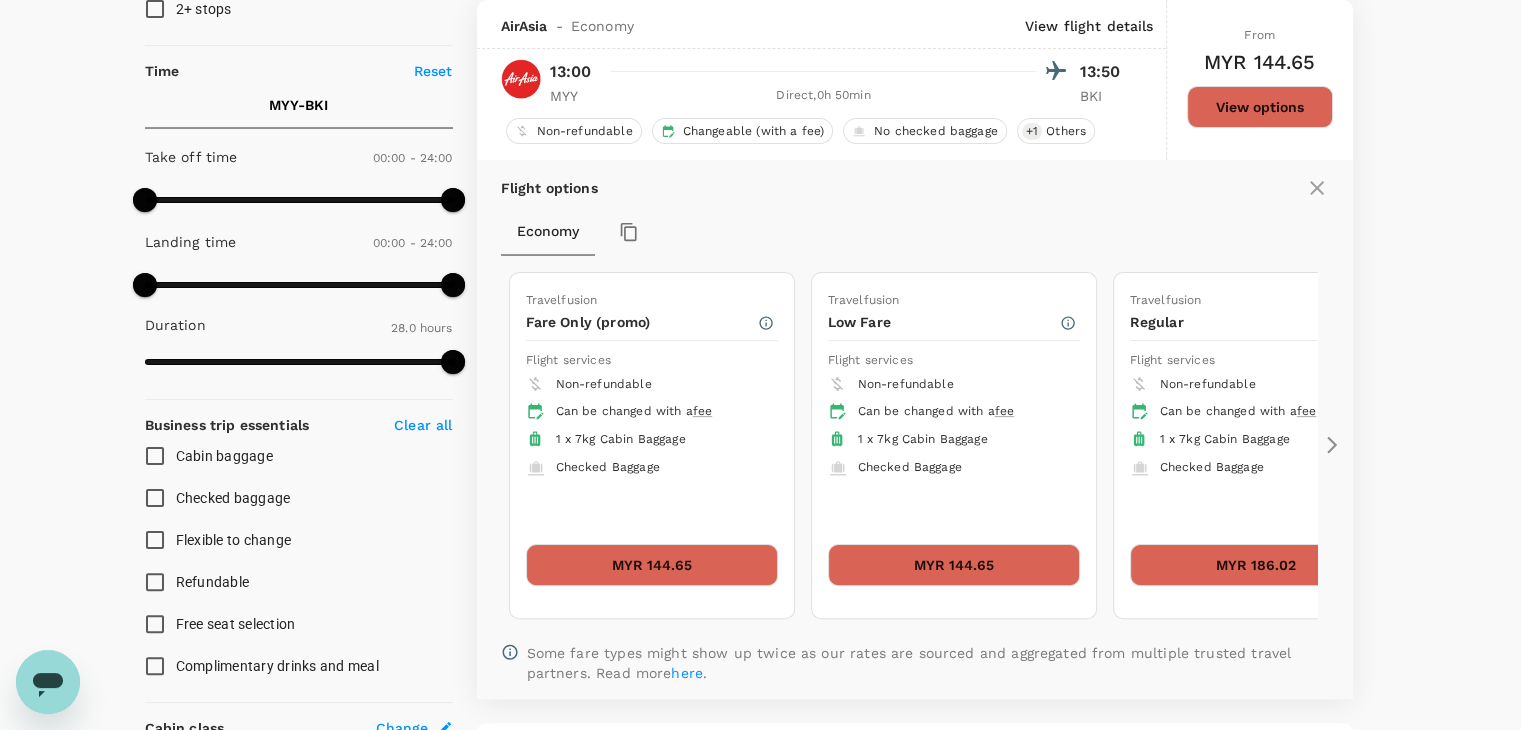 click 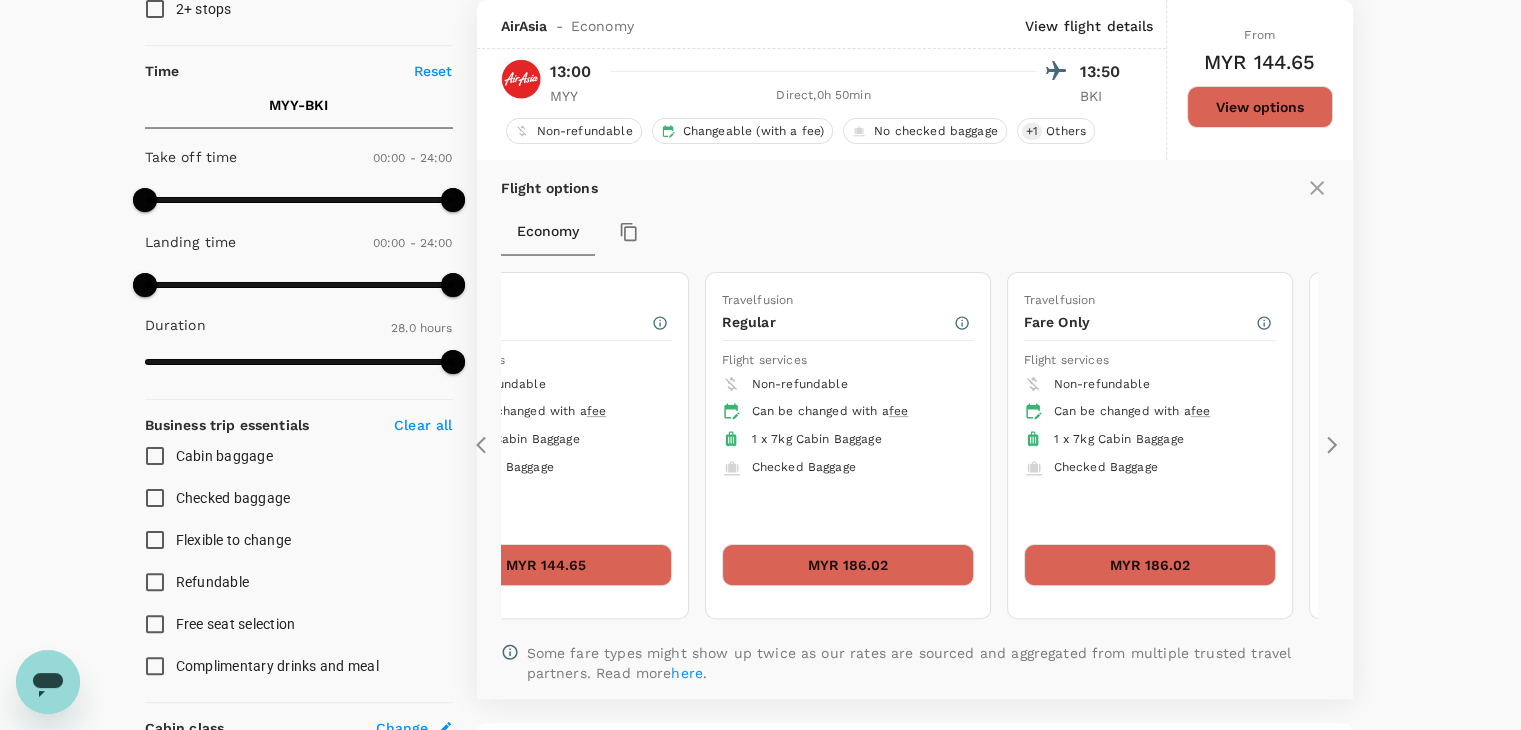 click on "MYR 186.02" at bounding box center (848, 565) 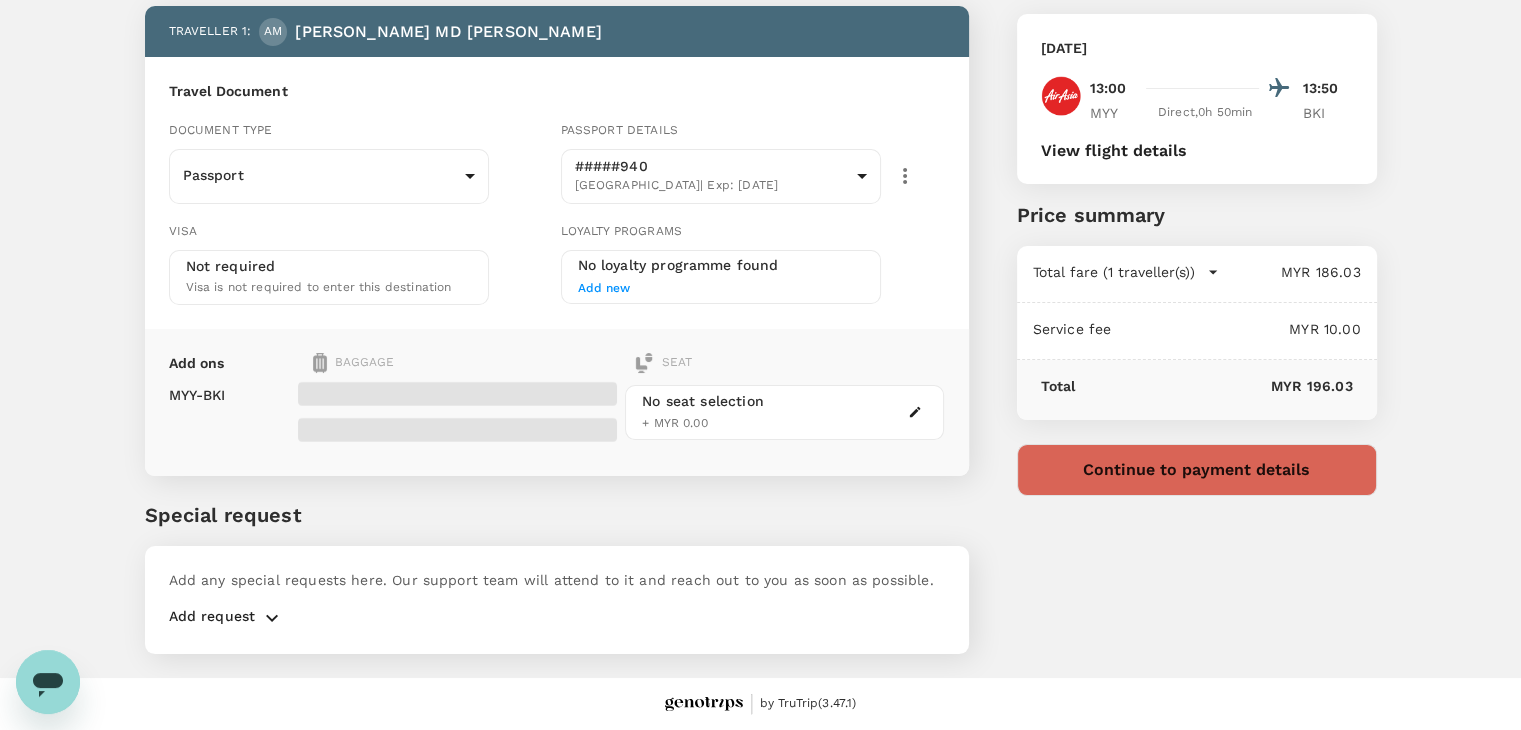 scroll, scrollTop: 0, scrollLeft: 0, axis: both 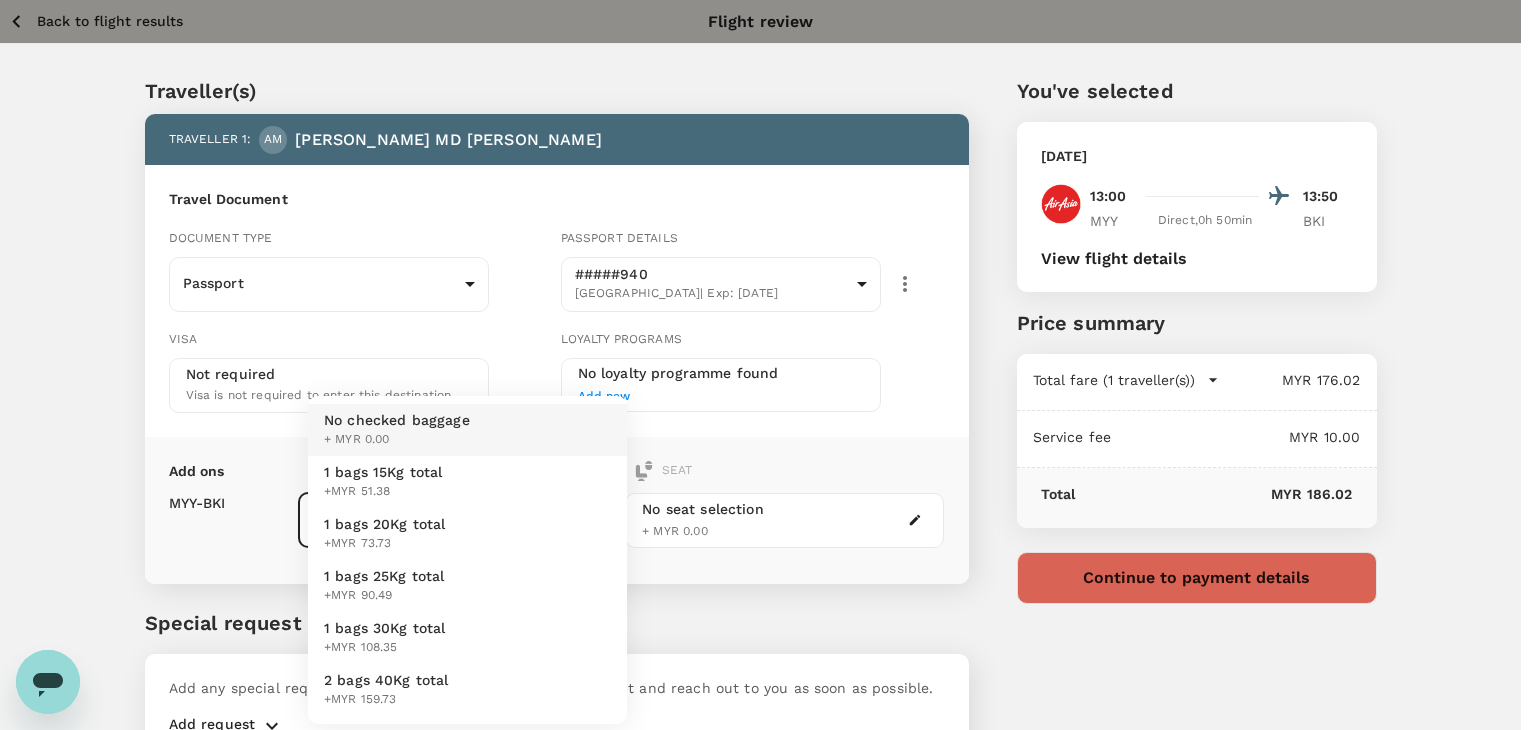 click on "Back to flight results Flight review Traveller(s) Traveller   1 : AM AHMAD   MD TANWEER Travel Document Document type Passport Passport ​ Passport details #####940 India  | Exp:   05 Sep 2032 108d506d-9771-4841-ad40-b3f13c4c8ba8 ​ Visa Not required Visa is not required to enter this destination Loyalty programs No loyalty programme found Add new Add ons Baggage Seat MYY  -  BKI No checked baggage + MYR 0.00 ​ No seat selection + MYR 0.00 Special request Add any special requests here. Our support team will attend to it and reach out to you as soon as possible. Add request You've selected Monday, 21 Jul 2025 13:00 13:50 MYY Direct ,  0h 50min BKI View flight details Price summary Total fare (1 traveller(s)) MYR 176.02 Air fare MYR 176.02 Baggage fee MYR 0.00 Seat fee MYR 0.00 Service fee MYR 10.00 Total MYR 186.02 Continue to payment details by TruTrip  ( 3.47.1   ) View details Edit Add new No checked baggage + MYR 0.00 1 bags 15Kg total +MYR 51.38 1 bags 20Kg total +MYR 73.73 1 bags 25Kg total" at bounding box center (768, 419) 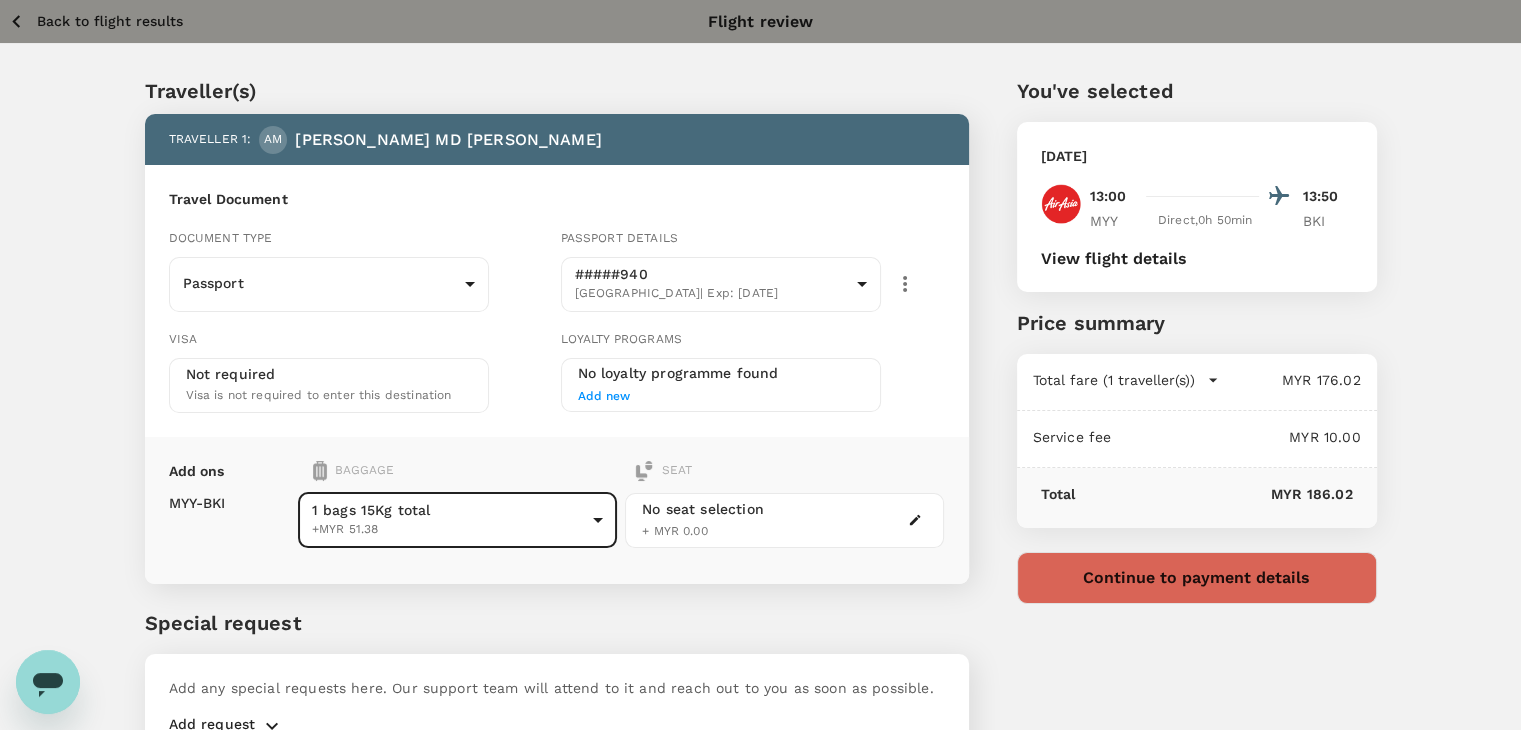 click 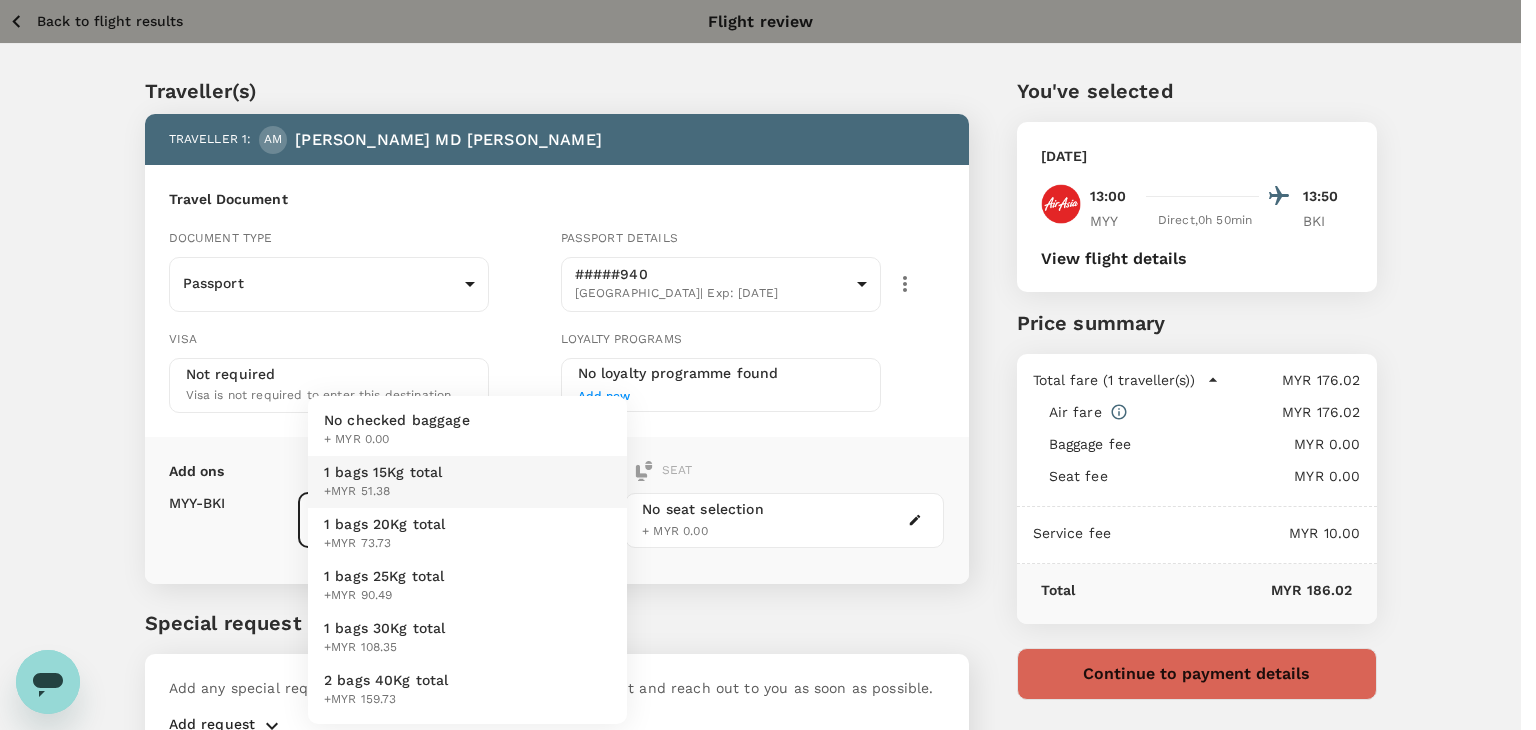 click on "Back to flight results Flight review Traveller(s) Traveller   1 : AM AHMAD   MD TANWEER Travel Document Document type Passport Passport ​ Passport details #####940 India  | Exp:   05 Sep 2032 108d506d-9771-4841-ad40-b3f13c4c8ba8 ​ Visa Not required Visa is not required to enter this destination Loyalty programs No loyalty programme found Add new Add ons Baggage Seat MYY  -  BKI 1 bags 15Kg total +MYR 51.38 1 - 51.38 ​ No seat selection + MYR 0.00 Special request Add any special requests here. Our support team will attend to it and reach out to you as soon as possible. Add request You've selected Monday, 21 Jul 2025 13:00 13:50 MYY Direct ,  0h 50min BKI View flight details Price summary Total fare (1 traveller(s)) MYR 176.02 Air fare MYR 176.02 Baggage fee MYR 0.00 Seat fee MYR 0.00 Service fee MYR 10.00 Total MYR 186.02 Continue to payment details by TruTrip  ( 3.47.1   ) View details Edit Add new No checked baggage + MYR 0.00 1 bags 15Kg total +MYR 51.38 1 bags 20Kg total +MYR 73.73 1 bags 25Kg total" at bounding box center (768, 419) 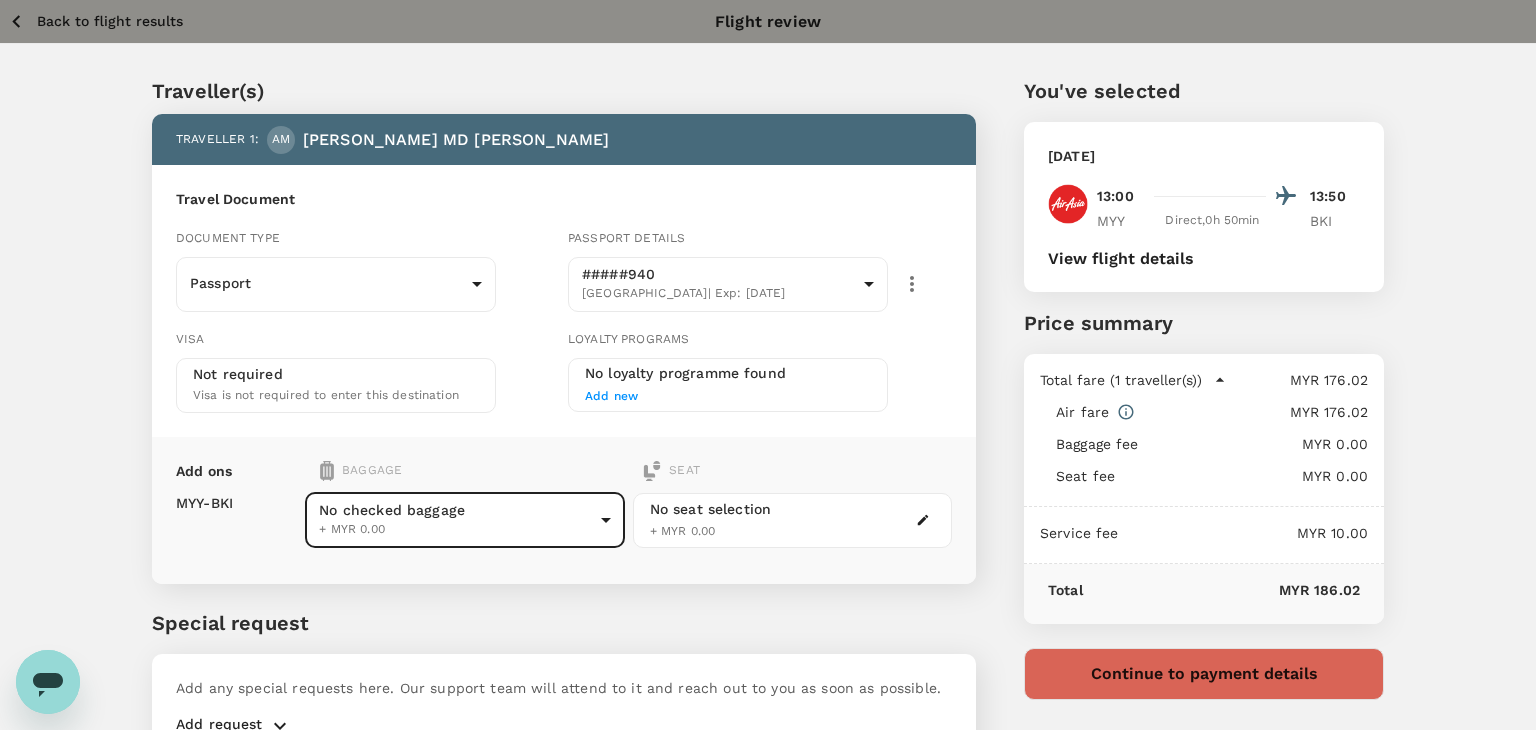 click on "Back to flight results Flight review Traveller(s) Traveller   1 : AM AHMAD   MD TANWEER Travel Document Document type Passport Passport ​ Passport details #####940 India  | Exp:   05 Sep 2032 108d506d-9771-4841-ad40-b3f13c4c8ba8 ​ Visa Not required Visa is not required to enter this destination Loyalty programs No loyalty programme found Add new Add ons Baggage Seat MYY  -  BKI No checked baggage + MYR 0.00 ​ No seat selection + MYR 0.00 Special request Add any special requests here. Our support team will attend to it and reach out to you as soon as possible. Add request You've selected Monday, 21 Jul 2025 13:00 13:50 MYY Direct ,  0h 50min BKI View flight details Price summary Total fare (1 traveller(s)) MYR 176.02 Air fare MYR 176.02 Baggage fee MYR 0.00 Seat fee MYR 0.00 Service fee MYR 10.00 Total MYR 186.02 Continue to payment details by TruTrip  ( 3.47.1   ) View details Edit Add new" at bounding box center [768, 419] 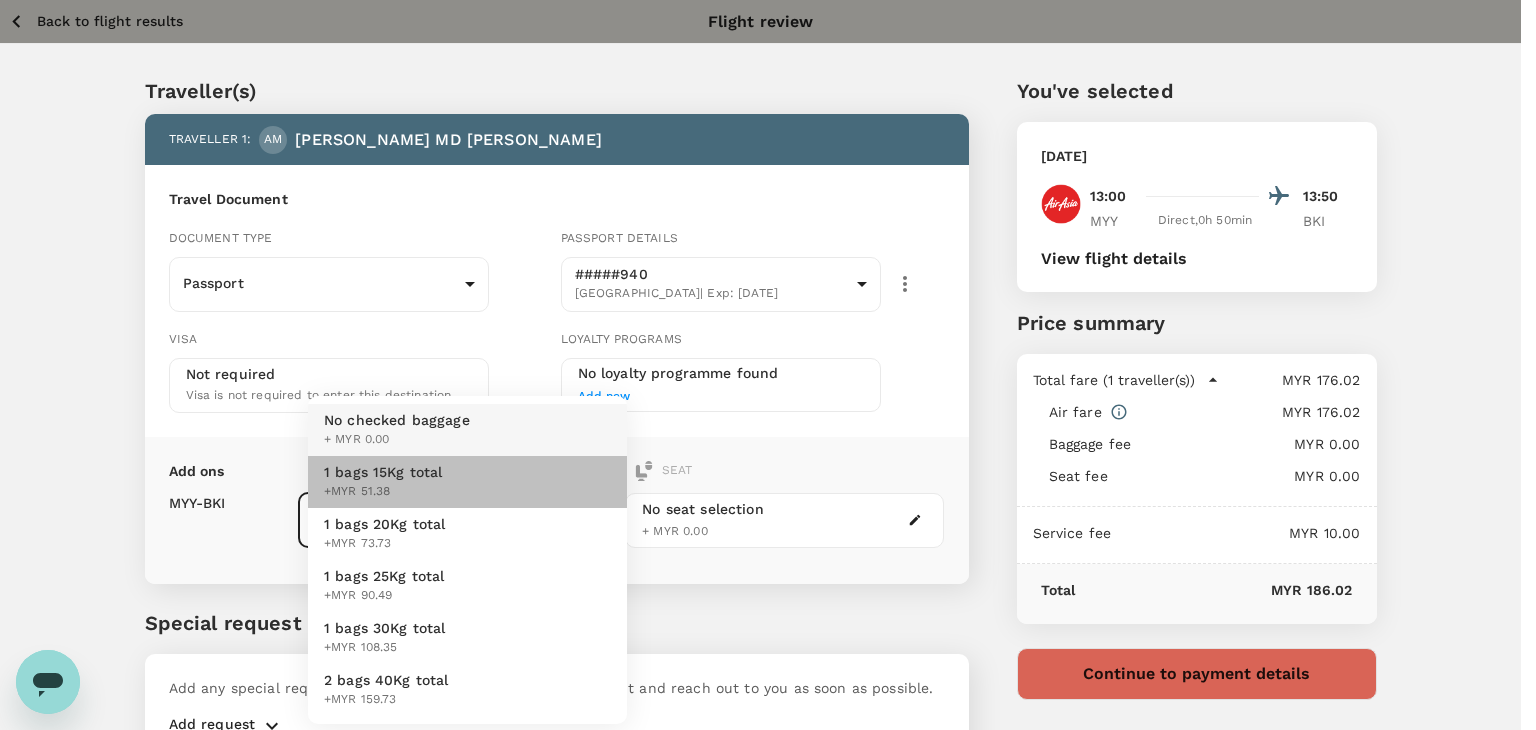 click on "1 bags 15Kg total +MYR 51.38" at bounding box center [467, 482] 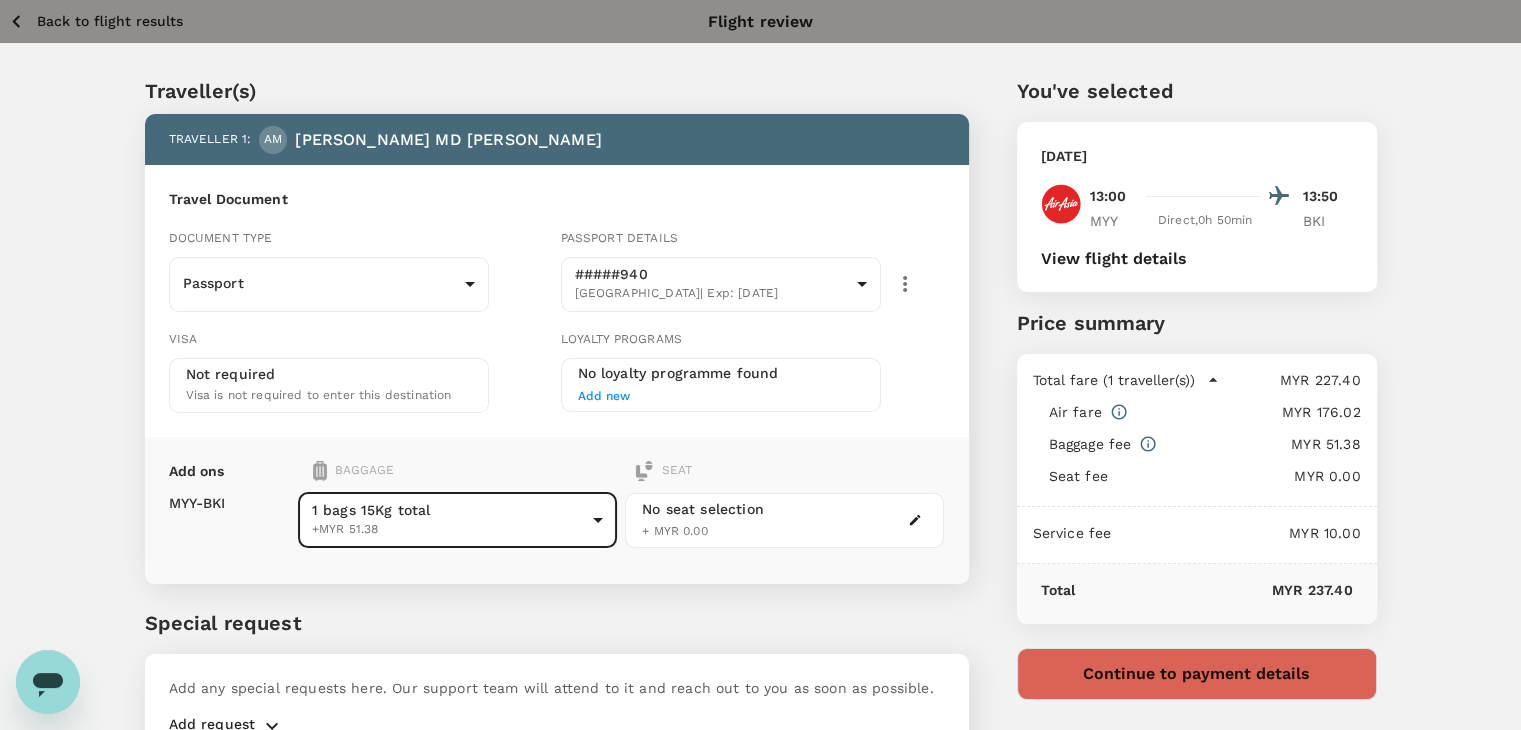 click on "Back to flight results" at bounding box center (110, 21) 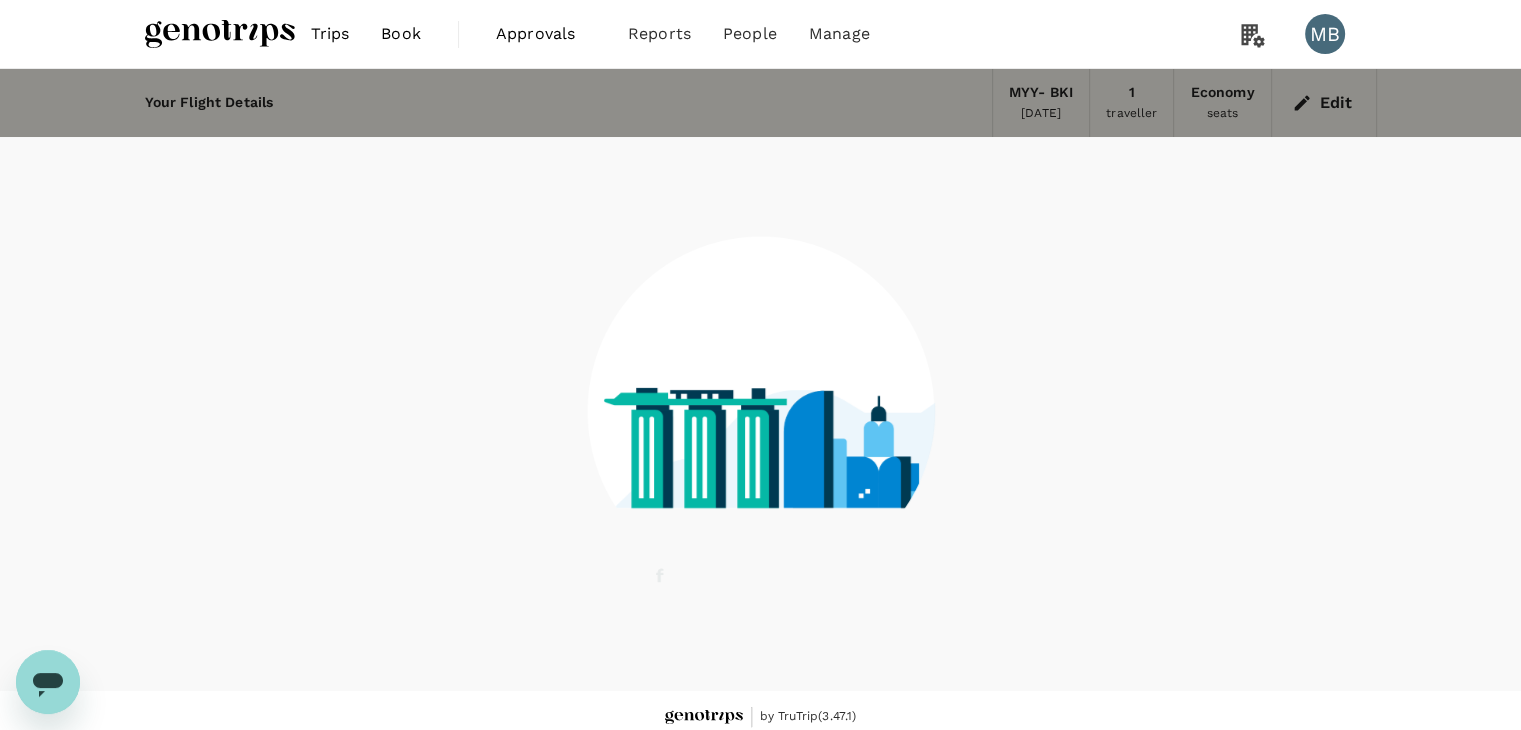 scroll, scrollTop: 13, scrollLeft: 0, axis: vertical 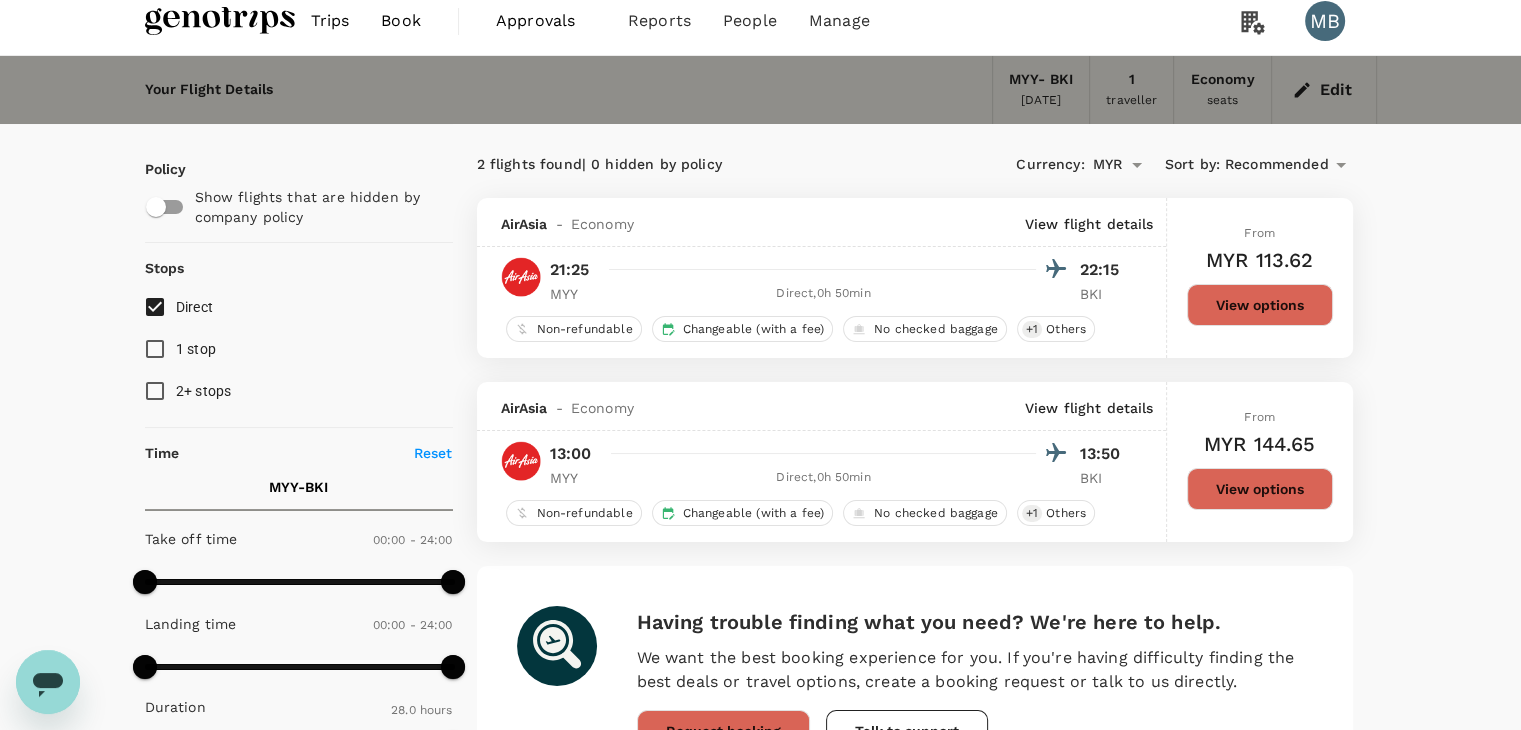 click on "View options" at bounding box center (1260, 489) 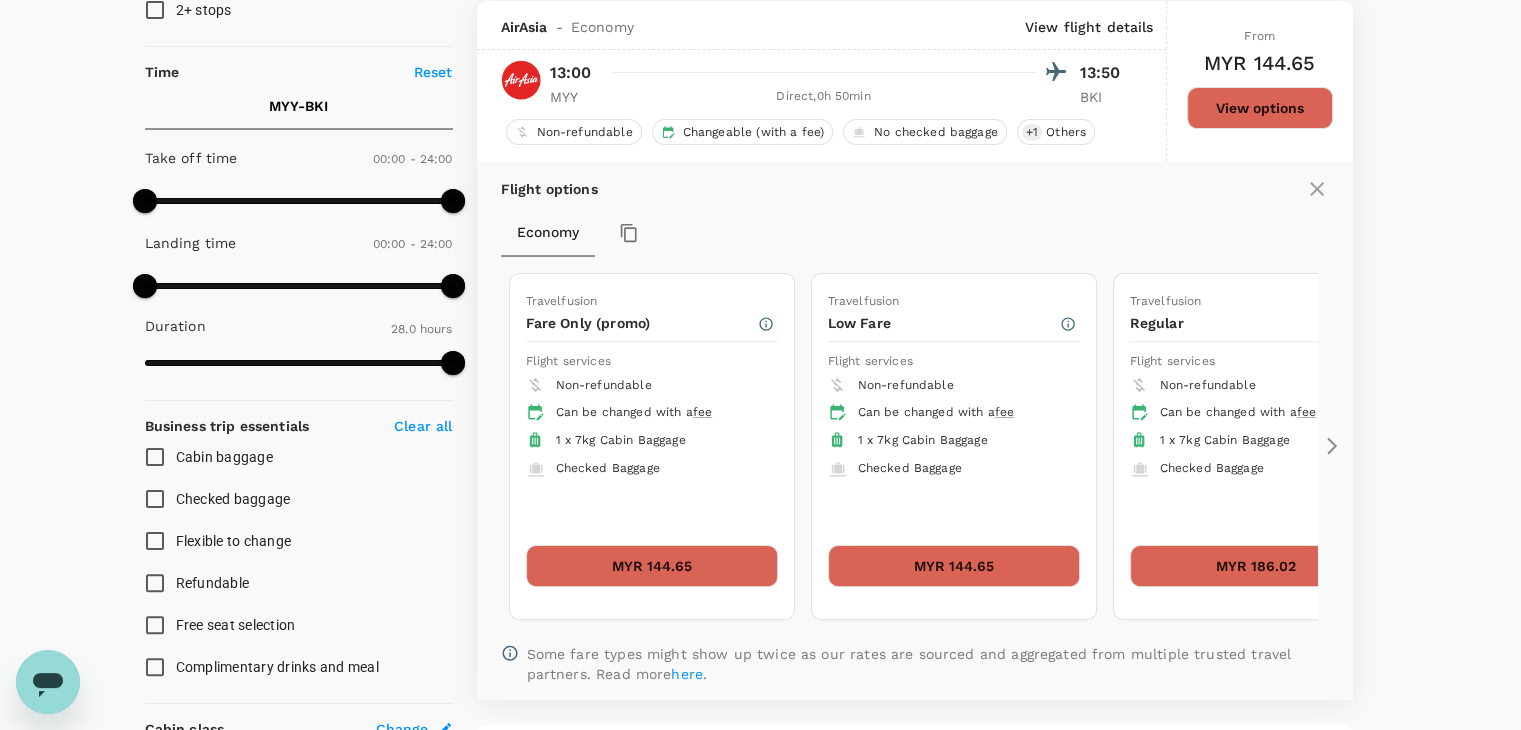 scroll, scrollTop: 395, scrollLeft: 0, axis: vertical 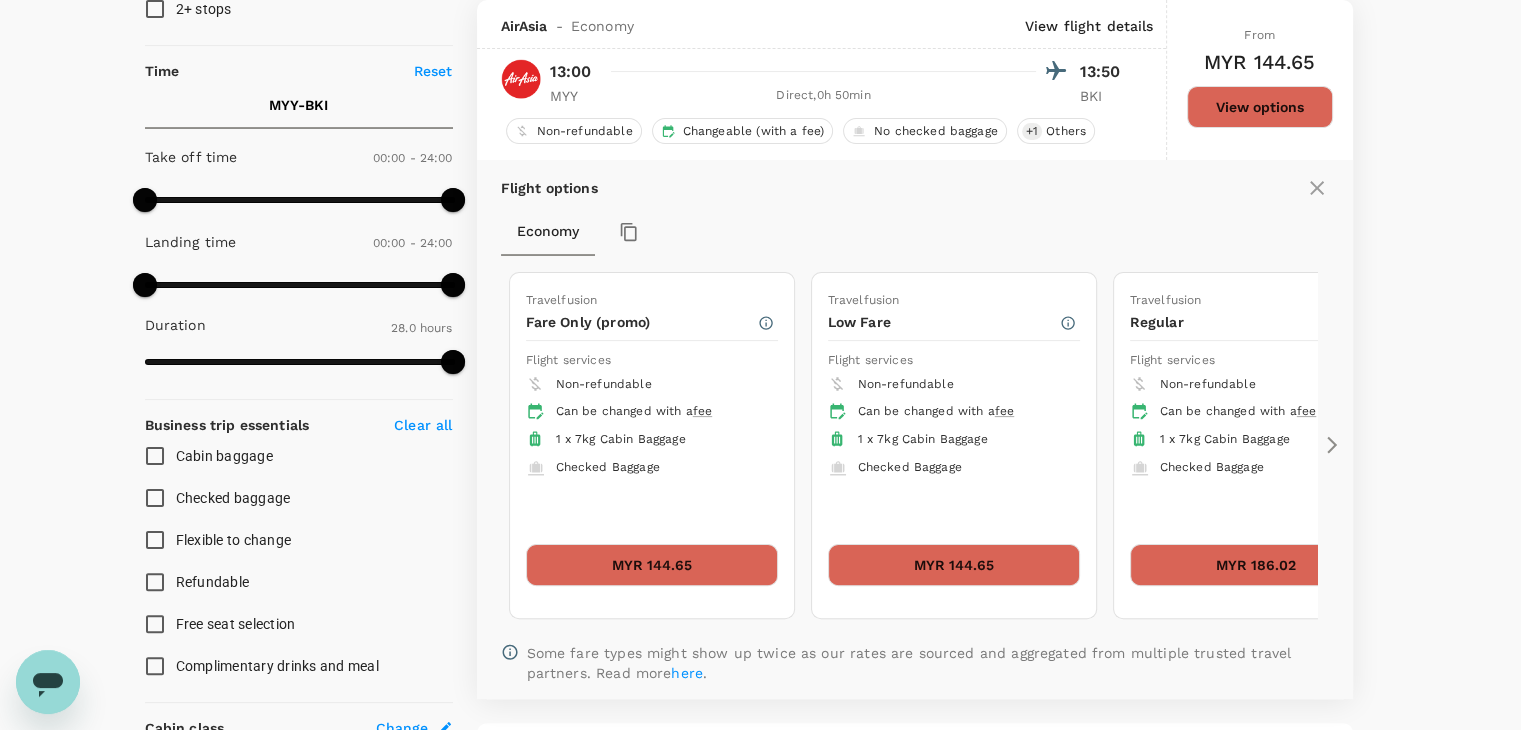 click 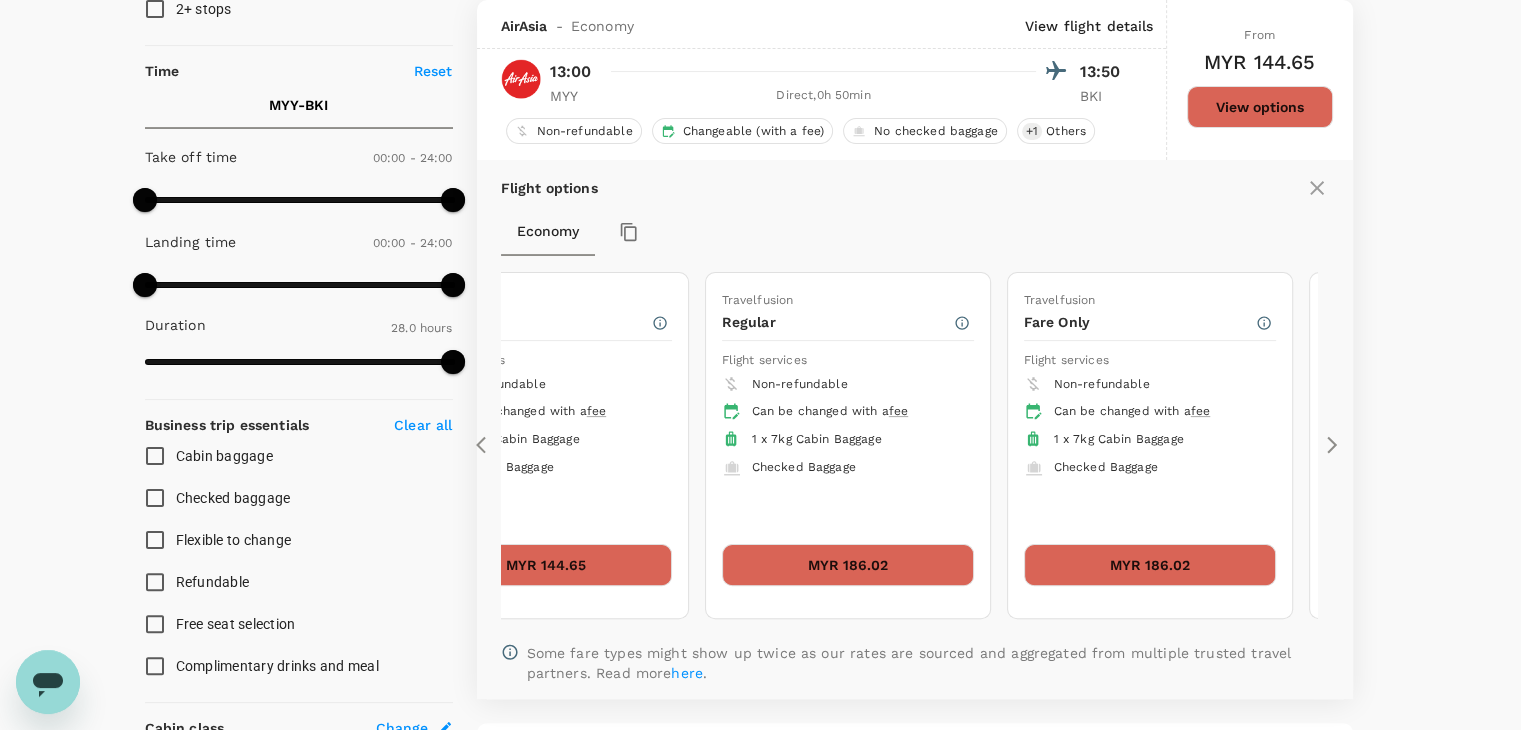 click 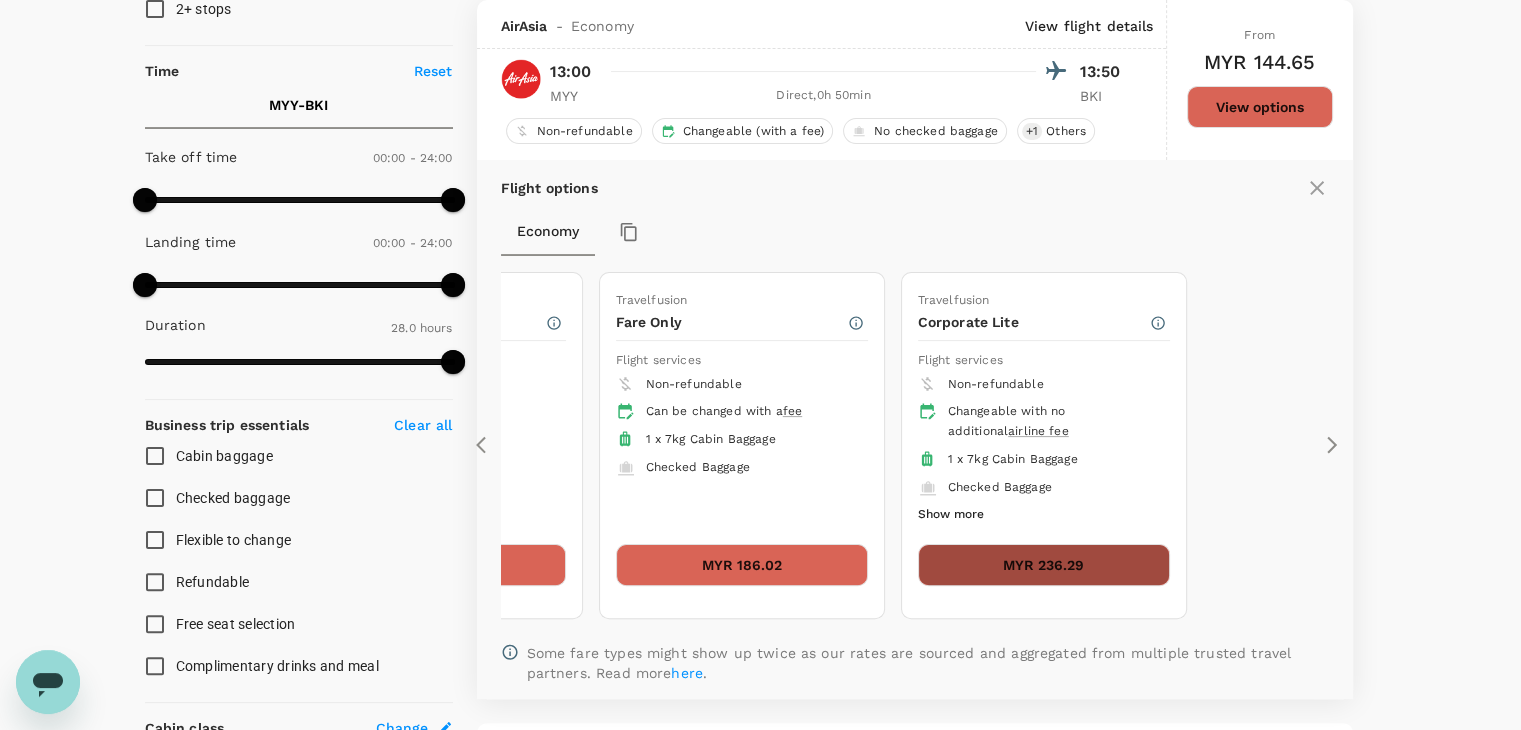 click on "MYR 236.29" at bounding box center (1044, 565) 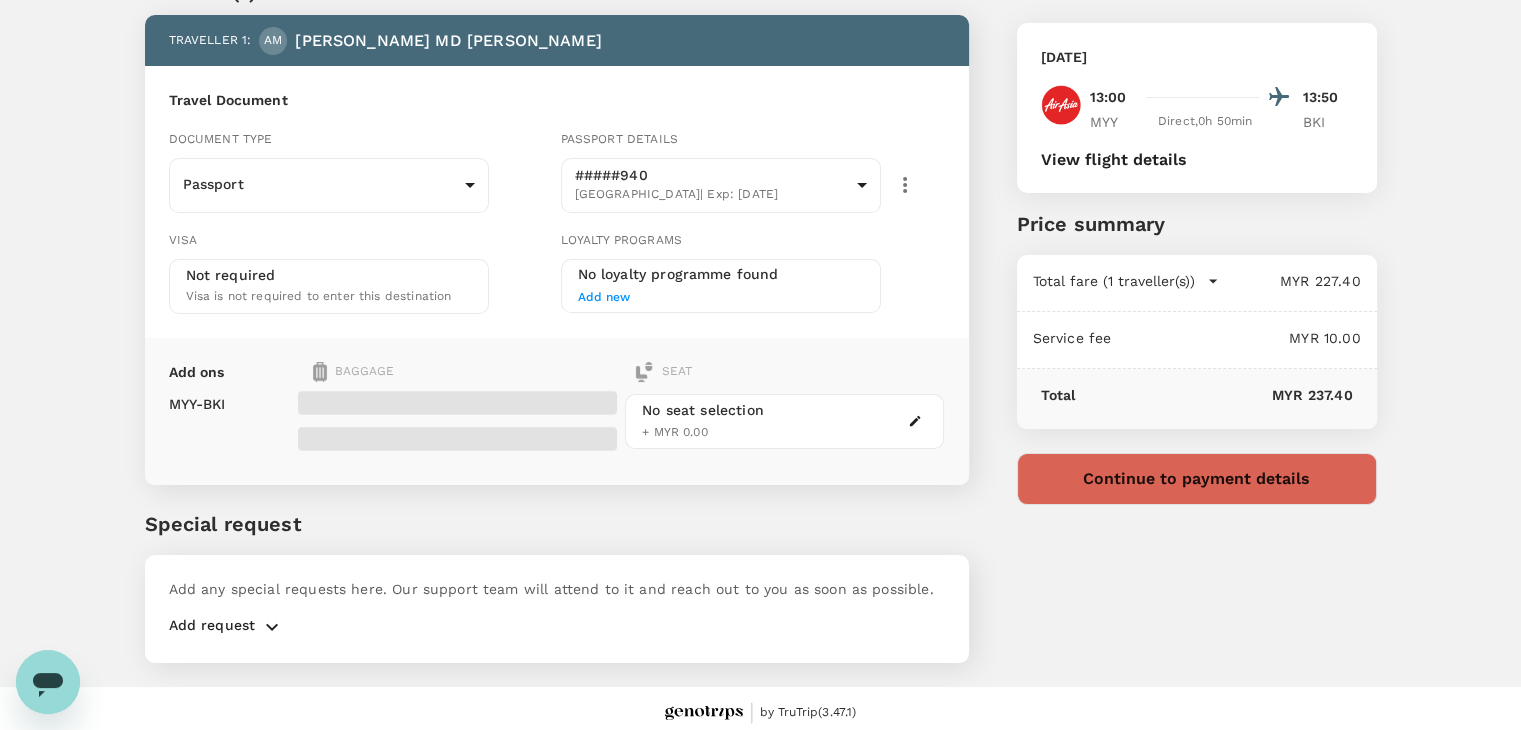 scroll, scrollTop: 0, scrollLeft: 0, axis: both 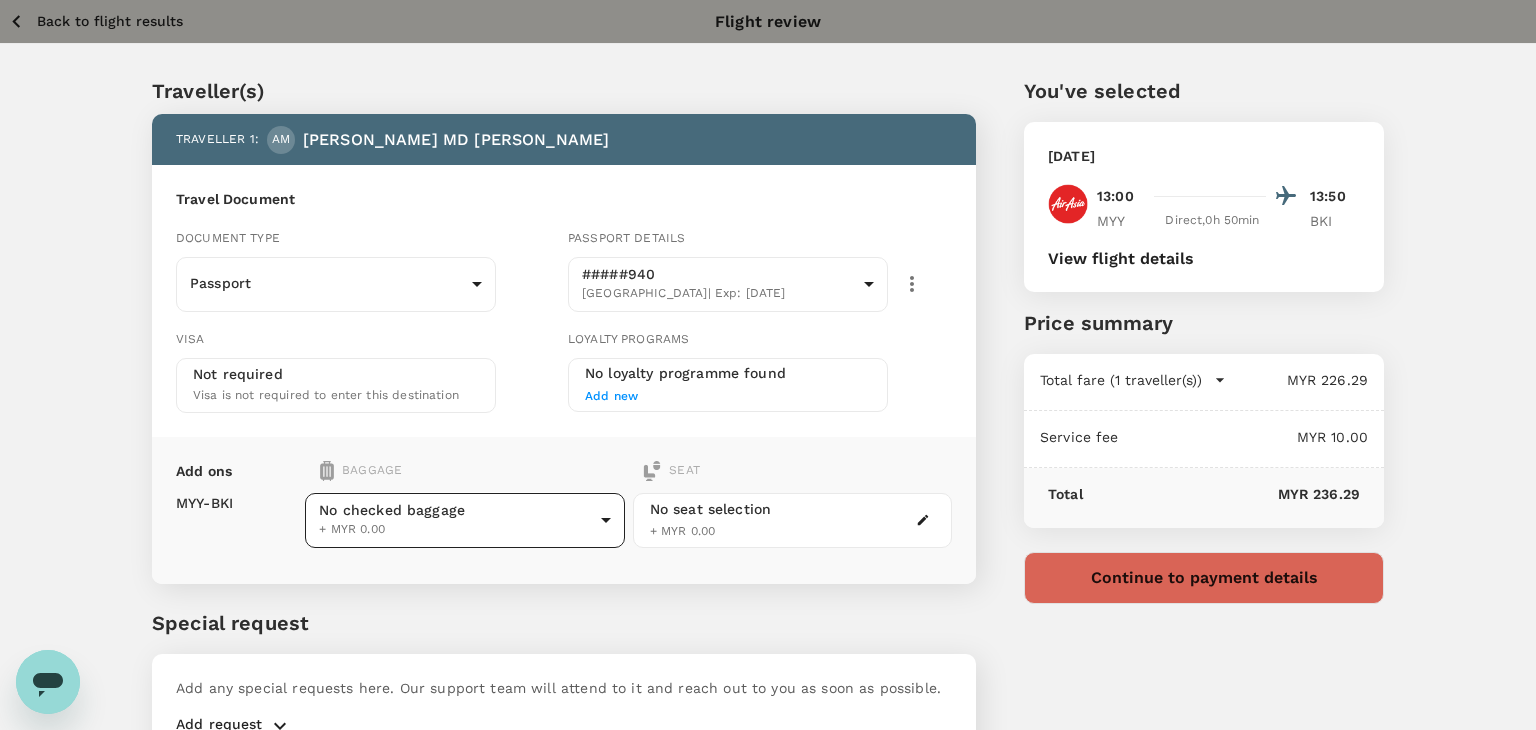 click on "Back to flight results Flight review Traveller(s) Traveller   1 : AM AHMAD   MD TANWEER Travel Document Document type Passport Passport ​ Passport details #####940 India  | Exp:   05 Sep 2032 108d506d-9771-4841-ad40-b3f13c4c8ba8 ​ Visa Not required Visa is not required to enter this destination Loyalty programs No loyalty programme found Add new Add ons Baggage Seat MYY  -  BKI No checked baggage + MYR 0.00 ​ No seat selection + MYR 0.00 Special request Add any special requests here. Our support team will attend to it and reach out to you as soon as possible. Add request You've selected Monday, 21 Jul 2025 13:00 13:50 MYY Direct ,  0h 50min BKI View flight details Price summary Total fare (1 traveller(s)) MYR 226.29 Air fare MYR 226.29 Baggage fee MYR 0.00 Seat fee MYR 0.00 Service fee MYR 10.00 Total MYR 236.29 Continue to payment details by TruTrip  ( 3.47.1   ) View details Edit Add new" at bounding box center [768, 419] 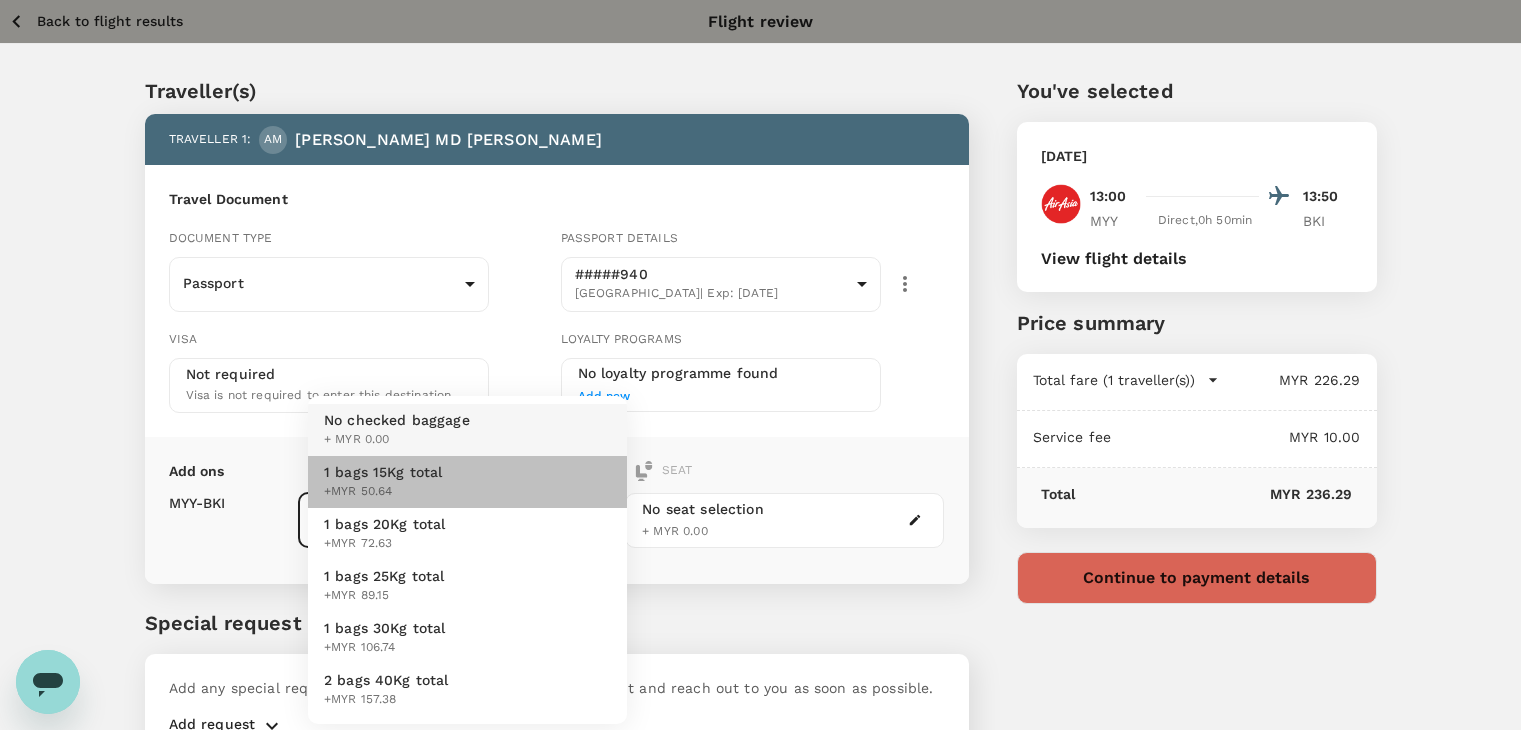 click on "1 bags 15Kg total +MYR 50.64" at bounding box center [467, 482] 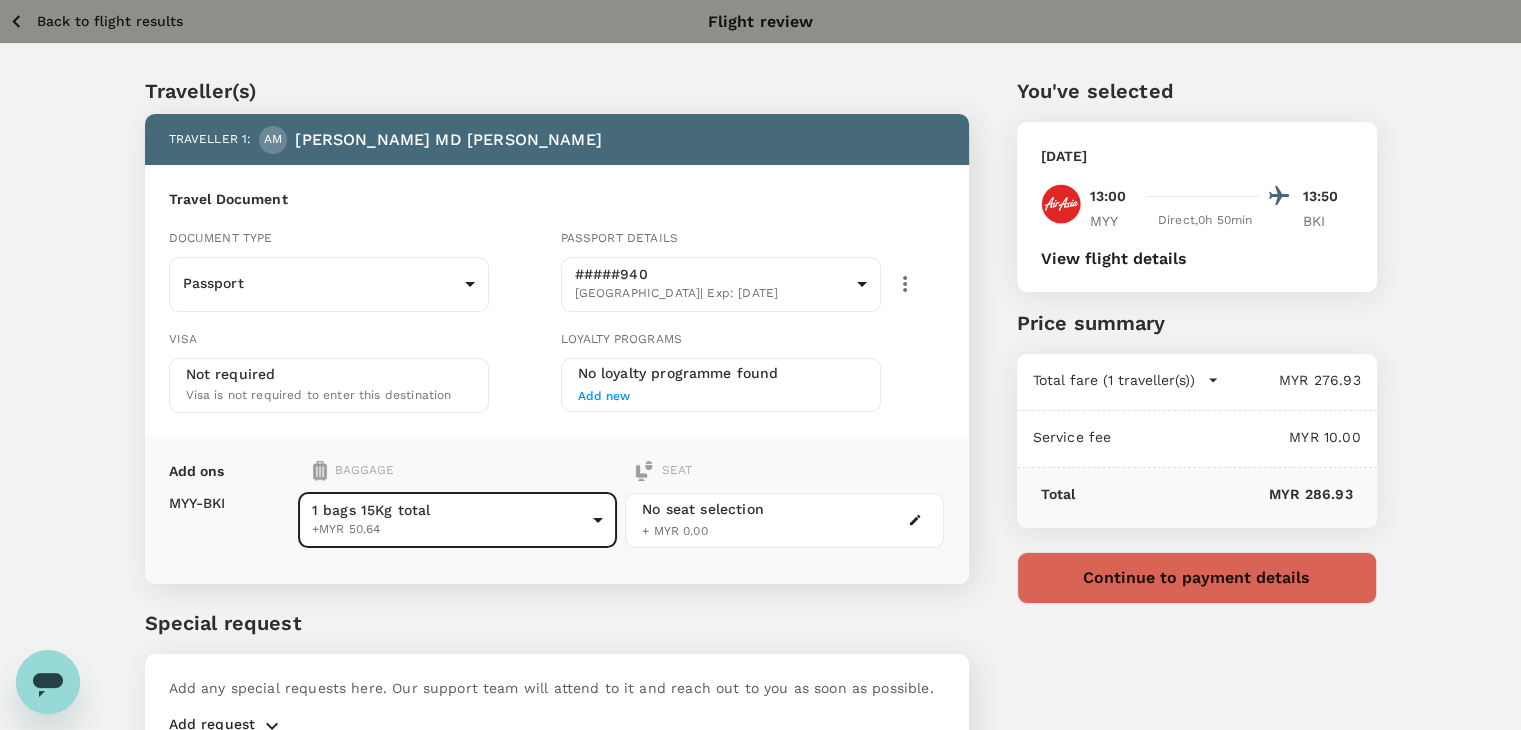 click on "Back to flight results" at bounding box center (110, 21) 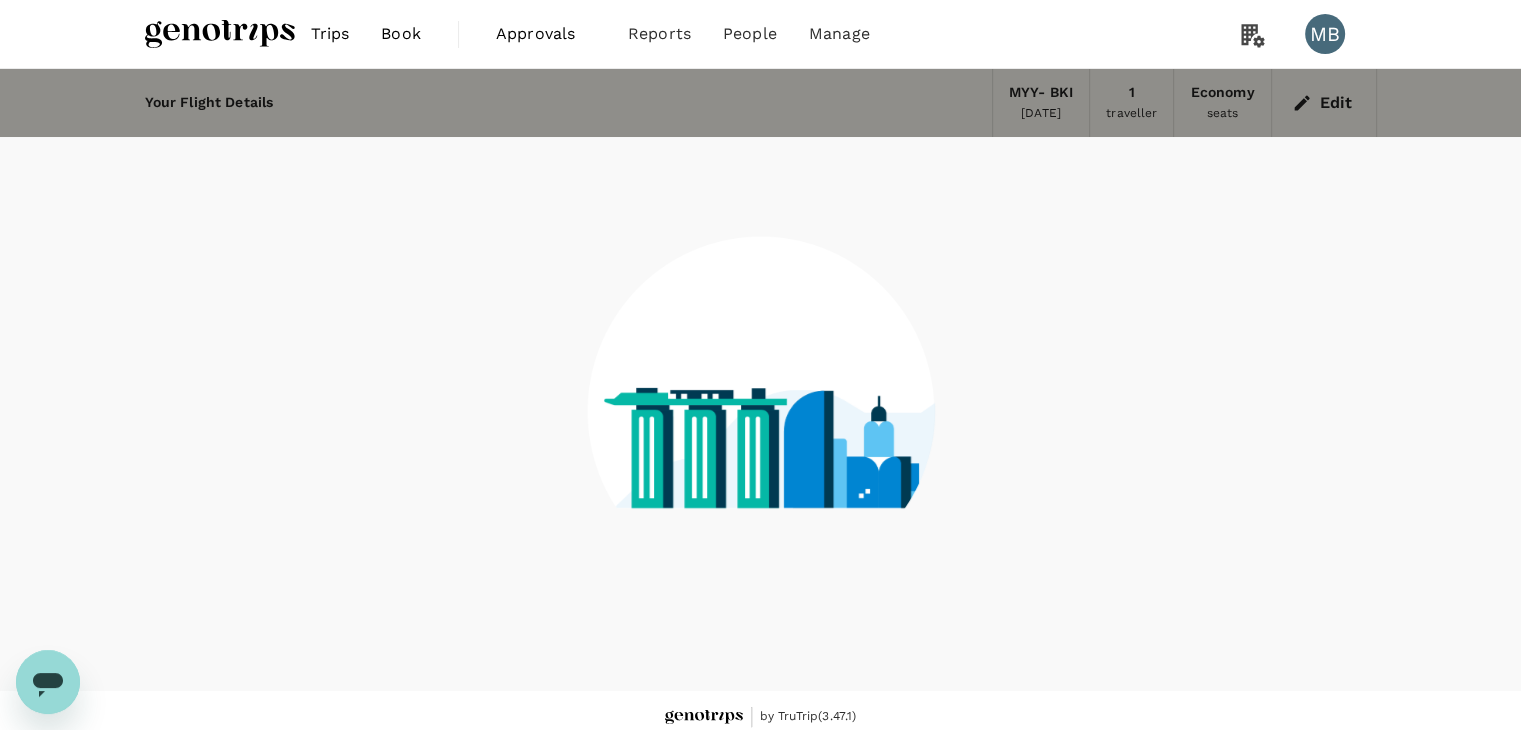 scroll, scrollTop: 13, scrollLeft: 0, axis: vertical 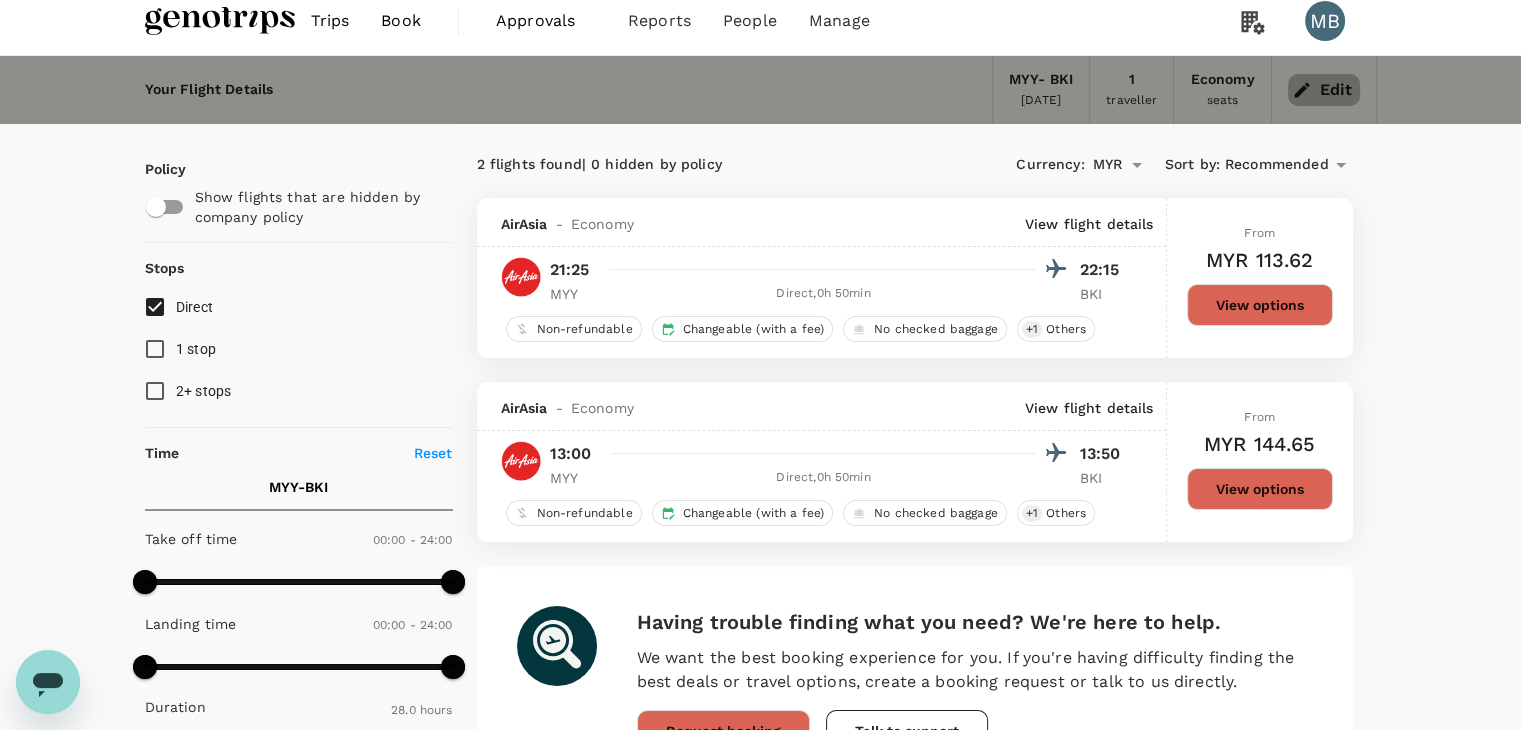 click on "Edit" at bounding box center (1324, 90) 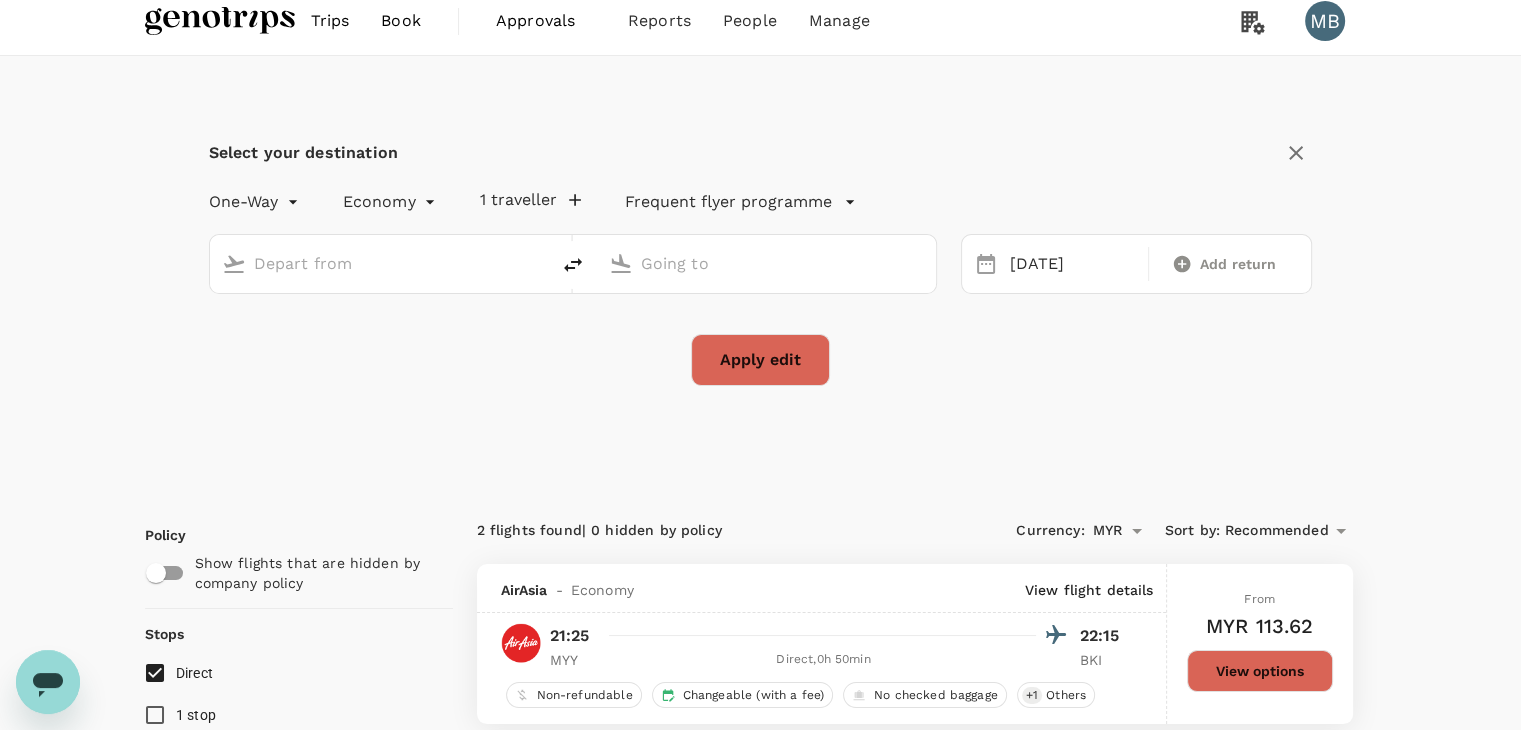 type on "Miri Intl (MYY)" 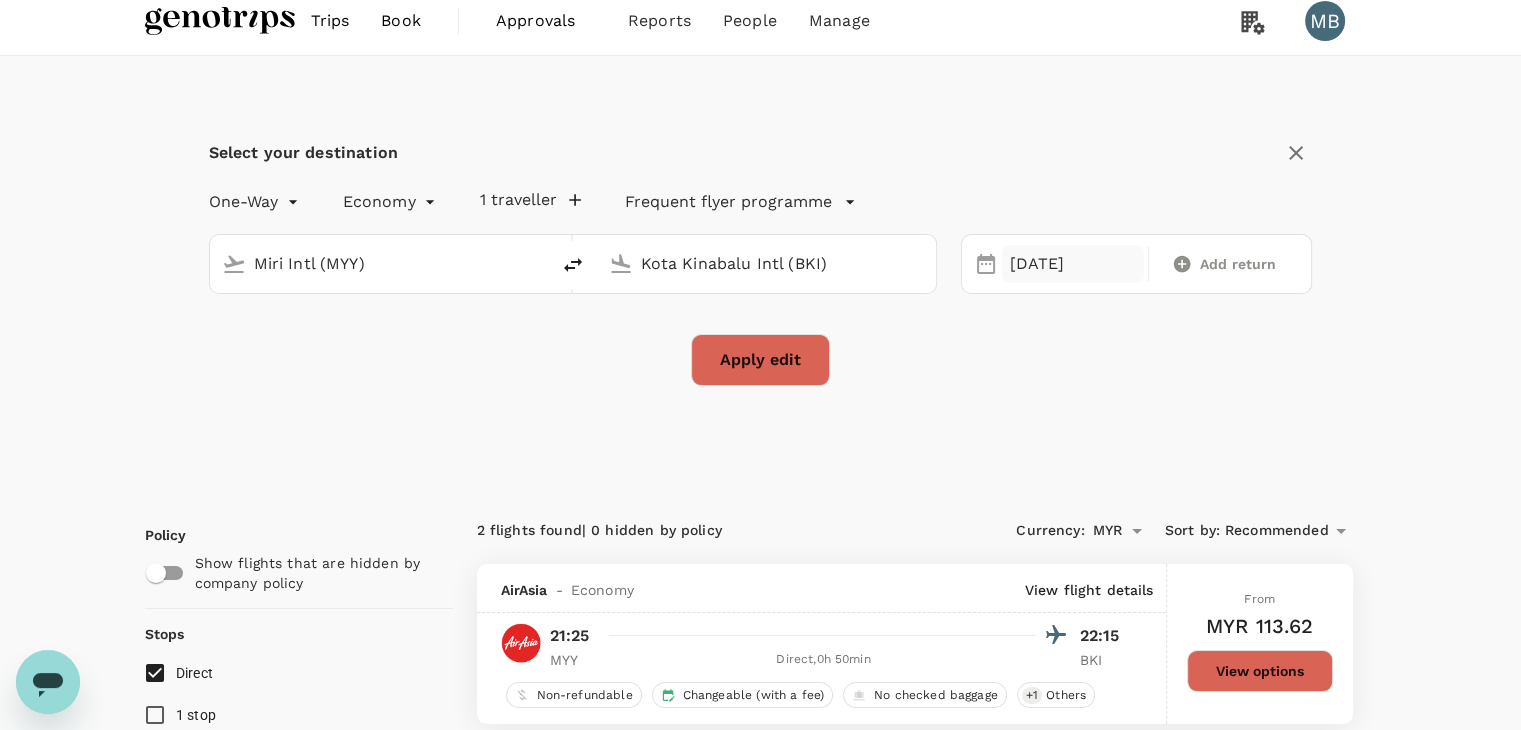 click on "21 Jul" at bounding box center (1073, 264) 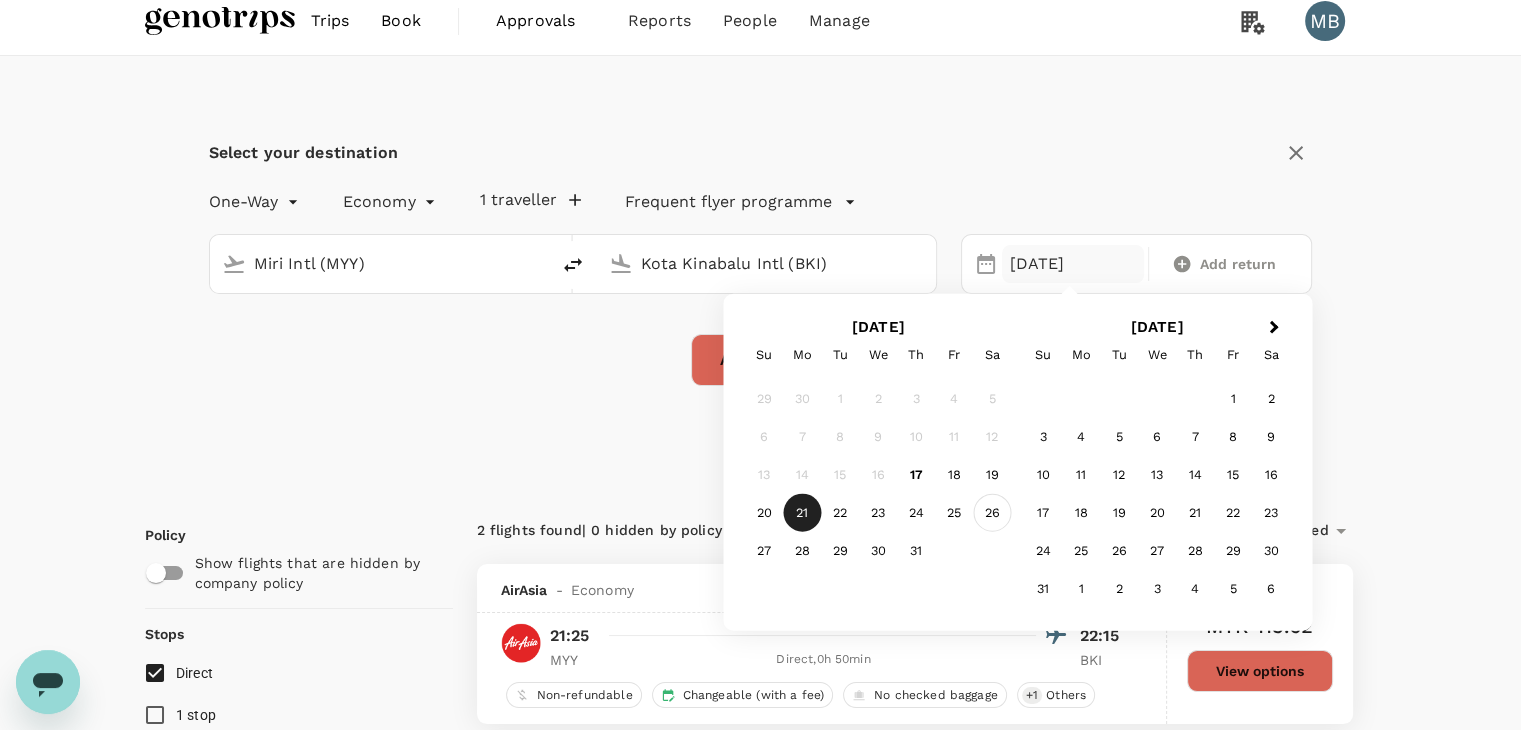 click on "26" at bounding box center (992, 513) 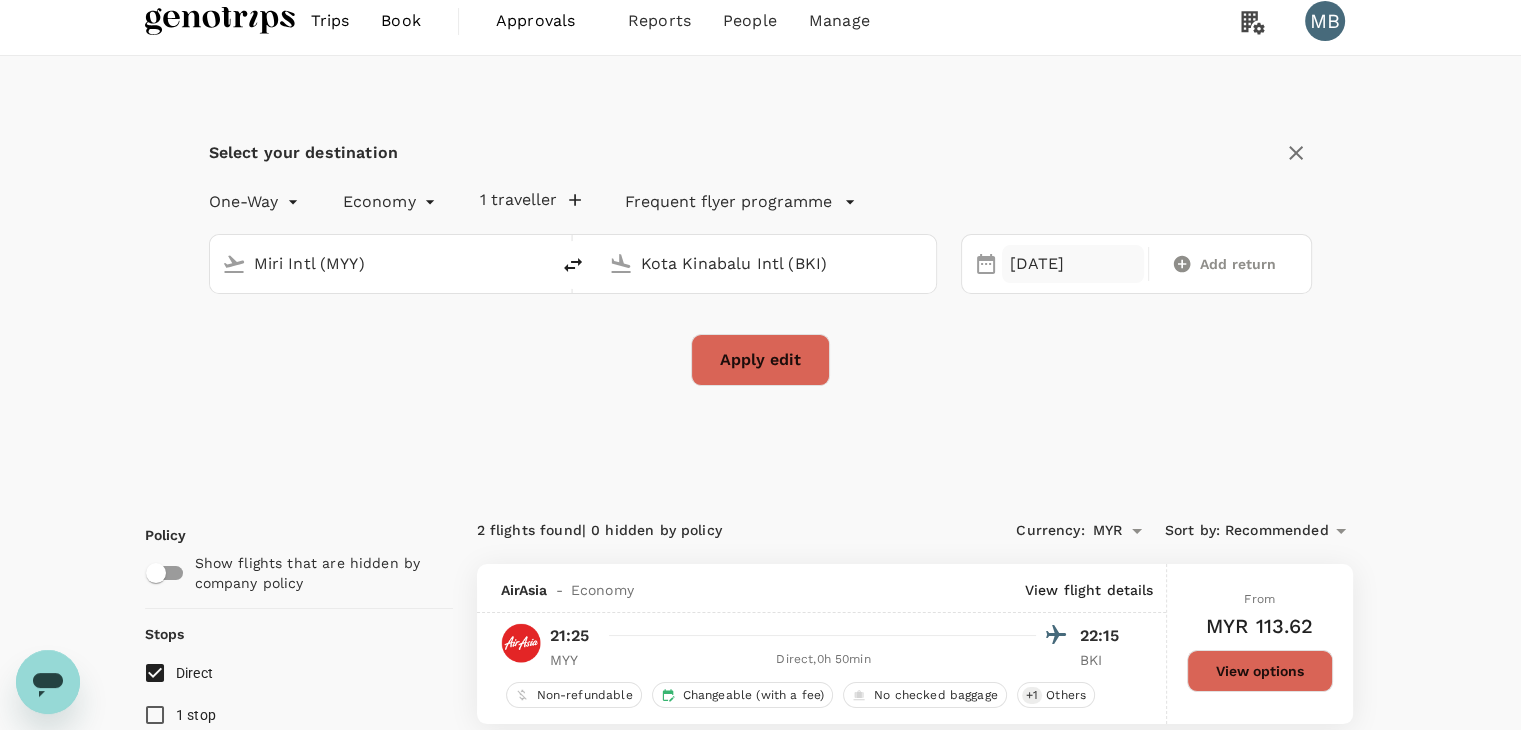 click on "26 Jul" at bounding box center [1073, 264] 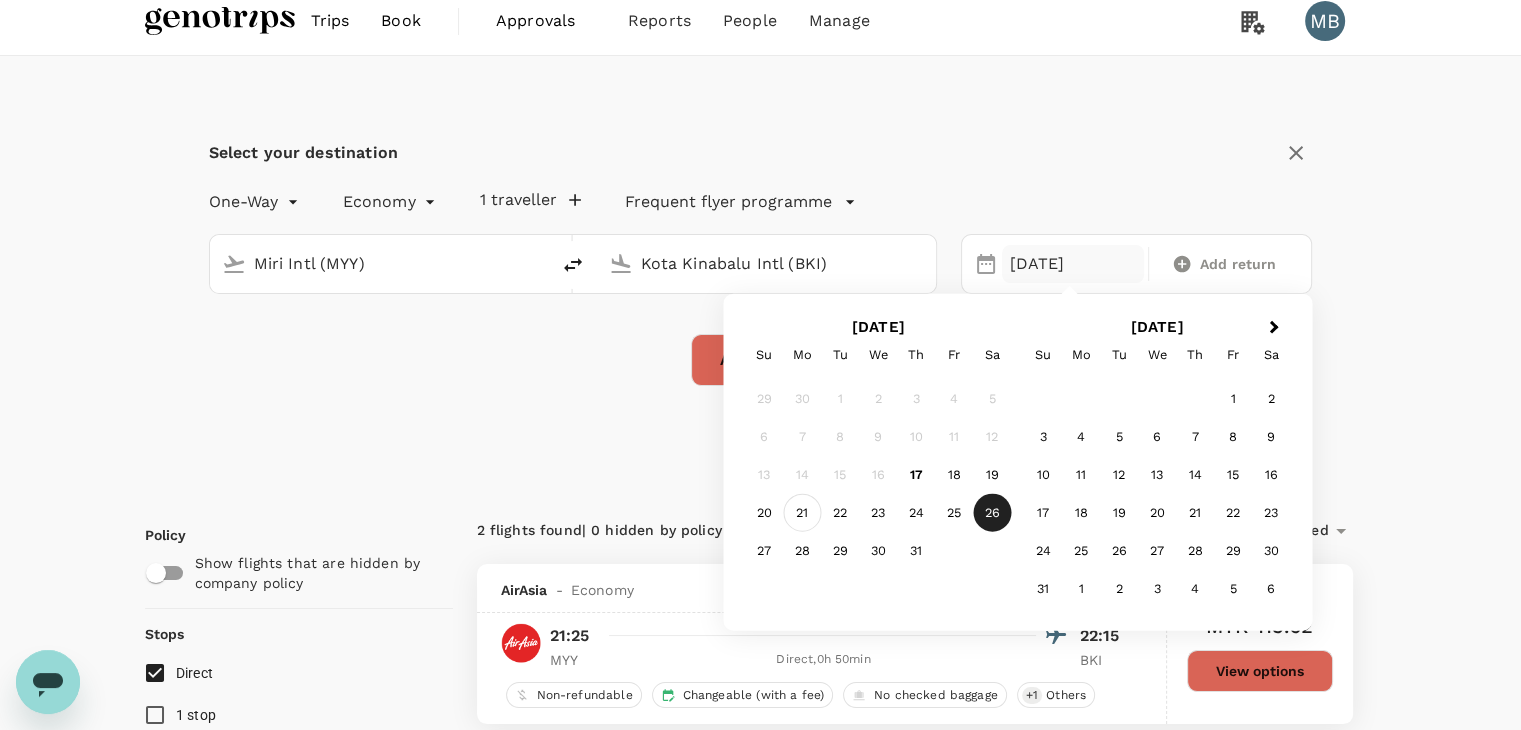 click on "21" at bounding box center [802, 513] 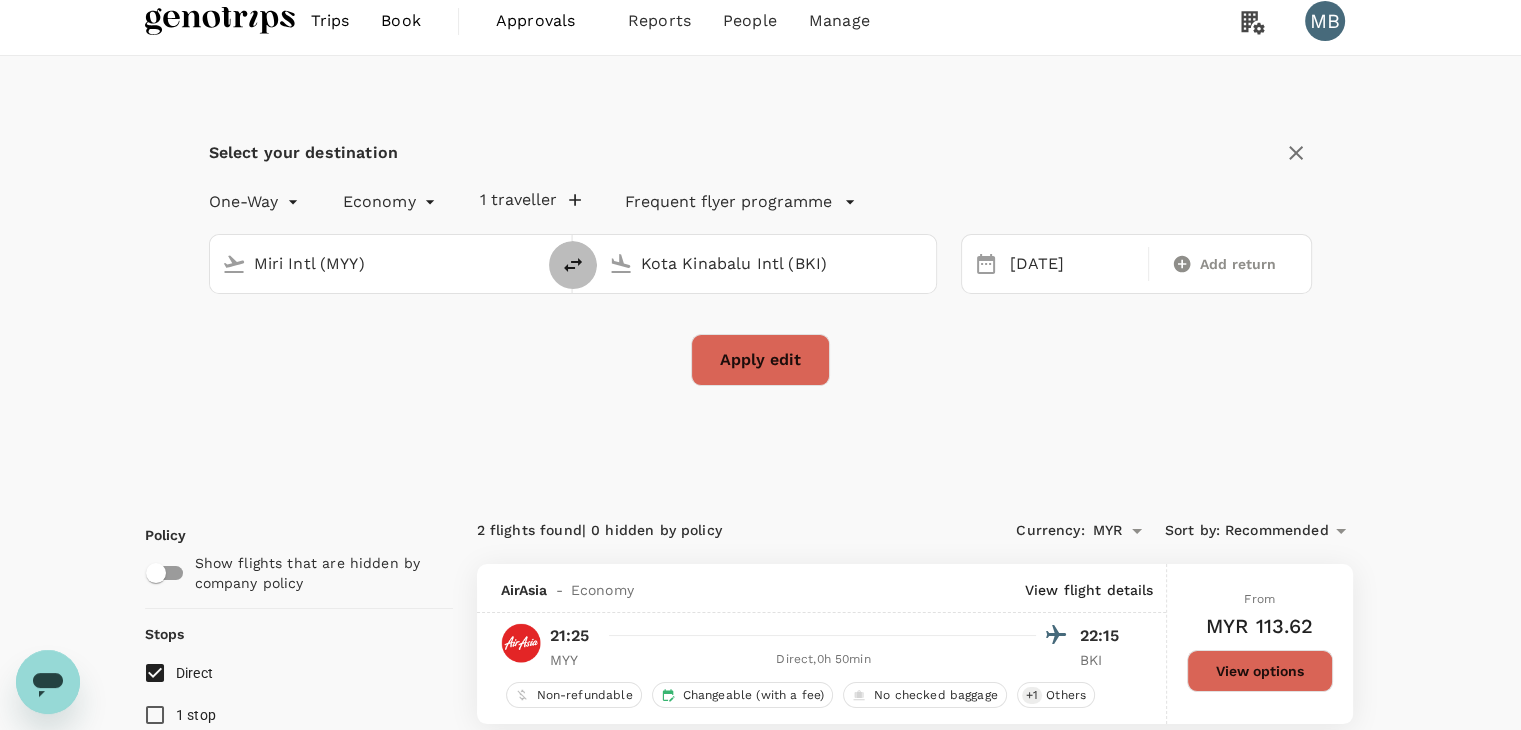 click 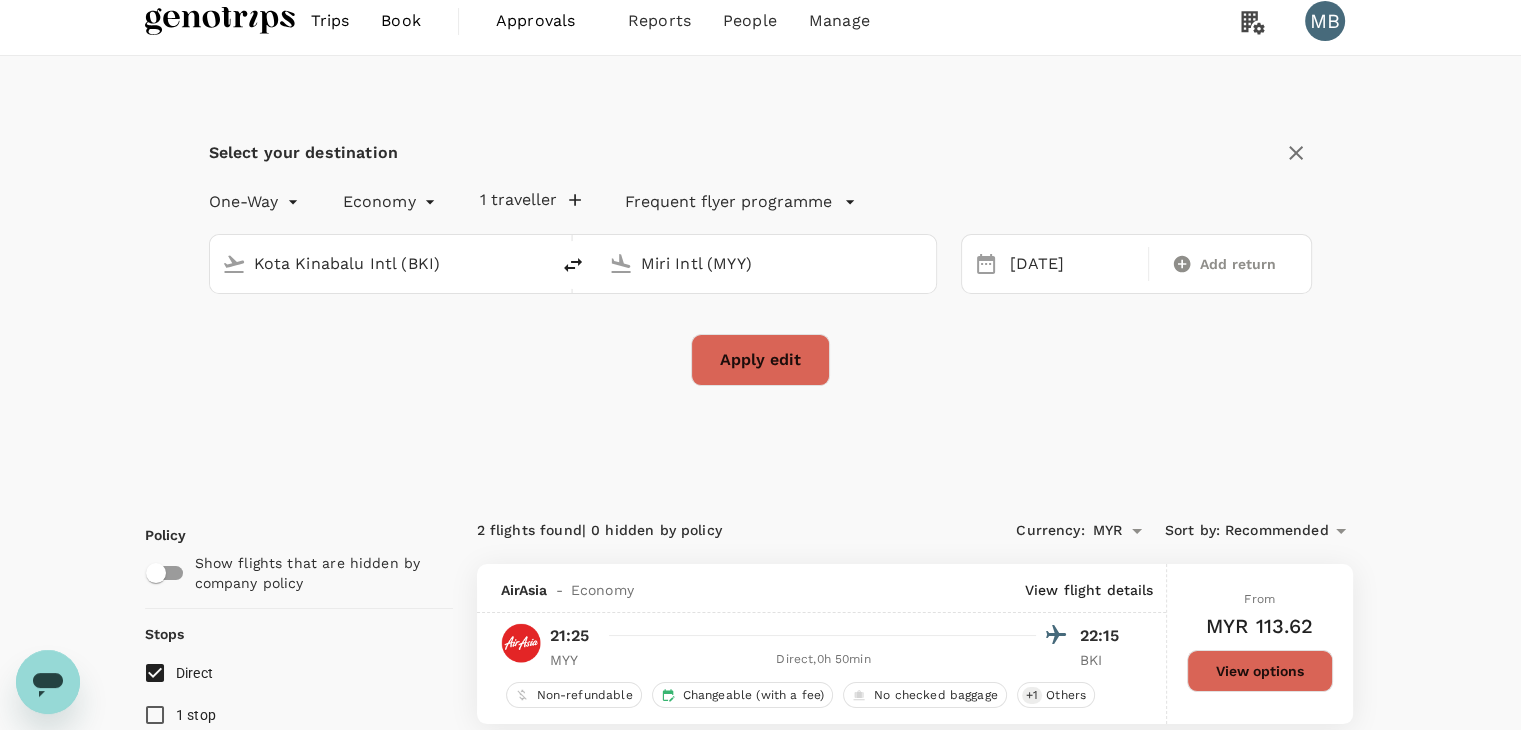 click on "Miri Intl (MYY)" at bounding box center [767, 263] 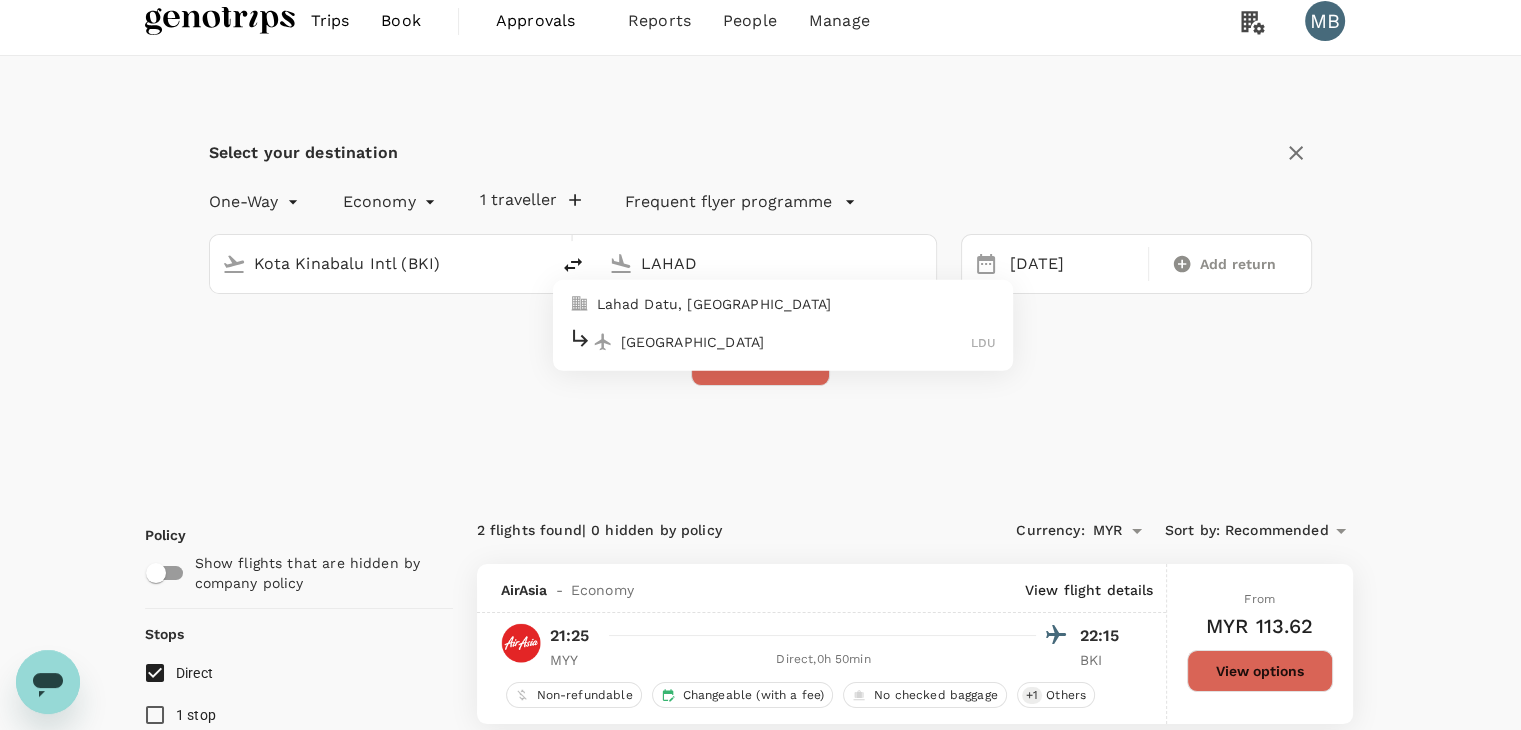 click on "Lahad Datu Airport" at bounding box center (796, 341) 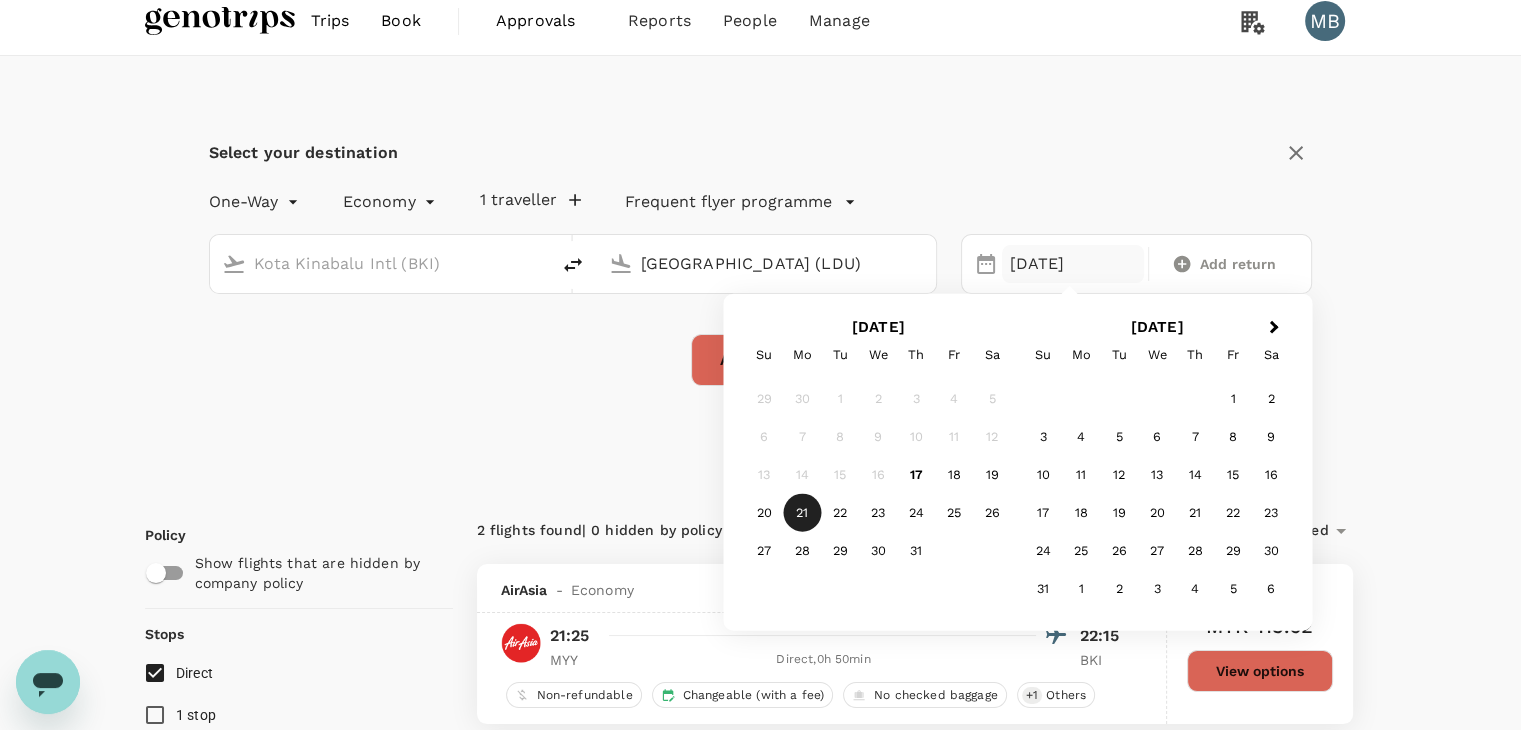type on "Lahad Datu Airport (LDU)" 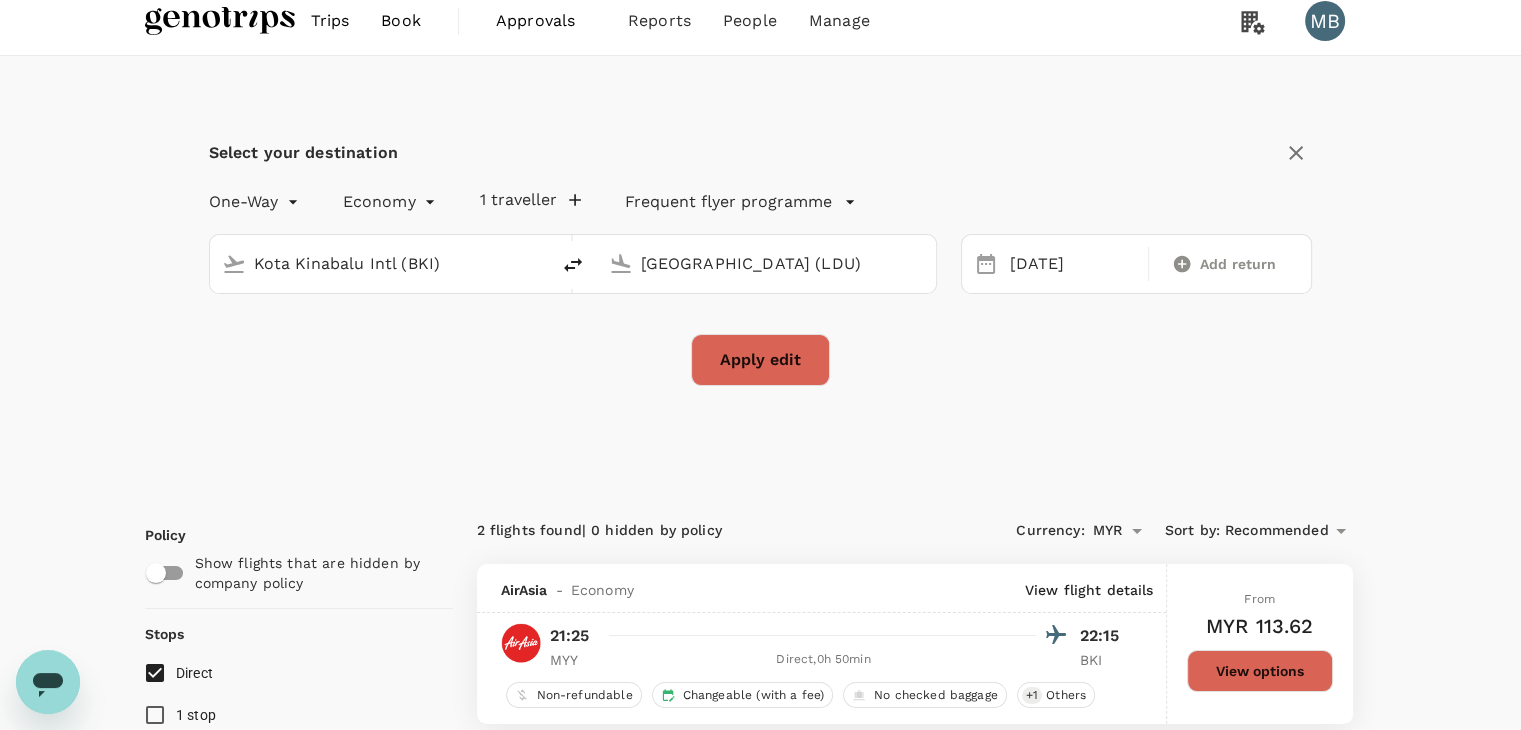 click on "Select your destination One-Way oneway Economy economy 1   traveller Frequent flyer programme Kota Kinabalu Intl (BKI) Lahad Datu Airport (LDU) Selected date: Monday, July 21st, 2025 21 Jul Add return Apply edit" at bounding box center [761, 273] 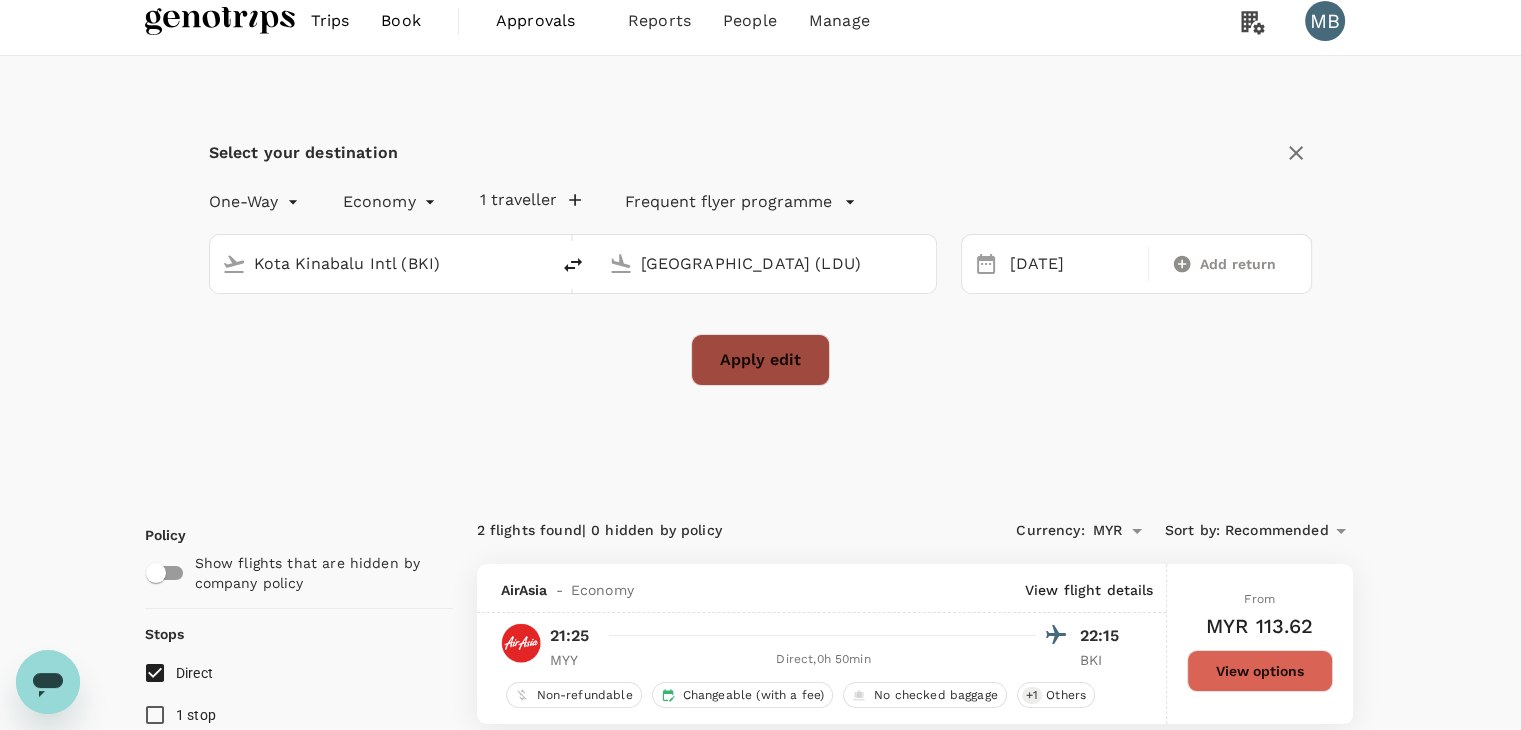 click on "Apply edit" at bounding box center [760, 360] 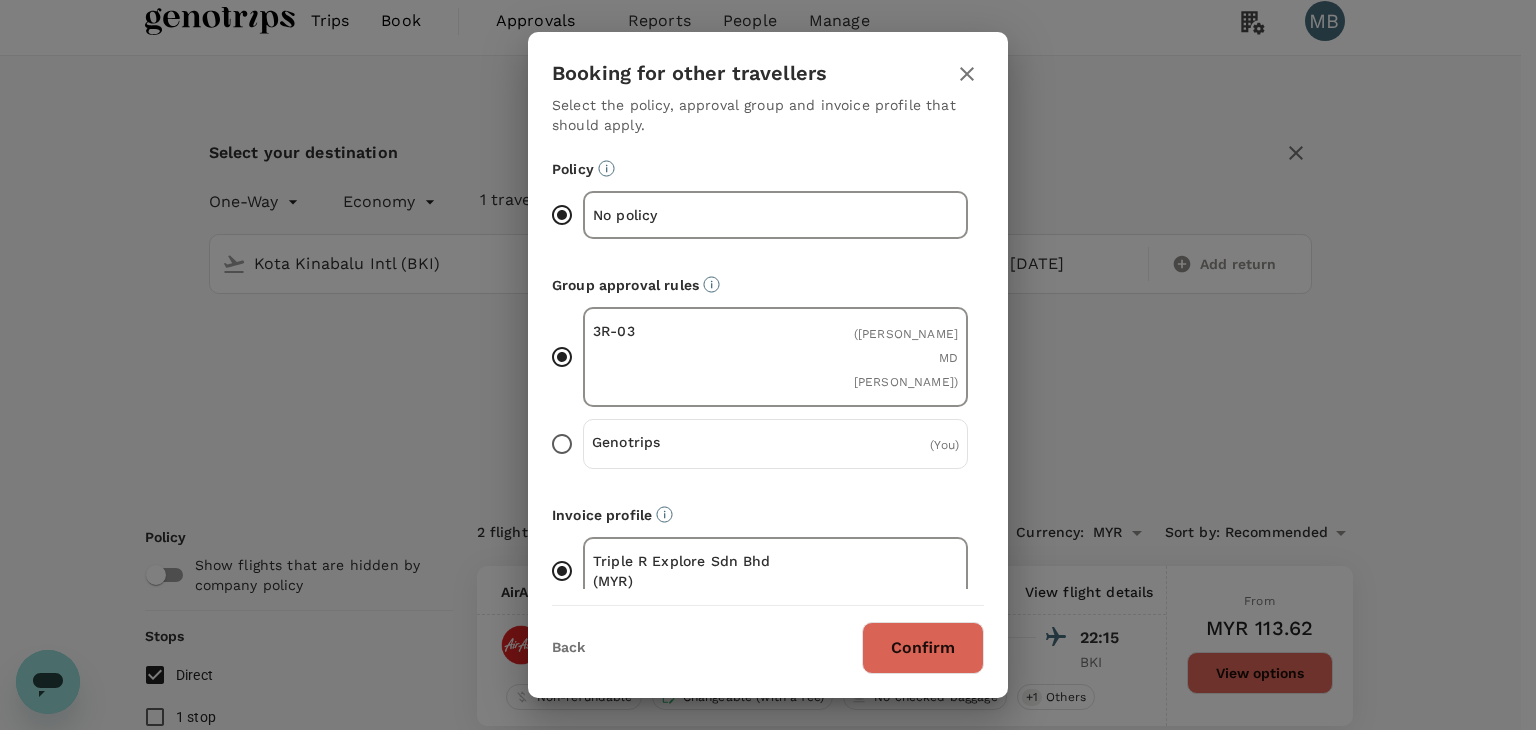 click on "Confirm" at bounding box center [923, 648] 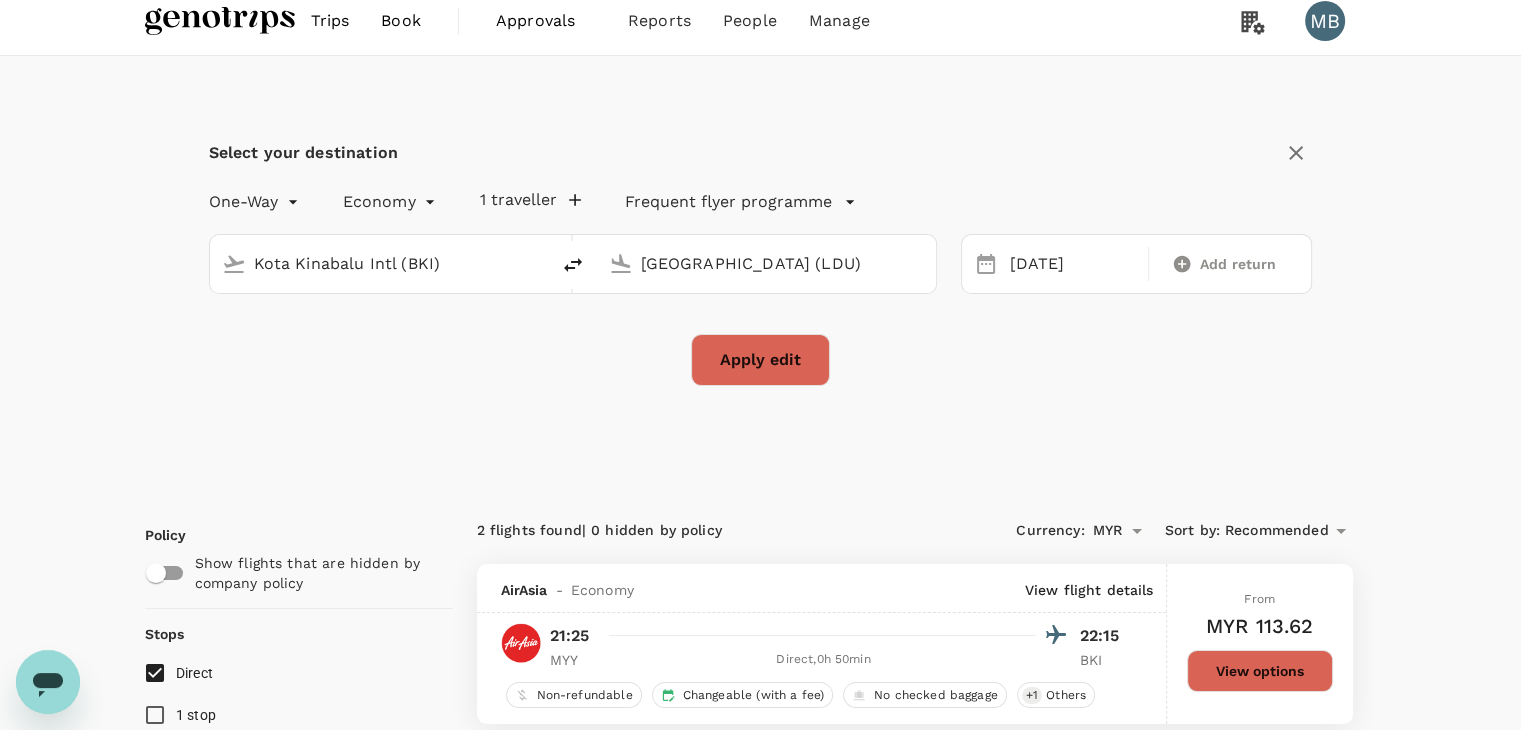 checkbox on "false" 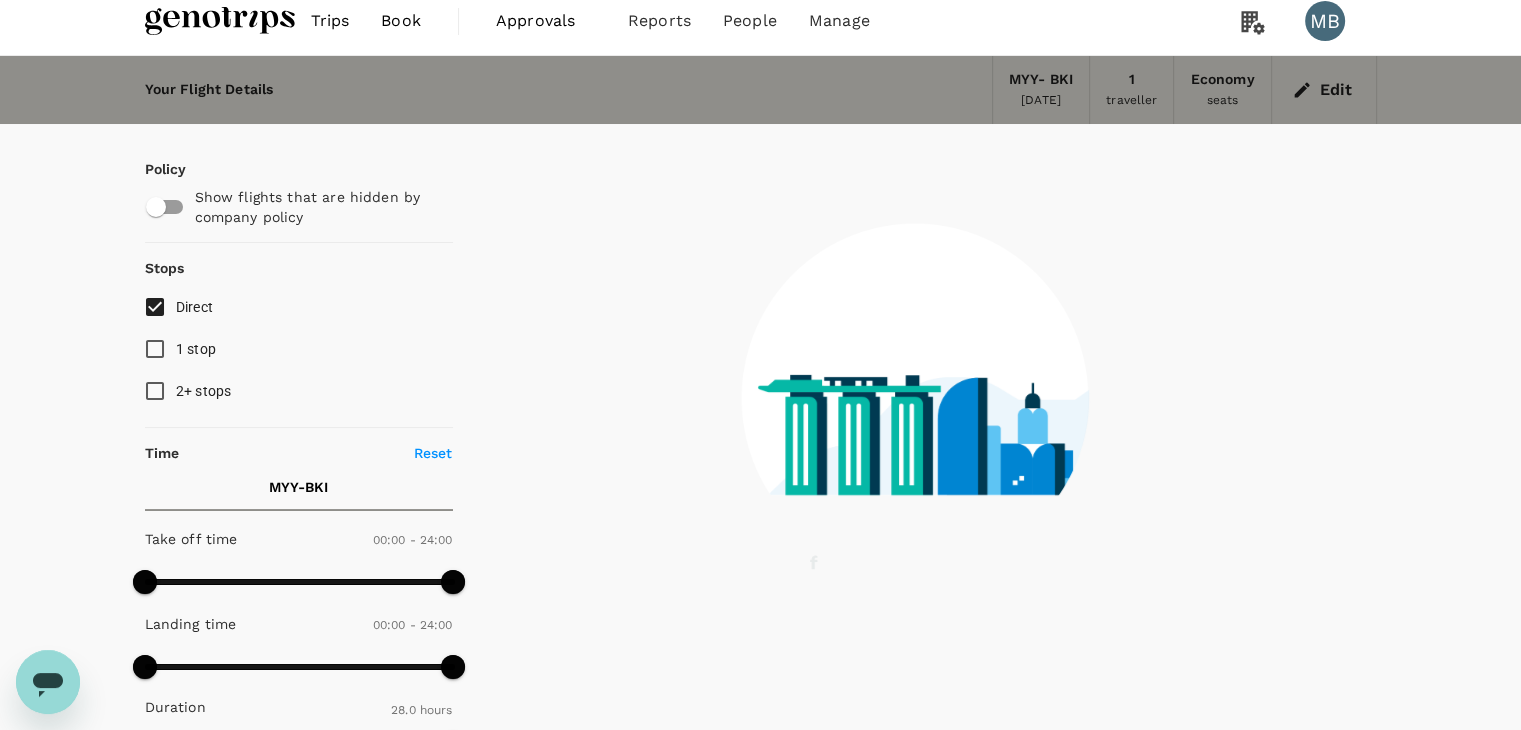 scroll, scrollTop: 0, scrollLeft: 0, axis: both 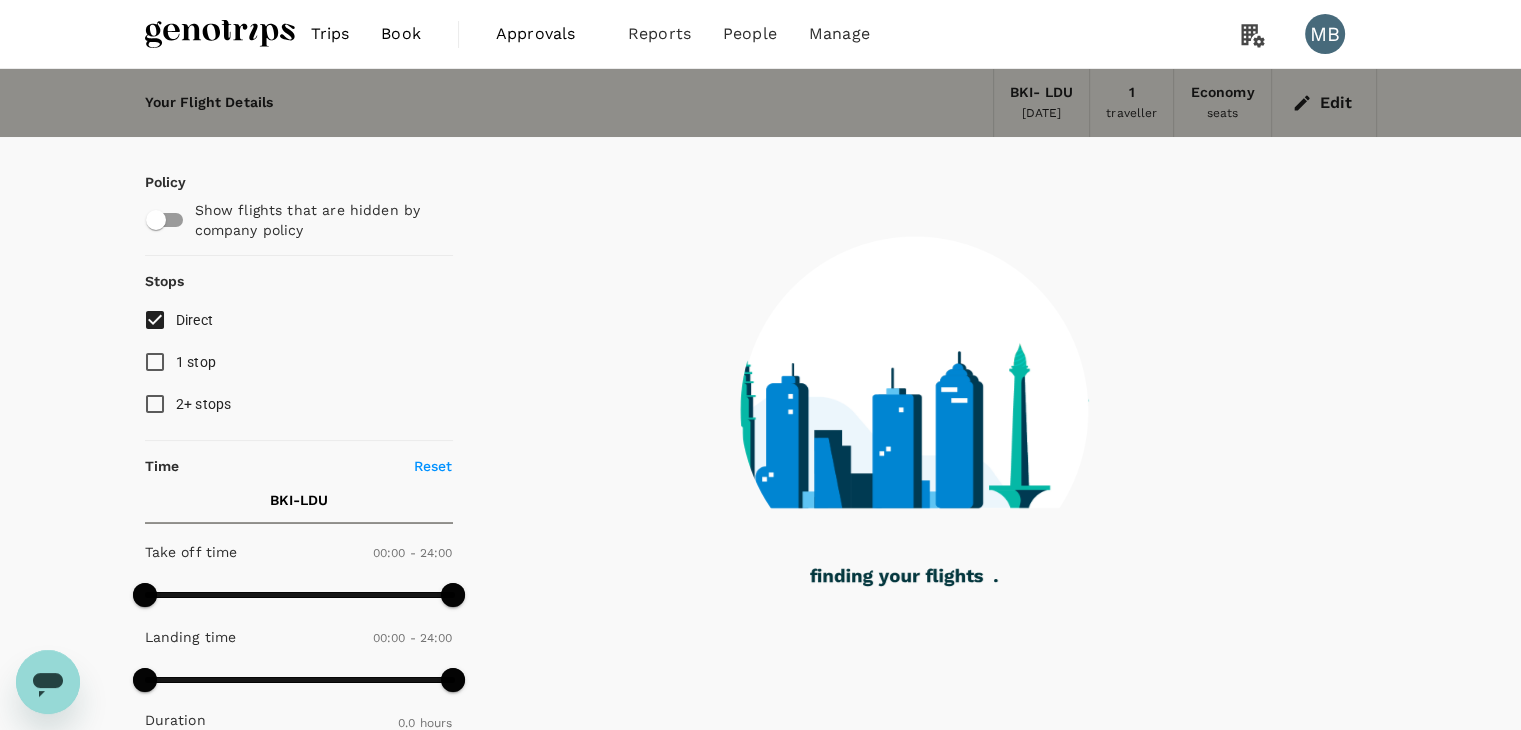 type on "310" 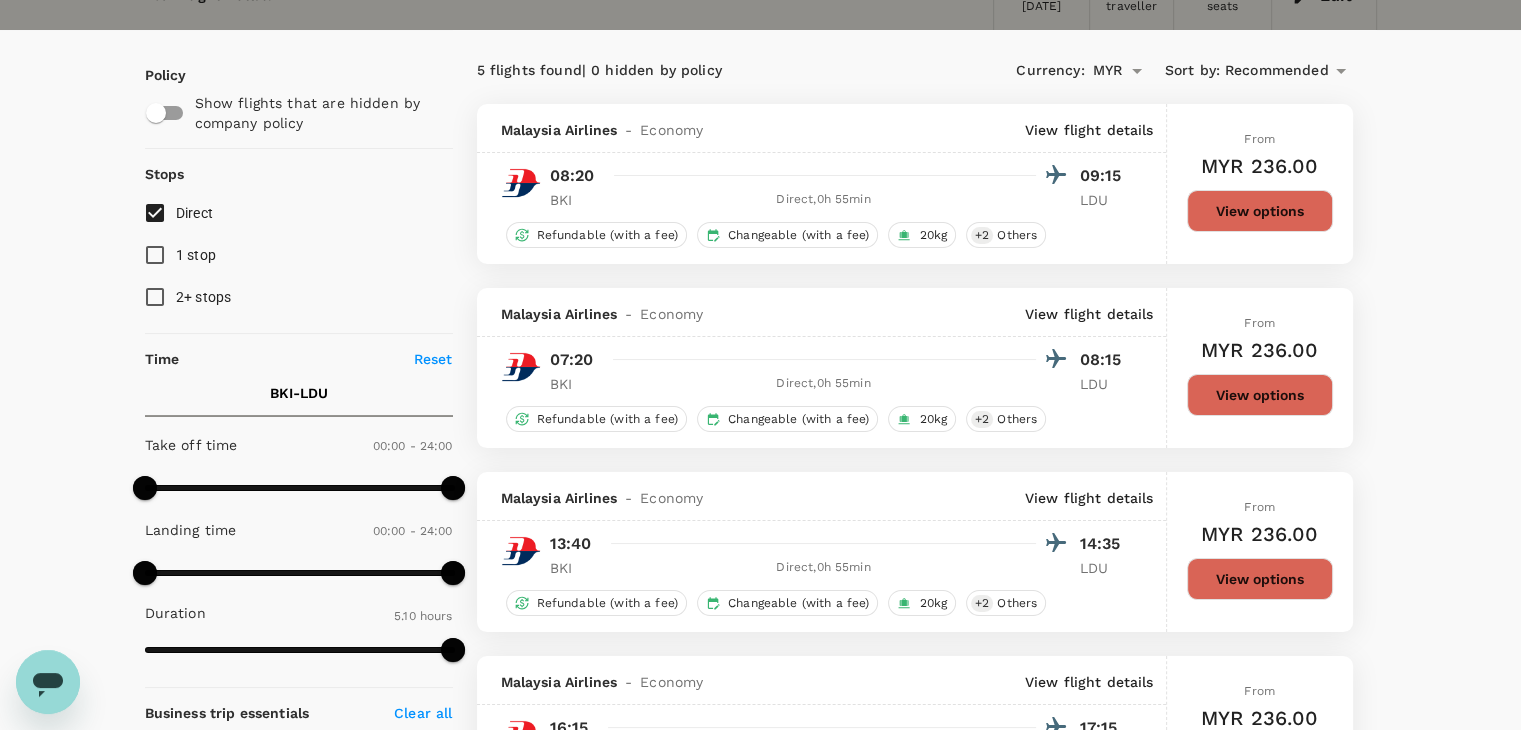 scroll, scrollTop: 100, scrollLeft: 0, axis: vertical 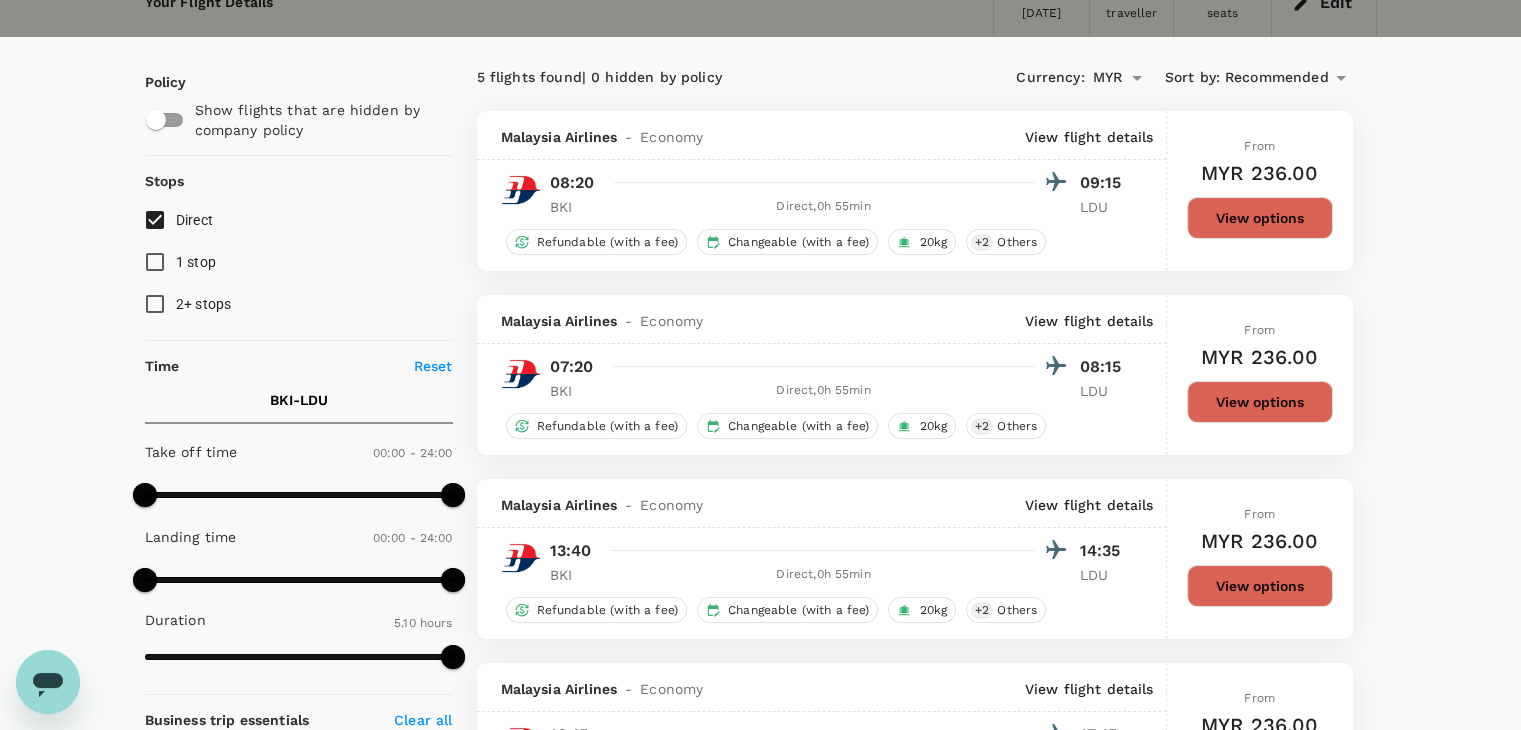 click on "Direct" at bounding box center (155, 220) 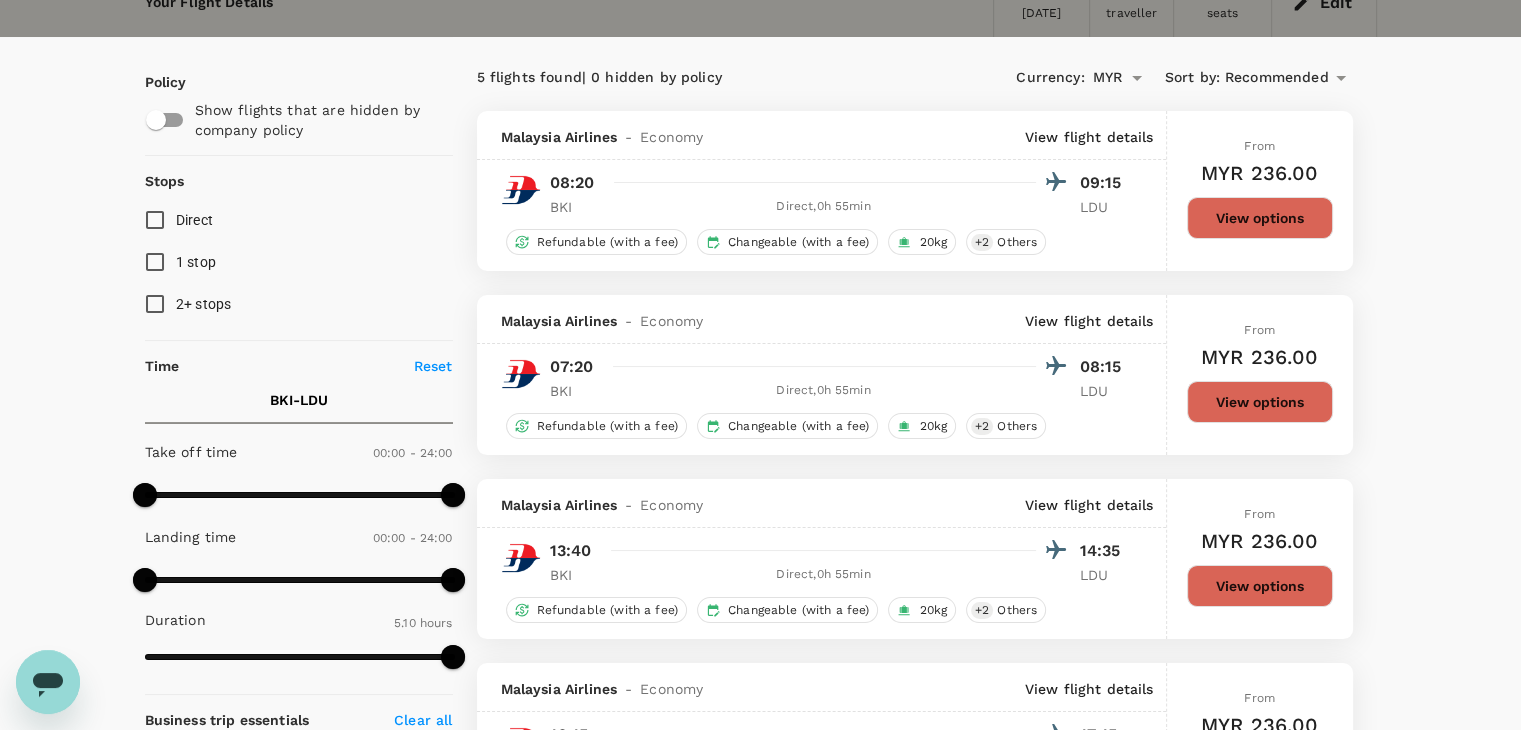 click on "Direct" at bounding box center [155, 220] 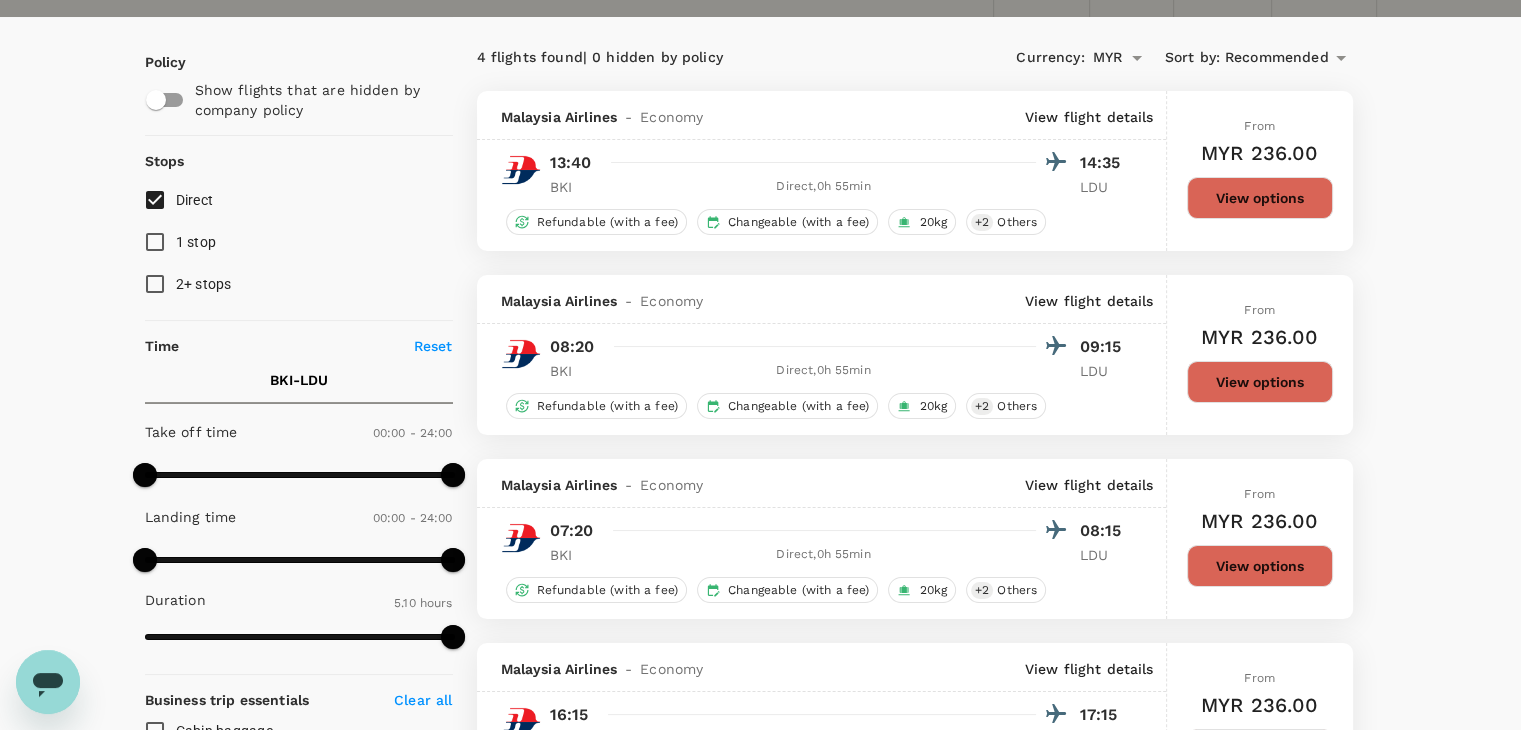 scroll, scrollTop: 100, scrollLeft: 0, axis: vertical 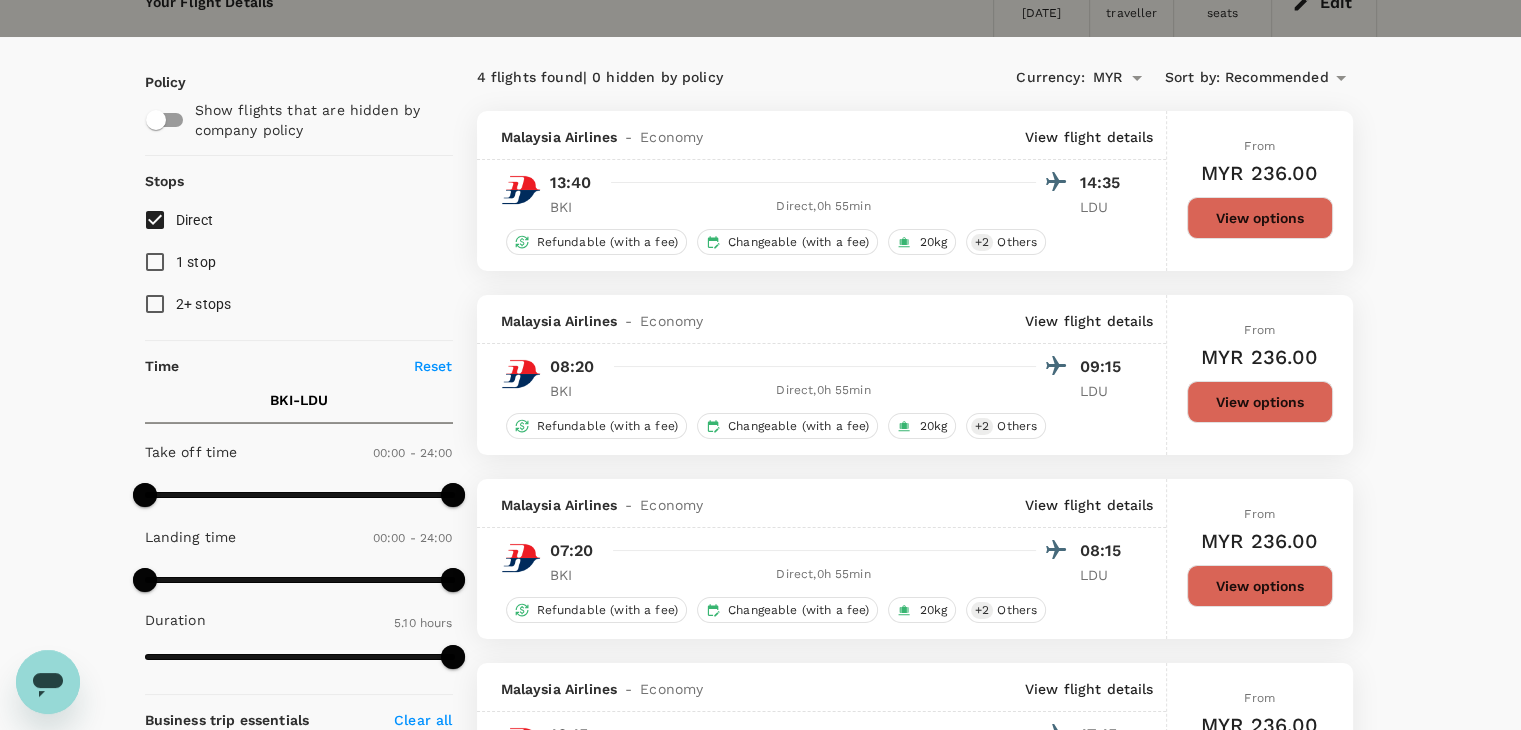 click on "View options" at bounding box center (1260, 218) 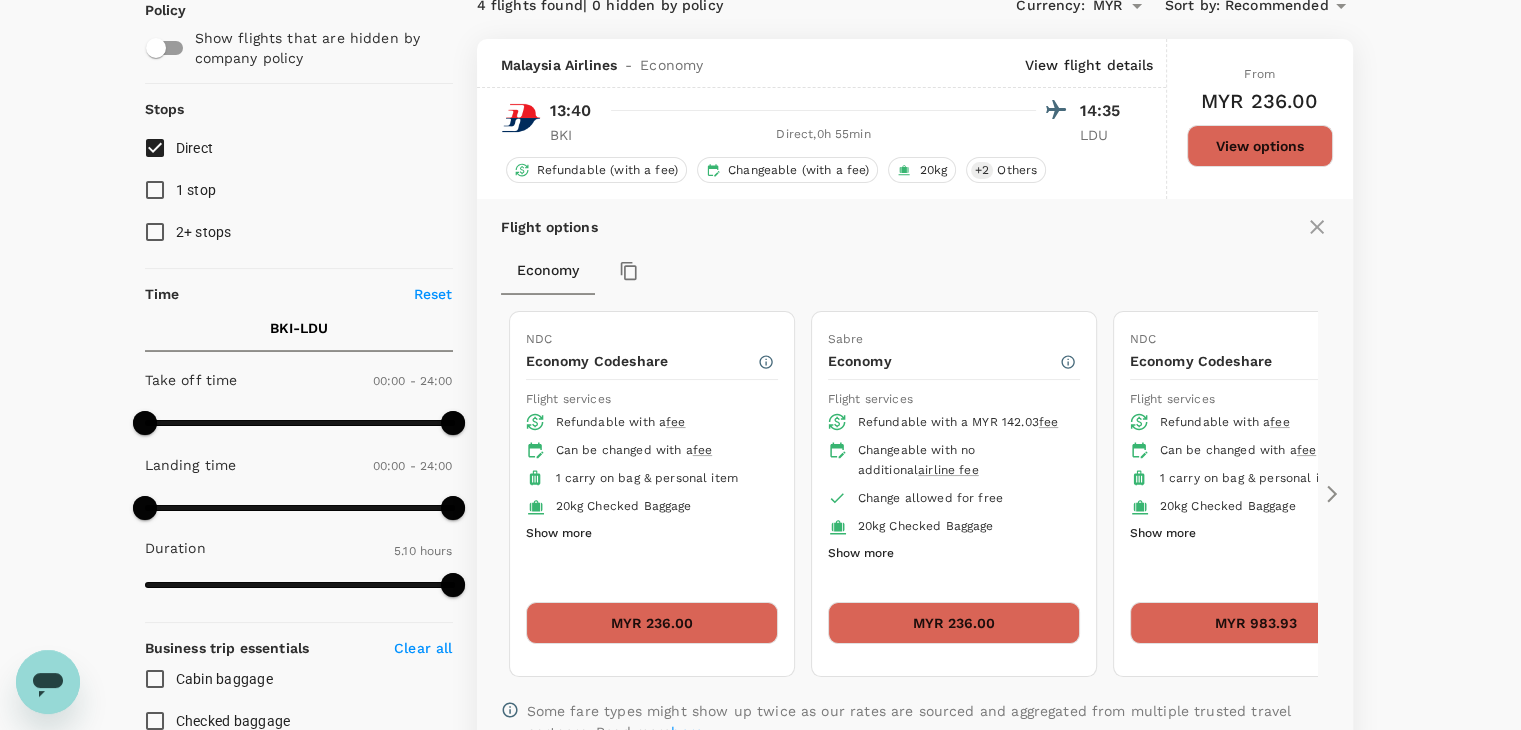 scroll, scrollTop: 211, scrollLeft: 0, axis: vertical 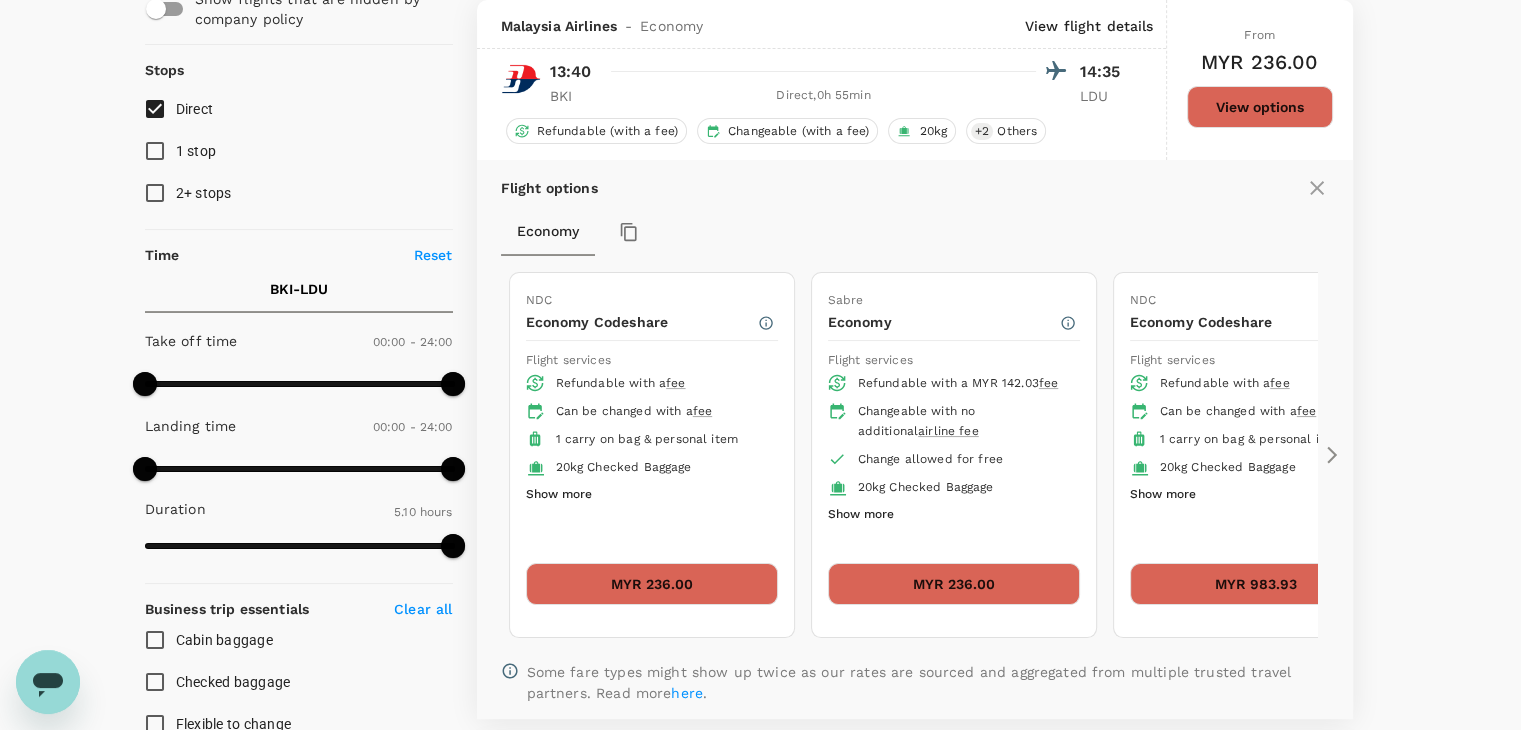 click 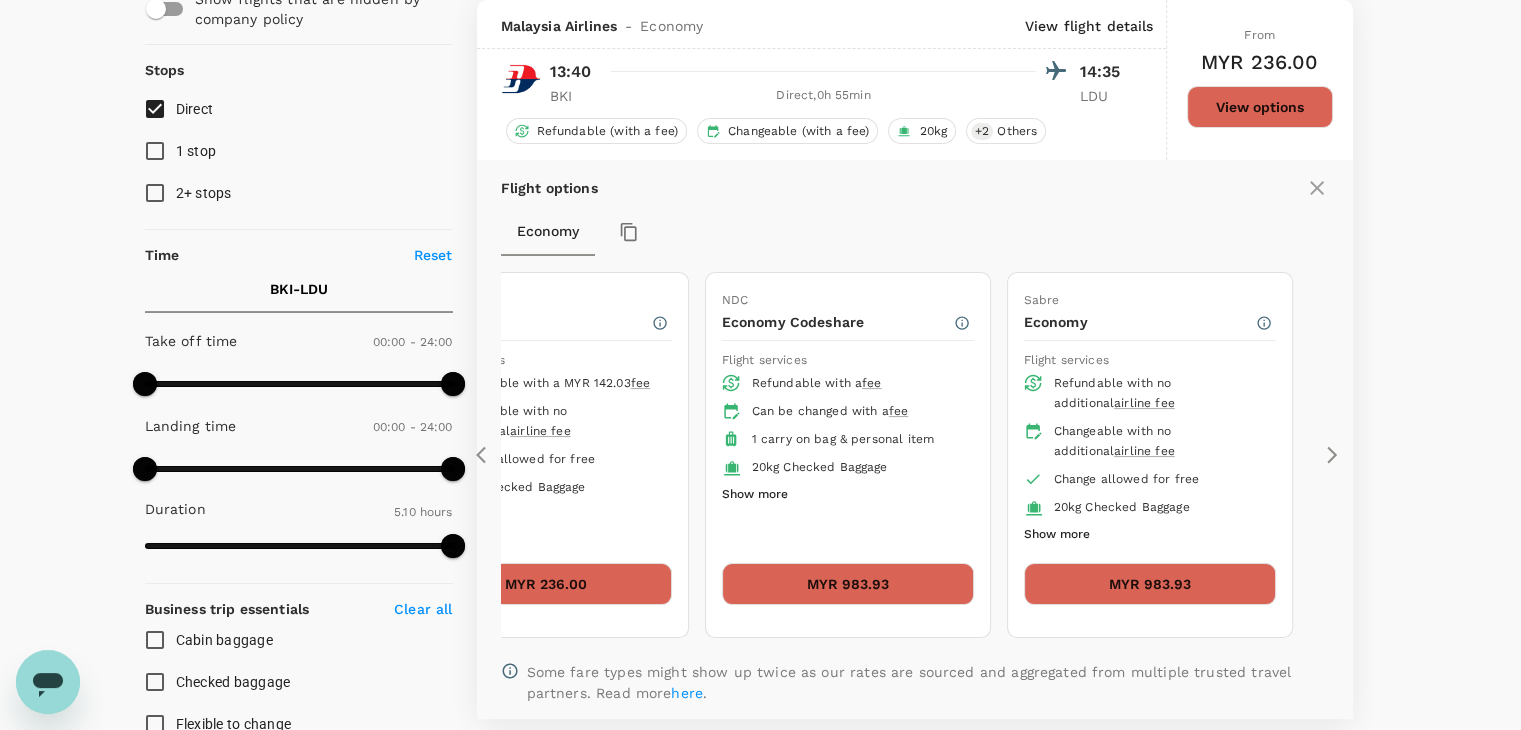 click 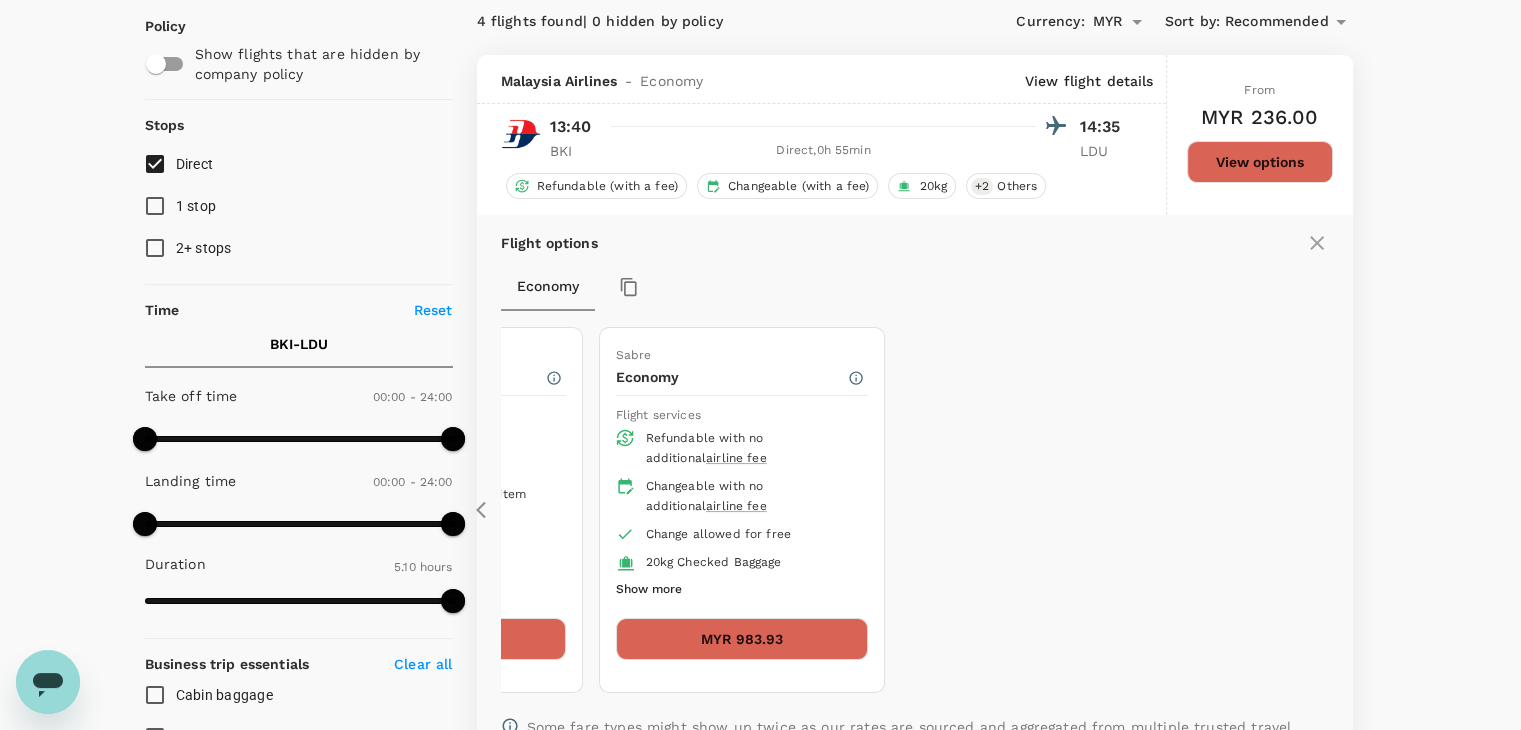 scroll, scrollTop: 111, scrollLeft: 0, axis: vertical 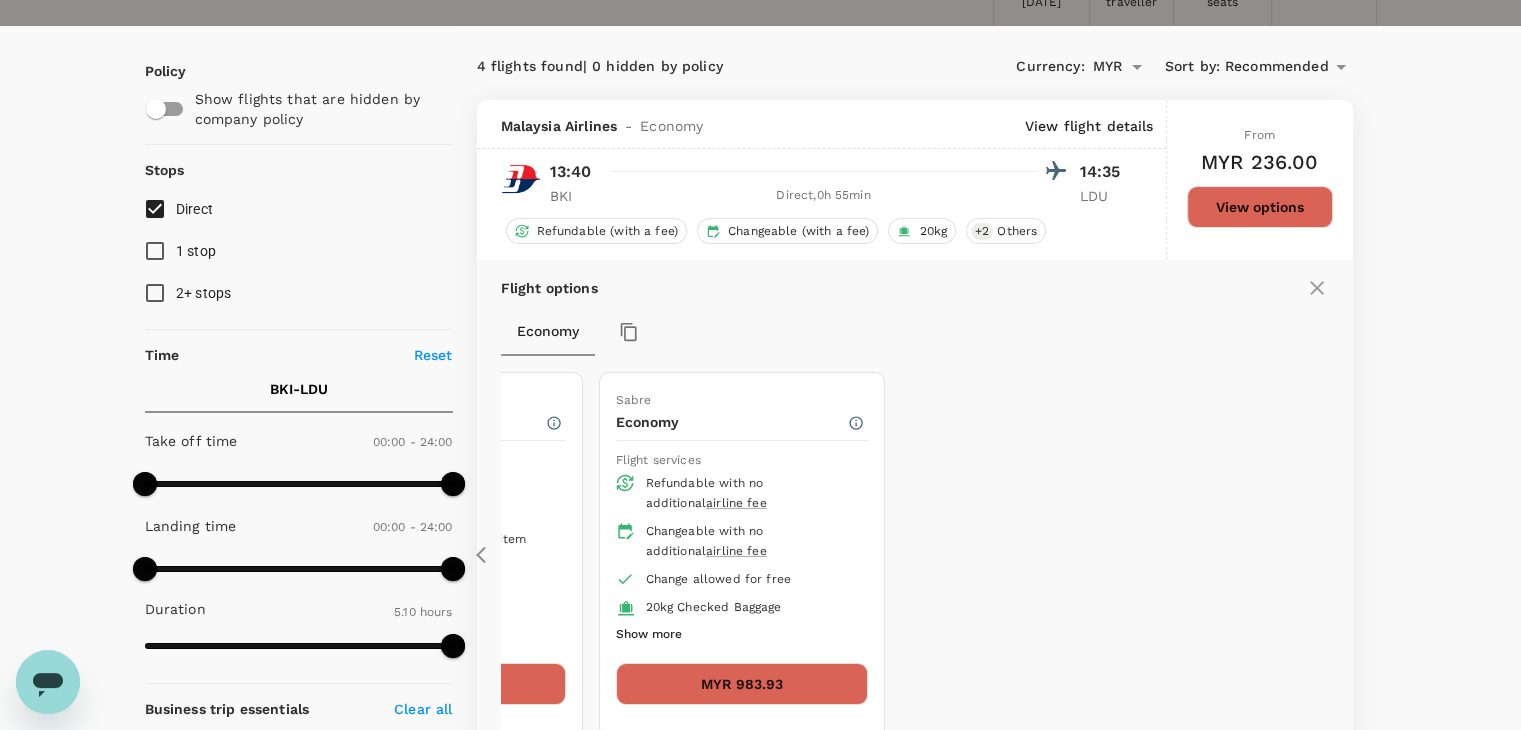 click on "Flight options Economy NDC Economy Codeshare Flight services Refundable with a  fee Can be changed with a  fee 1 carry on bag & personal item 20kg Checked Baggage Show more MYR 236.00 Sabre Economy Flight services Refundable with a MYR 142.03  fee Changeable with no additional  airline fee Change allowed for free 20kg Checked Baggage Show more MYR 236.00 NDC Economy Codeshare Flight services Refundable with a  fee Can be changed with a  fee 1 carry on bag & personal item 20kg Checked Baggage Show more MYR 983.93 Sabre Economy Flight services Refundable with no additional  airline fee Changeable with no additional  airline fee Change allowed for free 20kg Checked Baggage Show more MYR 983.93 Some fare types might show up twice as our rates are sourced and aggregated from multiple trusted travel partners. Read more  here ." at bounding box center [915, 539] 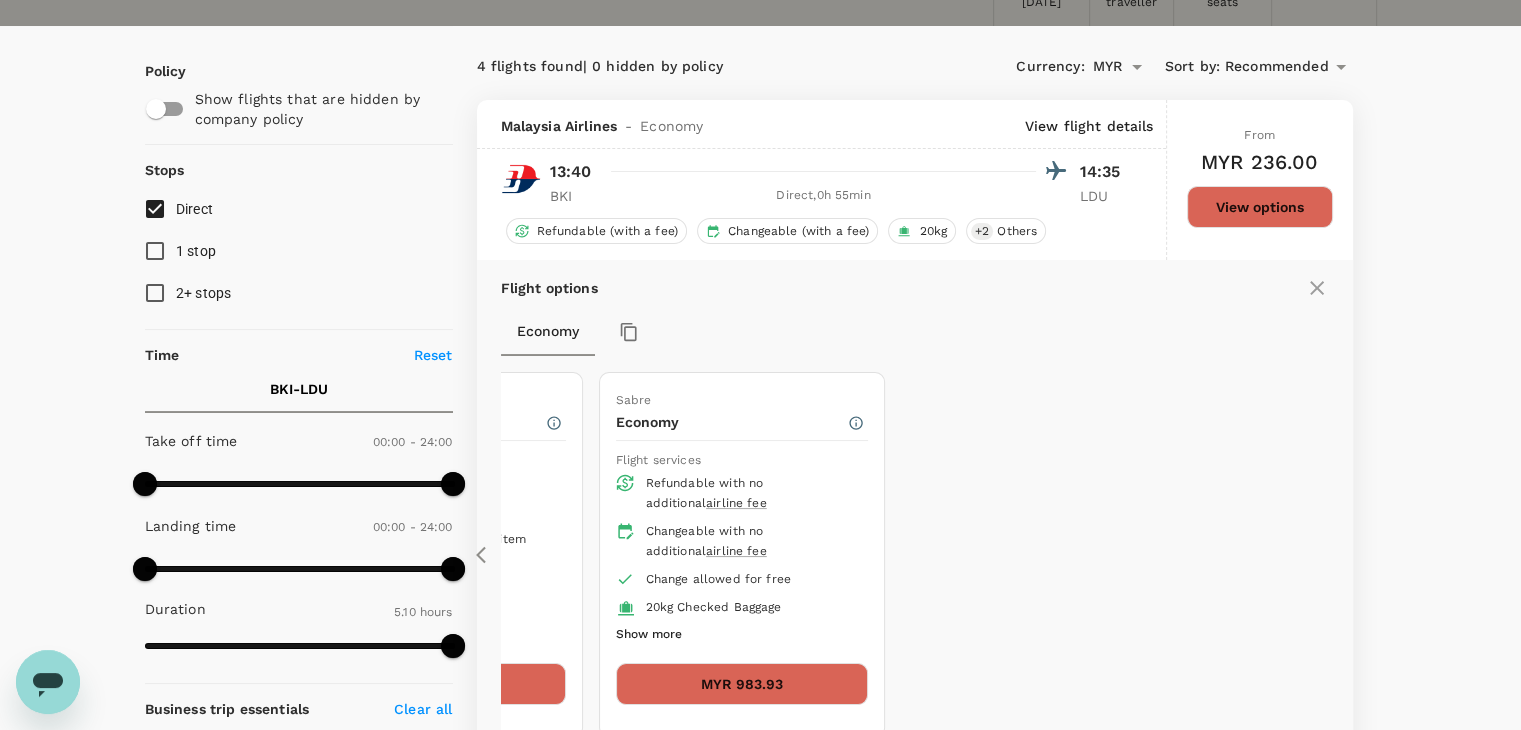 click 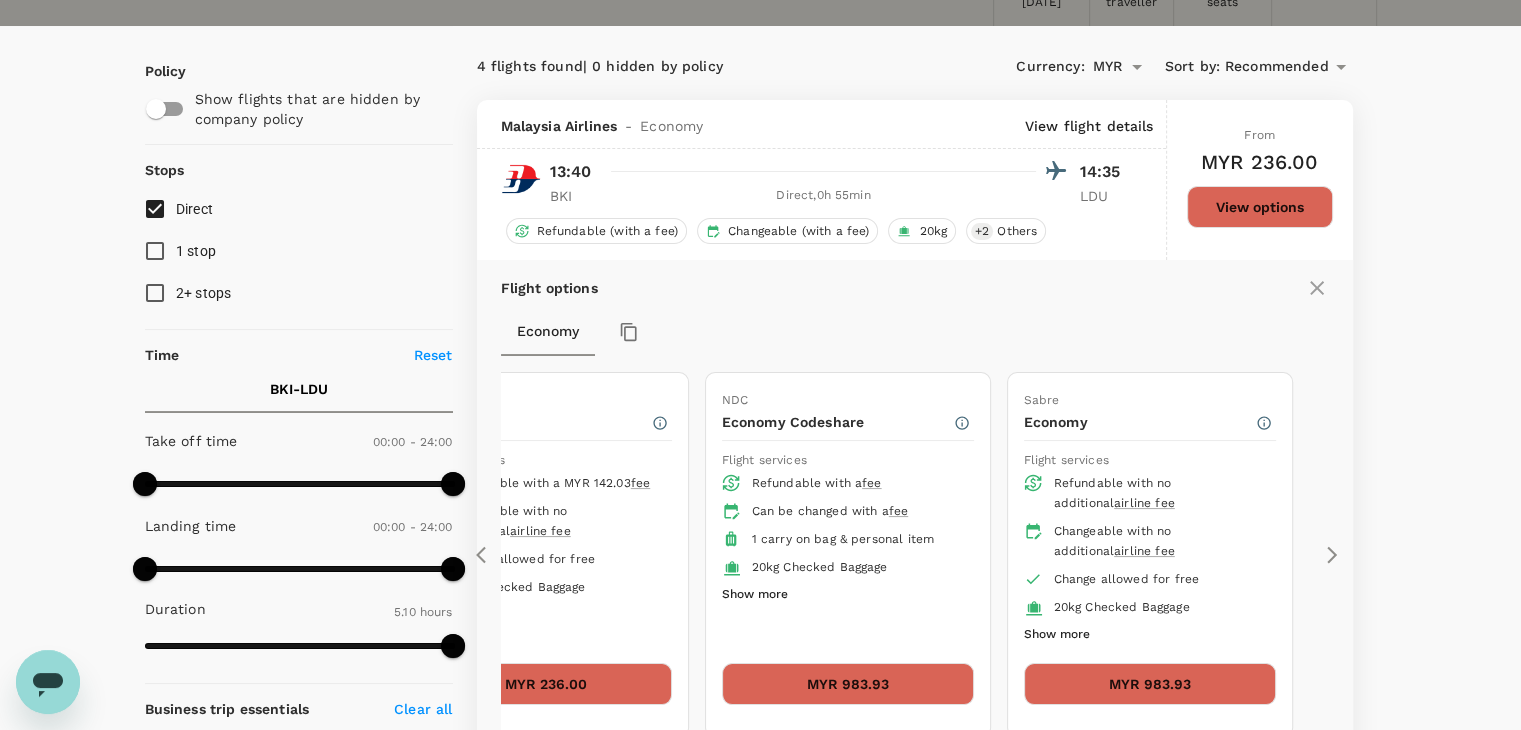 click 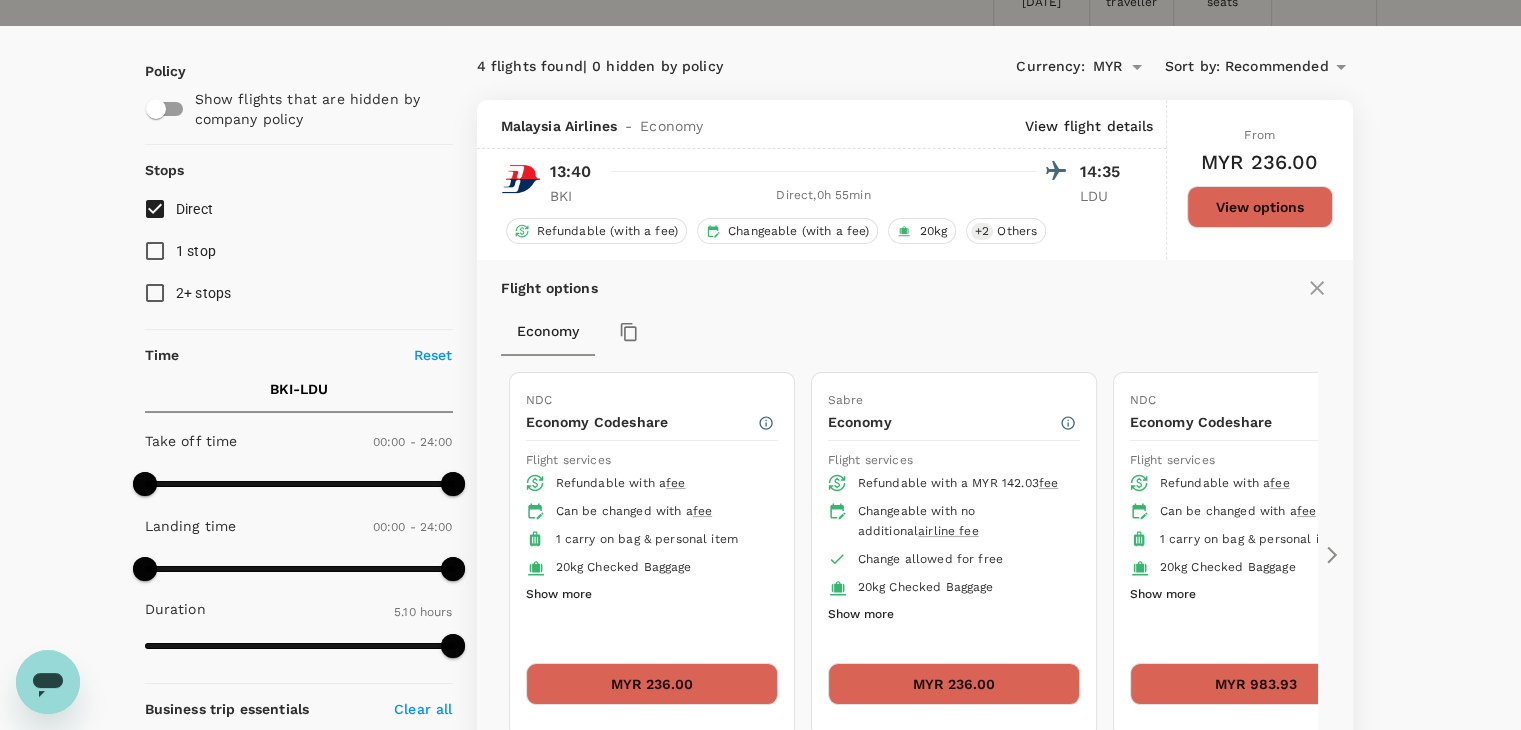 click 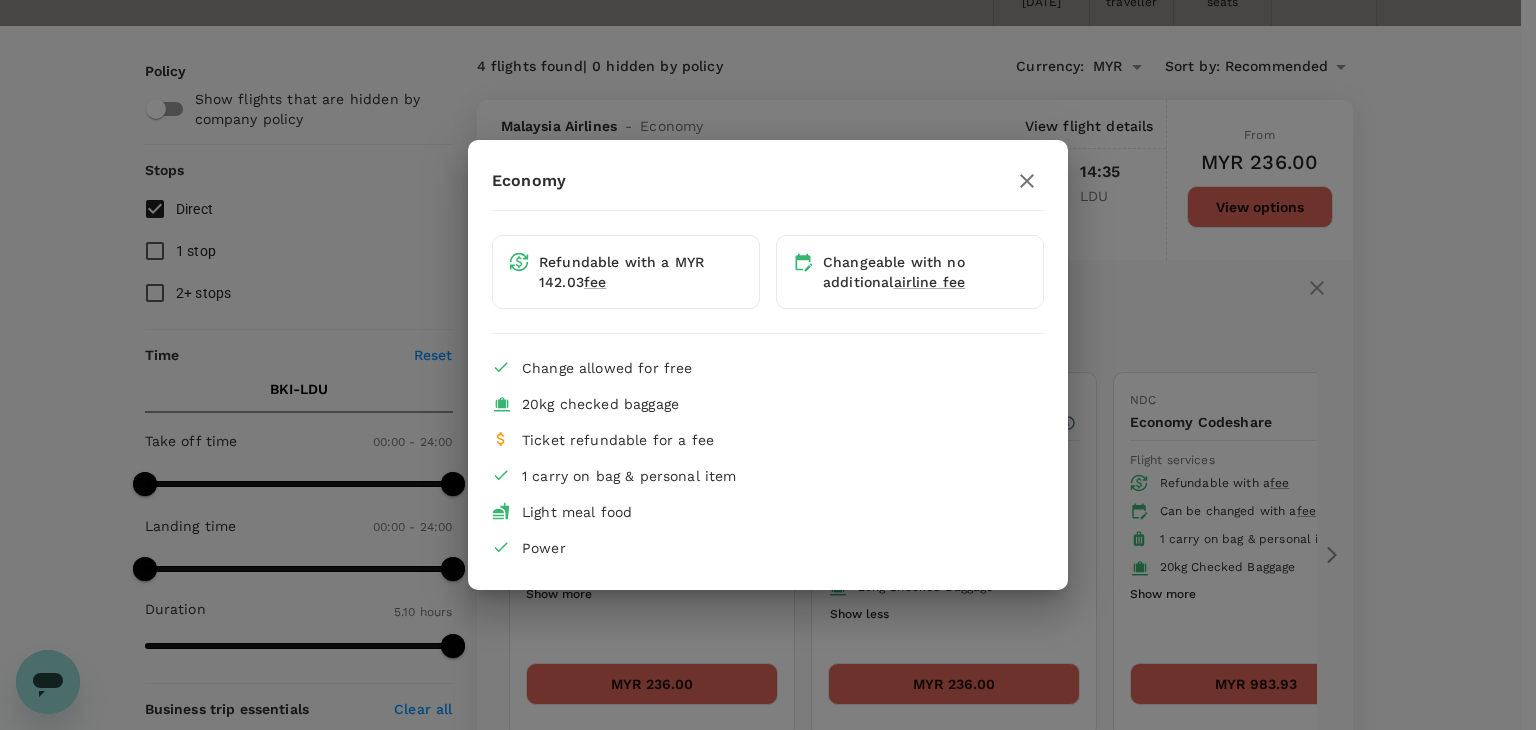 click 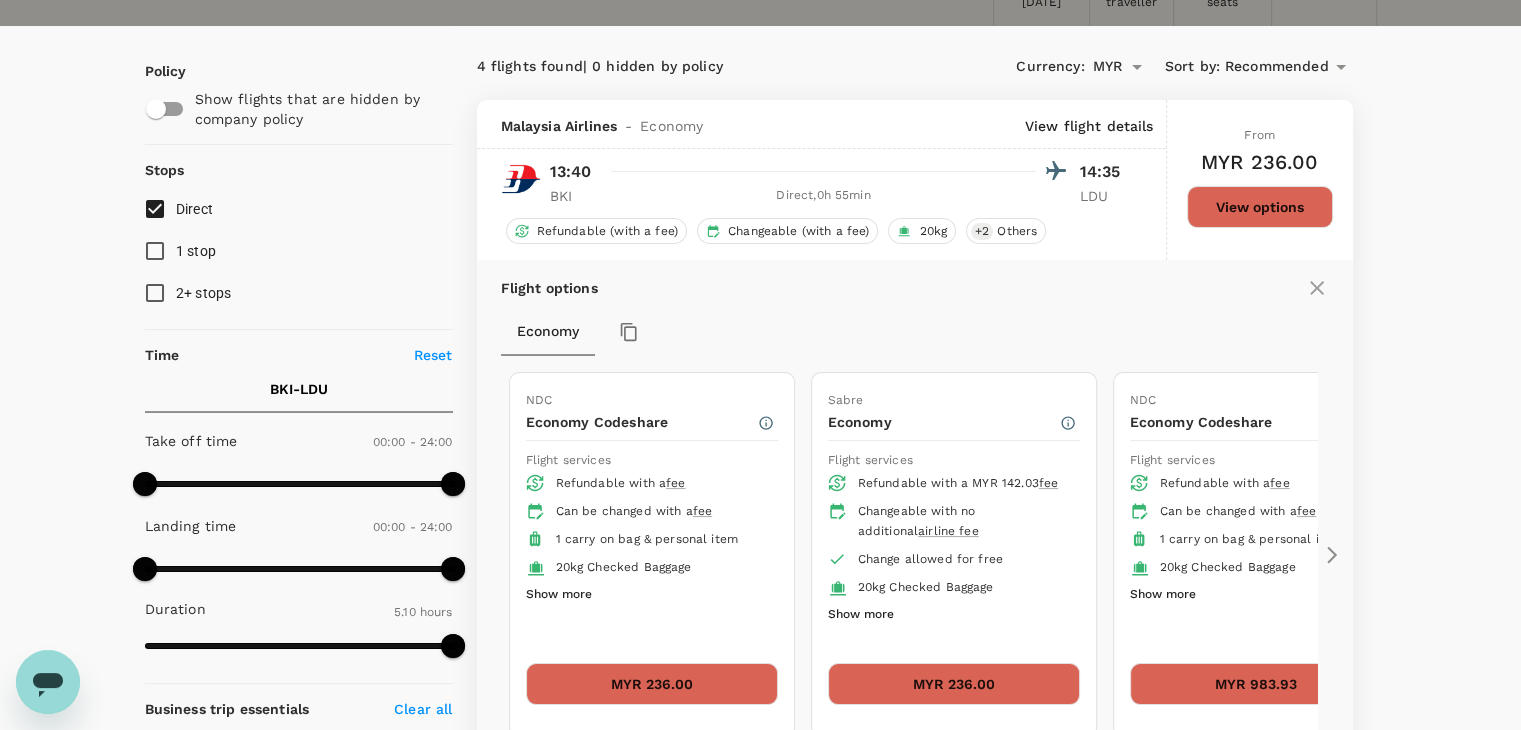 click on "Recommended" at bounding box center [1277, 67] 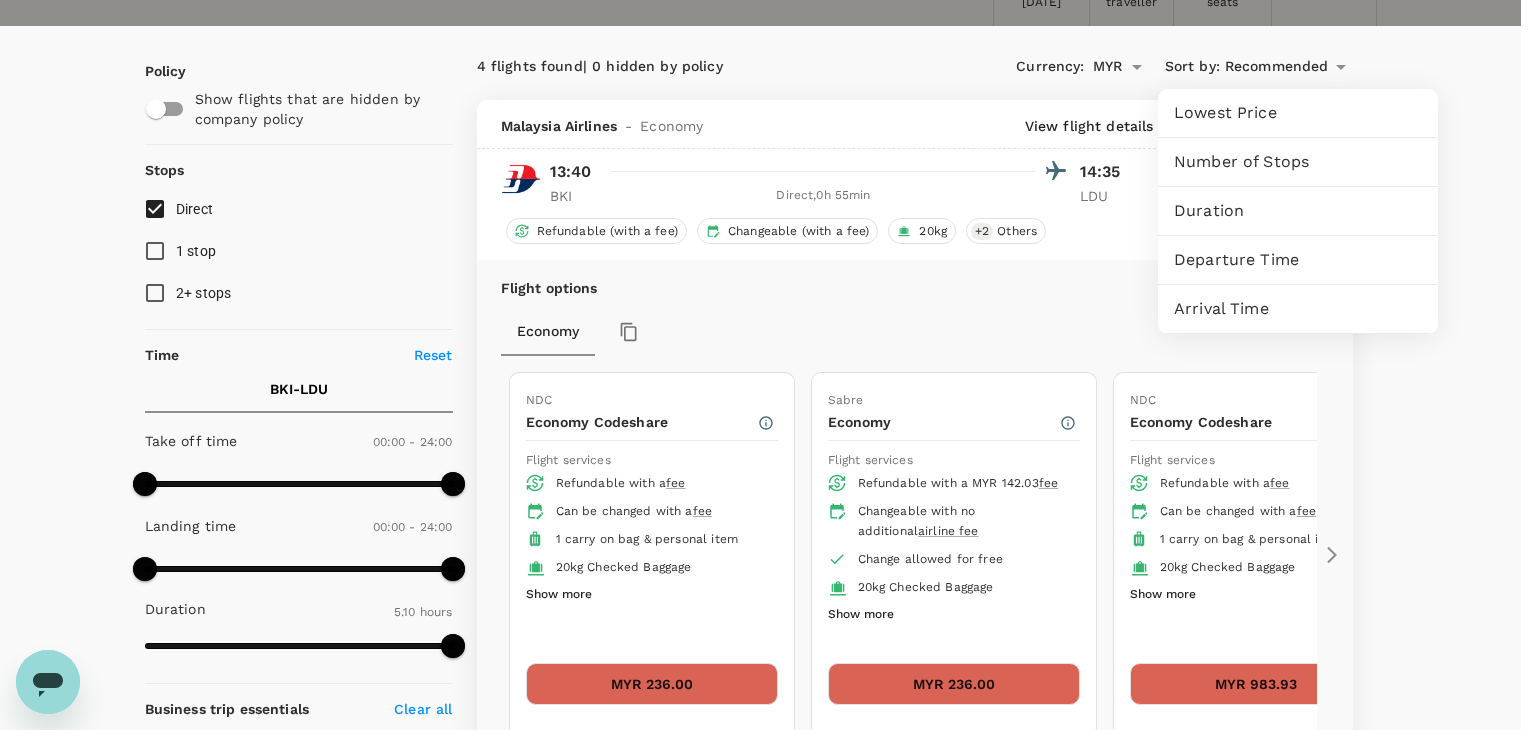 click on "Departure Time" at bounding box center (1298, 260) 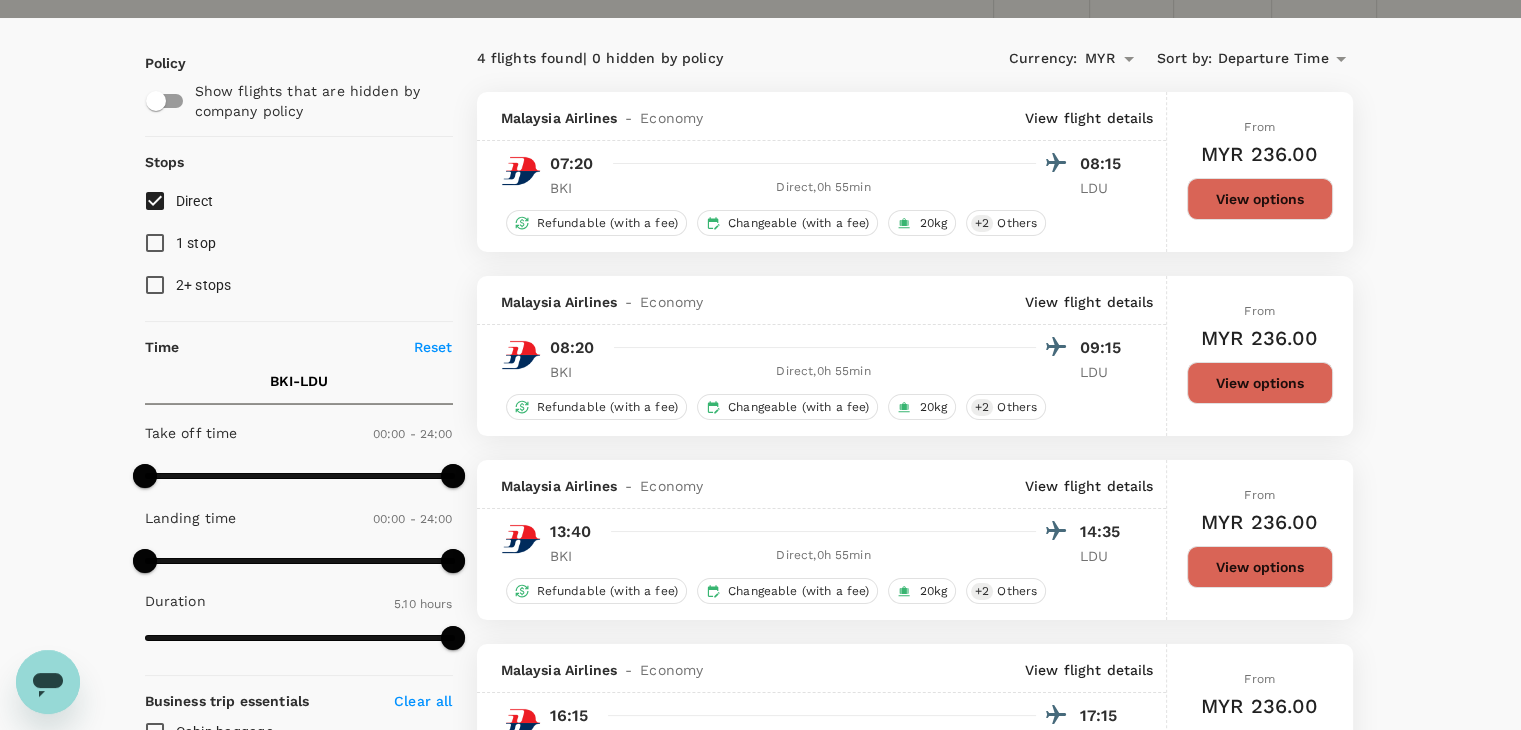scroll, scrollTop: 111, scrollLeft: 0, axis: vertical 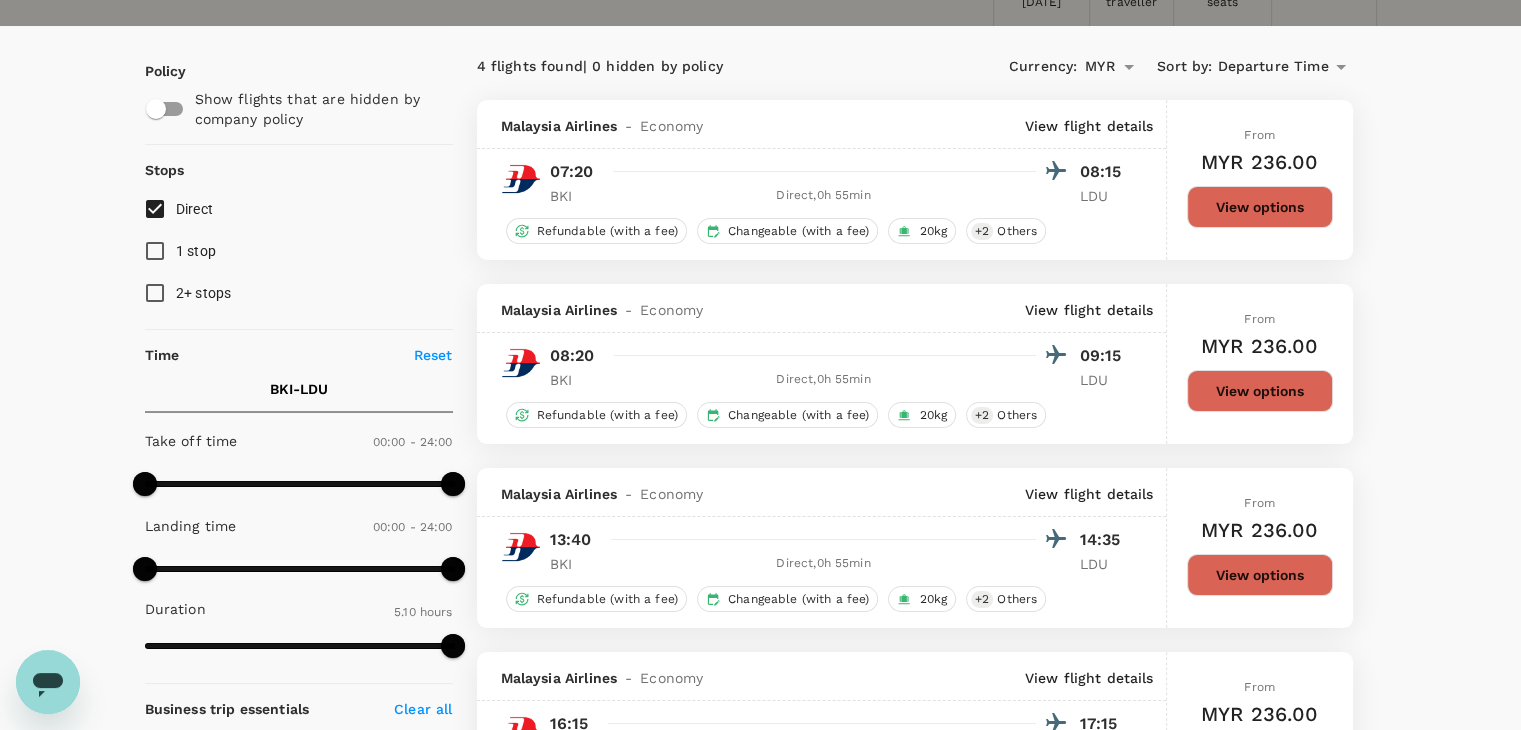 click on "From MYR 236.00 View options" at bounding box center [1260, 180] 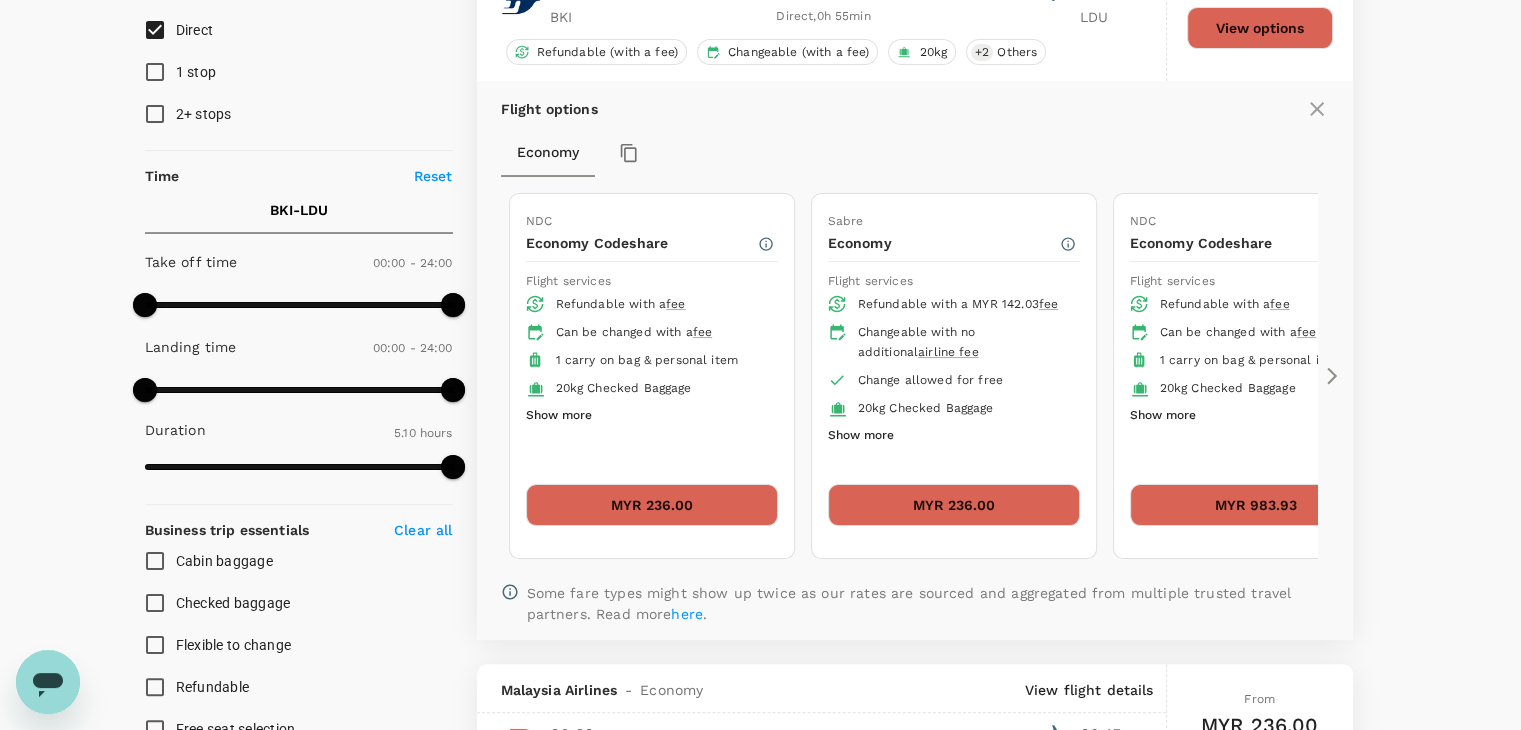 scroll, scrollTop: 311, scrollLeft: 0, axis: vertical 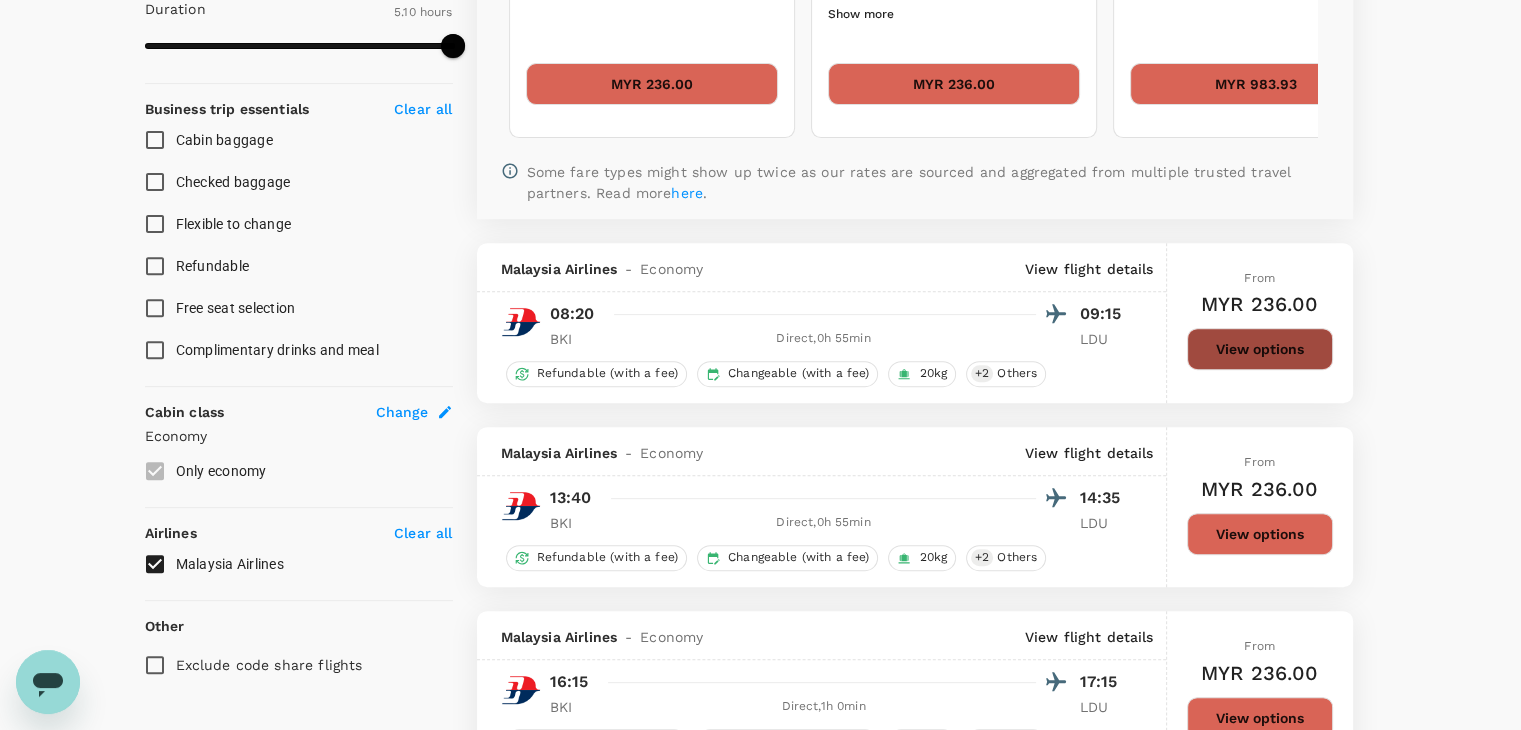click on "View options" at bounding box center [1260, 349] 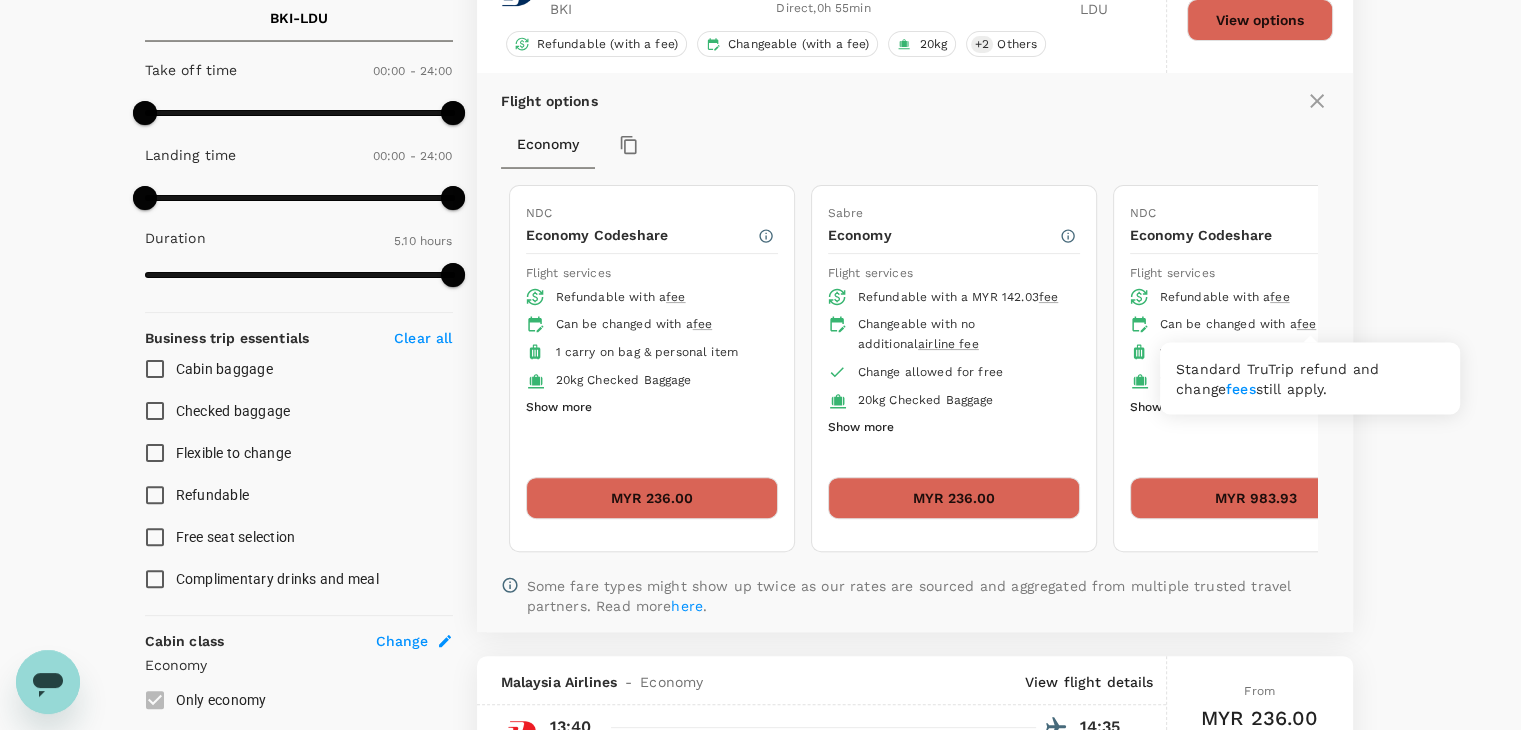 scroll, scrollTop: 795, scrollLeft: 0, axis: vertical 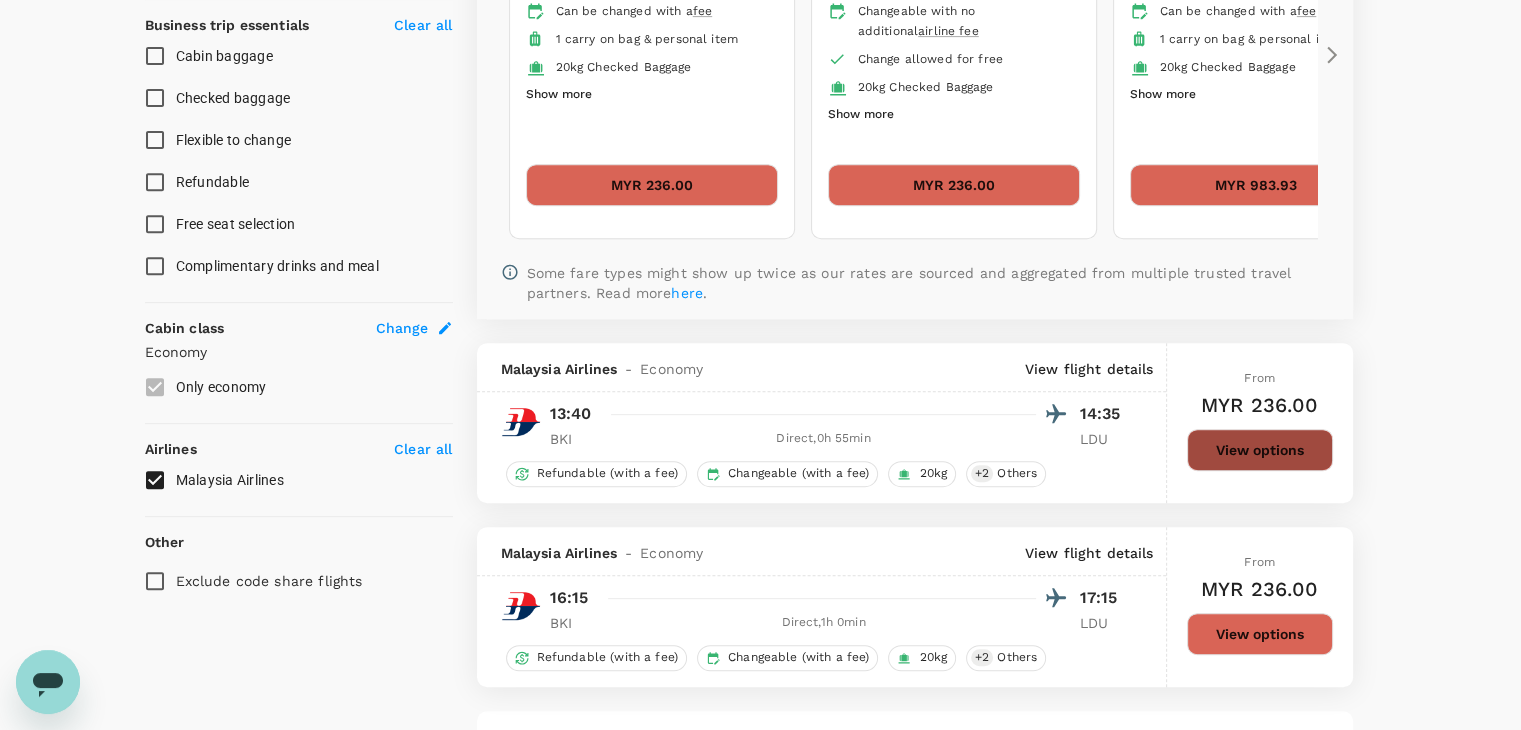 click on "View options" at bounding box center (1260, 450) 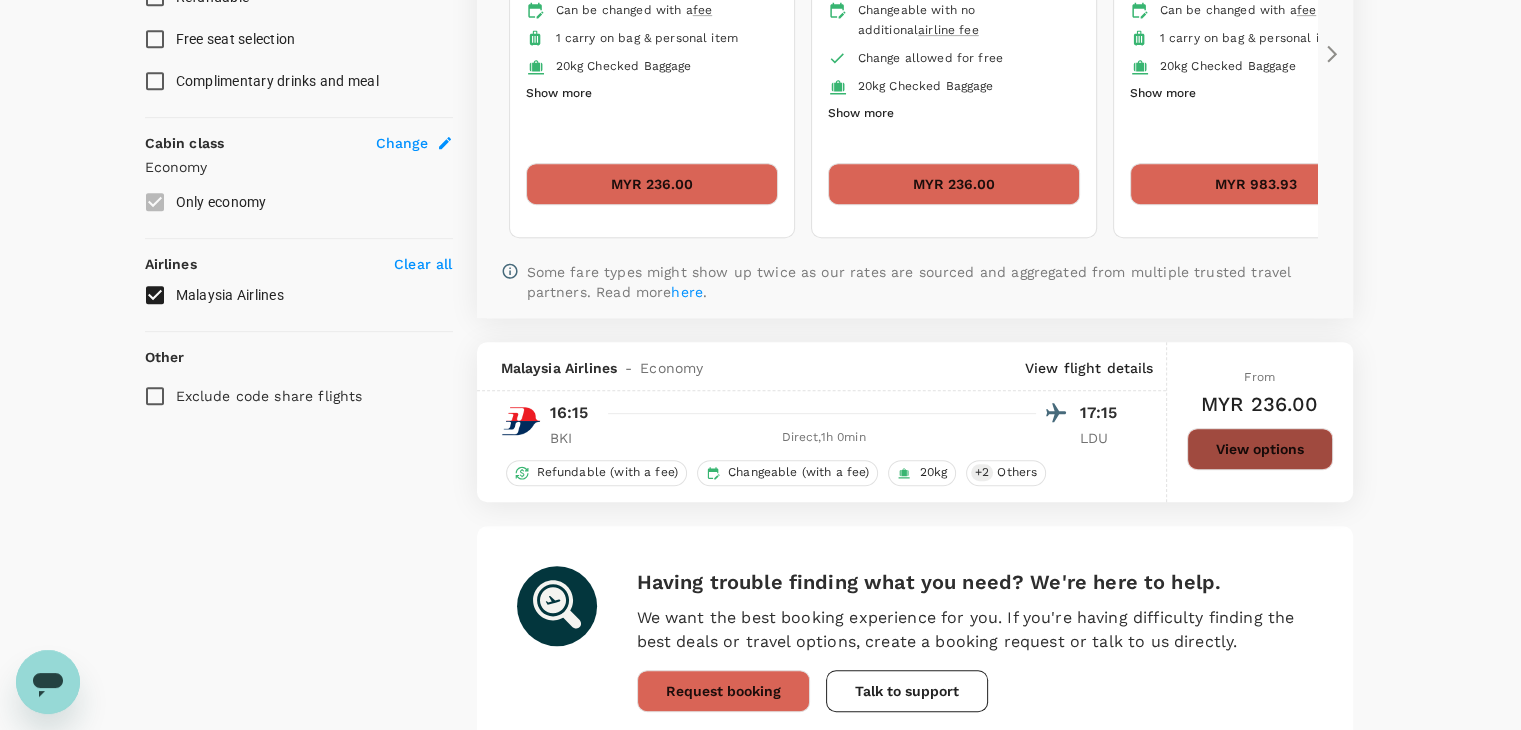 click on "View options" at bounding box center (1260, 449) 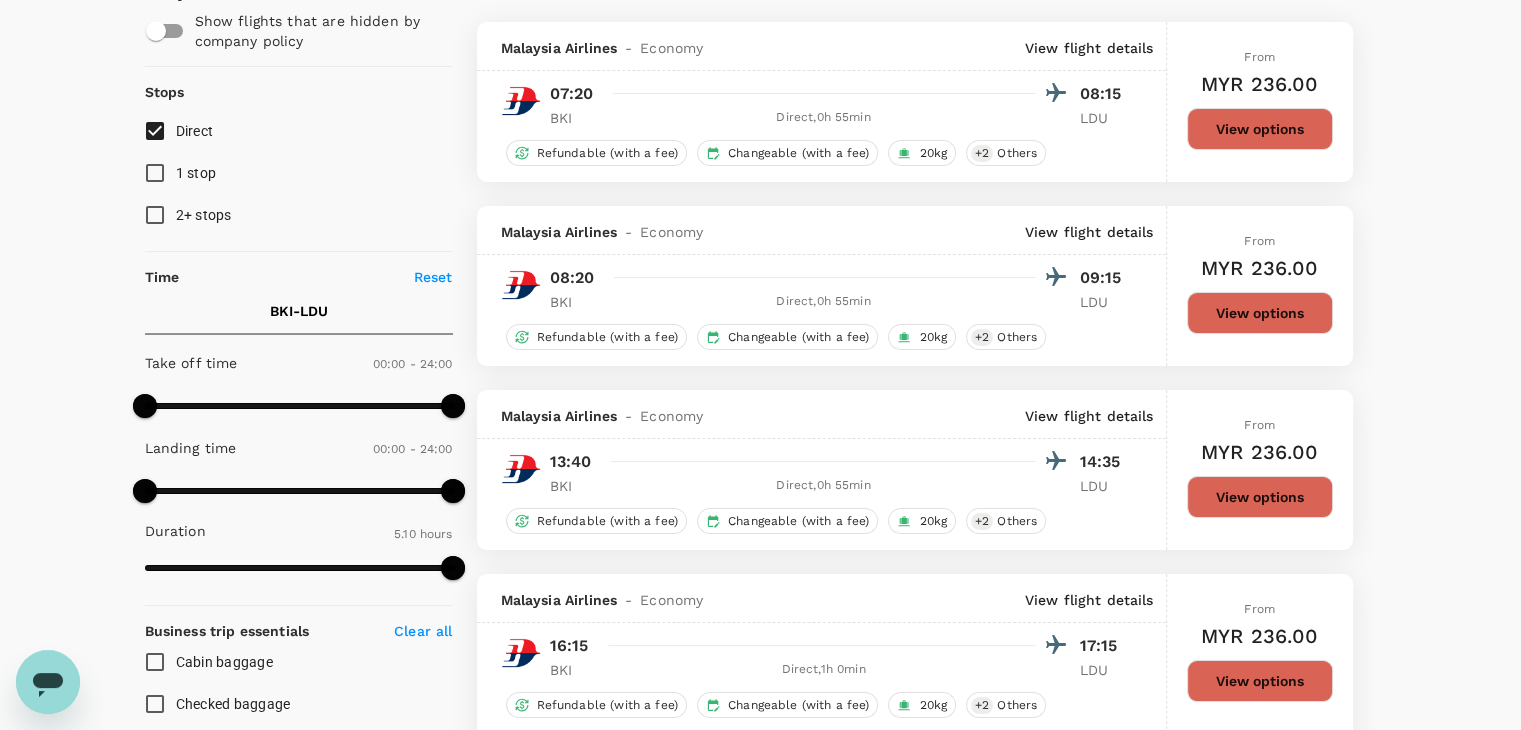 scroll, scrollTop: 0, scrollLeft: 0, axis: both 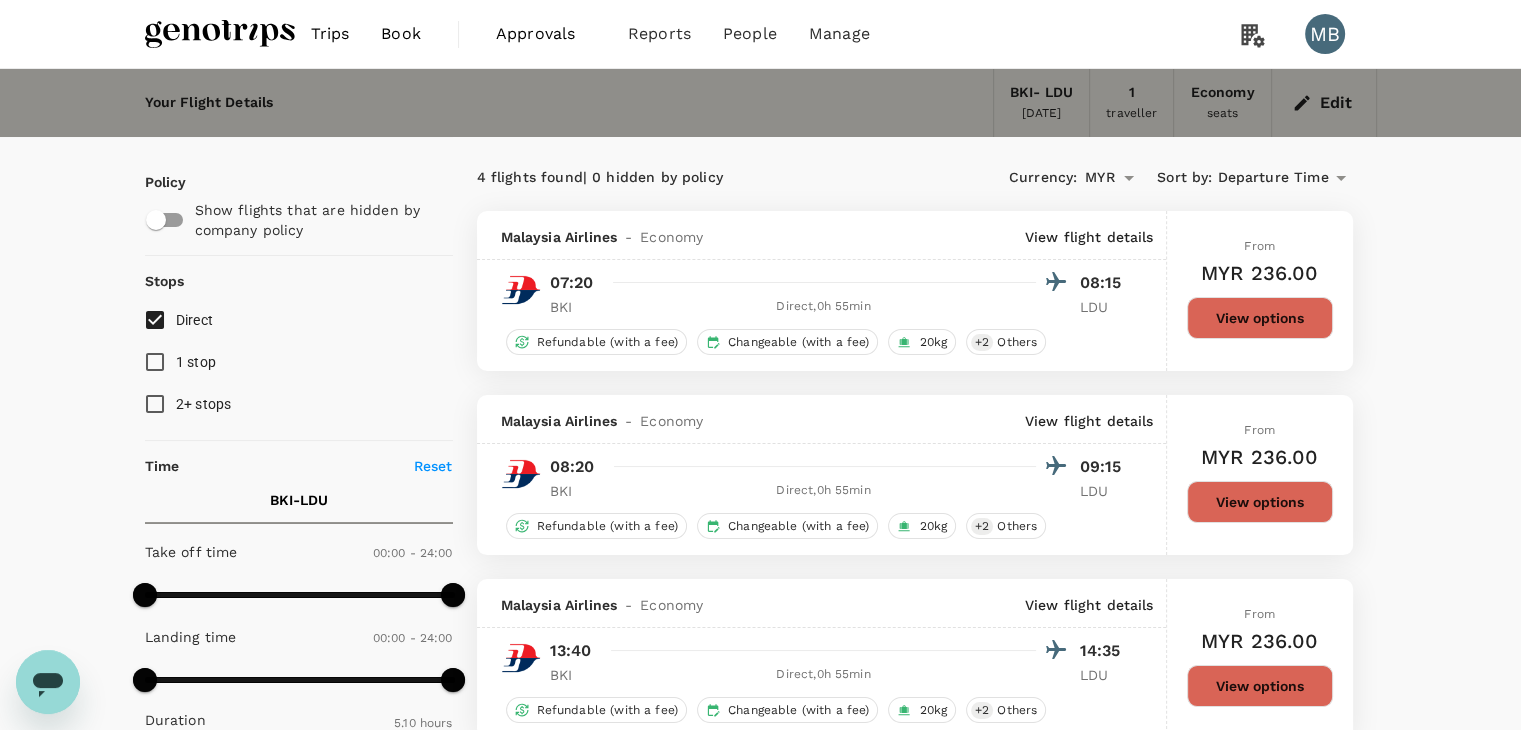 click at bounding box center [220, 34] 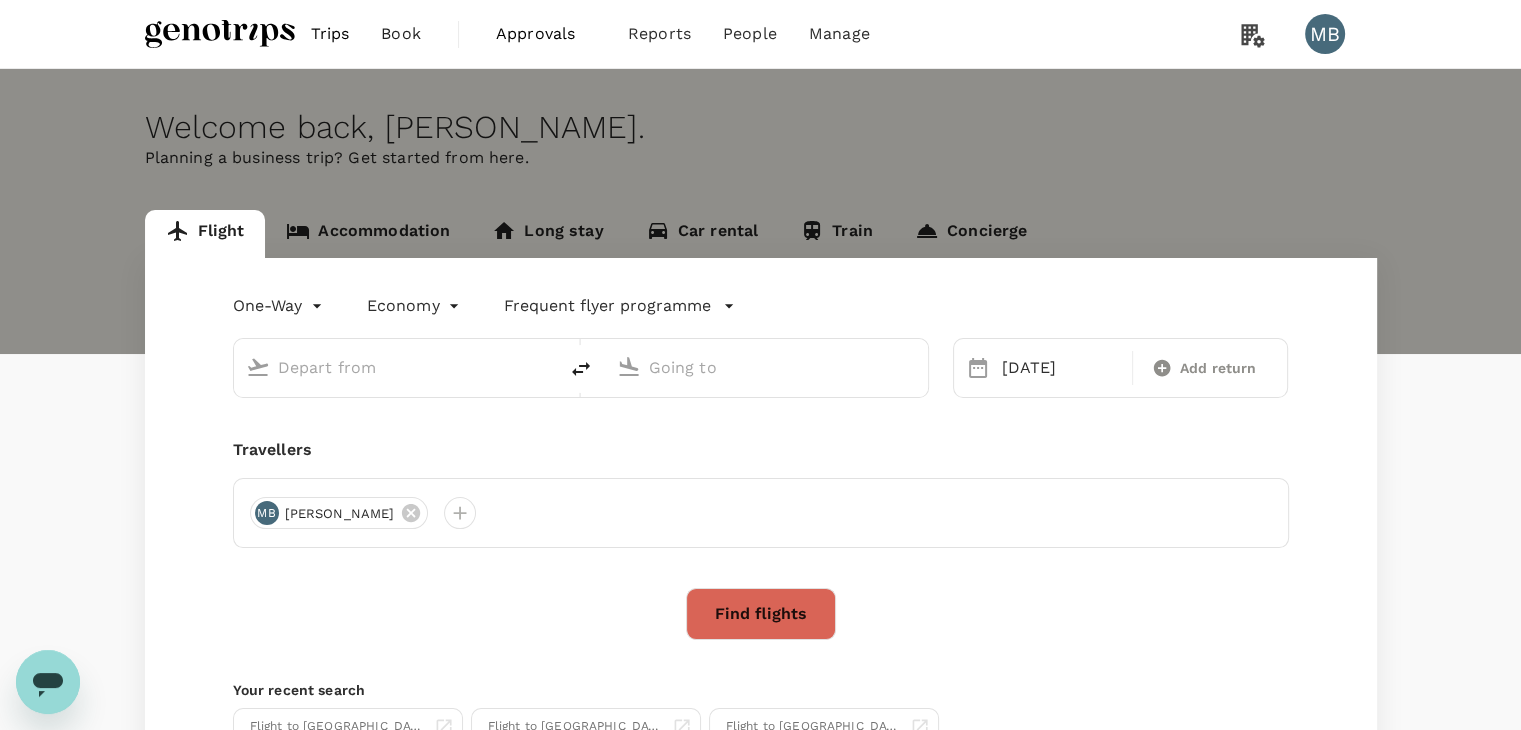 type on "Kota Kinabalu Intl (BKI)" 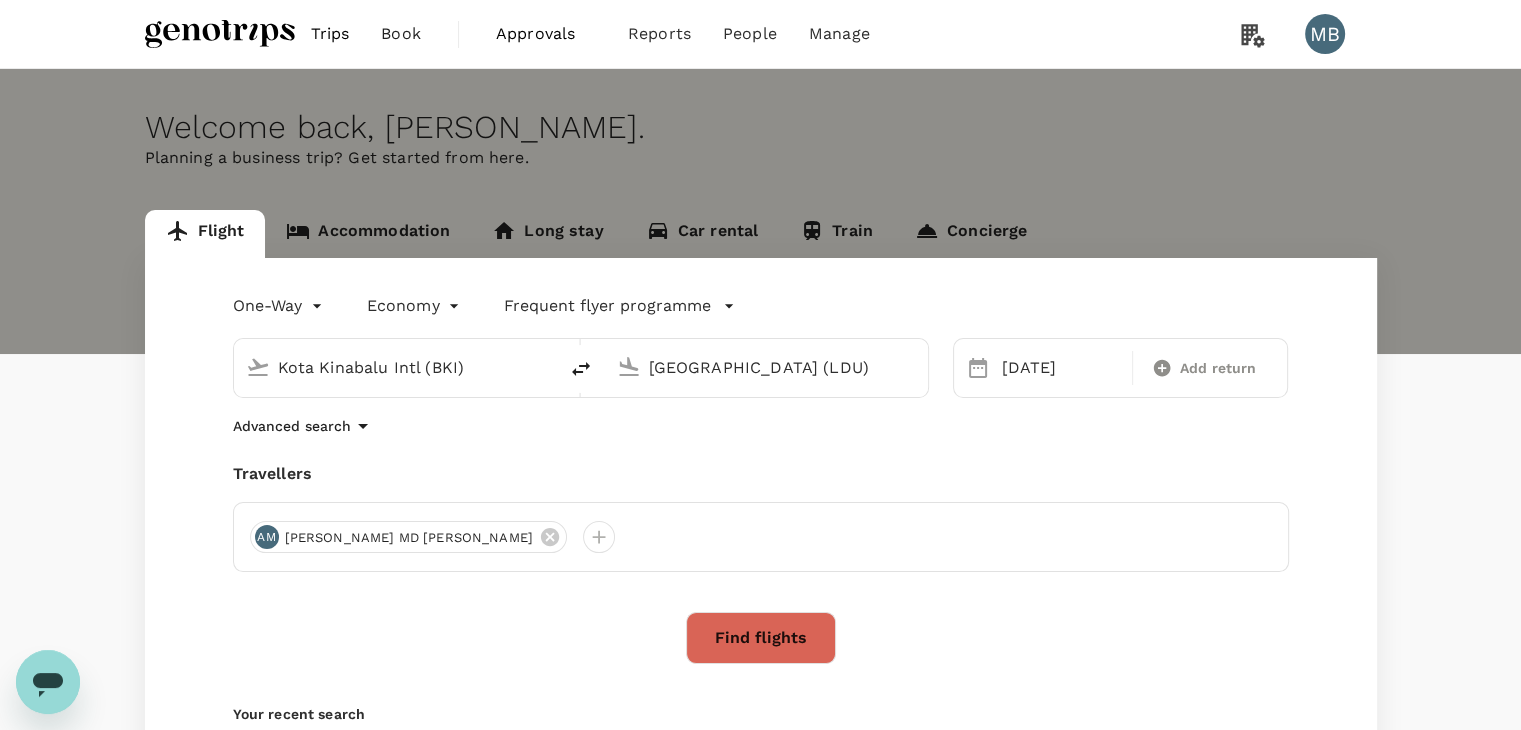 type 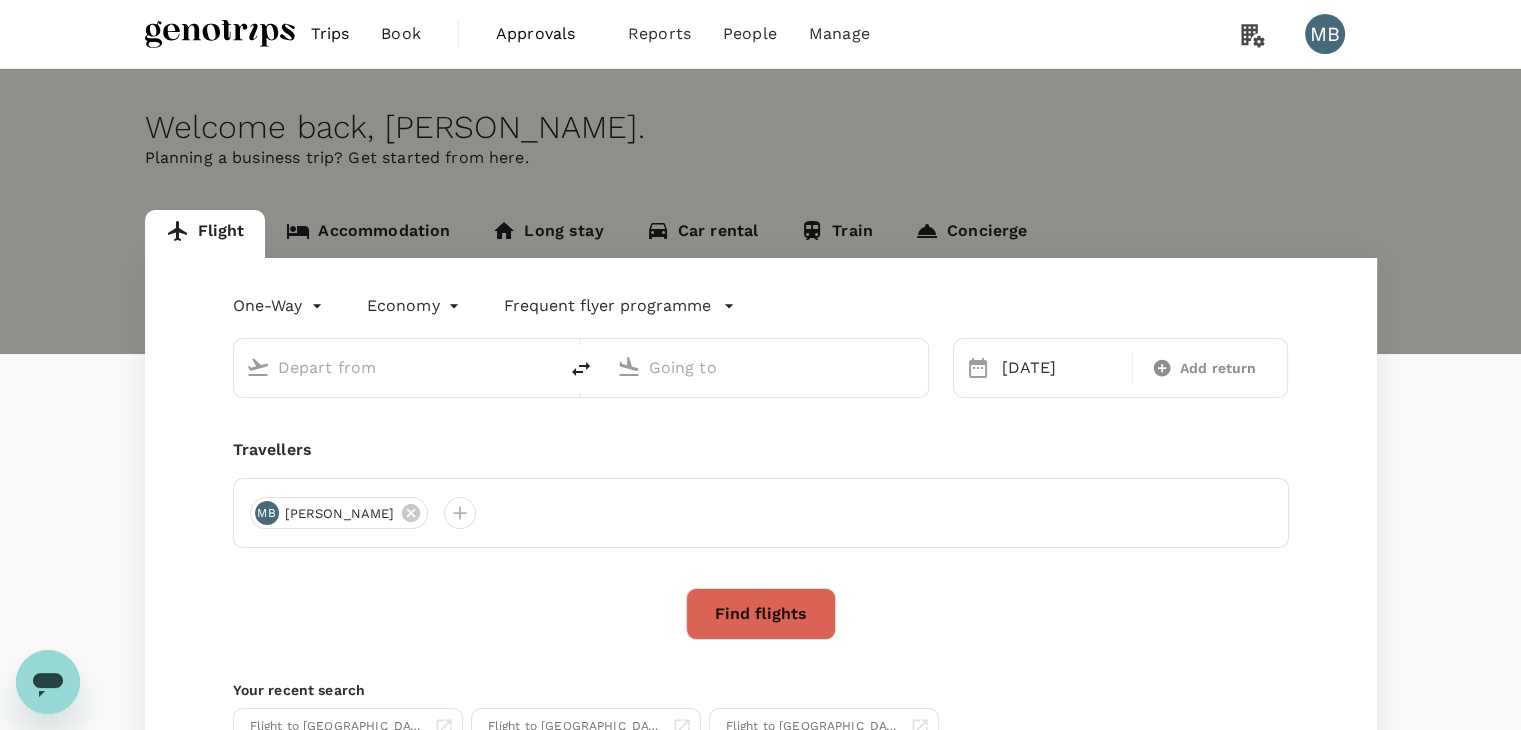 type on "Kota Kinabalu Intl (BKI)" 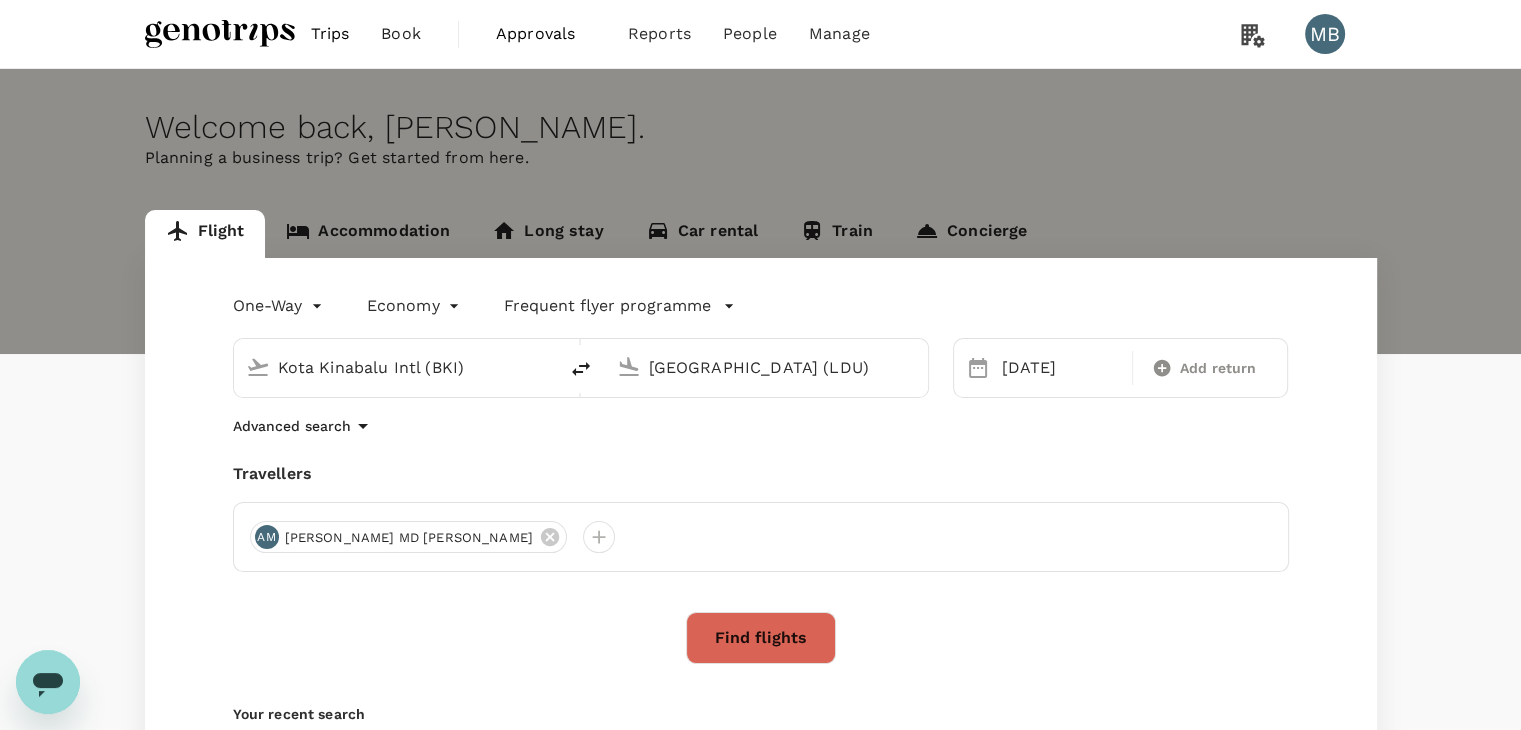 click on "Kota Kinabalu Intl (BKI)" at bounding box center (396, 367) 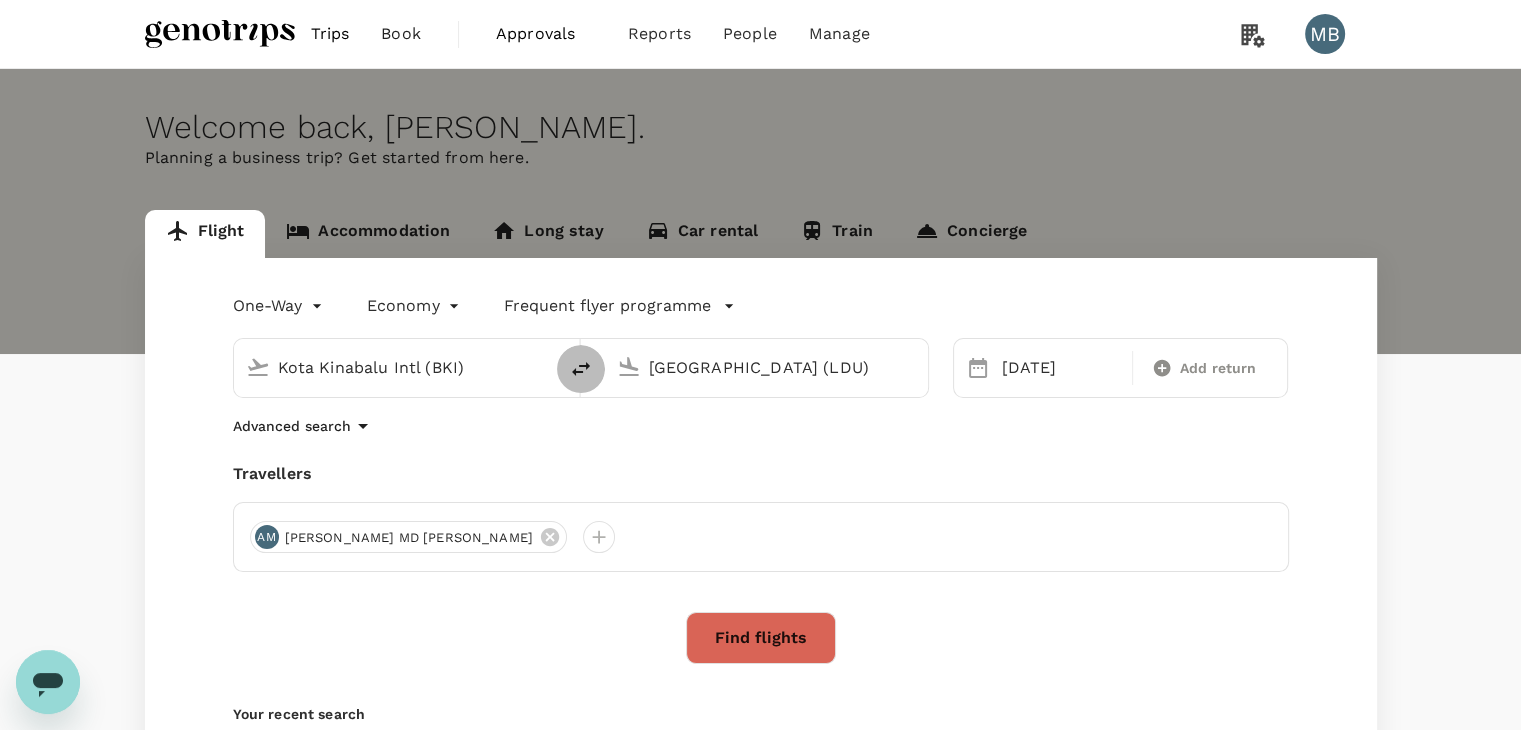 click 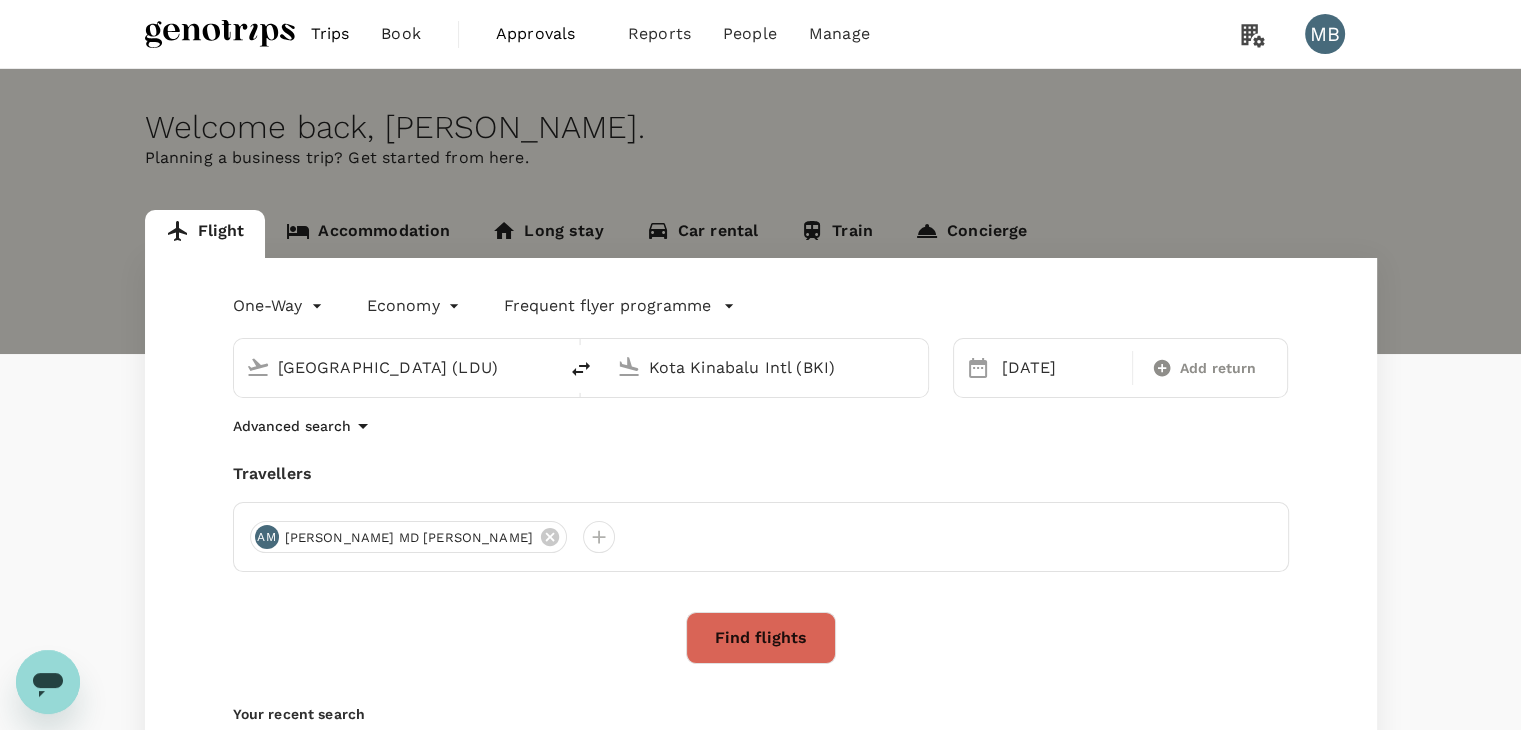 click on "Lahad Datu Airport (LDU)" at bounding box center [396, 367] 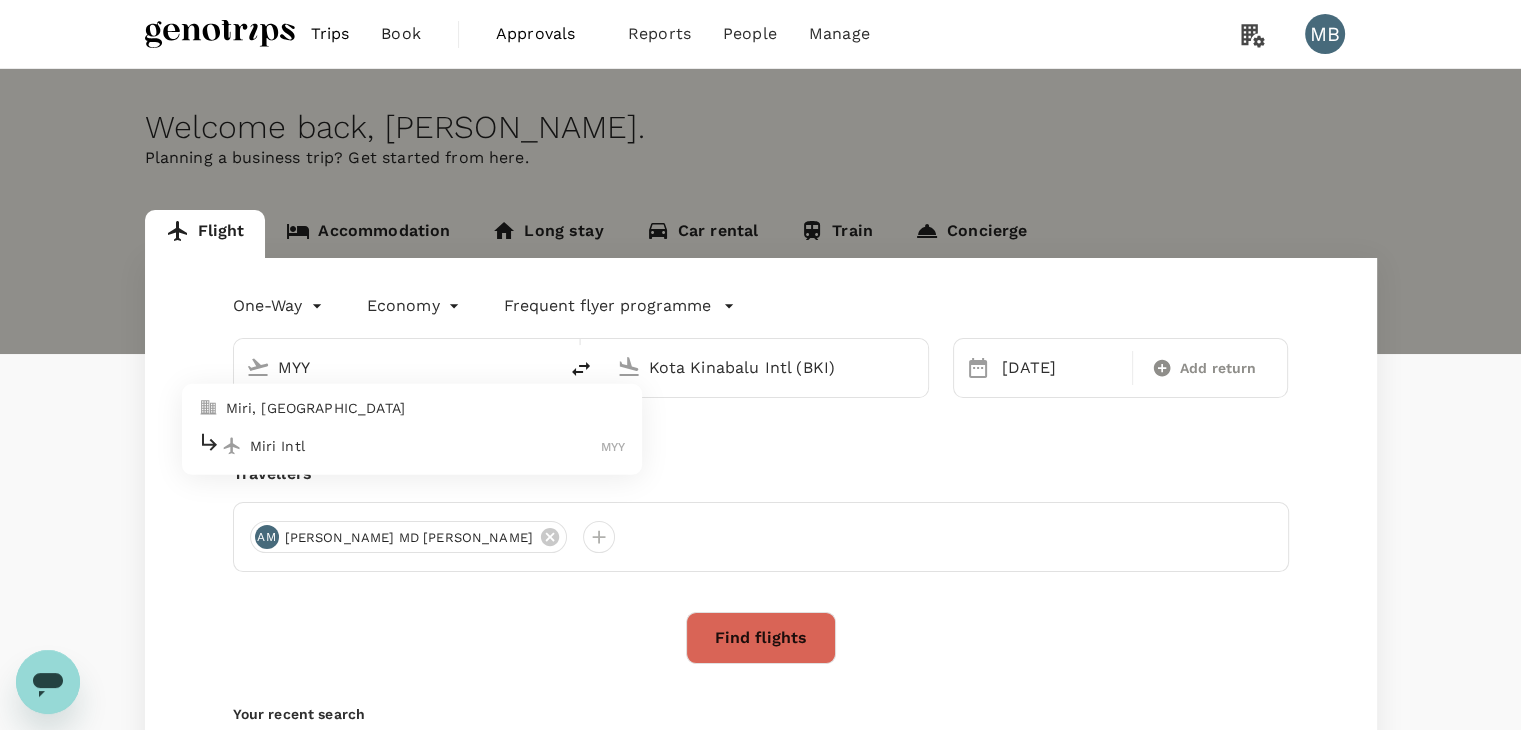 click on "Miri Intl" at bounding box center [426, 446] 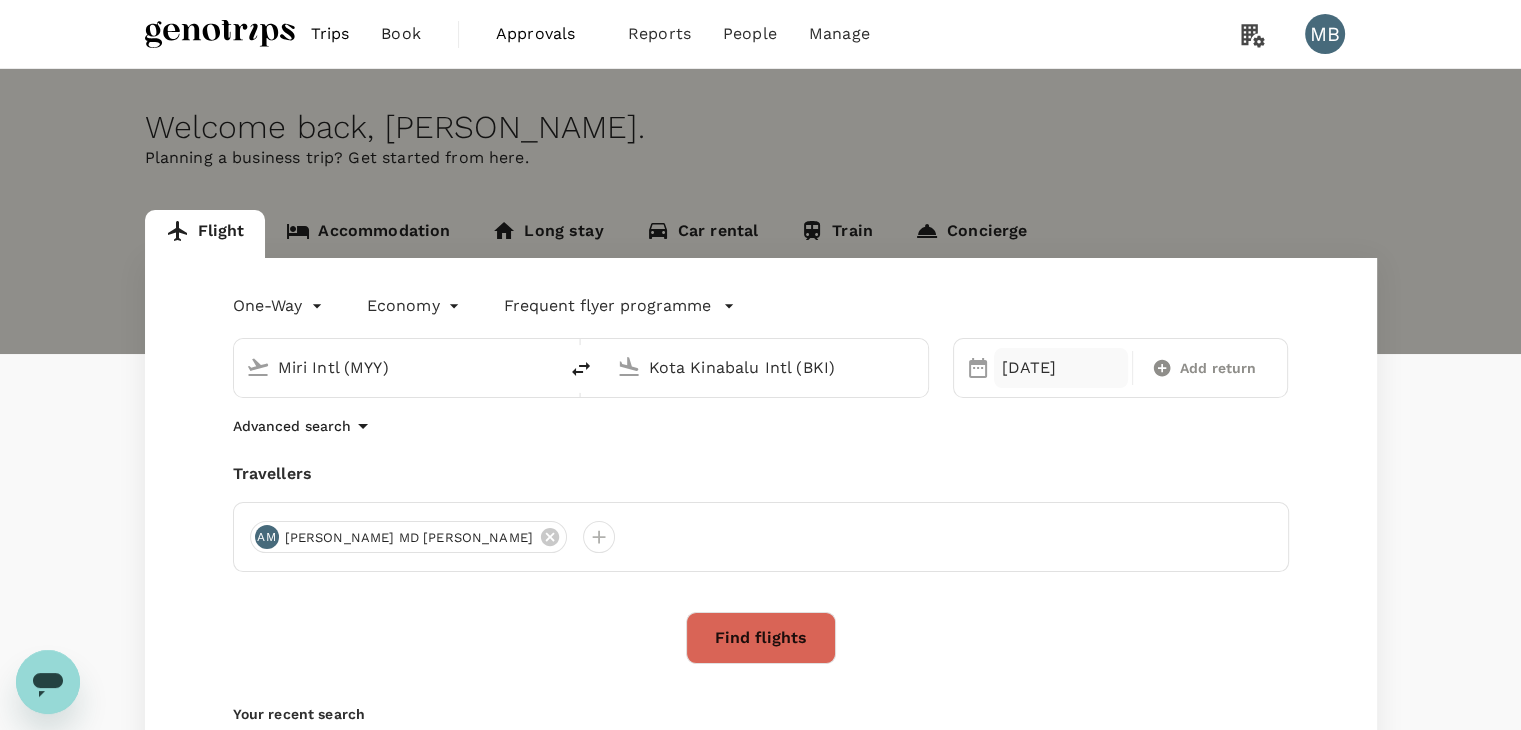 click on "21 Jul" at bounding box center (1061, 368) 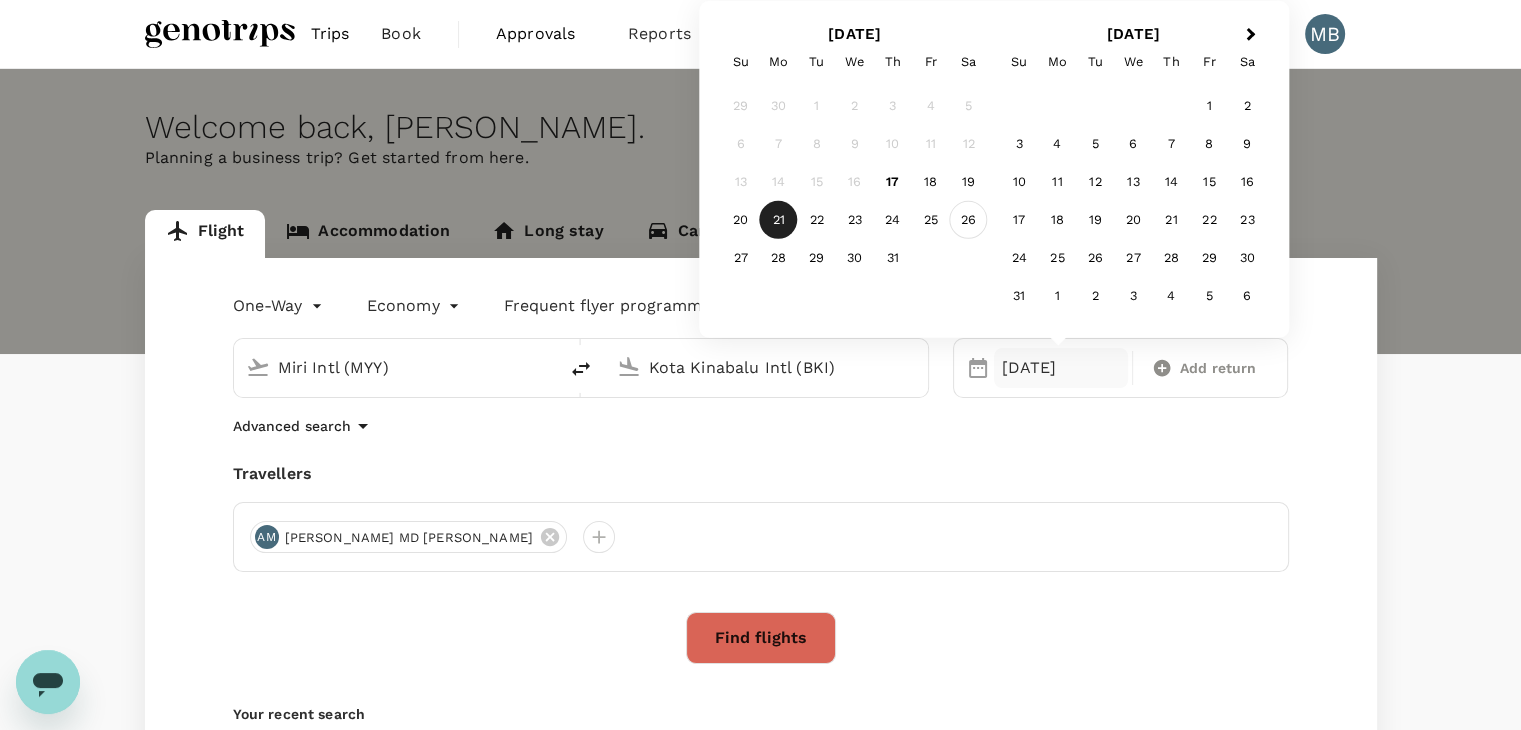 click on "26" at bounding box center [969, 220] 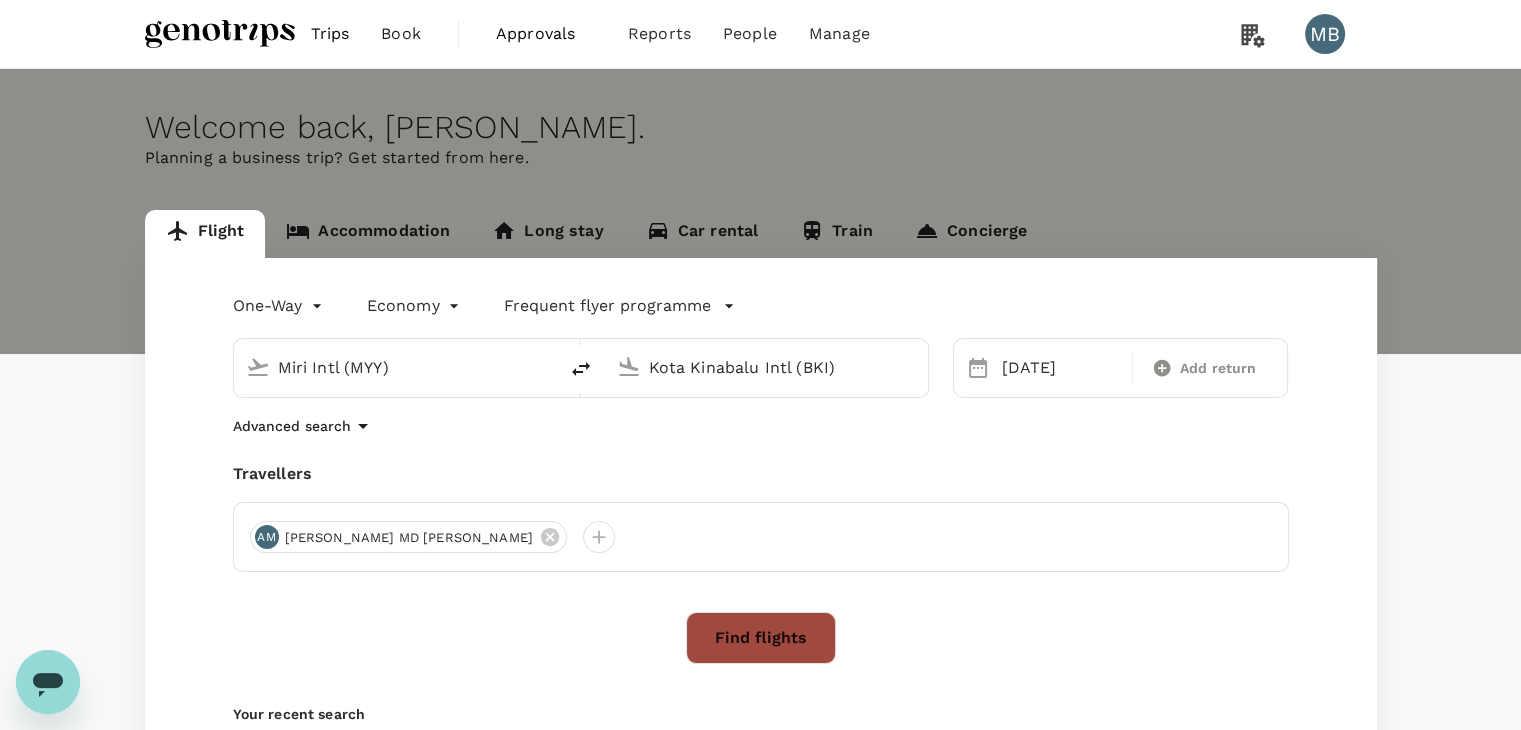 click on "Find flights" at bounding box center [761, 638] 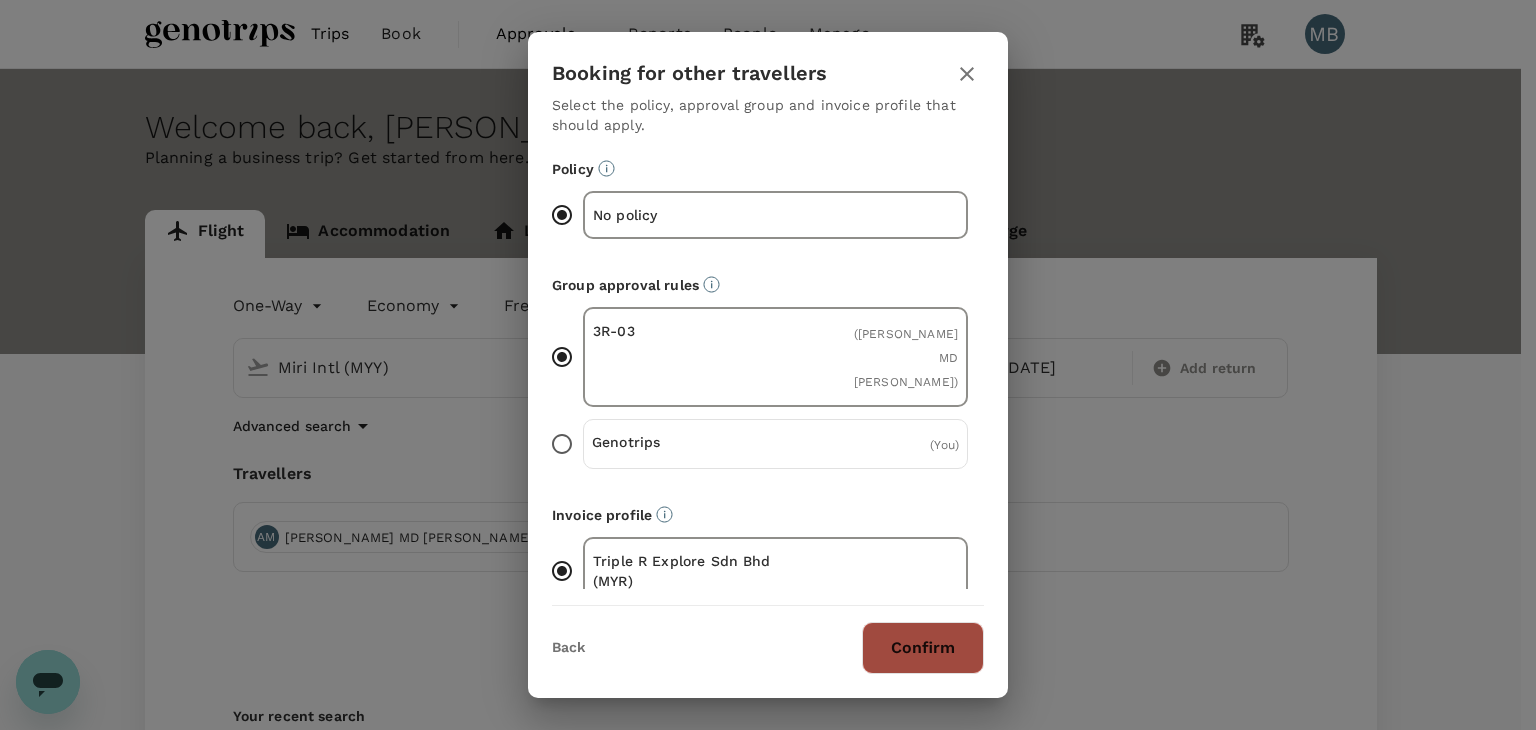 click on "Confirm" at bounding box center [923, 648] 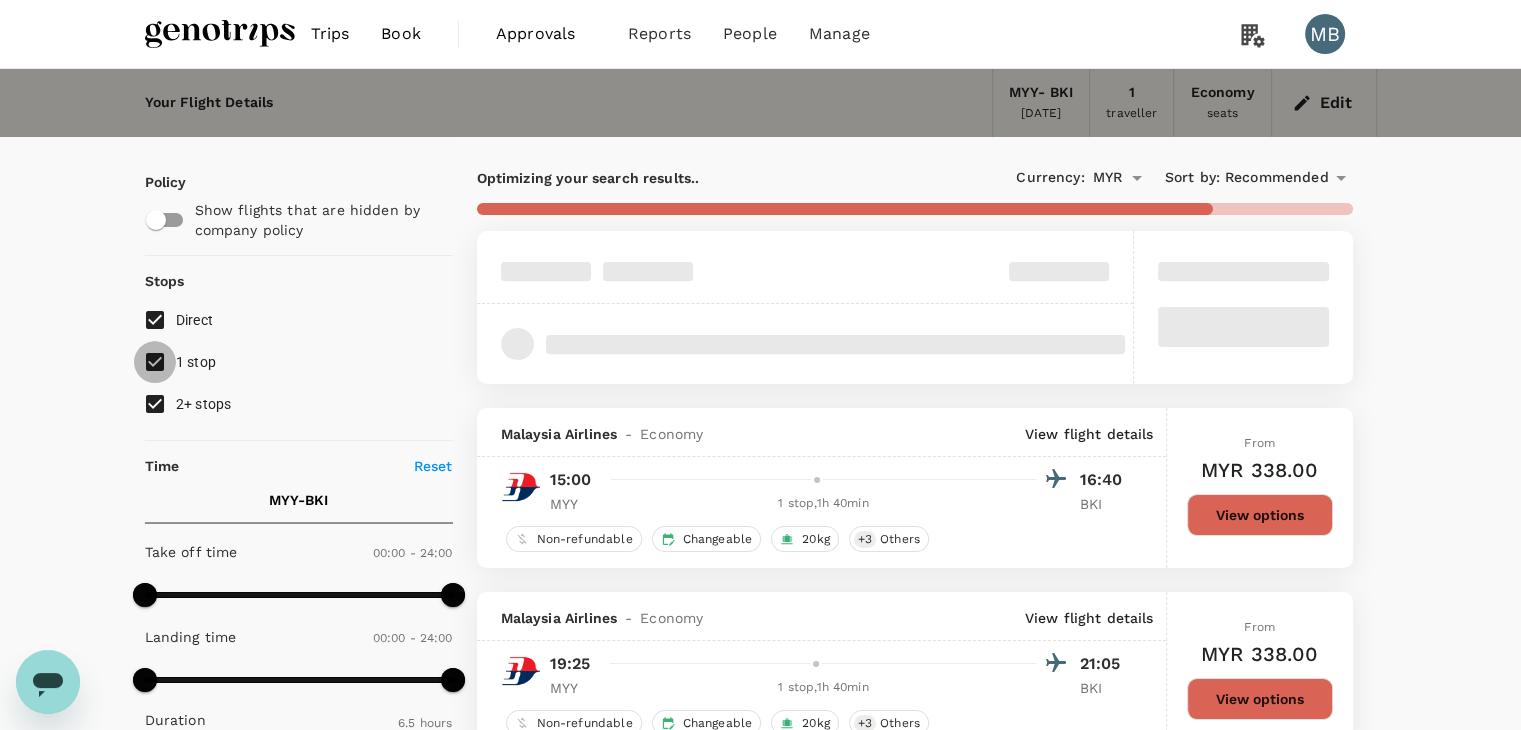 click on "1 stop" at bounding box center (155, 362) 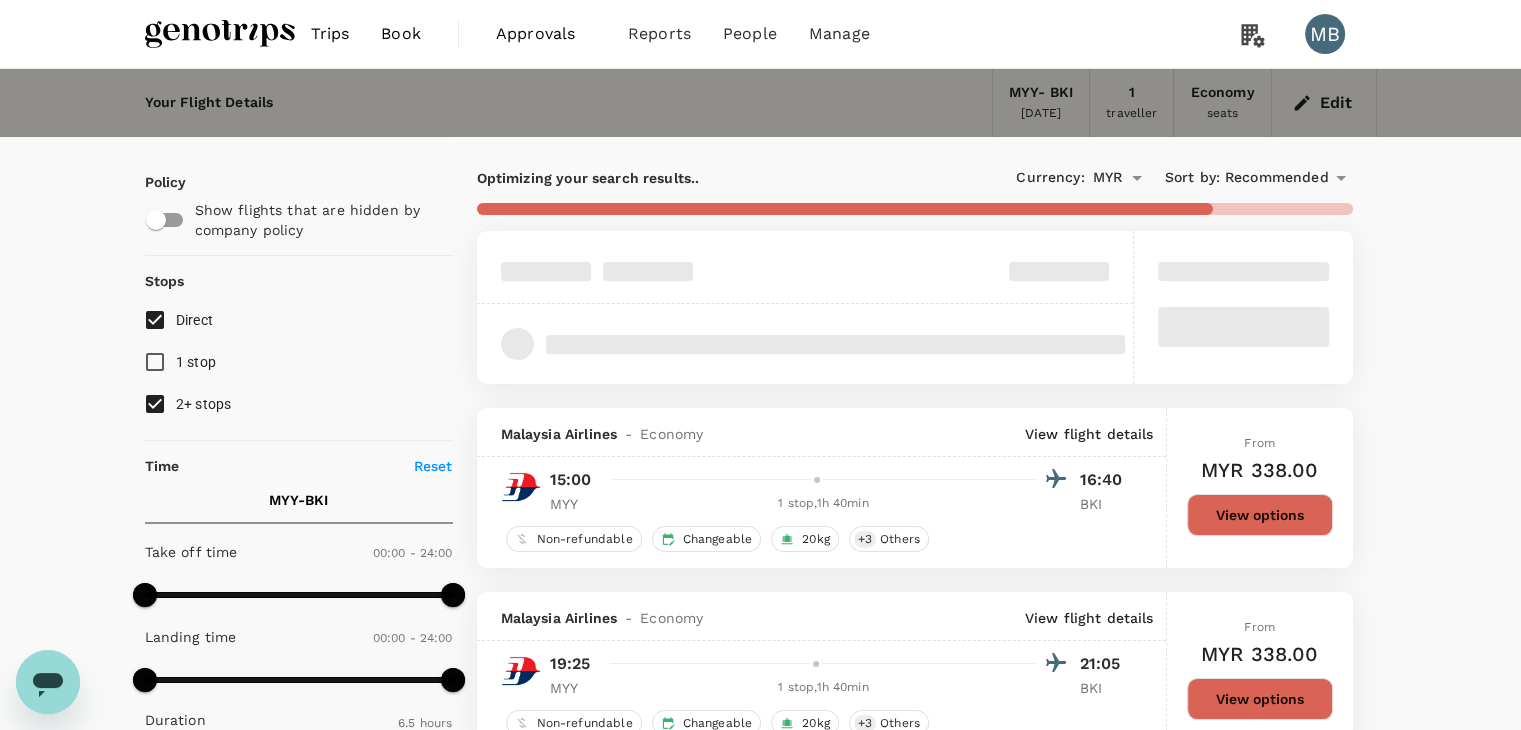 click on "2+ stops" at bounding box center (155, 404) 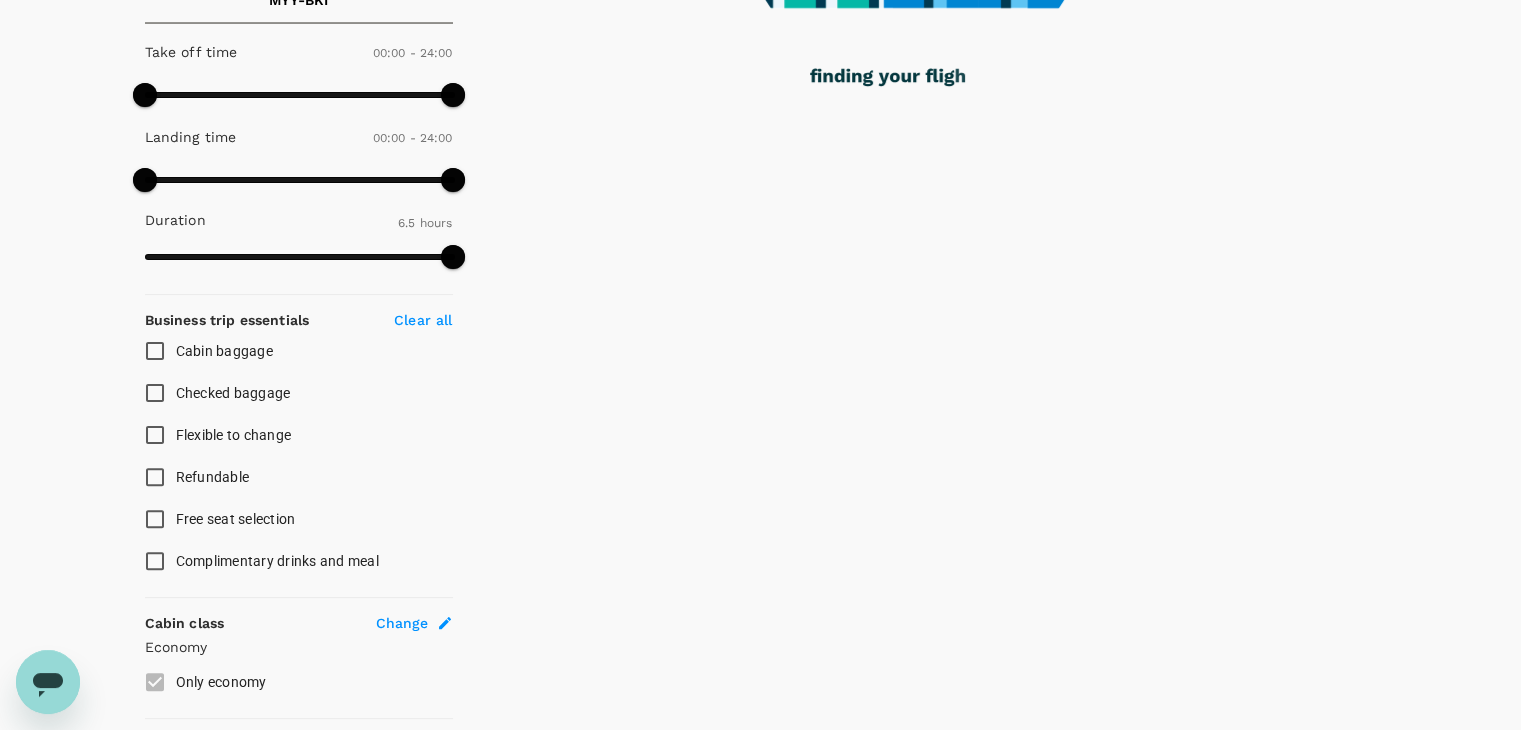 scroll, scrollTop: 748, scrollLeft: 0, axis: vertical 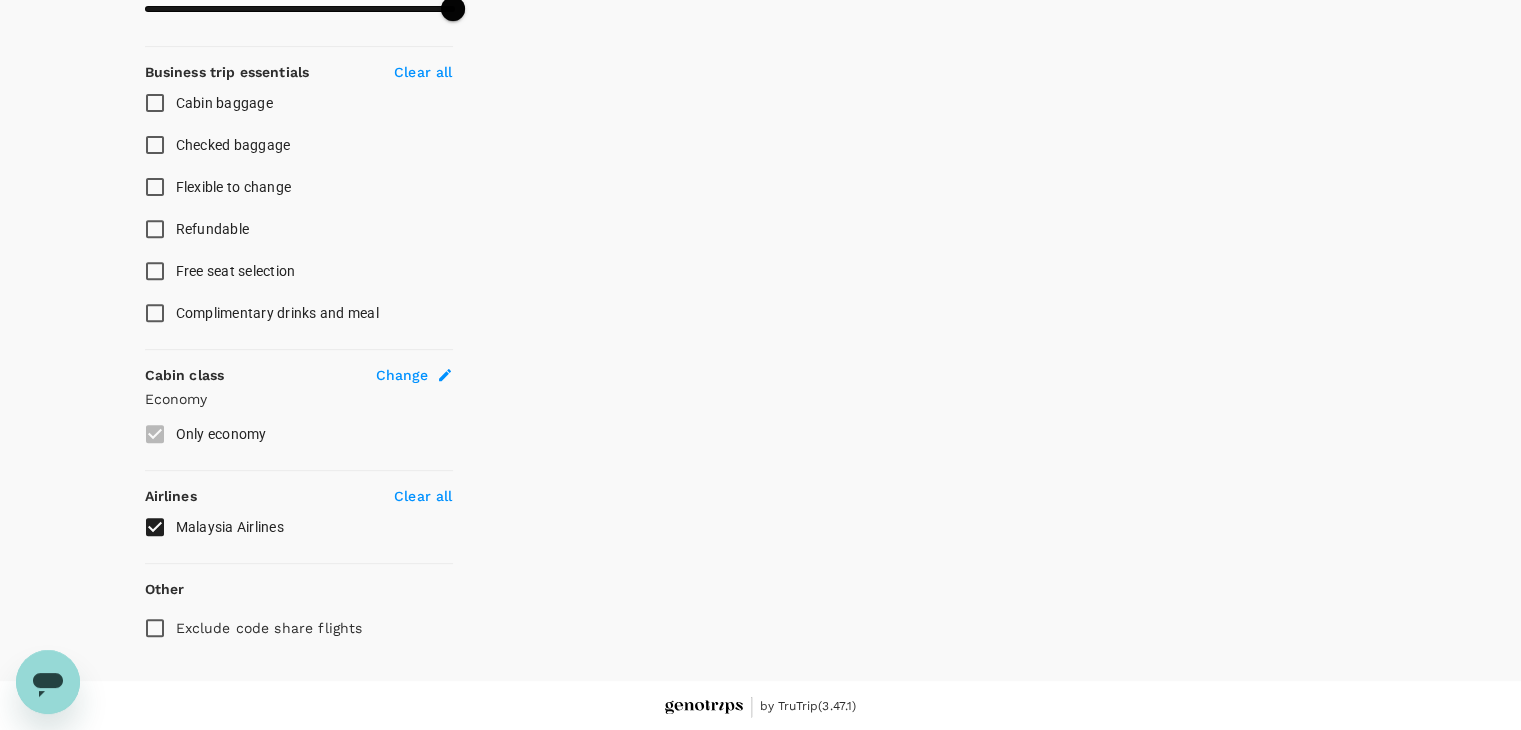 type on "1385" 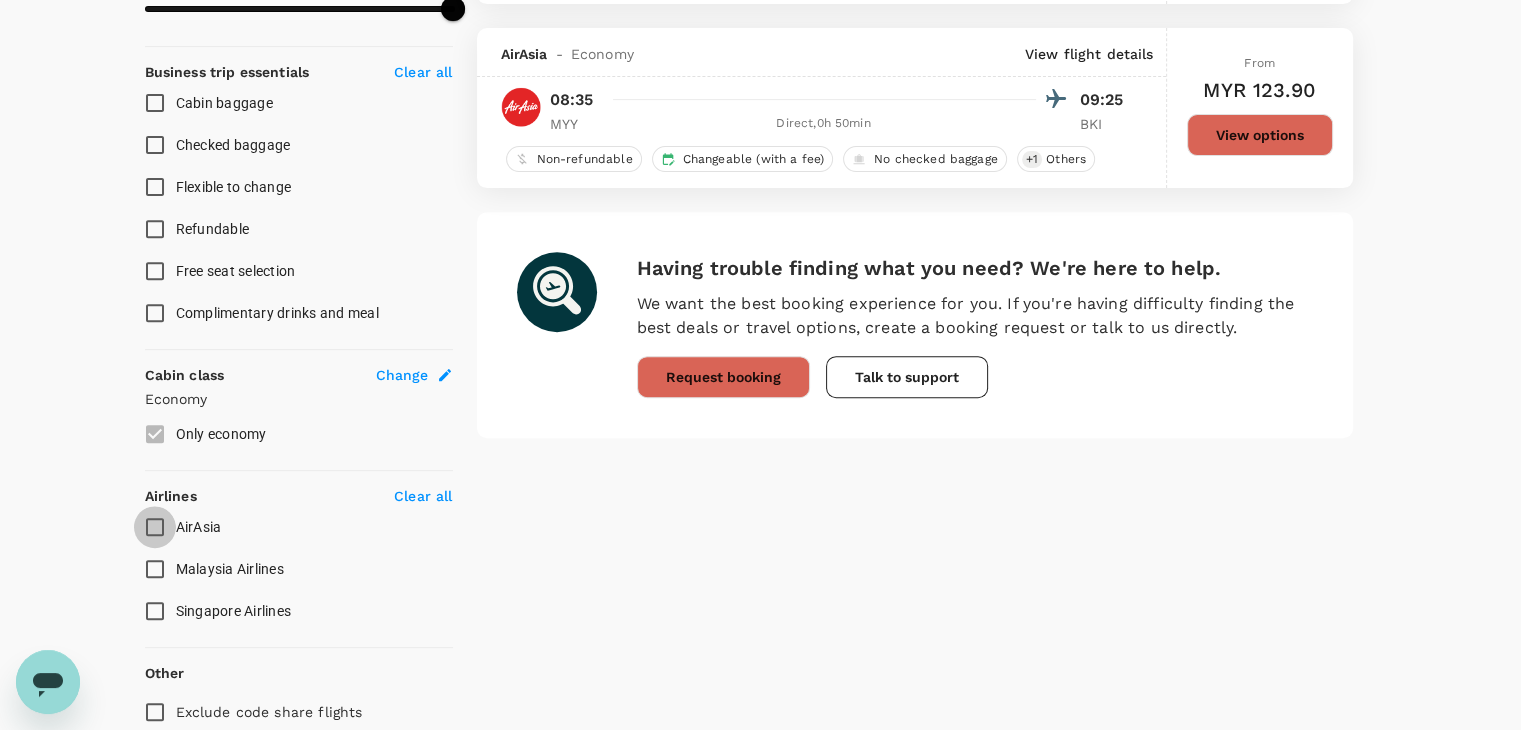 click on "AirAsia" at bounding box center (155, 527) 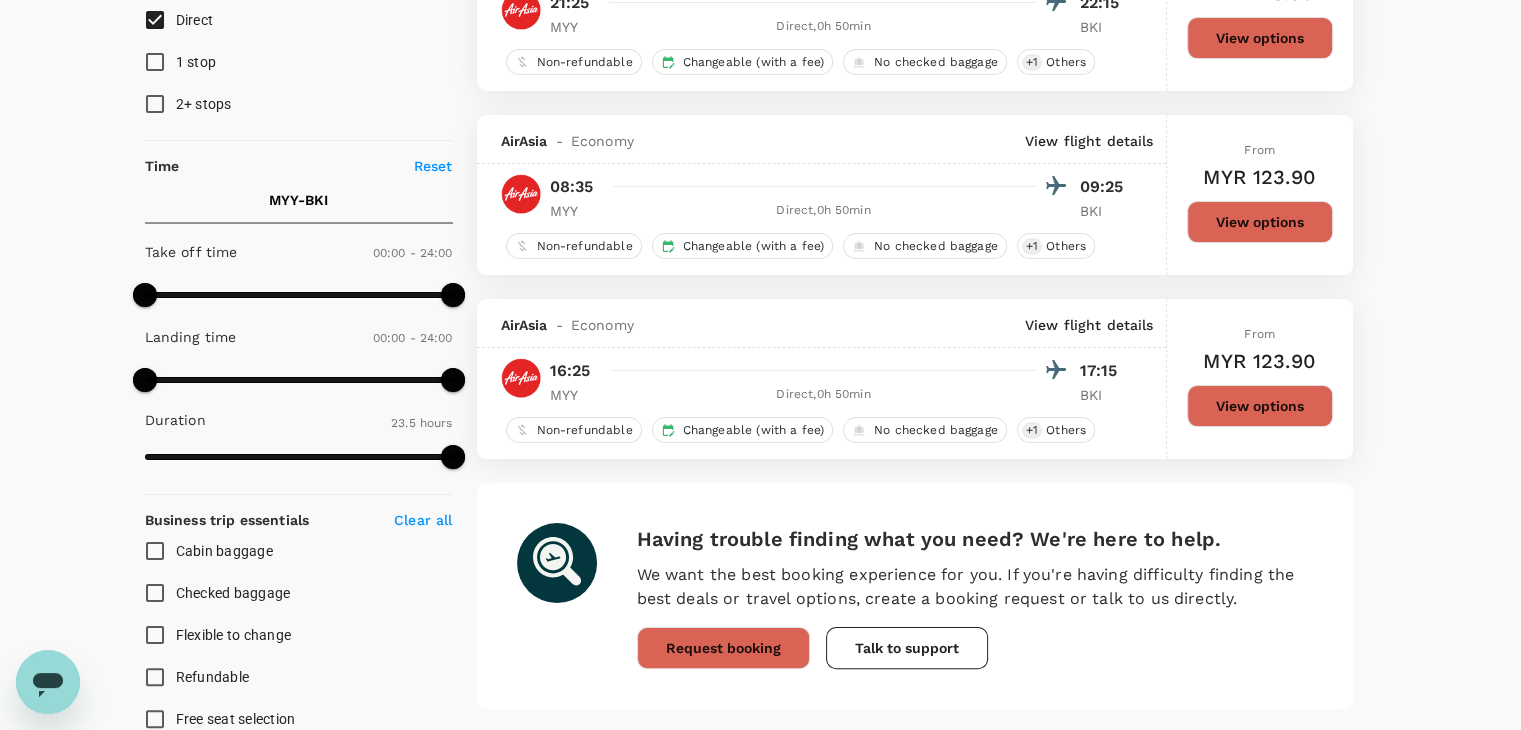 scroll, scrollTop: 100, scrollLeft: 0, axis: vertical 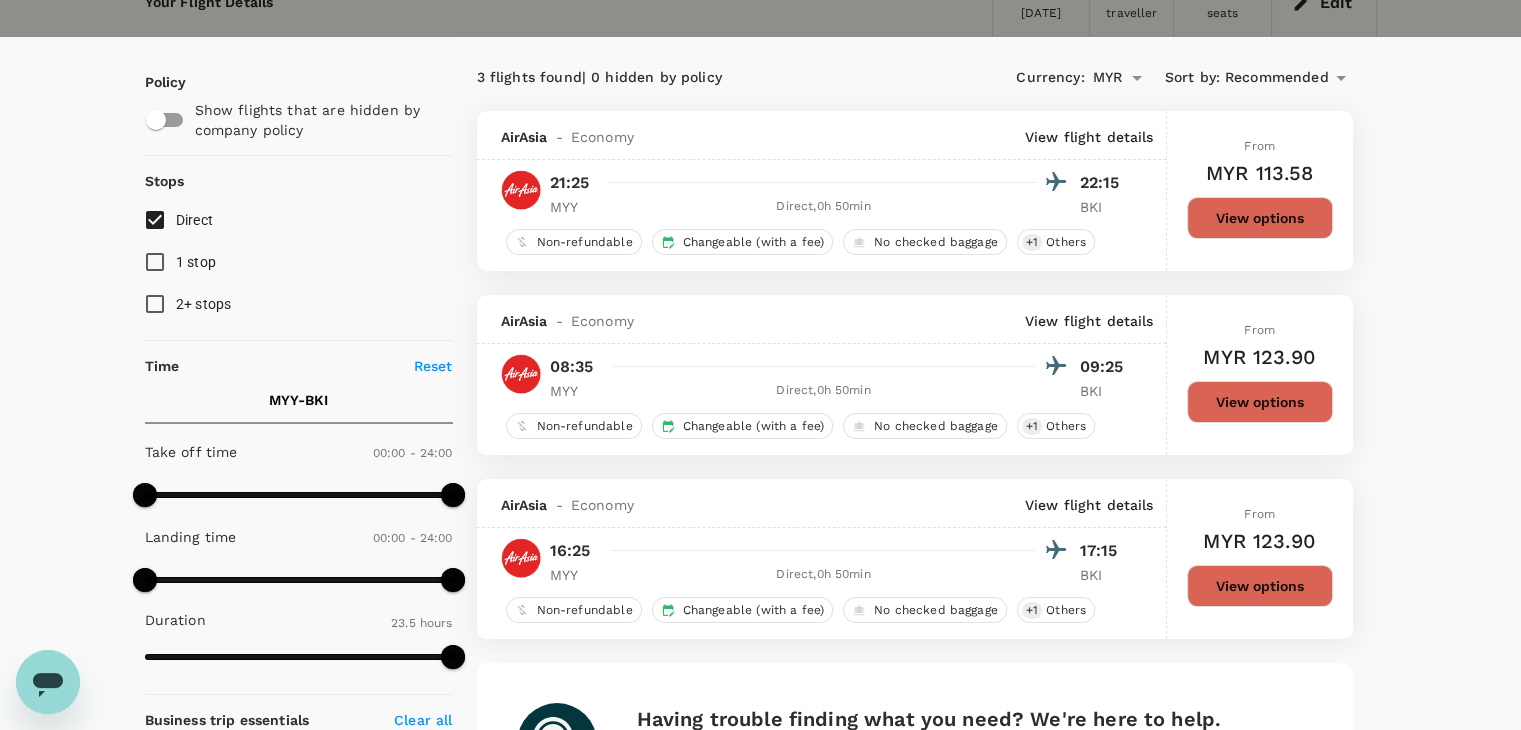 click on "View options" at bounding box center (1260, 402) 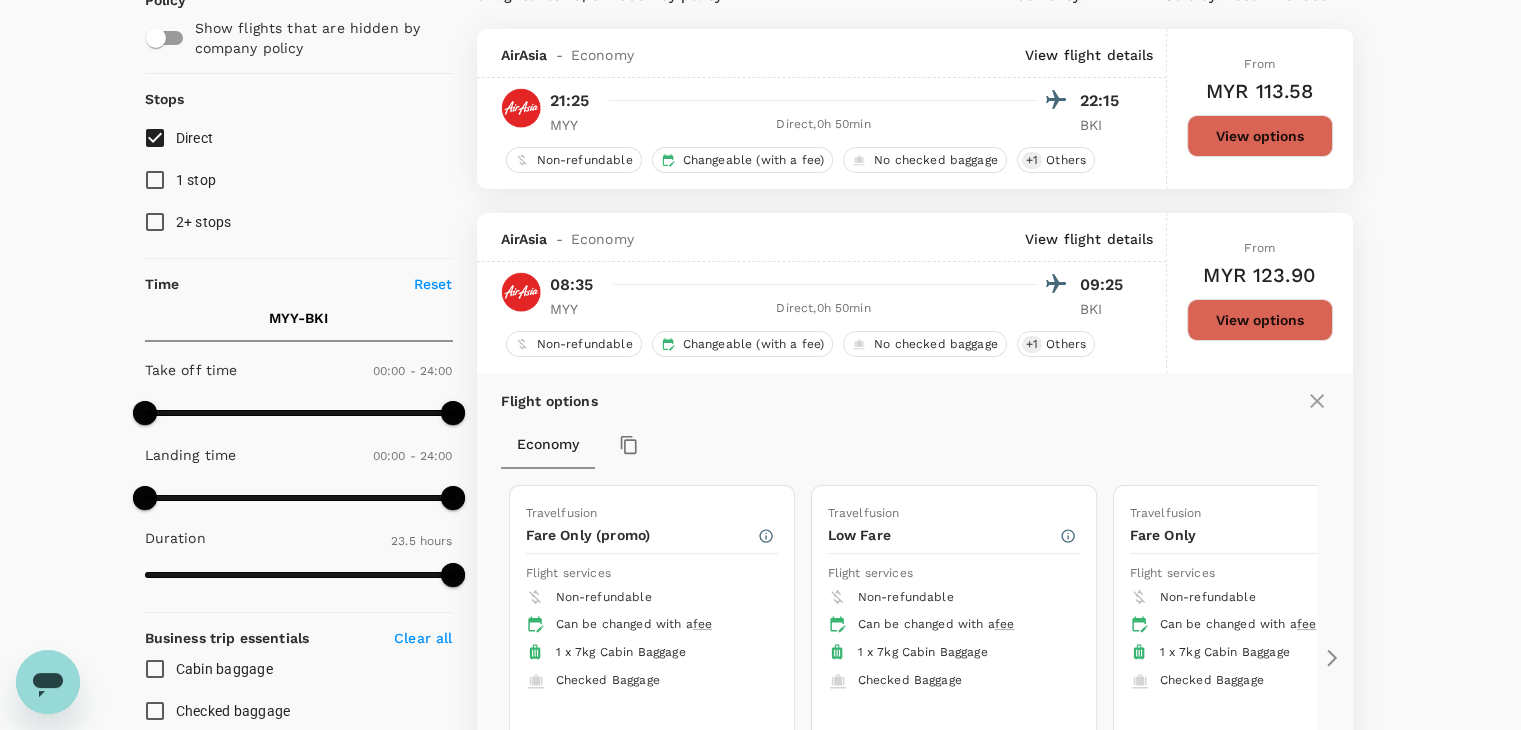 scroll, scrollTop: 395, scrollLeft: 0, axis: vertical 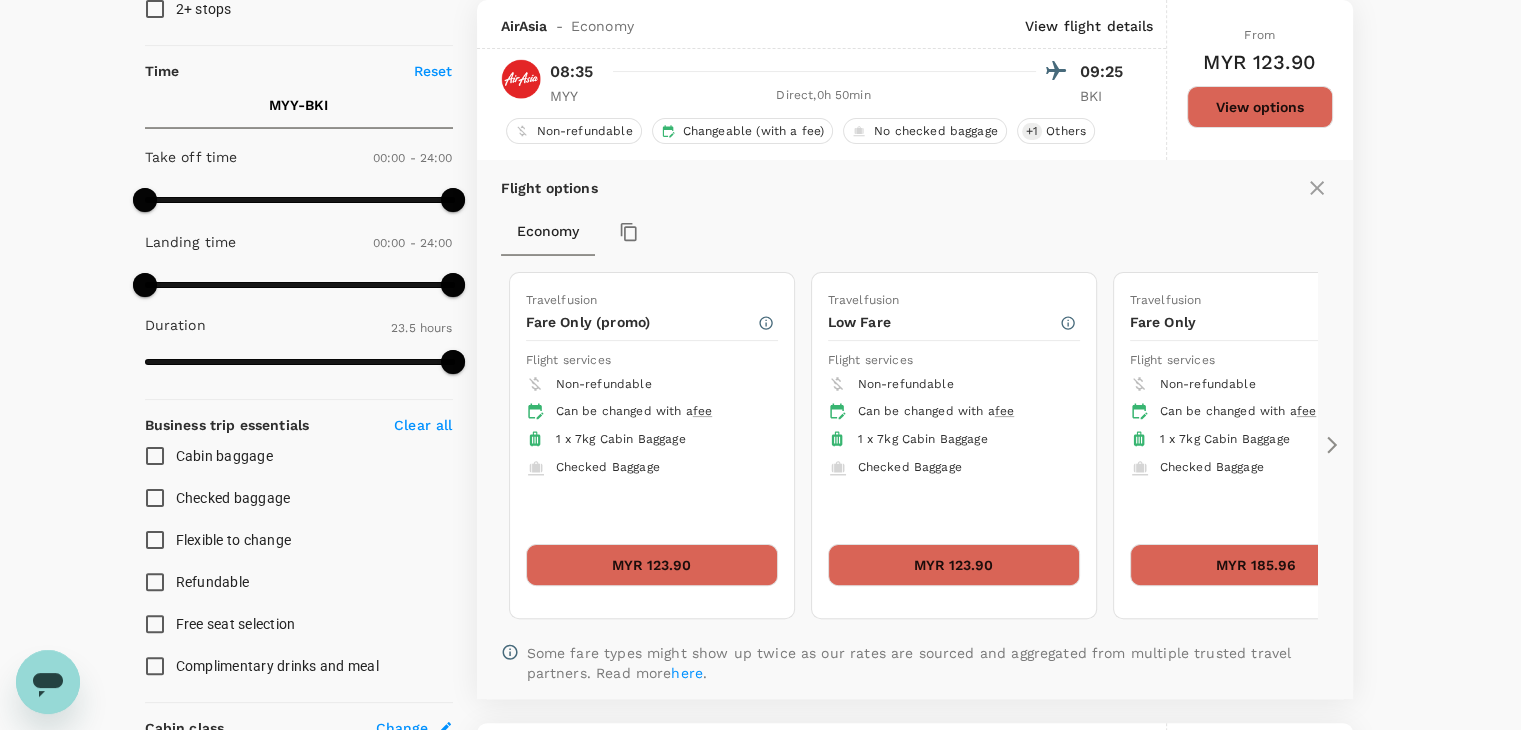 click 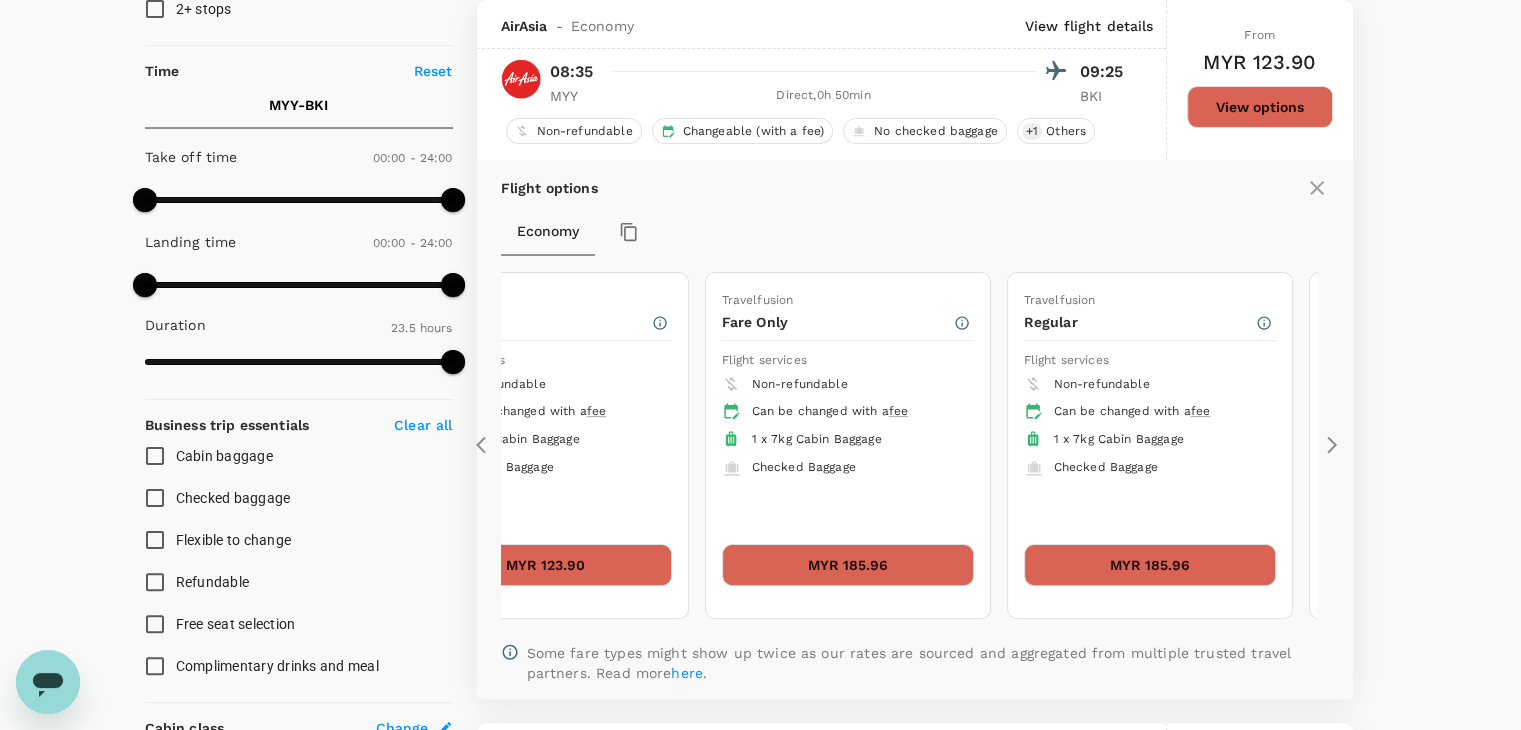 click 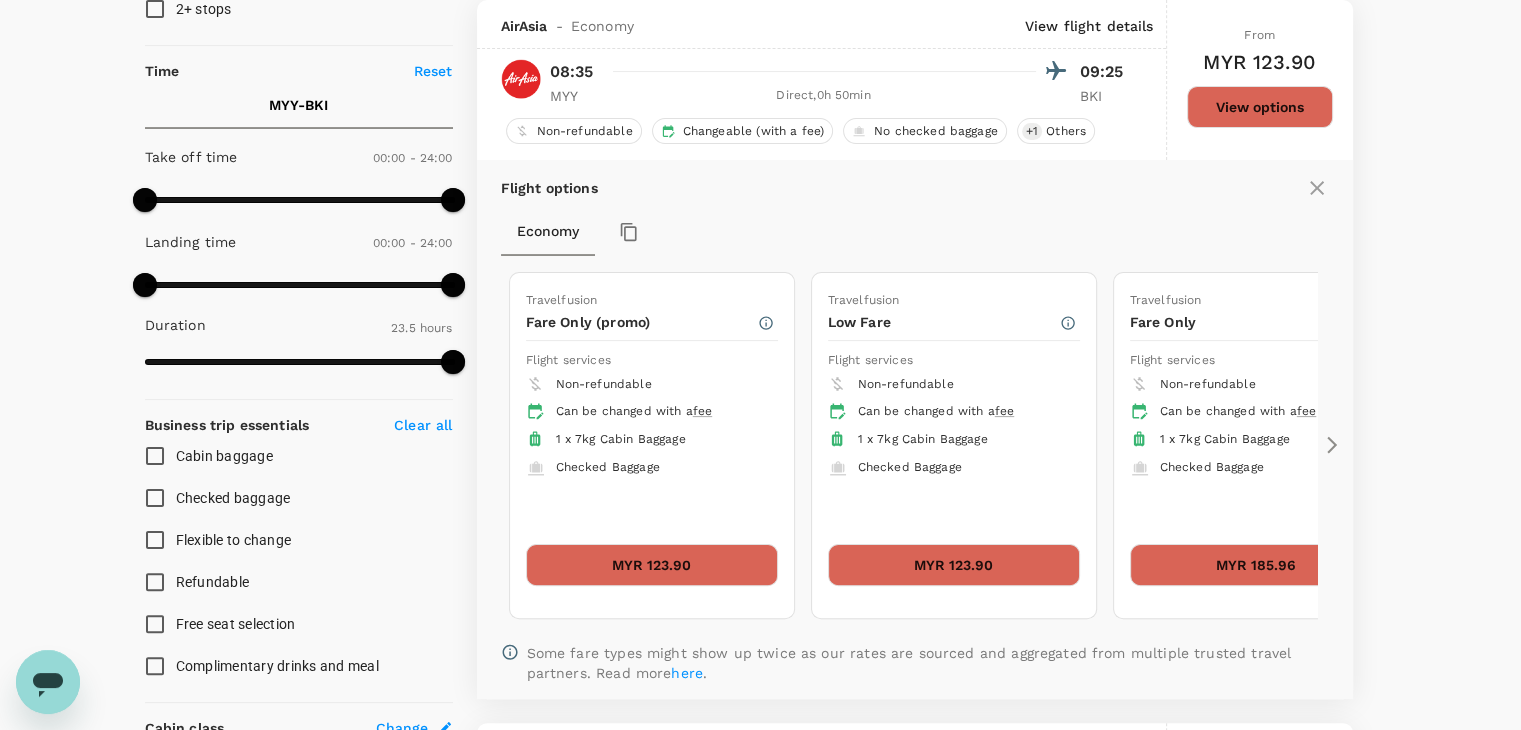 click 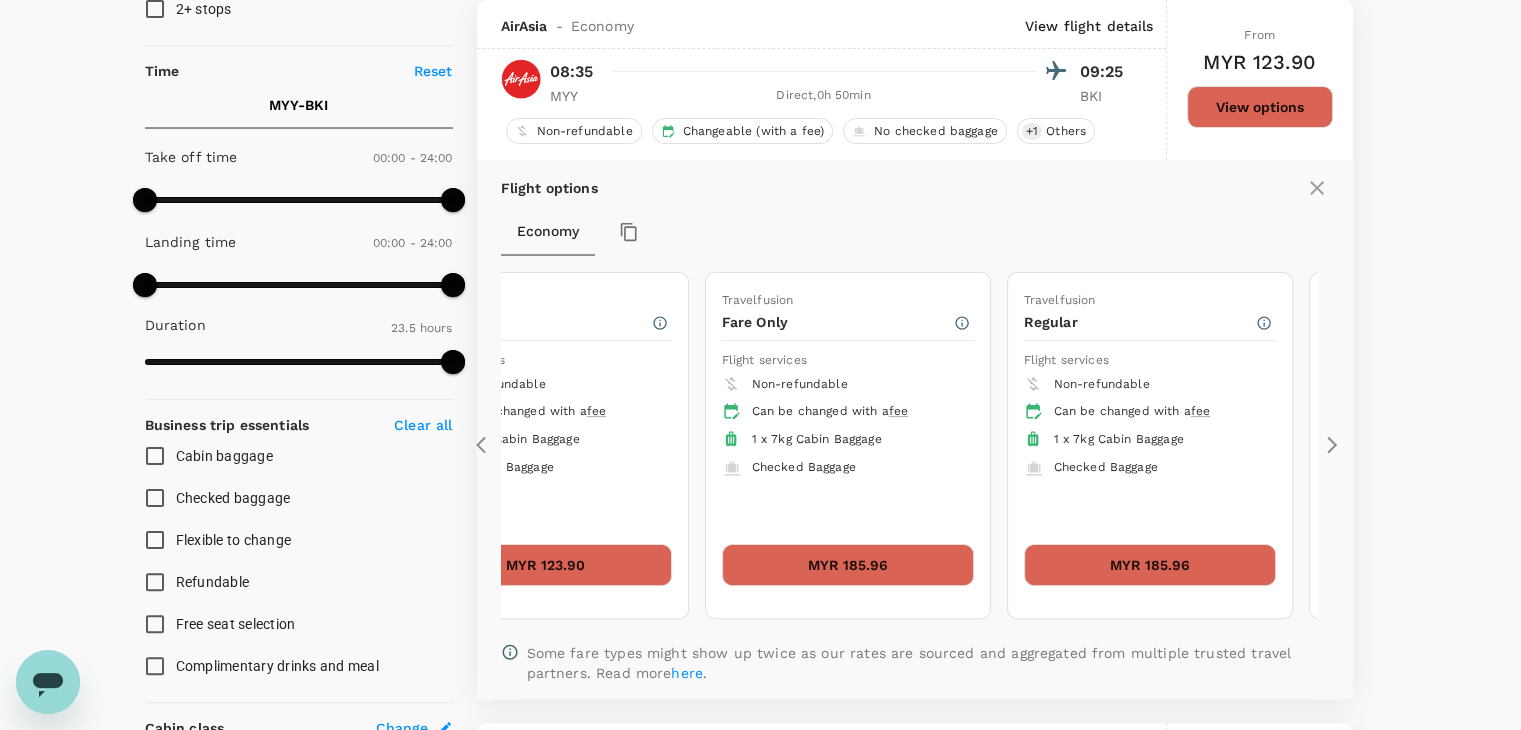 click 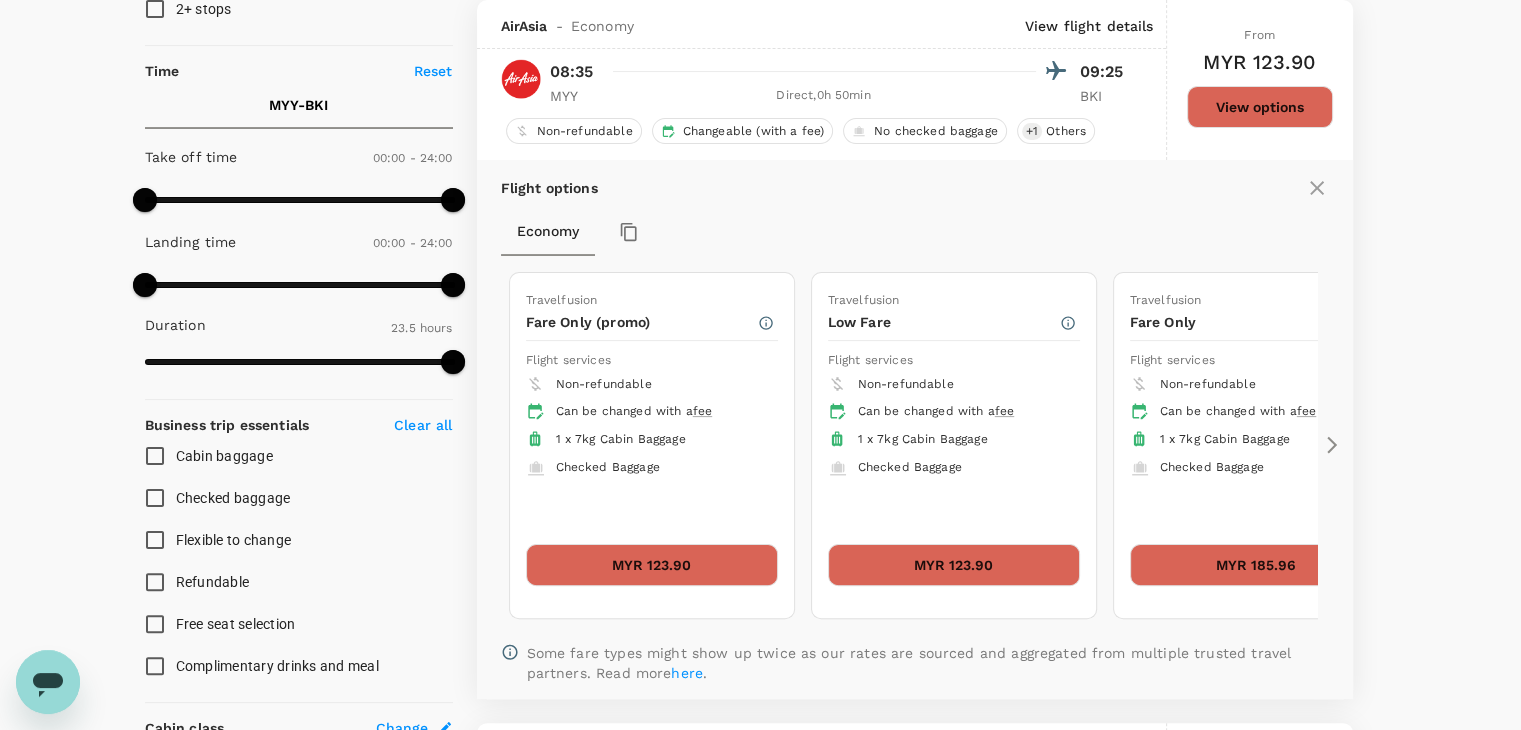 click 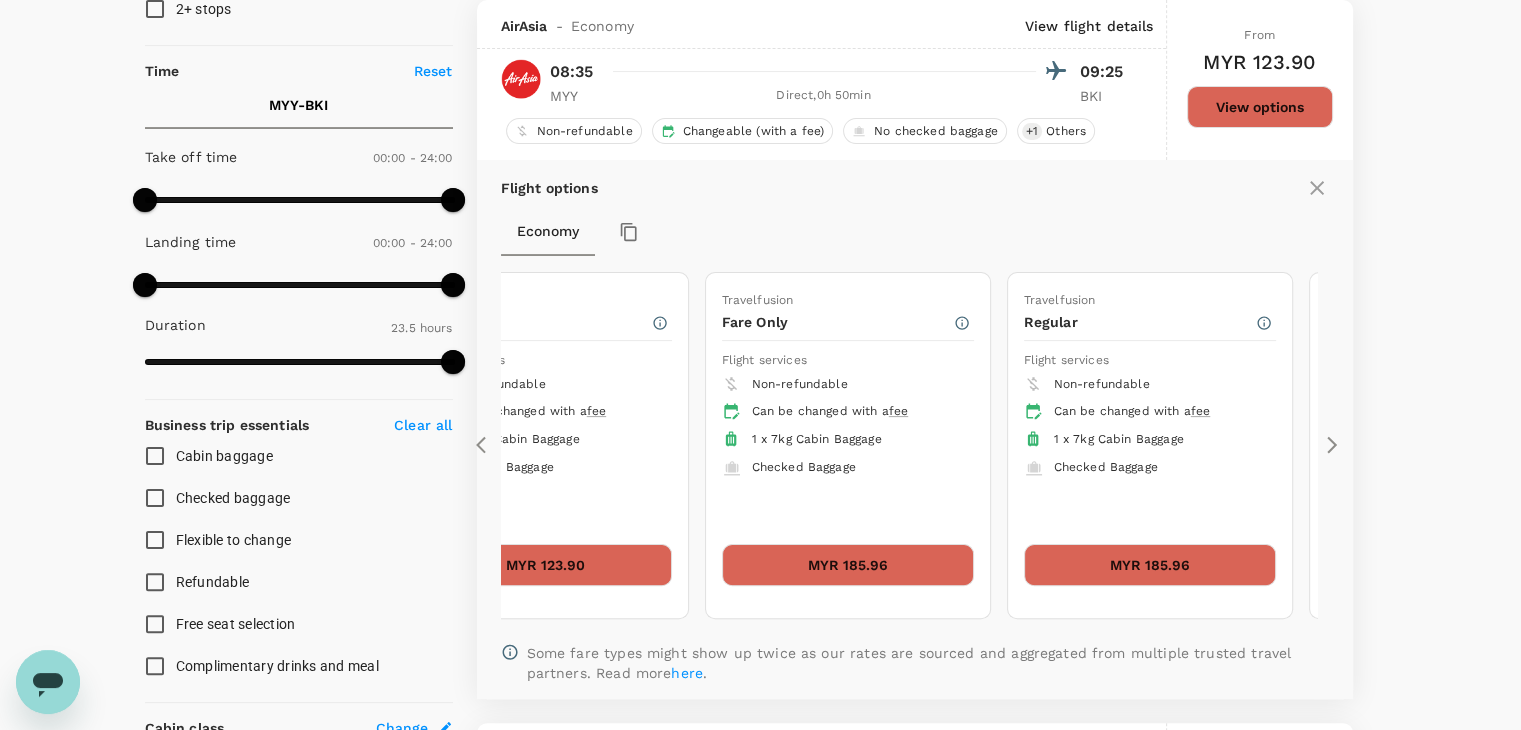 click 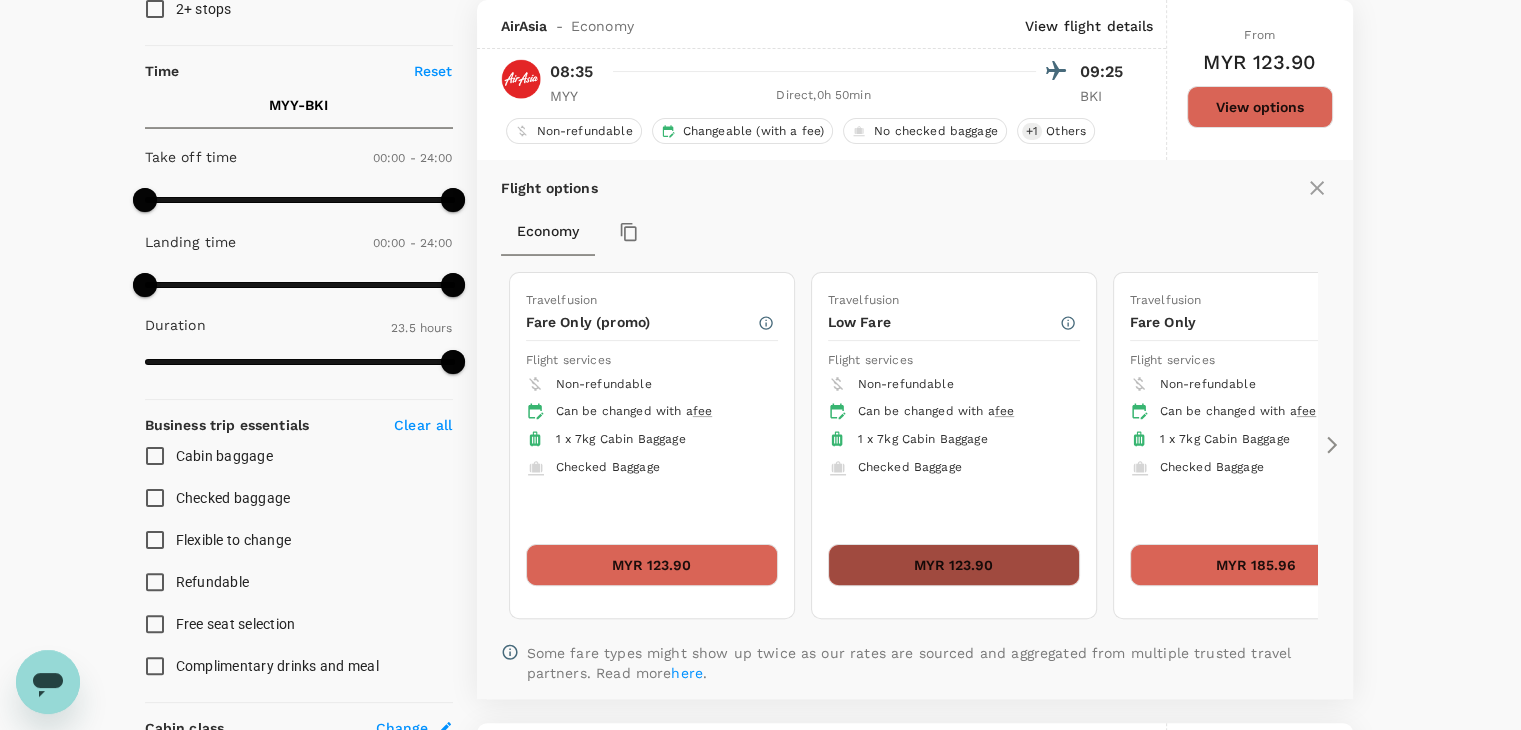 click on "MYR 123.90" at bounding box center [954, 565] 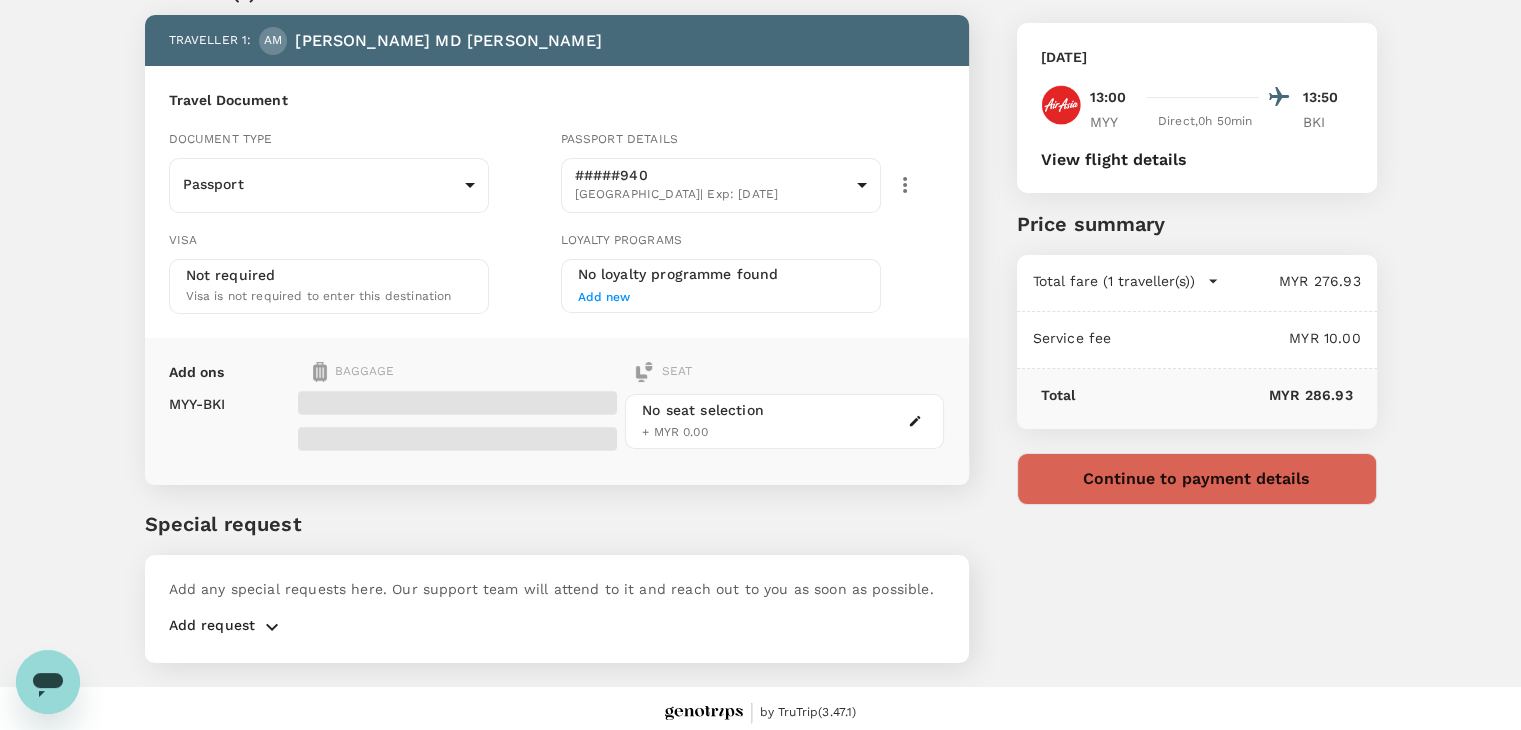 scroll, scrollTop: 0, scrollLeft: 0, axis: both 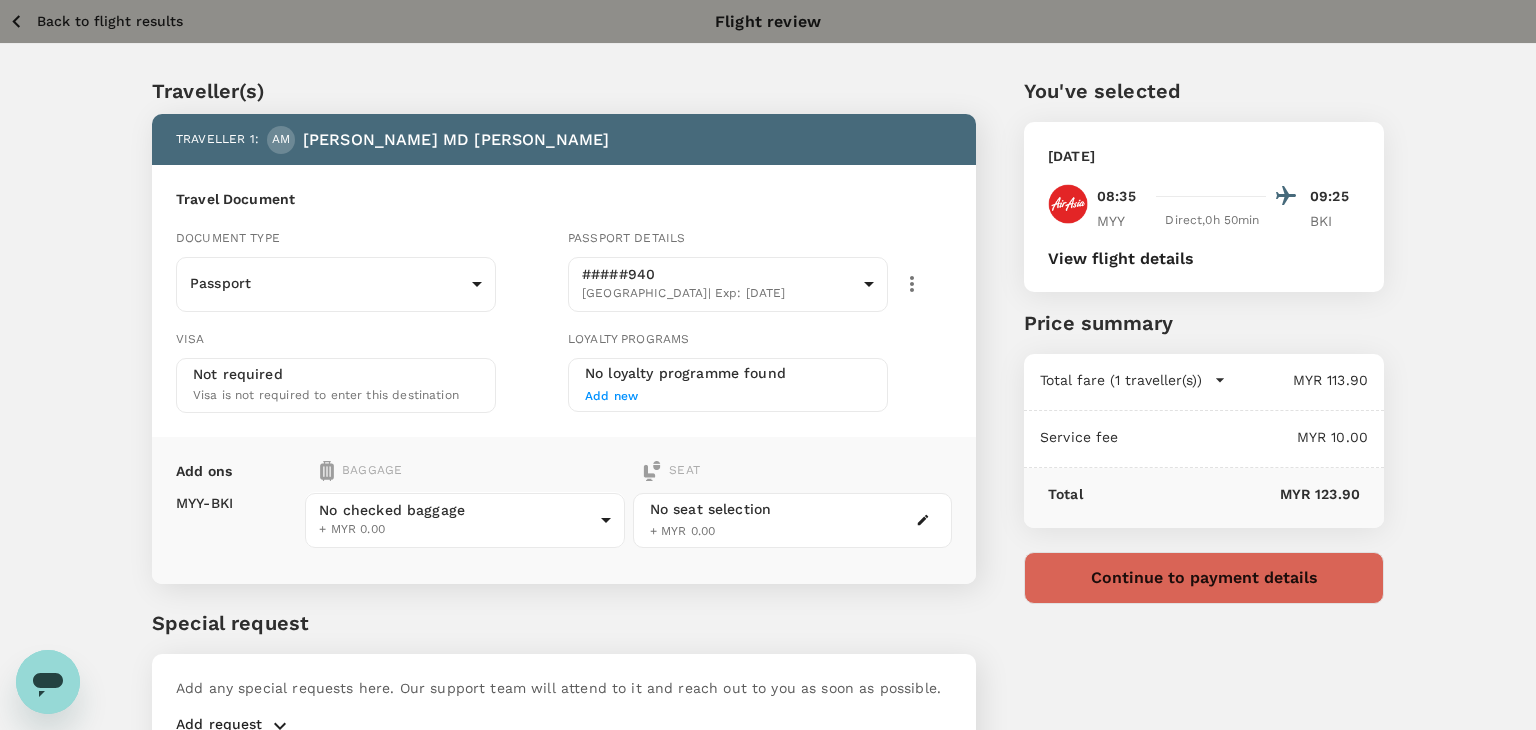 click on "Back to flight results Flight review Traveller(s) Traveller   1 : AM AHMAD   MD TANWEER Travel Document Document type Passport Passport ​ Passport details #####940 India  | Exp:   05 Sep 2032 108d506d-9771-4841-ad40-b3f13c4c8ba8 ​ Visa Not required Visa is not required to enter this destination Loyalty programs No loyalty programme found Add new Add ons Baggage Seat MYY  -  BKI No checked baggage + MYR 0.00 ​ No seat selection + MYR 0.00 Special request Add any special requests here. Our support team will attend to it and reach out to you as soon as possible. Add request You've selected Saturday, 26 Jul 2025 08:35 09:25 MYY Direct ,  0h 50min BKI View flight details Price summary Total fare (1 traveller(s)) MYR 113.90 Air fare MYR 113.90 Baggage fee MYR 0.00 Seat fee MYR 0.00 Service fee MYR 10.00 Total MYR 123.90 Continue to payment details by TruTrip  ( 3.47.1   ) View details Edit Add new" at bounding box center [768, 419] 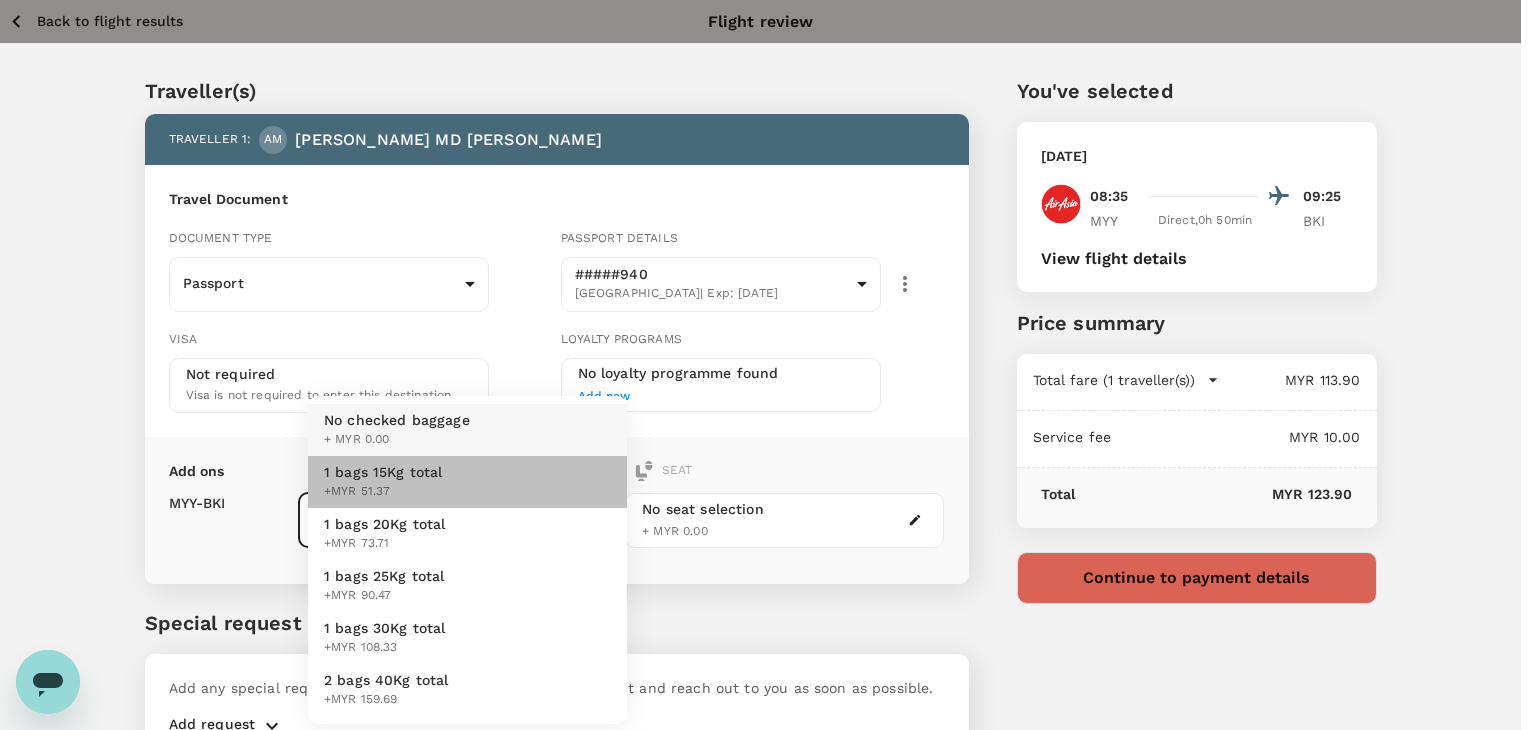click on "1 bags 15Kg total +MYR 51.37" at bounding box center [467, 482] 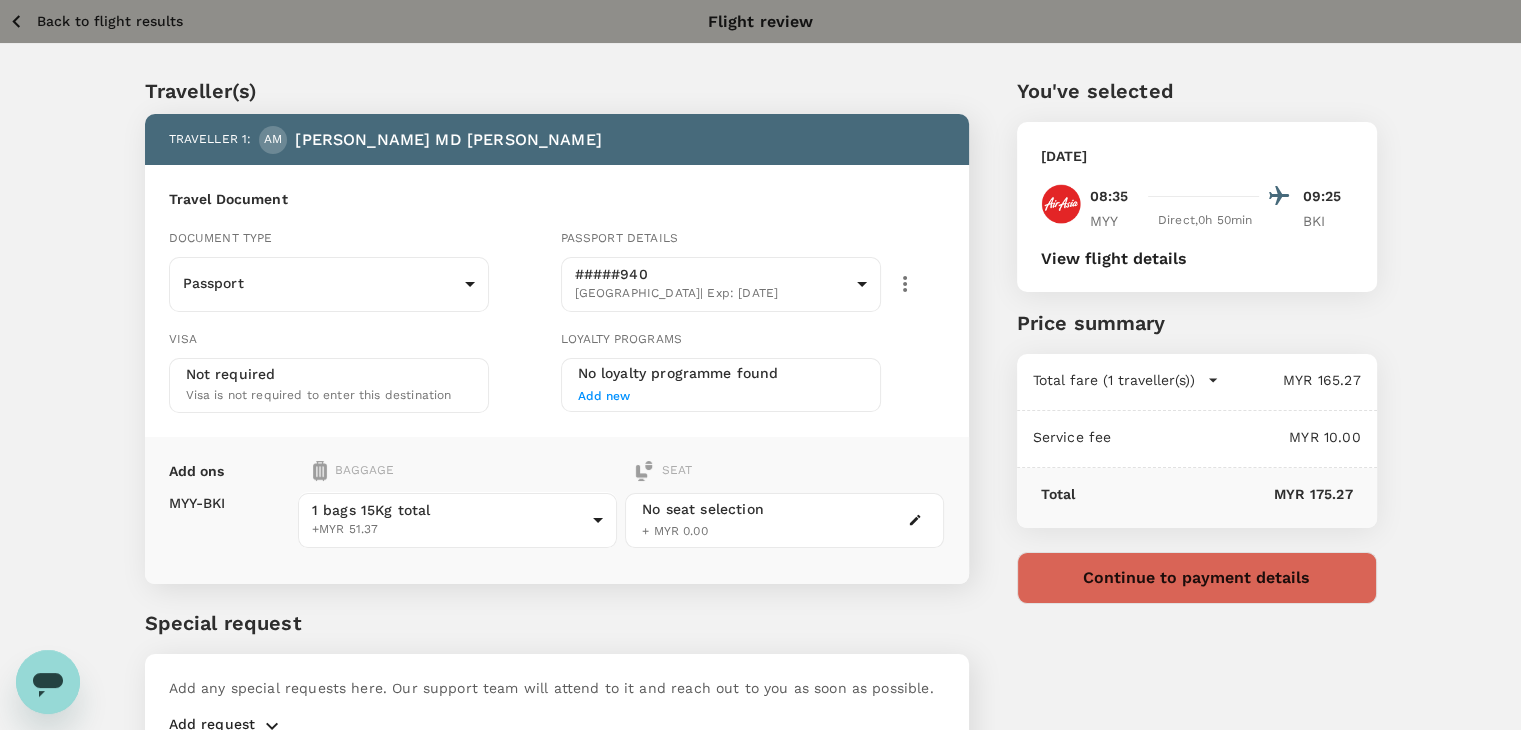 click on "Back to flight results" at bounding box center (110, 21) 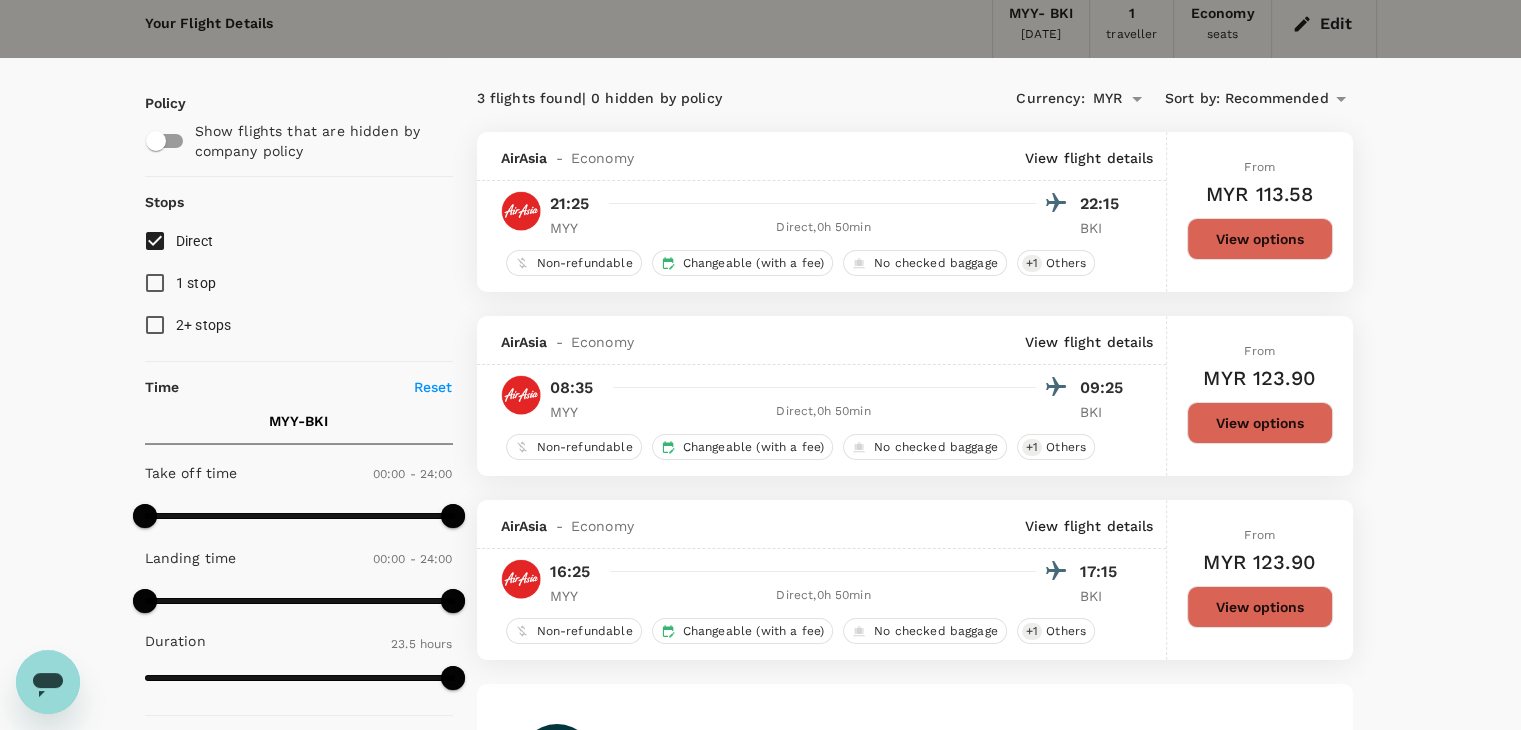 scroll, scrollTop: 113, scrollLeft: 0, axis: vertical 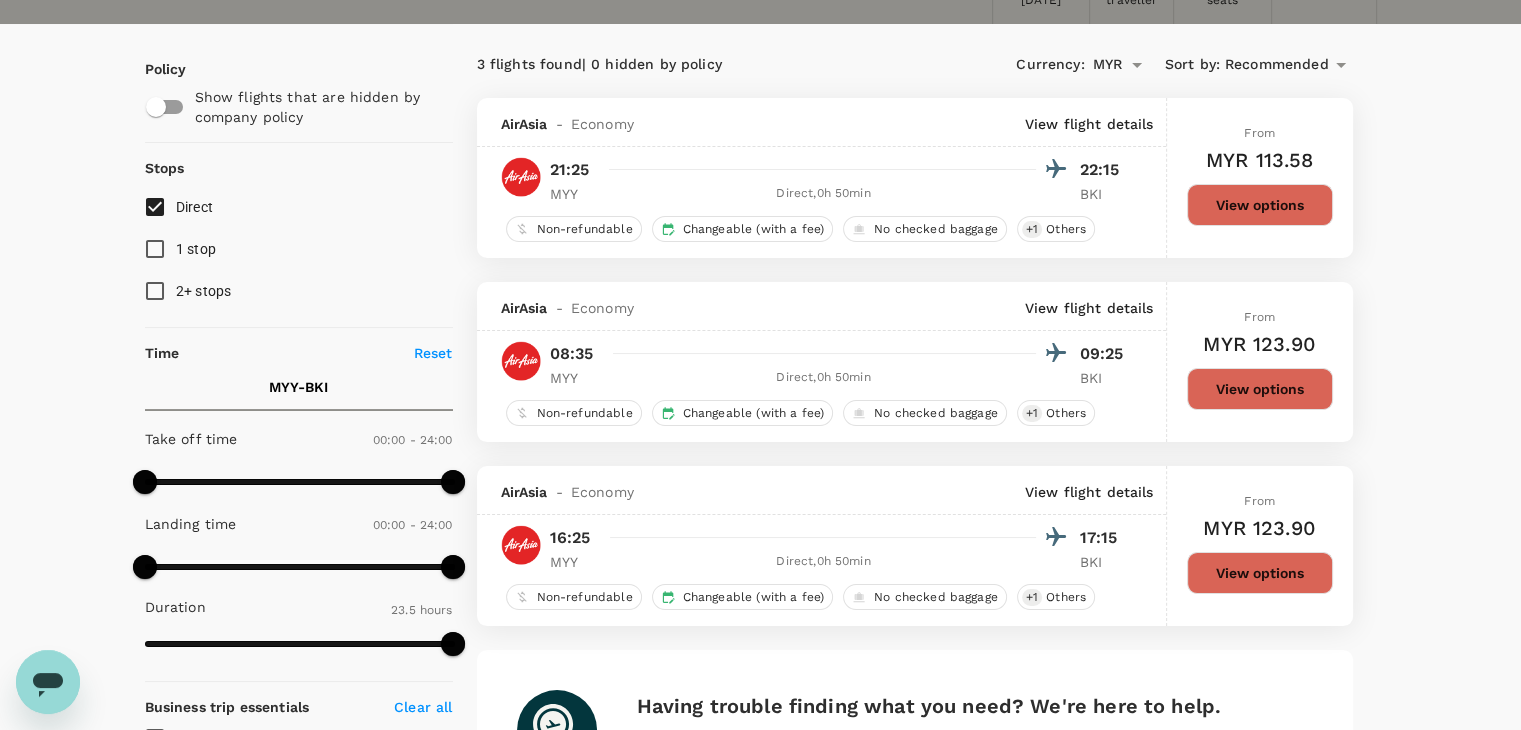 click on "From MYR 123.90 View options" at bounding box center (1260, 362) 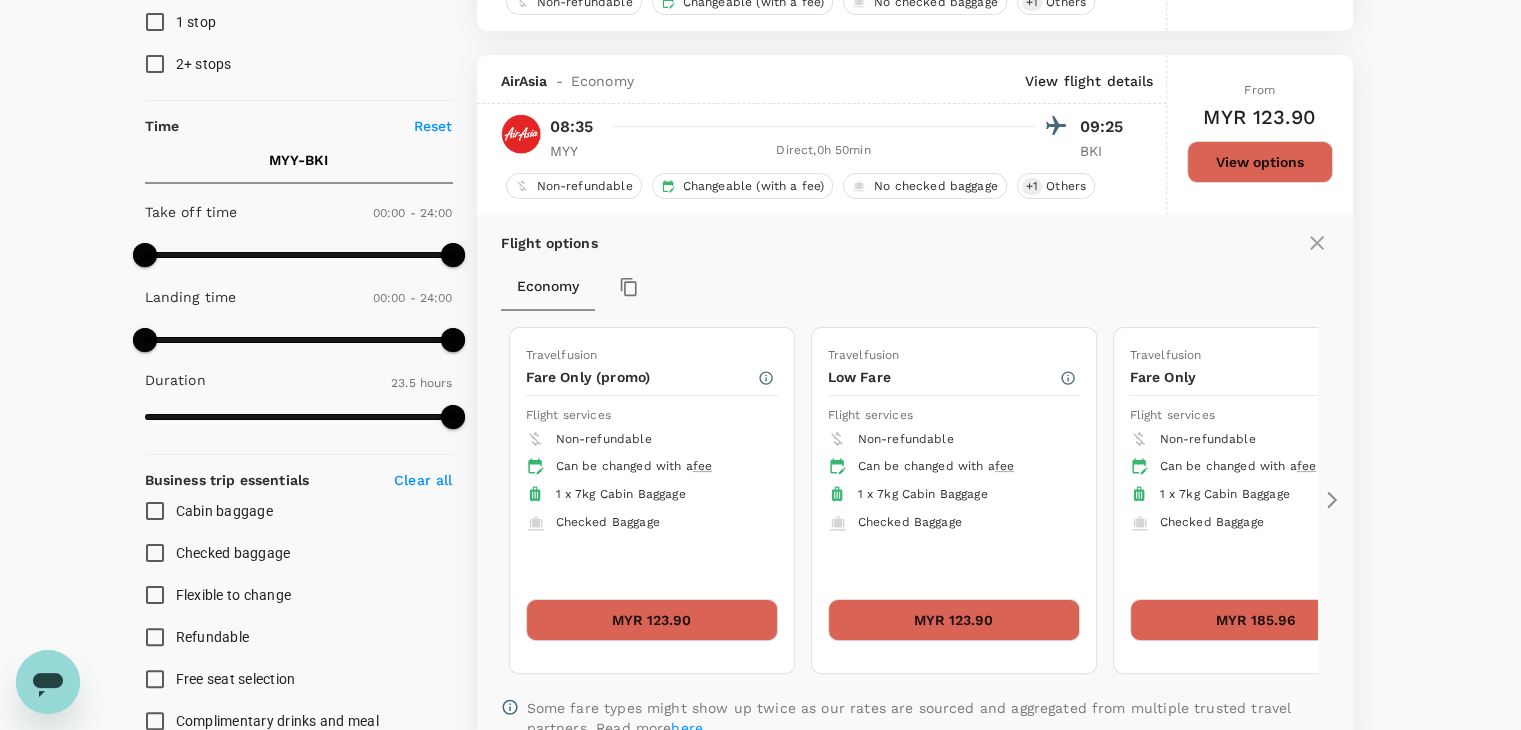 scroll, scrollTop: 395, scrollLeft: 0, axis: vertical 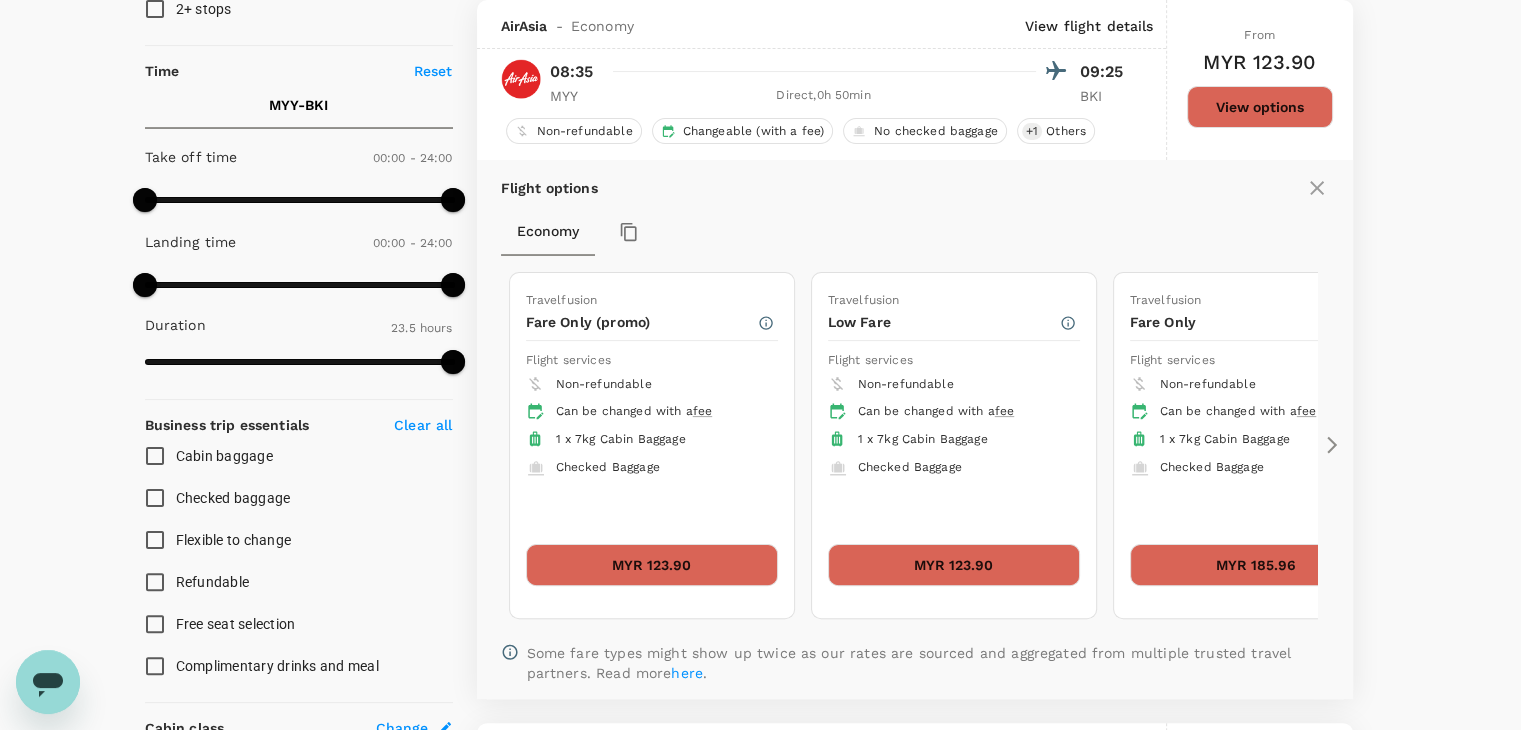 click 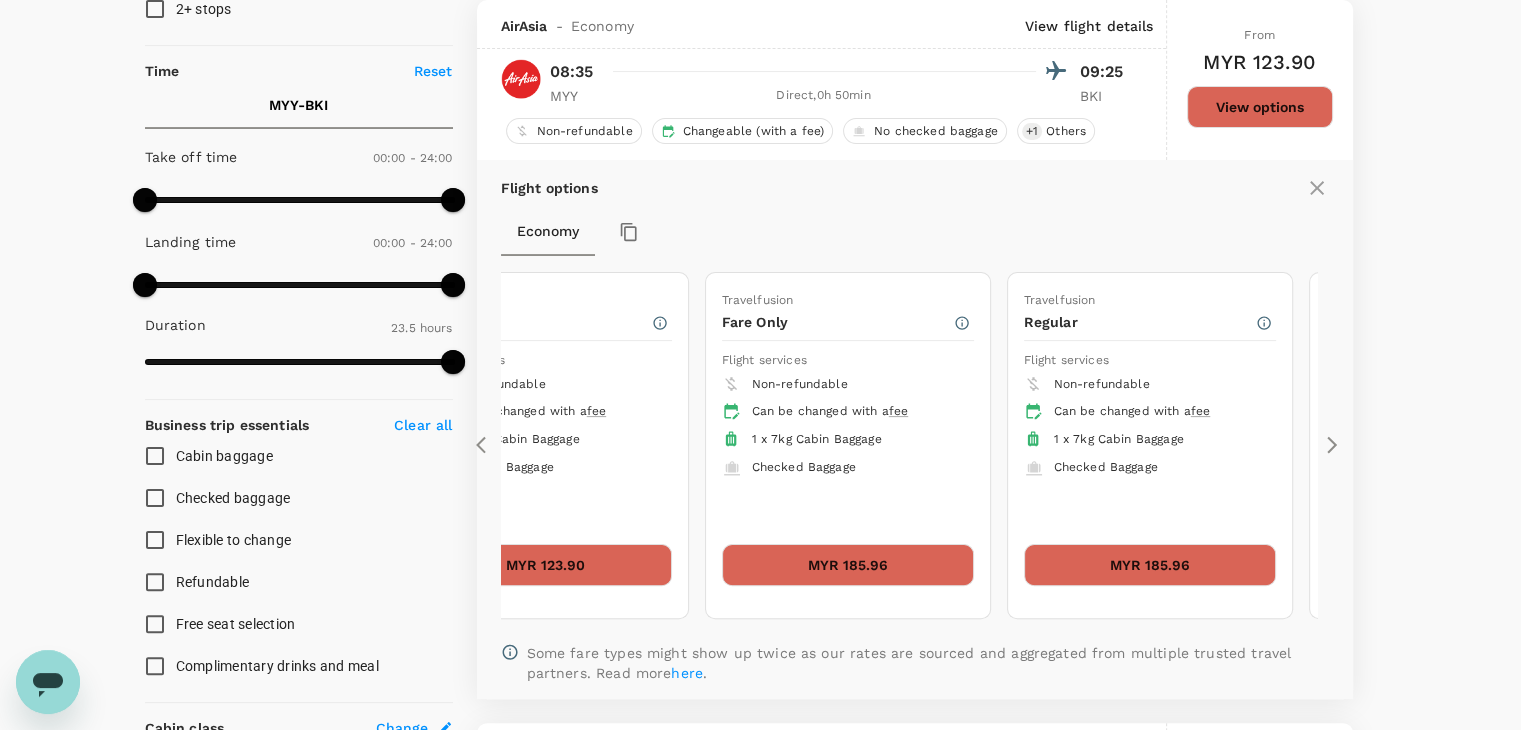 click 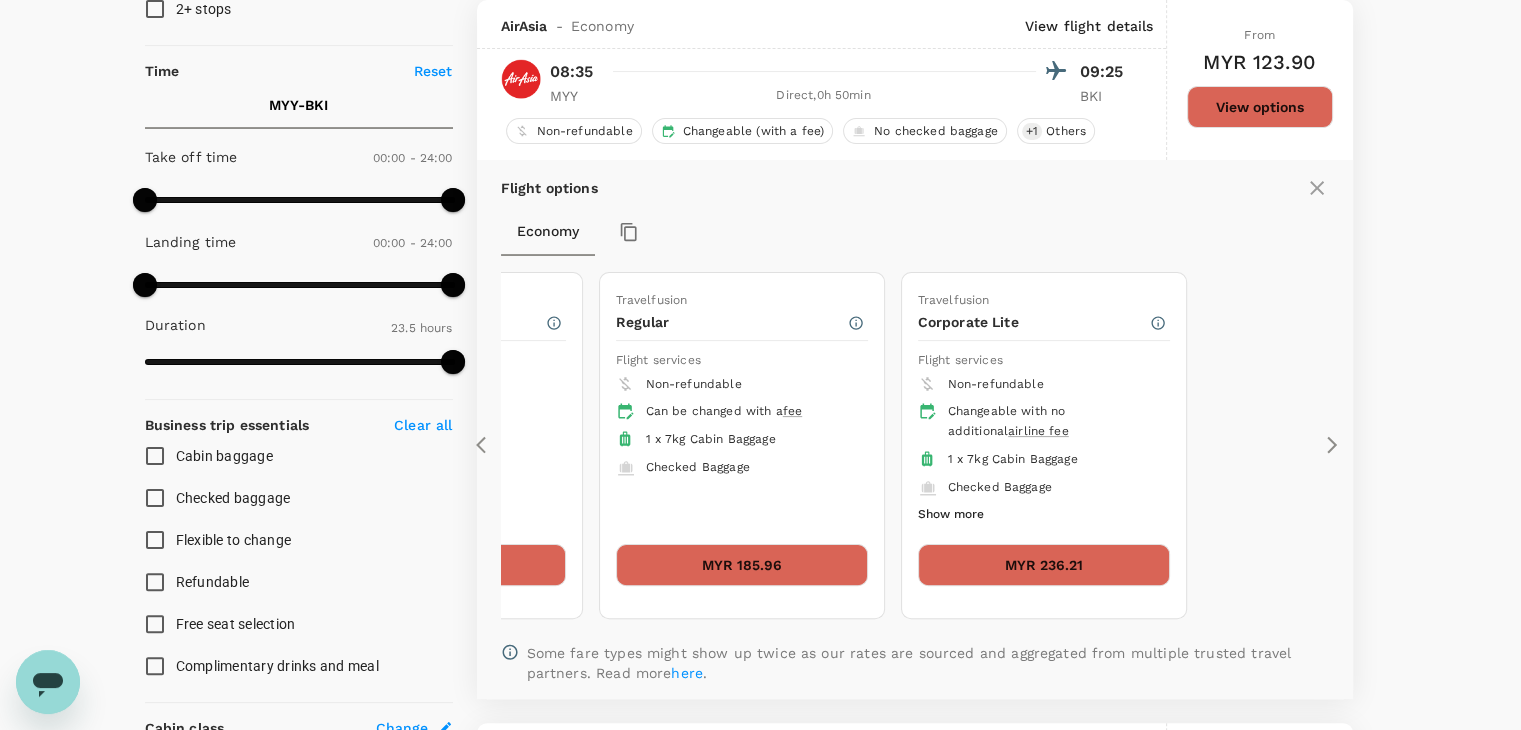 click 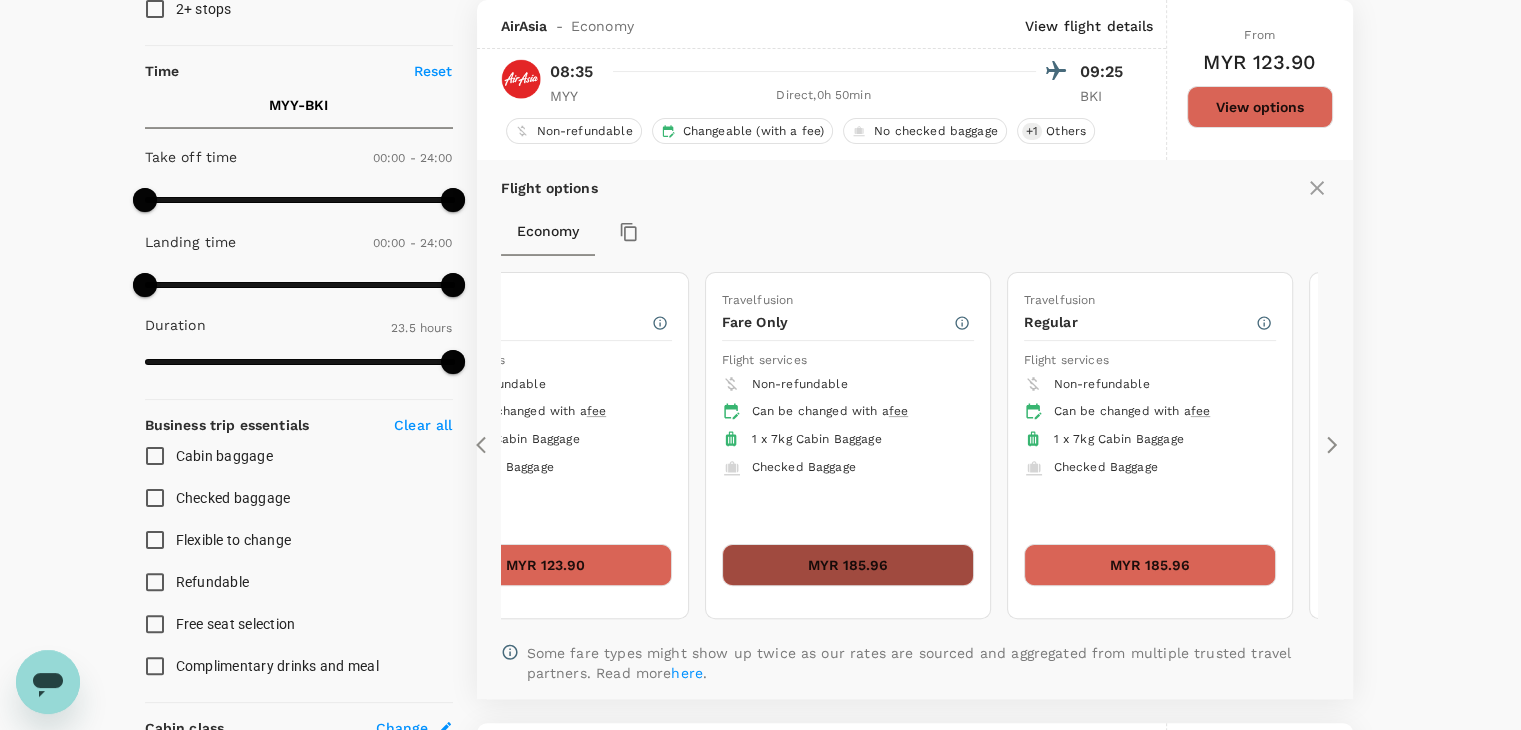 click on "MYR 185.96" at bounding box center [848, 565] 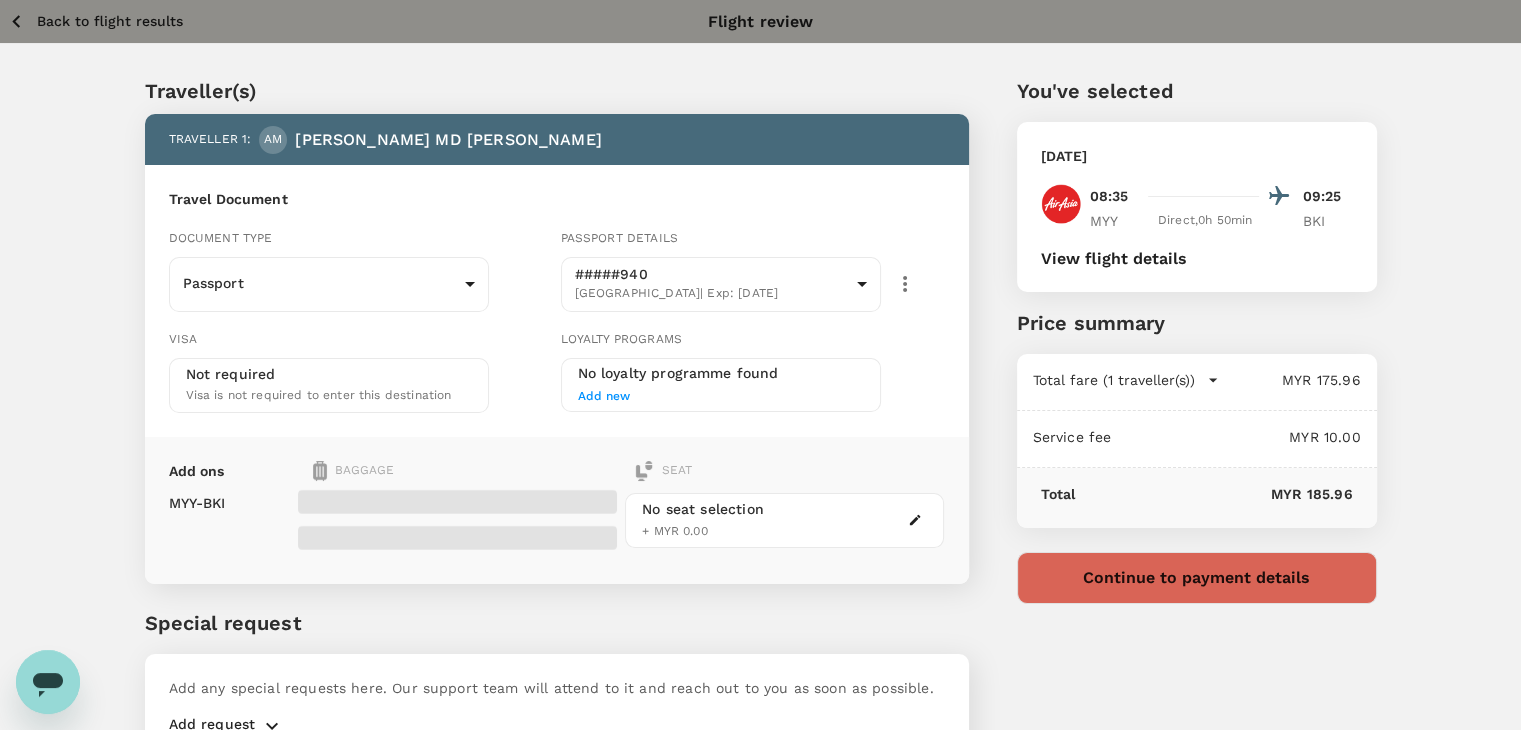 scroll, scrollTop: 0, scrollLeft: 0, axis: both 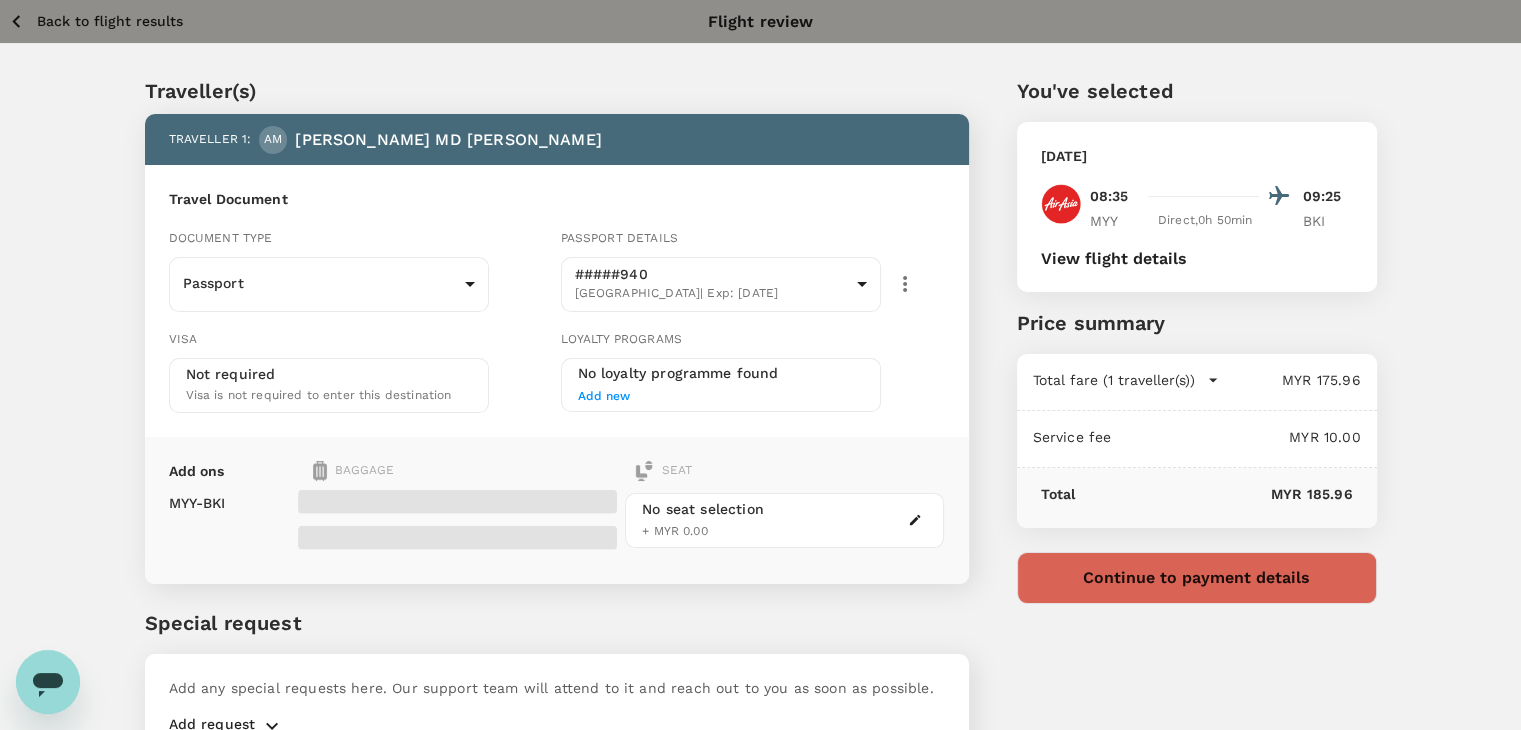 click on "Back to flight results" at bounding box center (110, 21) 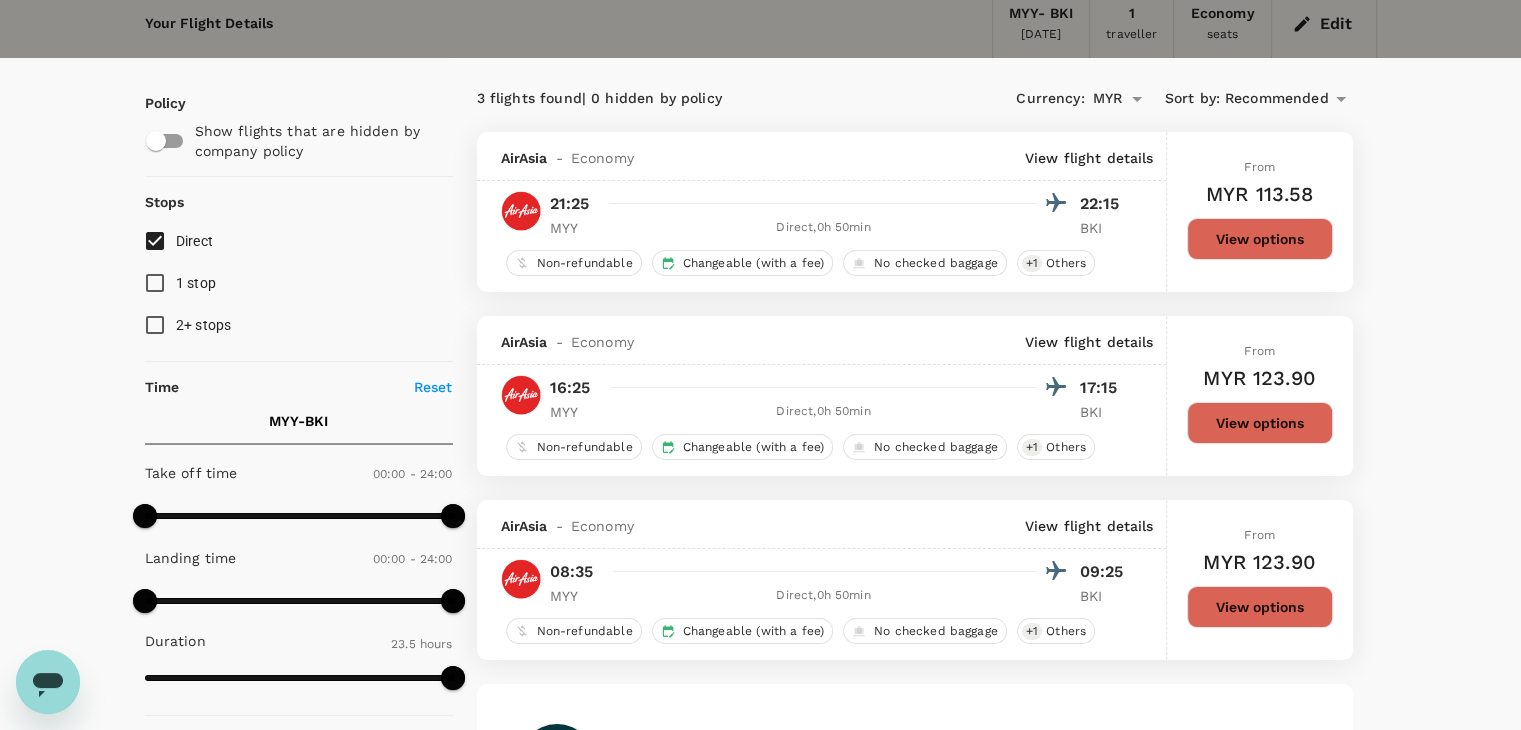 scroll, scrollTop: 113, scrollLeft: 0, axis: vertical 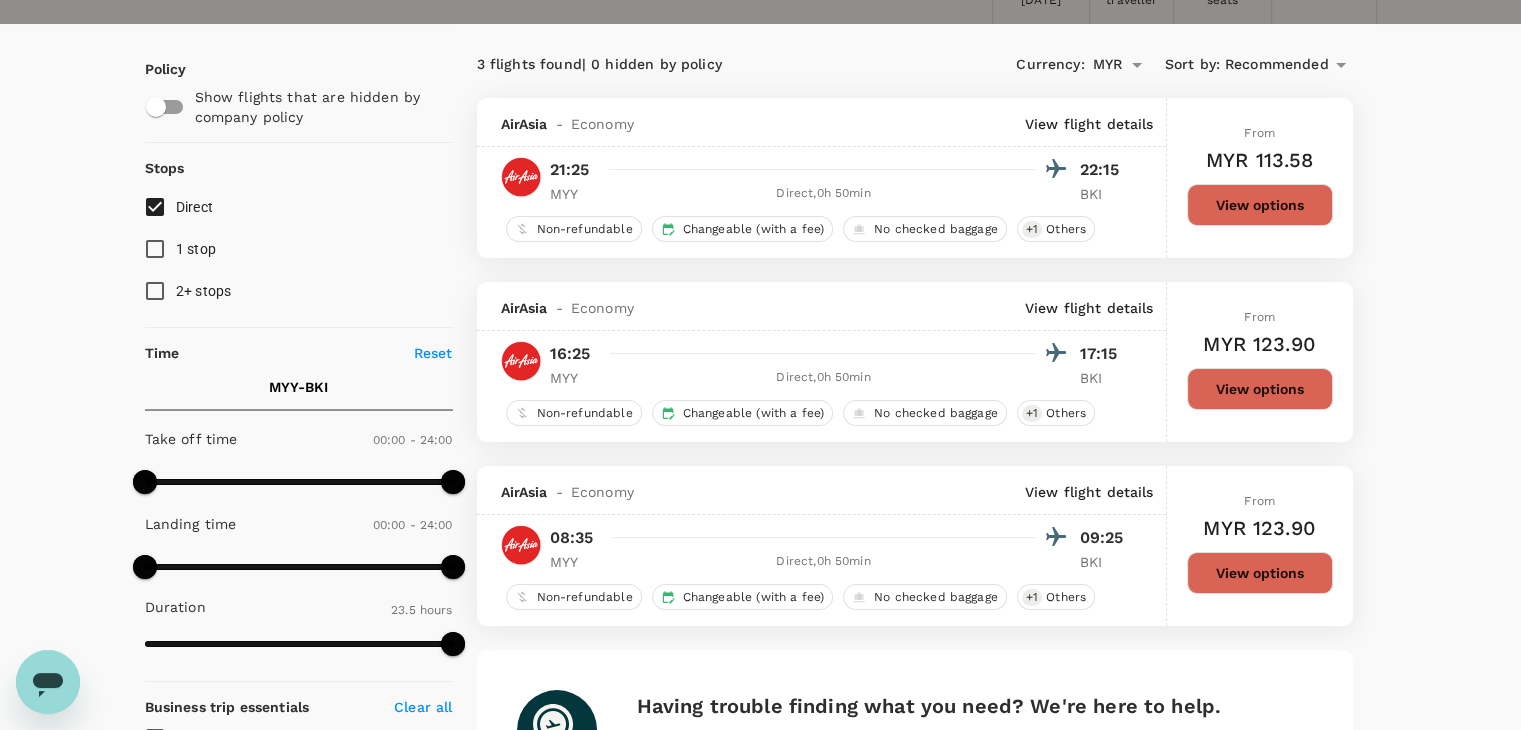click on "View options" at bounding box center [1260, 573] 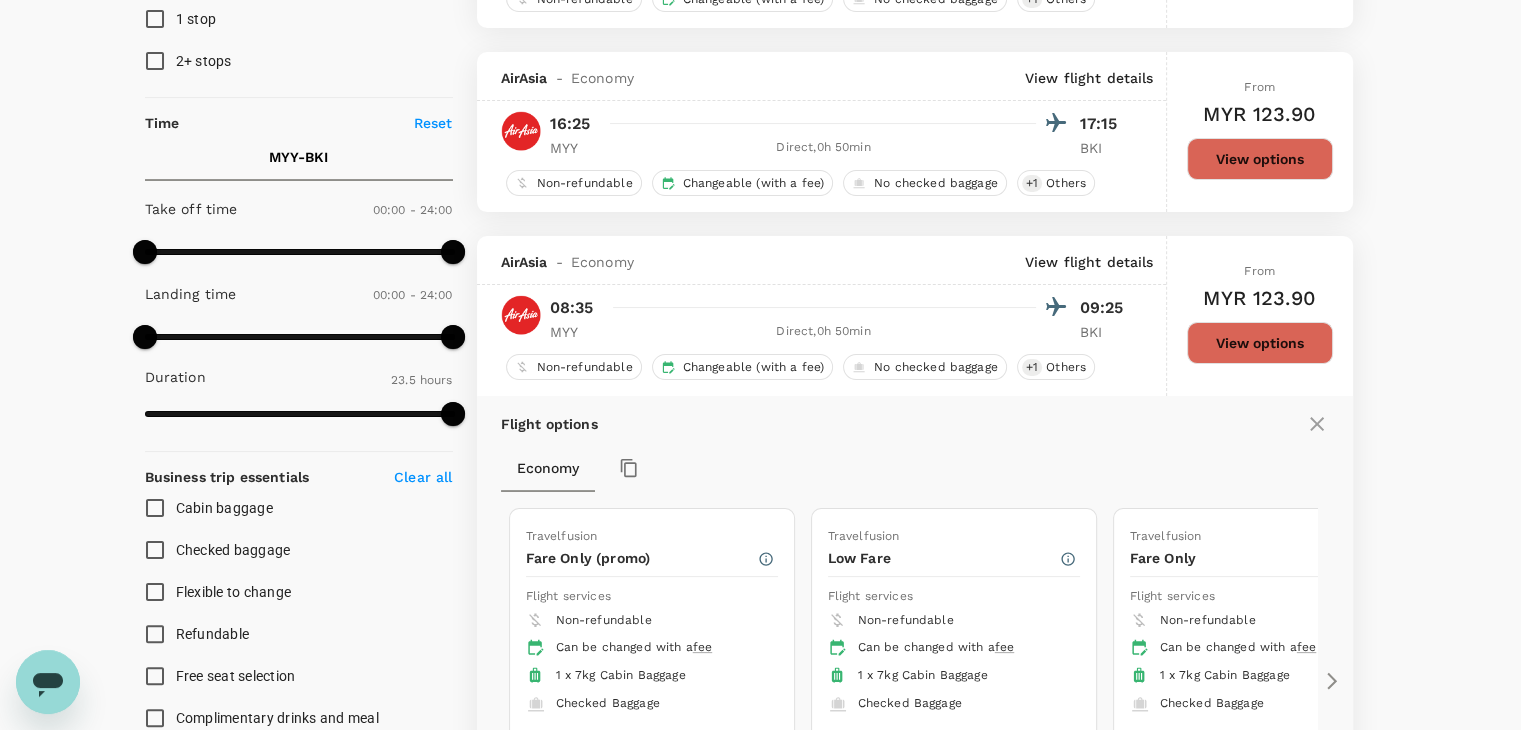 scroll, scrollTop: 579, scrollLeft: 0, axis: vertical 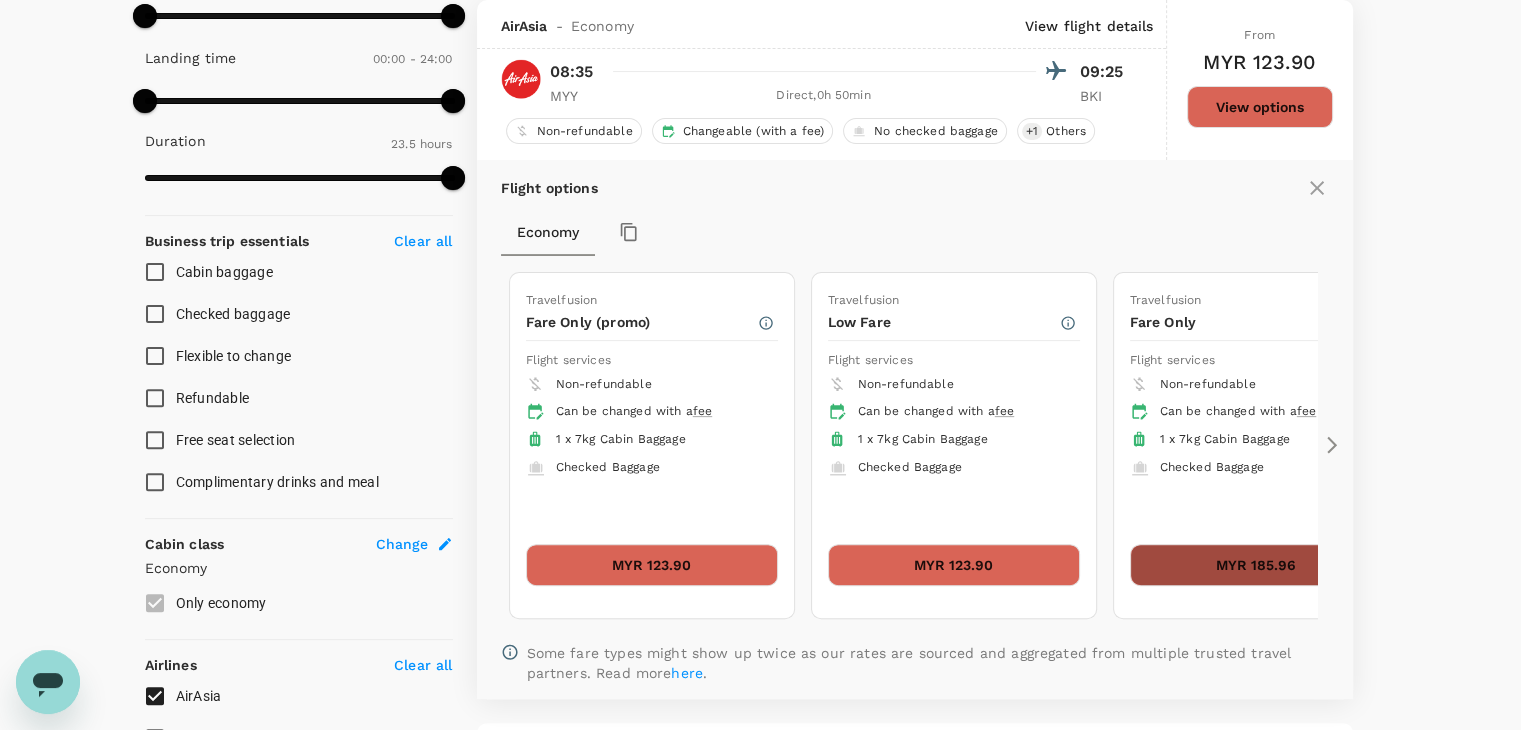 click on "MYR 185.96" at bounding box center (1256, 565) 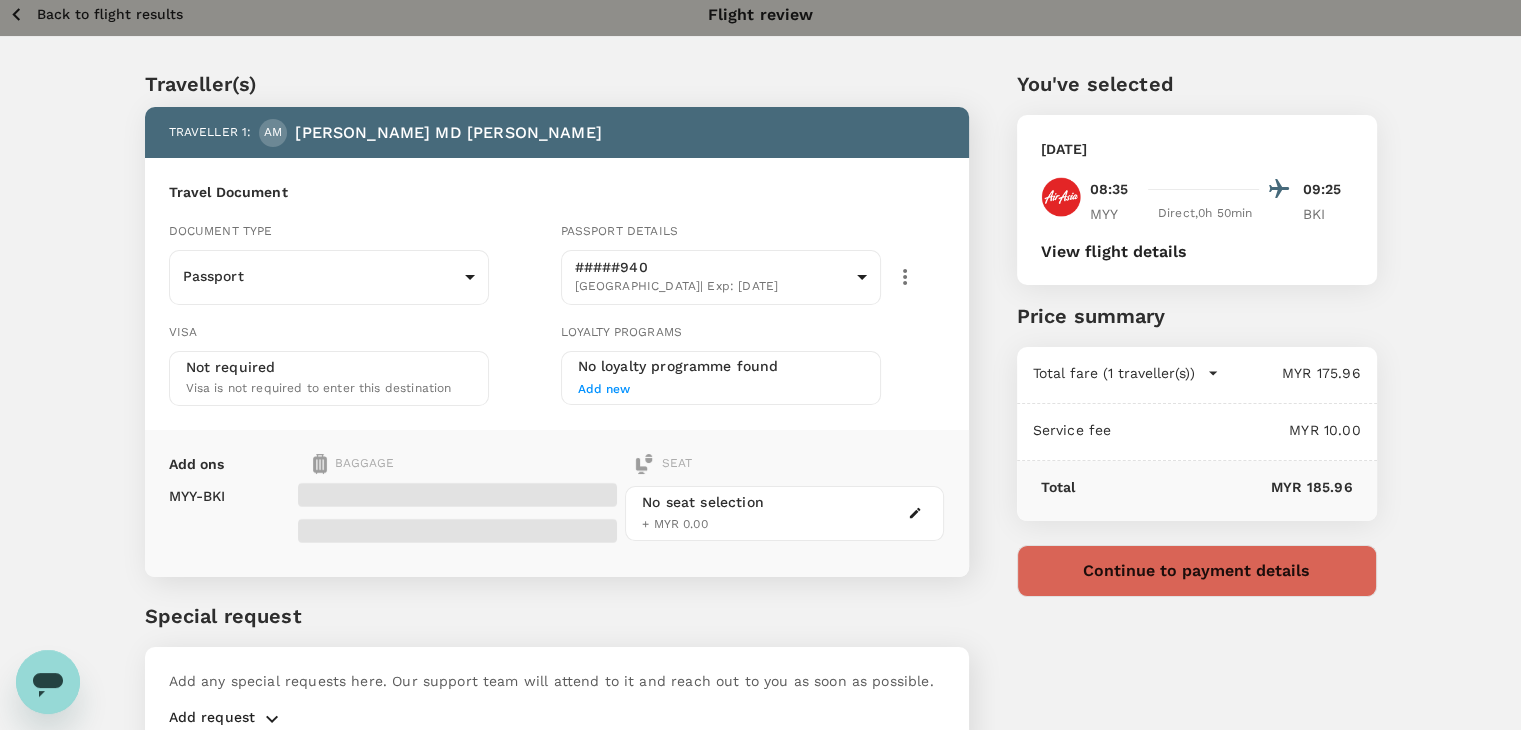 scroll, scrollTop: 0, scrollLeft: 0, axis: both 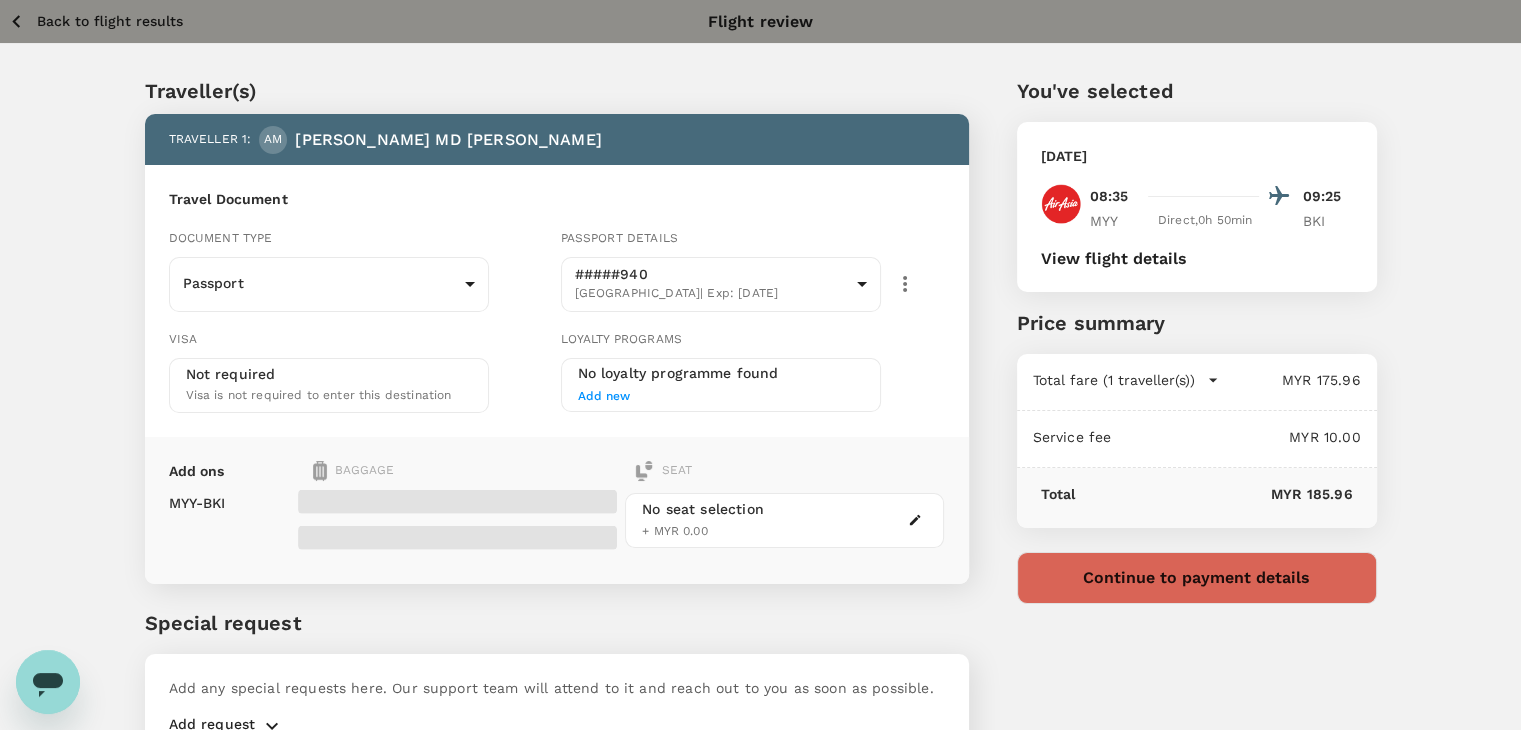 click on "Back to flight results" at bounding box center (110, 21) 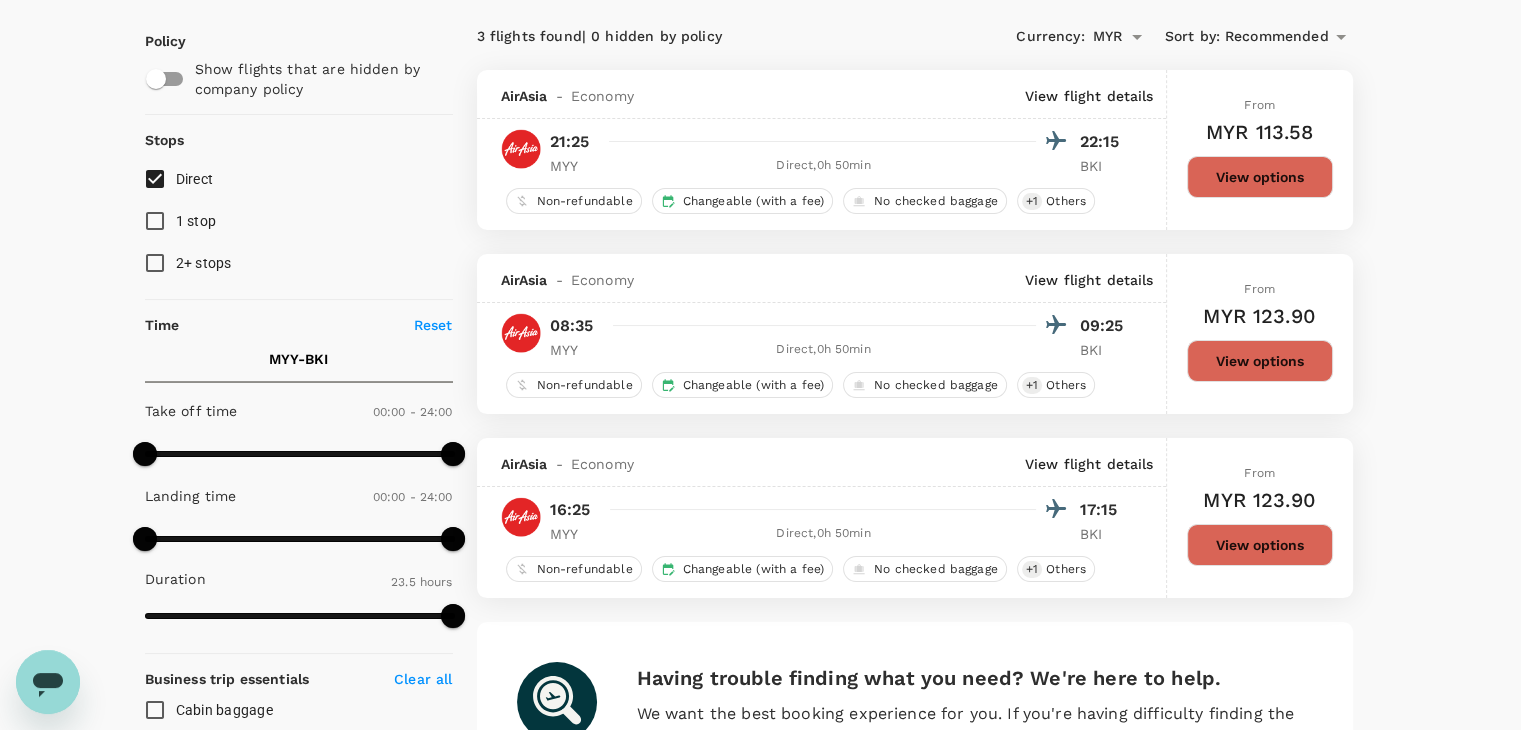 scroll, scrollTop: 213, scrollLeft: 0, axis: vertical 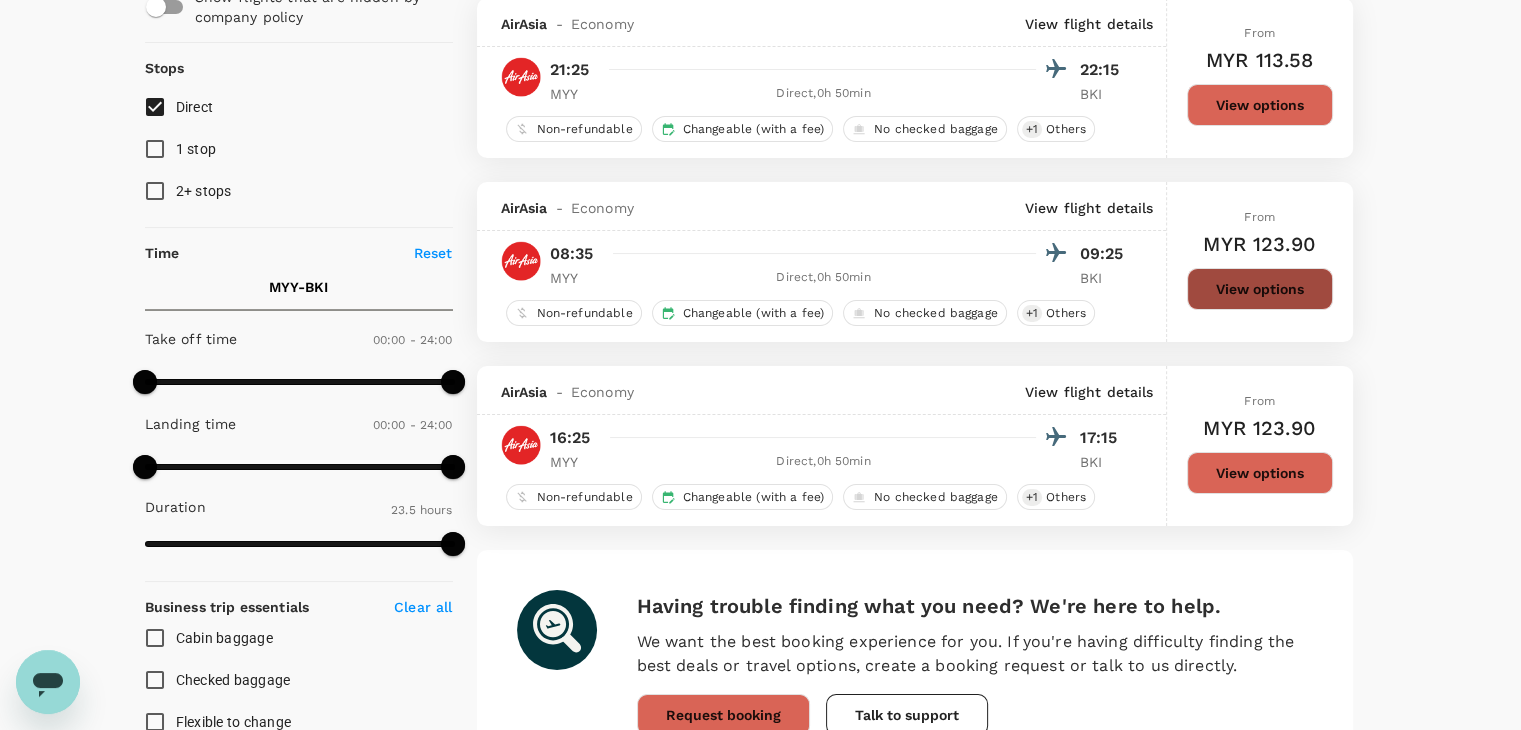 click on "View options" at bounding box center [1260, 289] 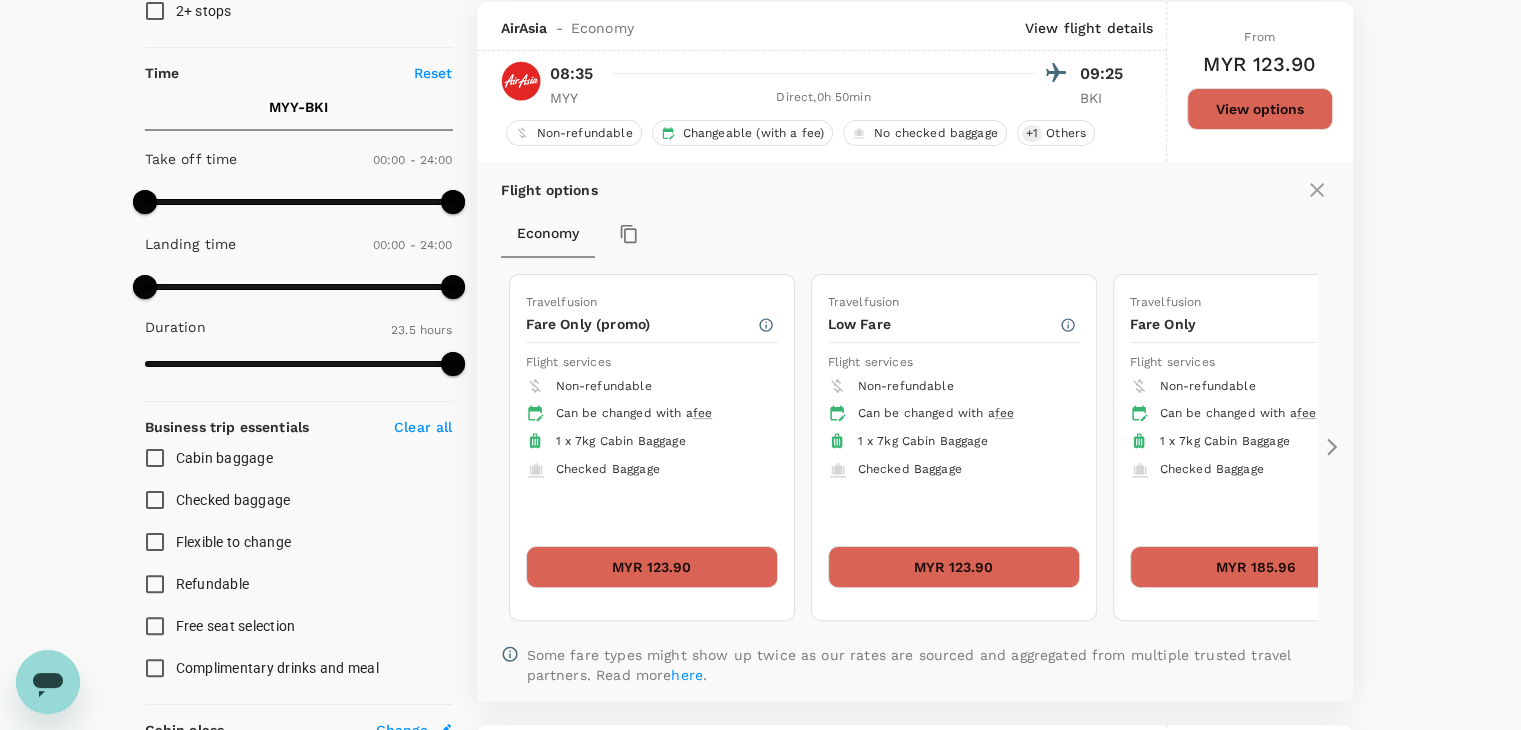 scroll, scrollTop: 395, scrollLeft: 0, axis: vertical 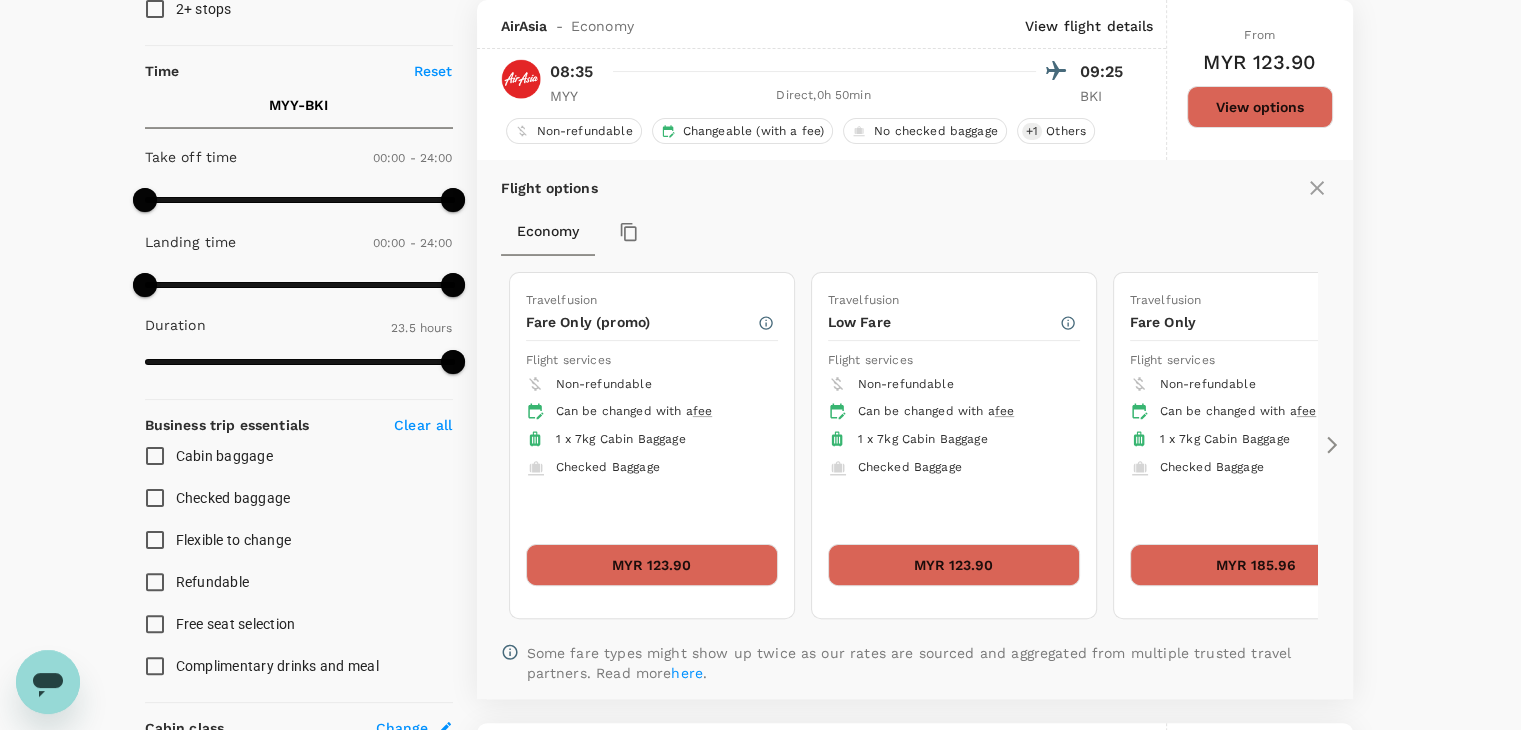 click 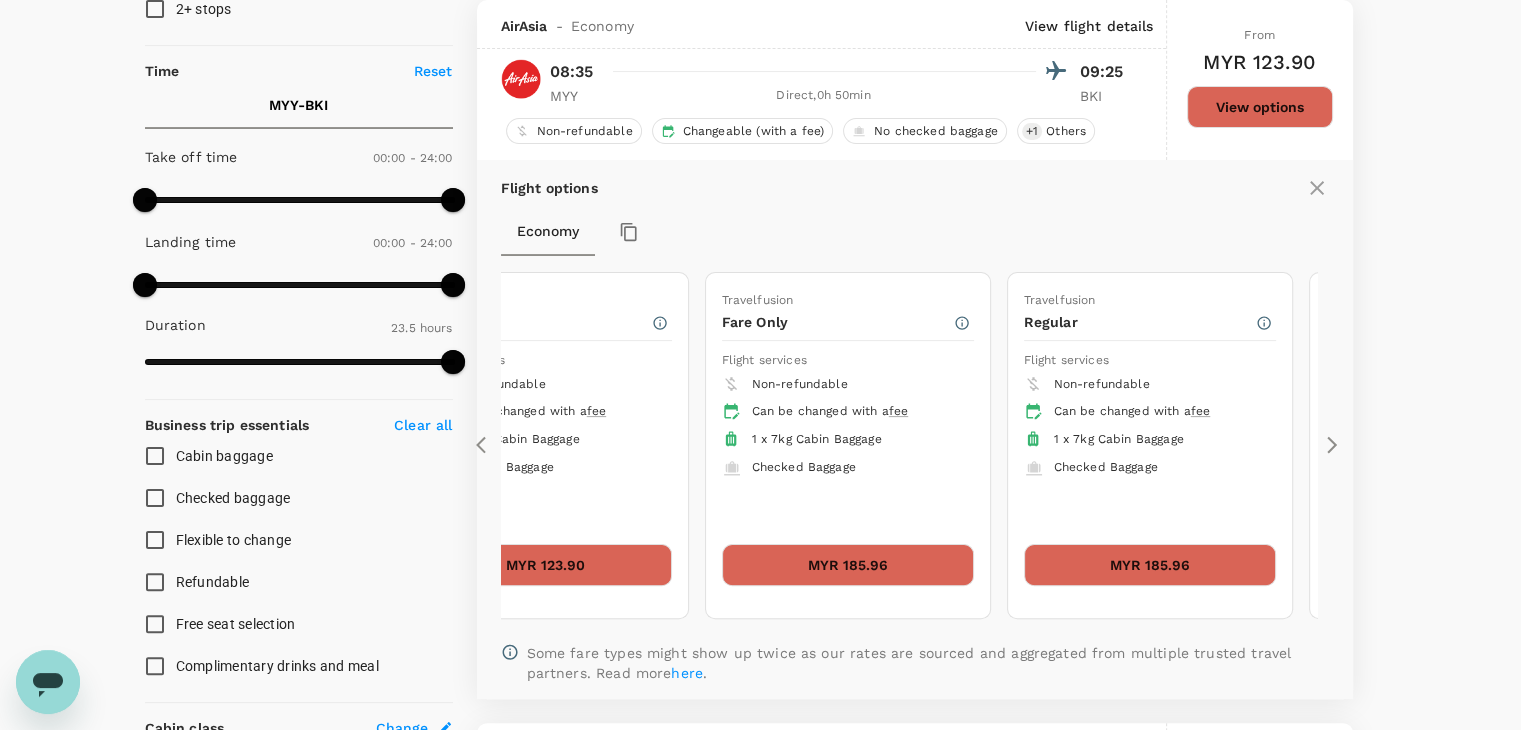 click on "MYR 185.96" at bounding box center (1150, 565) 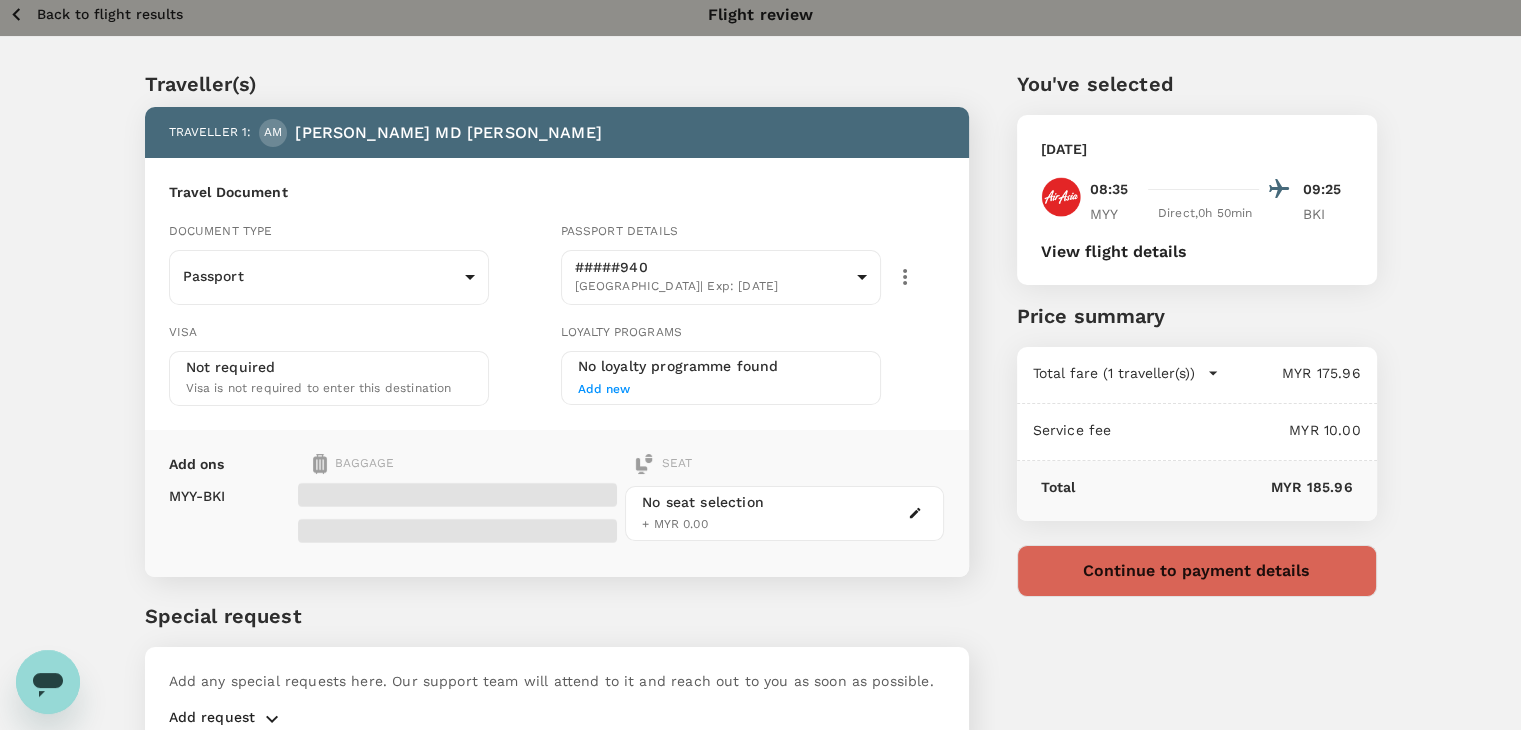 scroll, scrollTop: 0, scrollLeft: 0, axis: both 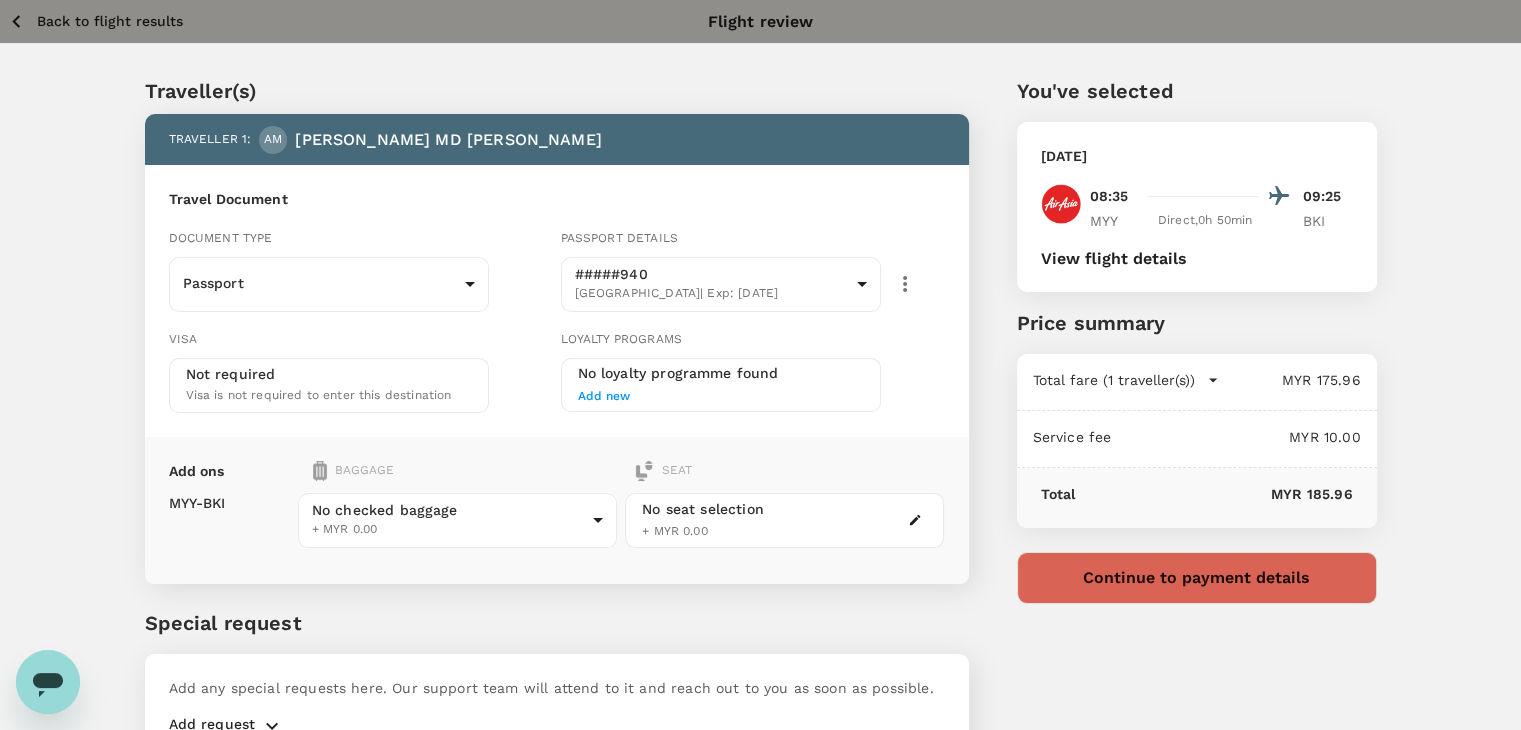 click on "Seat" at bounding box center (663, 471) 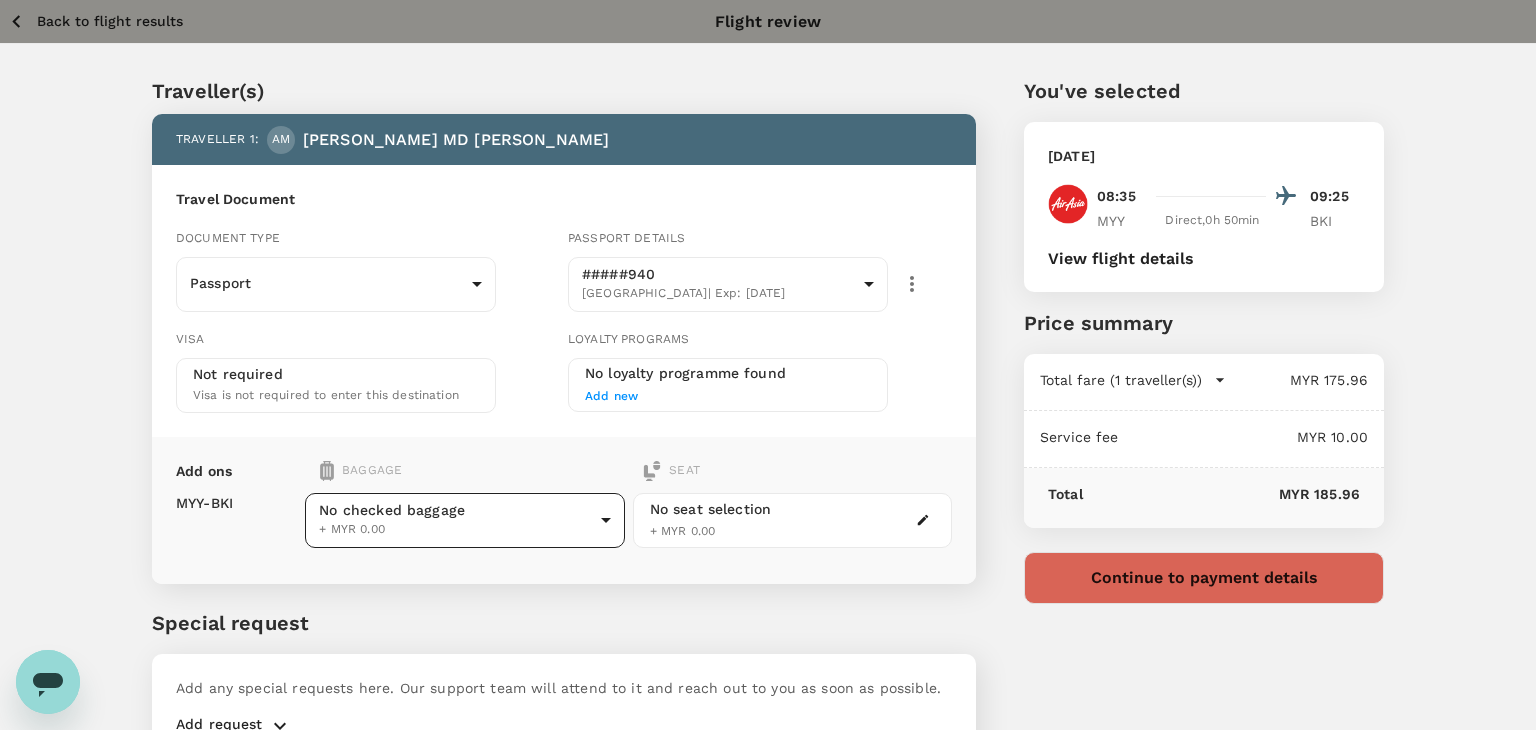 click on "Back to flight results Flight review Traveller(s) Traveller   1 : AM AHMAD   MD TANWEER Travel Document Document type Passport Passport ​ Passport details #####940 India  | Exp:   05 Sep 2032 108d506d-9771-4841-ad40-b3f13c4c8ba8 ​ Visa Not required Visa is not required to enter this destination Loyalty programs No loyalty programme found Add new Add ons Baggage Seat MYY  -  BKI No checked baggage + MYR 0.00 ​ No seat selection + MYR 0.00 Special request Add any special requests here. Our support team will attend to it and reach out to you as soon as possible. Add request You've selected Saturday, 26 Jul 2025 08:35 09:25 MYY Direct ,  0h 50min BKI View flight details Price summary Total fare (1 traveller(s)) MYR 175.96 Air fare MYR 175.96 Baggage fee MYR 0.00 Seat fee MYR 0.00 Service fee MYR 10.00 Total MYR 185.96 Continue to payment details by TruTrip  ( 3.47.1   ) View details Edit Add new" at bounding box center [768, 419] 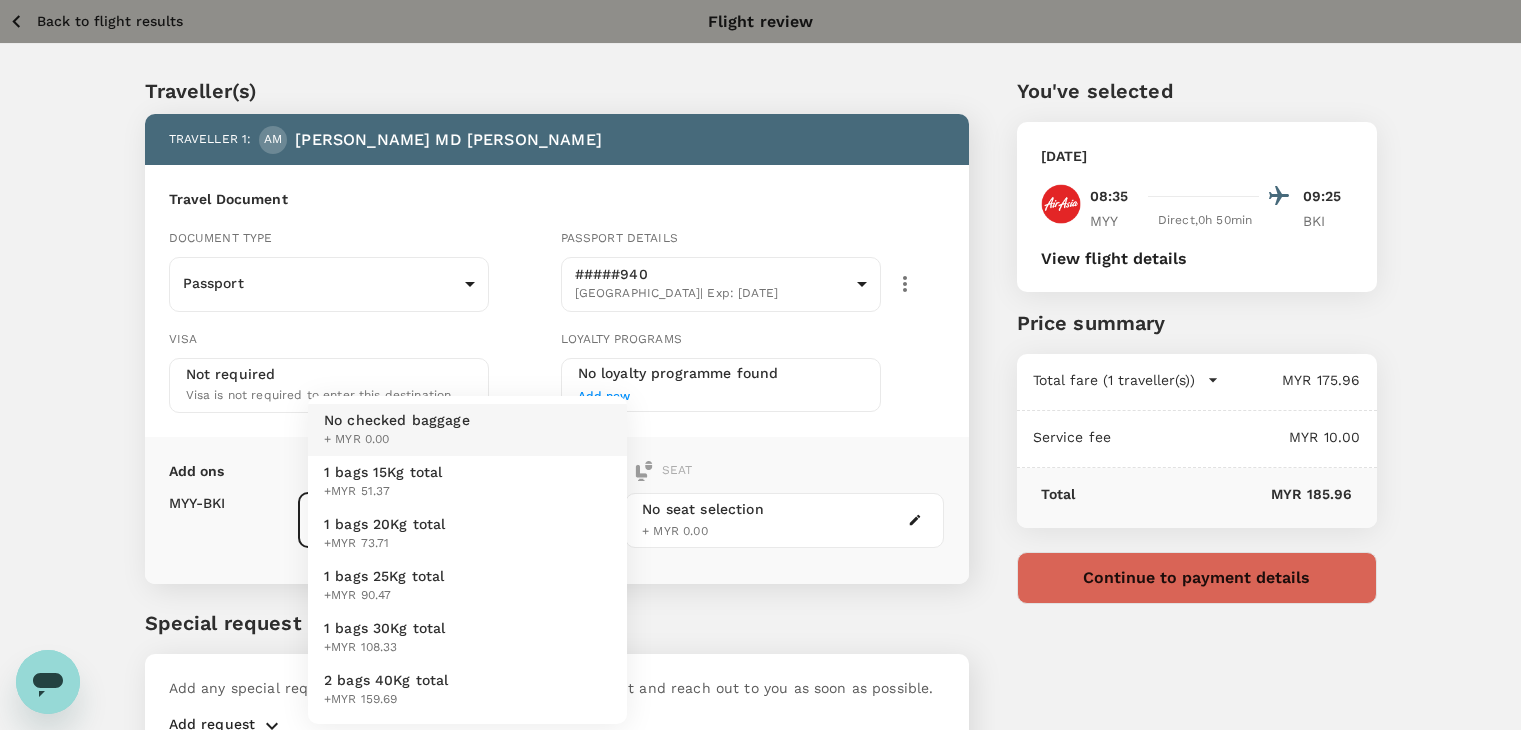 click on "1 bags 15Kg total +MYR 51.37" at bounding box center (467, 482) 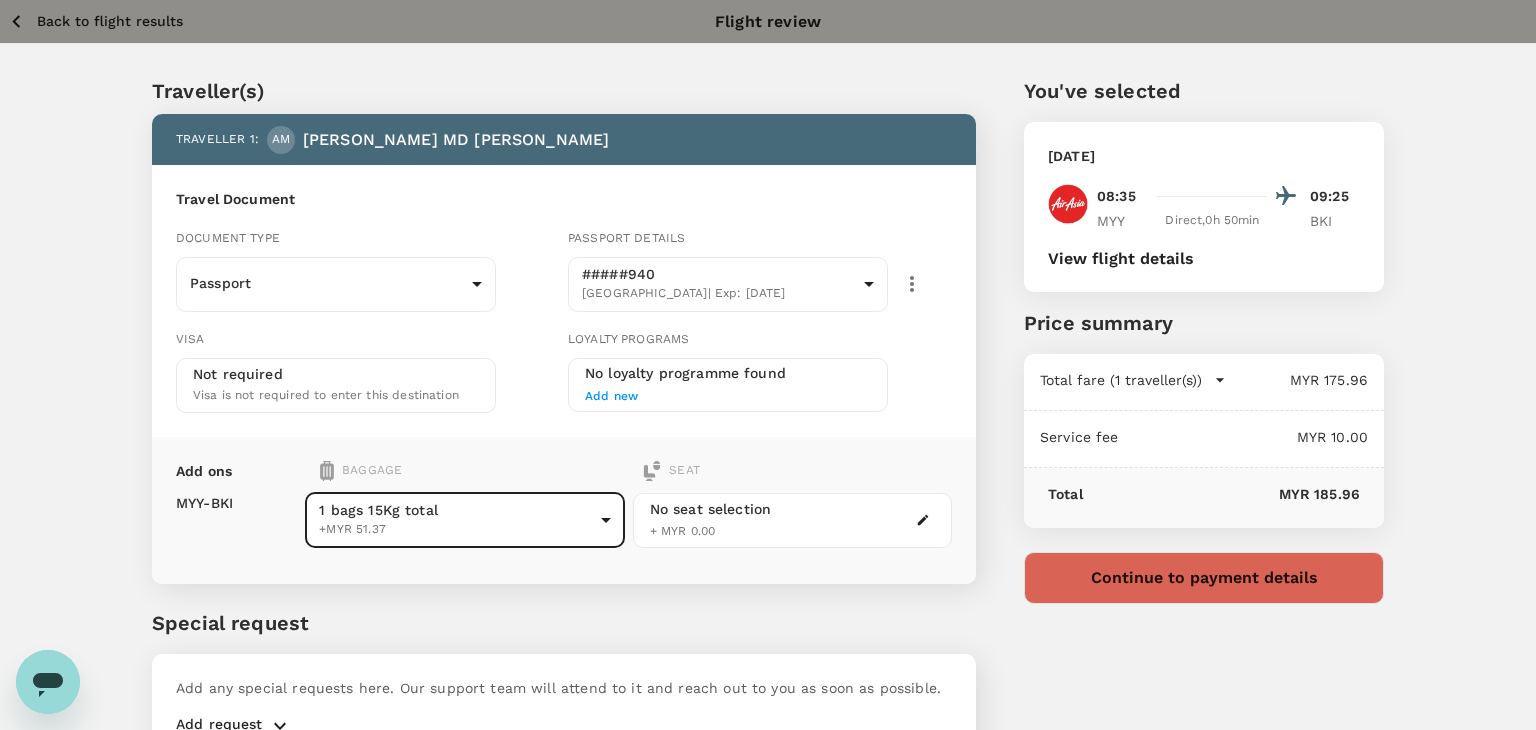 click on "Back to flight results Flight review Traveller(s) Traveller   1 : AM AHMAD   MD TANWEER Travel Document Document type Passport Passport ​ Passport details #####940 India  | Exp:   05 Sep 2032 108d506d-9771-4841-ad40-b3f13c4c8ba8 ​ Visa Not required Visa is not required to enter this destination Loyalty programs No loyalty programme found Add new Add ons Baggage Seat MYY  -  BKI 1 bags 15Kg total +MYR 51.37 1 - 51.37 ​ No seat selection + MYR 0.00 Special request Add any special requests here. Our support team will attend to it and reach out to you as soon as possible. Add request You've selected Saturday, 26 Jul 2025 08:35 09:25 MYY Direct ,  0h 50min BKI View flight details Price summary Total fare (1 traveller(s)) MYR 175.96 Air fare MYR 175.96 Baggage fee MYR 0.00 Seat fee MYR 0.00 Service fee MYR 10.00 Total MYR 185.96 Continue to payment details by TruTrip  ( 3.47.1   ) View details Edit Add new" at bounding box center (768, 419) 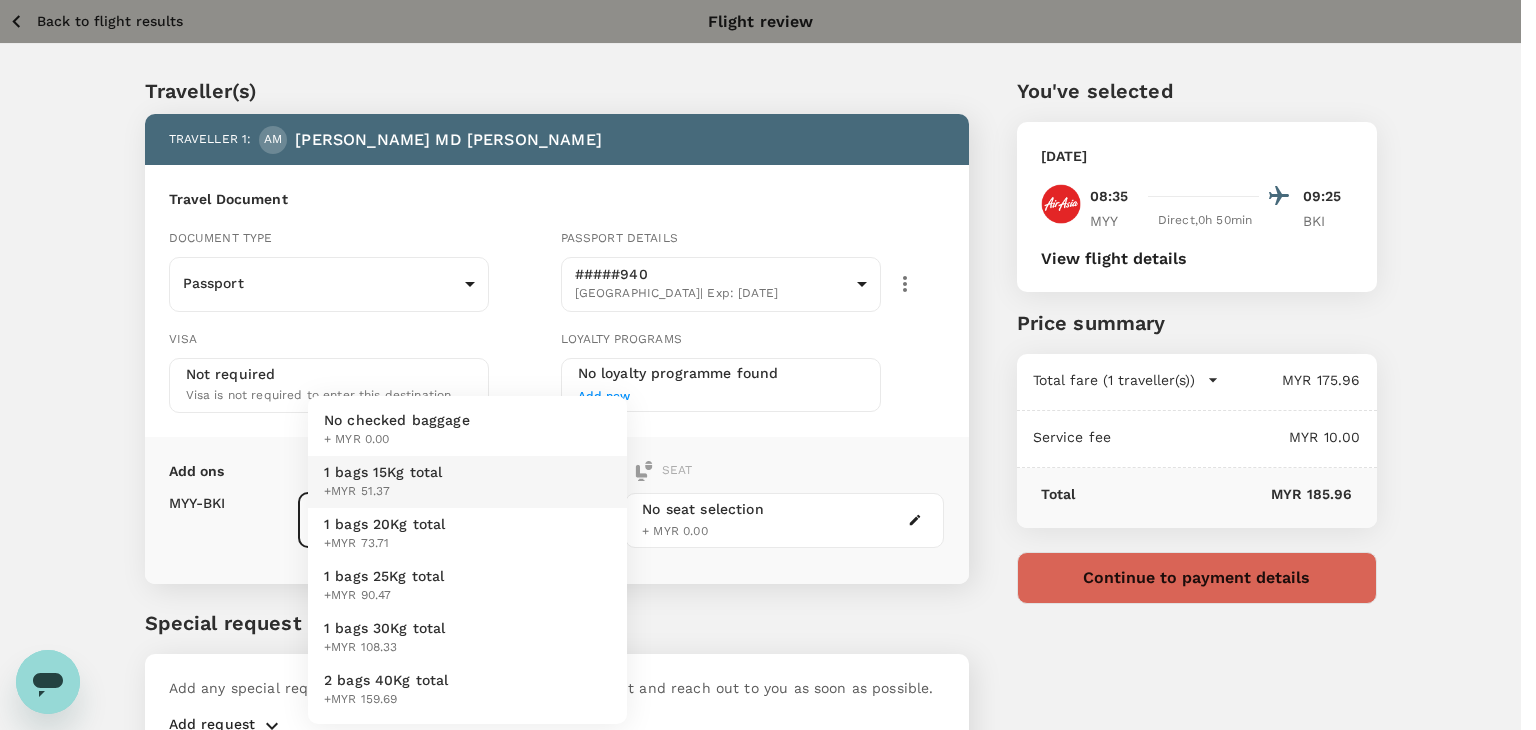 click on "No checked baggage + MYR 0.00" at bounding box center (467, 430) 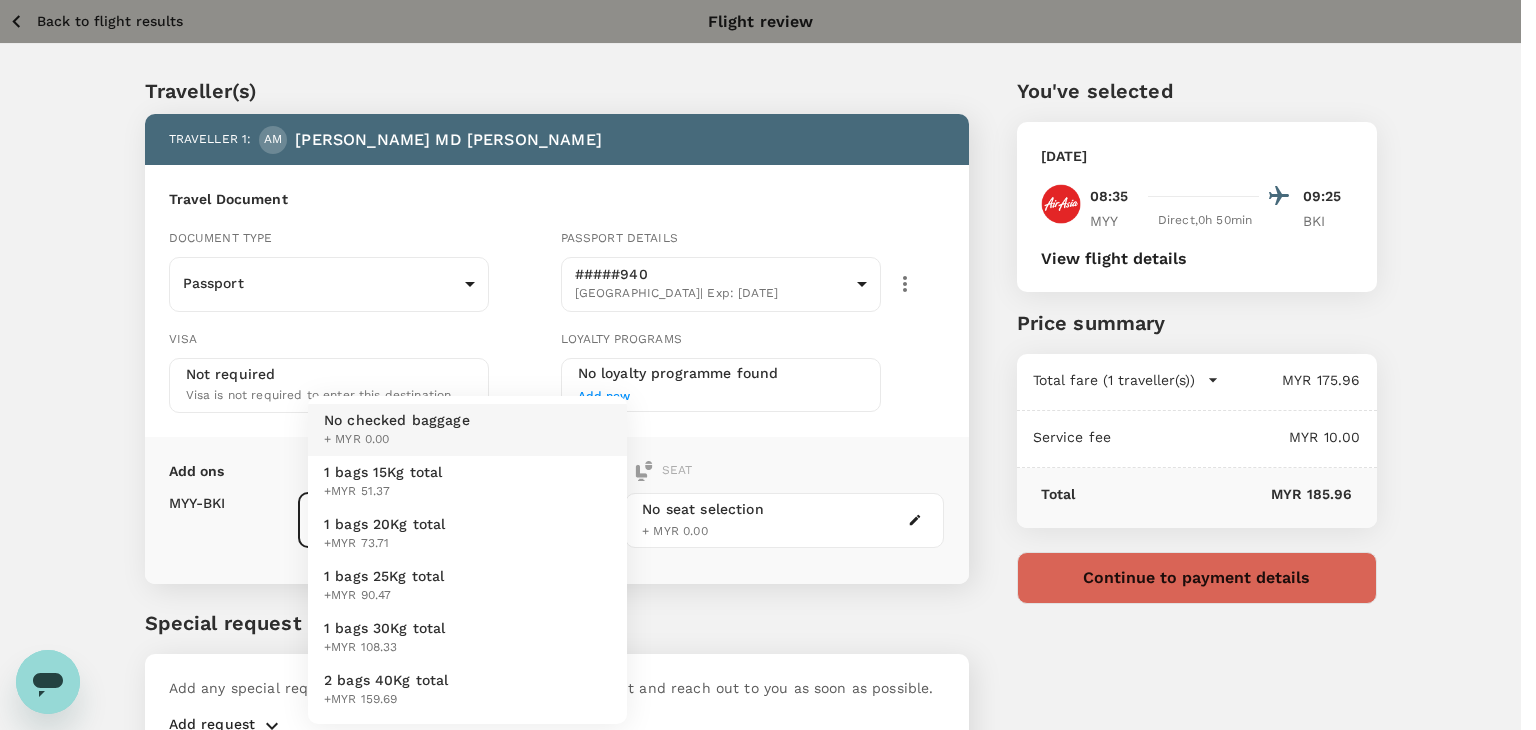 click on "Back to flight results Flight review Traveller(s) Traveller   1 : AM AHMAD   MD TANWEER Travel Document Document type Passport Passport ​ Passport details #####940 India  | Exp:   05 Sep 2032 108d506d-9771-4841-ad40-b3f13c4c8ba8 ​ Visa Not required Visa is not required to enter this destination Loyalty programs No loyalty programme found Add new Add ons Baggage Seat MYY  -  BKI No checked baggage + MYR 0.00 ​ No seat selection + MYR 0.00 Special request Add any special requests here. Our support team will attend to it and reach out to you as soon as possible. Add request You've selected Saturday, 26 Jul 2025 08:35 09:25 MYY Direct ,  0h 50min BKI View flight details Price summary Total fare (1 traveller(s)) MYR 175.96 Air fare MYR 175.96 Baggage fee MYR 0.00 Seat fee MYR 0.00 Service fee MYR 10.00 Total MYR 185.96 Continue to payment details by TruTrip  ( 3.47.1   ) View details Edit Add new No checked baggage + MYR 0.00 1 bags 15Kg total +MYR 51.37 1 bags 20Kg total +MYR 73.71 1 bags 25Kg total" at bounding box center (768, 419) 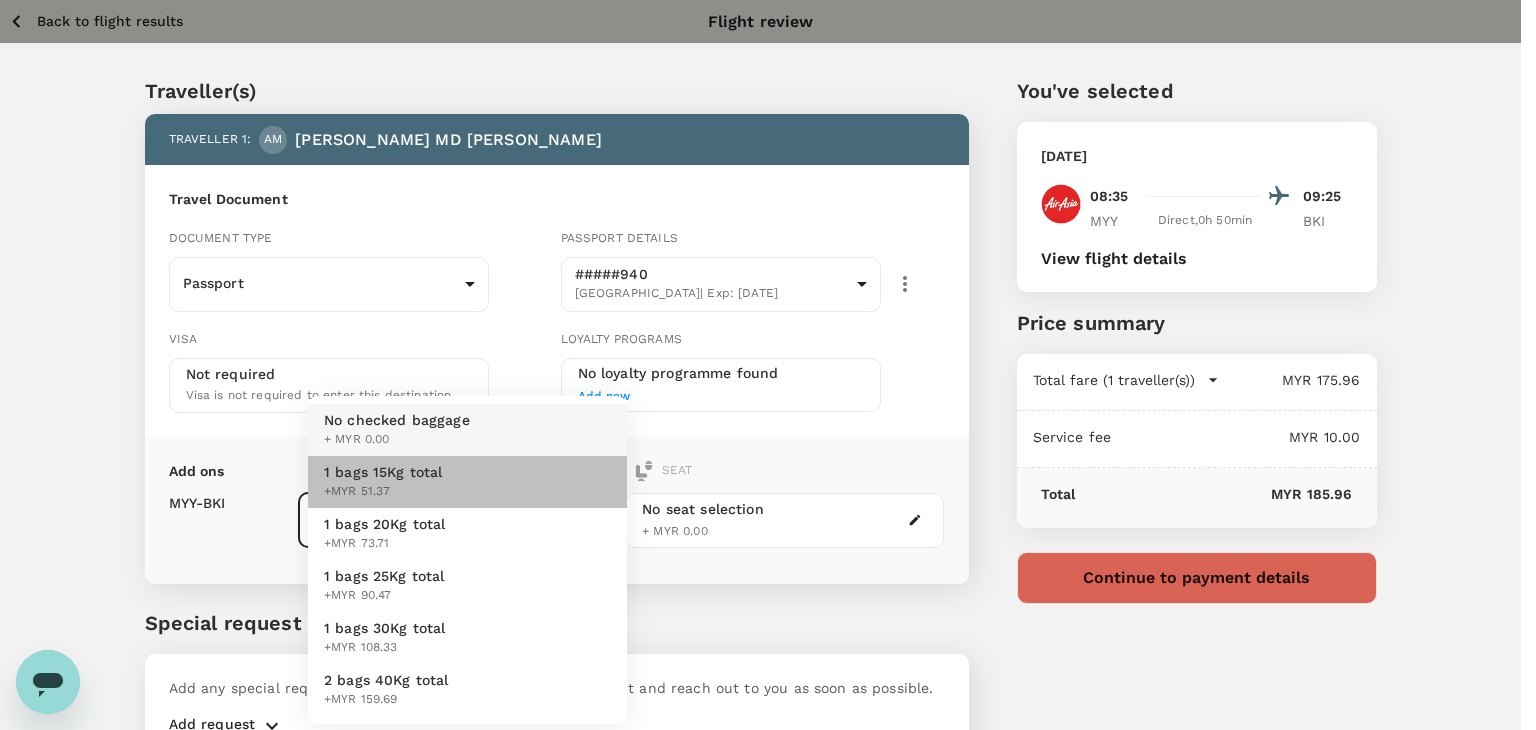 click on "+MYR 51.37" at bounding box center [383, 492] 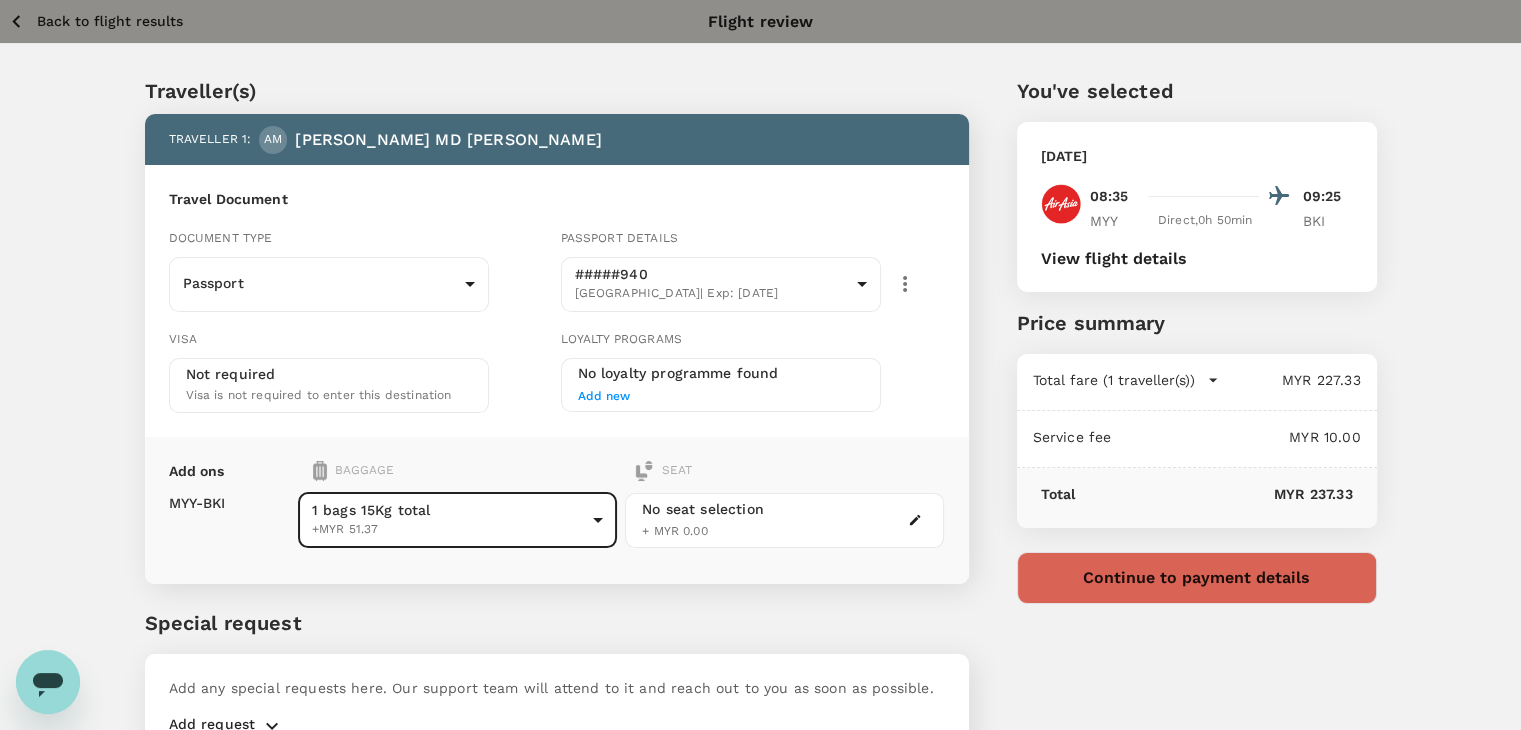 click on "Back to flight results" at bounding box center [95, 21] 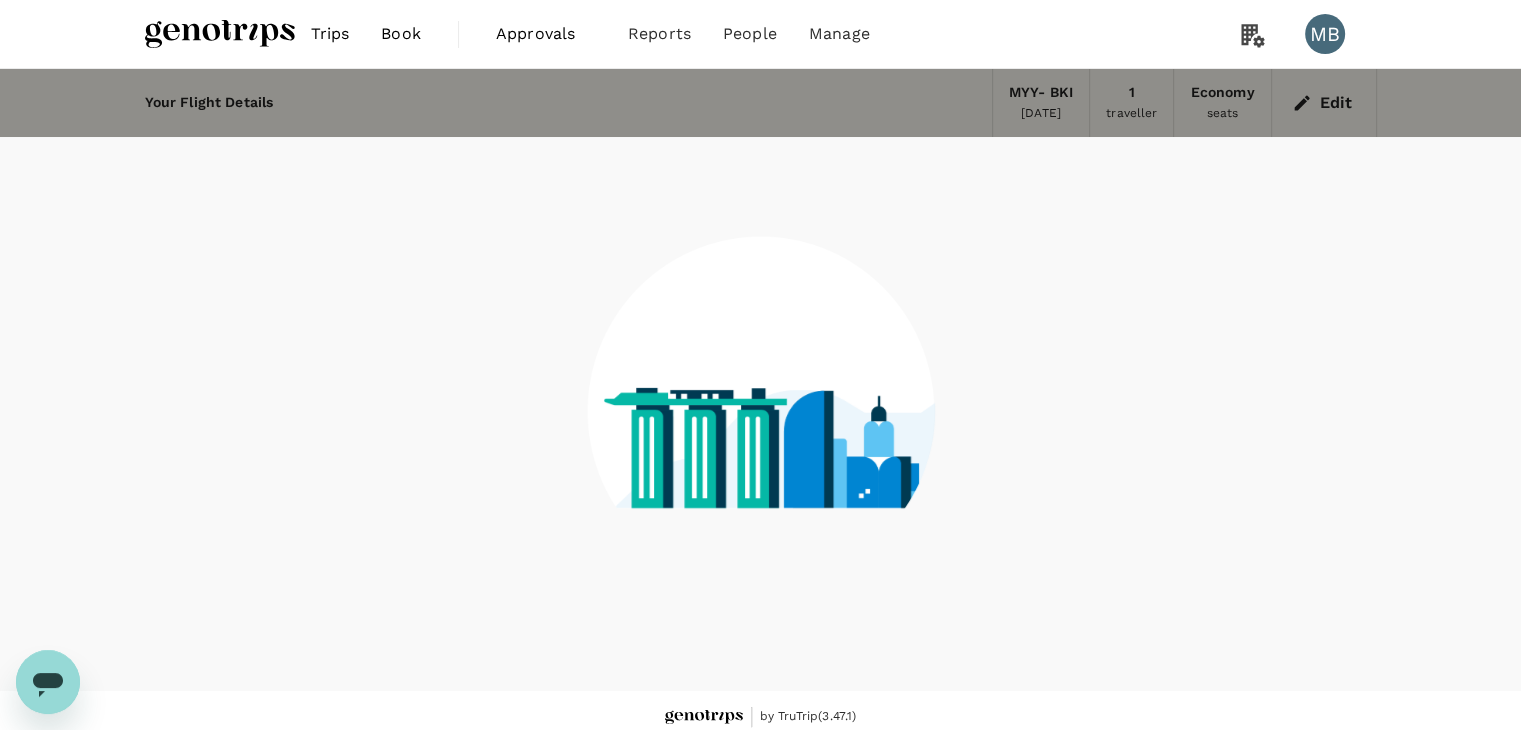 scroll, scrollTop: 13, scrollLeft: 0, axis: vertical 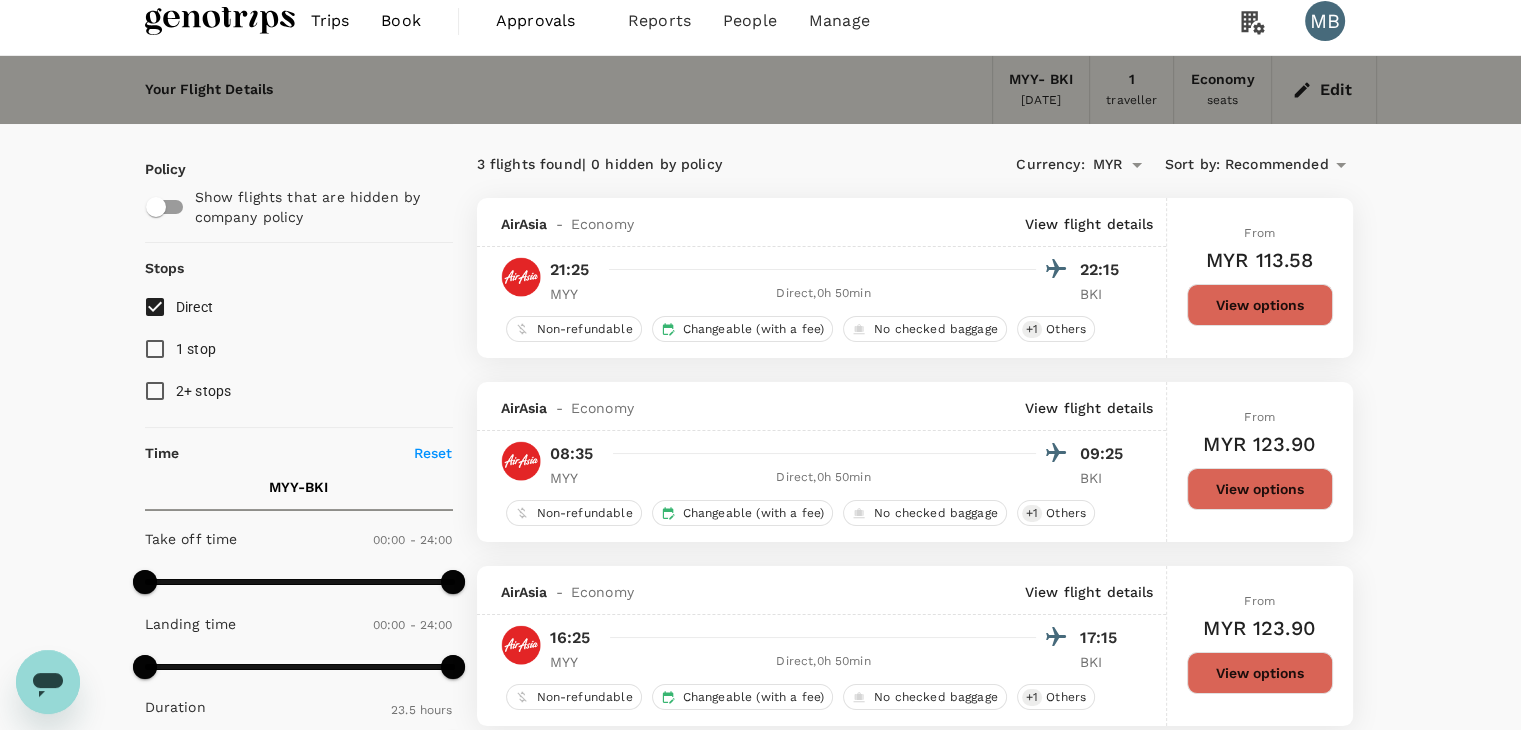 click on "View options" at bounding box center (1260, 489) 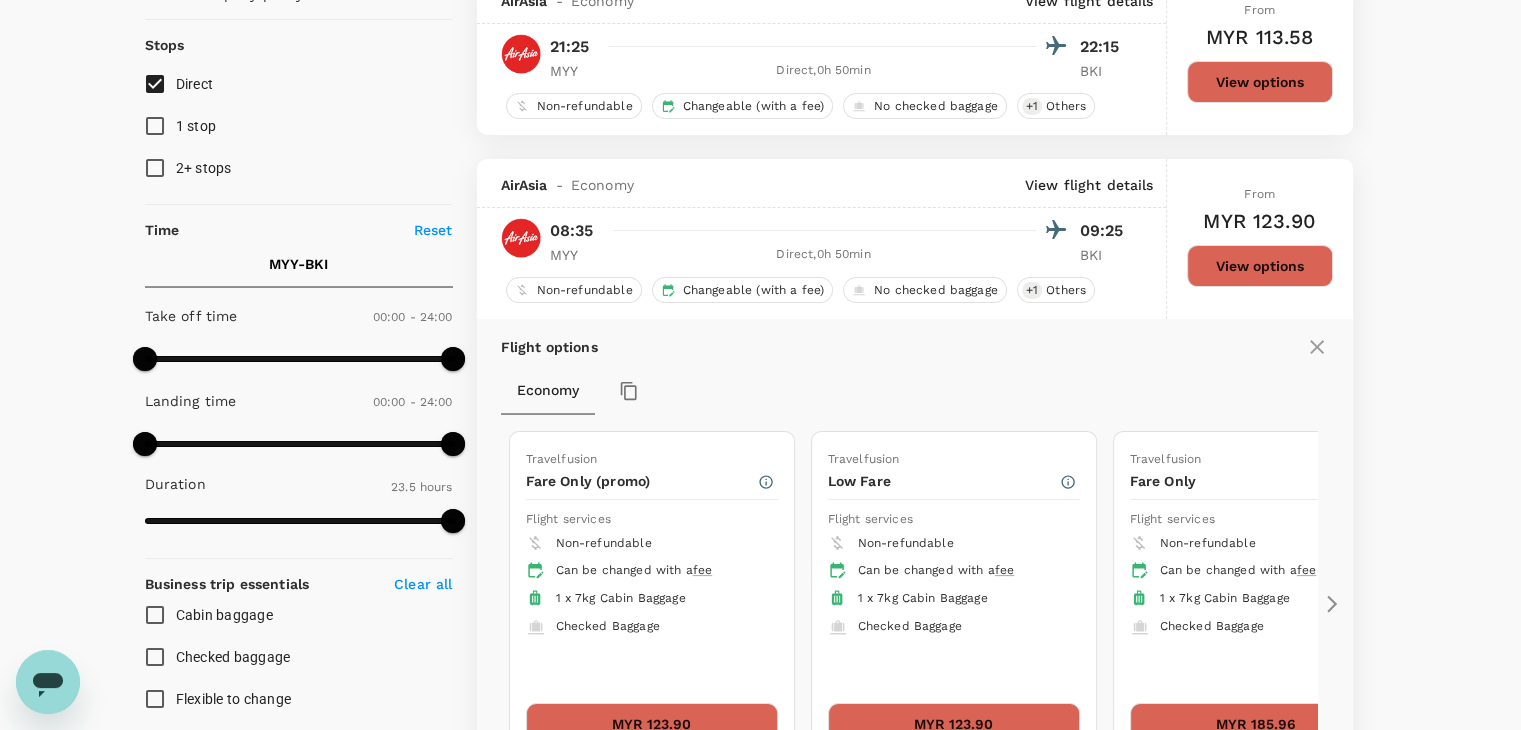 scroll, scrollTop: 395, scrollLeft: 0, axis: vertical 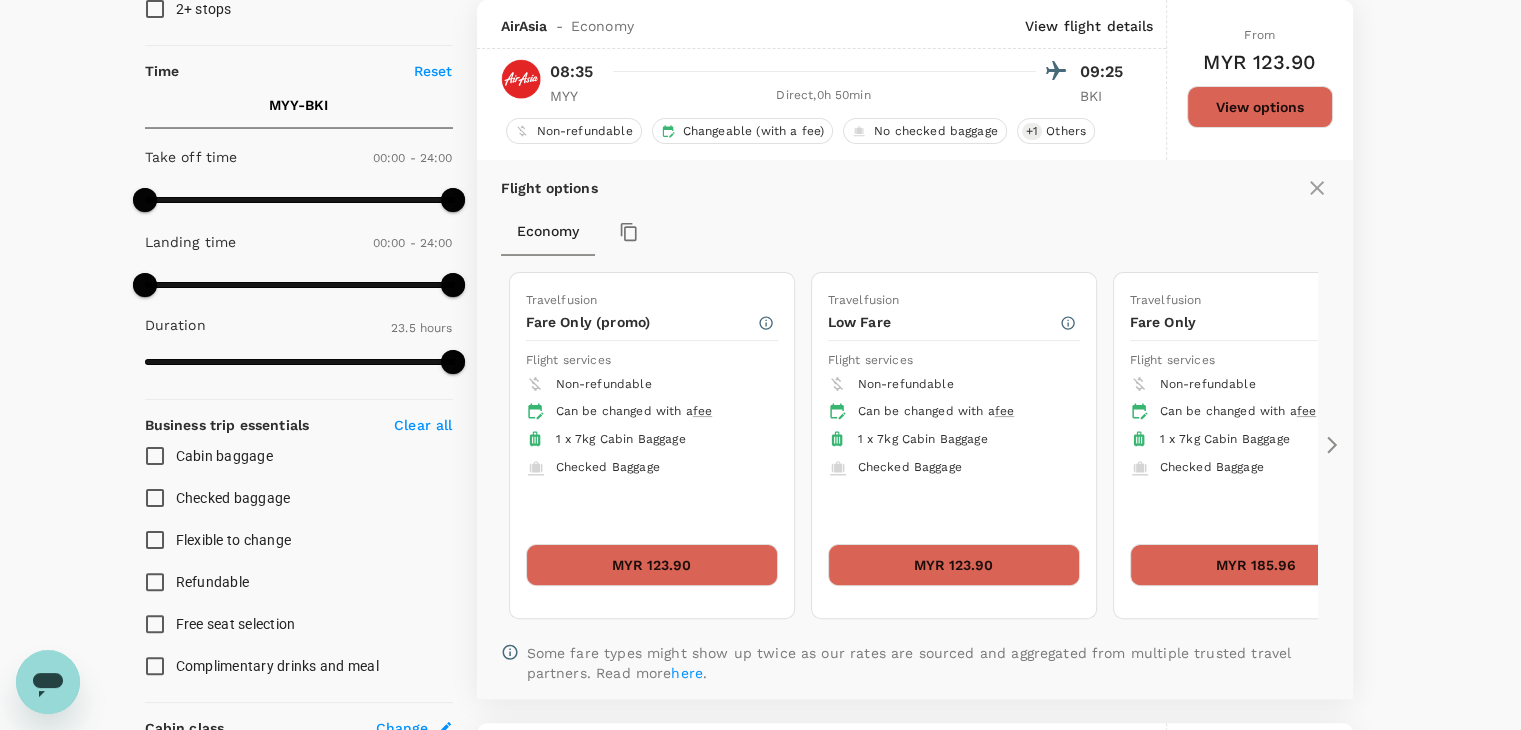 click 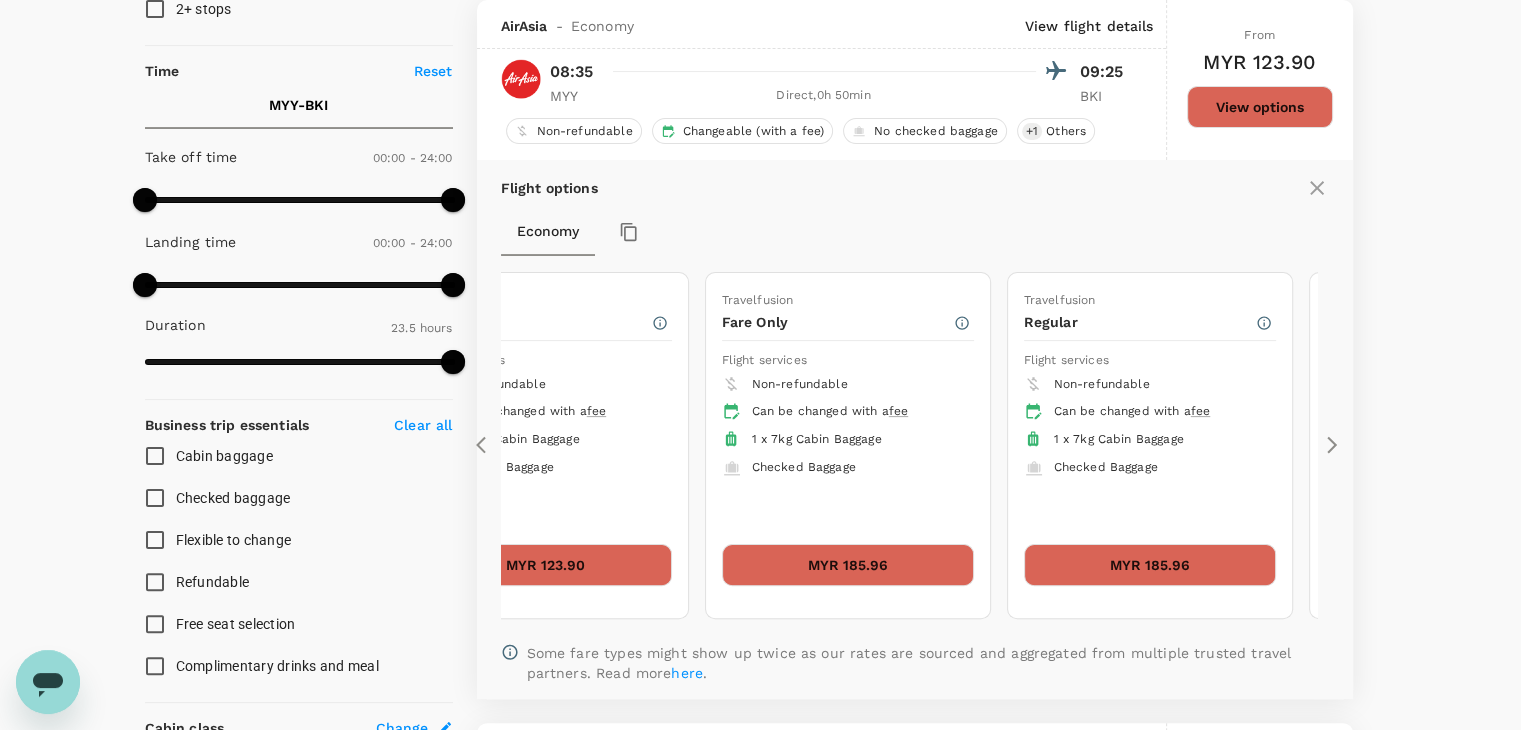 click 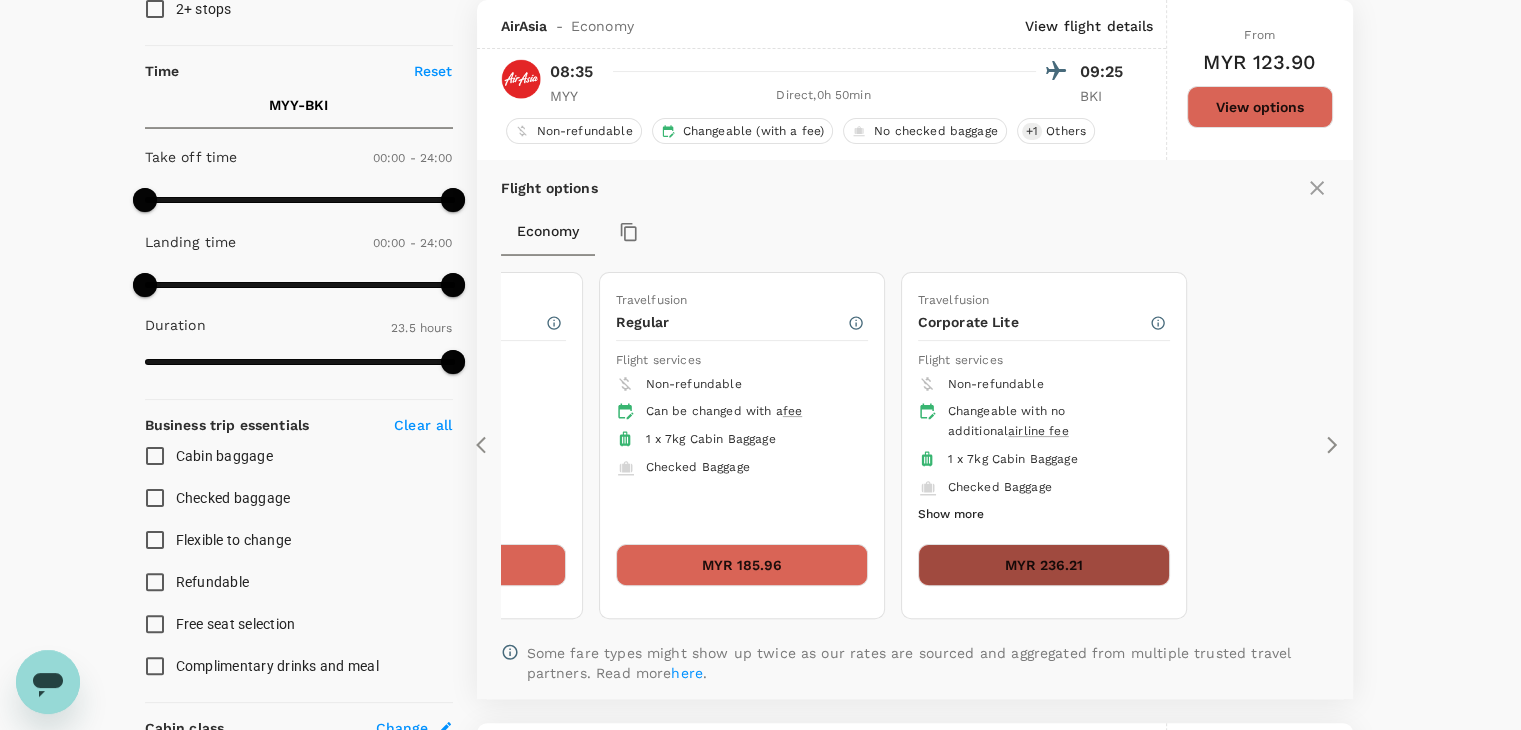 click on "MYR 236.21" at bounding box center (1044, 565) 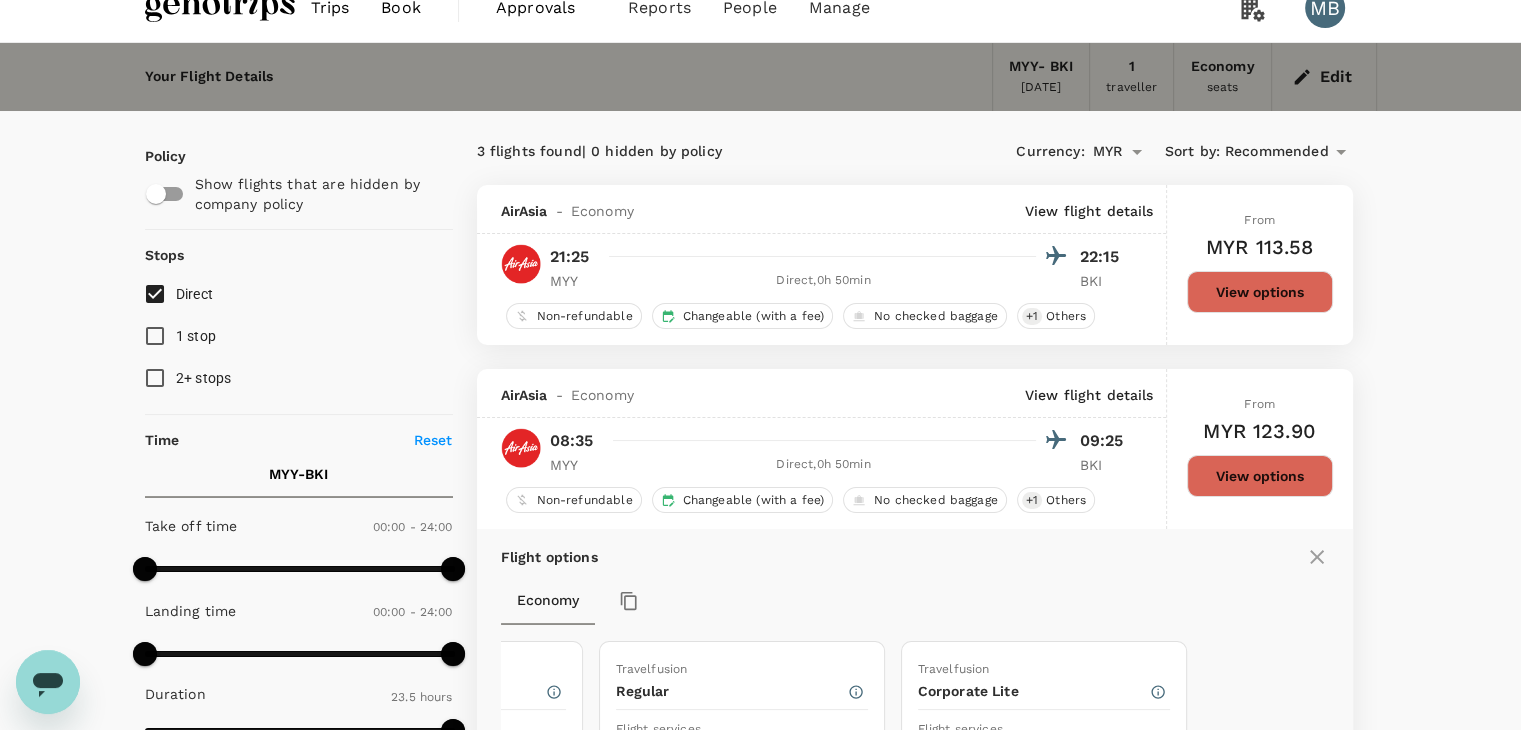 scroll, scrollTop: 0, scrollLeft: 0, axis: both 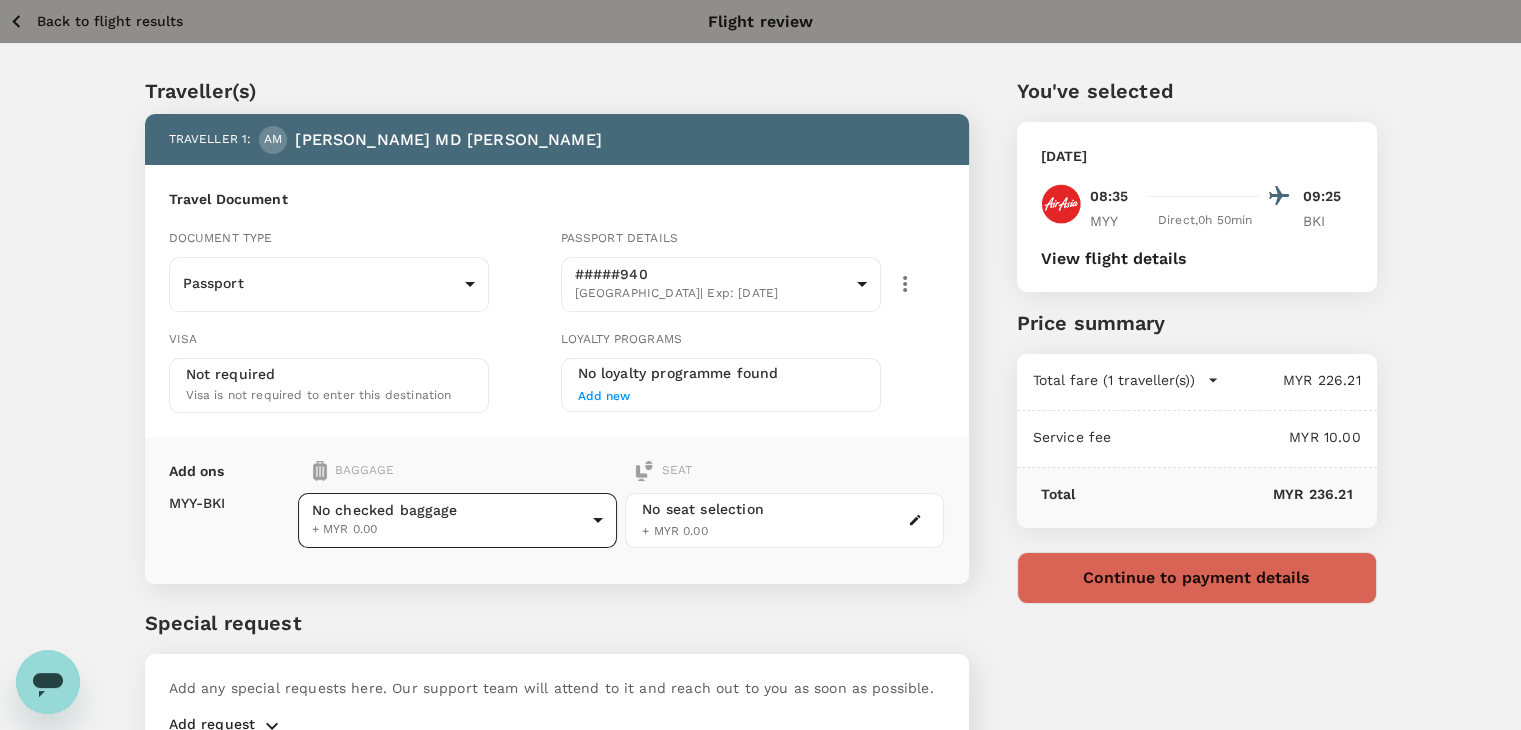 click on "Back to flight results Flight review Traveller(s) Traveller   1 : AM AHMAD   MD TANWEER Travel Document Document type Passport Passport ​ Passport details #####940 India  | Exp:   05 Sep 2032 108d506d-9771-4841-ad40-b3f13c4c8ba8 ​ Visa Not required Visa is not required to enter this destination Loyalty programs No loyalty programme found Add new Add ons Baggage Seat MYY  -  BKI No checked baggage + MYR 0.00 ​ No seat selection + MYR 0.00 Special request Add any special requests here. Our support team will attend to it and reach out to you as soon as possible. Add request You've selected Saturday, 26 Jul 2025 08:35 09:25 MYY Direct ,  0h 50min BKI View flight details Price summary Total fare (1 traveller(s)) MYR 226.21 Air fare MYR 226.21 Baggage fee MYR 0.00 Seat fee MYR 0.00 Service fee MYR 10.00 Total MYR 236.21 Continue to payment details by TruTrip  ( 3.47.1   ) View details Edit Add new" at bounding box center (760, 419) 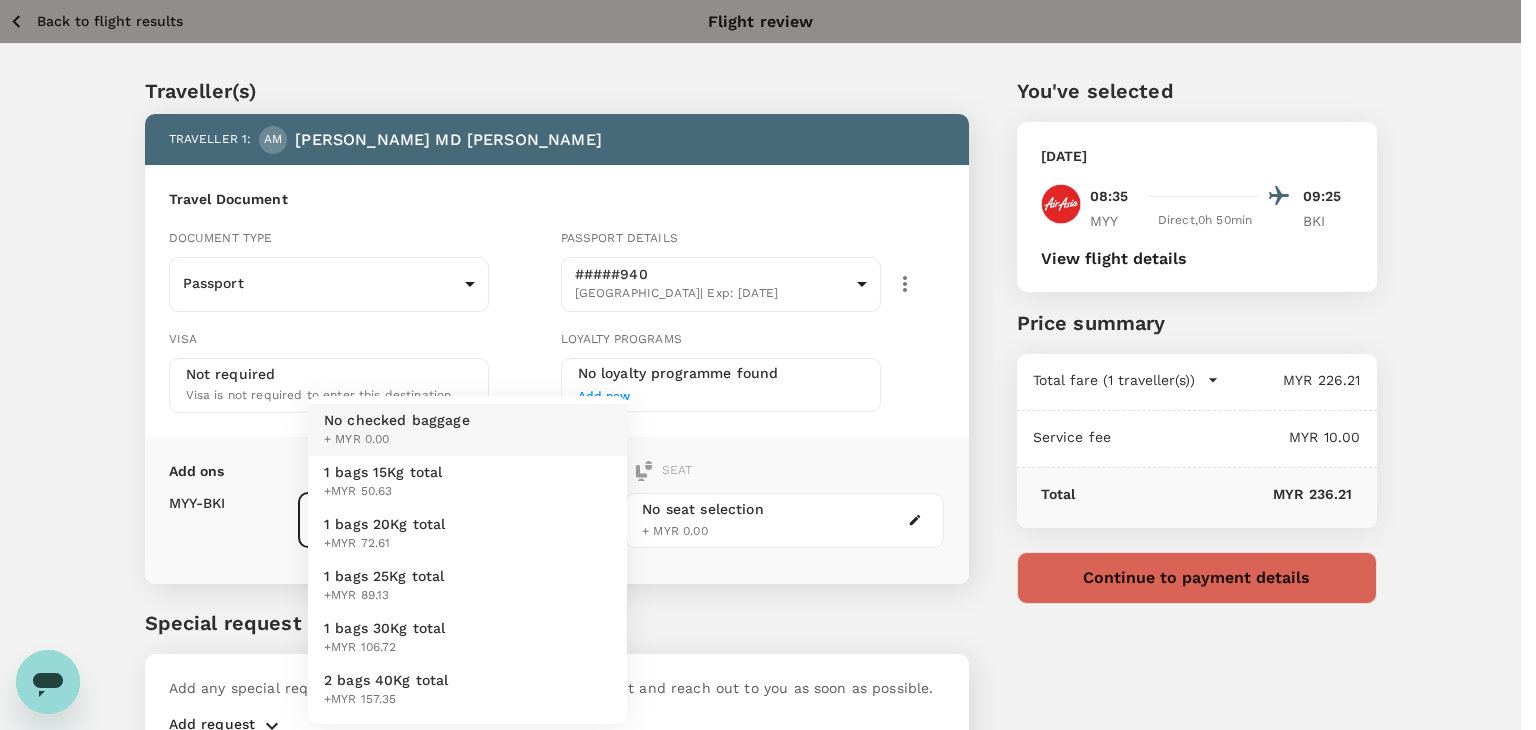 click on "1 bags 15Kg total +MYR 50.63" at bounding box center (467, 482) 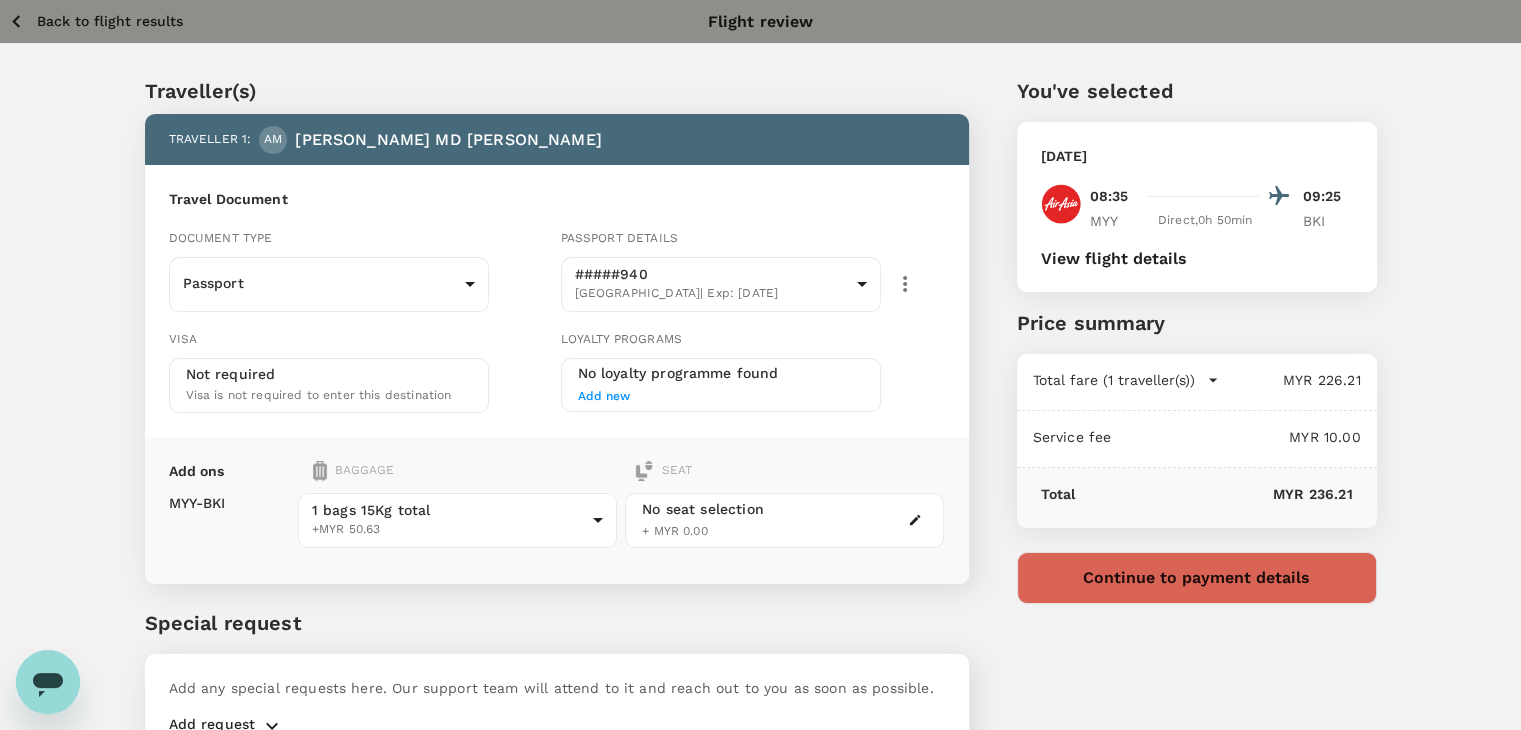 click on "Back to flight results" at bounding box center (110, 21) 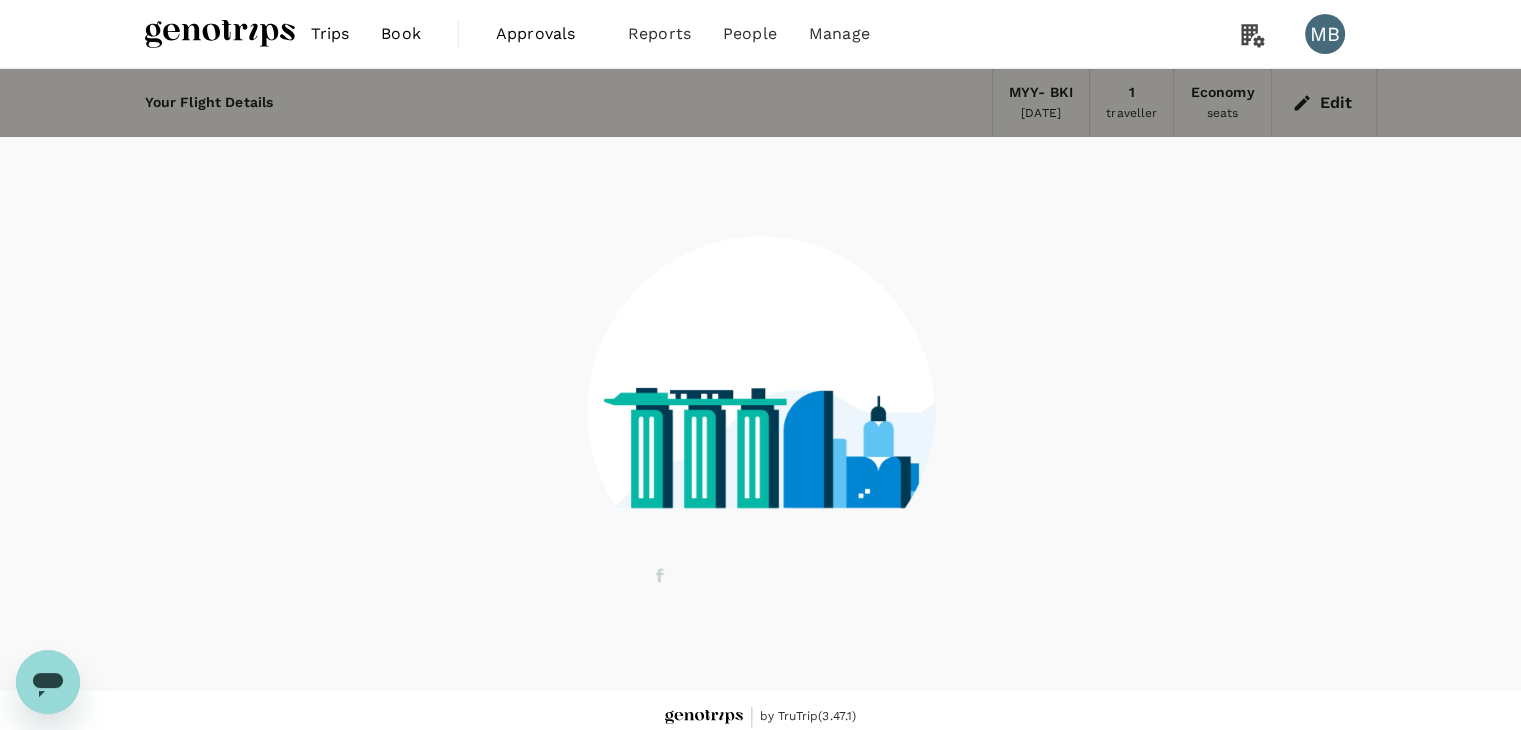 scroll, scrollTop: 13, scrollLeft: 0, axis: vertical 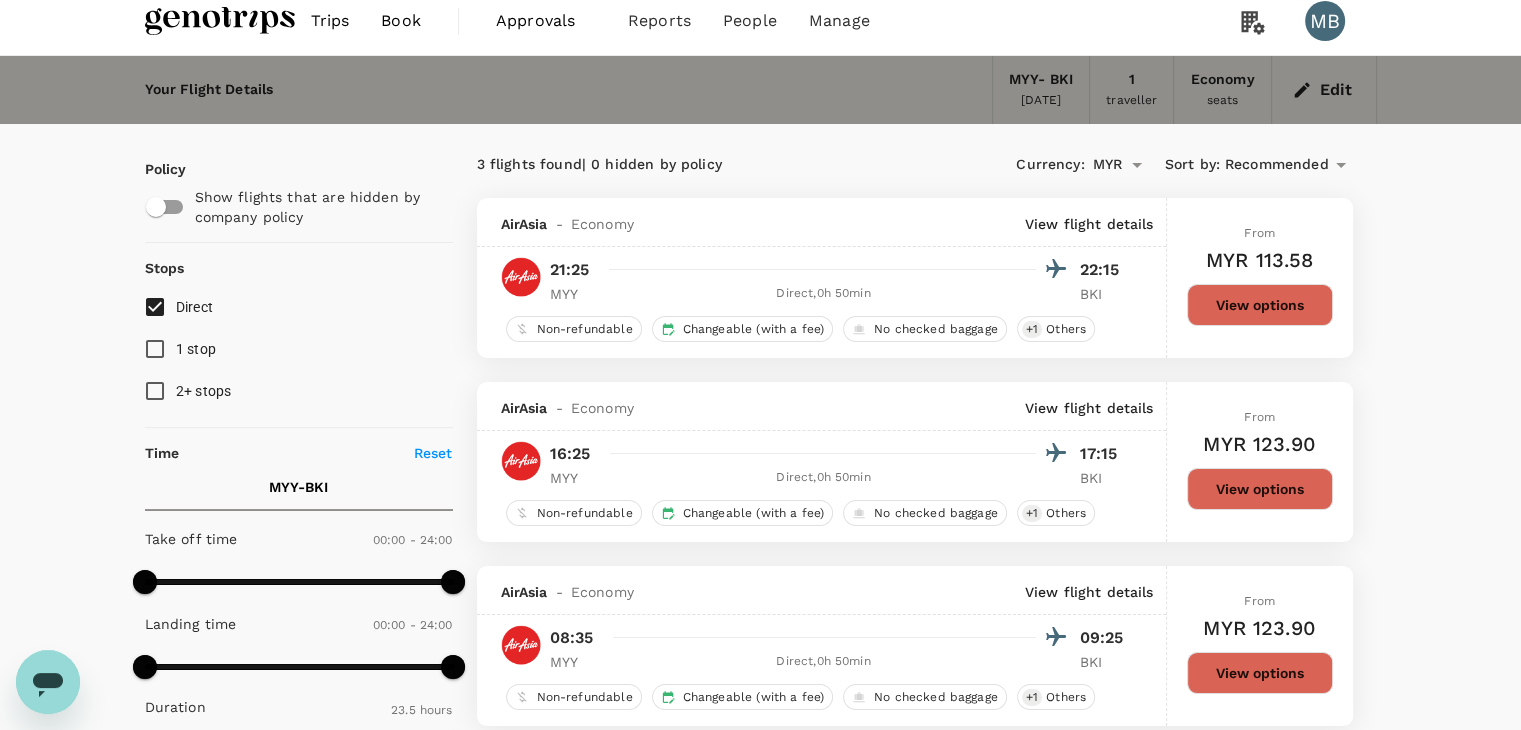 click on "Edit" at bounding box center (1324, 90) 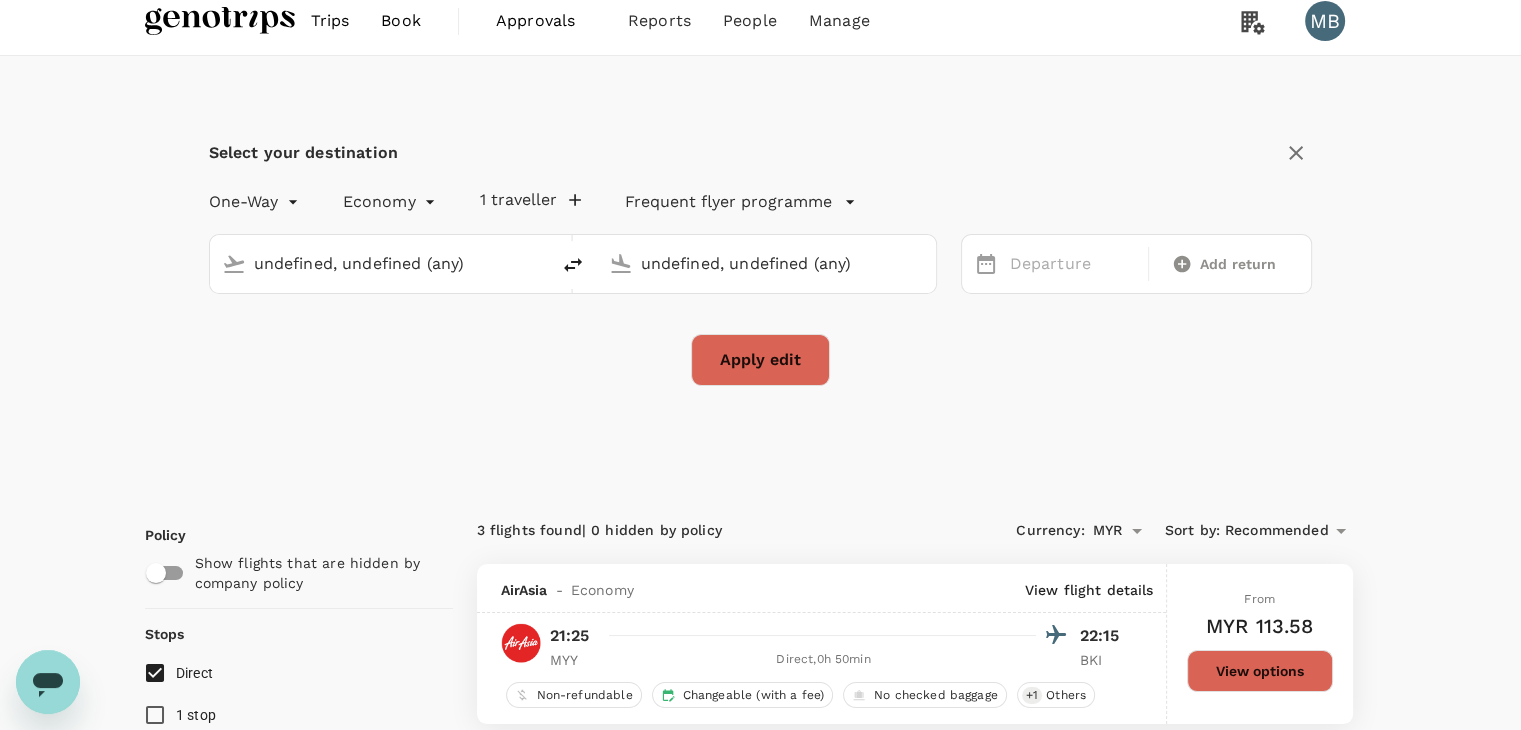 type 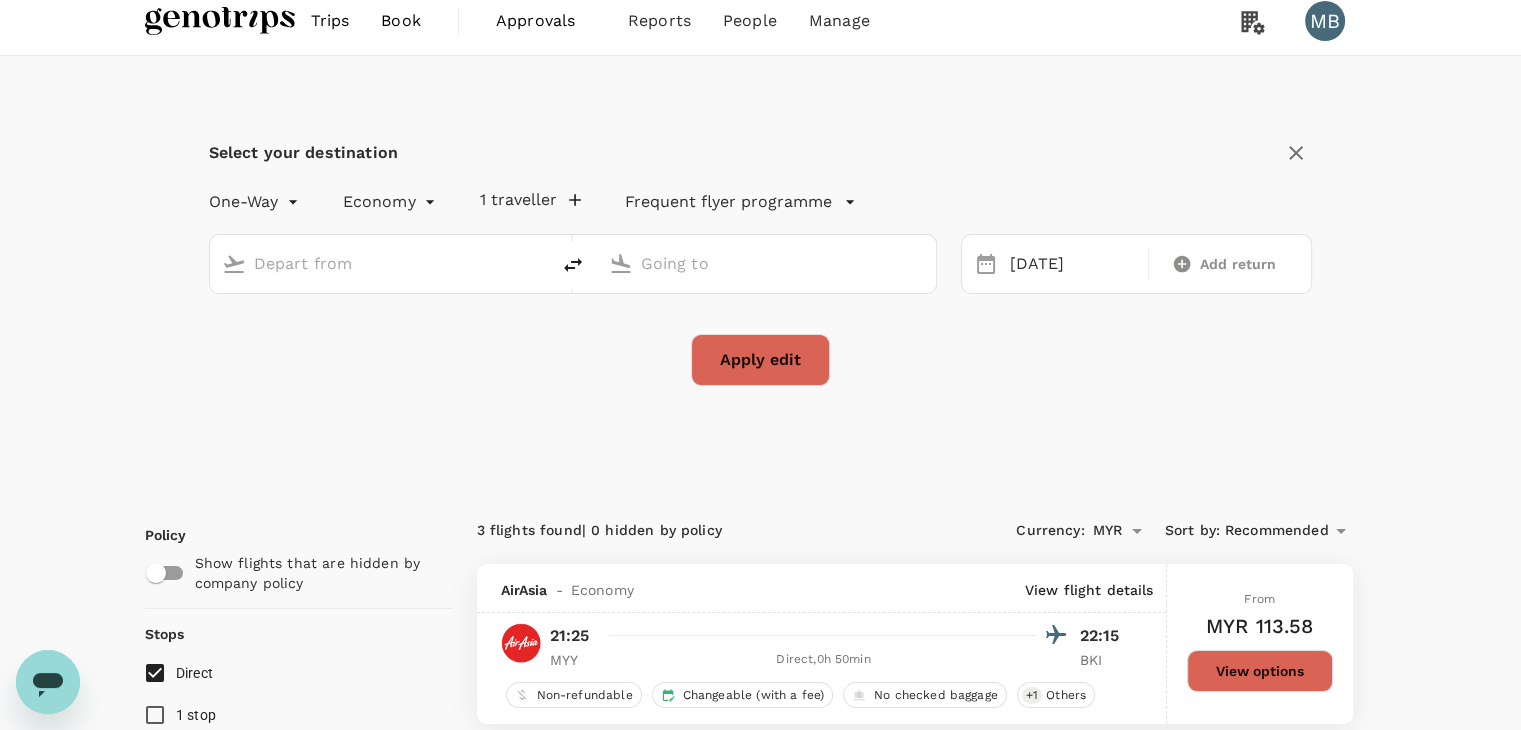 type on "Miri Intl (MYY)" 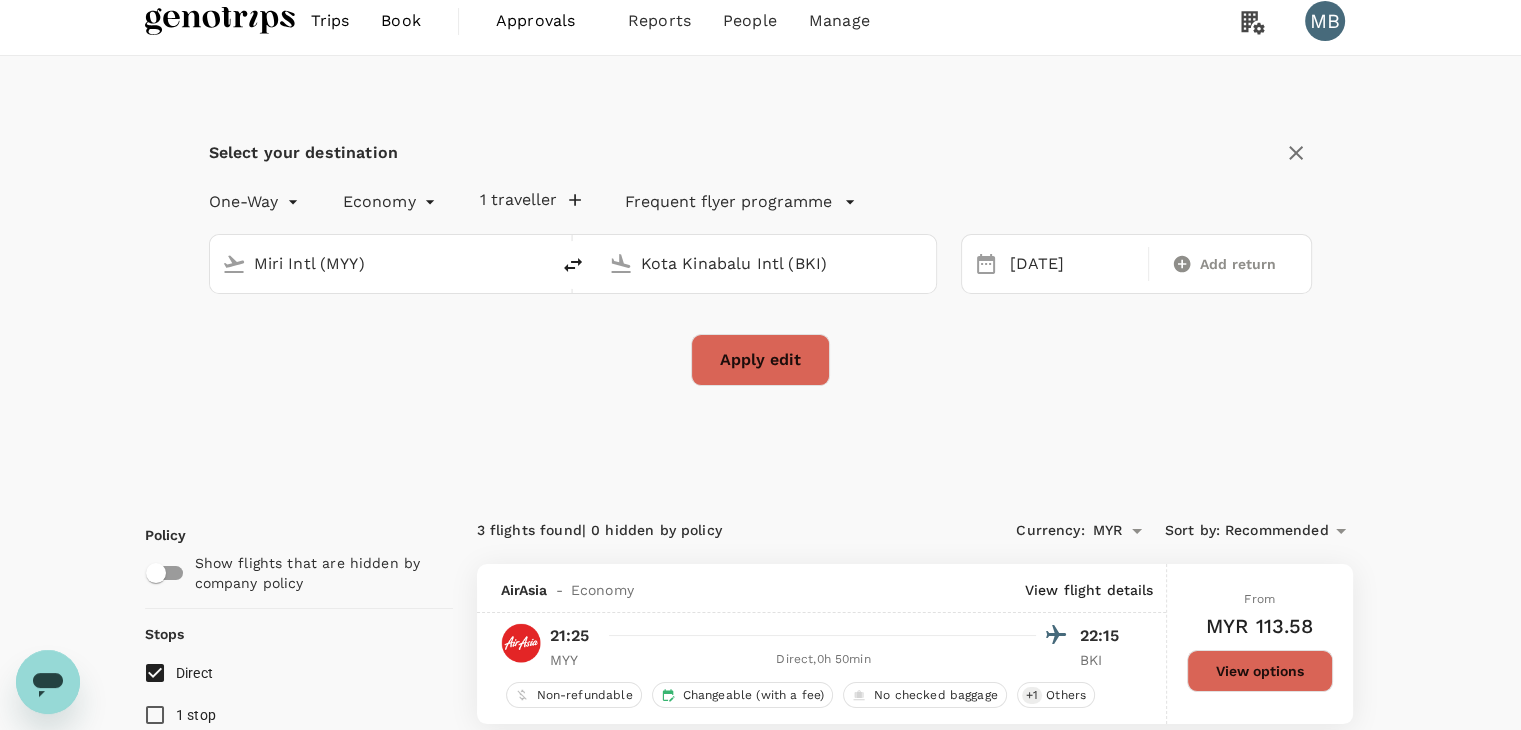 click on "Kota Kinabalu Intl (BKI)" at bounding box center (767, 263) 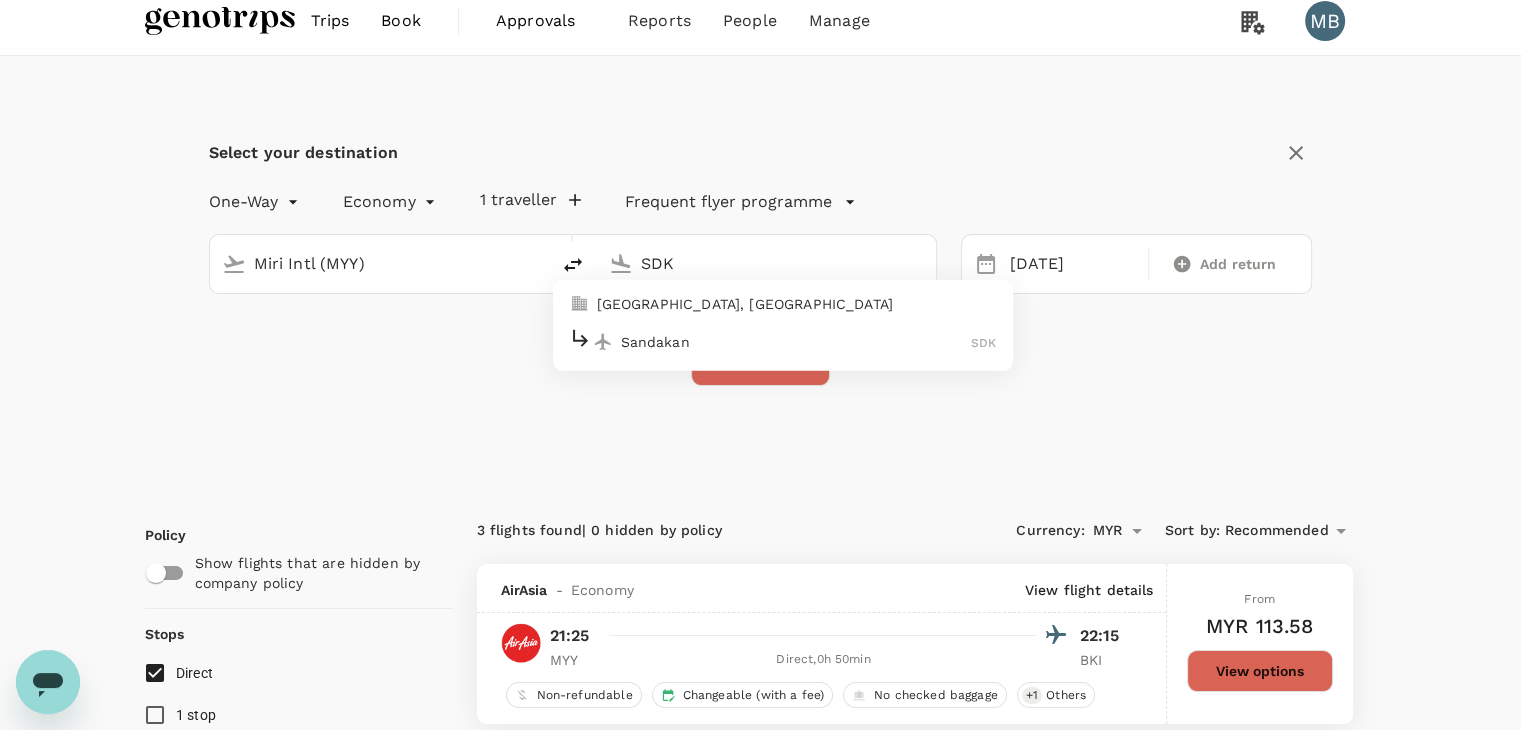click on "Sandakan" at bounding box center [796, 341] 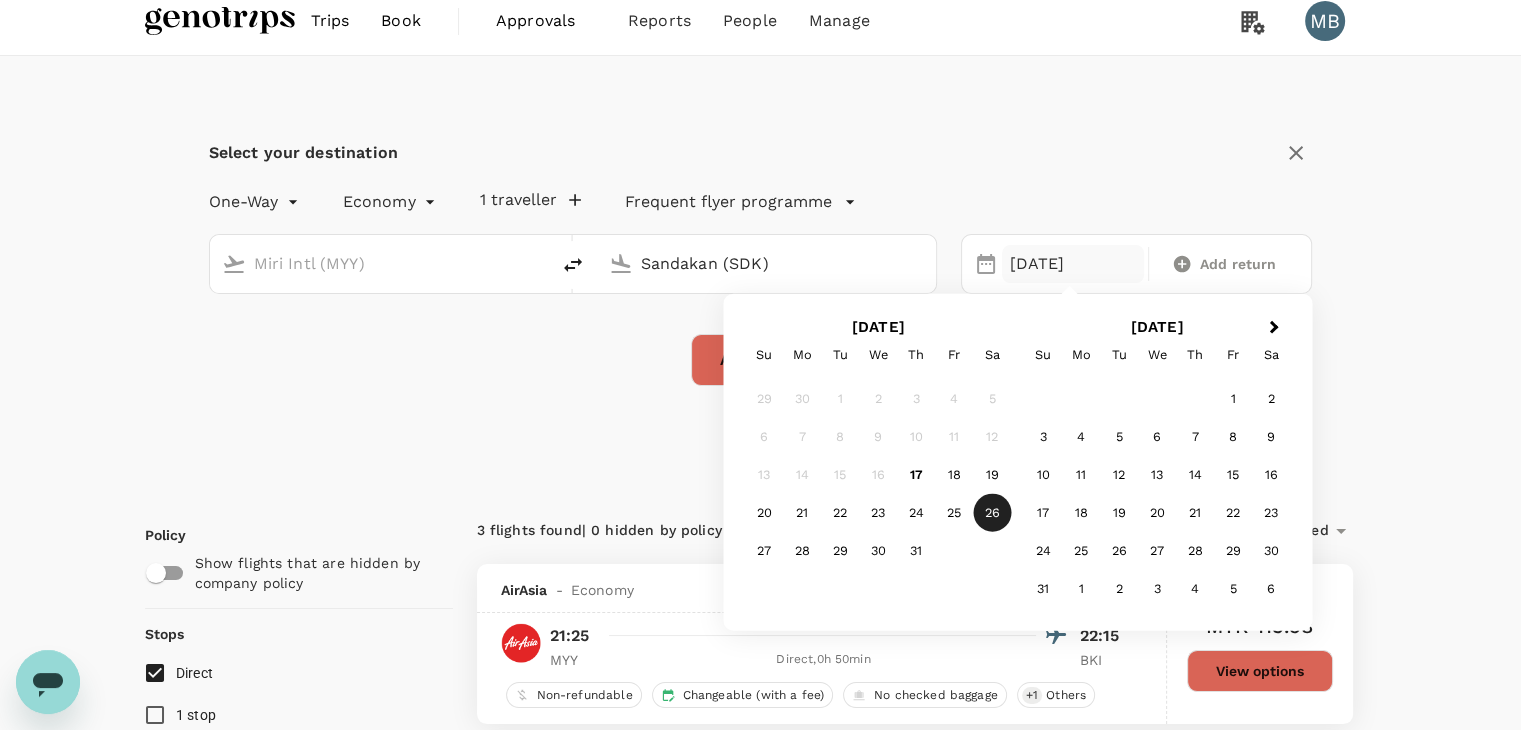 type on "Sandakan (SDK)" 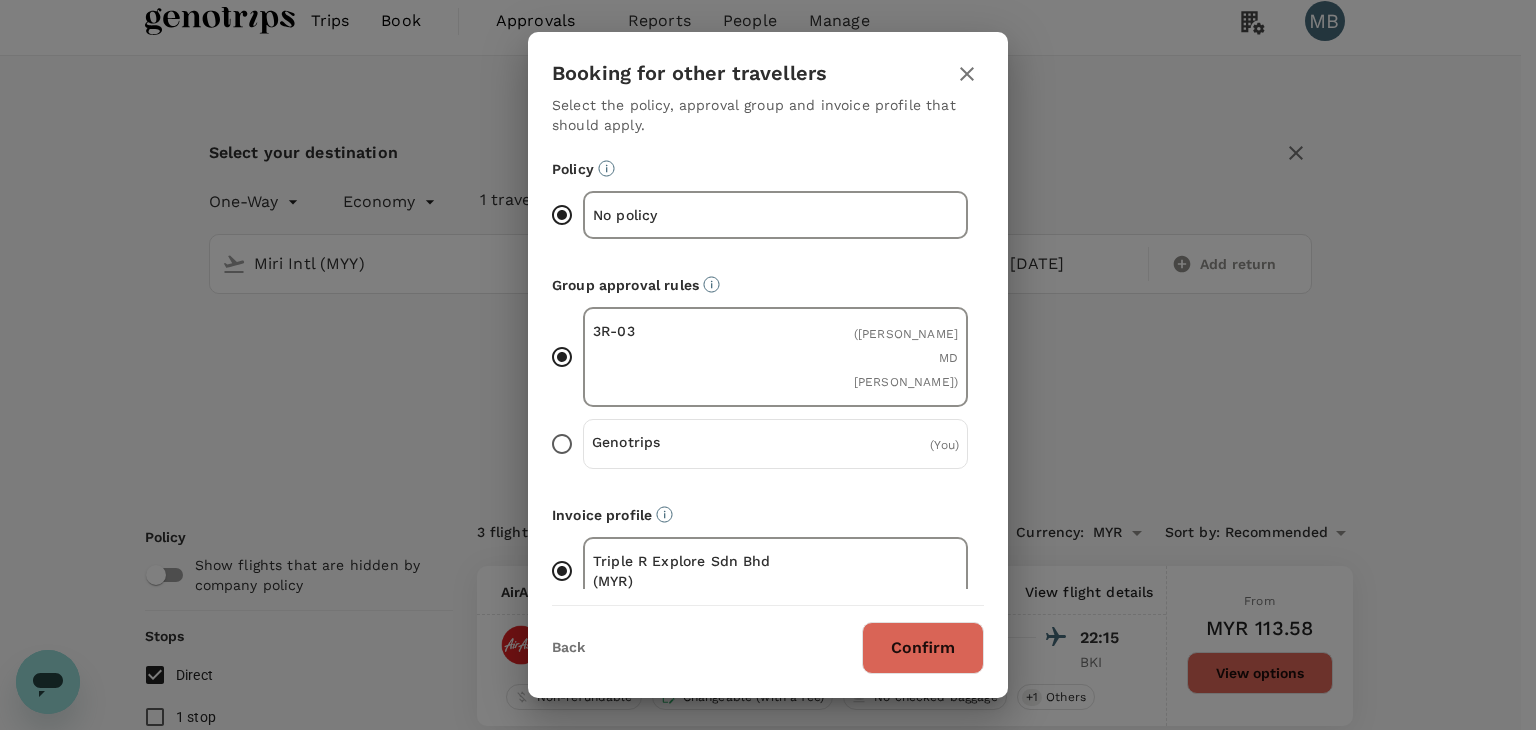 click on "Confirm" at bounding box center [923, 648] 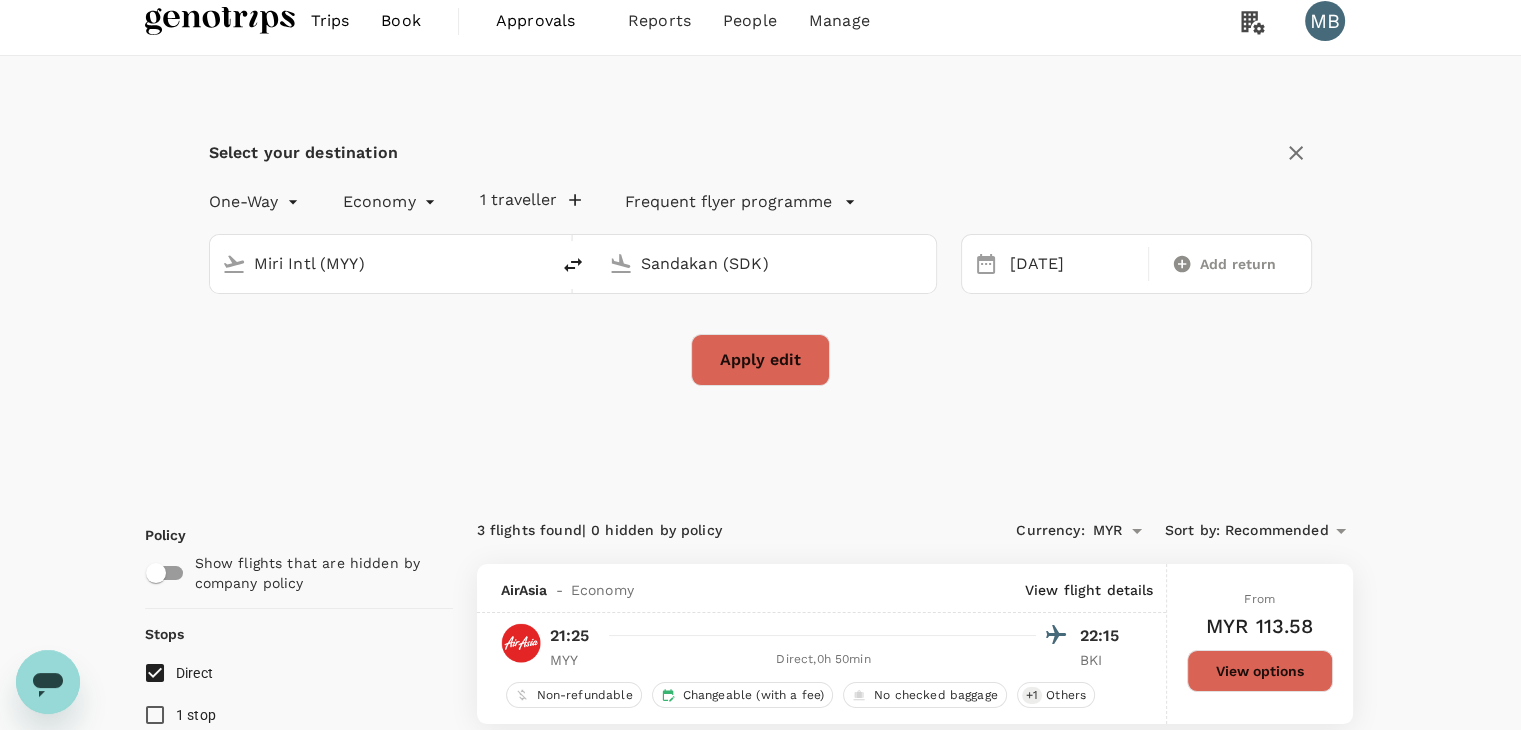checkbox on "false" 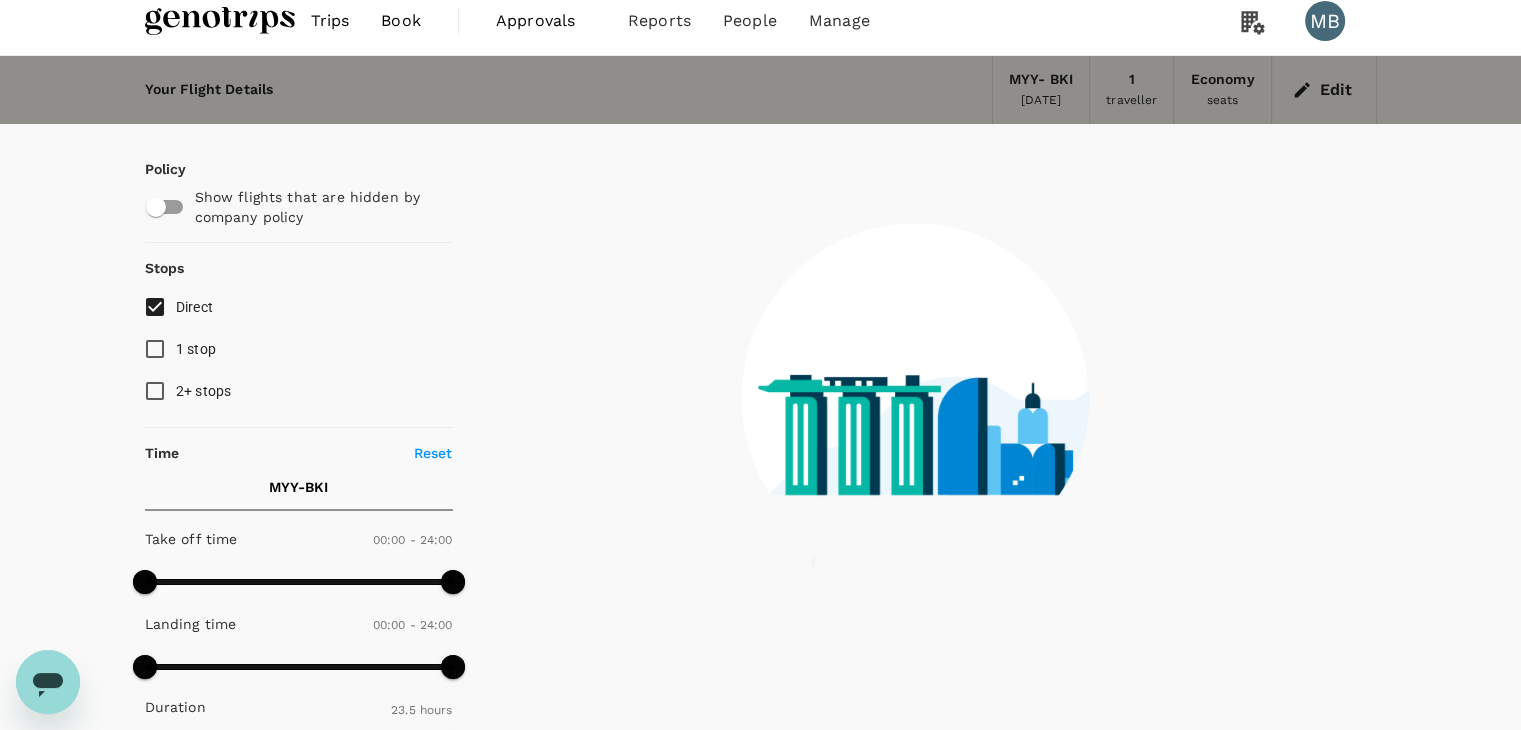 scroll, scrollTop: 0, scrollLeft: 0, axis: both 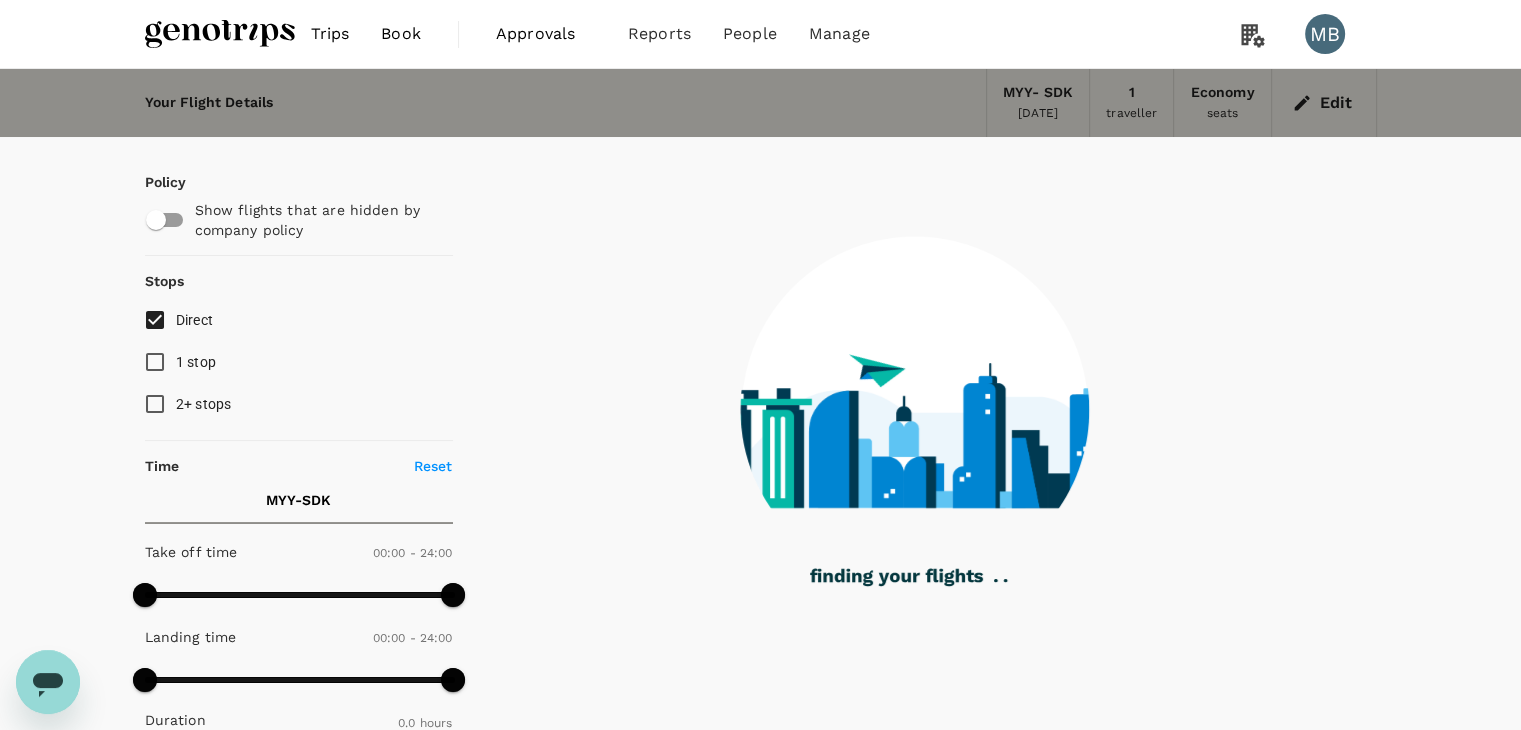 type on "365" 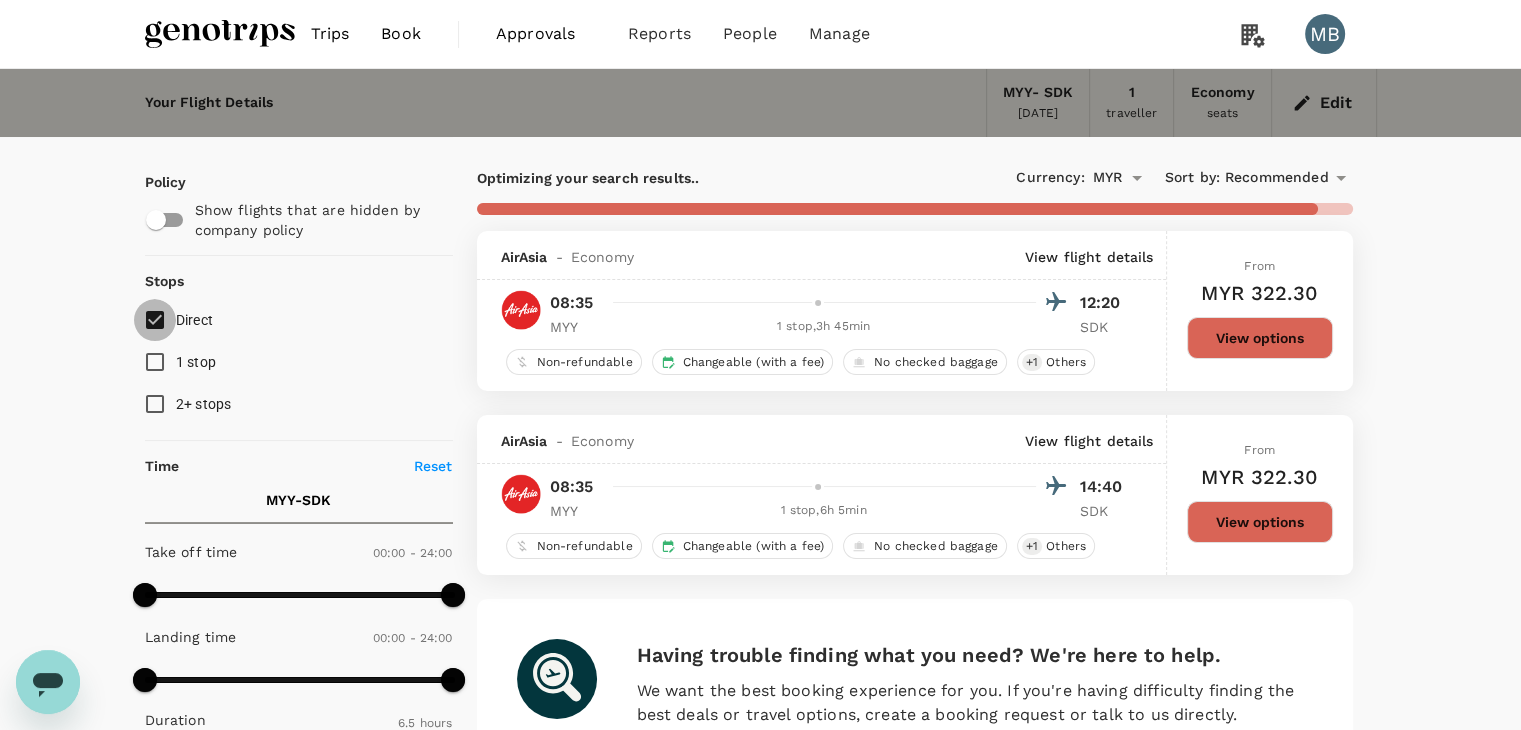 click on "Direct" at bounding box center (155, 320) 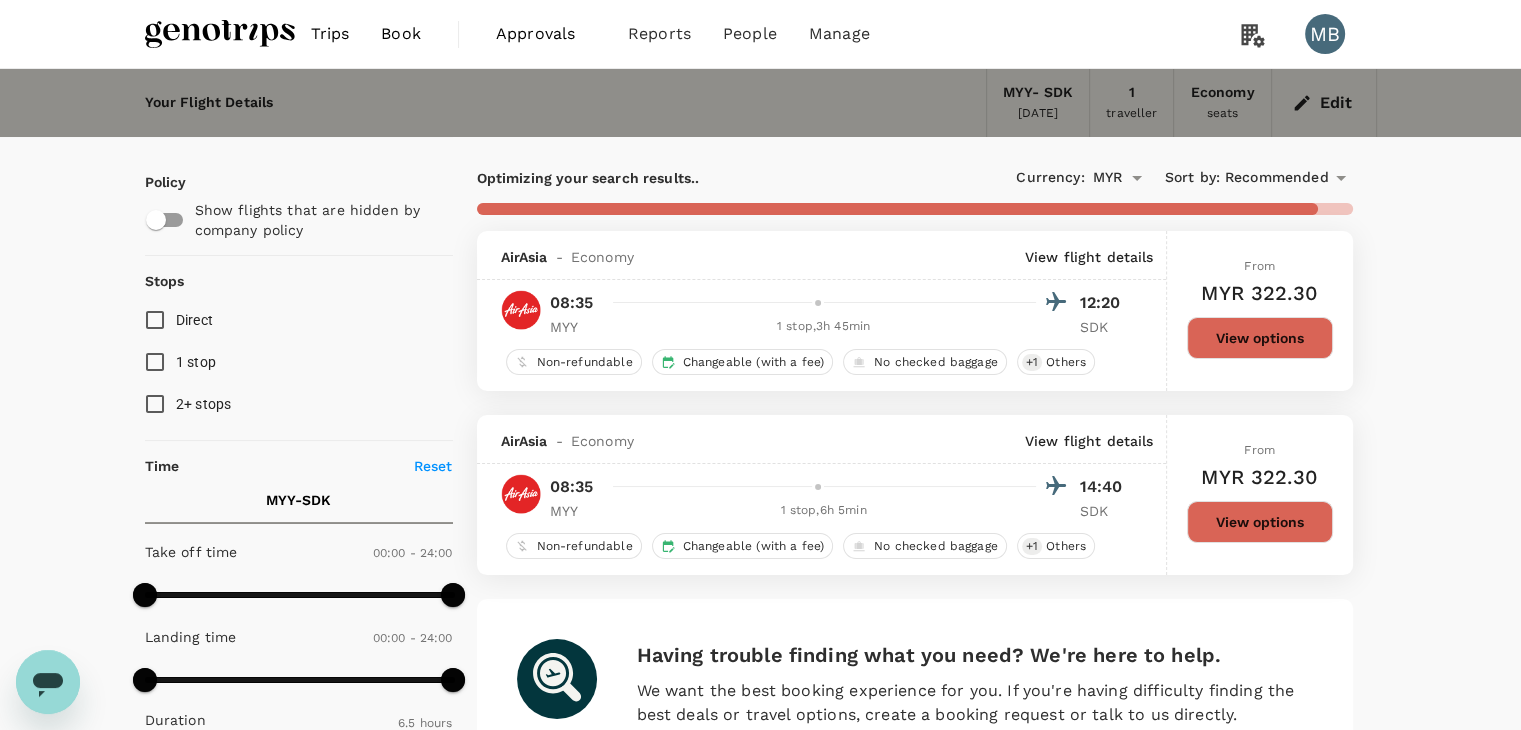 click on "Direct" at bounding box center (155, 320) 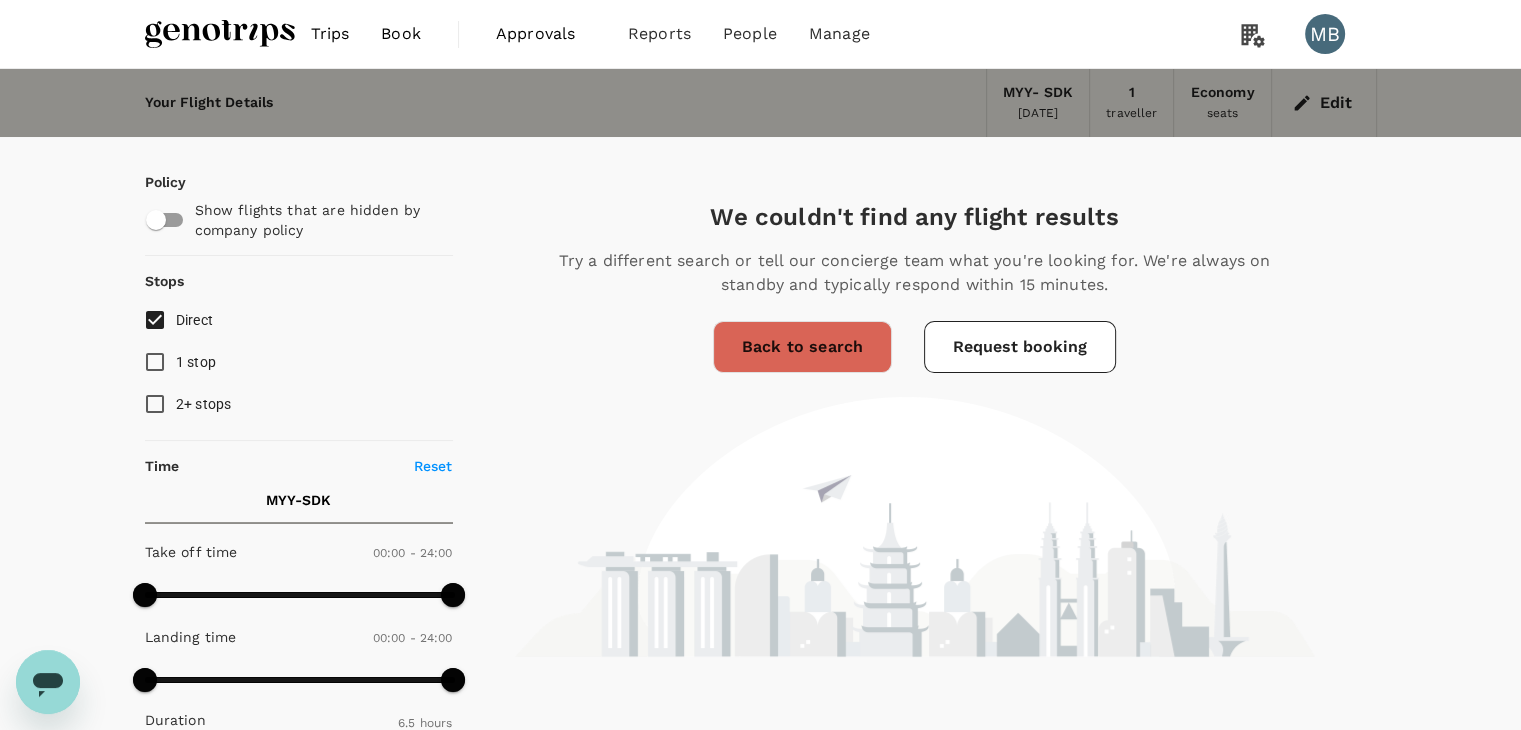 click on "1 stop" at bounding box center [155, 362] 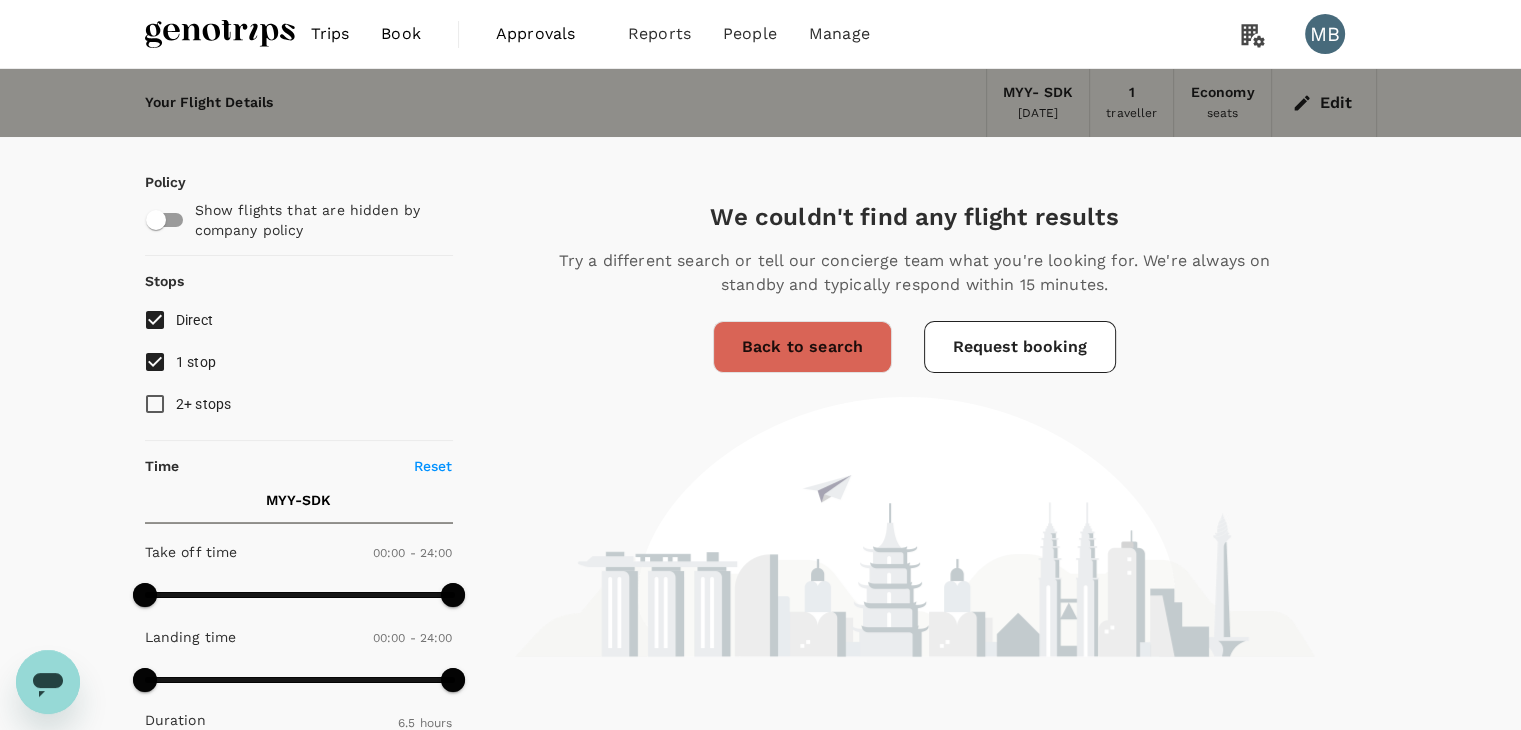 click on "Direct" at bounding box center [155, 320] 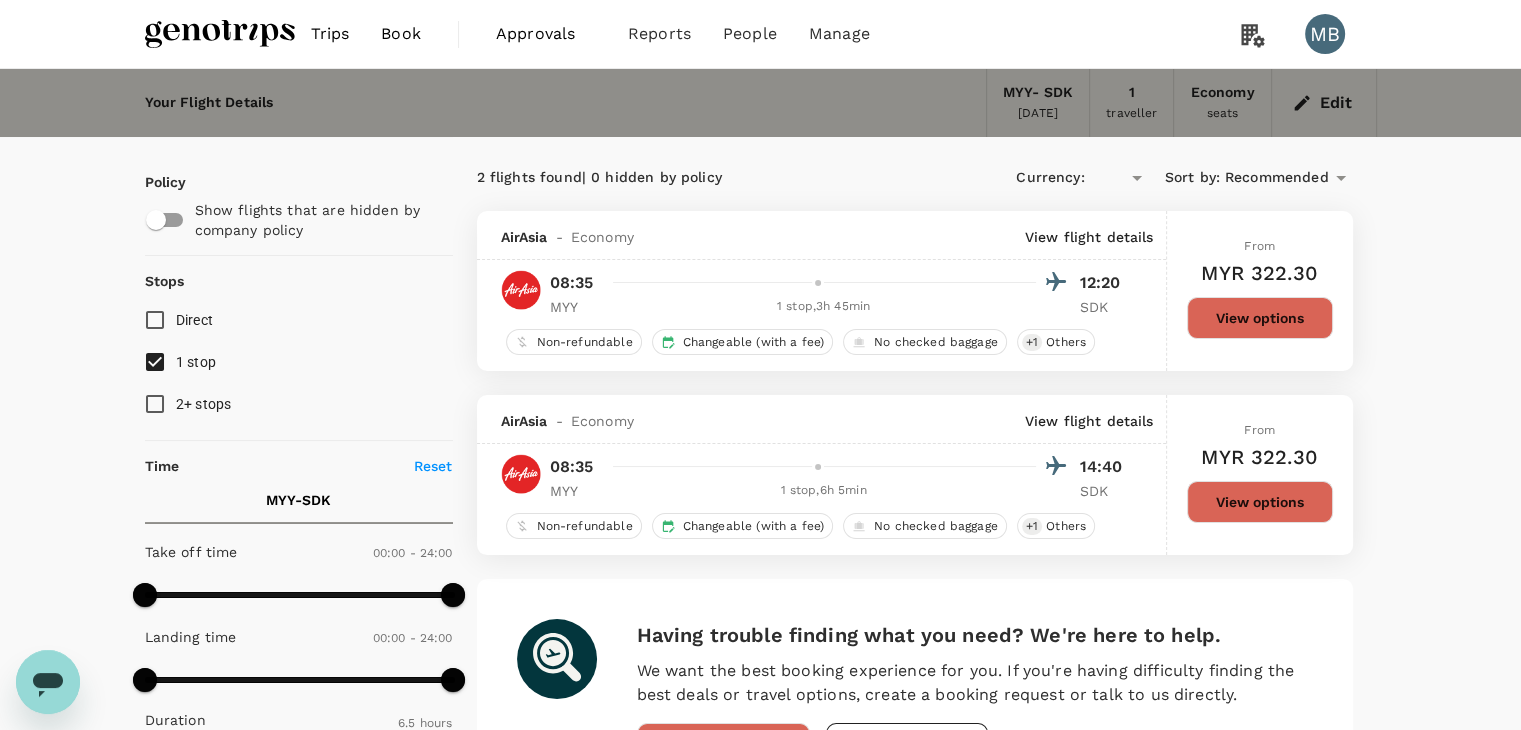 type on "MYR" 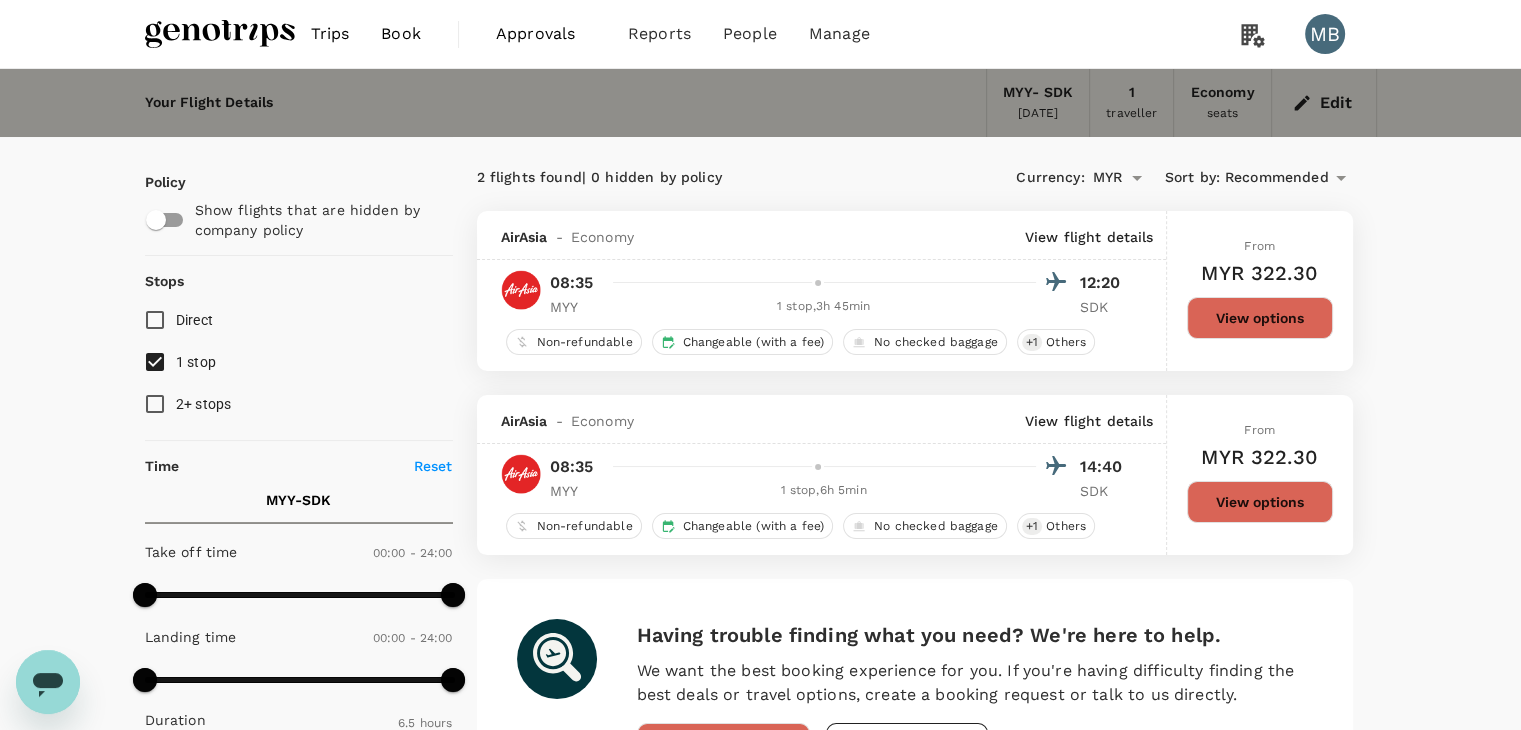click on "View flight details" at bounding box center (1089, 421) 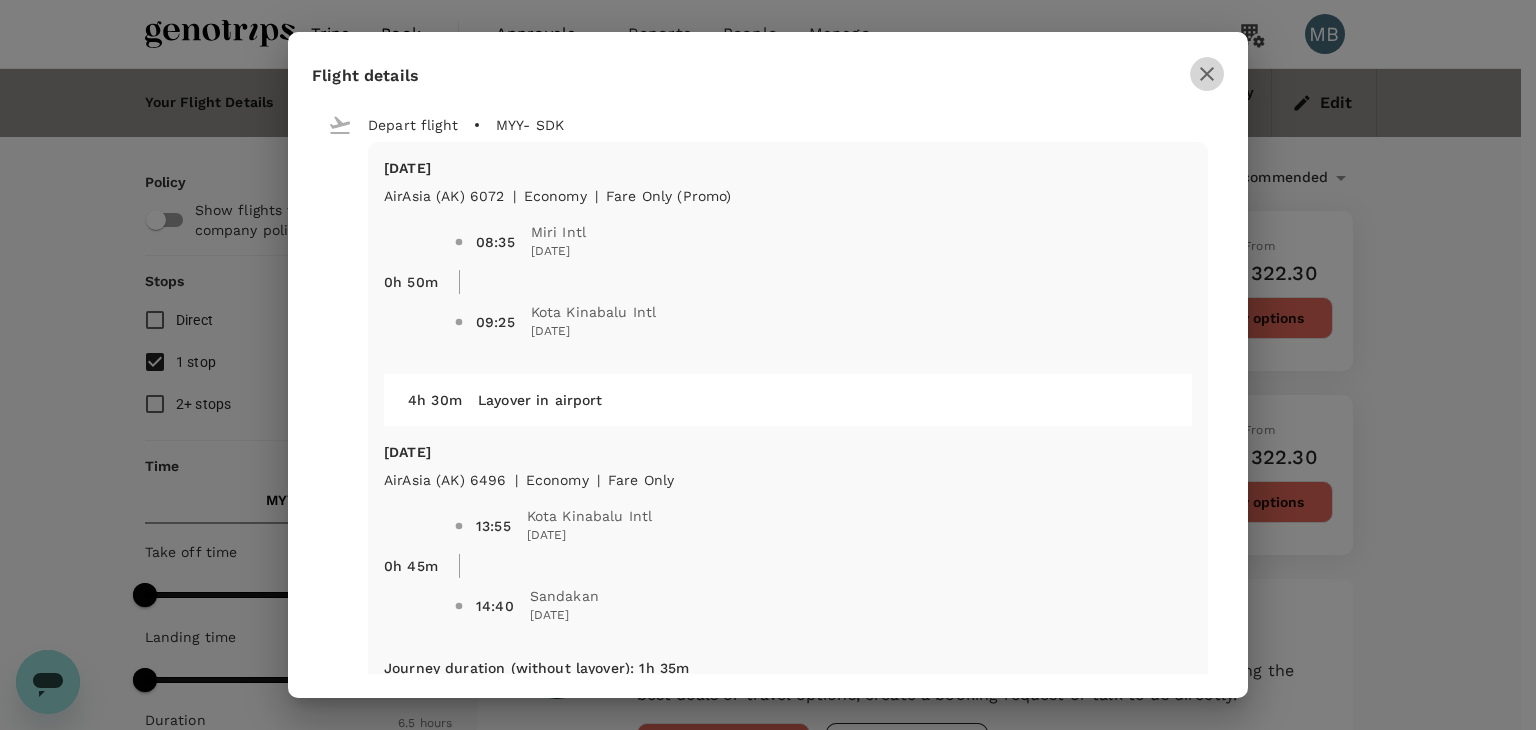 click 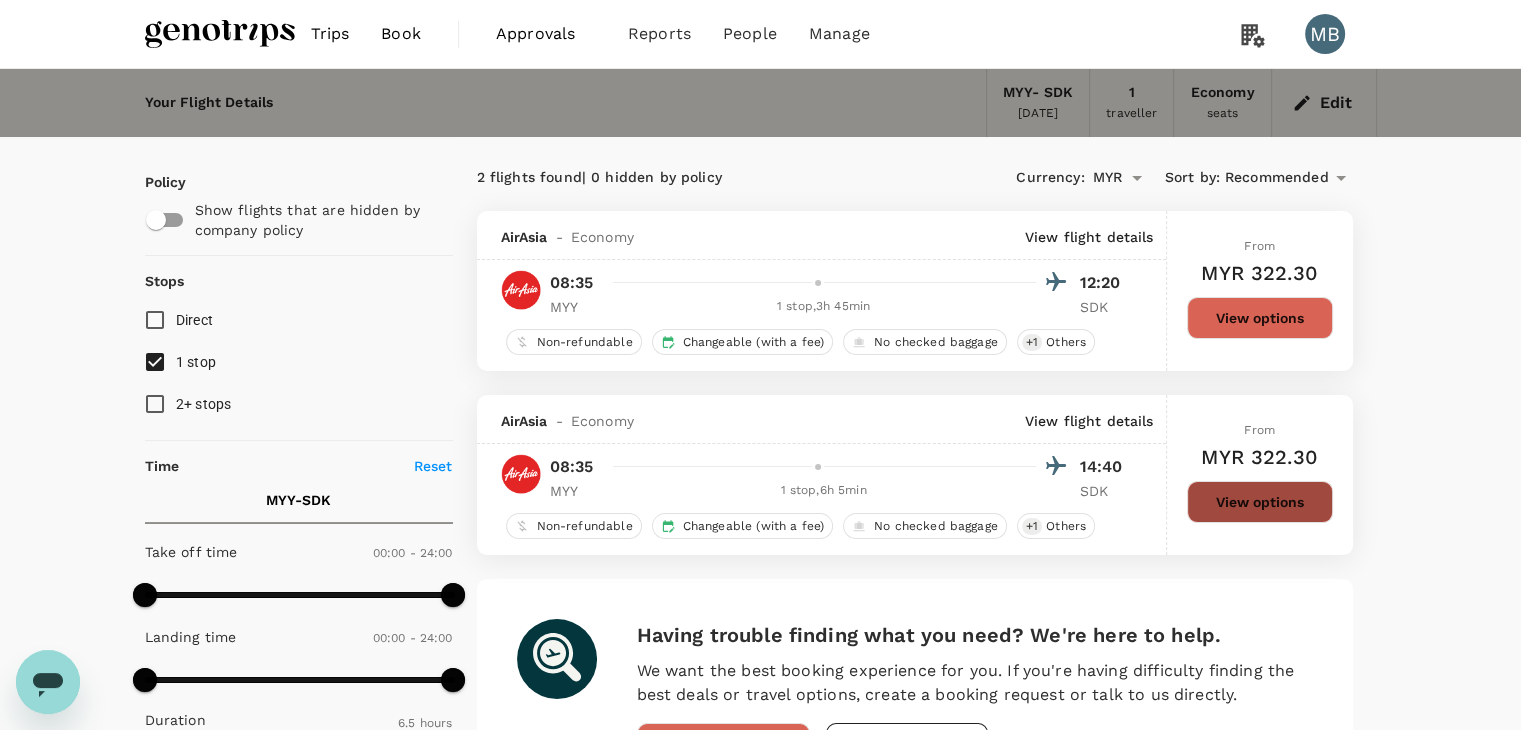 click on "View options" at bounding box center (1260, 502) 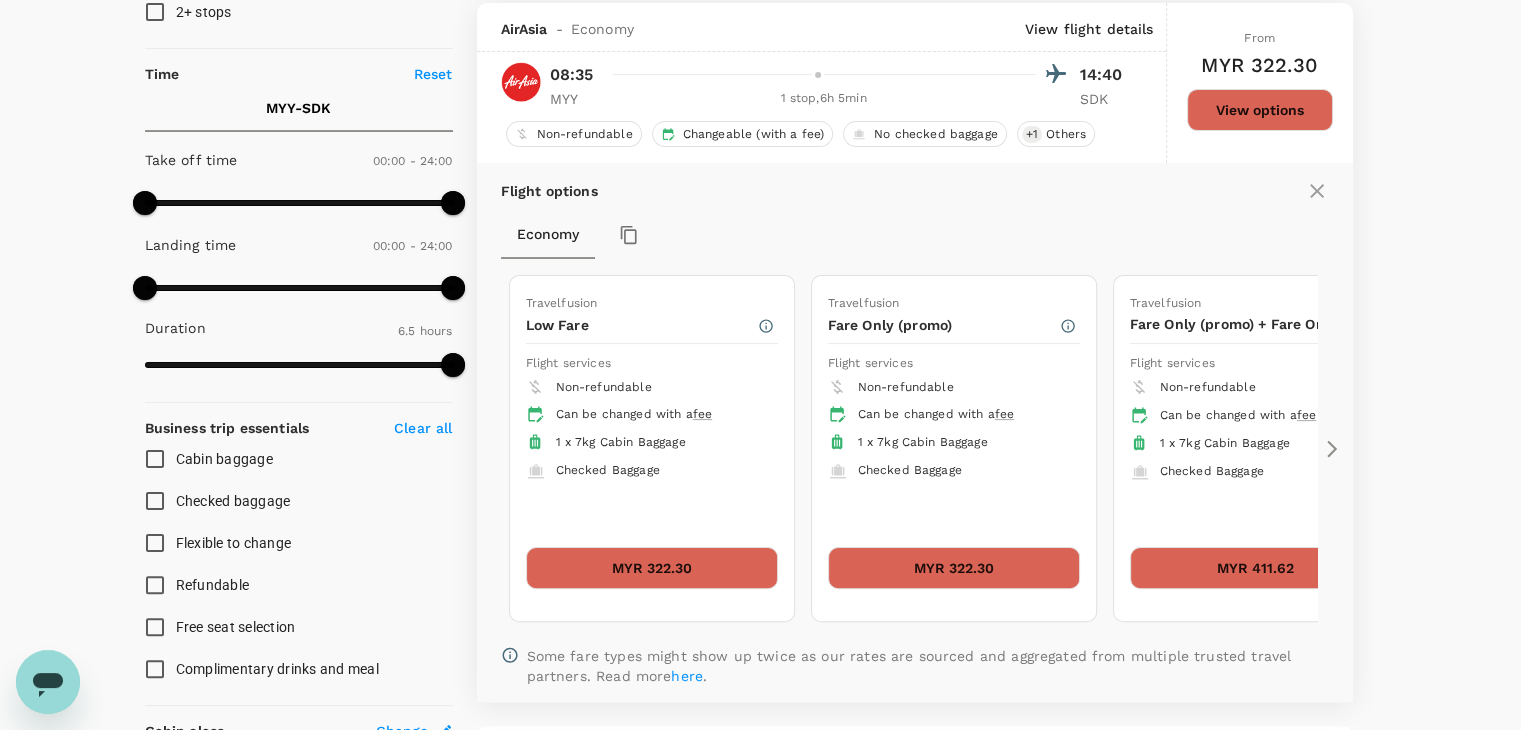scroll, scrollTop: 395, scrollLeft: 0, axis: vertical 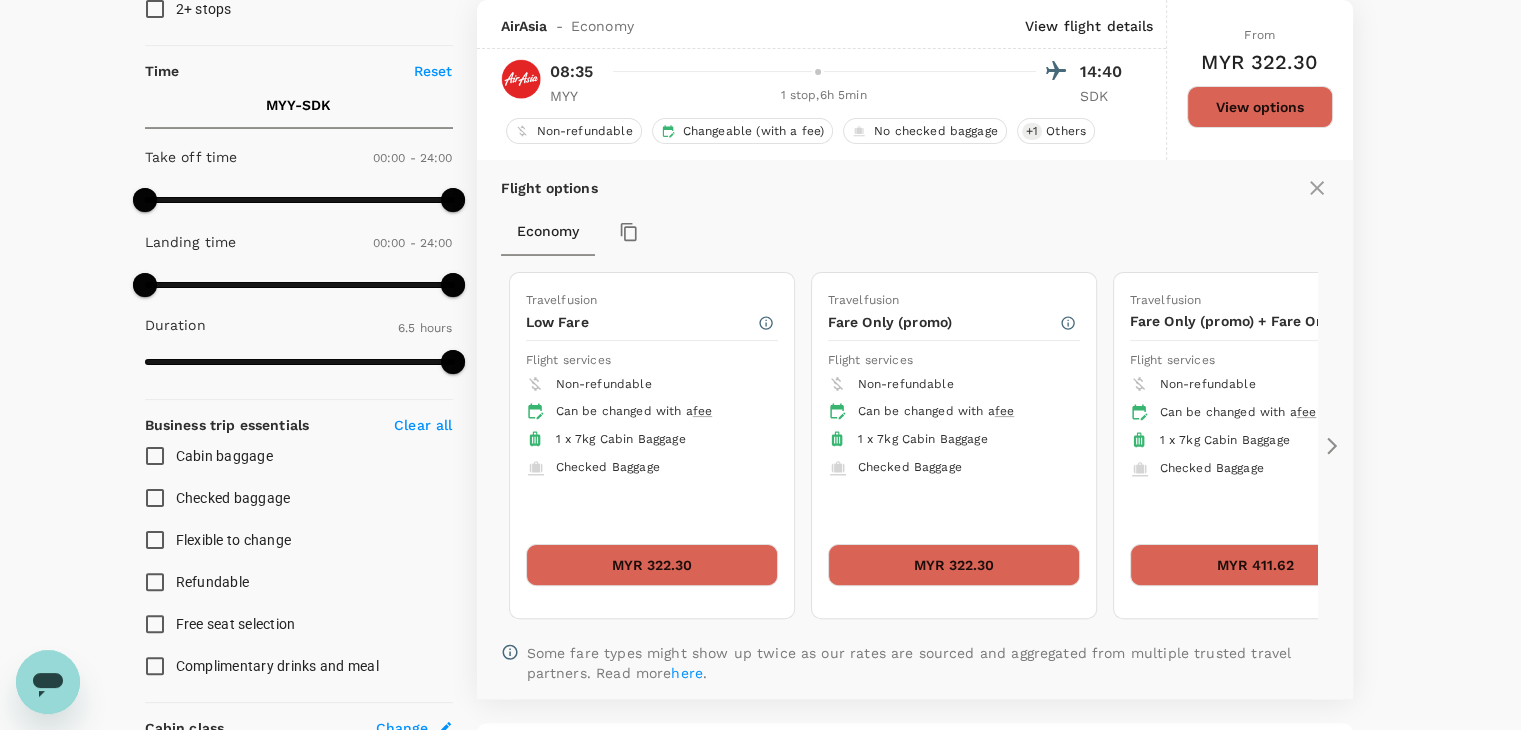 click 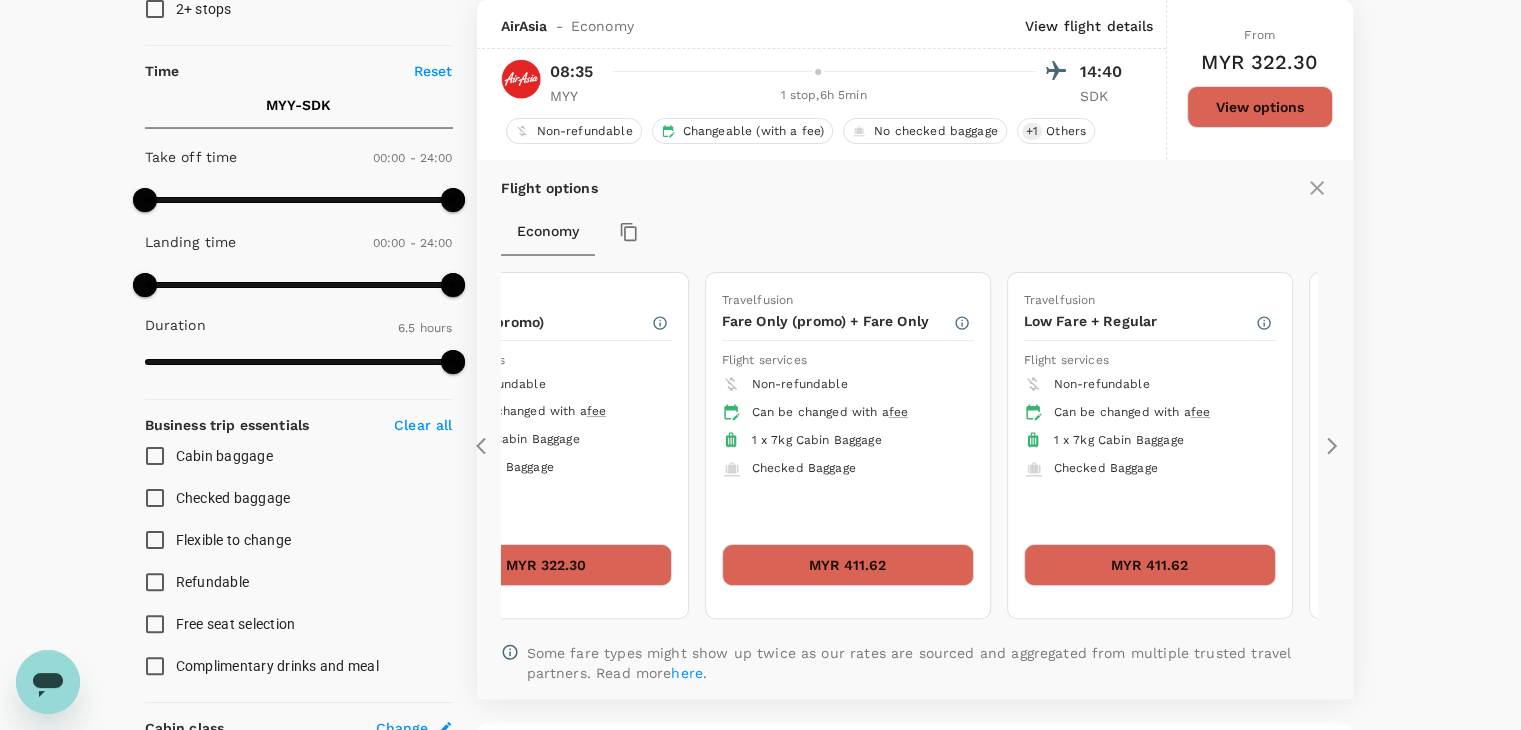 click 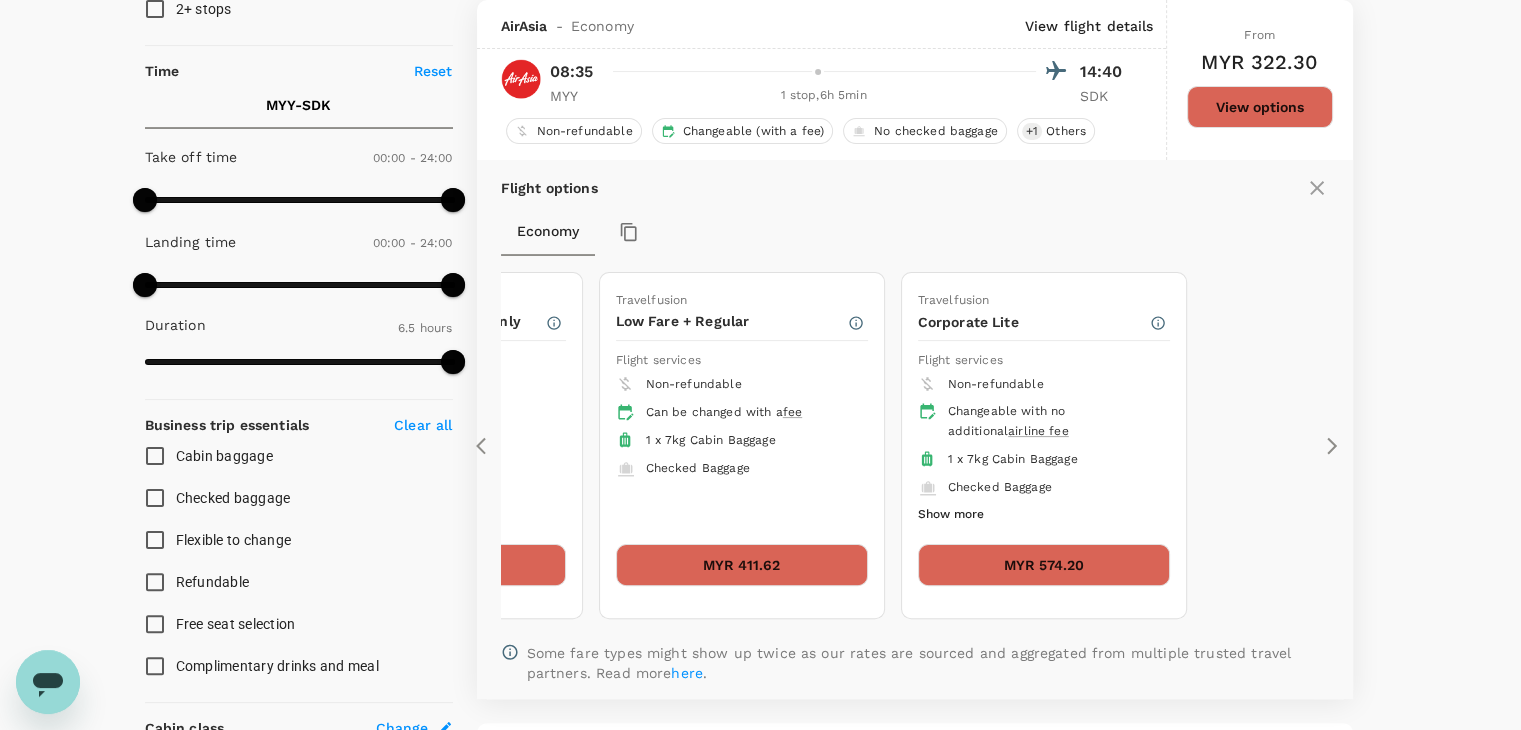 click 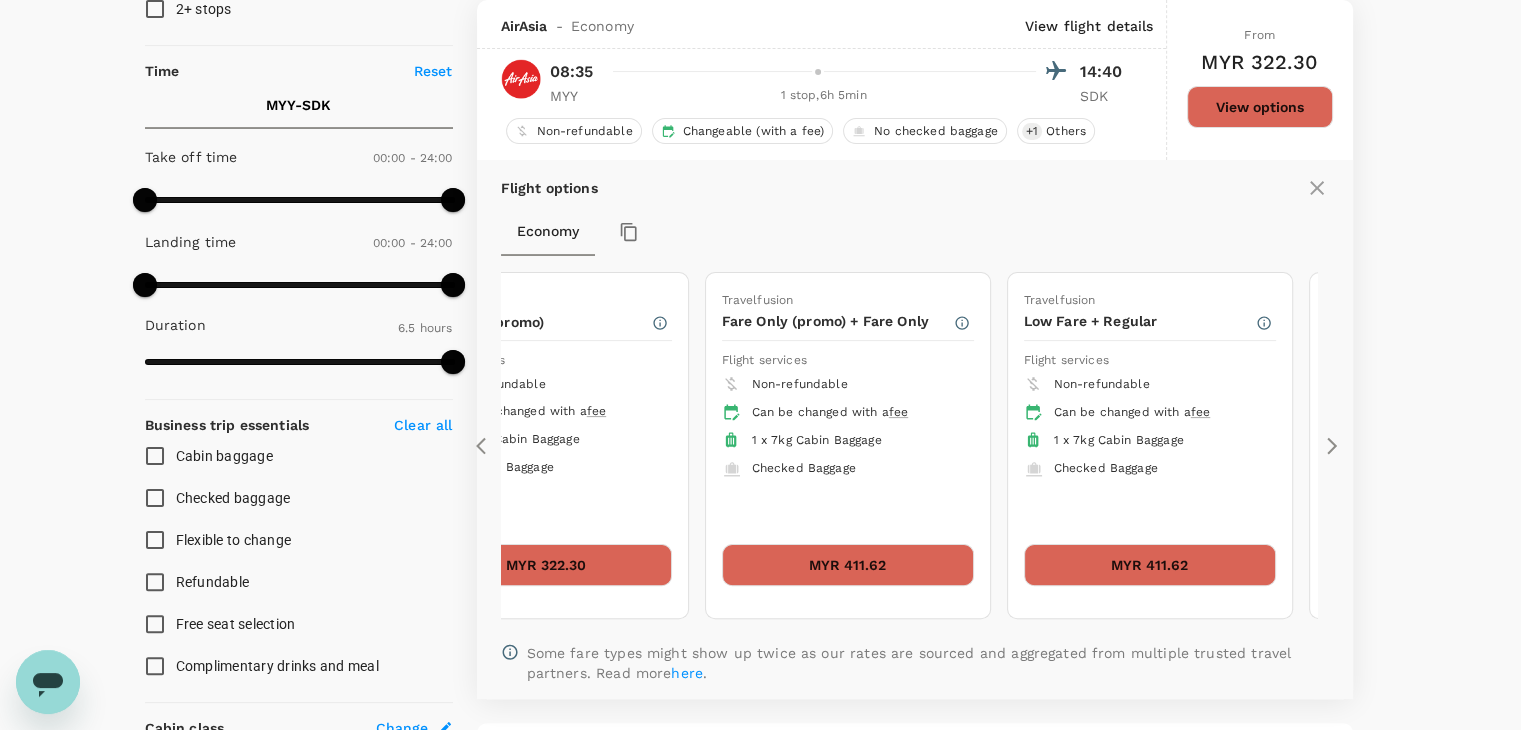 click 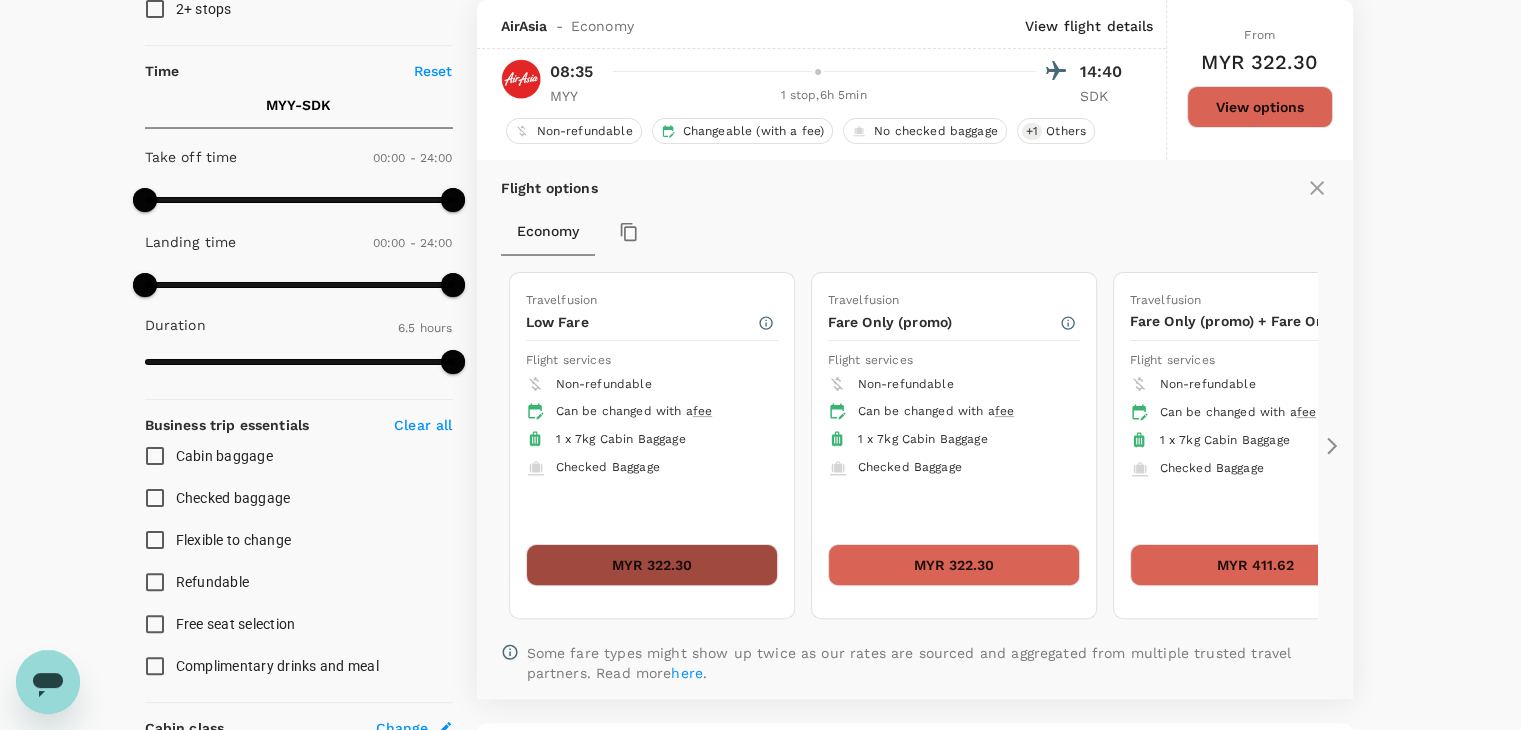 click on "MYR 322.30" at bounding box center [652, 565] 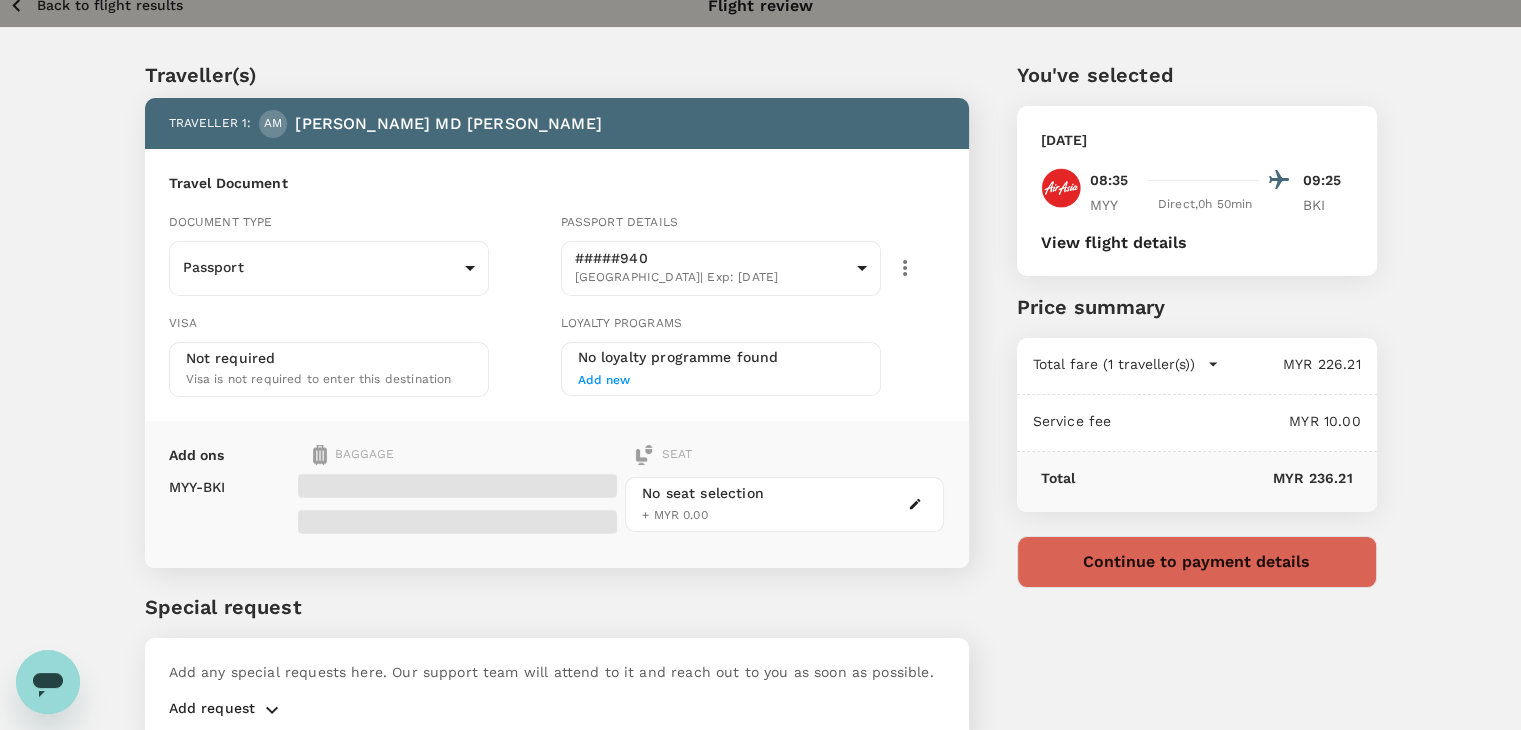 scroll, scrollTop: 0, scrollLeft: 0, axis: both 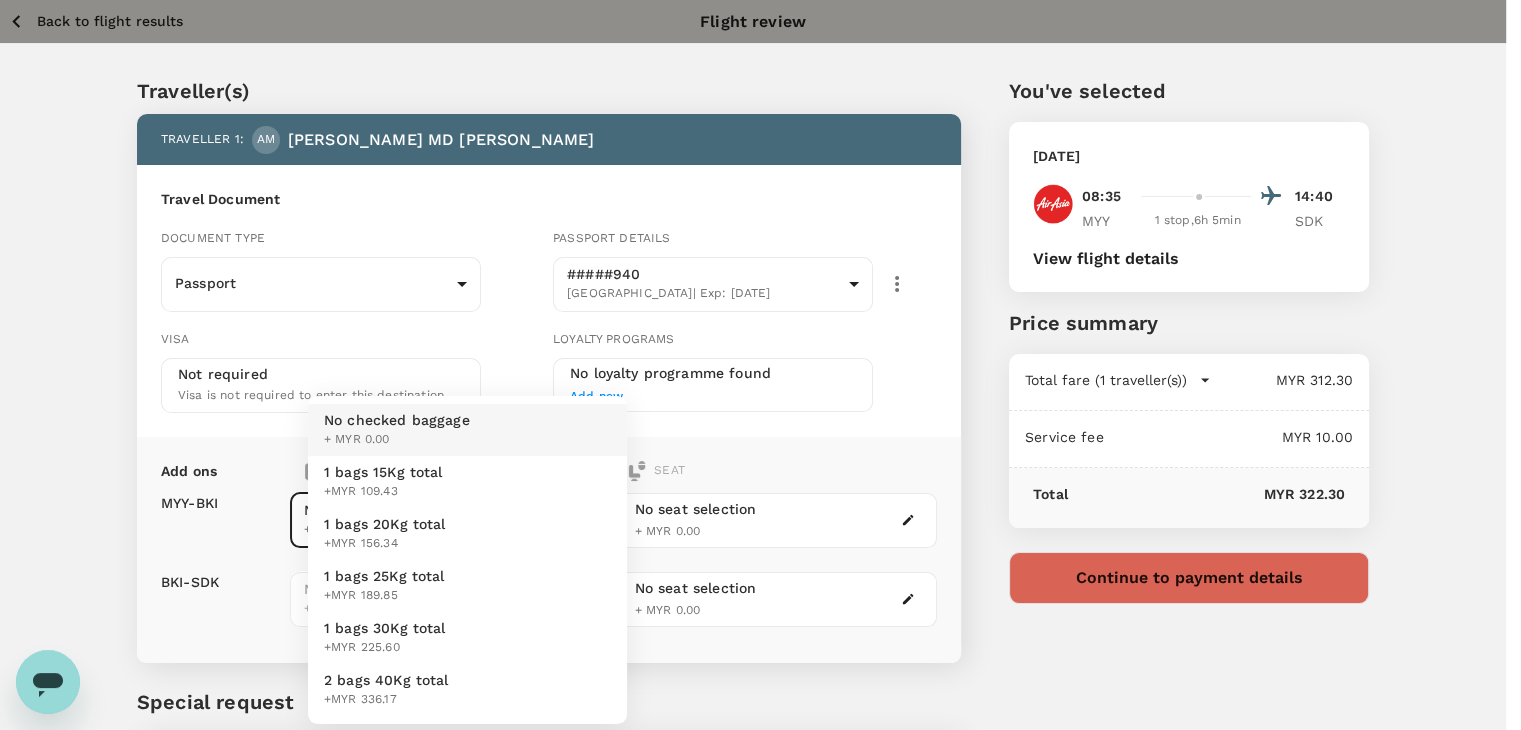 click on "Back to flight results Flight review Traveller(s) Traveller   1 : AM AHMAD   MD TANWEER Travel Document Document type Passport Passport ​ Passport details #####940 India  | Exp:   05 Sep 2032 108d506d-9771-4841-ad40-b3f13c4c8ba8 ​ Visa Not required Visa is not required to enter this destination Loyalty programs No loyalty programme found Add new Add ons Baggage Seat MYY  -  BKI BKI  -  SDK No checked baggage + MYR 0.00 ​ No checked baggage + MYR 0.00 ​ No seat selection + MYR 0.00 No seat selection + MYR 0.00 Special request Add any special requests here. Our support team will attend to it and reach out to you as soon as possible. Add request You've selected Saturday, 26 Jul 2025 08:35 14:40 MYY 1 stop ,  6h 5min SDK View flight details Price summary Total fare (1 traveller(s)) MYR 312.30 Air fare MYR 312.30 Baggage fee MYR 0.00 Seat fee MYR 0.00 Service fee MYR 10.00 Total MYR 322.30 Continue to payment details by TruTrip  ( 3.47.1   ) View details Edit Add new No checked baggage + MYR 0.00" at bounding box center (760, 458) 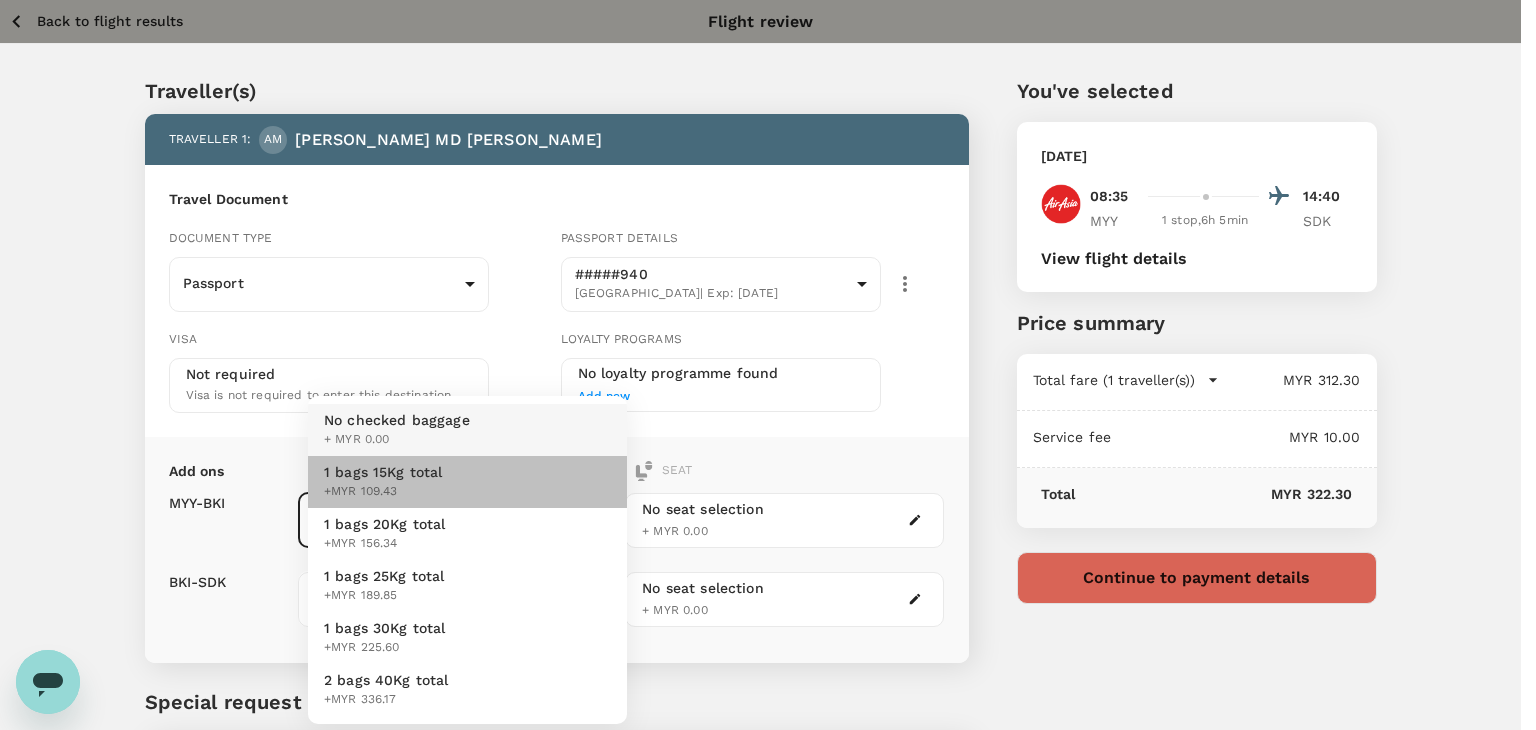 click on "+MYR 109.43" at bounding box center (383, 492) 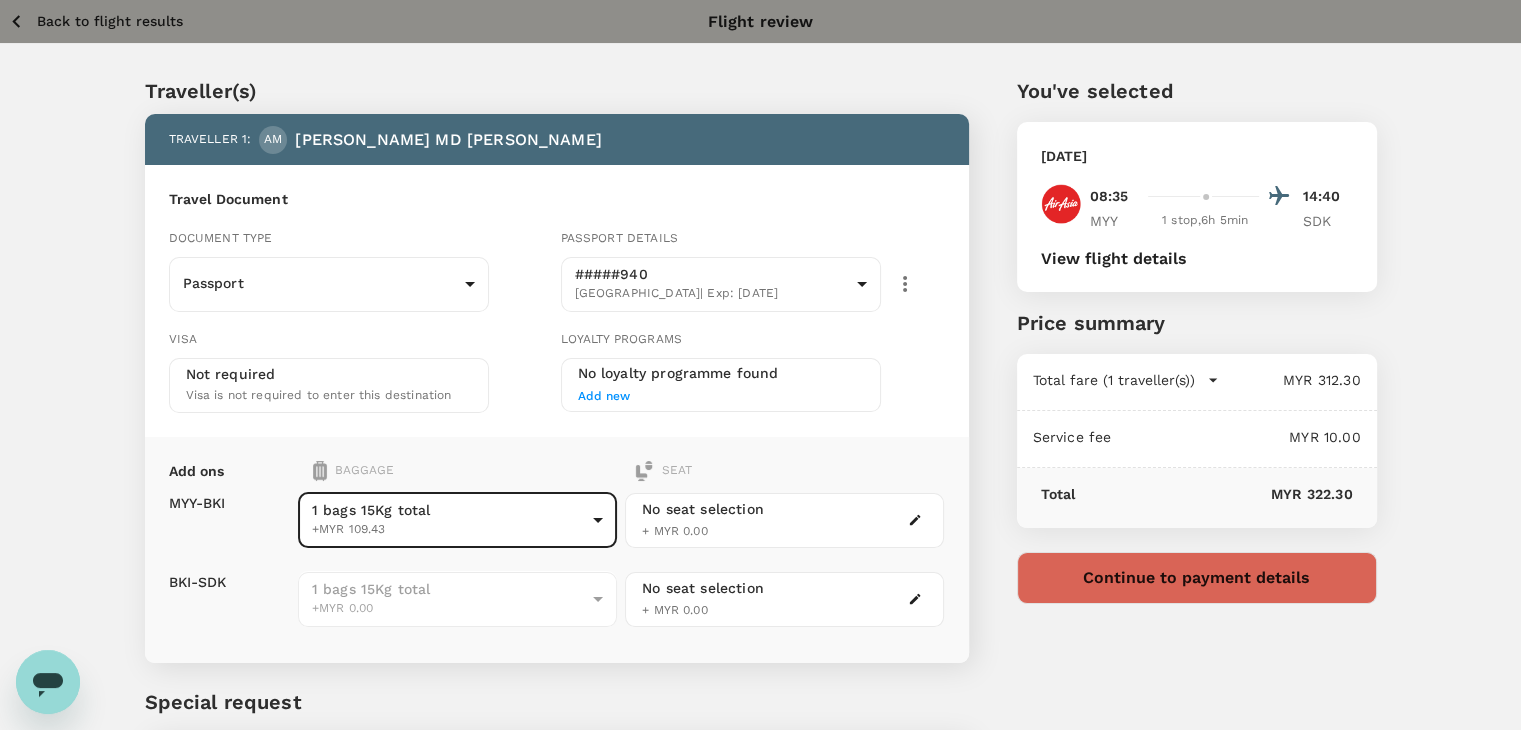 click on "Back to flight results" at bounding box center (110, 21) 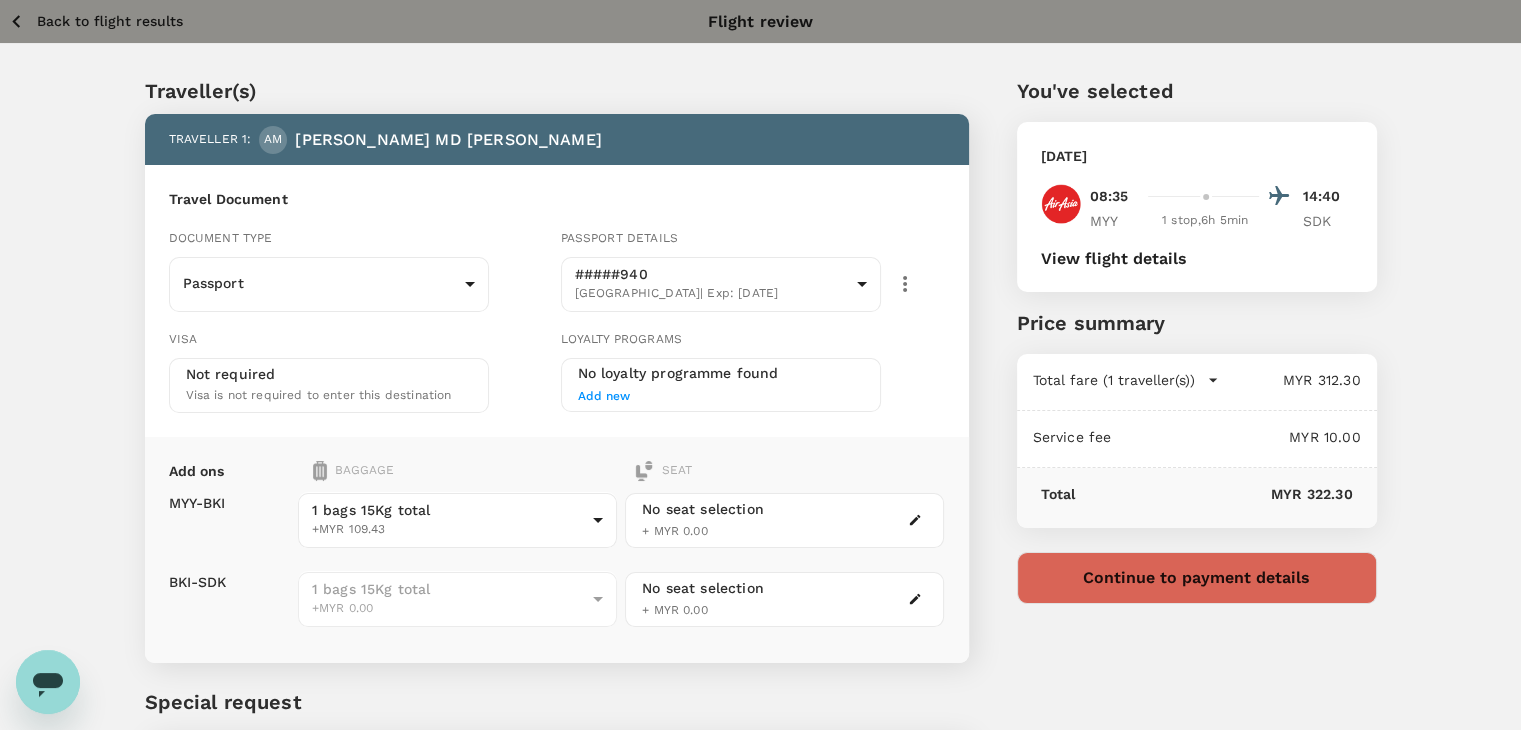 scroll, scrollTop: 13, scrollLeft: 0, axis: vertical 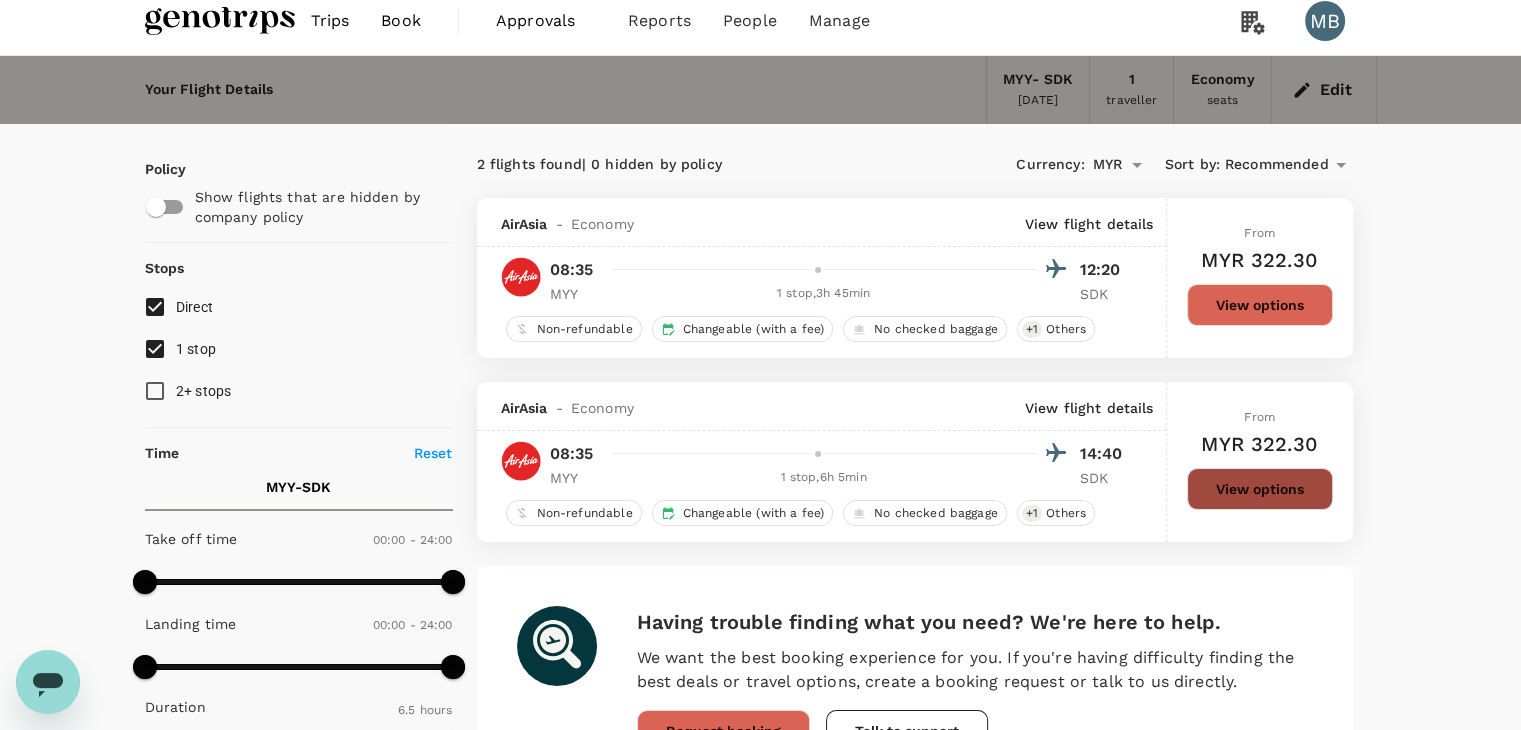 click on "View options" at bounding box center (1260, 489) 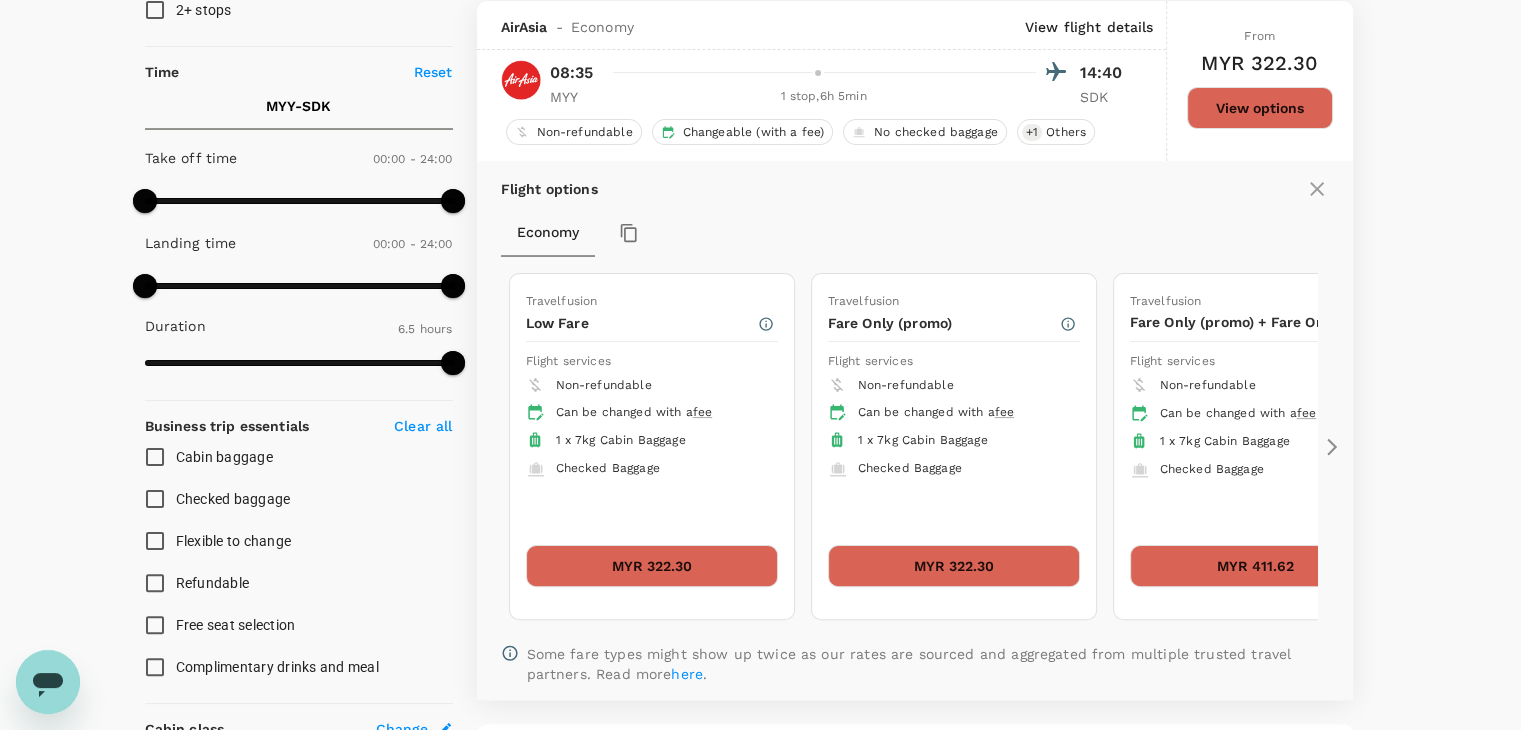 scroll, scrollTop: 395, scrollLeft: 0, axis: vertical 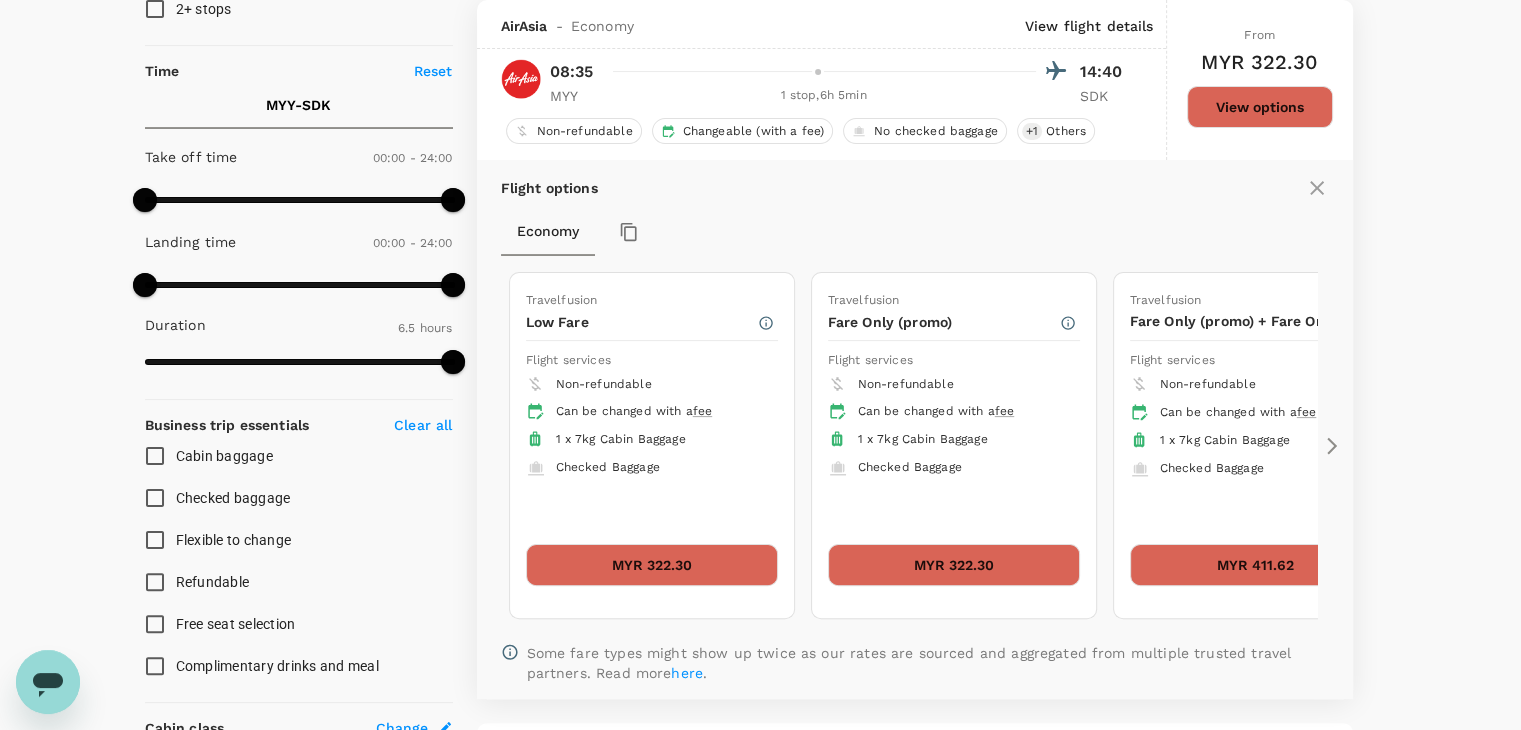 click 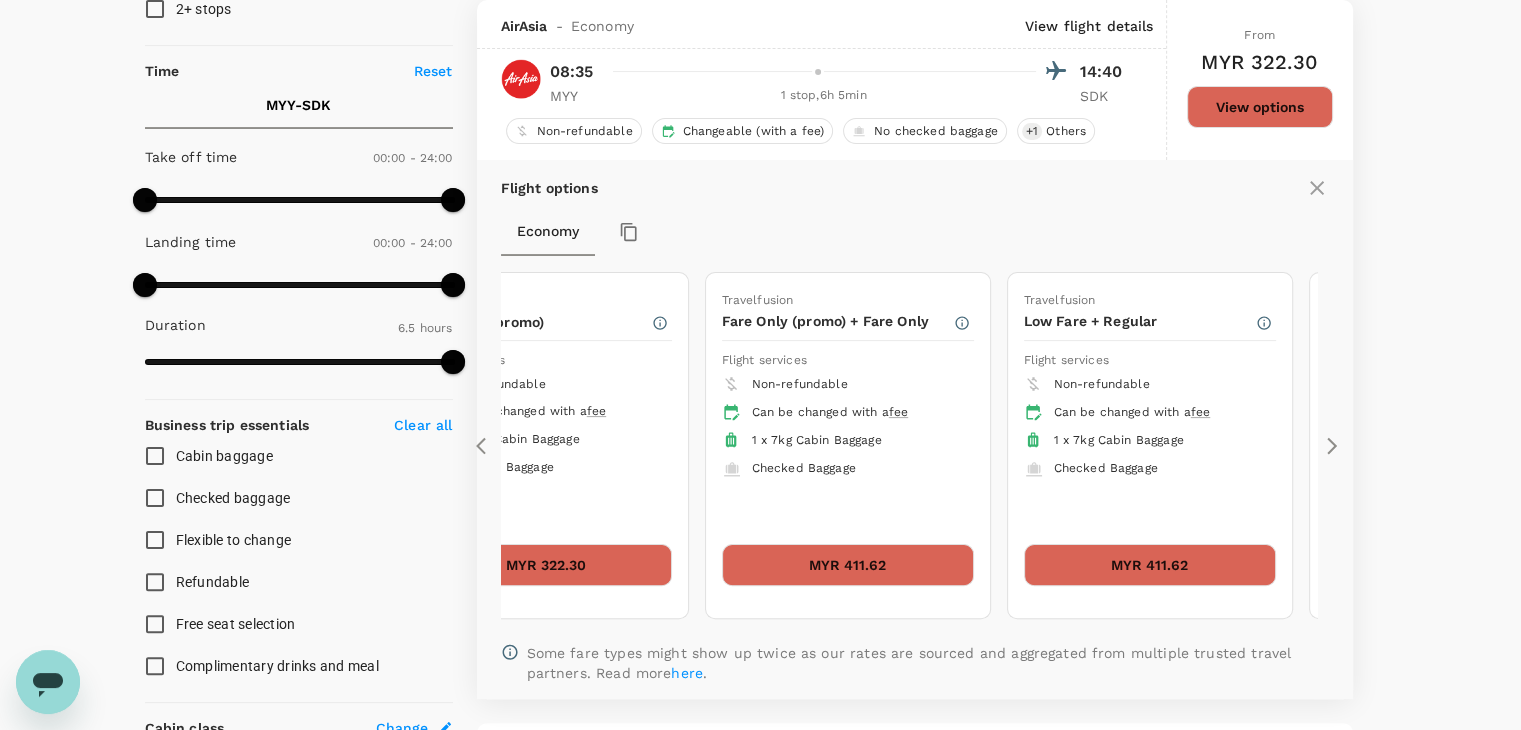 click on "MYR 411.62" at bounding box center [848, 565] 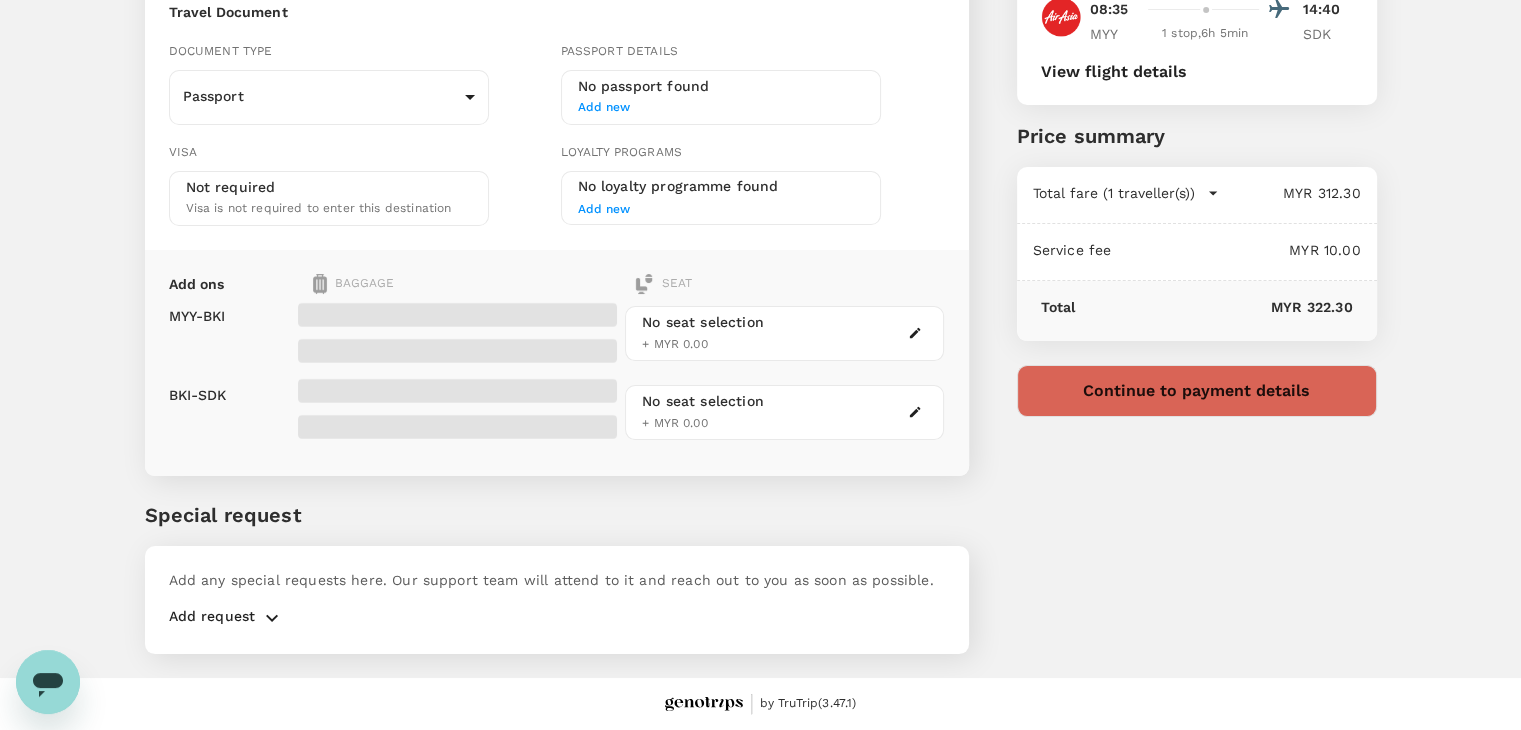 scroll, scrollTop: 0, scrollLeft: 0, axis: both 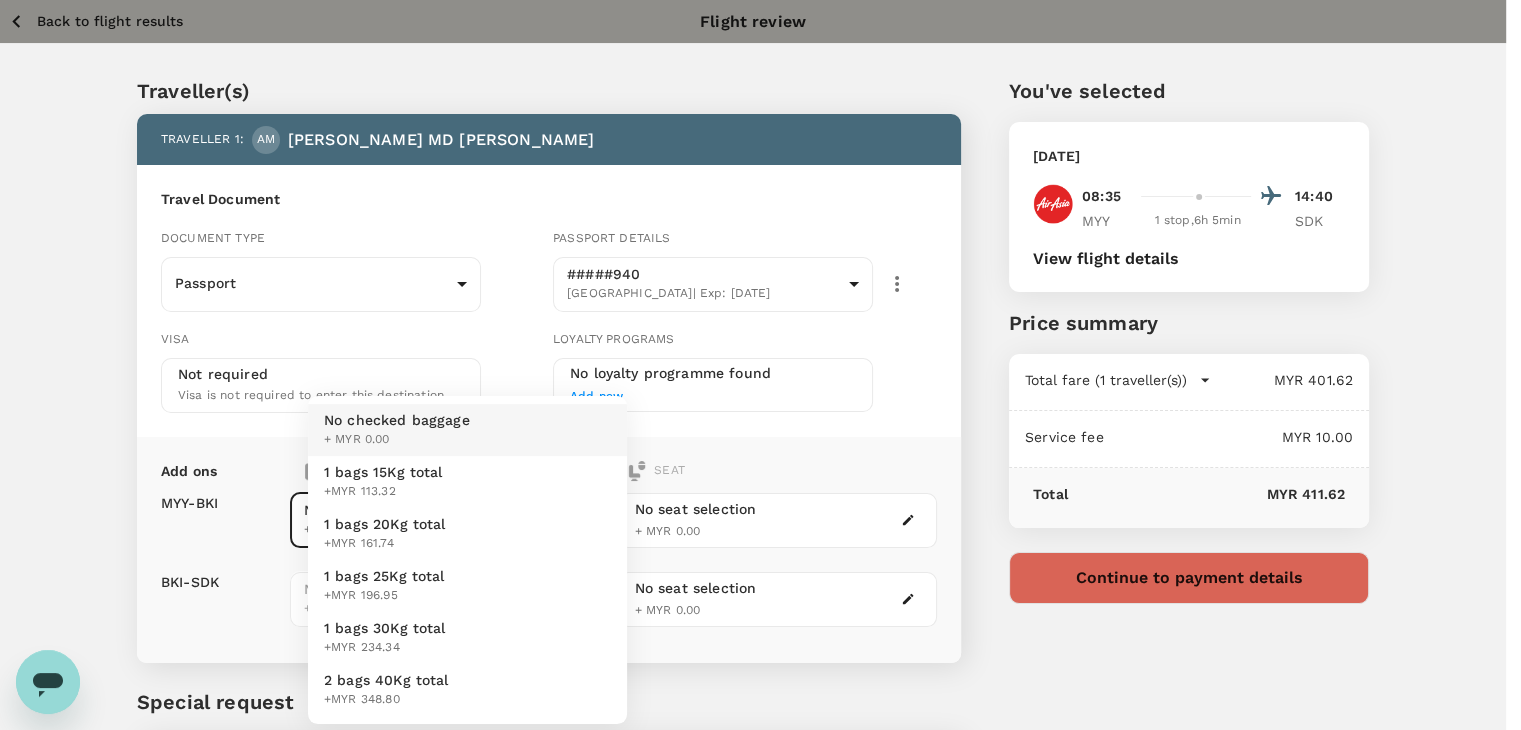 click on "Back to flight results Flight review Traveller(s) Traveller   1 : AM AHMAD   MD TANWEER Travel Document Document type Passport Passport ​ Passport details #####940 India  | Exp:   05 Sep 2032 108d506d-9771-4841-ad40-b3f13c4c8ba8 ​ Visa Not required Visa is not required to enter this destination Loyalty programs No loyalty programme found Add new Add ons Baggage Seat MYY  -  BKI BKI  -  SDK No checked baggage + MYR 0.00 ​ No checked baggage + MYR 0.00 ​ No seat selection + MYR 0.00 No seat selection + MYR 0.00 Special request Add any special requests here. Our support team will attend to it and reach out to you as soon as possible. Add request You've selected Saturday, 26 Jul 2025 08:35 14:40 MYY 1 stop ,  6h 5min SDK View flight details Price summary Total fare (1 traveller(s)) MYR 401.62 Air fare MYR 401.62 Baggage fee MYR 0.00 Seat fee MYR 0.00 Service fee MYR 10.00 Total MYR 411.62 Continue to payment details by TruTrip  ( 3.47.1   ) View details Edit Add new No checked baggage + MYR 0.00" at bounding box center (760, 458) 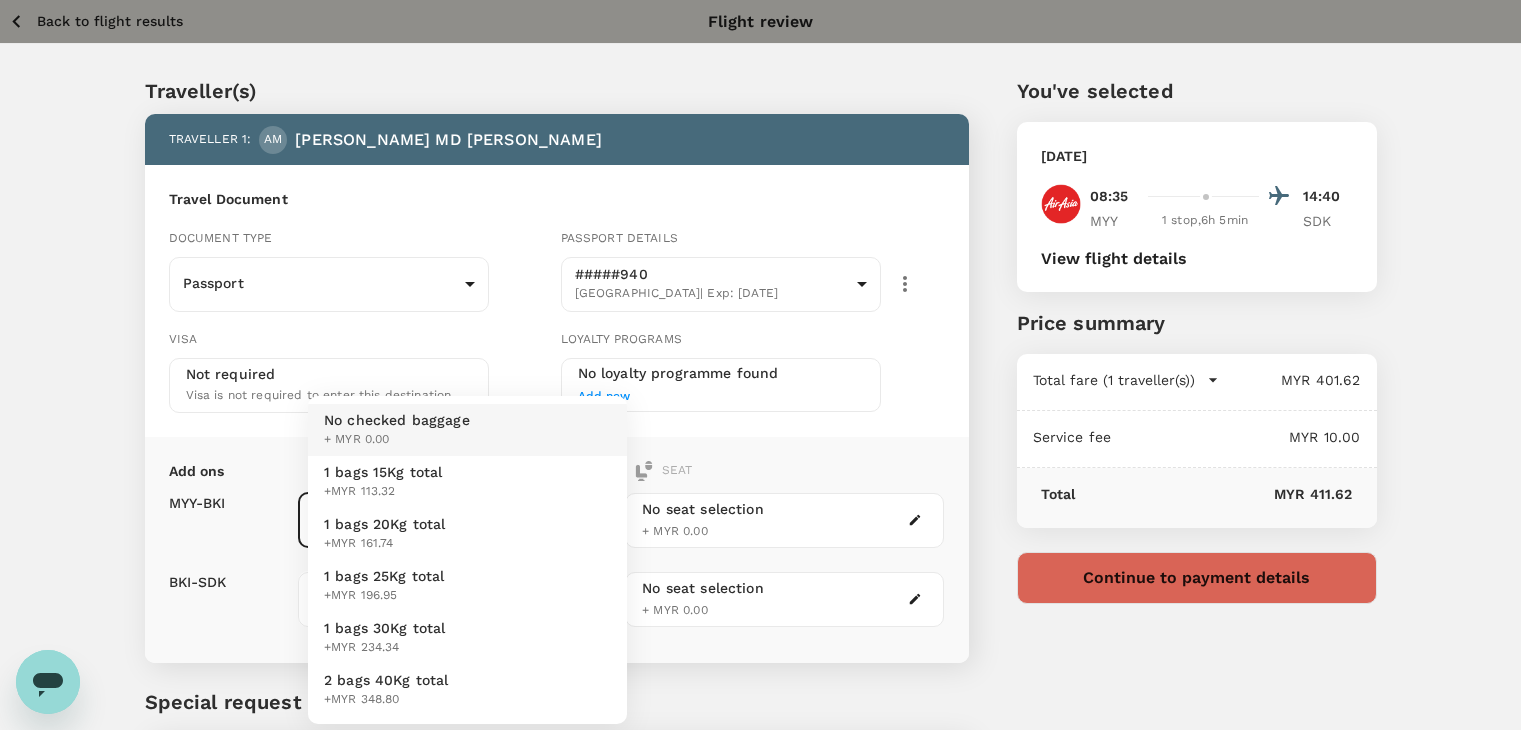 click on "1 bags 15Kg total +MYR 113.32" at bounding box center (467, 482) 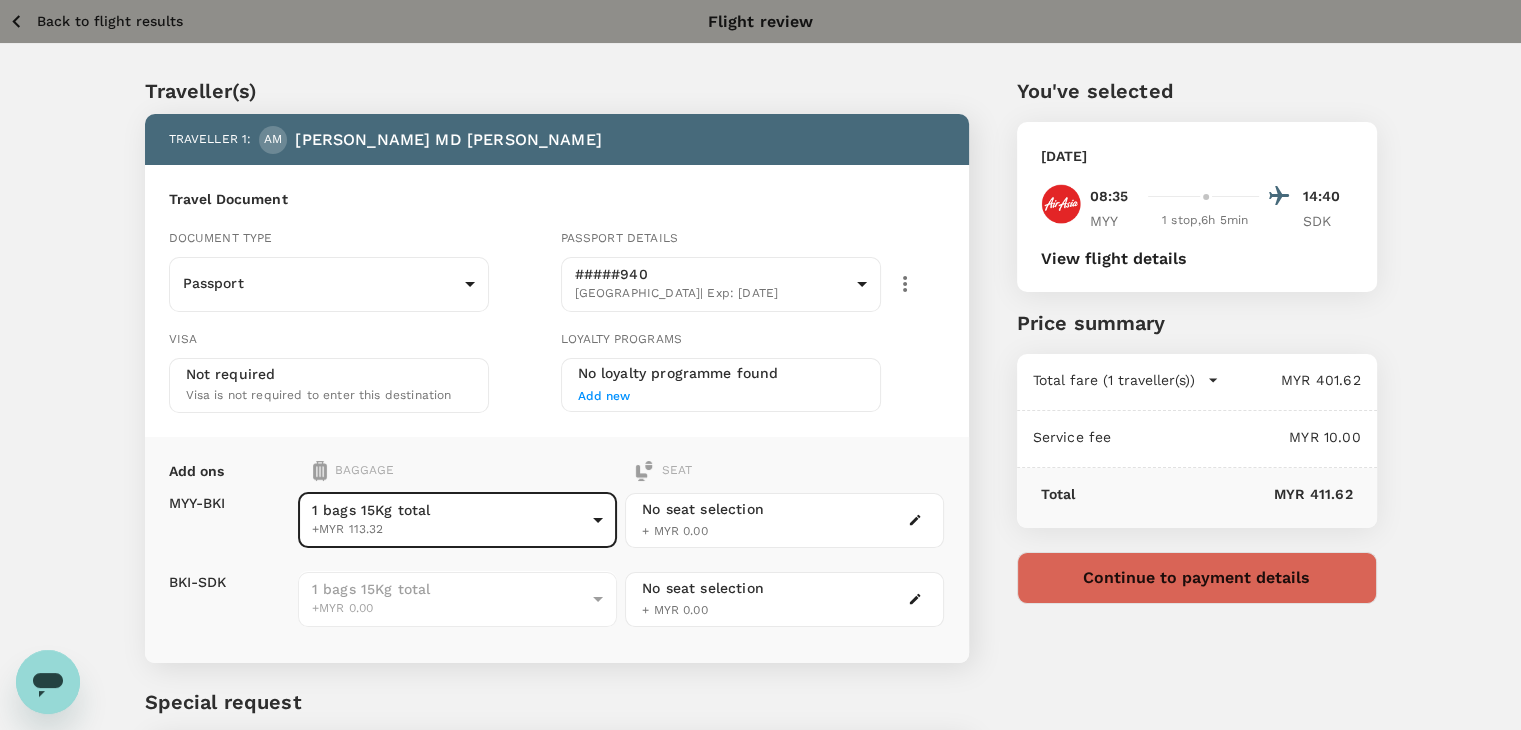 click on "Back to flight results" at bounding box center [110, 21] 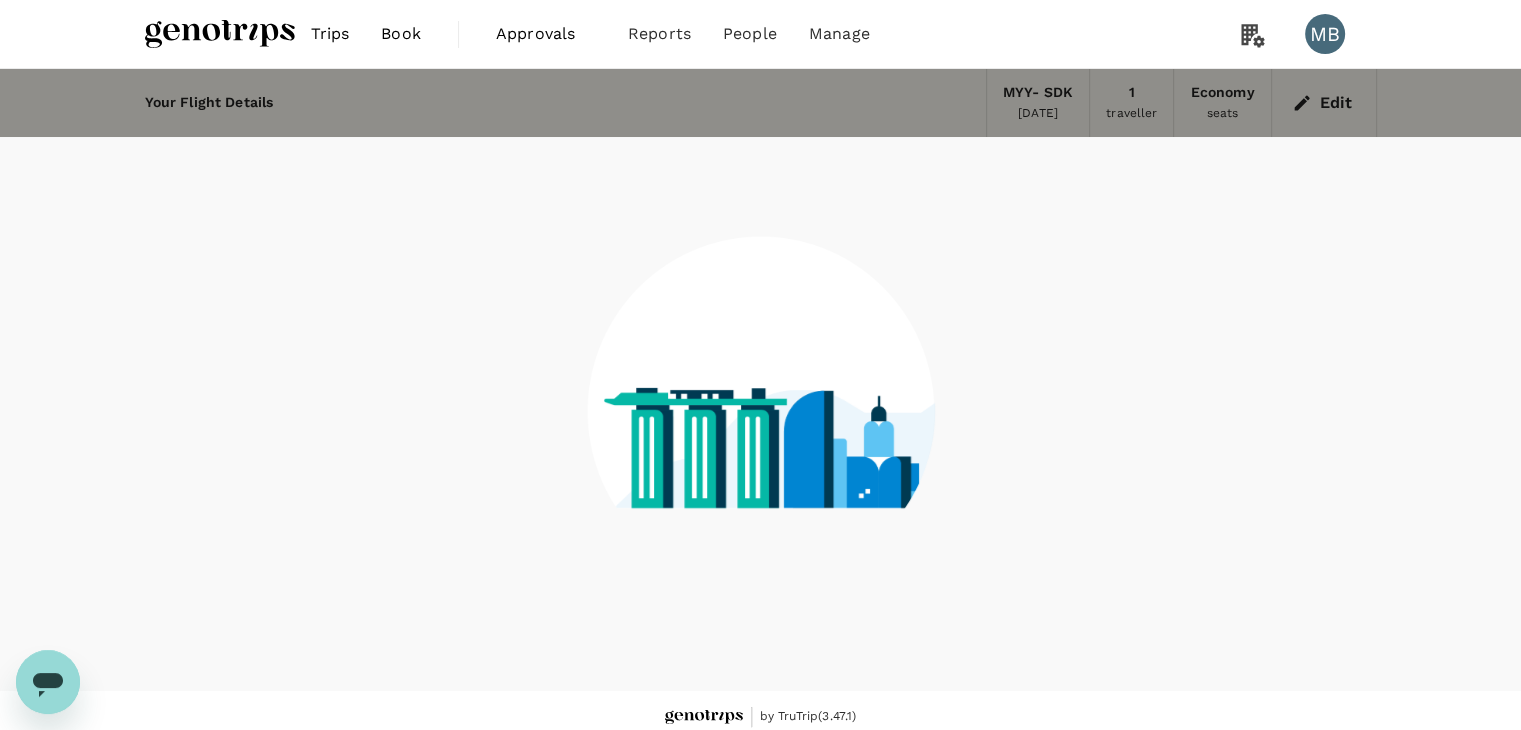scroll, scrollTop: 13, scrollLeft: 0, axis: vertical 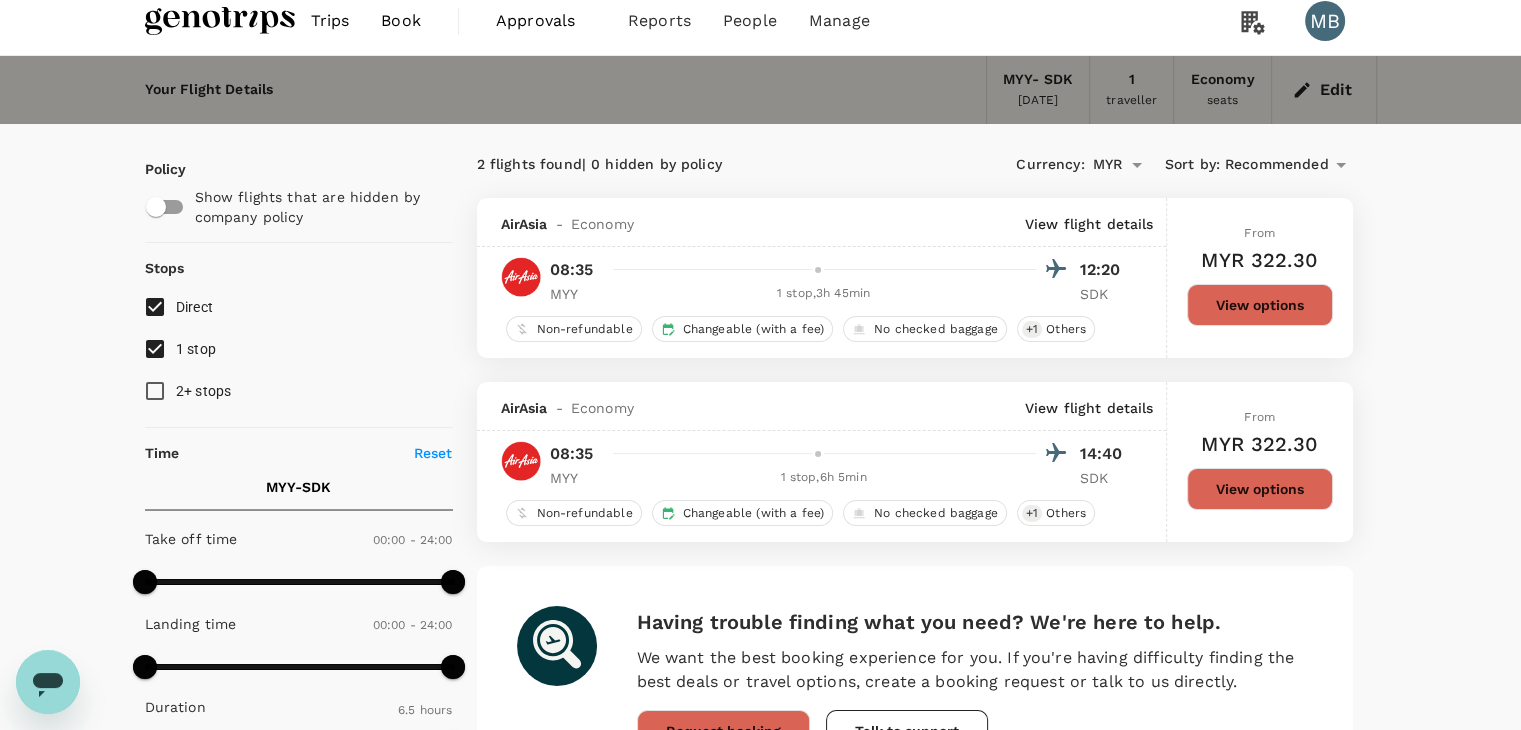 click on "View options" at bounding box center [1260, 489] 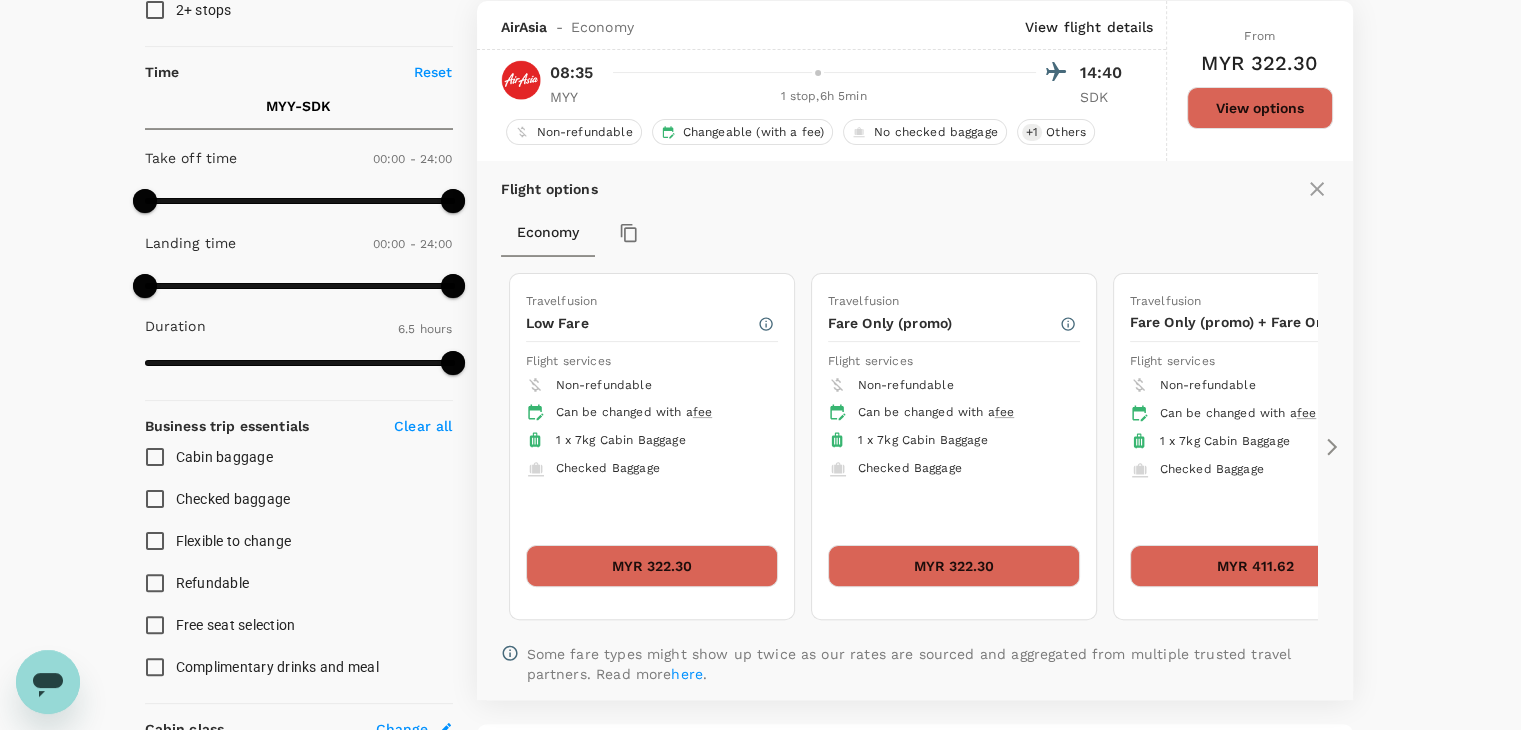 scroll, scrollTop: 395, scrollLeft: 0, axis: vertical 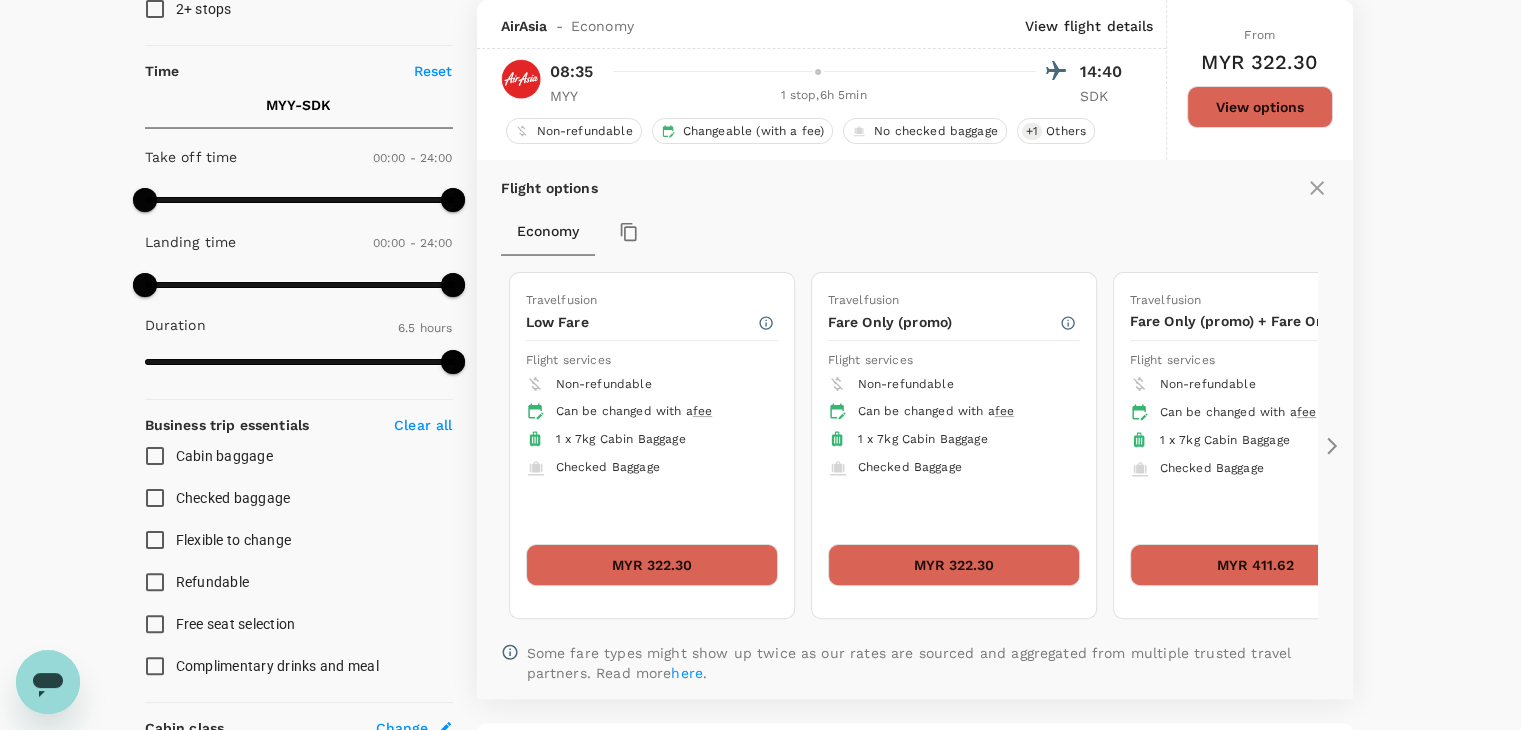 click 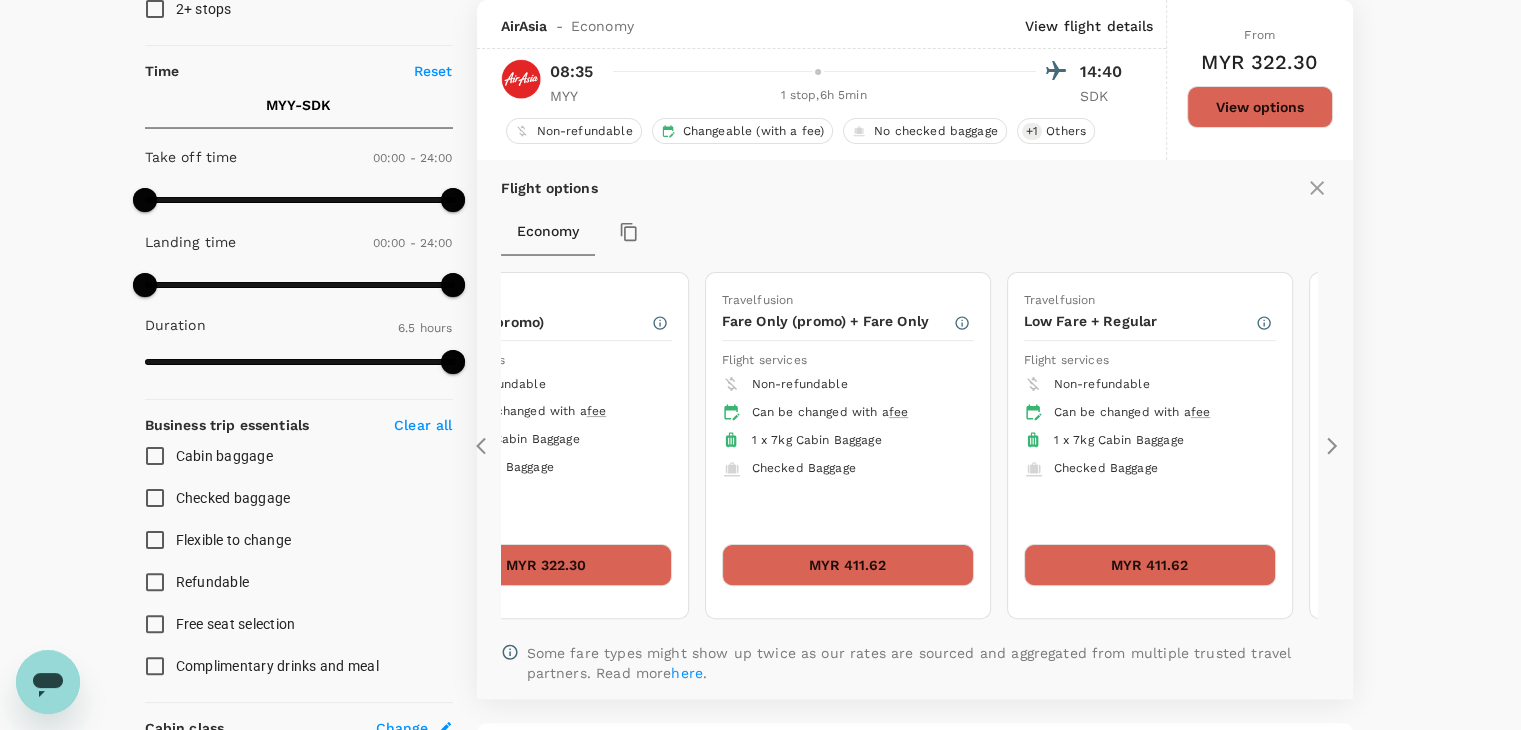click 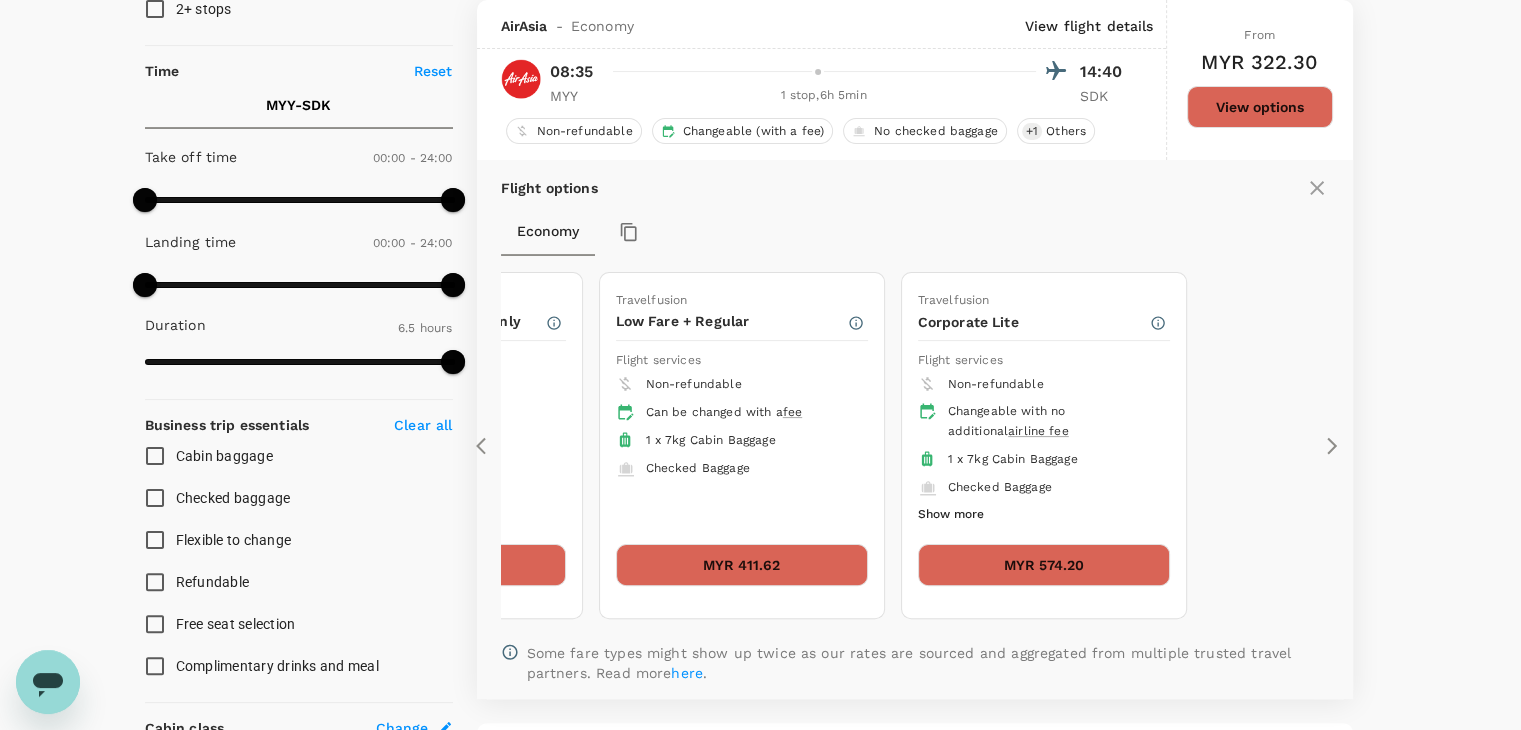 click on "MYR 574.20" at bounding box center (1044, 565) 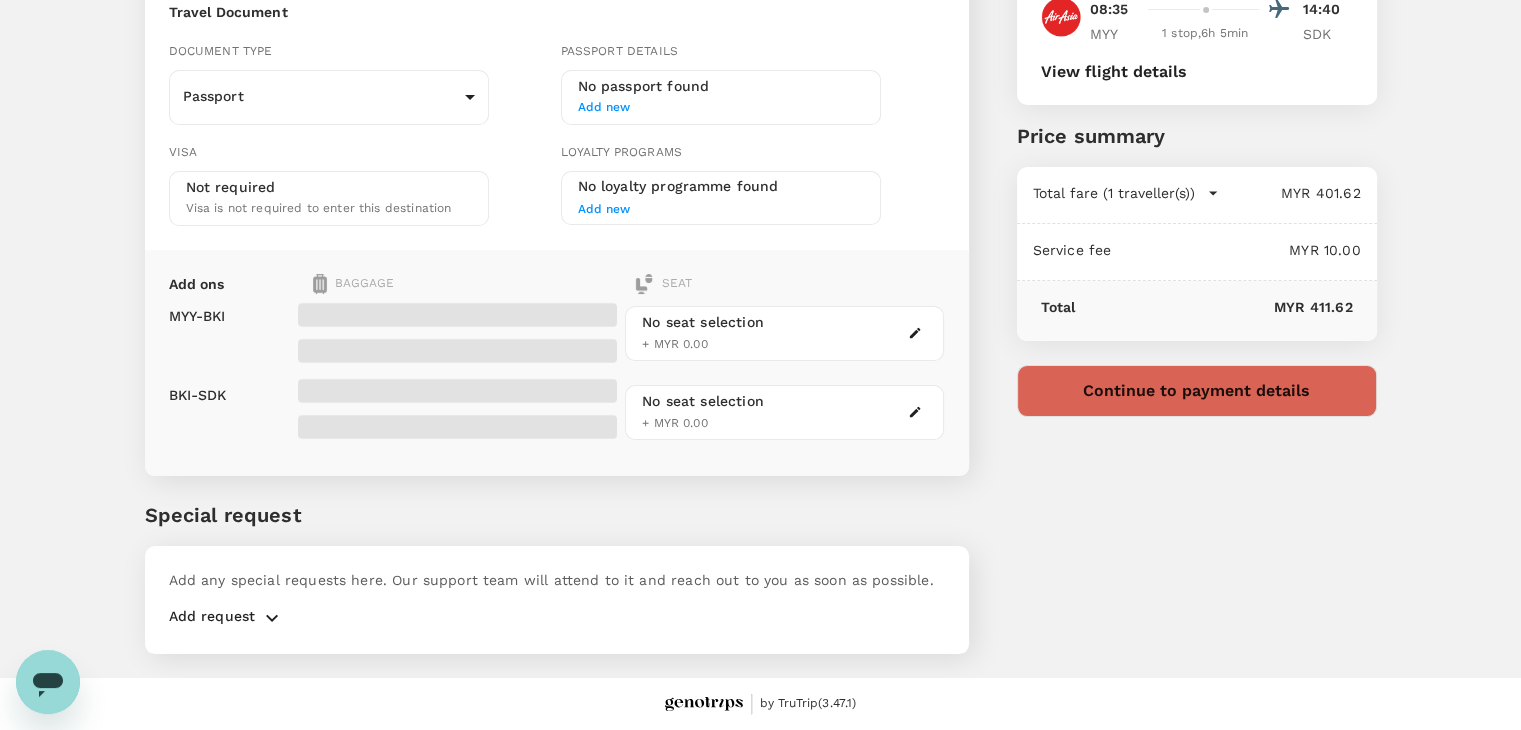 scroll, scrollTop: 0, scrollLeft: 0, axis: both 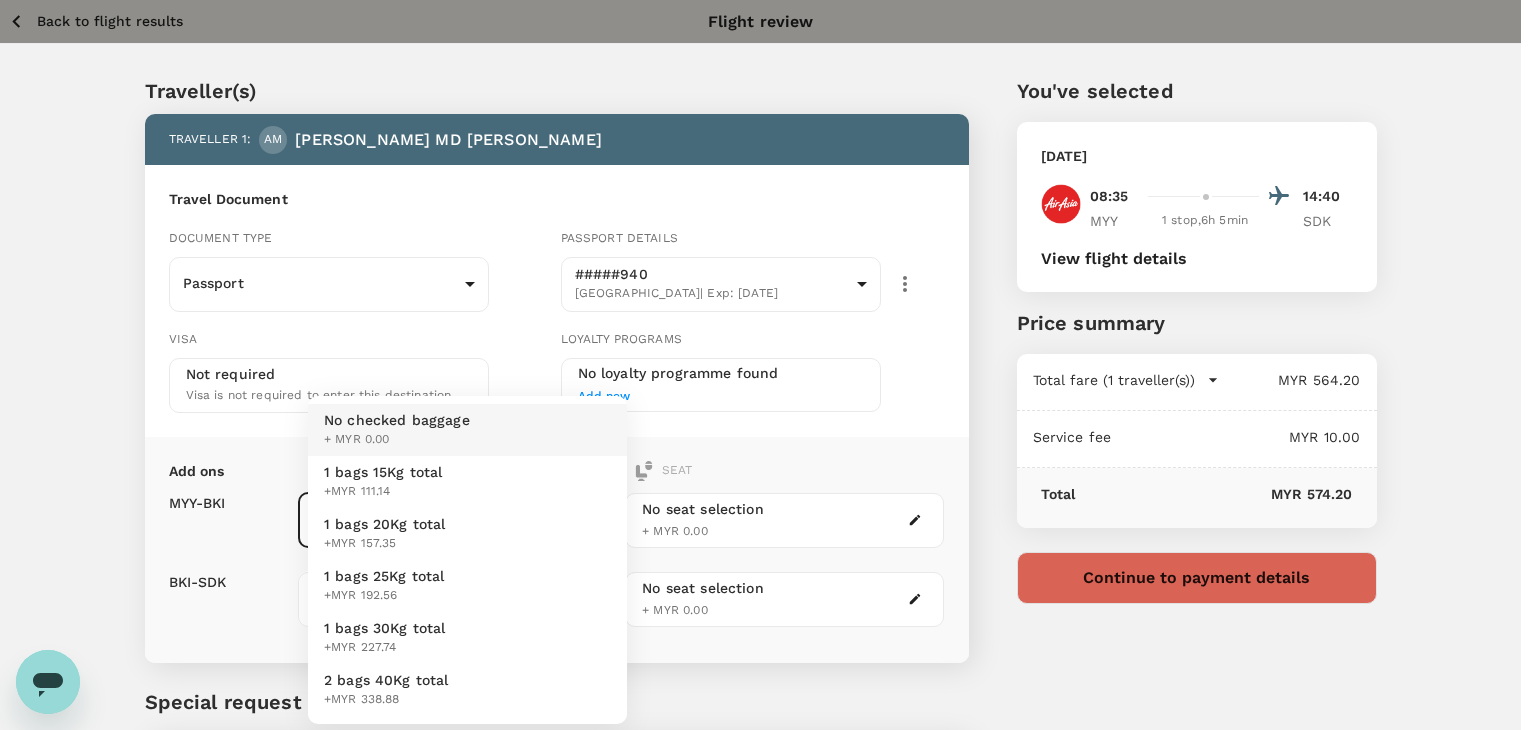 click on "Back to flight results Flight review Traveller(s) Traveller   1 : AM AHMAD   MD TANWEER Travel Document Document type Passport Passport ​ Passport details #####940 India  | Exp:   05 Sep 2032 108d506d-9771-4841-ad40-b3f13c4c8ba8 ​ Visa Not required Visa is not required to enter this destination Loyalty programs No loyalty programme found Add new Add ons Baggage Seat MYY  -  BKI BKI  -  SDK No checked baggage + MYR 0.00 ​ No checked baggage + MYR 0.00 ​ No seat selection + MYR 0.00 No seat selection + MYR 0.00 Special request Add any special requests here. Our support team will attend to it and reach out to you as soon as possible. Add request You've selected Saturday, 26 Jul 2025 08:35 14:40 MYY 1 stop ,  6h 5min SDK View flight details Price summary Total fare (1 traveller(s)) MYR 564.20 Air fare MYR 564.20 Baggage fee MYR 0.00 Seat fee MYR 0.00 Service fee MYR 10.00 Total MYR 574.20 Continue to payment details by TruTrip  ( 3.47.1   ) View details Edit Add new No checked baggage + MYR 0.00" at bounding box center [768, 458] 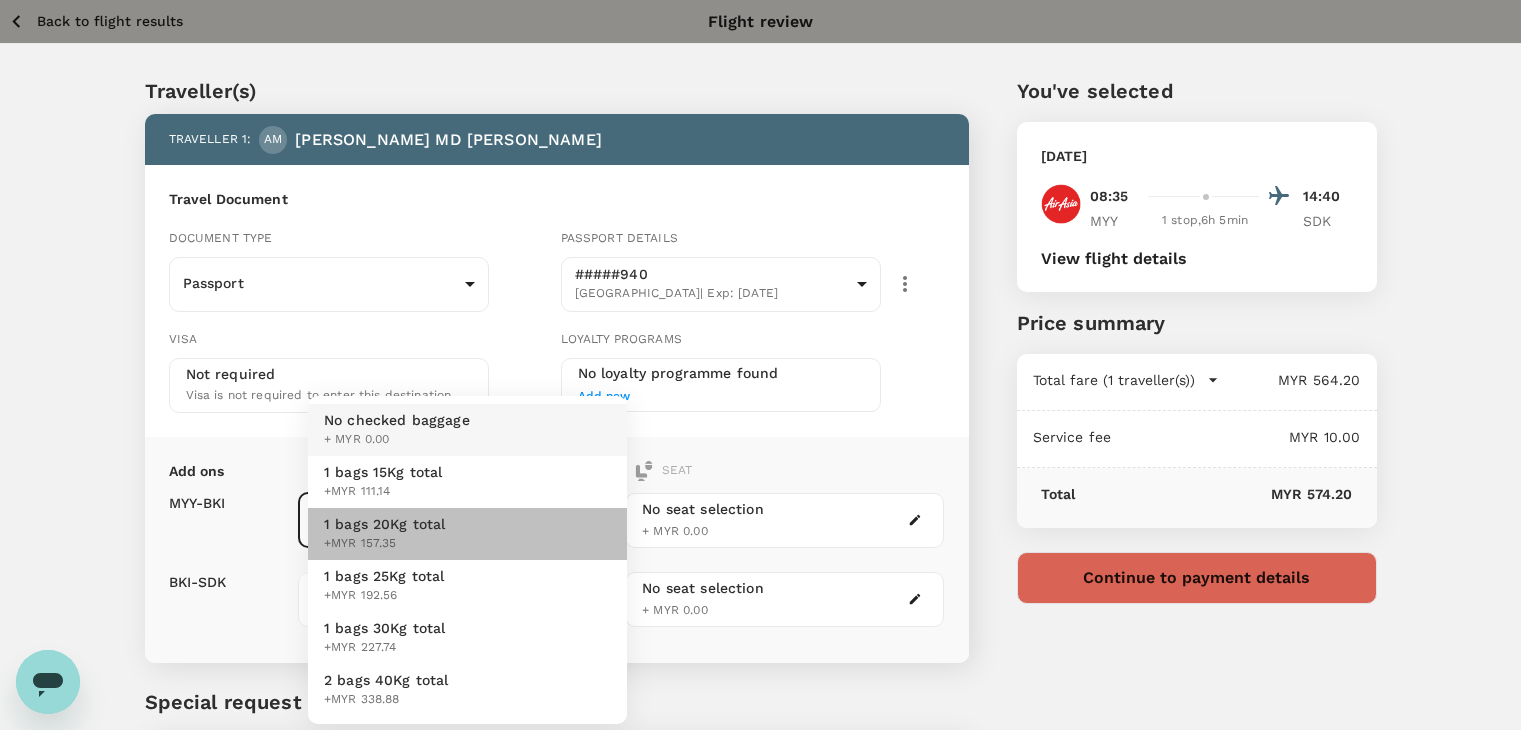 click on "1 bags 20Kg total +MYR 157.35" at bounding box center (467, 534) 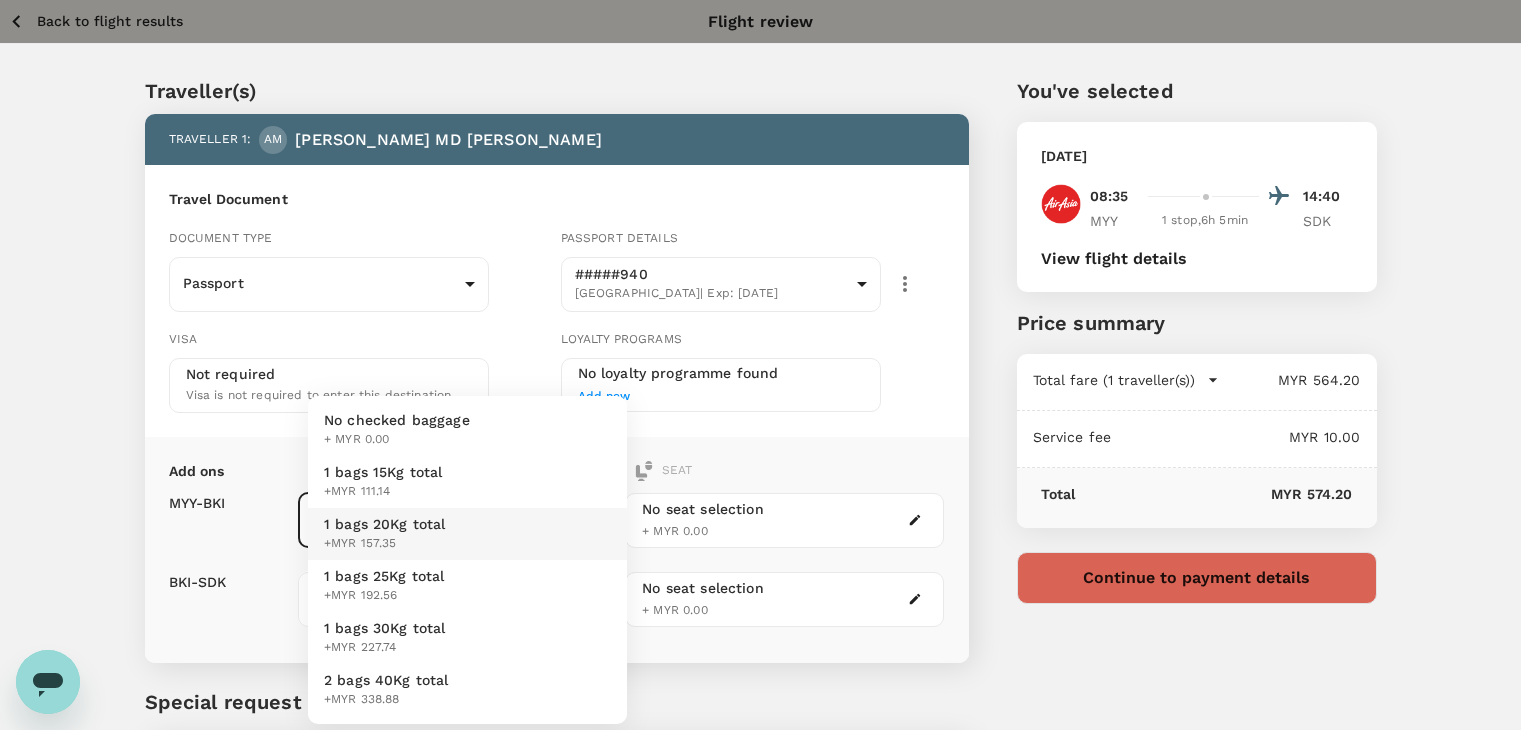 click on "Back to flight results Flight review Traveller(s) Traveller   1 : AM AHMAD   MD TANWEER Travel Document Document type Passport Passport ​ Passport details #####940 India  | Exp:   05 Sep 2032 108d506d-9771-4841-ad40-b3f13c4c8ba8 ​ Visa Not required Visa is not required to enter this destination Loyalty programs No loyalty programme found Add new Add ons Baggage Seat MYY  -  BKI BKI  -  SDK 1 bags 20Kg total +MYR 157.35 2 - 157.35 ​ 1 bags 20Kg total +MYR 0.00 2 - 157.35 ​ No seat selection + MYR 0.00 No seat selection + MYR 0.00 Special request Add any special requests here. Our support team will attend to it and reach out to you as soon as possible. Add request You've selected Saturday, 26 Jul 2025 08:35 14:40 MYY 1 stop ,  6h 5min SDK View flight details Price summary Total fare (1 traveller(s)) MYR 564.20 Air fare MYR 564.20 Baggage fee MYR 0.00 Seat fee MYR 0.00 Service fee MYR 10.00 Total MYR 574.20 Continue to payment details by TruTrip  ( 3.47.1   ) View details Edit Add new No checked baggage" at bounding box center (768, 458) 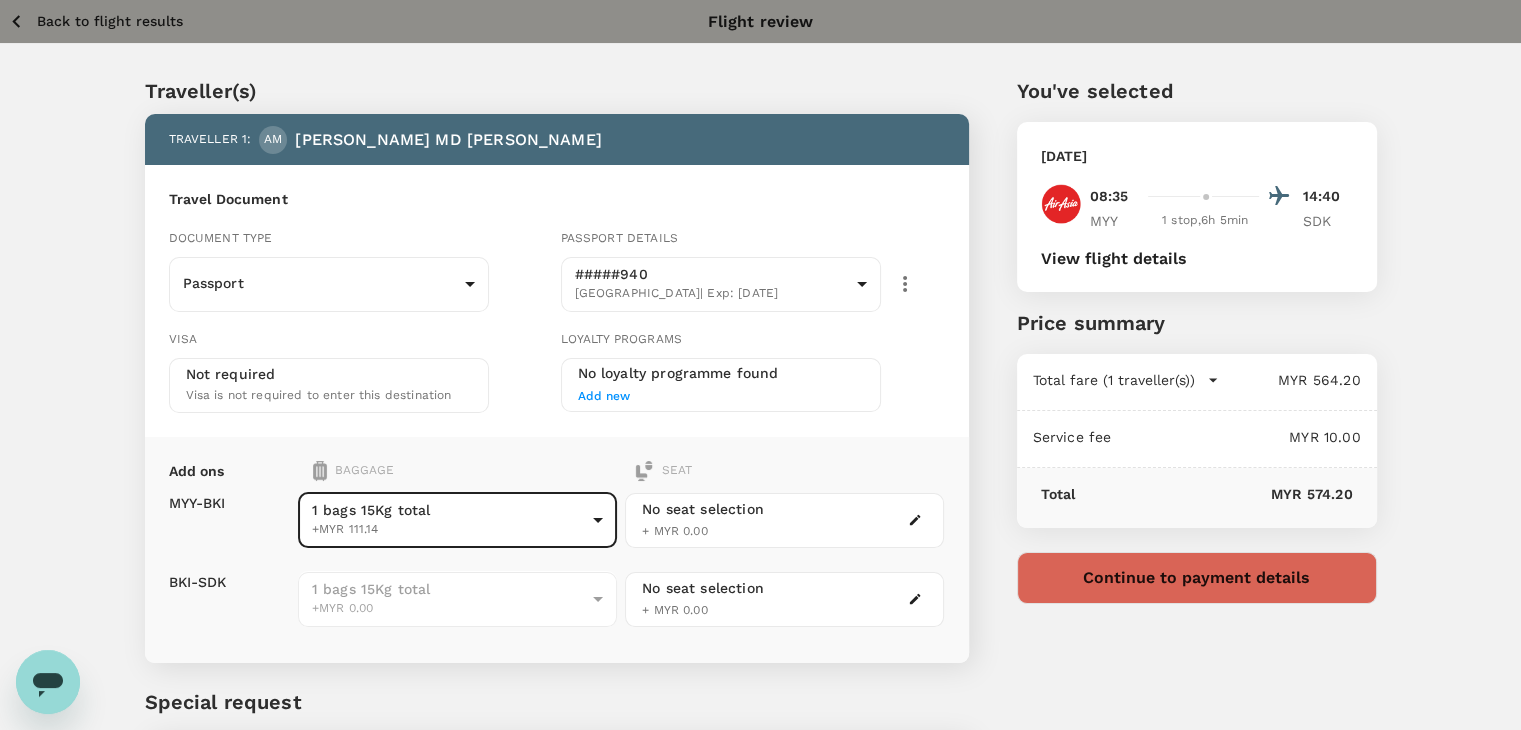 click on "Back to flight results" at bounding box center [110, 21] 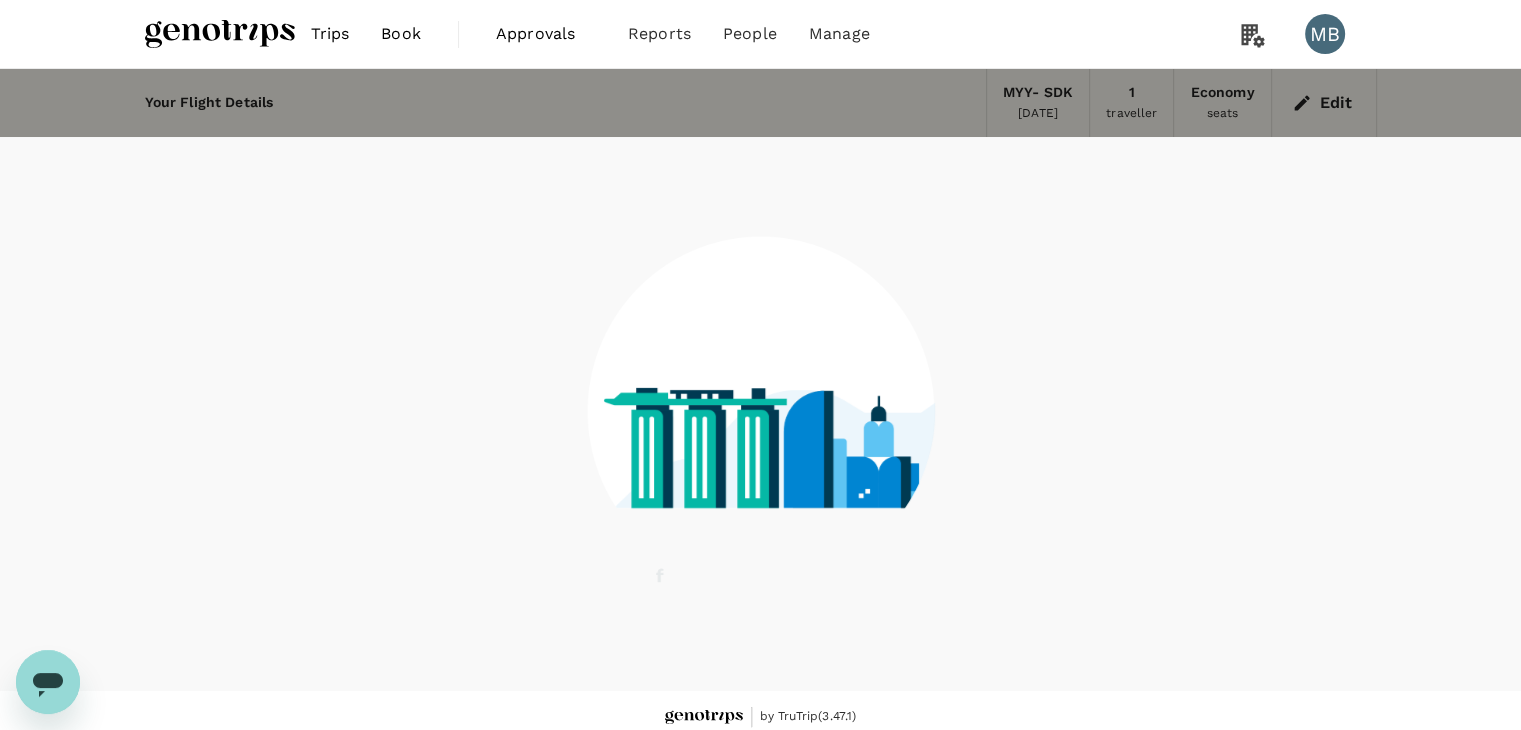 scroll, scrollTop: 13, scrollLeft: 0, axis: vertical 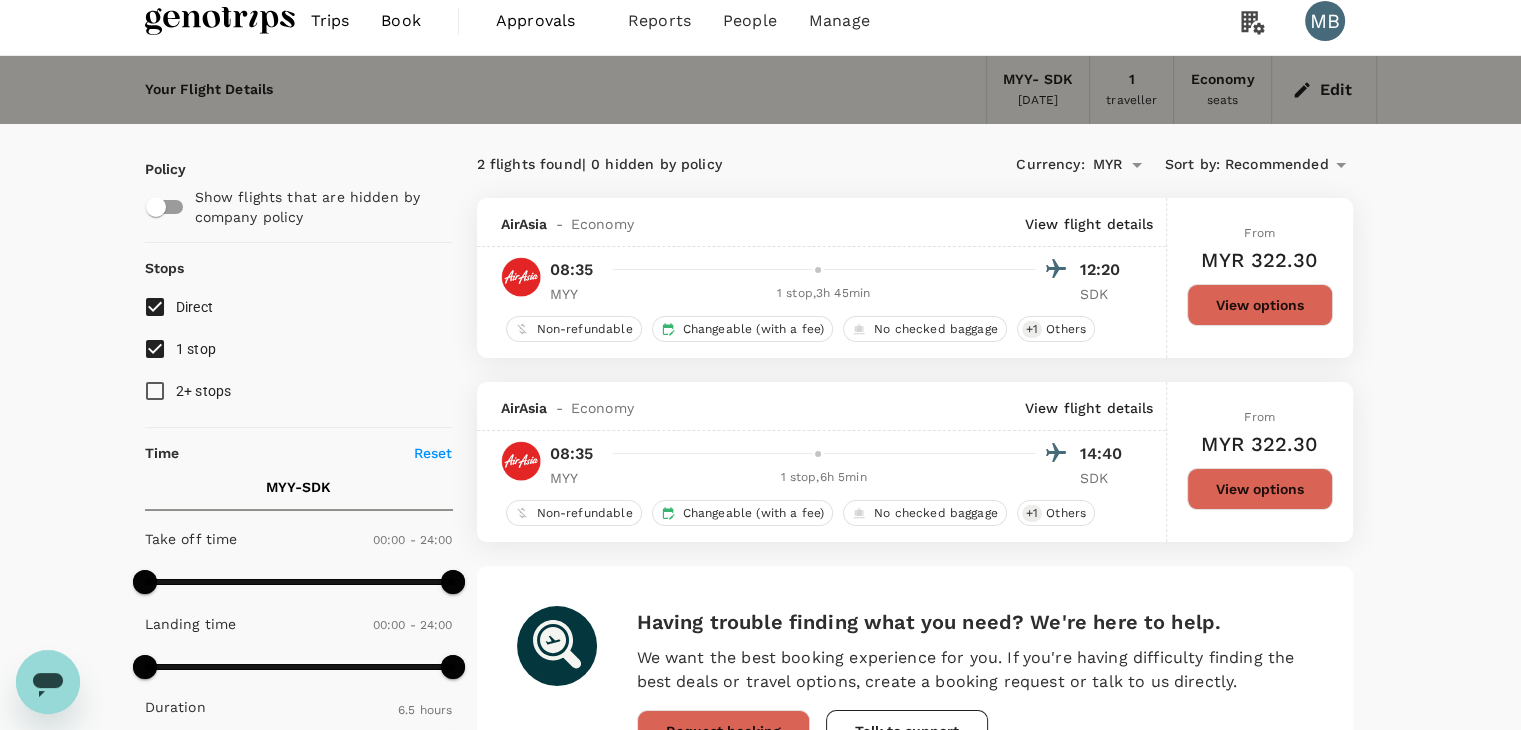 drag, startPoint x: 1056, startPoint y: 278, endPoint x: 1331, endPoint y: 86, distance: 335.3938 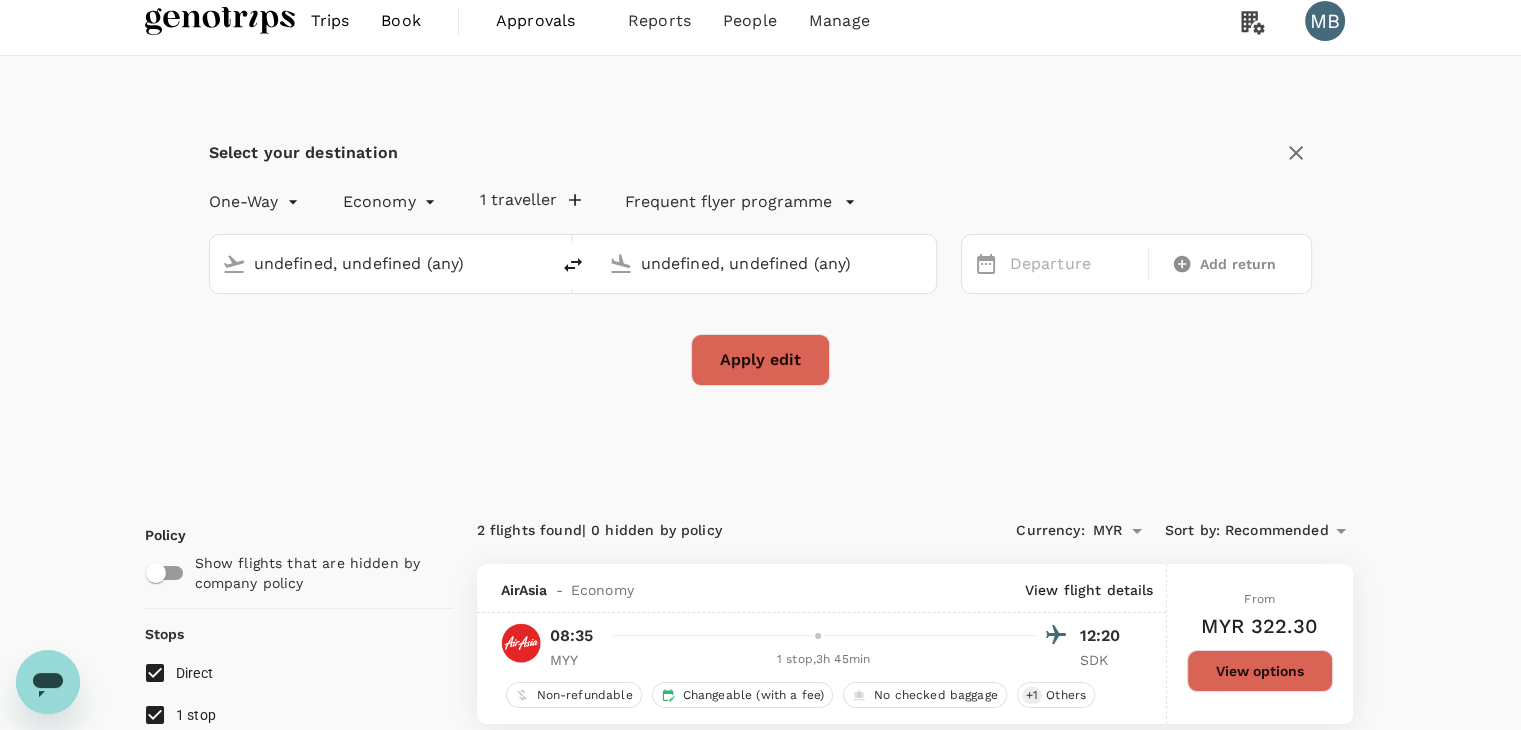 type 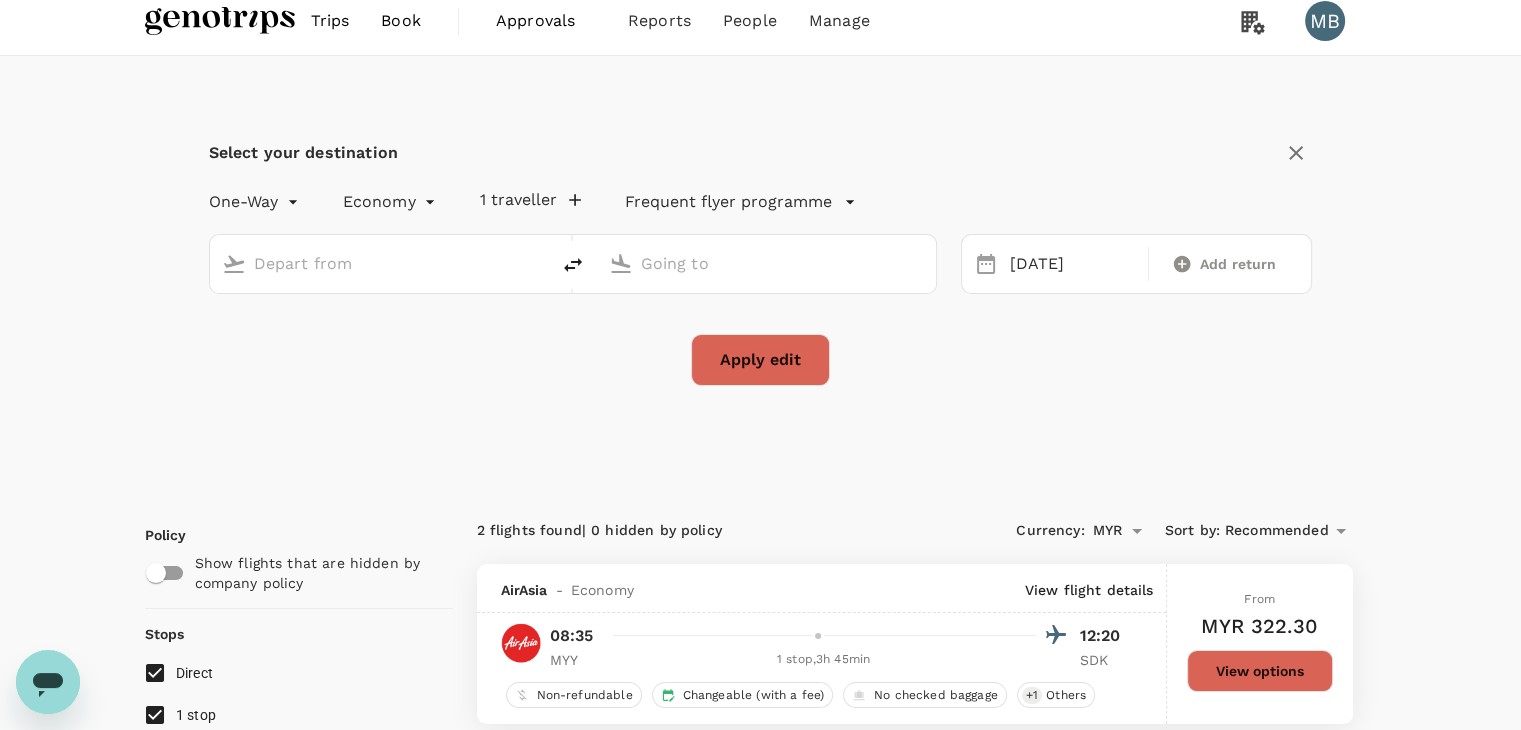 type on "Miri Intl (MYY)" 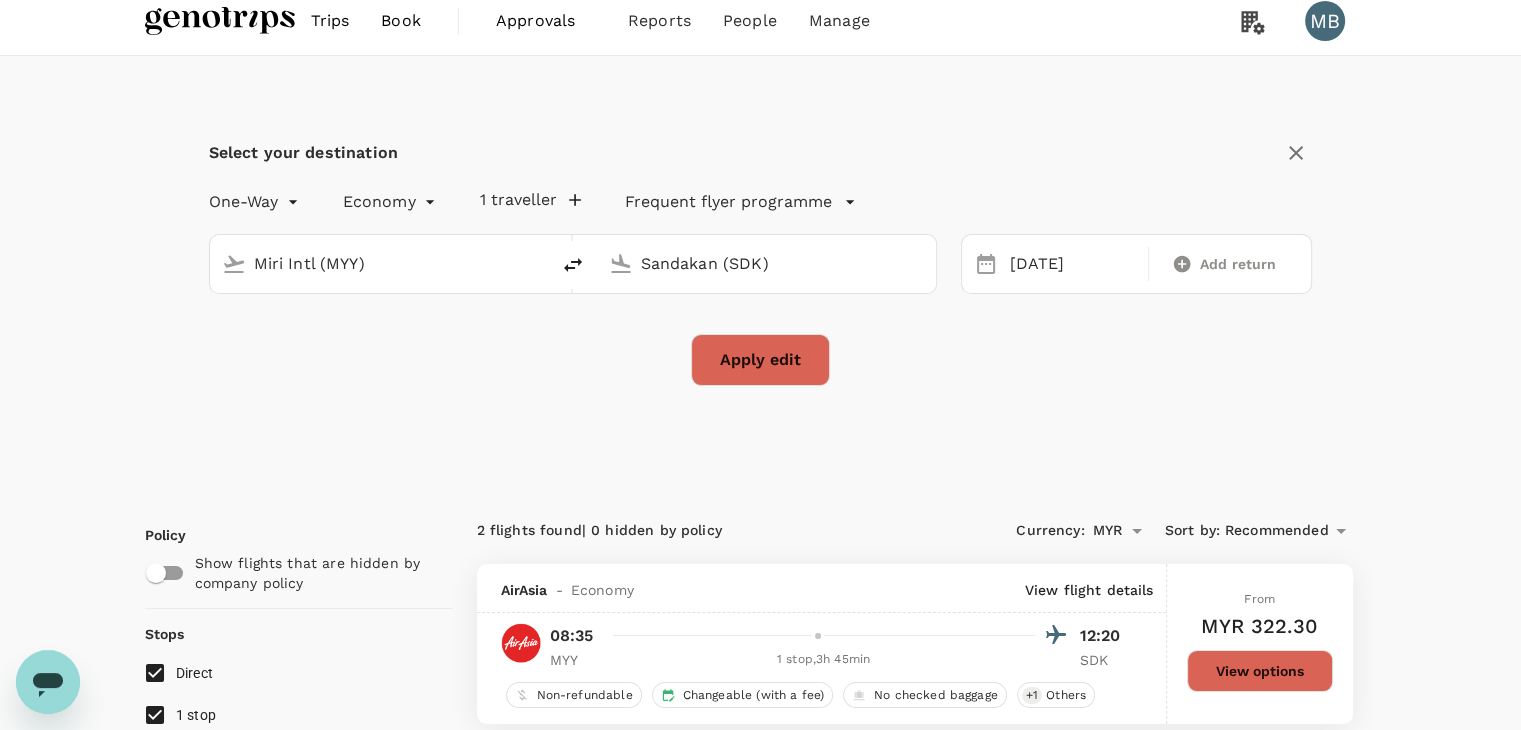 click on "Miri Intl (MYY)" at bounding box center [395, 264] 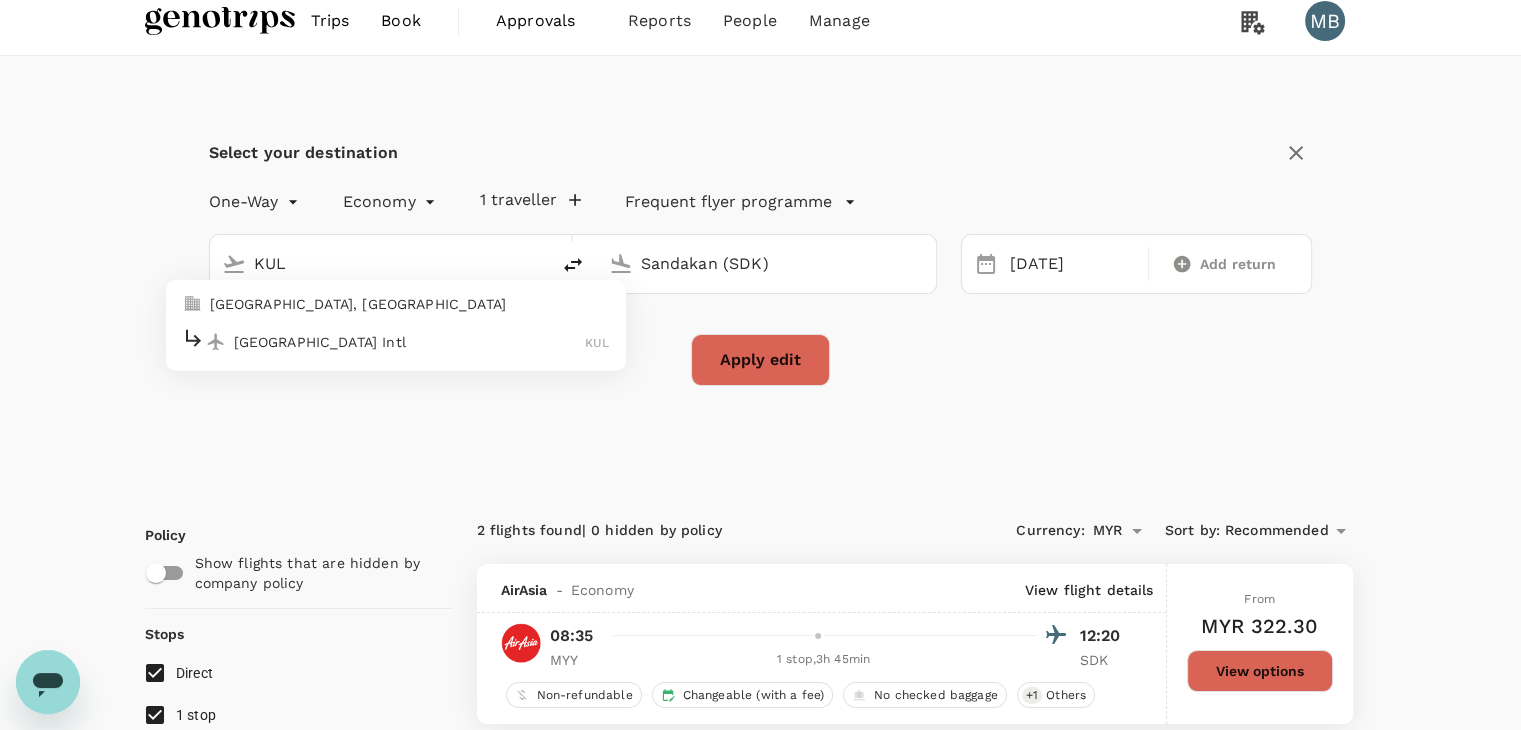 click on "Kuala Lumpur Intl" at bounding box center [410, 341] 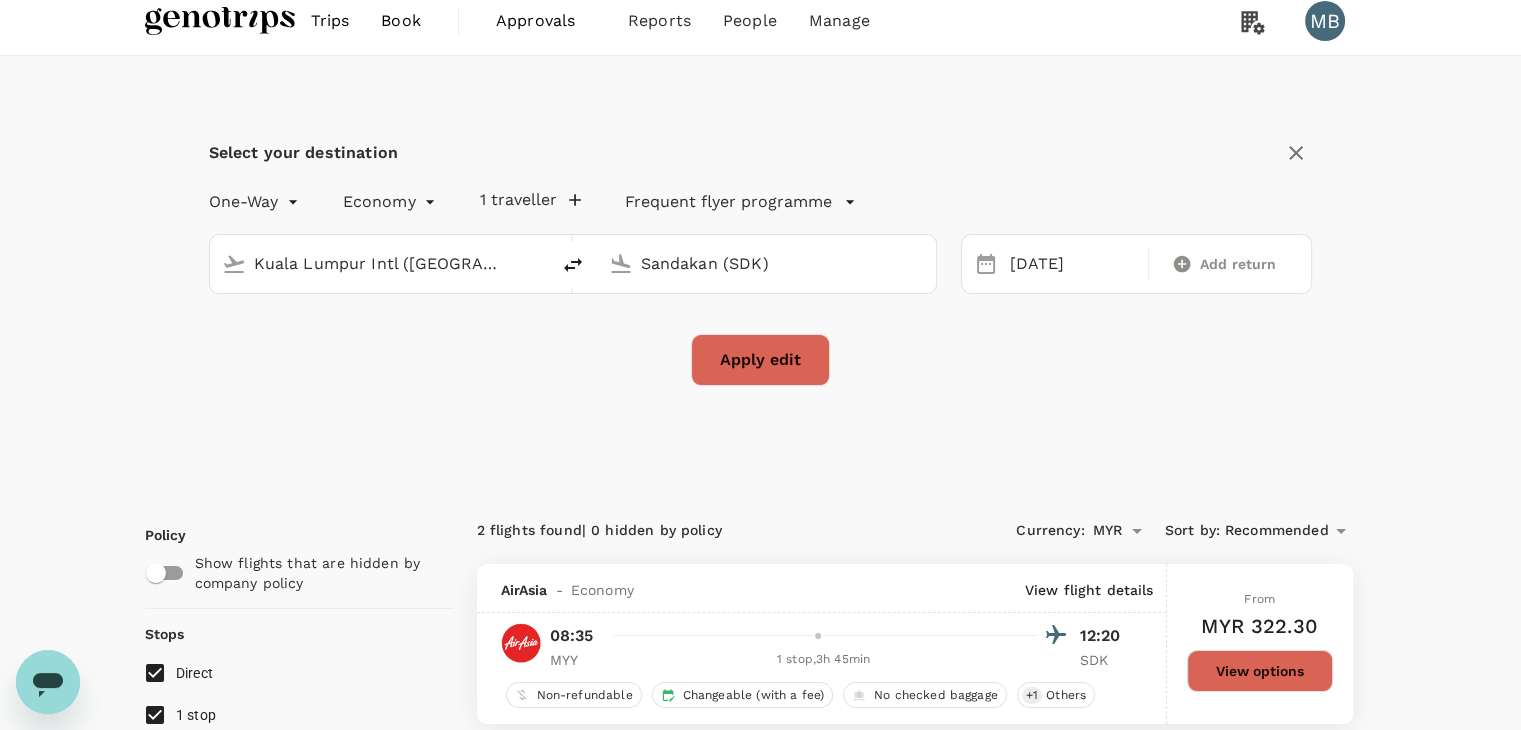click on "Sandakan (SDK)" at bounding box center [767, 263] 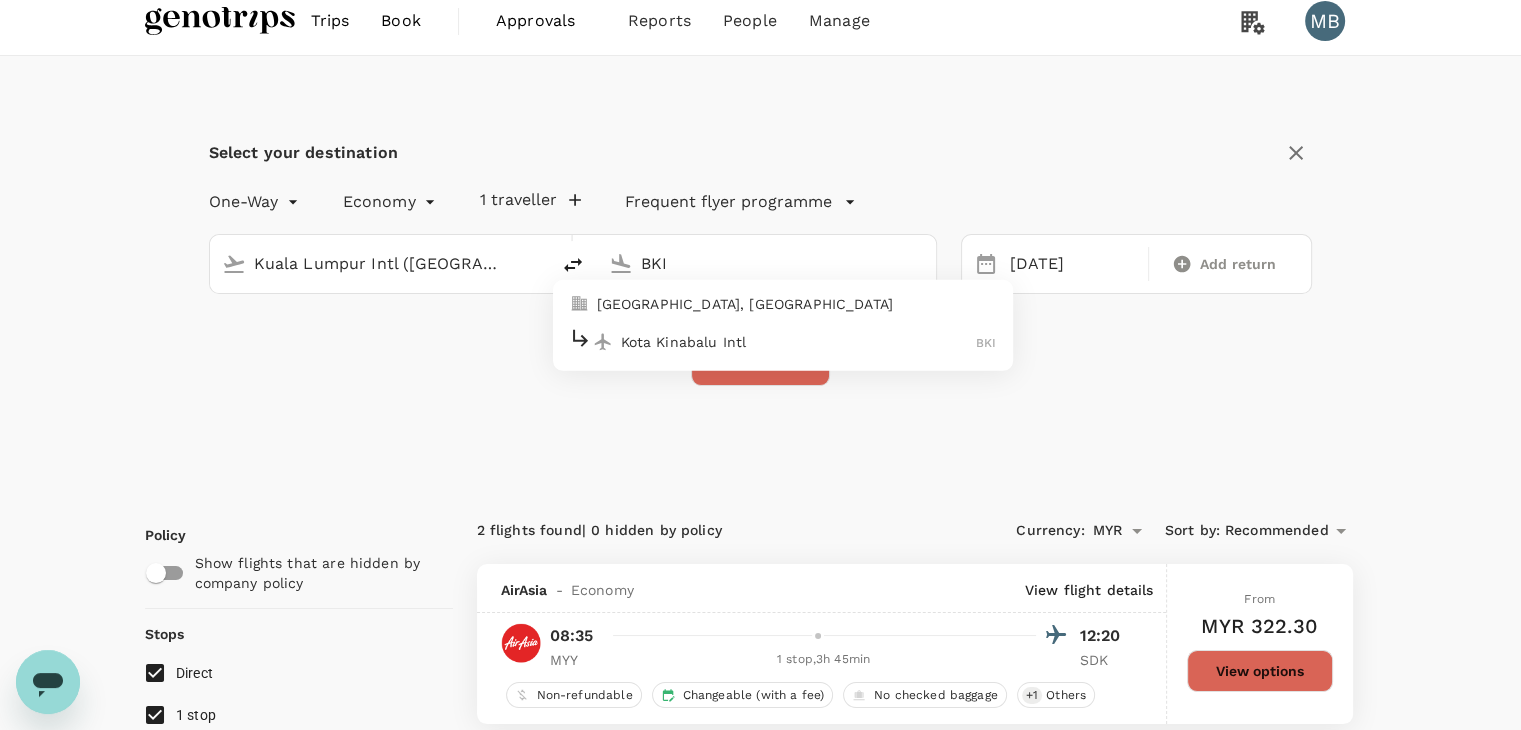 click on "Kota Kinabalu Intl" at bounding box center [799, 341] 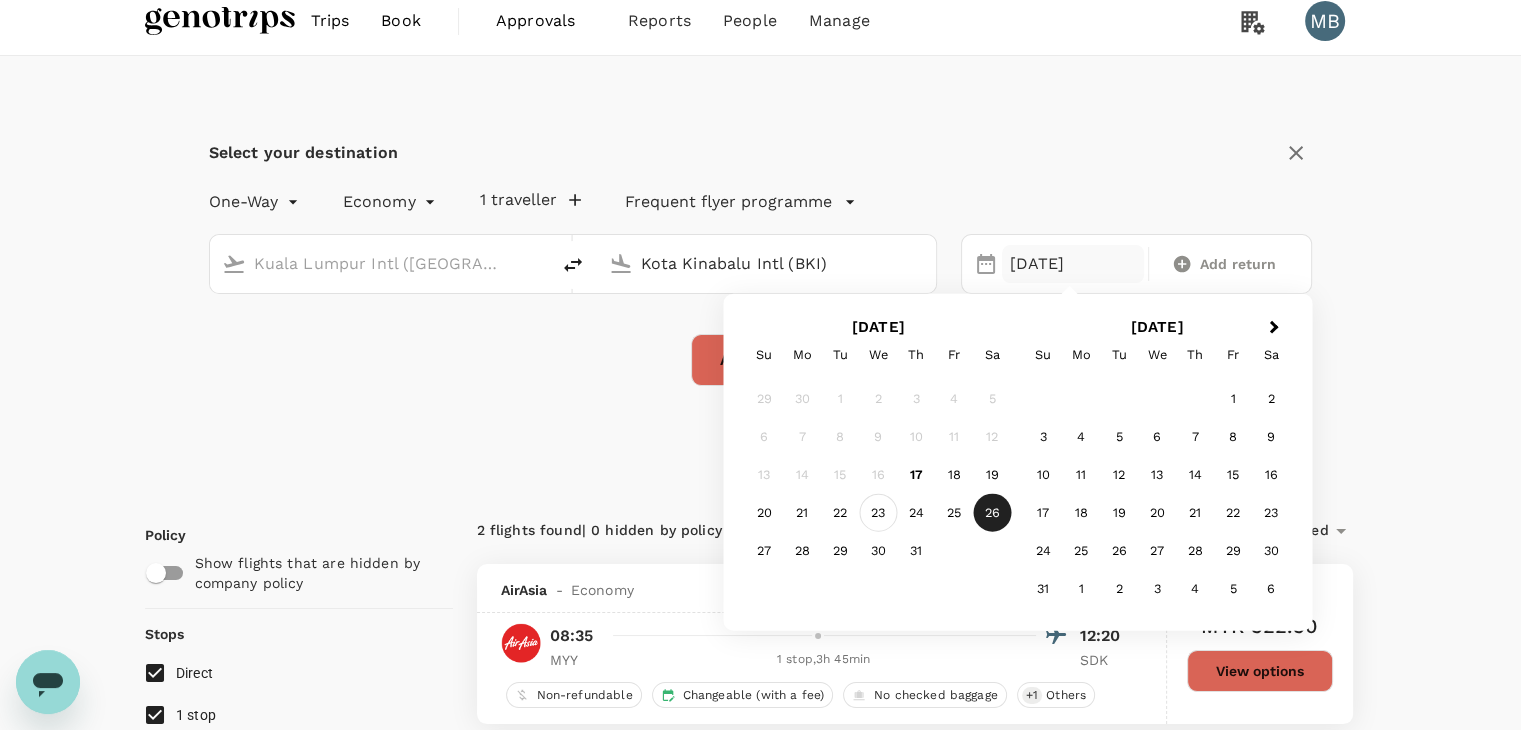 type on "Kota Kinabalu Intl (BKI)" 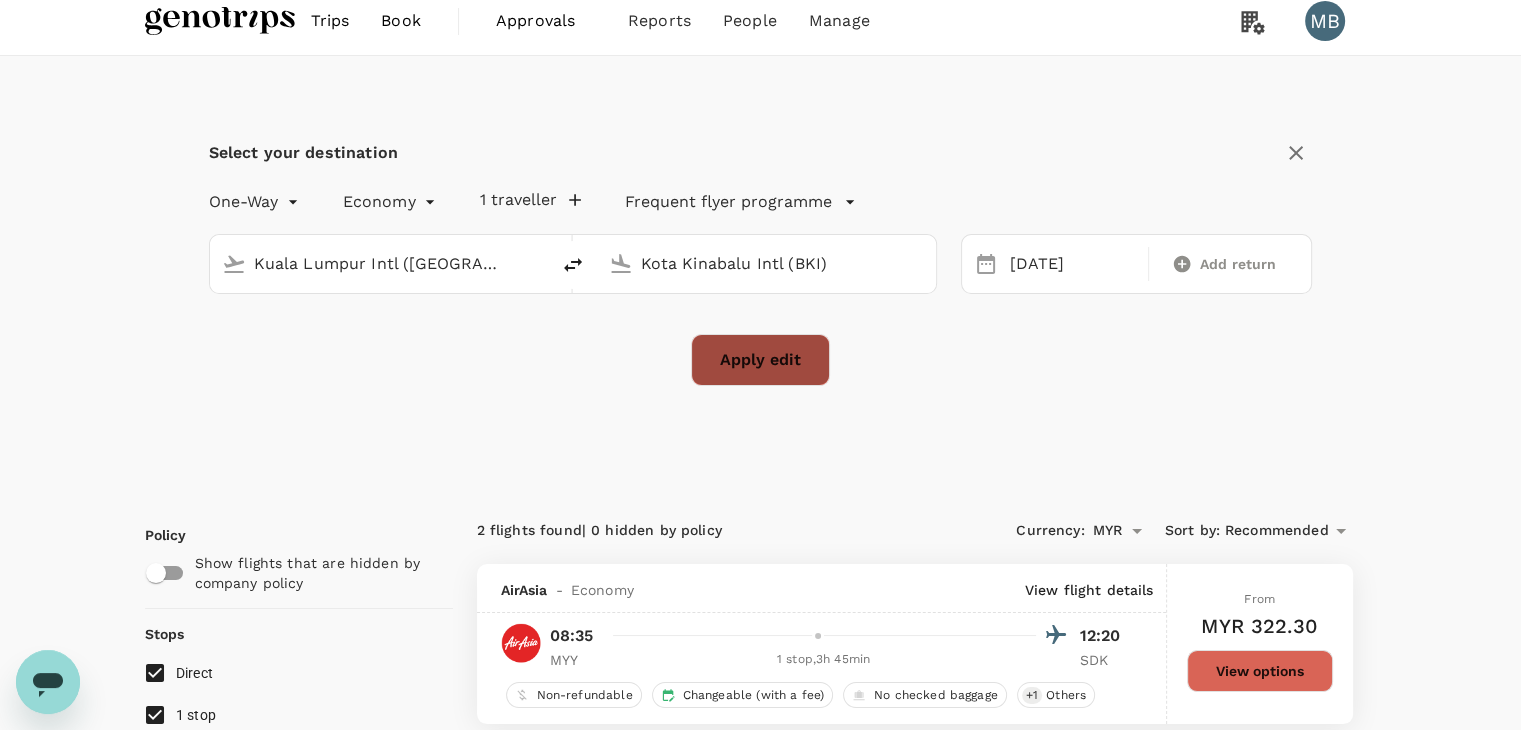 click on "Apply edit" at bounding box center [760, 360] 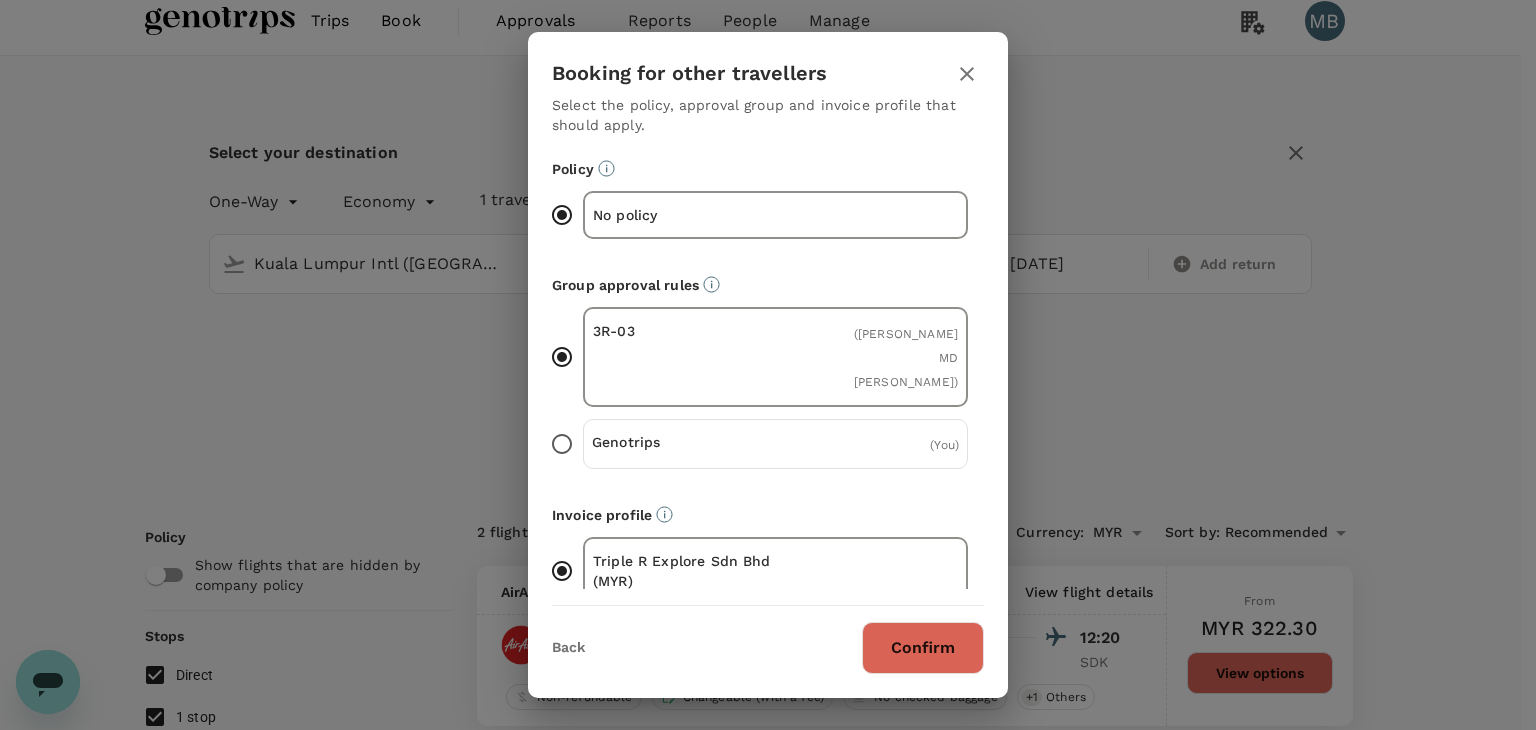 click on "Confirm" at bounding box center [923, 648] 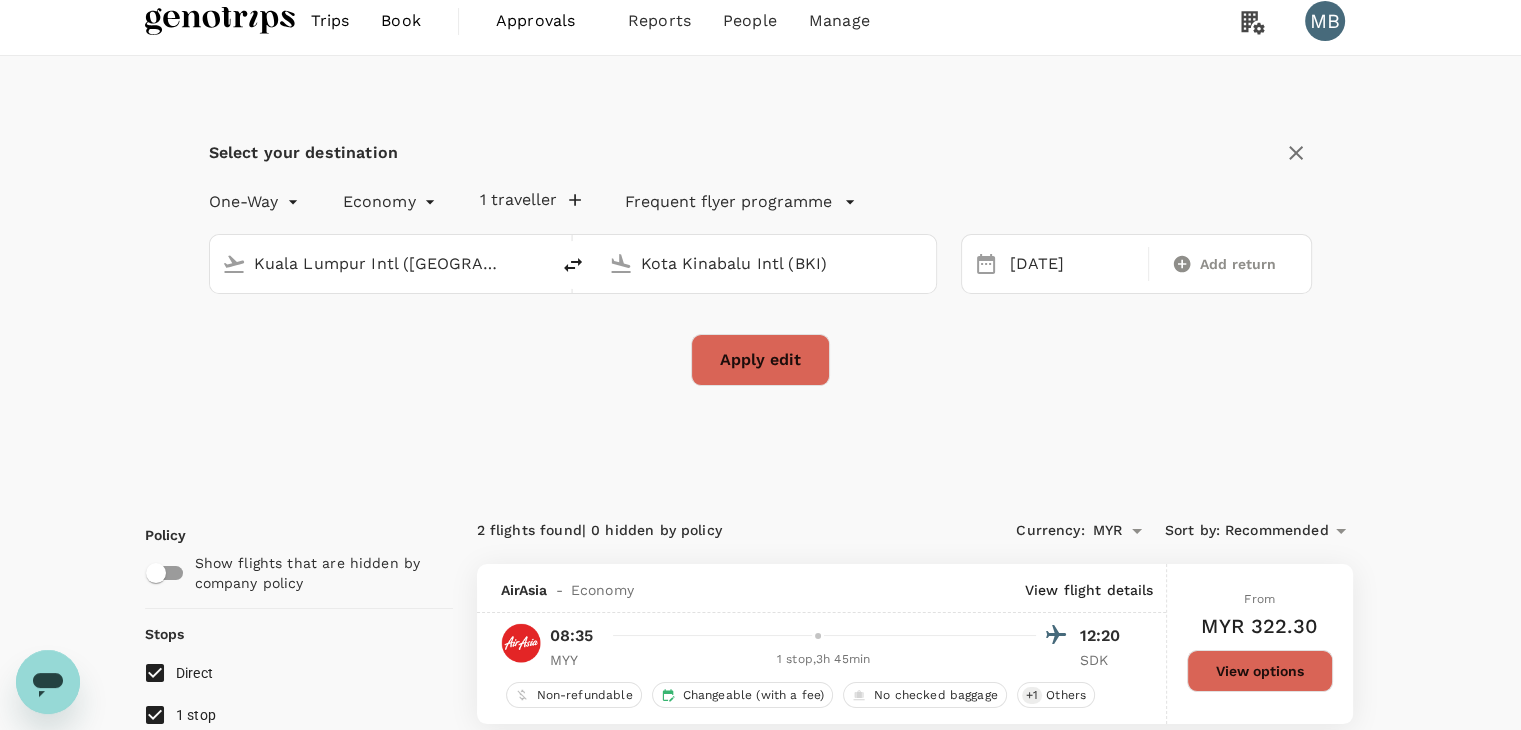 checkbox on "false" 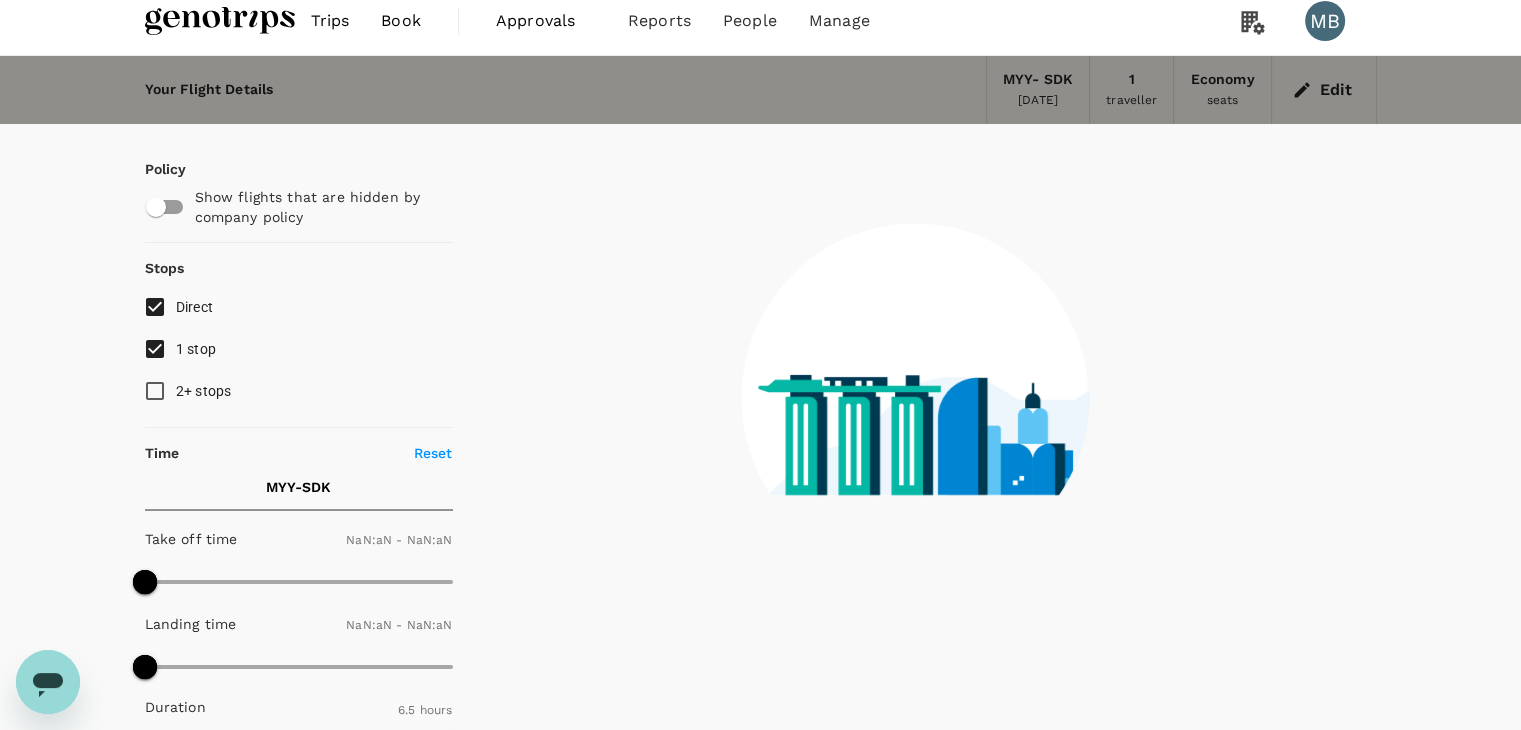 type on "1440" 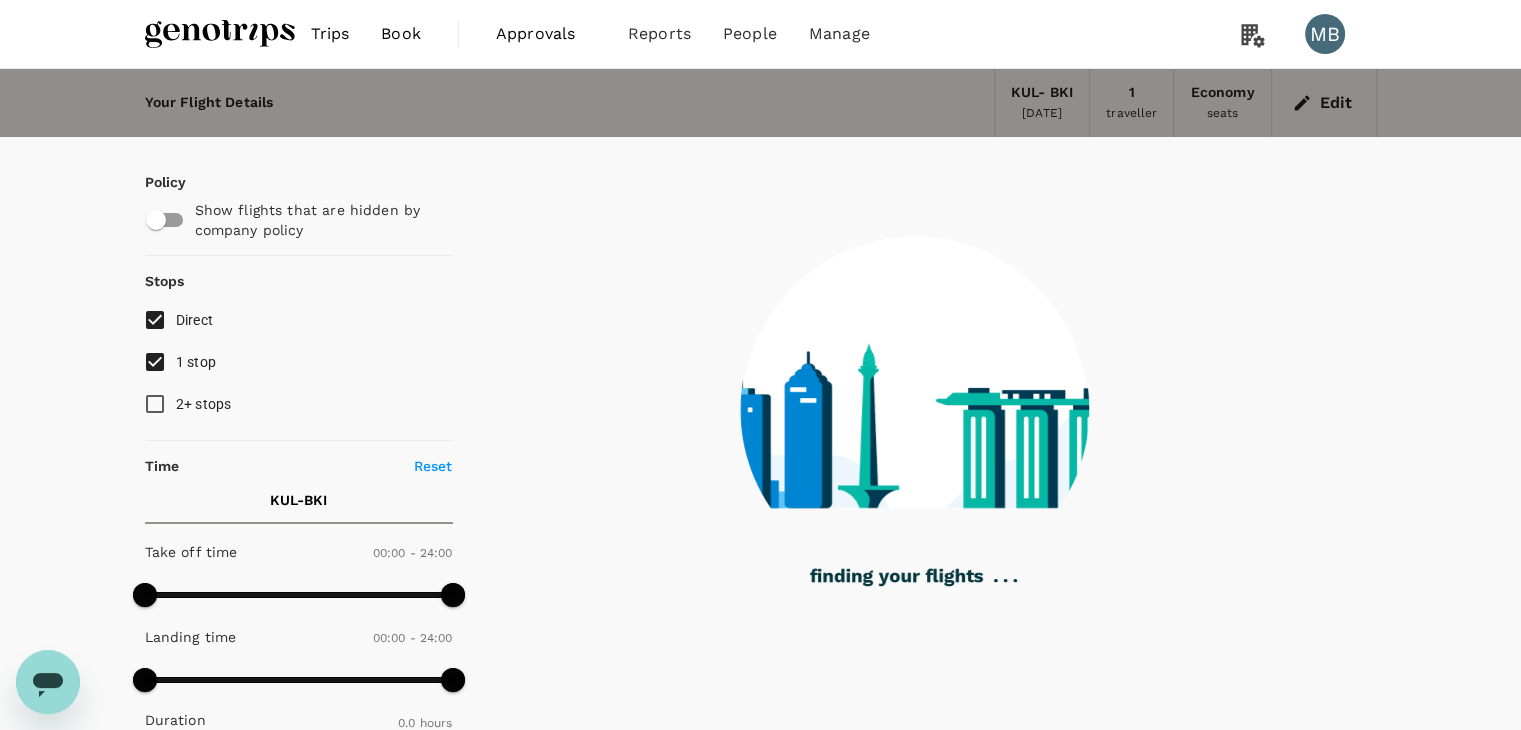 type on "1400" 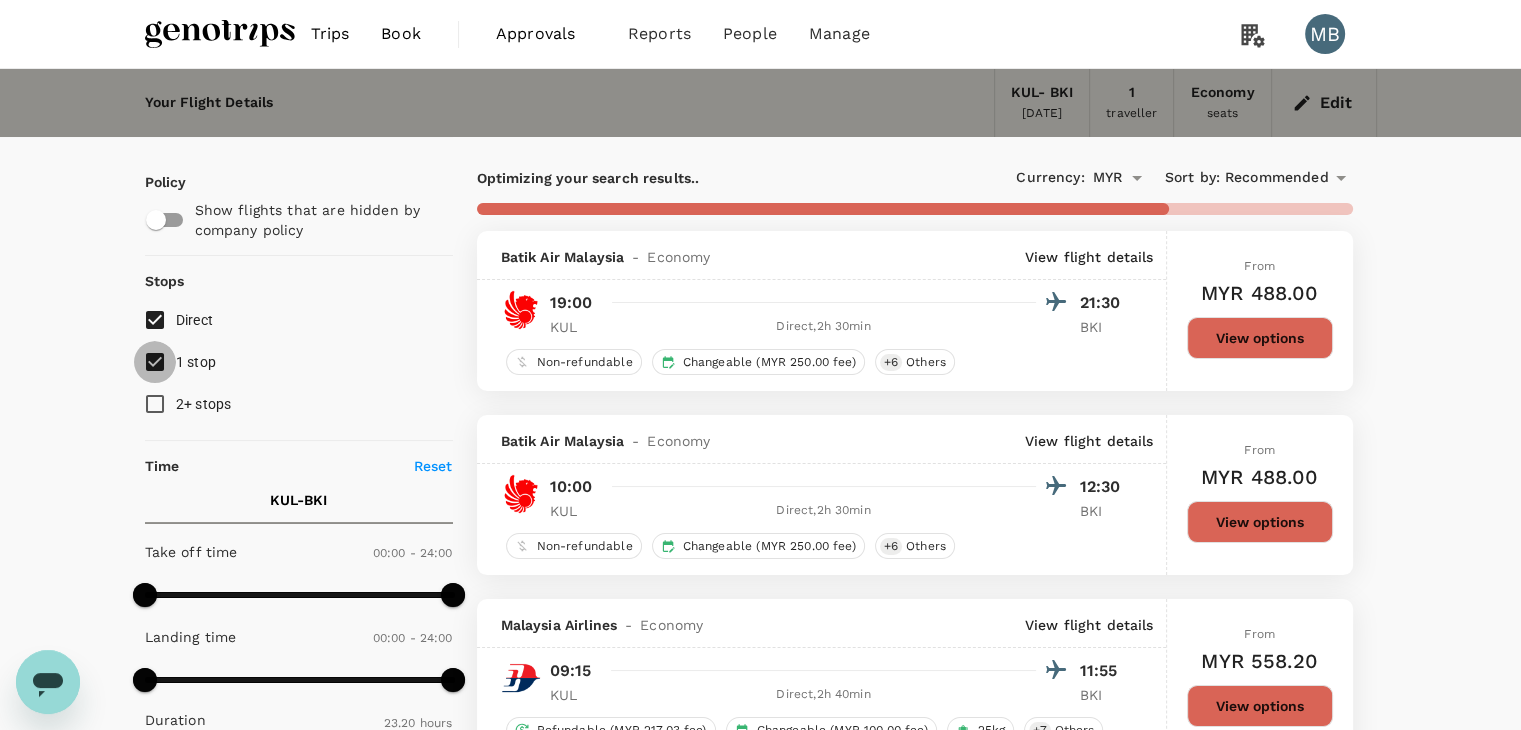 click on "1 stop" at bounding box center [155, 362] 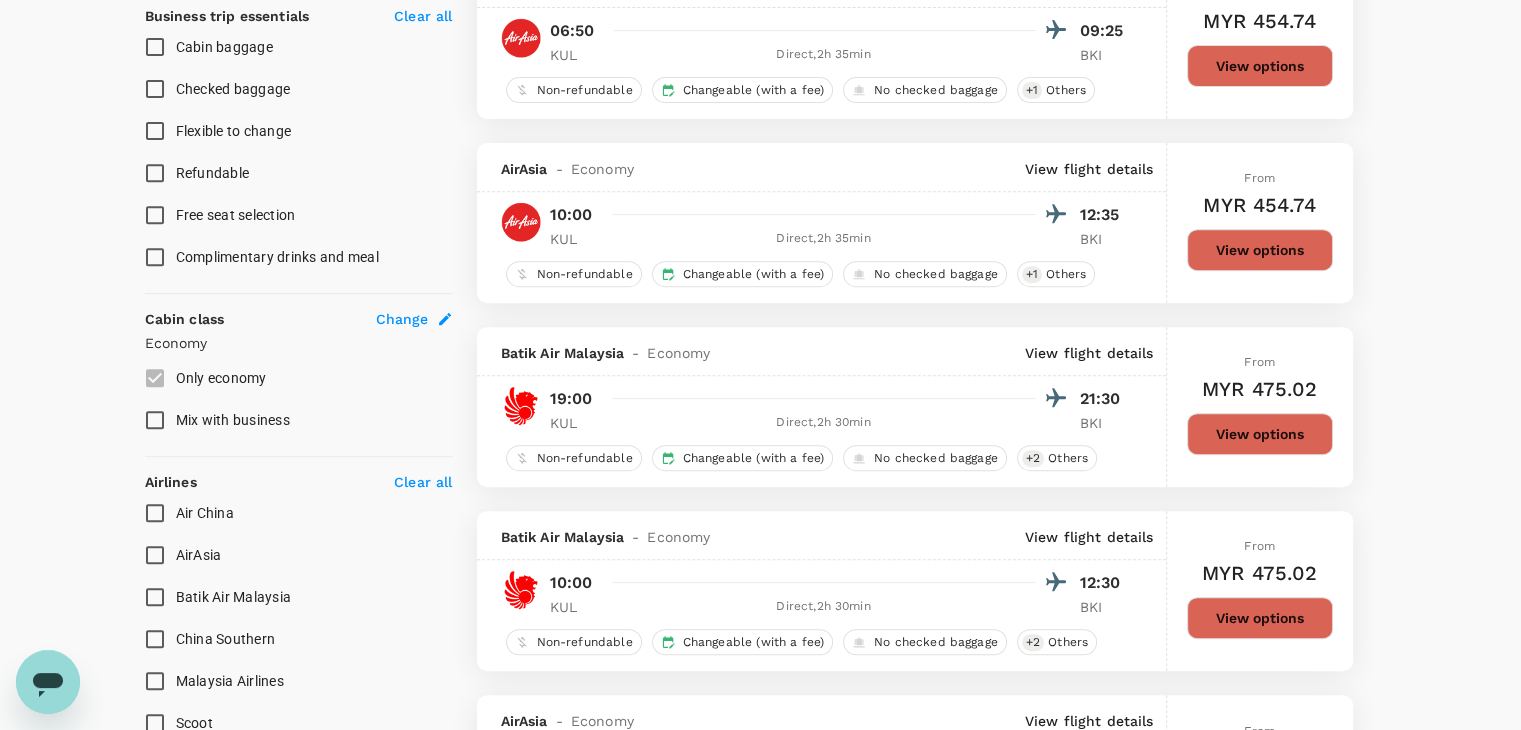 scroll, scrollTop: 800, scrollLeft: 0, axis: vertical 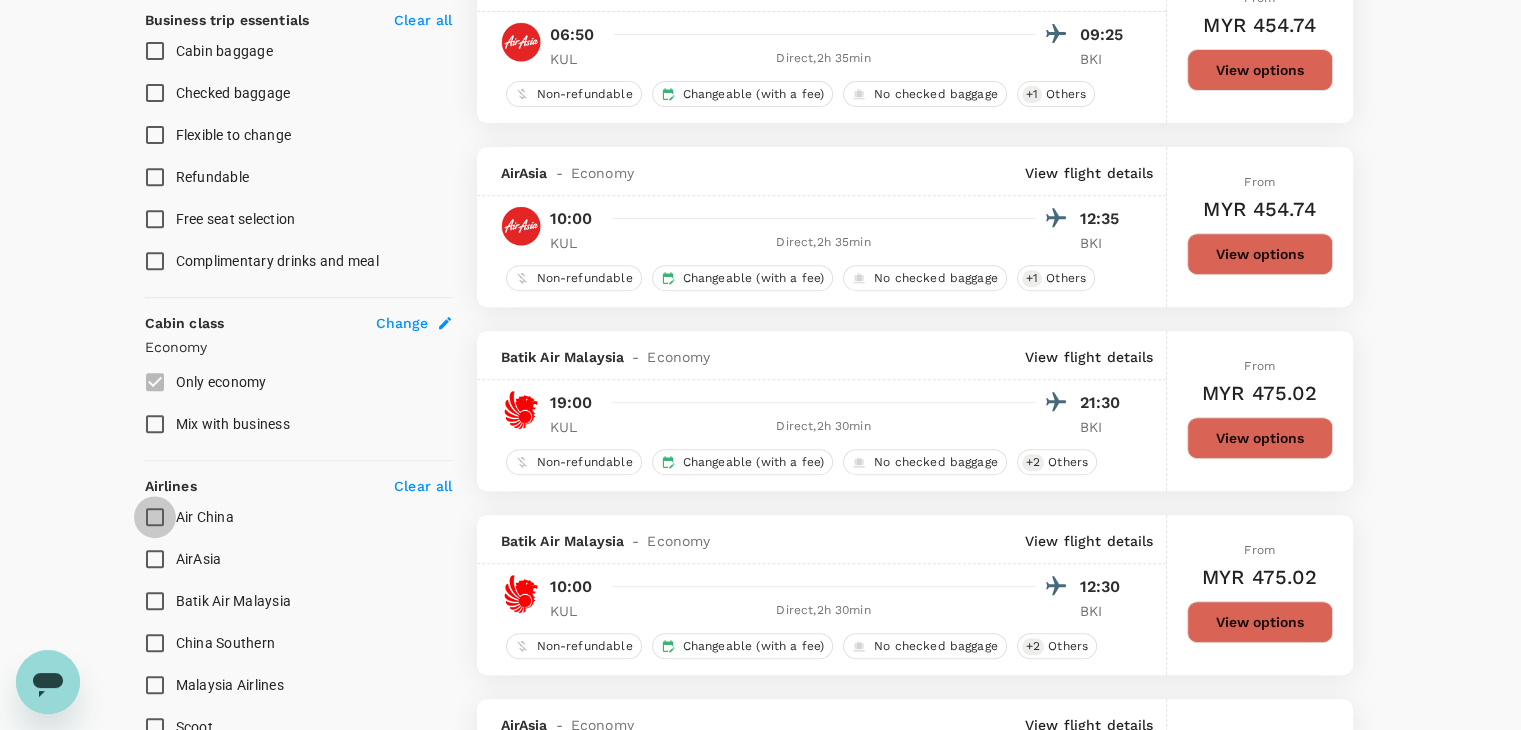 click on "Air China" at bounding box center [155, 517] 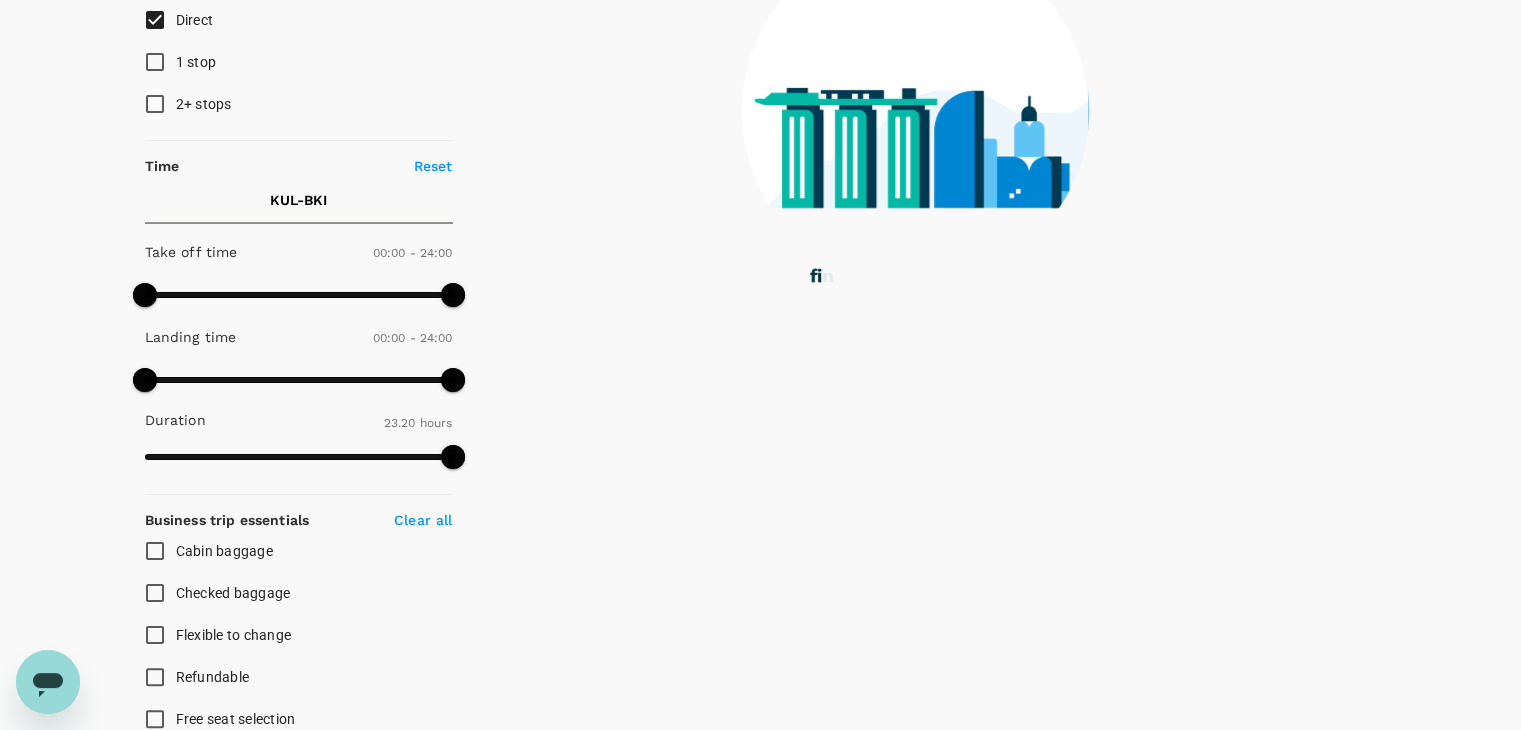 scroll, scrollTop: 0, scrollLeft: 0, axis: both 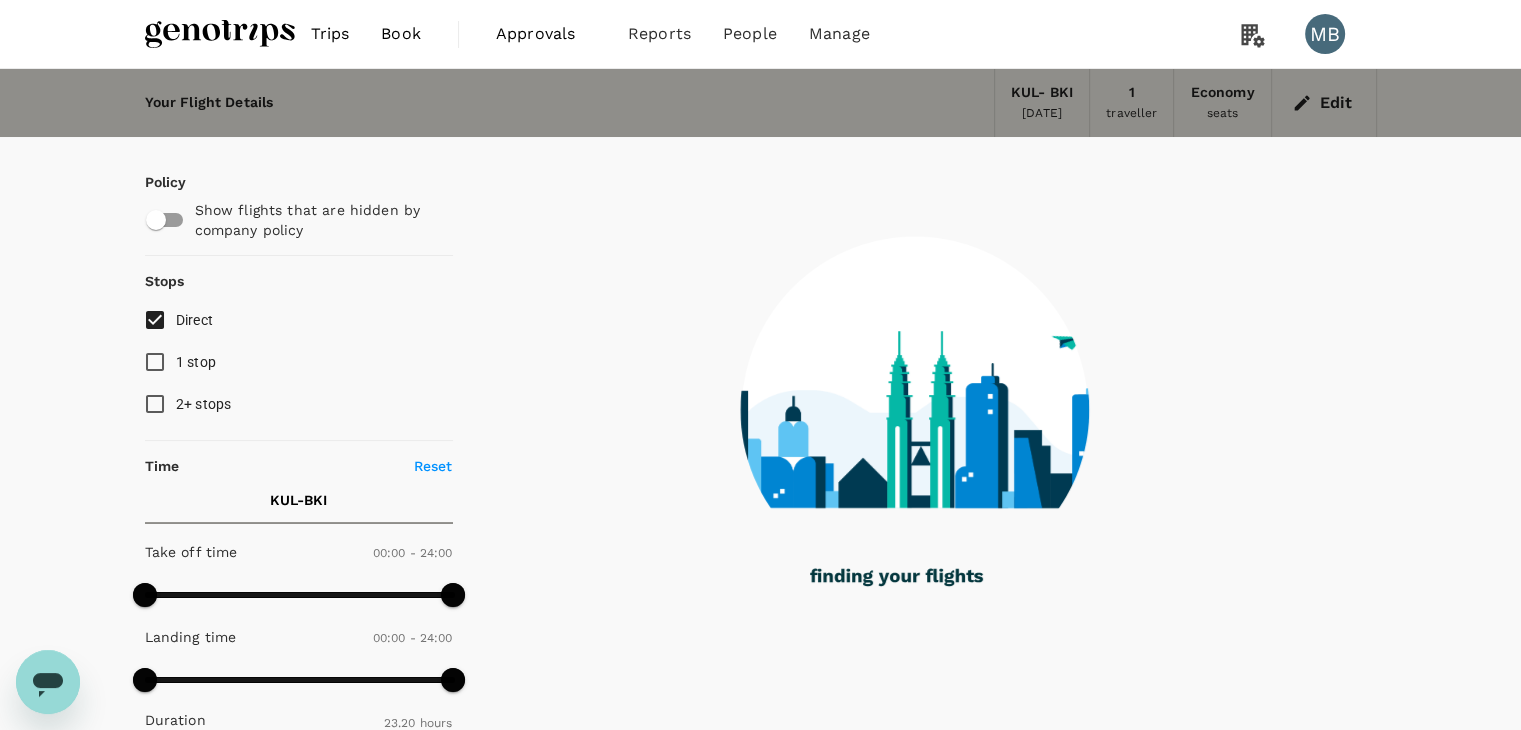 type on "1575" 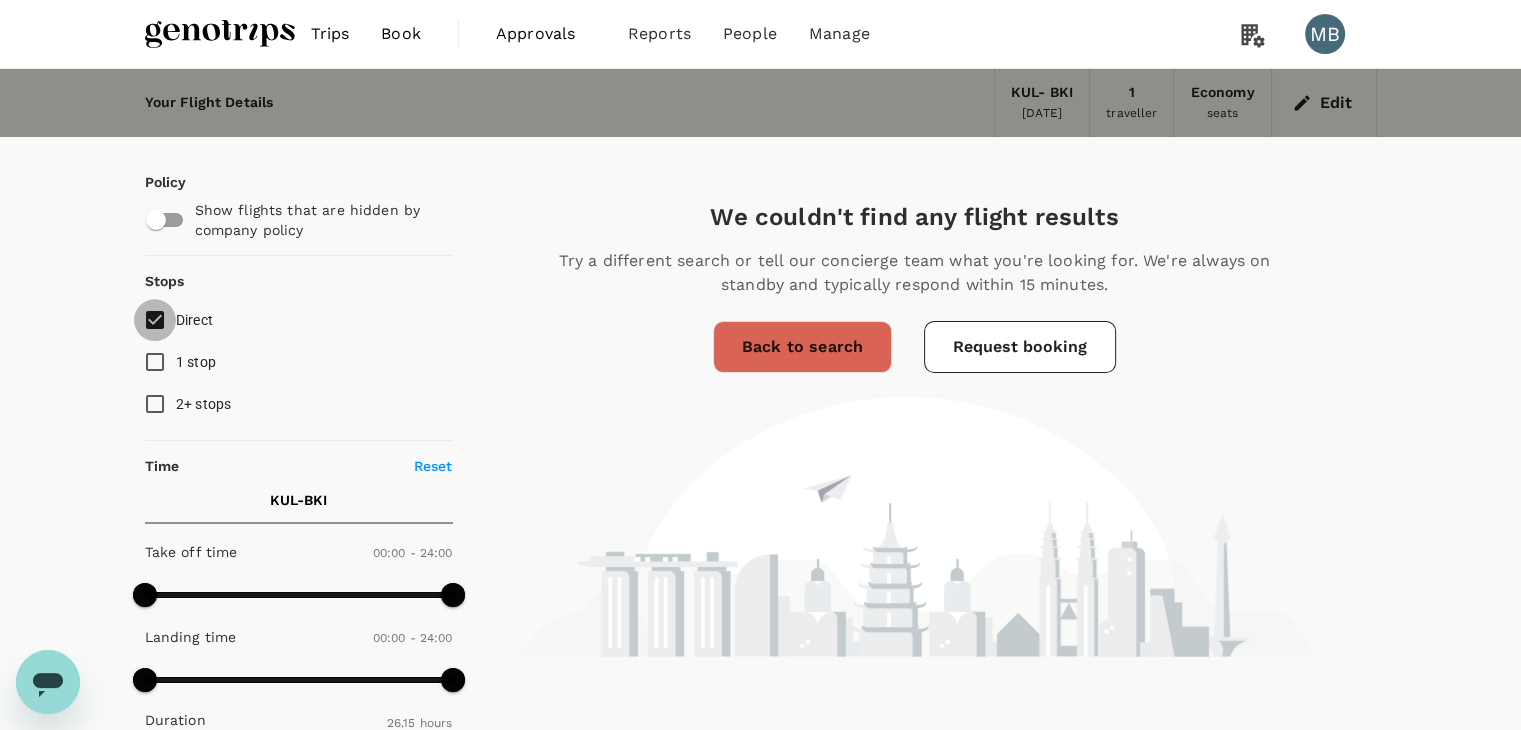 click on "Direct" at bounding box center (155, 320) 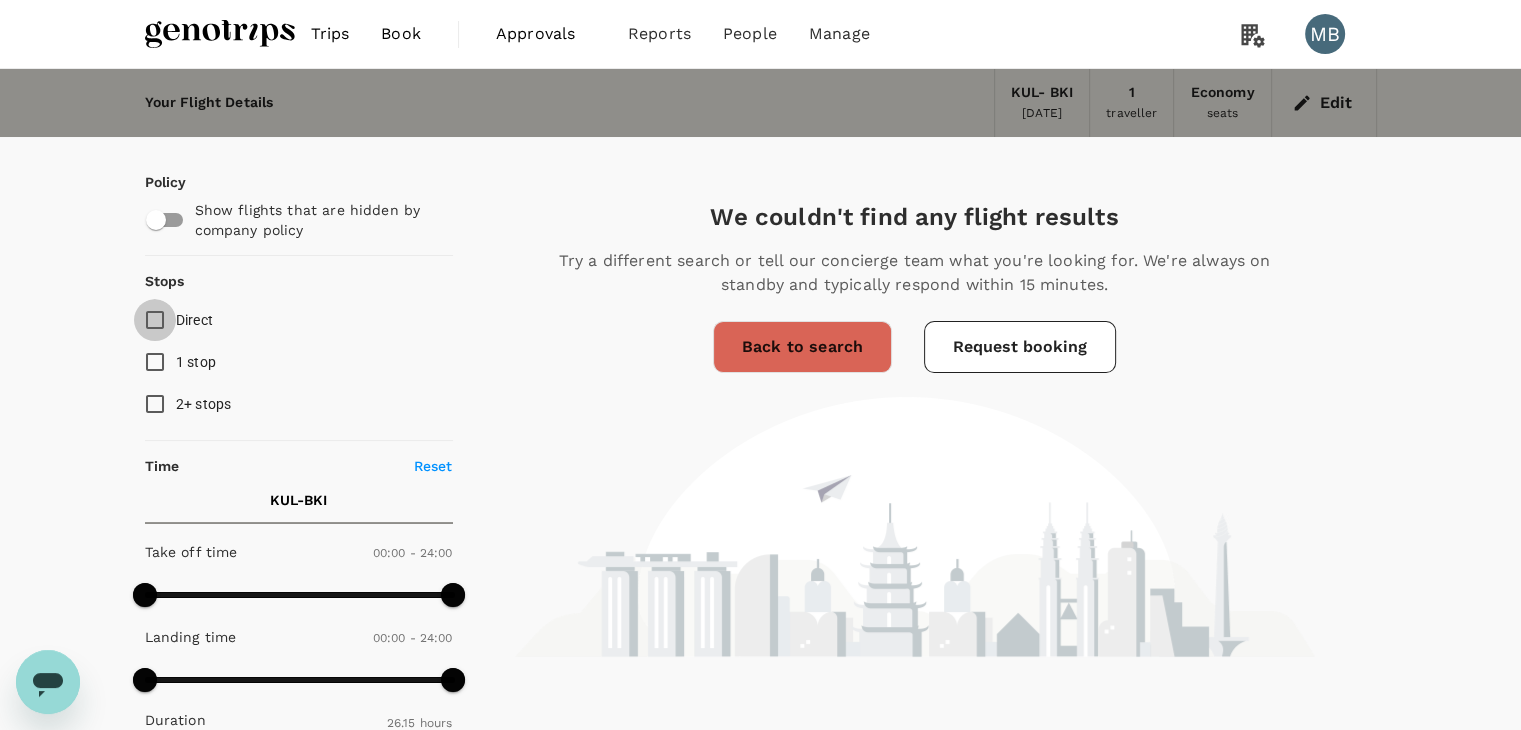click on "Direct" at bounding box center (155, 320) 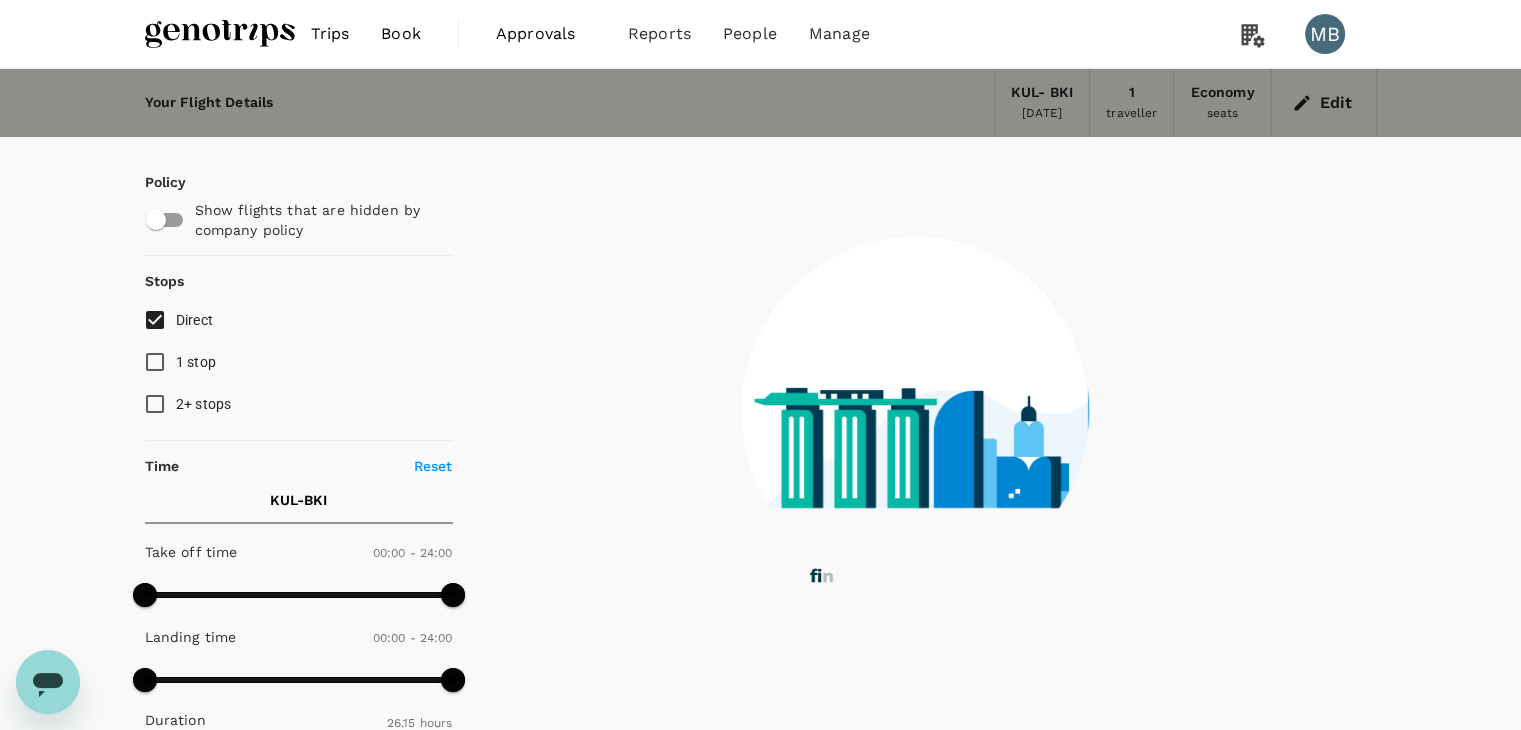 click at bounding box center [220, 34] 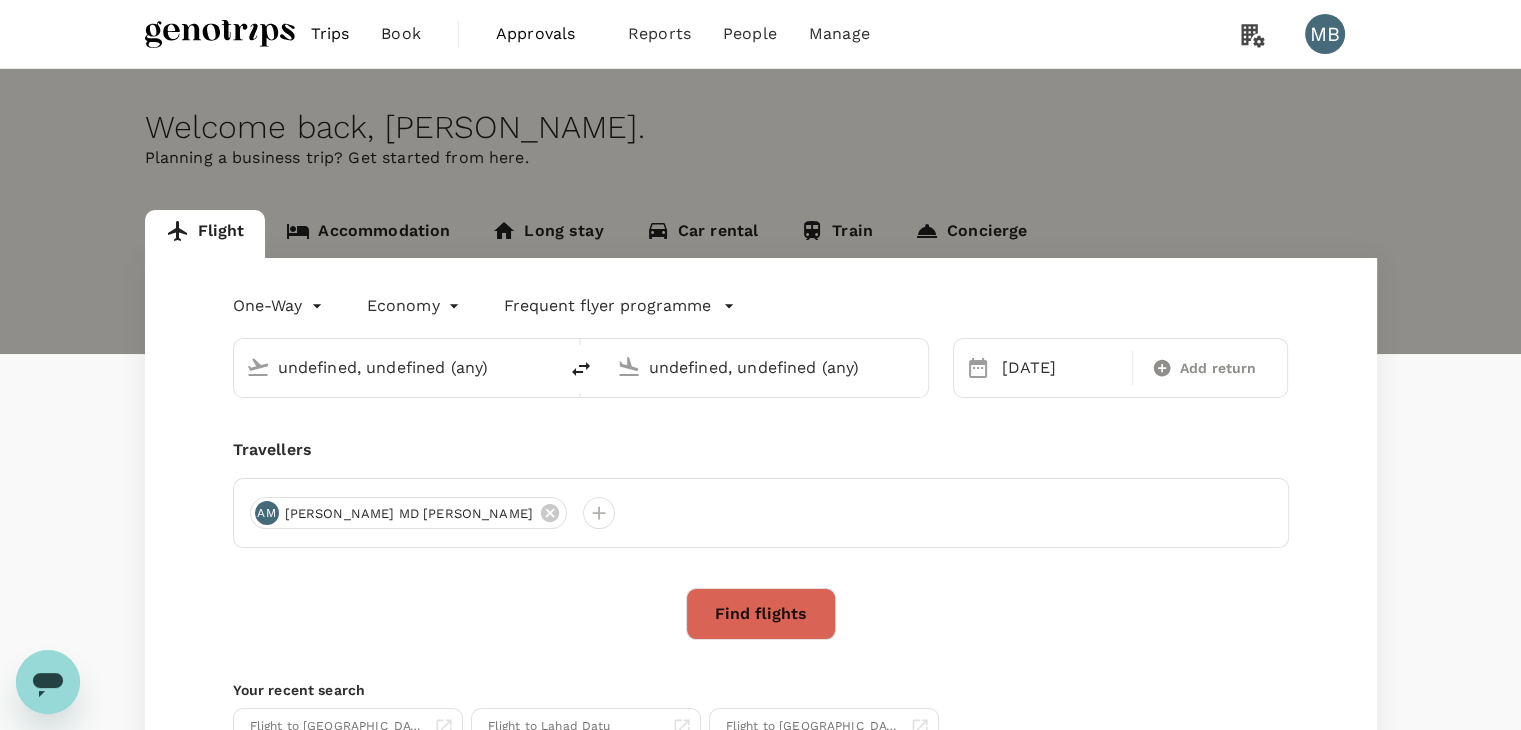 type on "Kuala Lumpur Intl (KUL)" 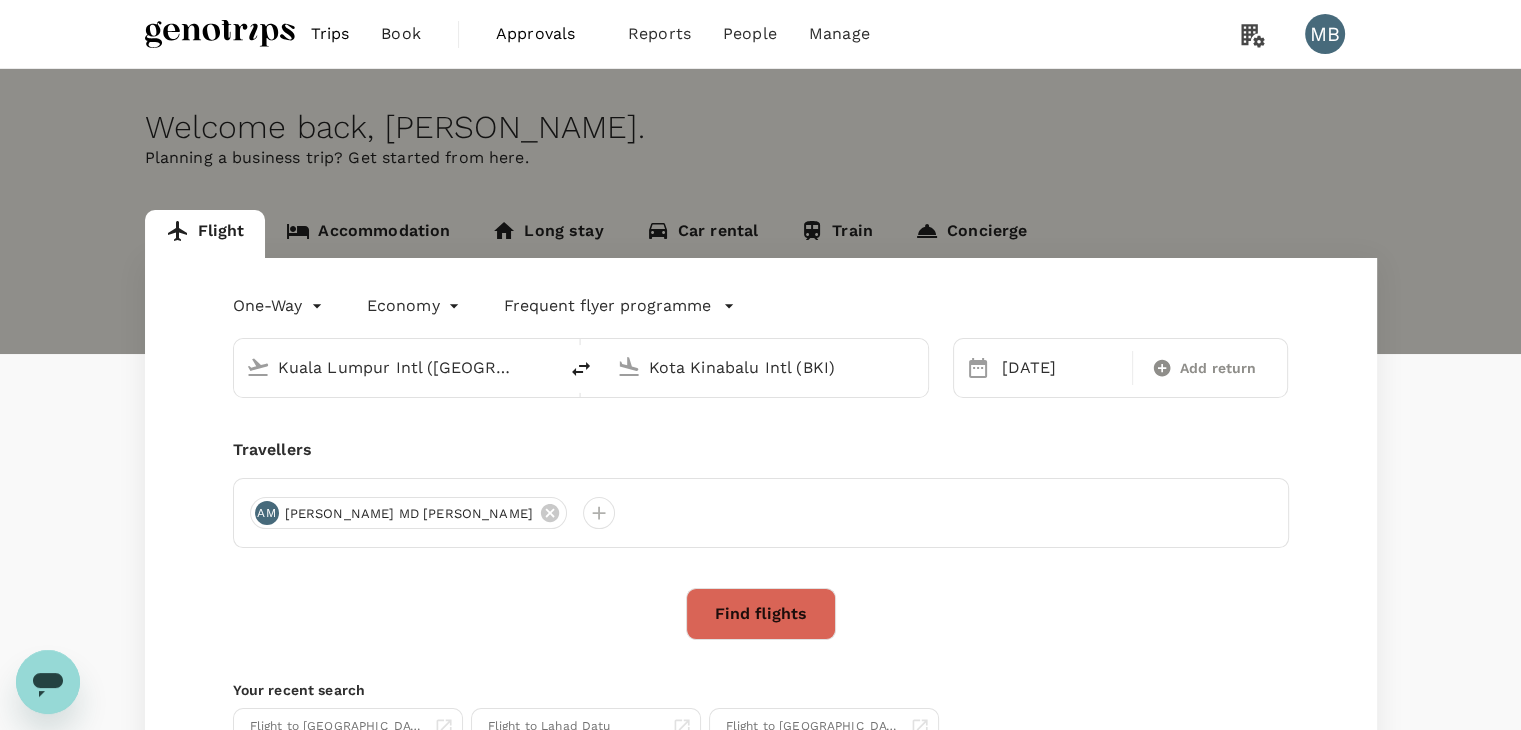 type 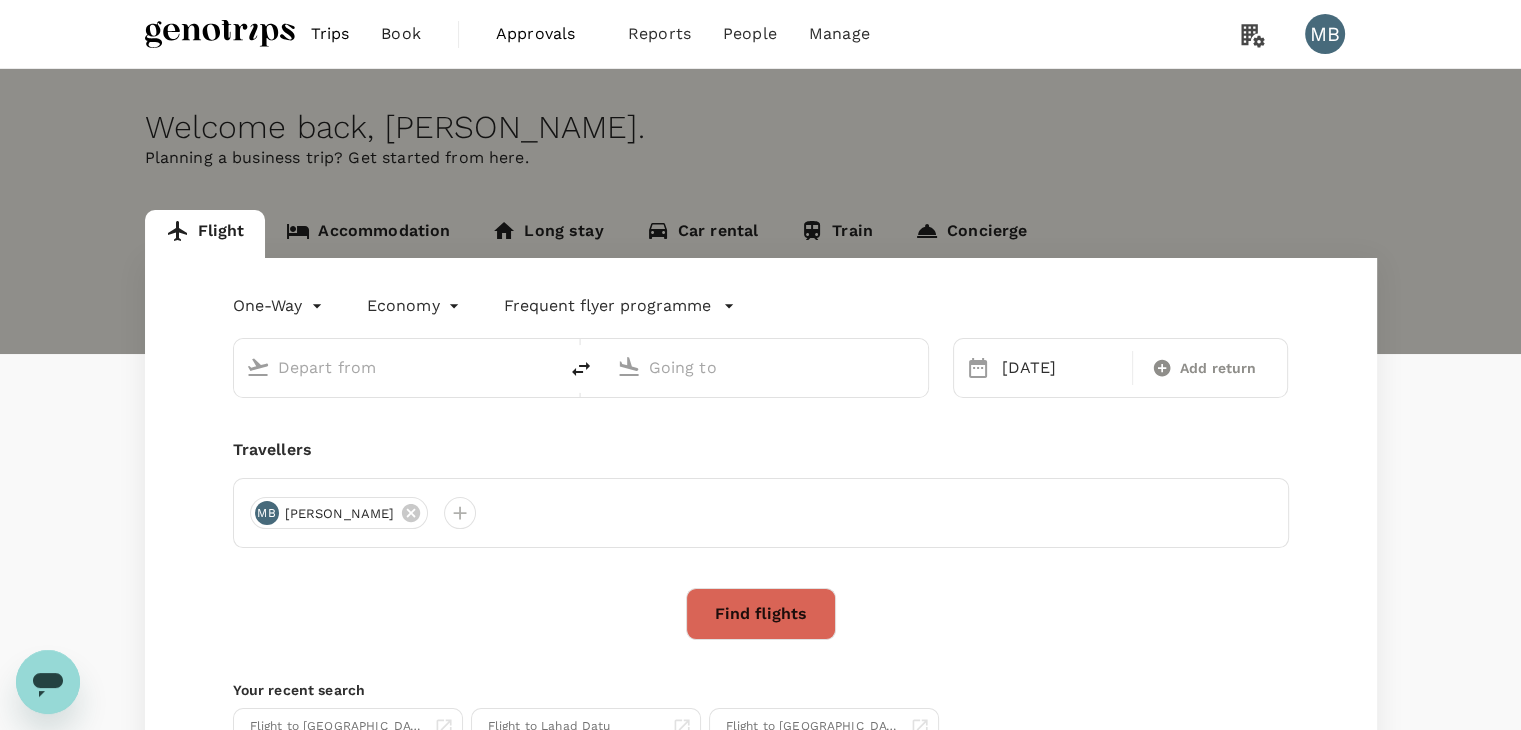 type on "Kuala Lumpur Intl (KUL)" 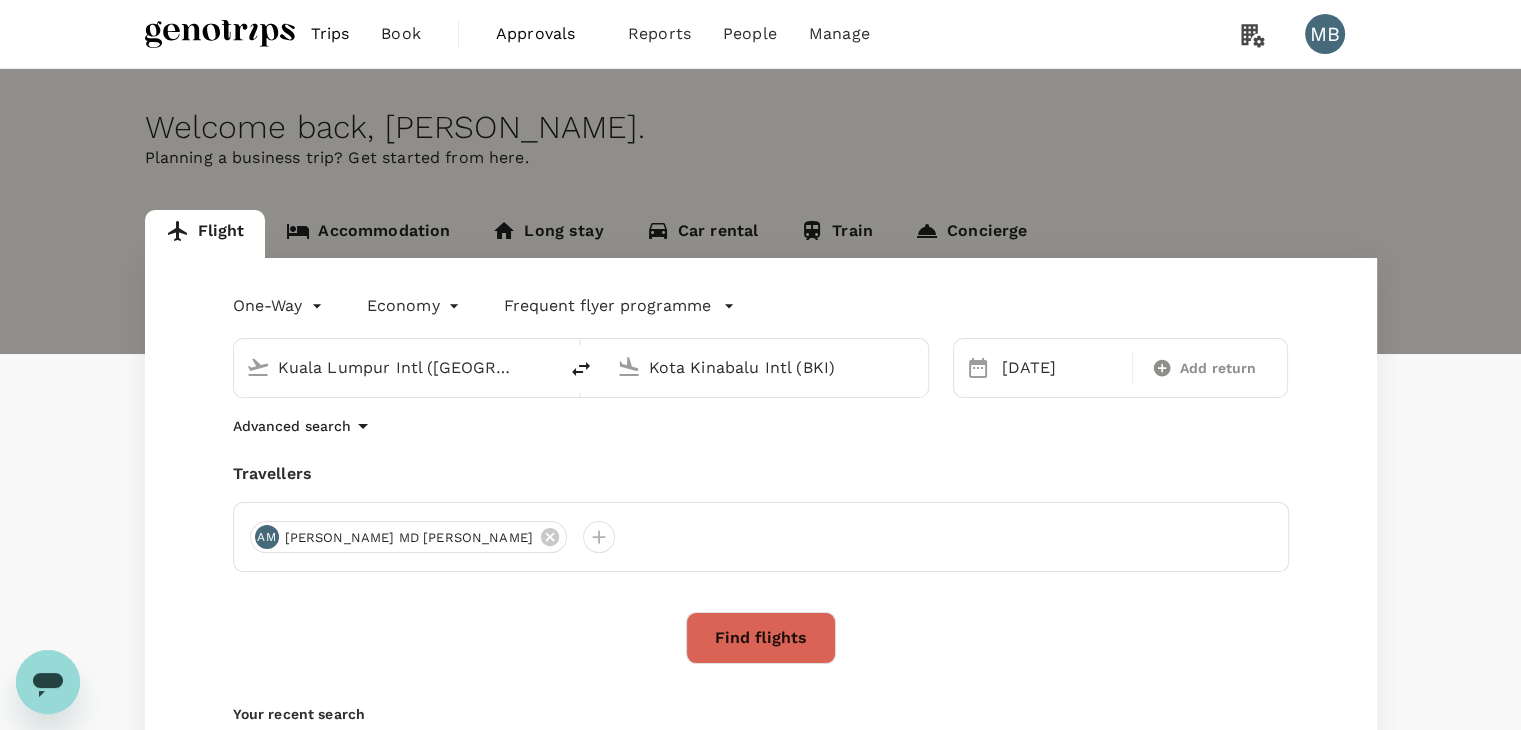 type 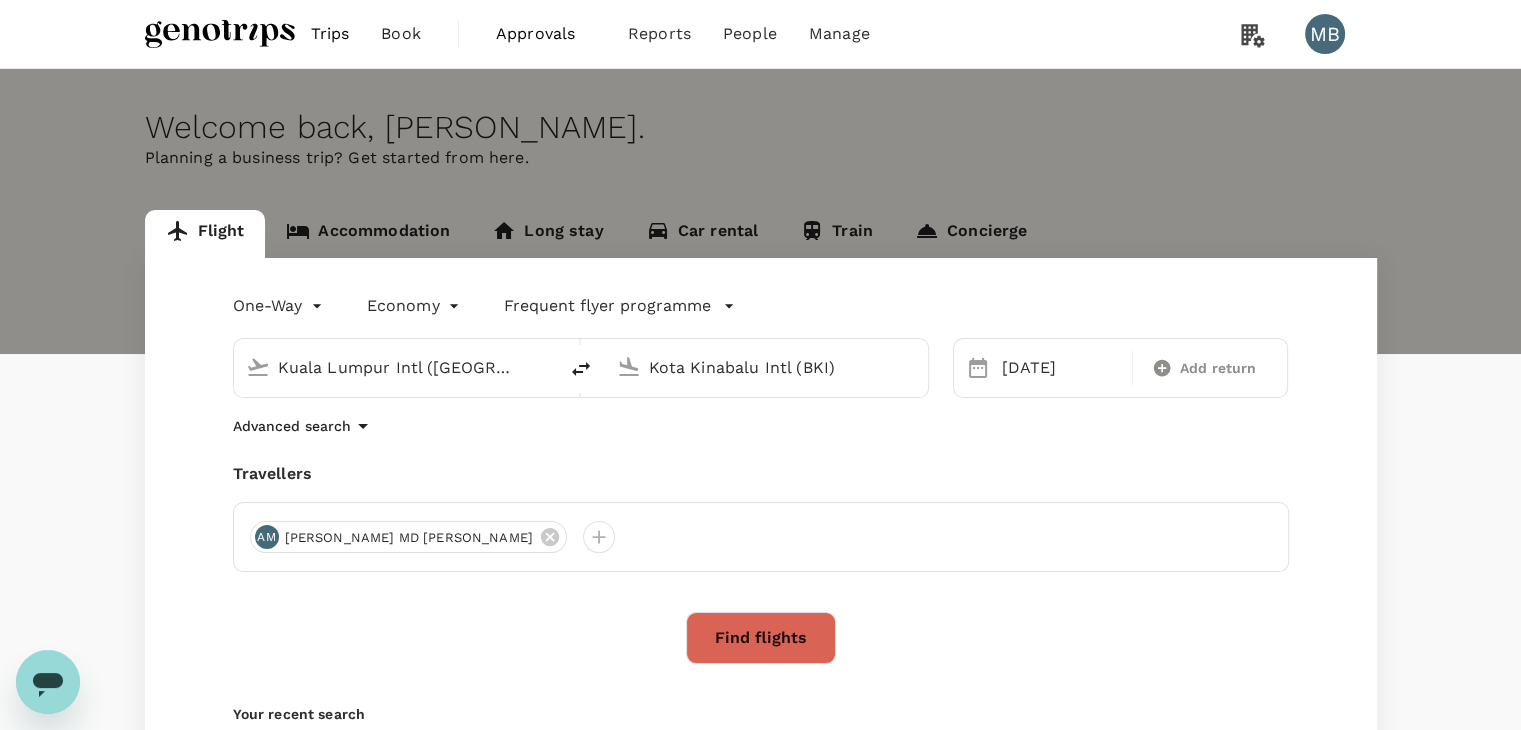 type 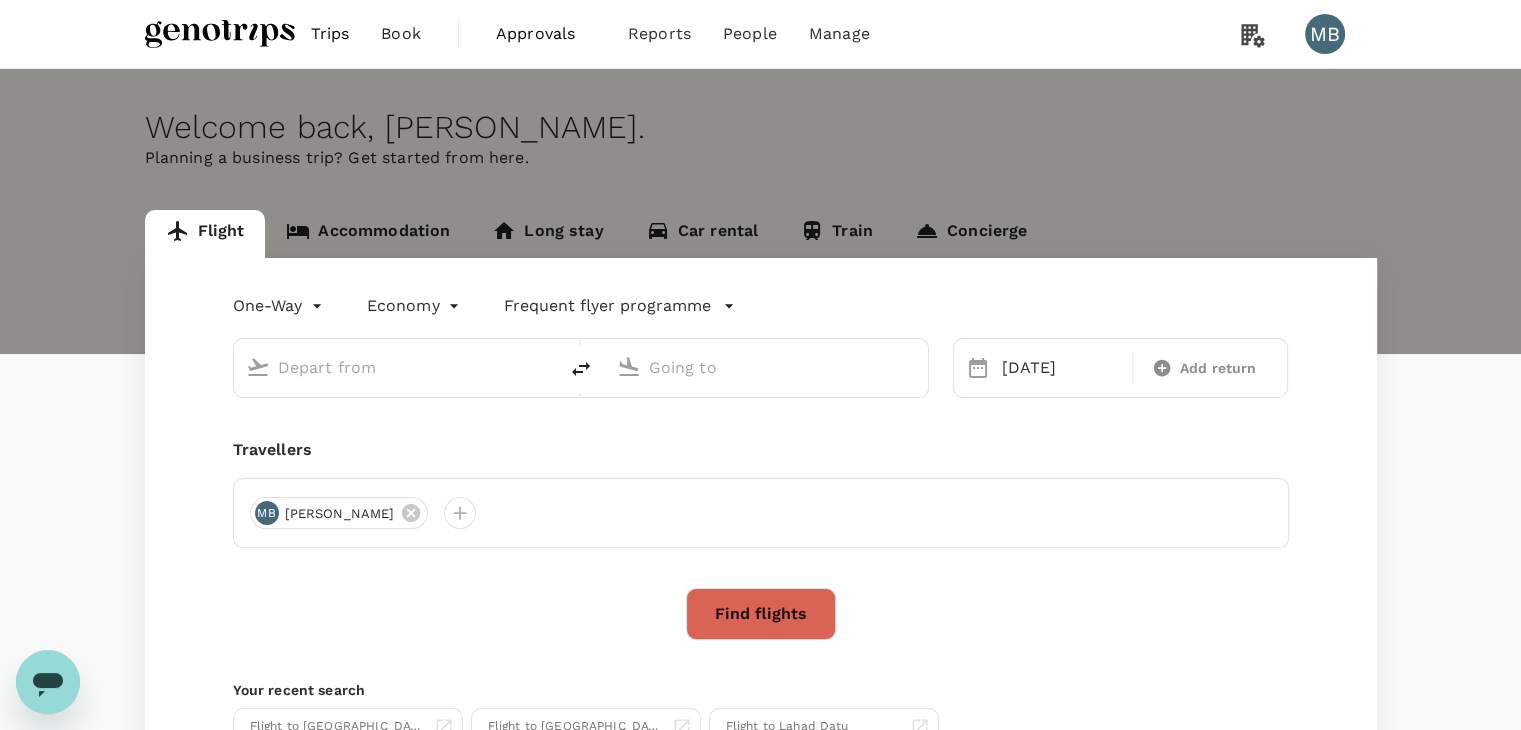 type on "Kuala Lumpur Intl (KUL)" 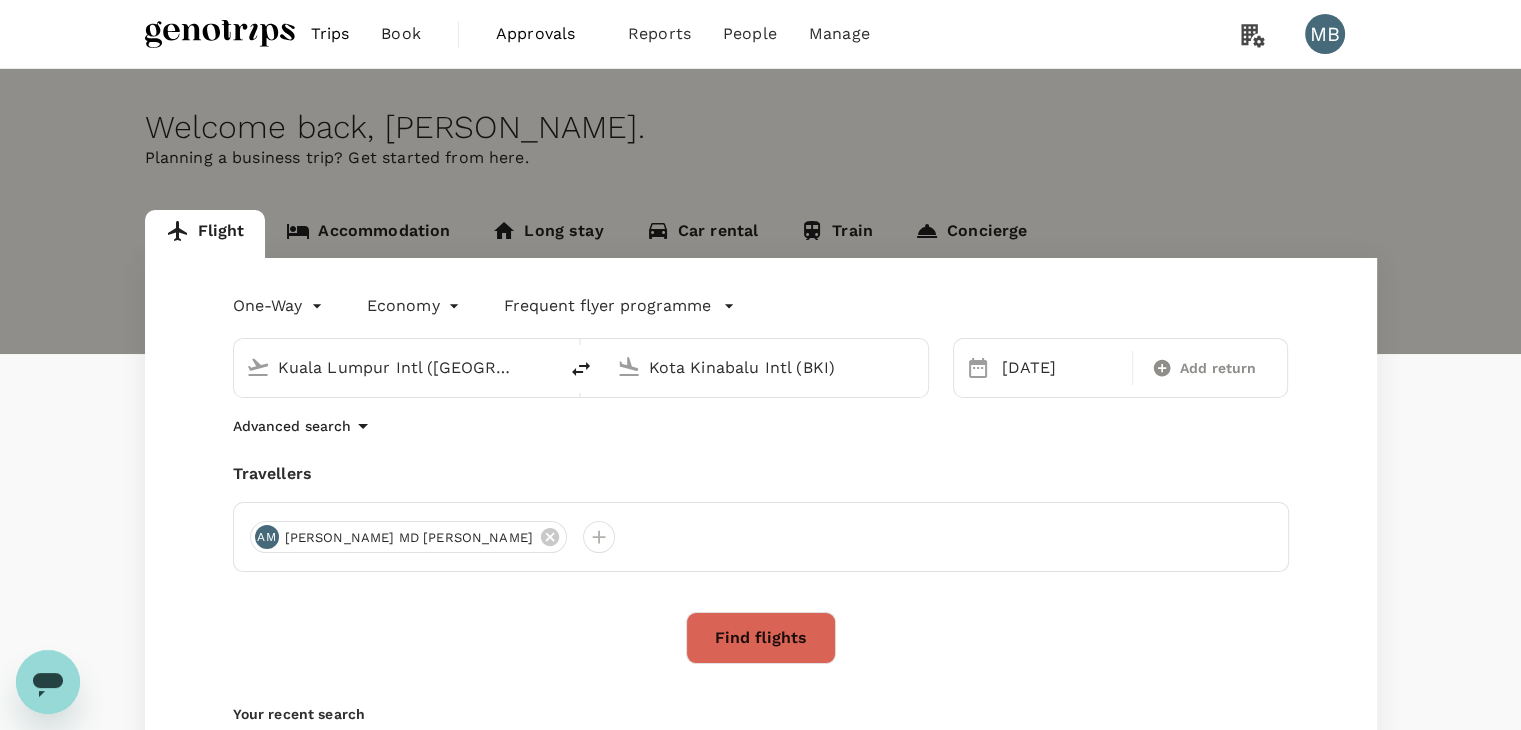 click on "Find flights" at bounding box center [761, 638] 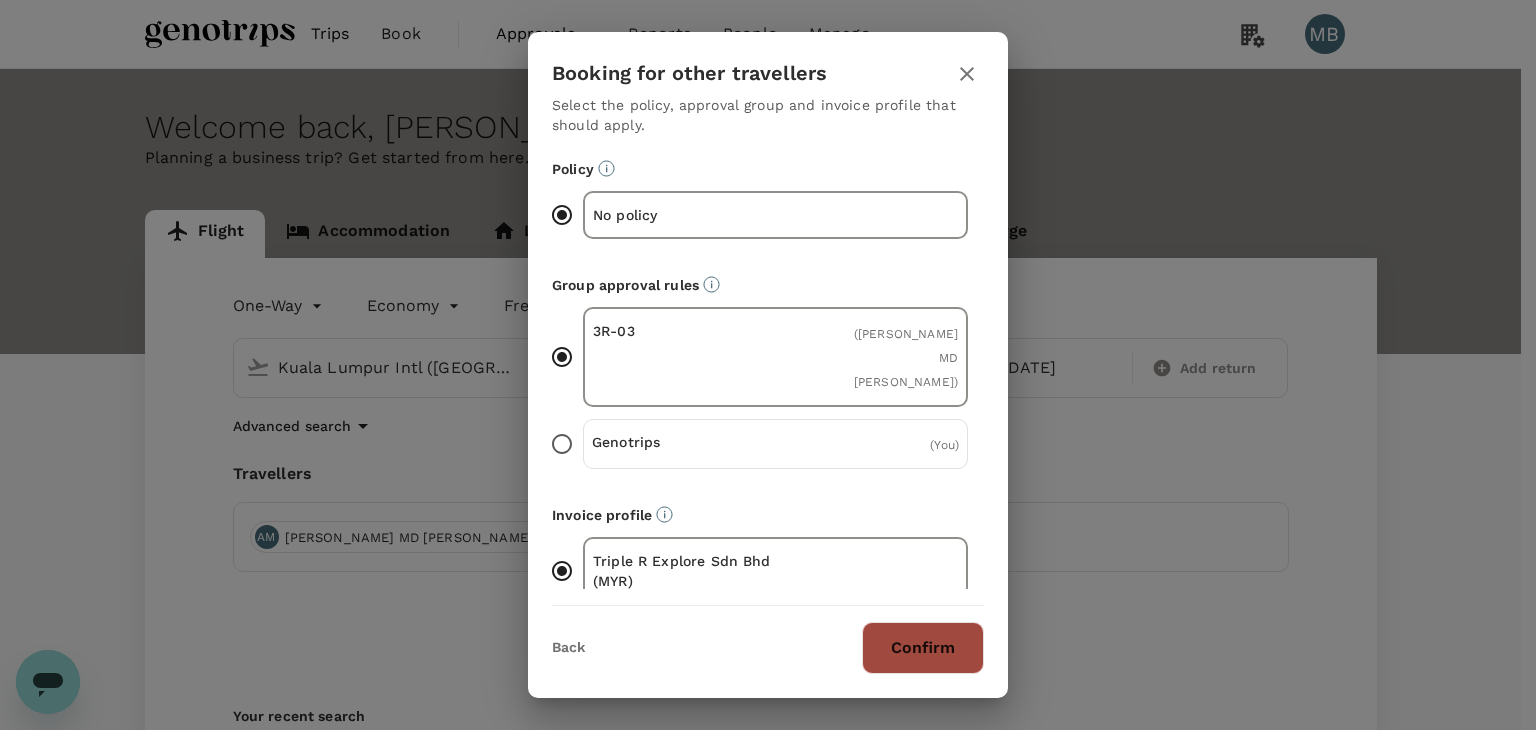 click on "Confirm" at bounding box center (923, 648) 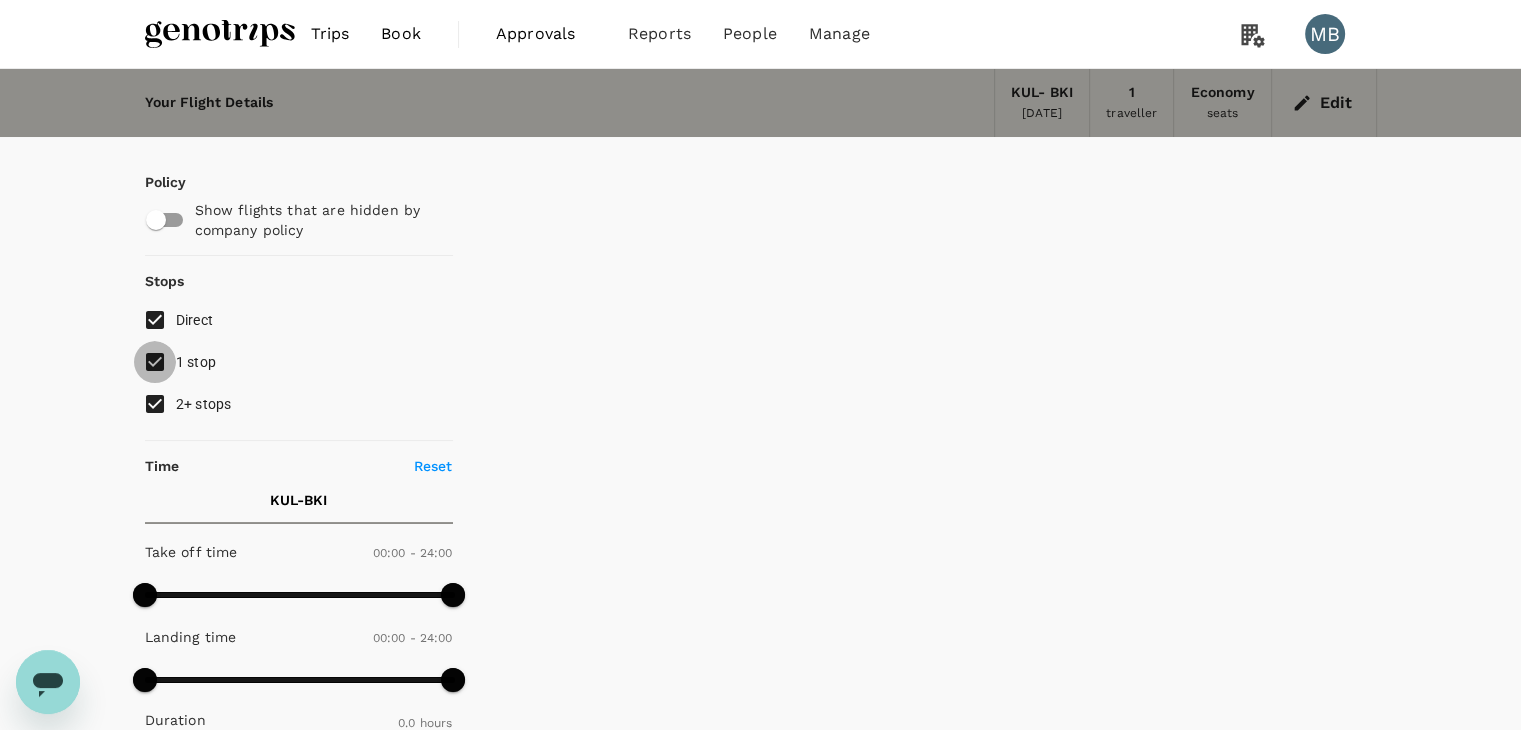 click on "1 stop" at bounding box center (155, 362) 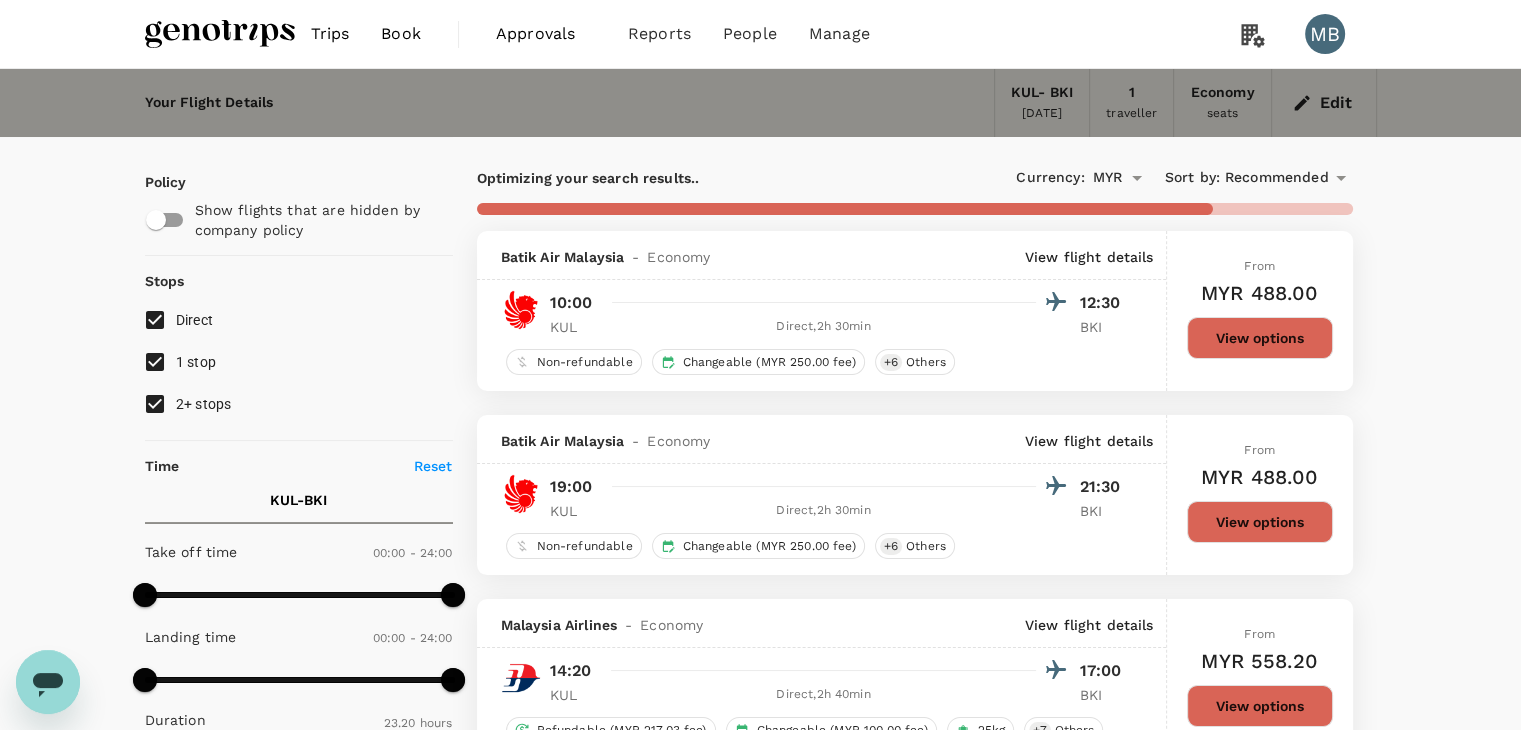 click on "1 stop" at bounding box center [155, 362] 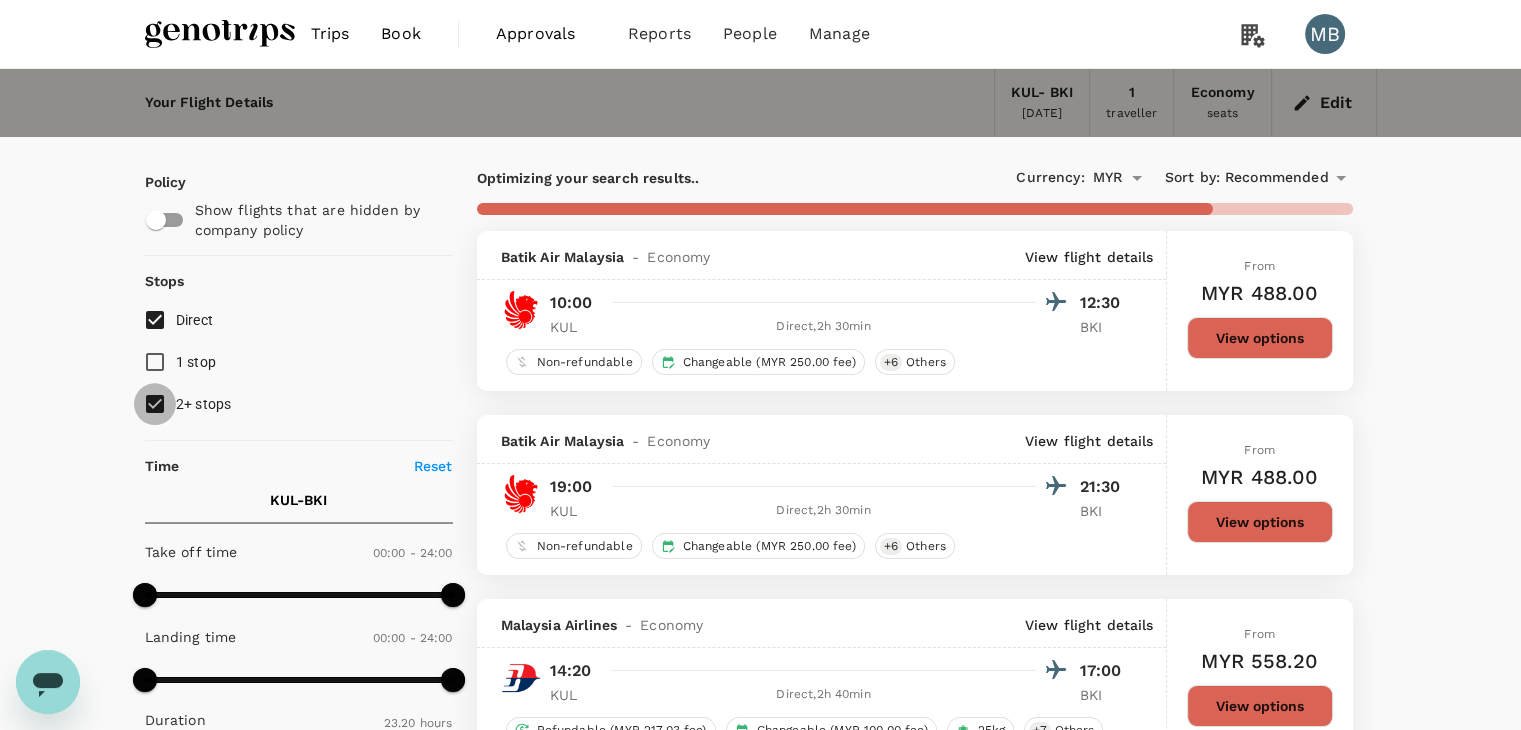 click on "2+ stops" at bounding box center (155, 404) 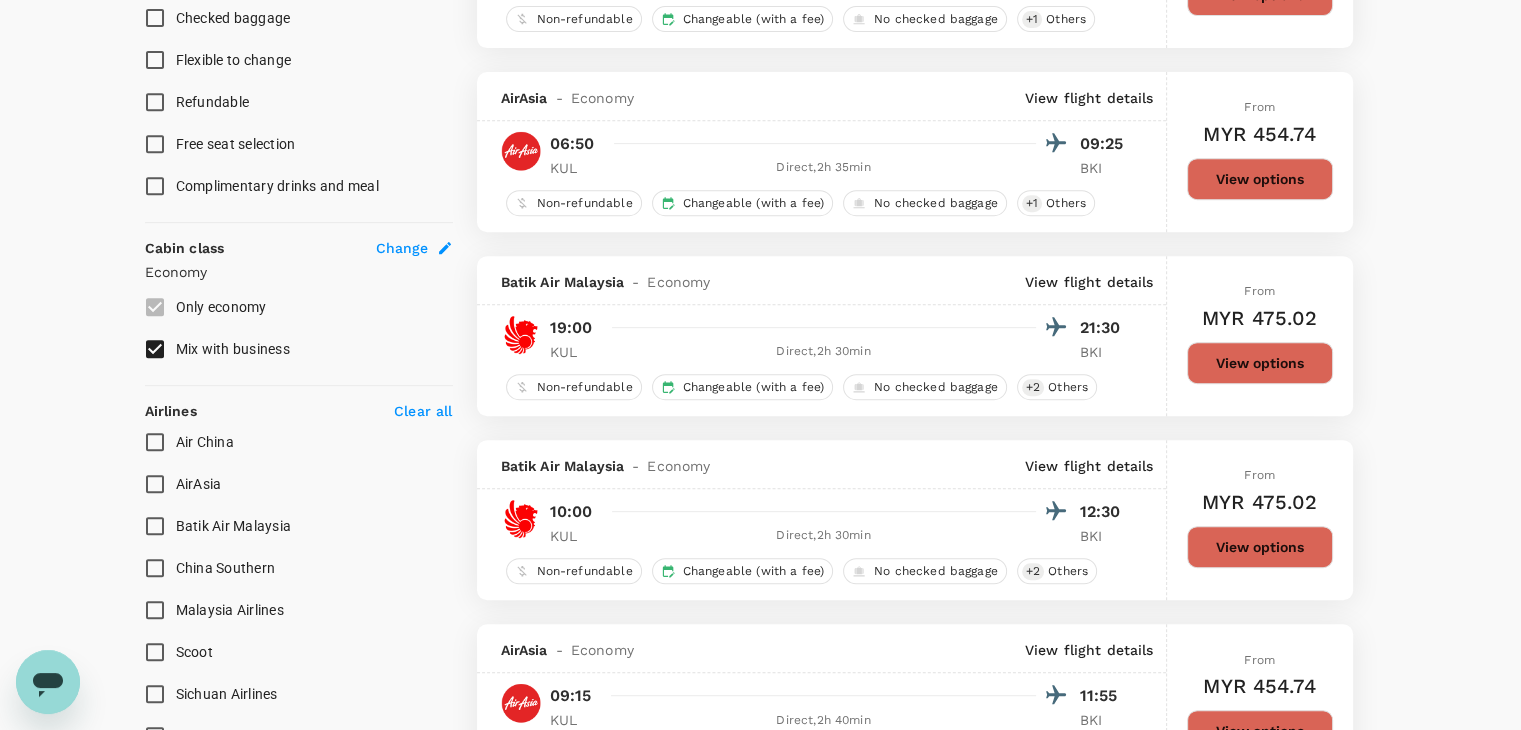 scroll, scrollTop: 900, scrollLeft: 0, axis: vertical 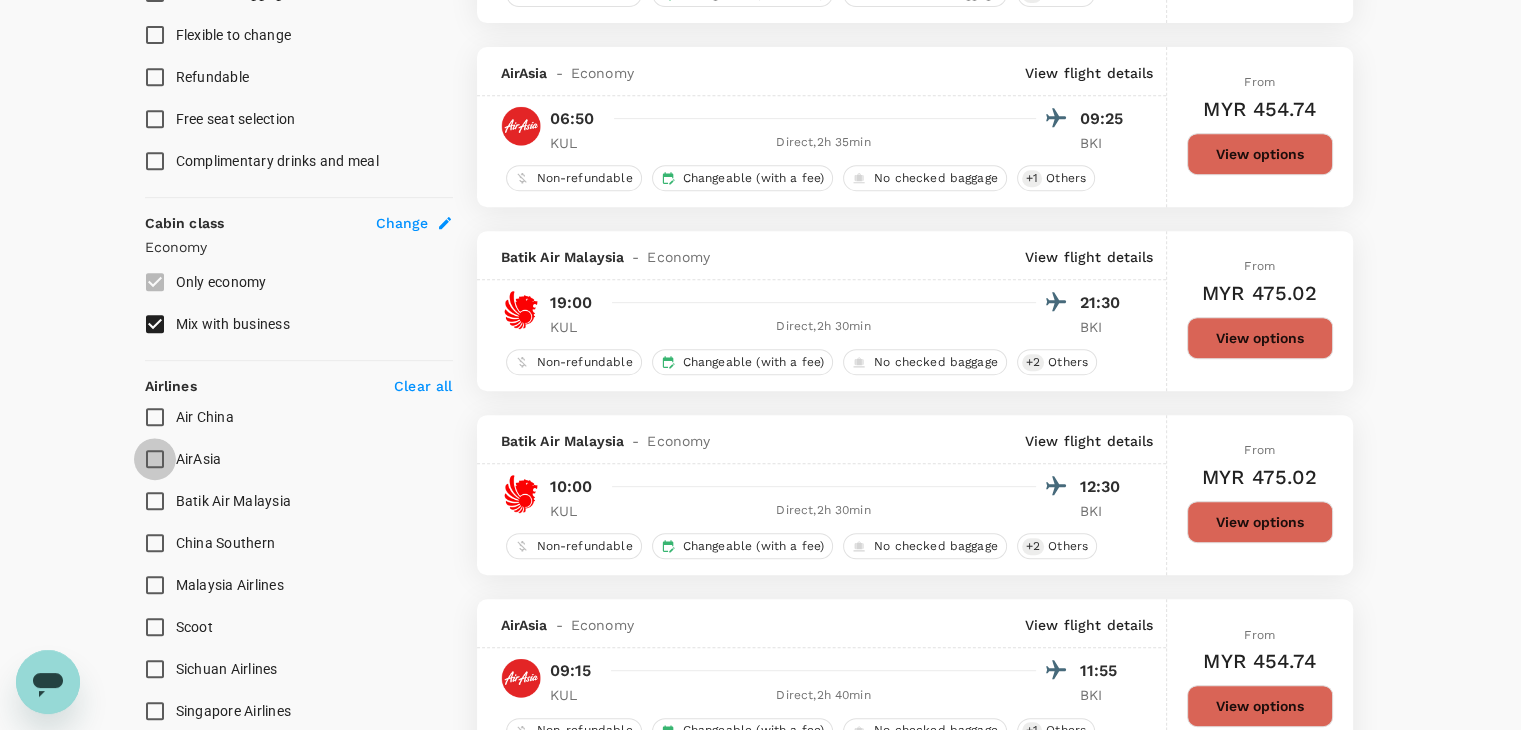 click on "AirAsia" at bounding box center (155, 459) 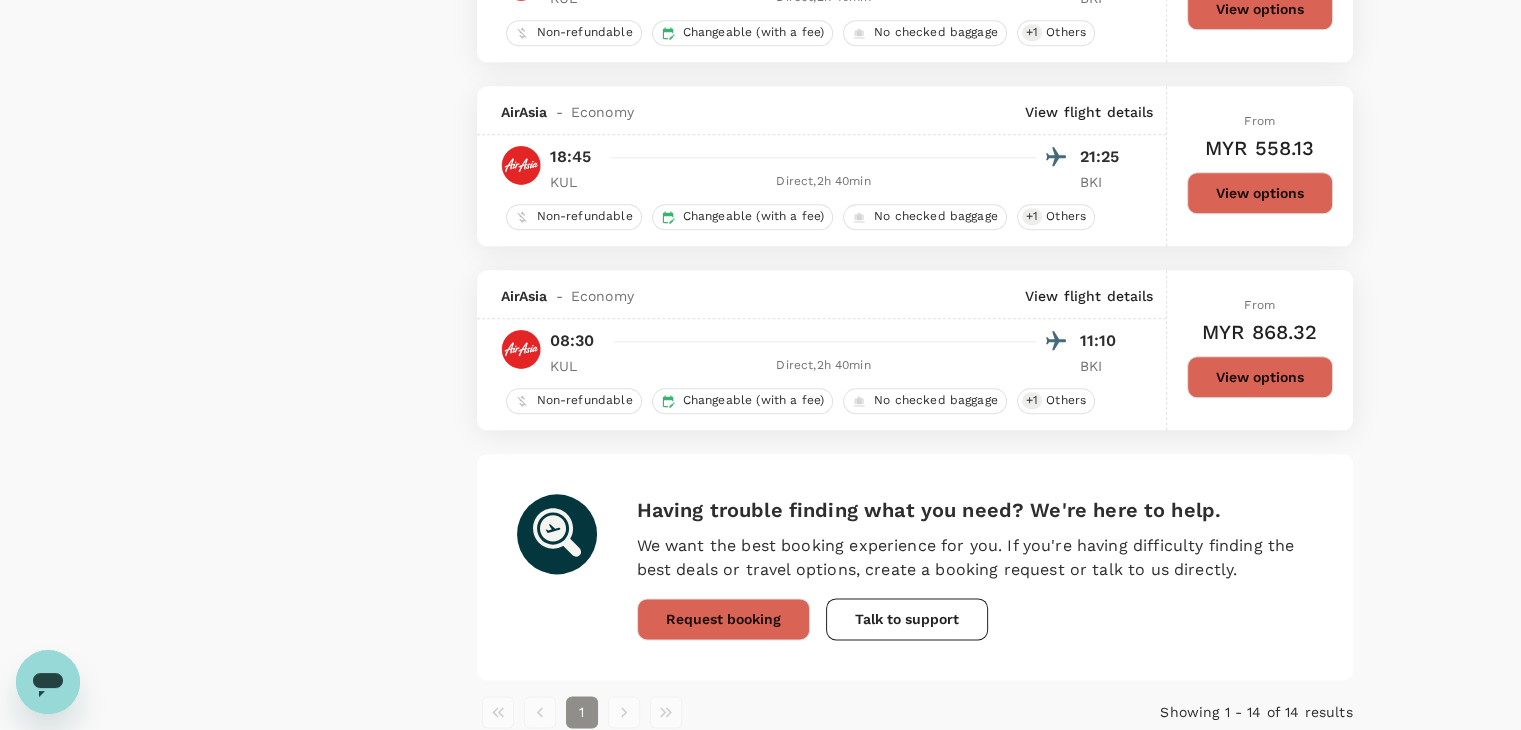 scroll, scrollTop: 2300, scrollLeft: 0, axis: vertical 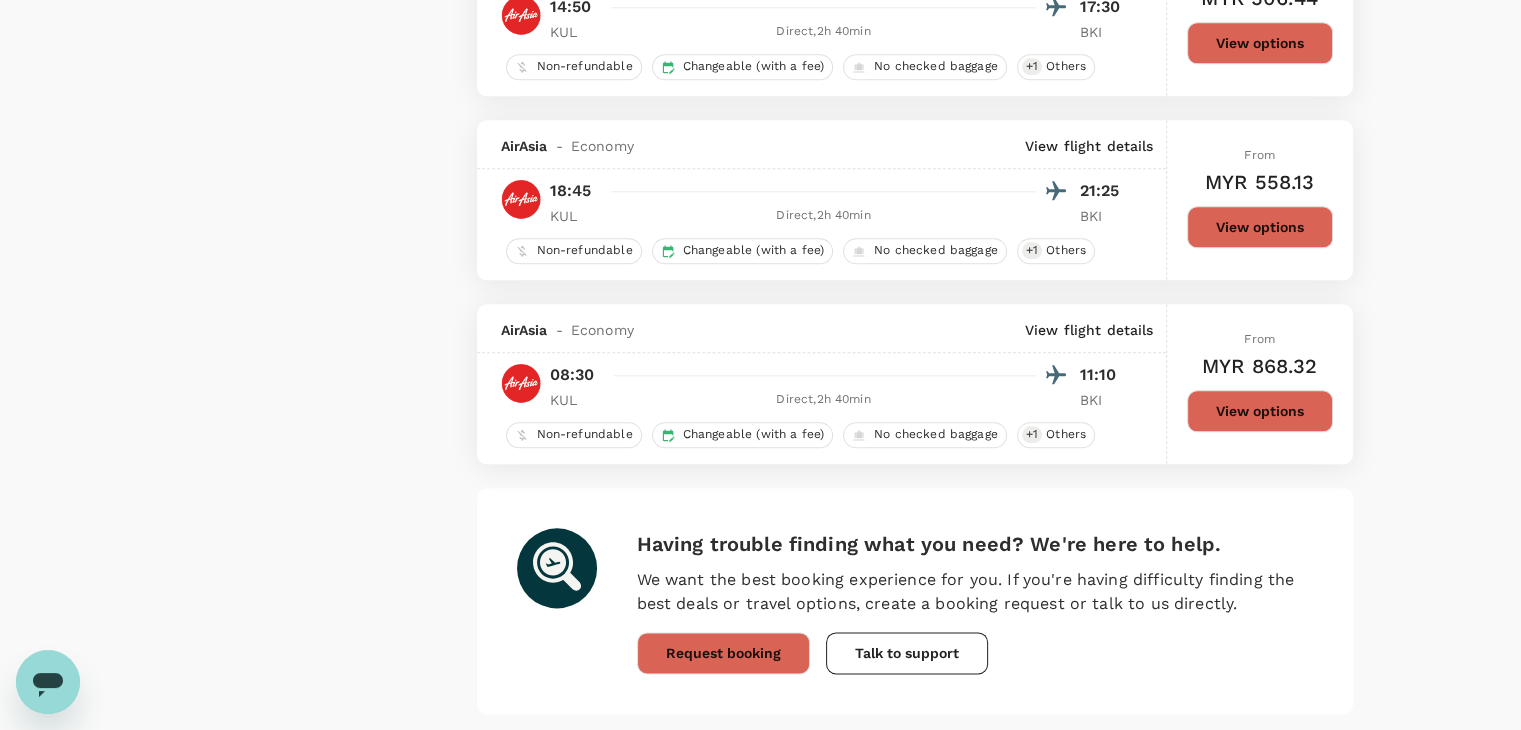 click on "View options" at bounding box center [1260, 411] 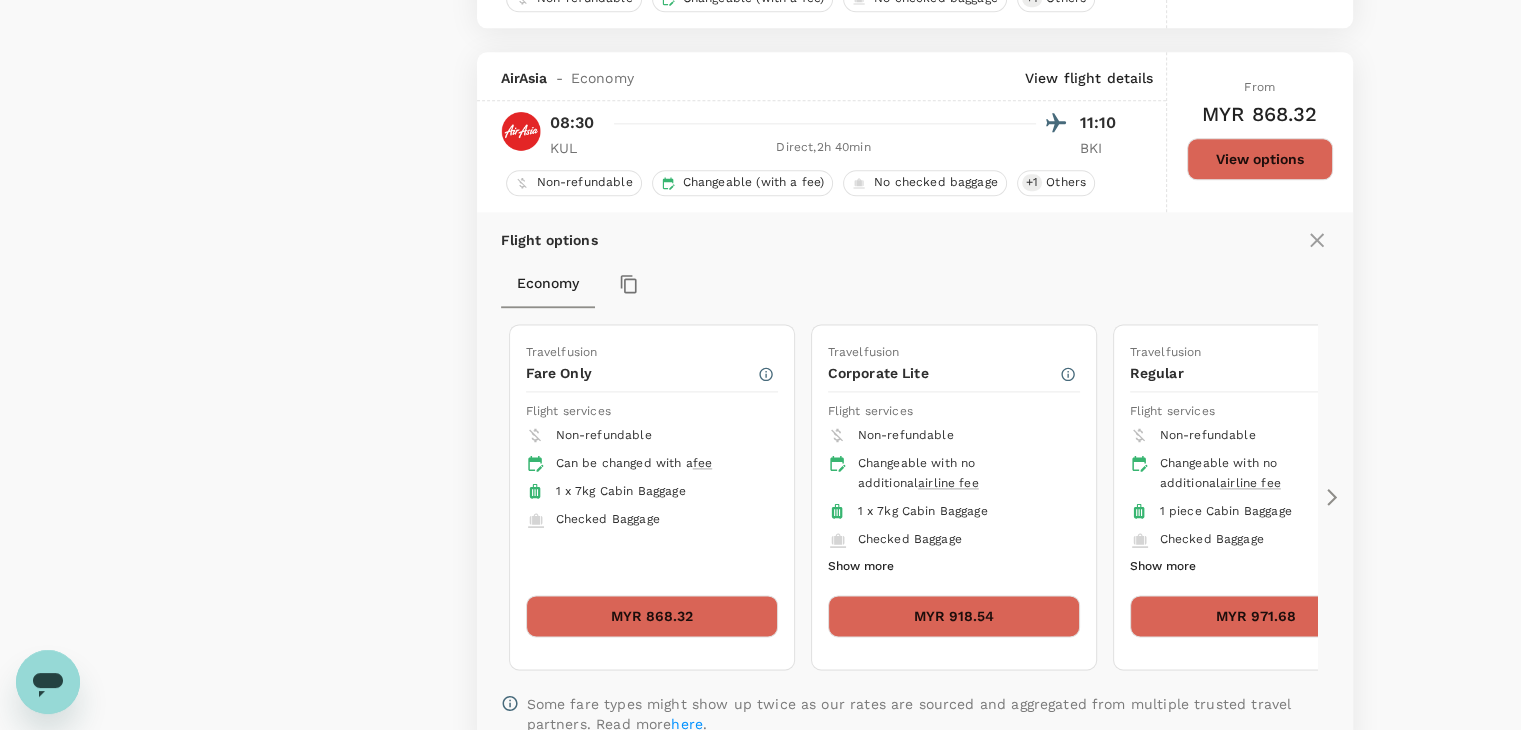 scroll, scrollTop: 2603, scrollLeft: 0, axis: vertical 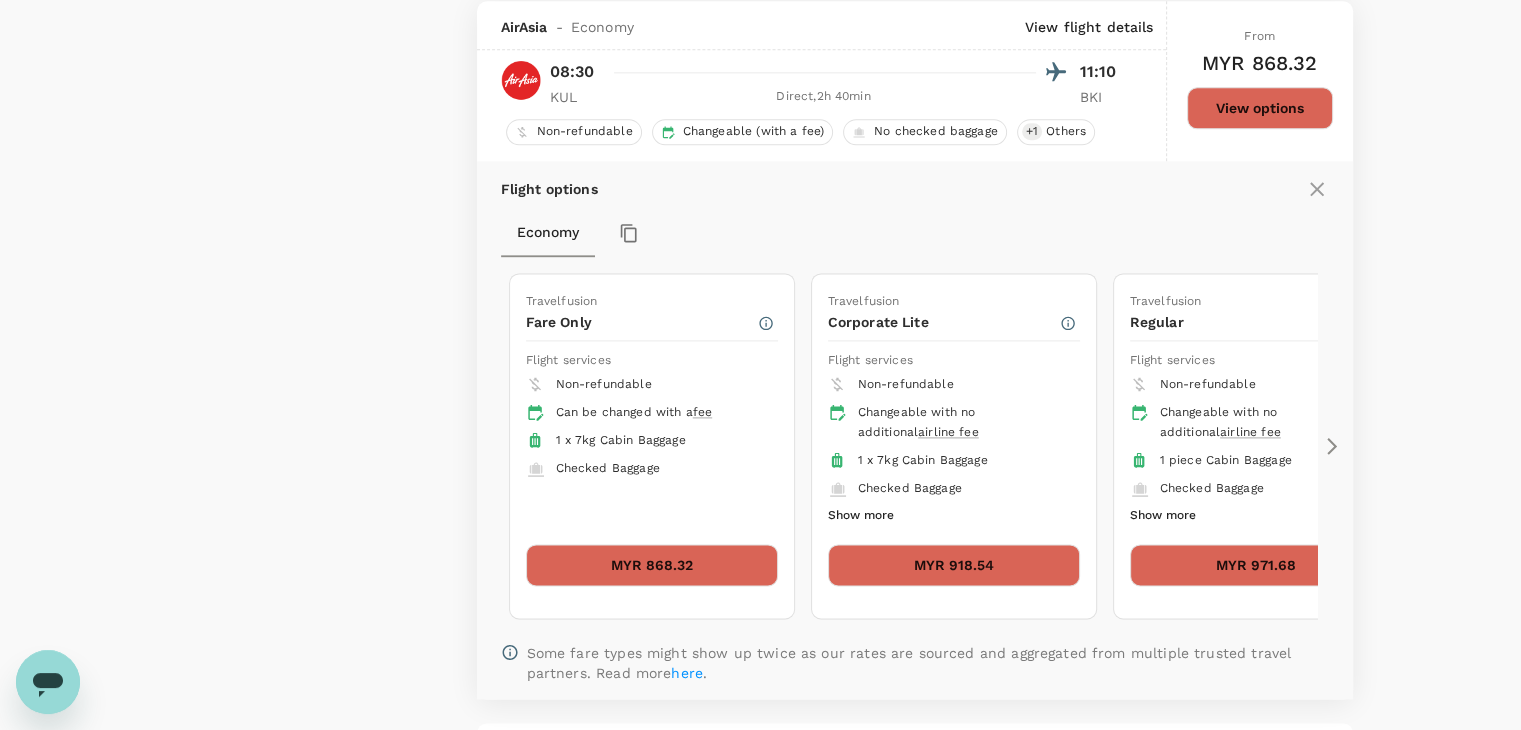 click 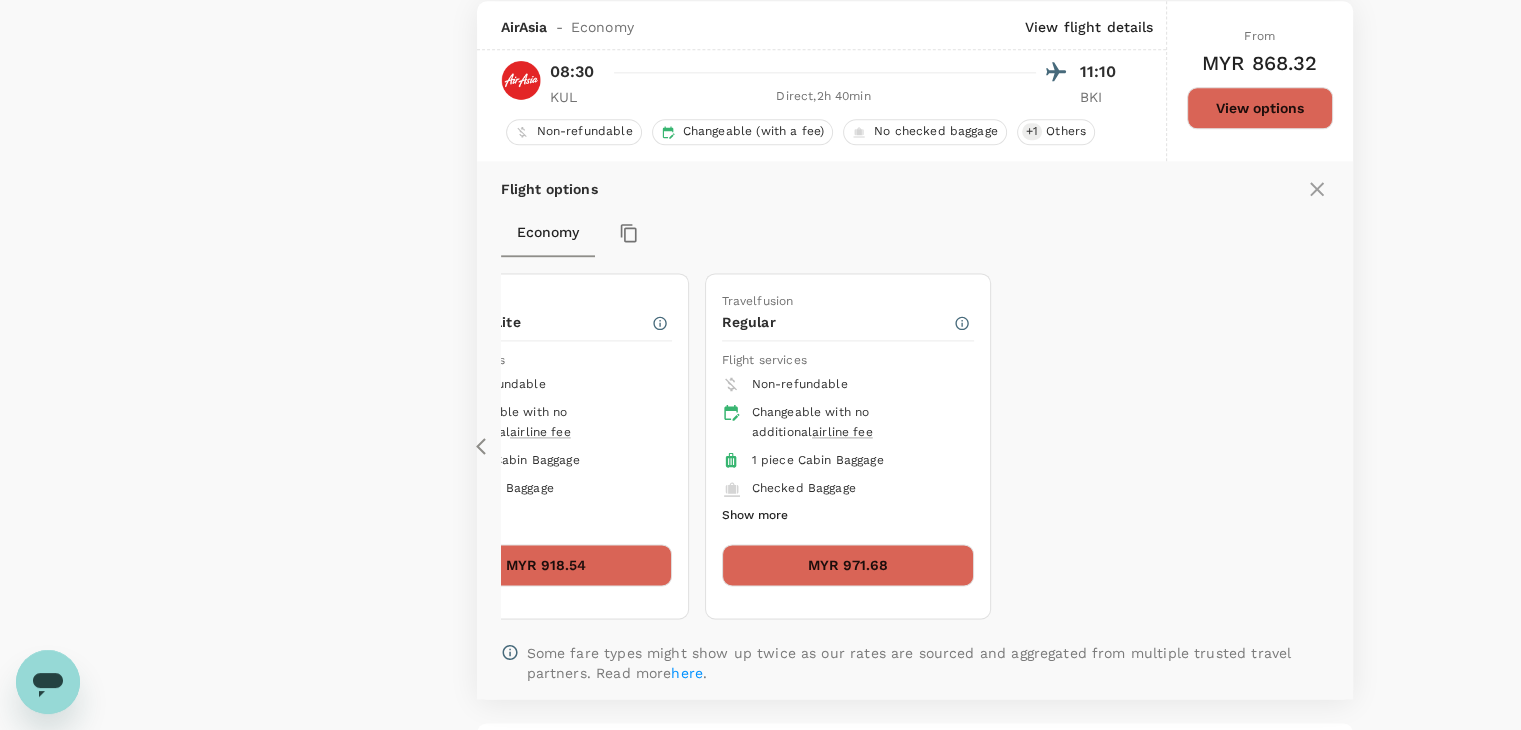 click 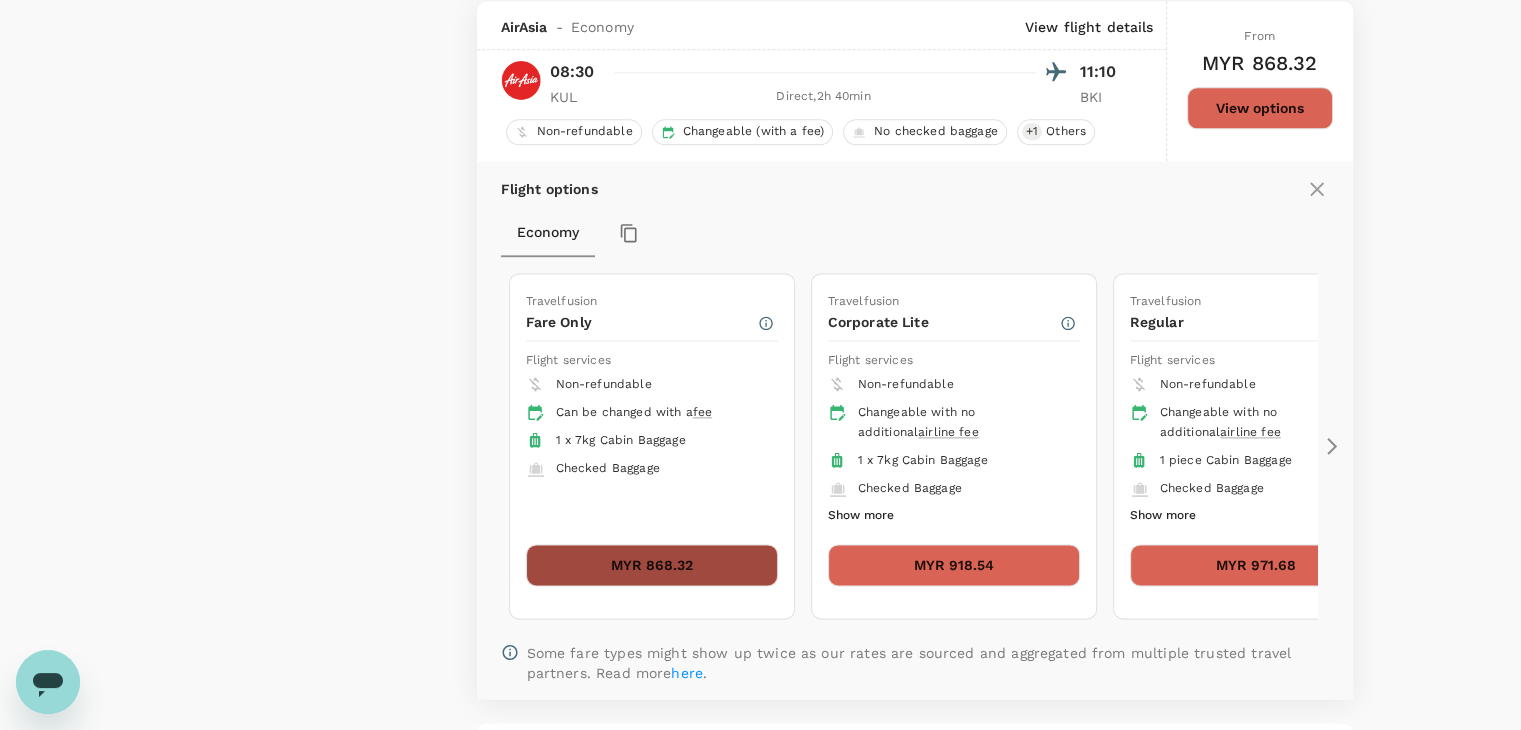click on "MYR 868.32" at bounding box center (652, 565) 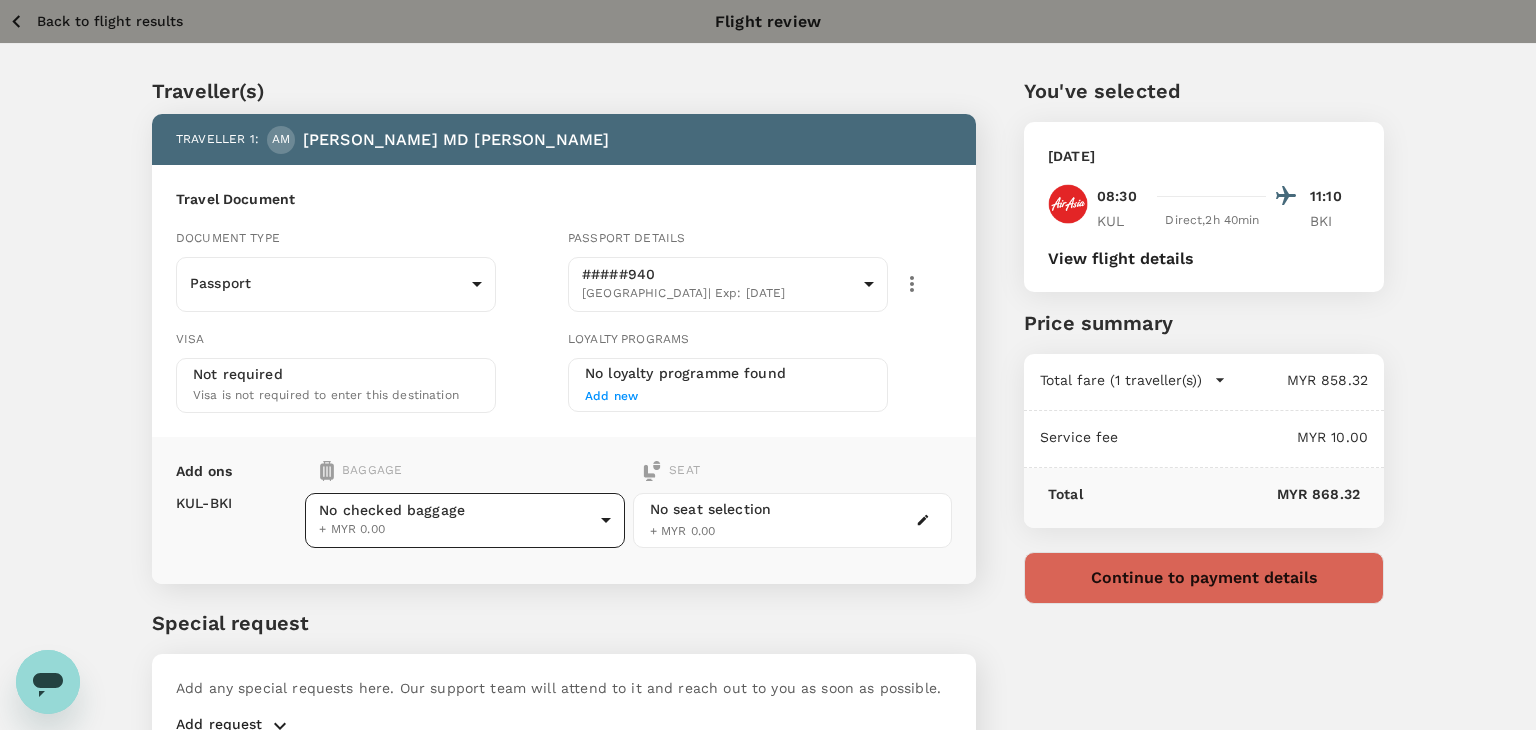 click on "Back to flight results Flight review Traveller(s) Traveller   1 : AM AHMAD   MD TANWEER Travel Document Document type Passport Passport ​ Passport details #####940 India  | Exp:   05 Sep 2032 108d506d-9771-4841-ad40-b3f13c4c8ba8 ​ Visa Not required Visa is not required to enter this destination Loyalty programs No loyalty programme found Add new Add ons Baggage Seat KUL  -  BKI No checked baggage + MYR 0.00 ​ No seat selection + MYR 0.00 Special request Add any special requests here. Our support team will attend to it and reach out to you as soon as possible. Add request You've selected Wednesday, 23 Jul 2025 08:30 11:10 KUL Direct ,  2h 40min BKI View flight details Price summary Total fare (1 traveller(s)) MYR 858.32 Air fare MYR 858.32 Baggage fee MYR 0.00 Seat fee MYR 0.00 Service fee MYR 10.00 Total MYR 868.32 Continue to payment details by TruTrip  ( 3.47.1   ) View details Edit Add new" at bounding box center (768, 419) 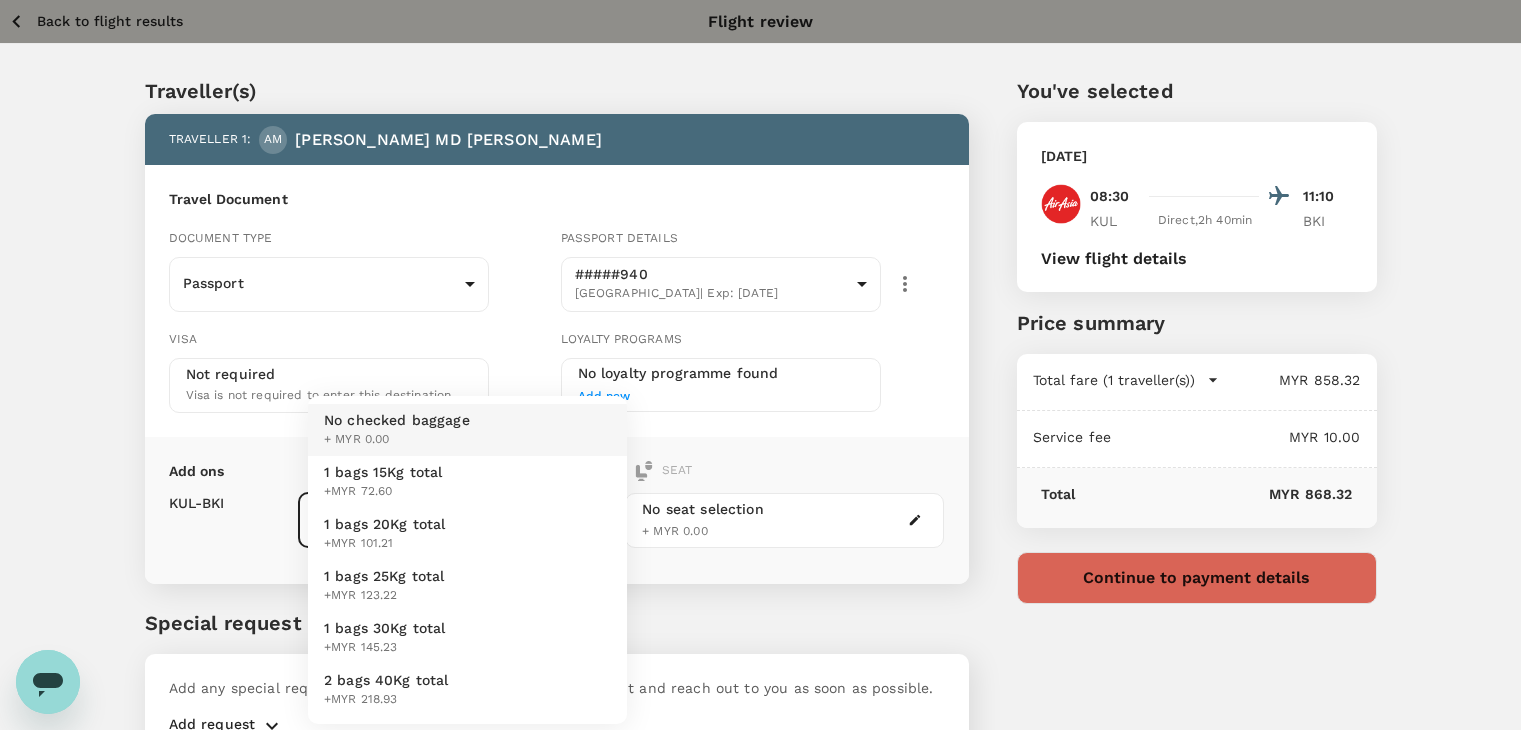 click on "1 bags 15Kg total +MYR 72.60" at bounding box center [467, 482] 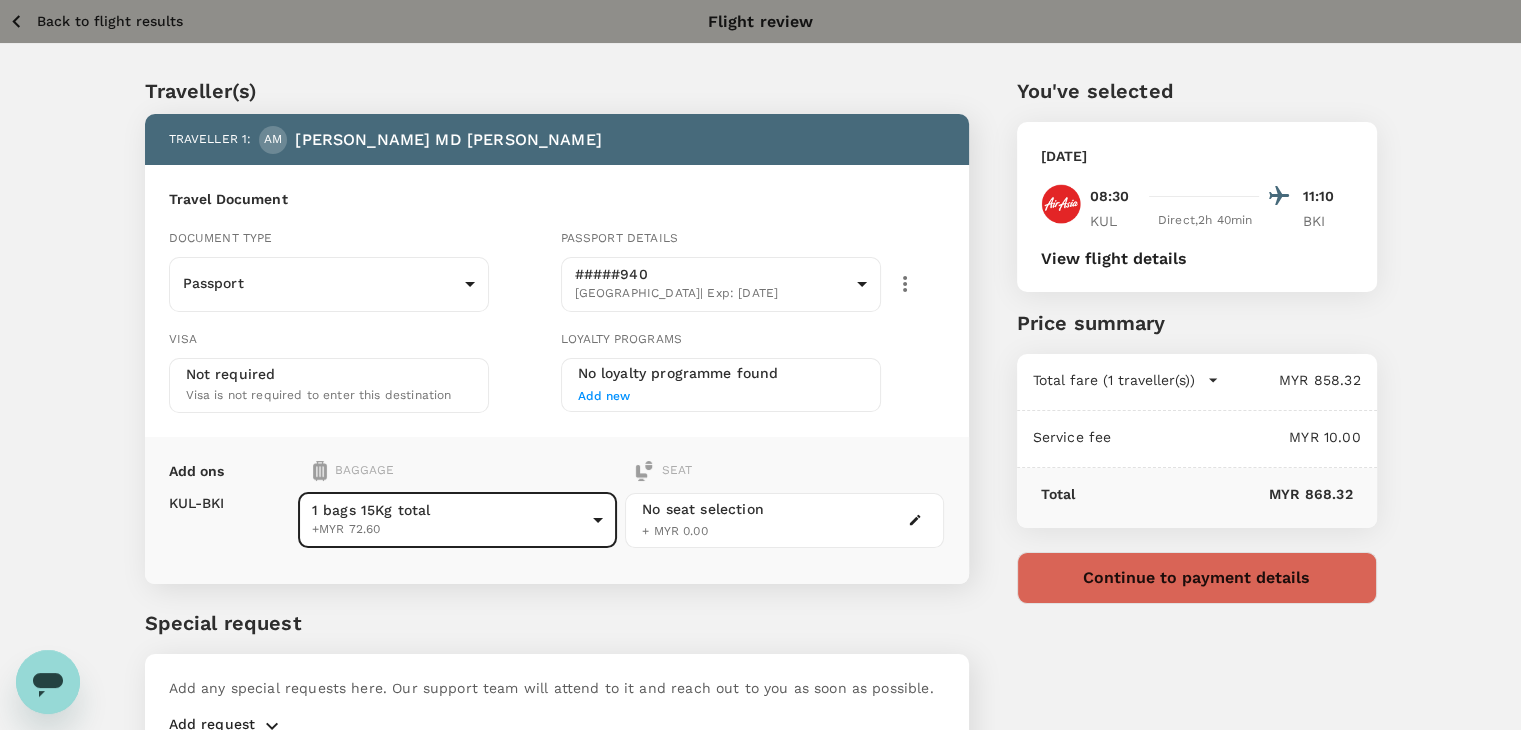 click on "Back to flight results" at bounding box center [110, 21] 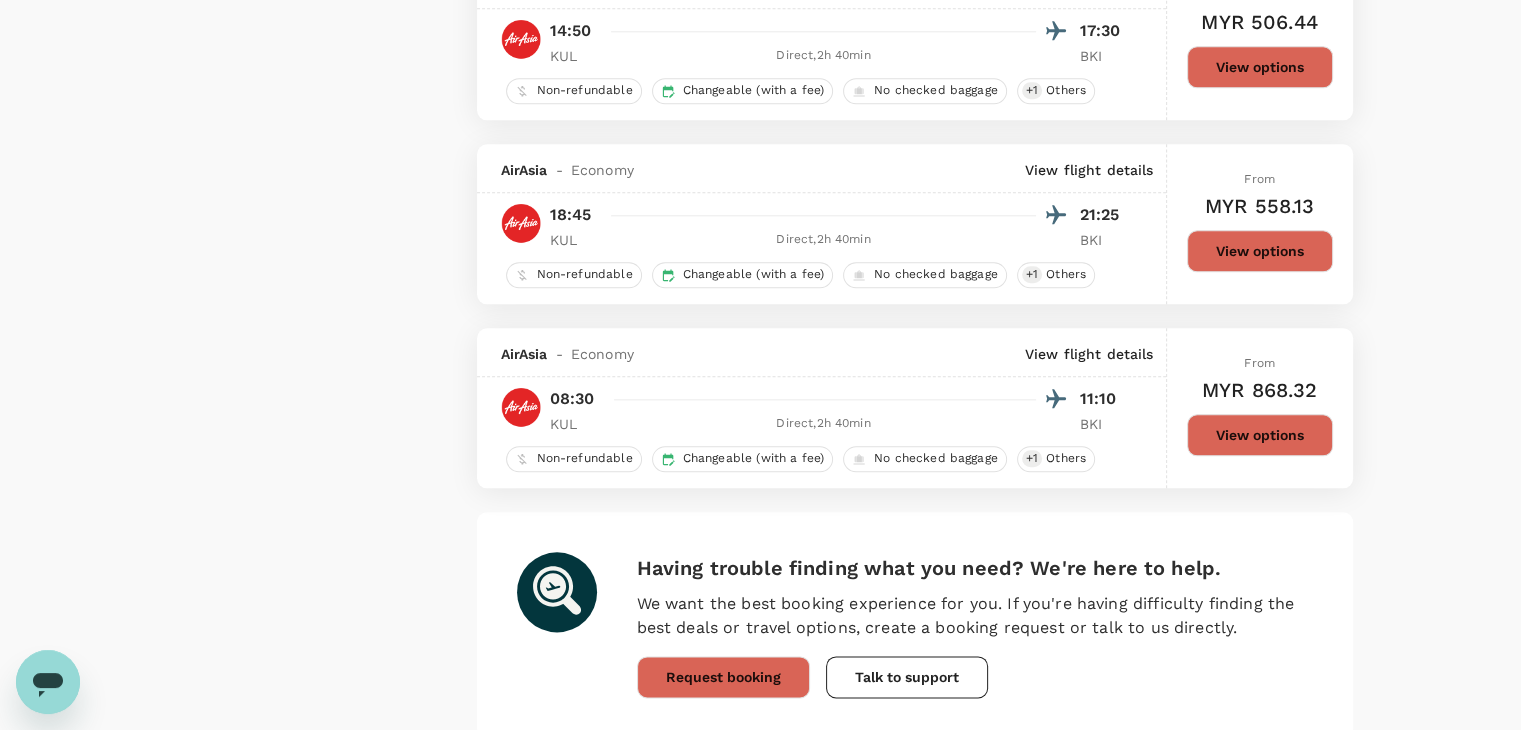 scroll, scrollTop: 2239, scrollLeft: 0, axis: vertical 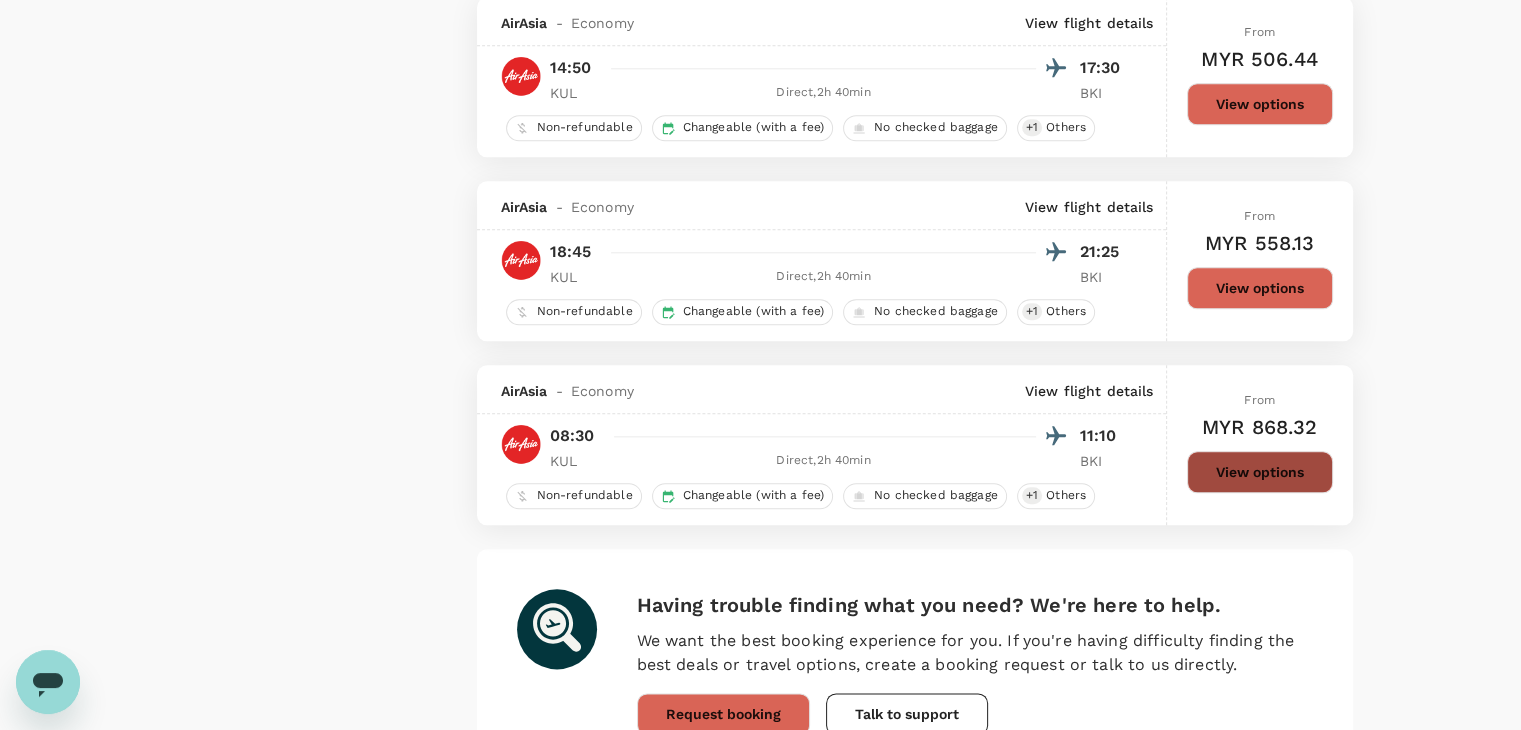 click on "View options" at bounding box center (1260, 472) 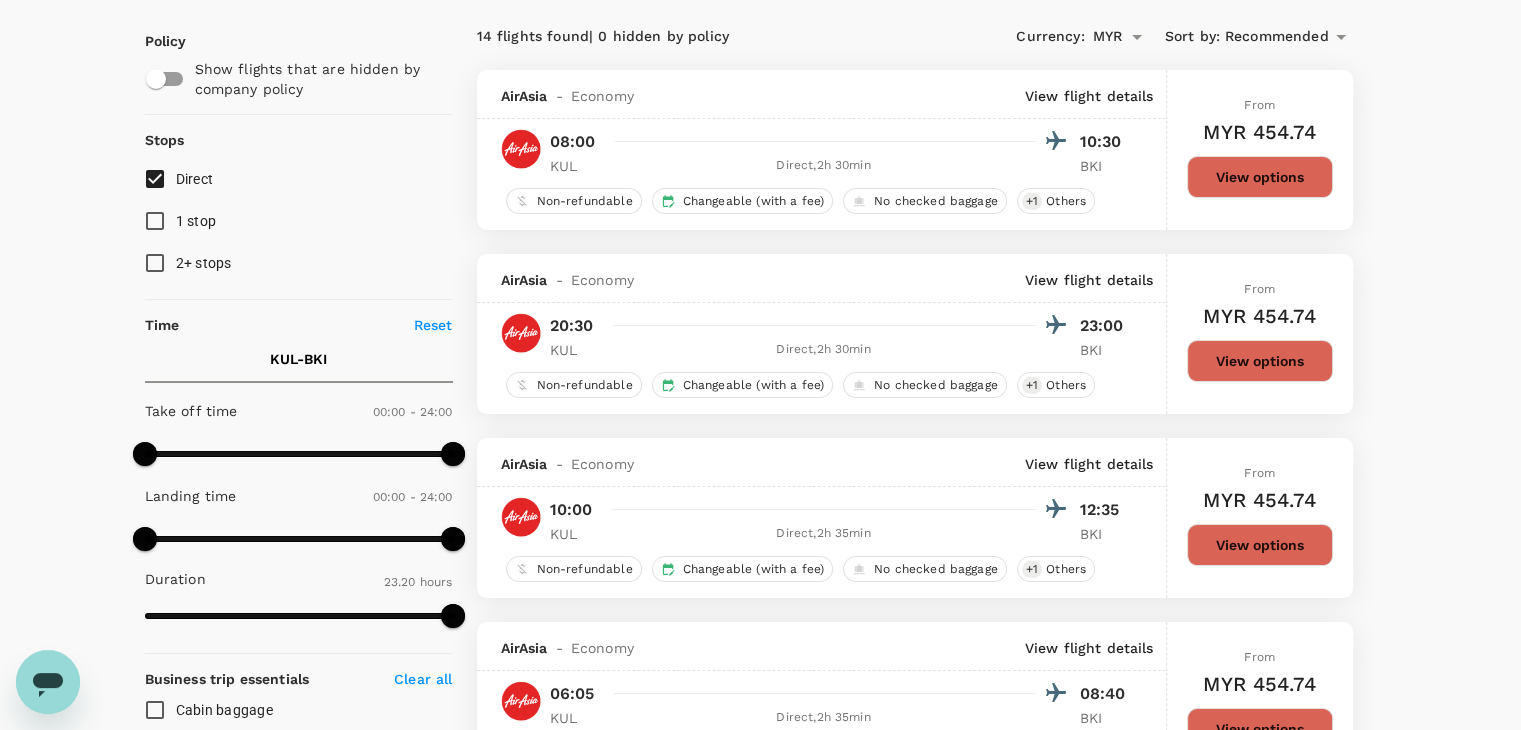 scroll, scrollTop: 0, scrollLeft: 0, axis: both 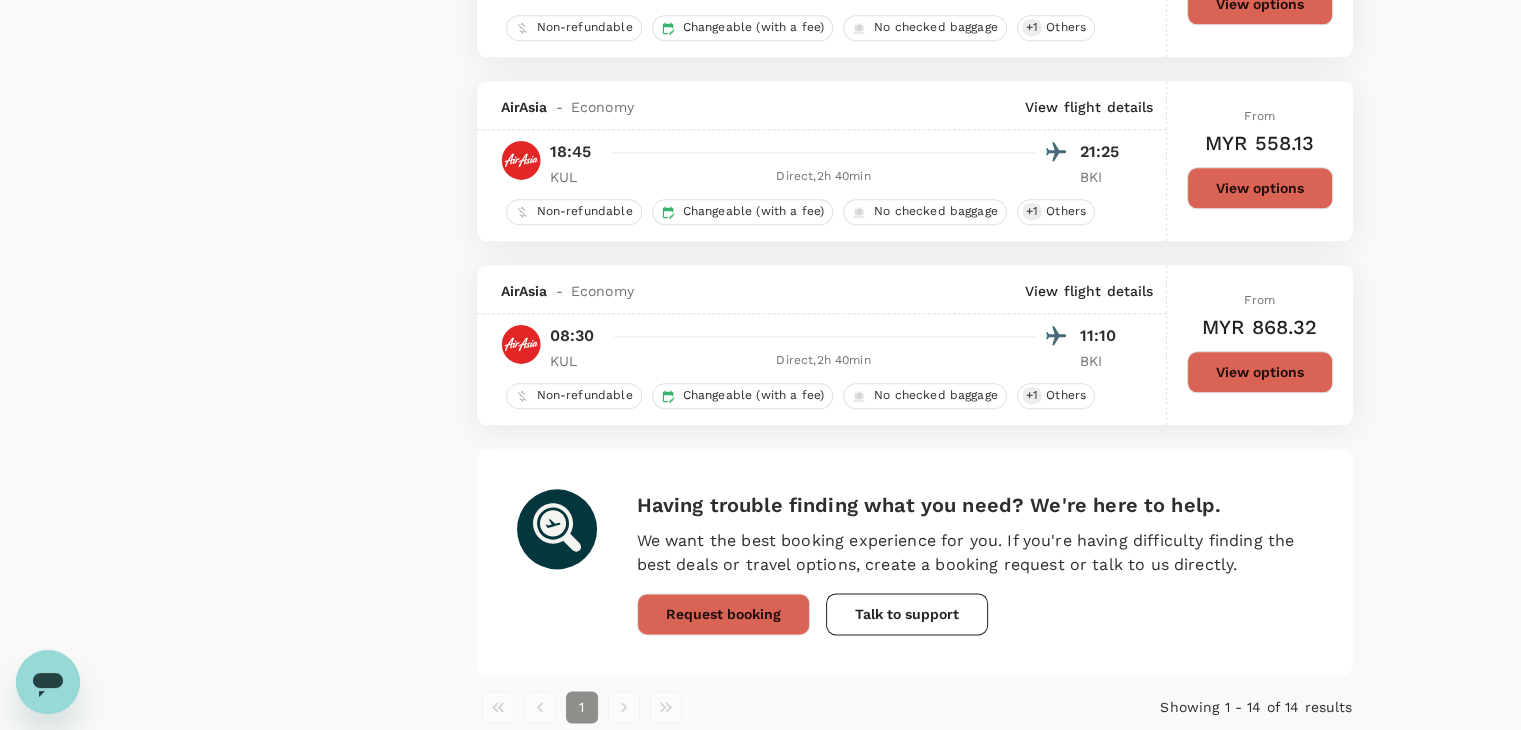 click on "View options" at bounding box center (1260, 372) 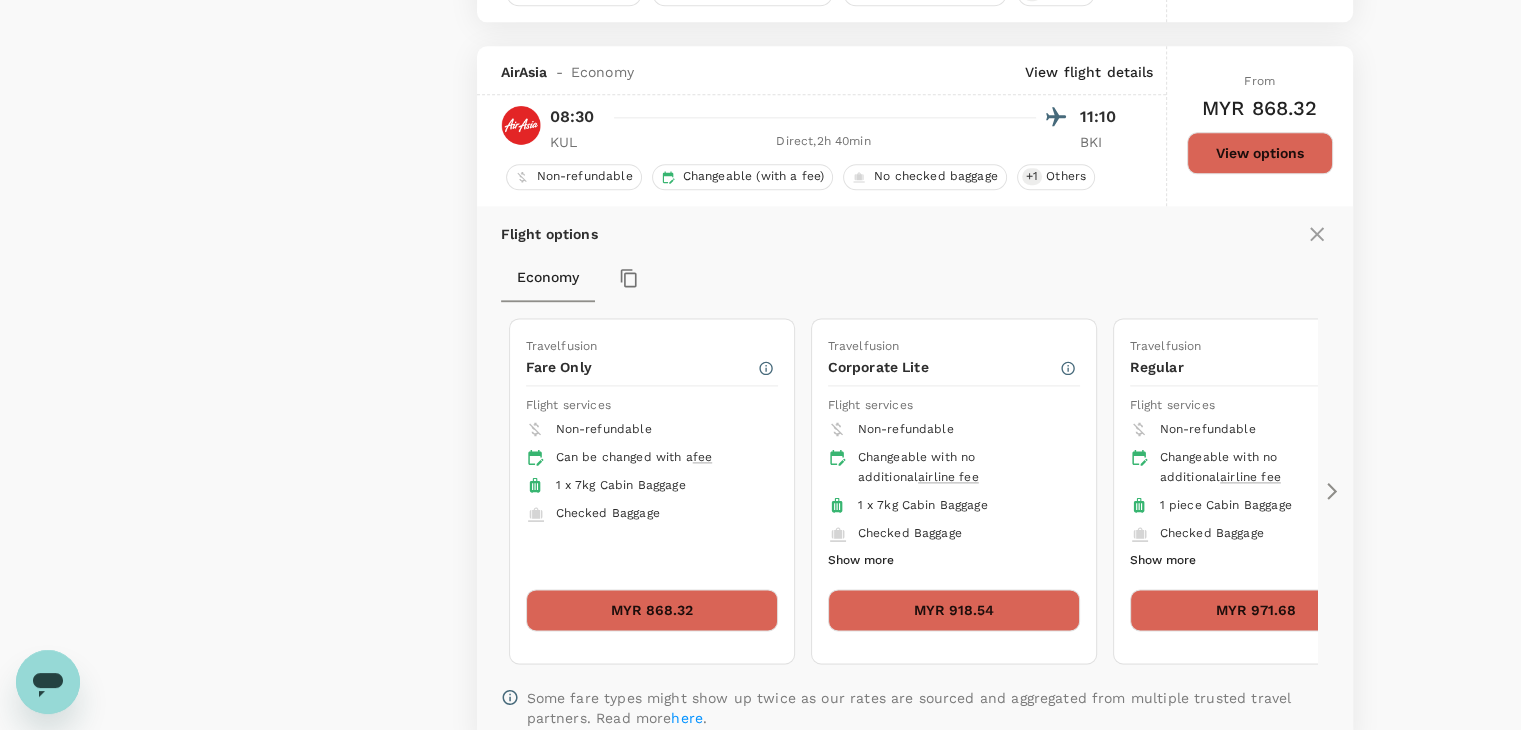 scroll, scrollTop: 2603, scrollLeft: 0, axis: vertical 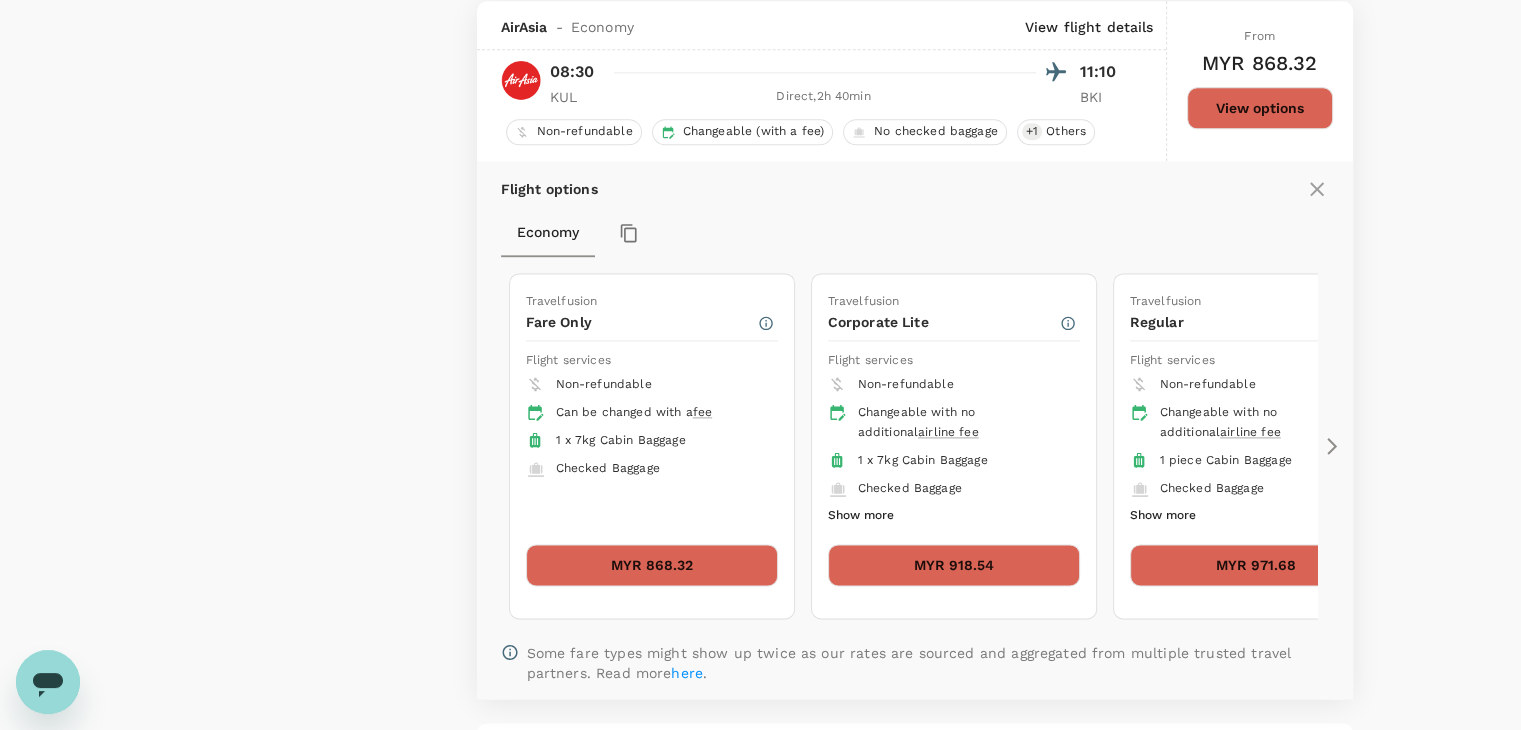 click on "Show more" at bounding box center [1163, 516] 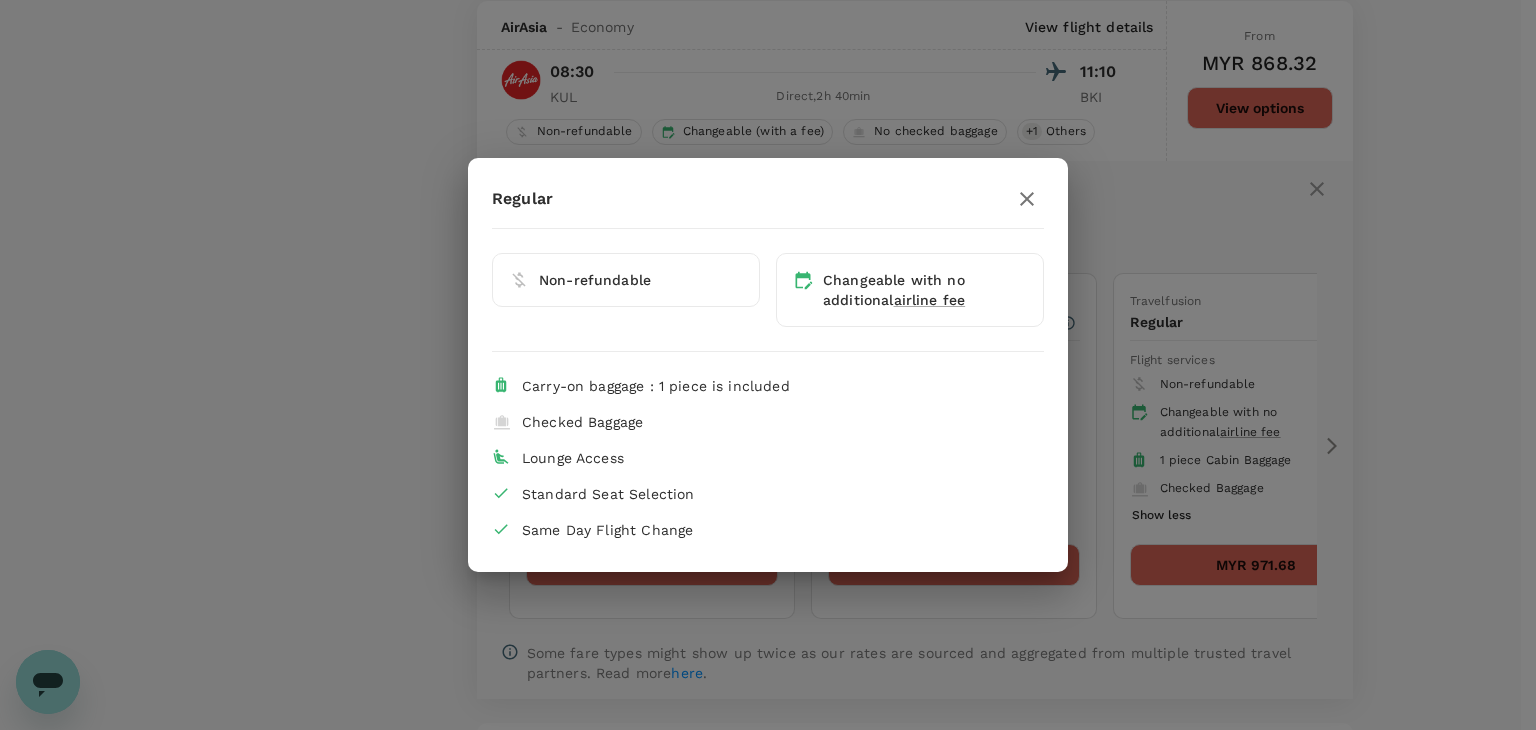 click 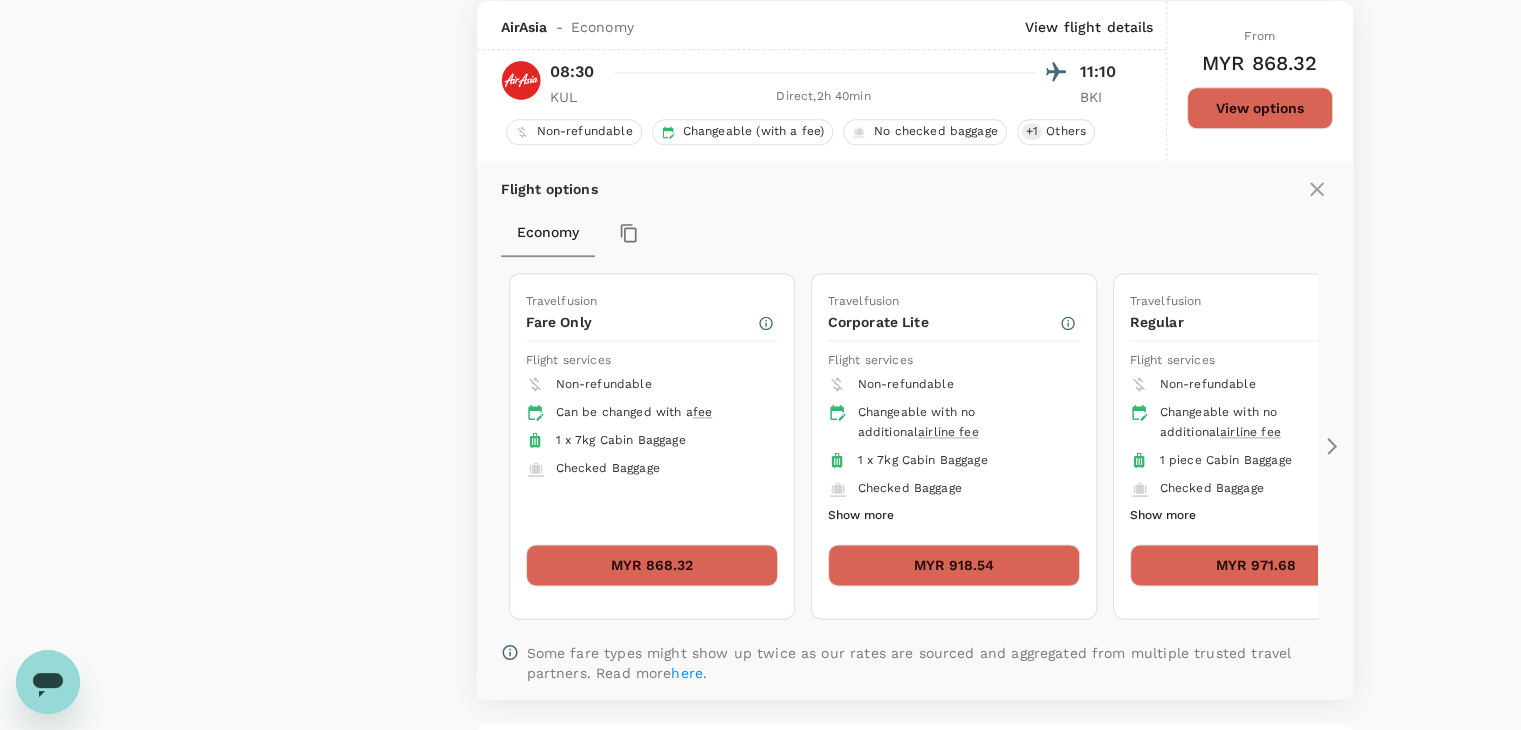 click on "Show more" at bounding box center (861, 516) 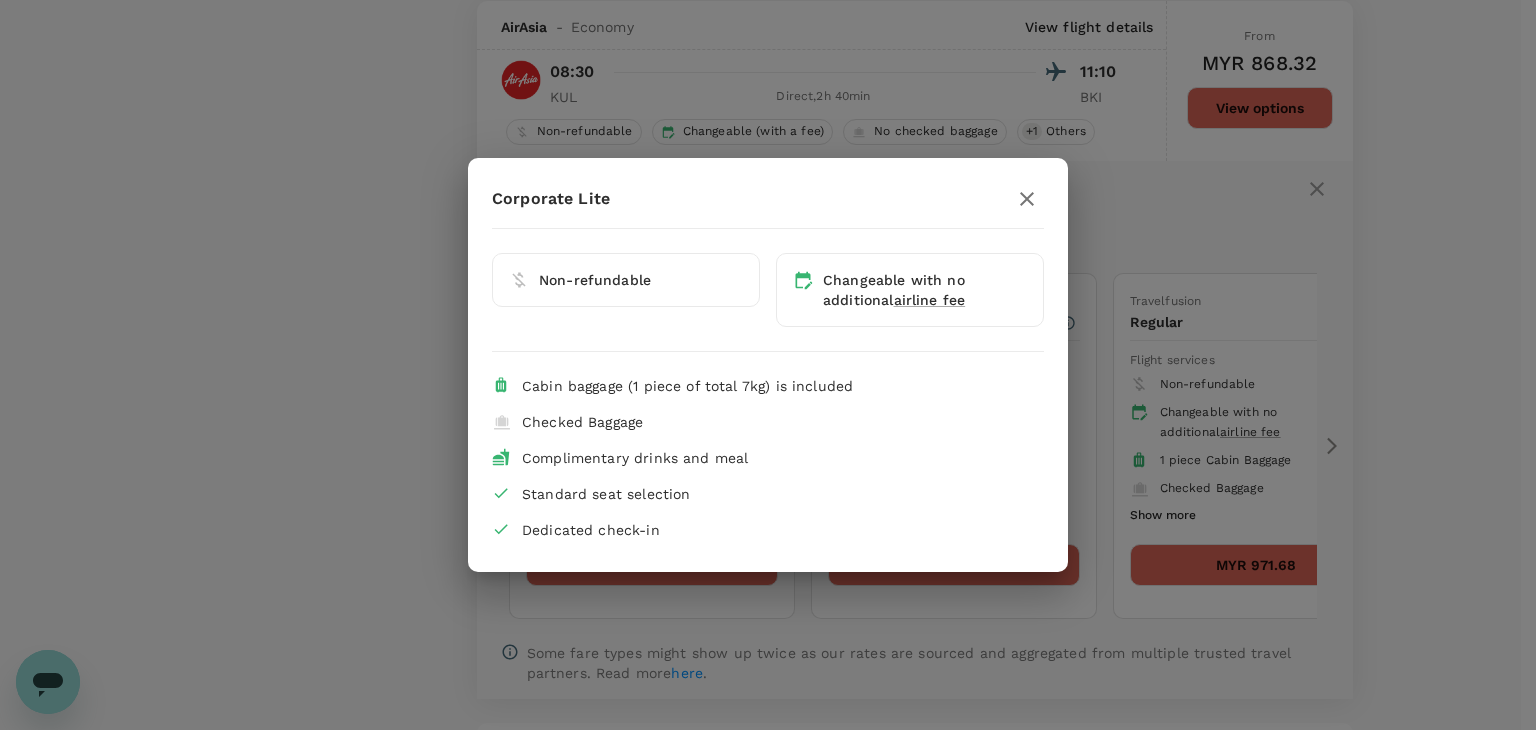 click 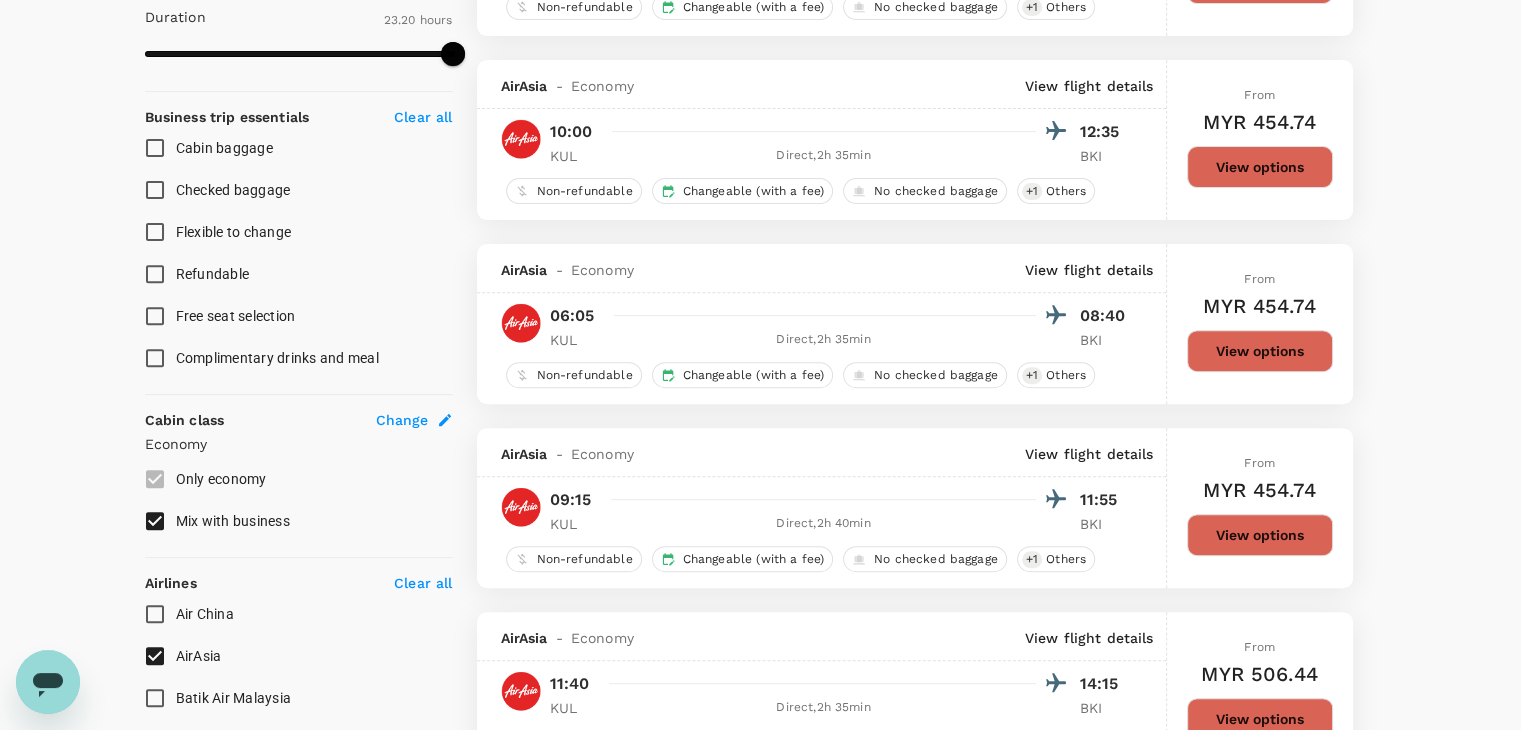scroll, scrollTop: 303, scrollLeft: 0, axis: vertical 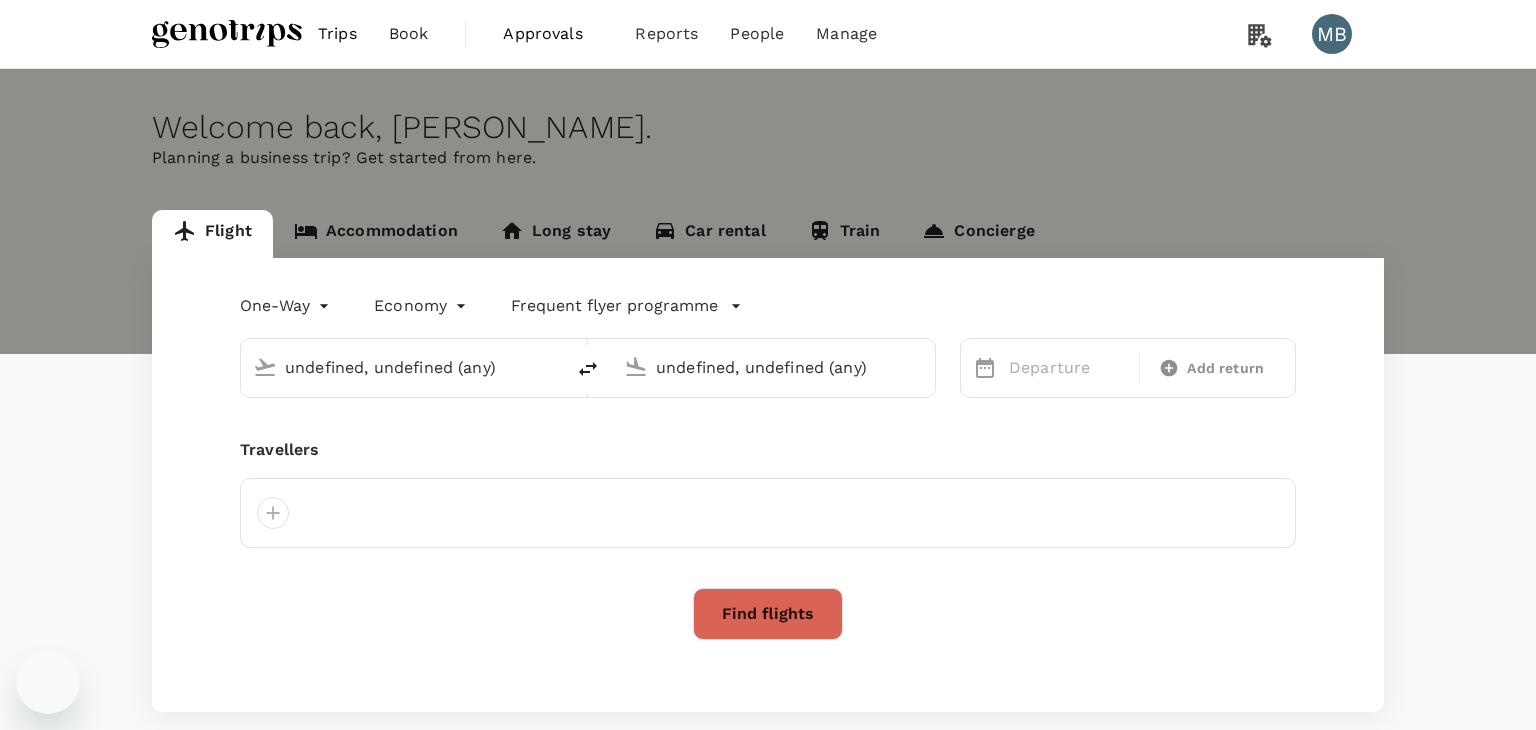 type on "Kuala Lumpur Intl ([GEOGRAPHIC_DATA])" 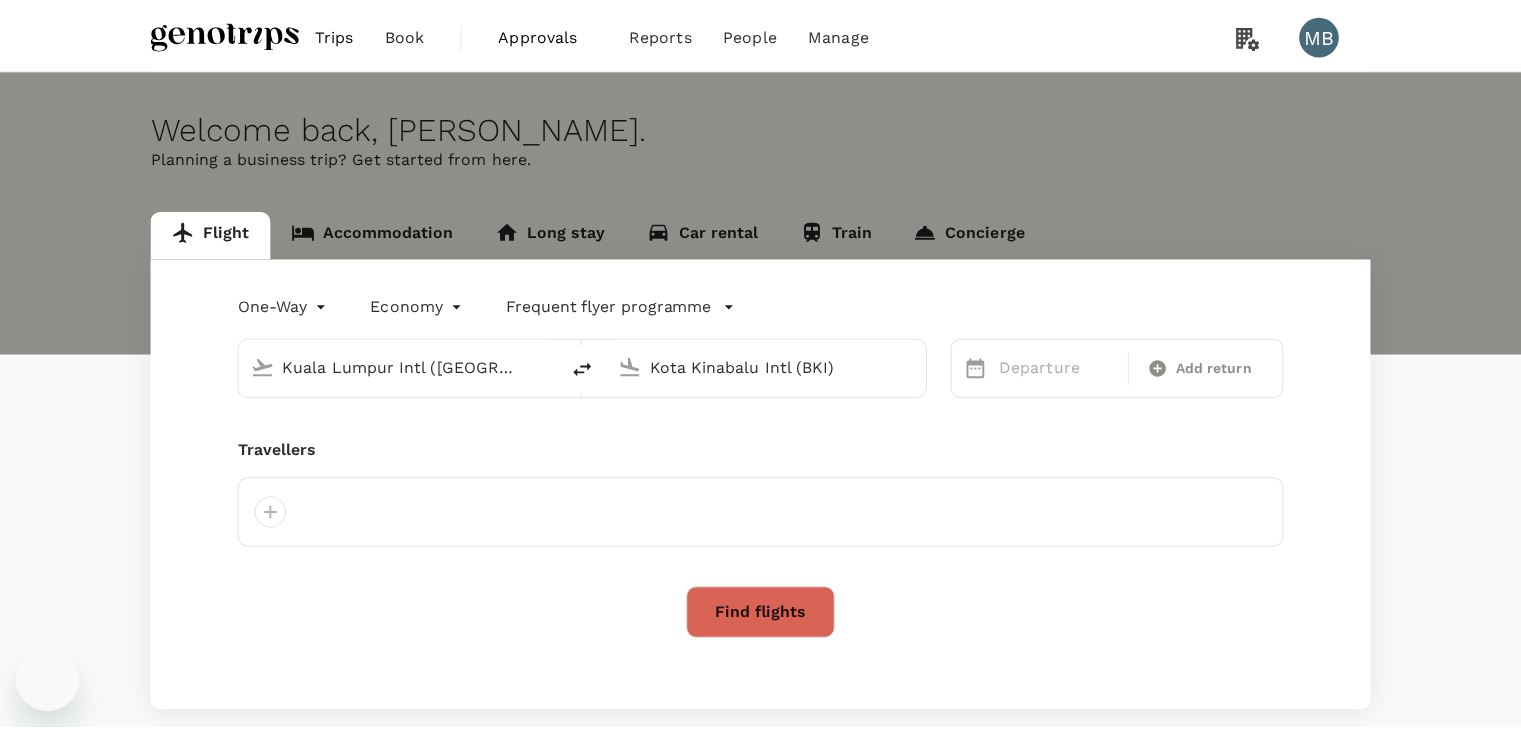 scroll, scrollTop: 0, scrollLeft: 0, axis: both 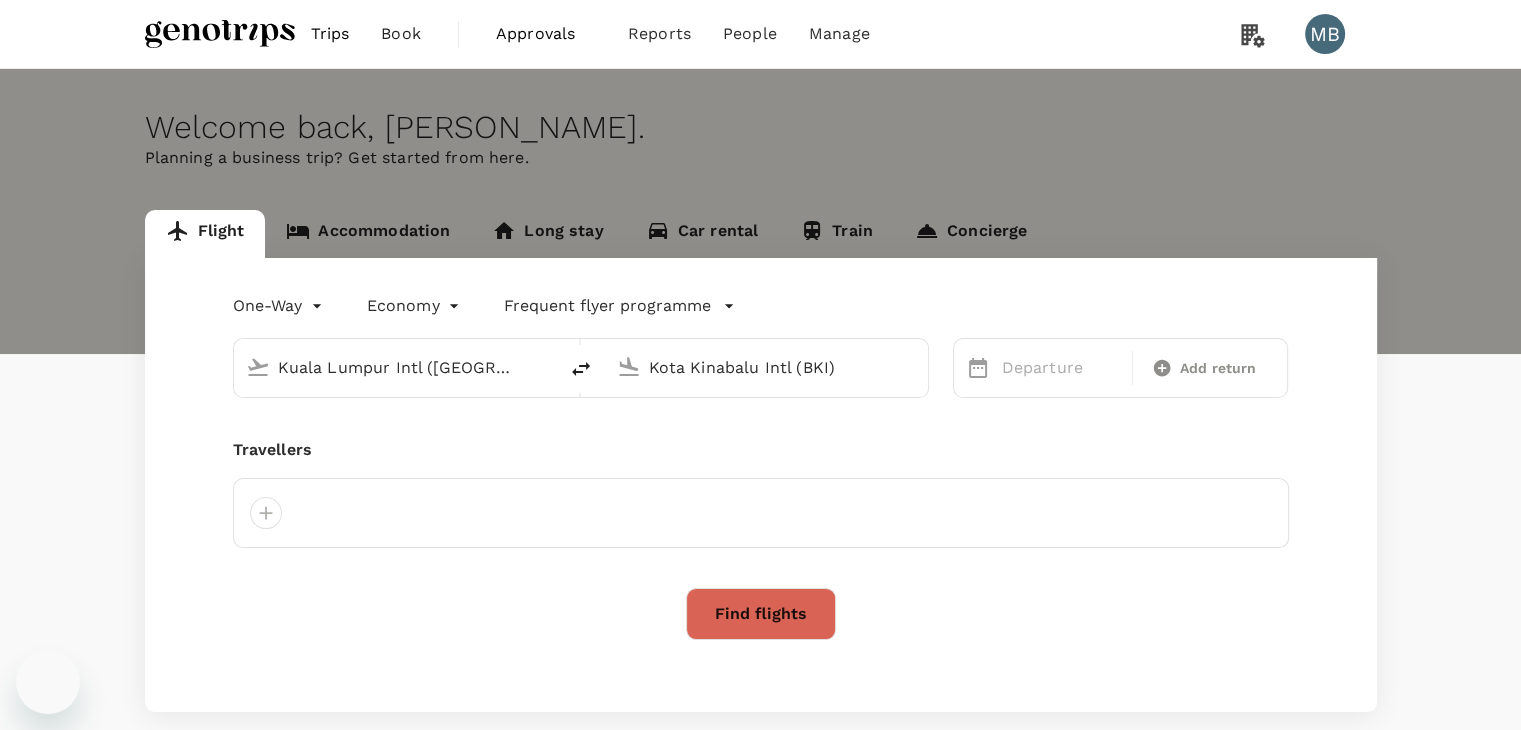 type 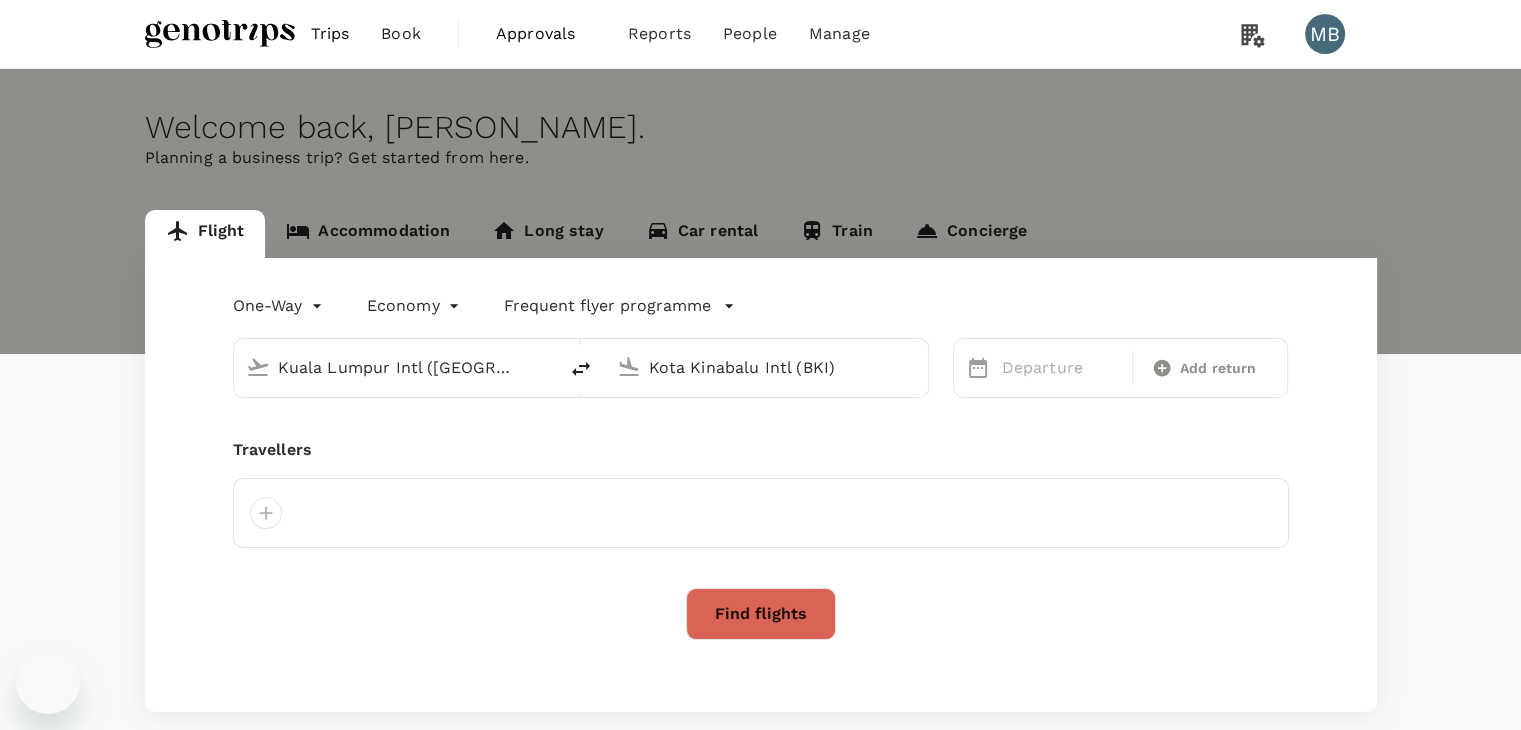 type 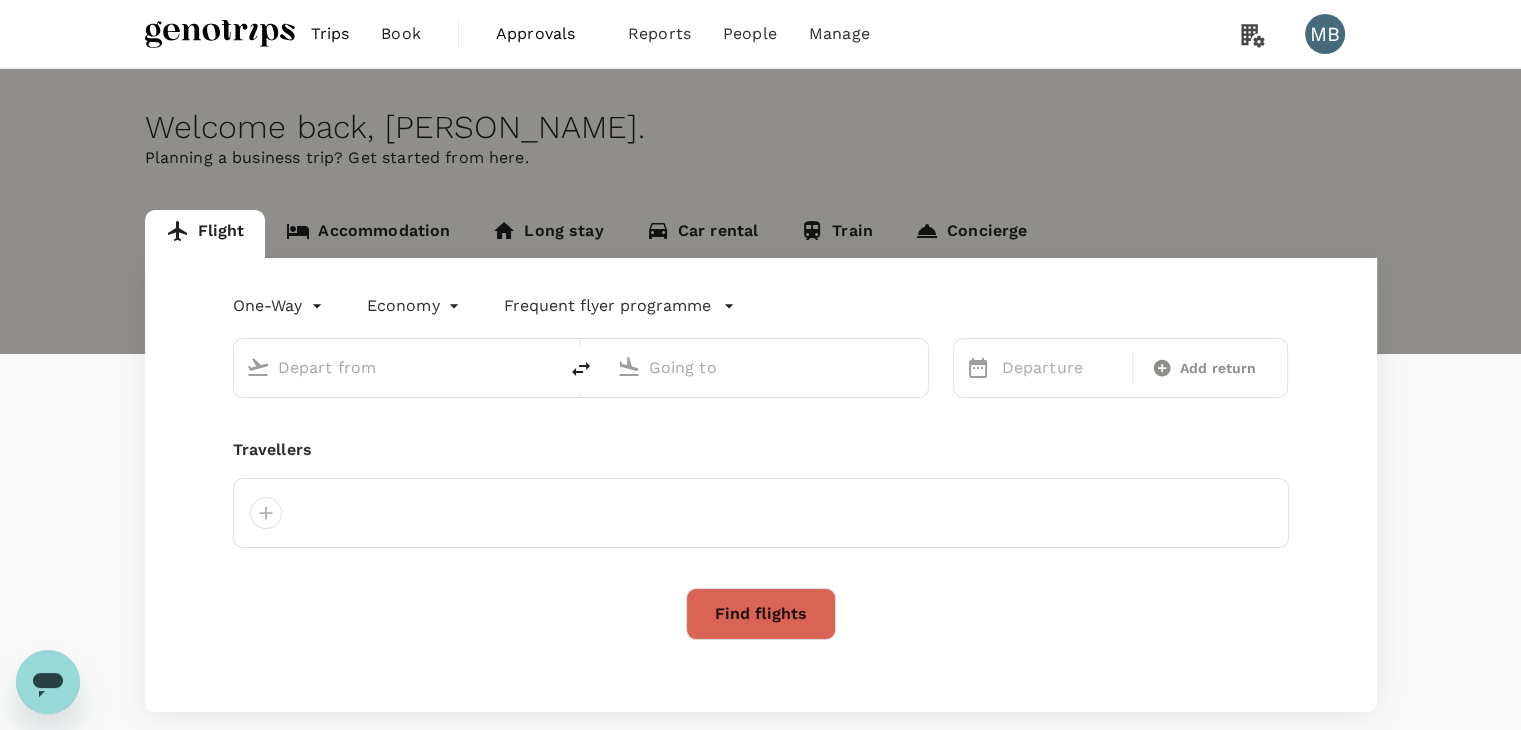 scroll, scrollTop: 0, scrollLeft: 0, axis: both 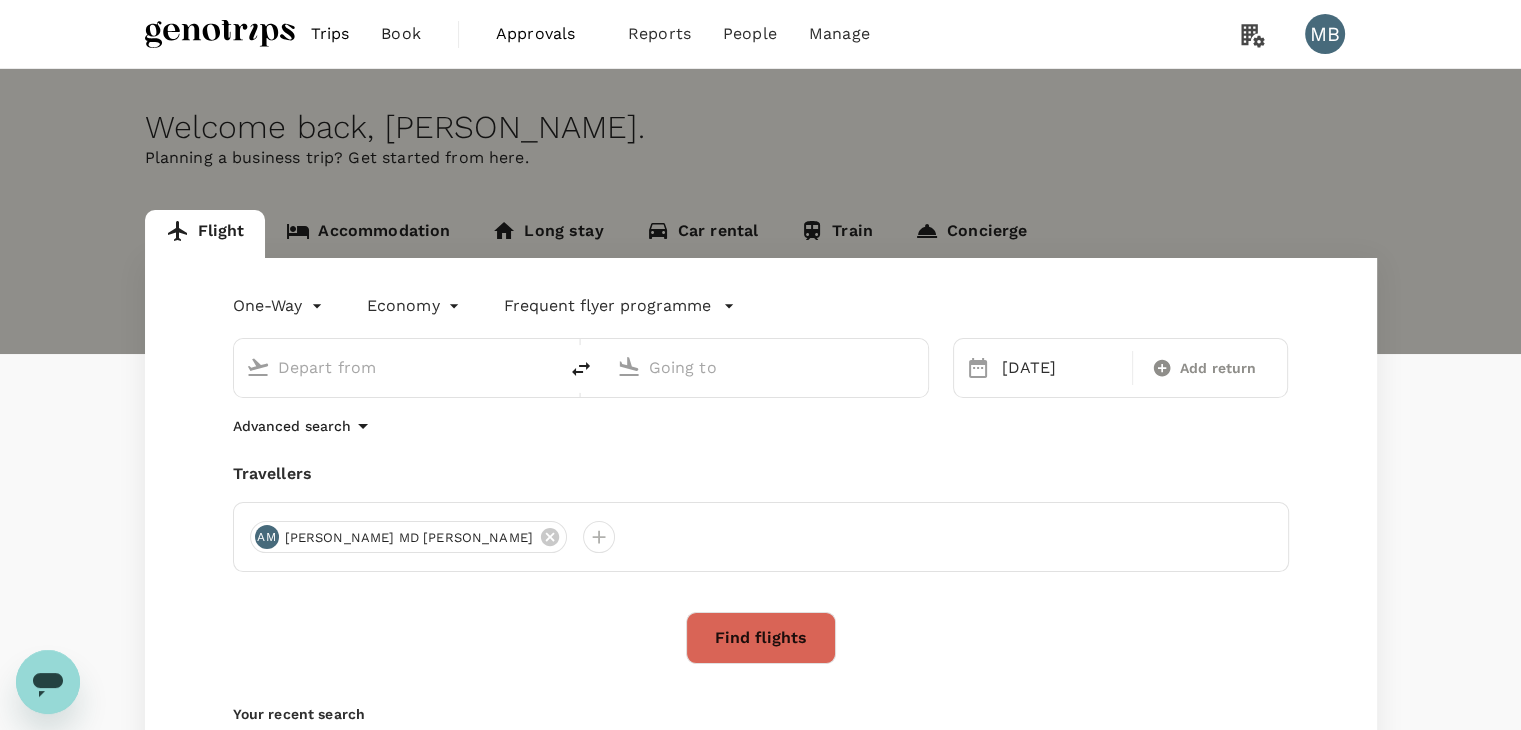 type on "Kuala Lumpur Intl (KUL)" 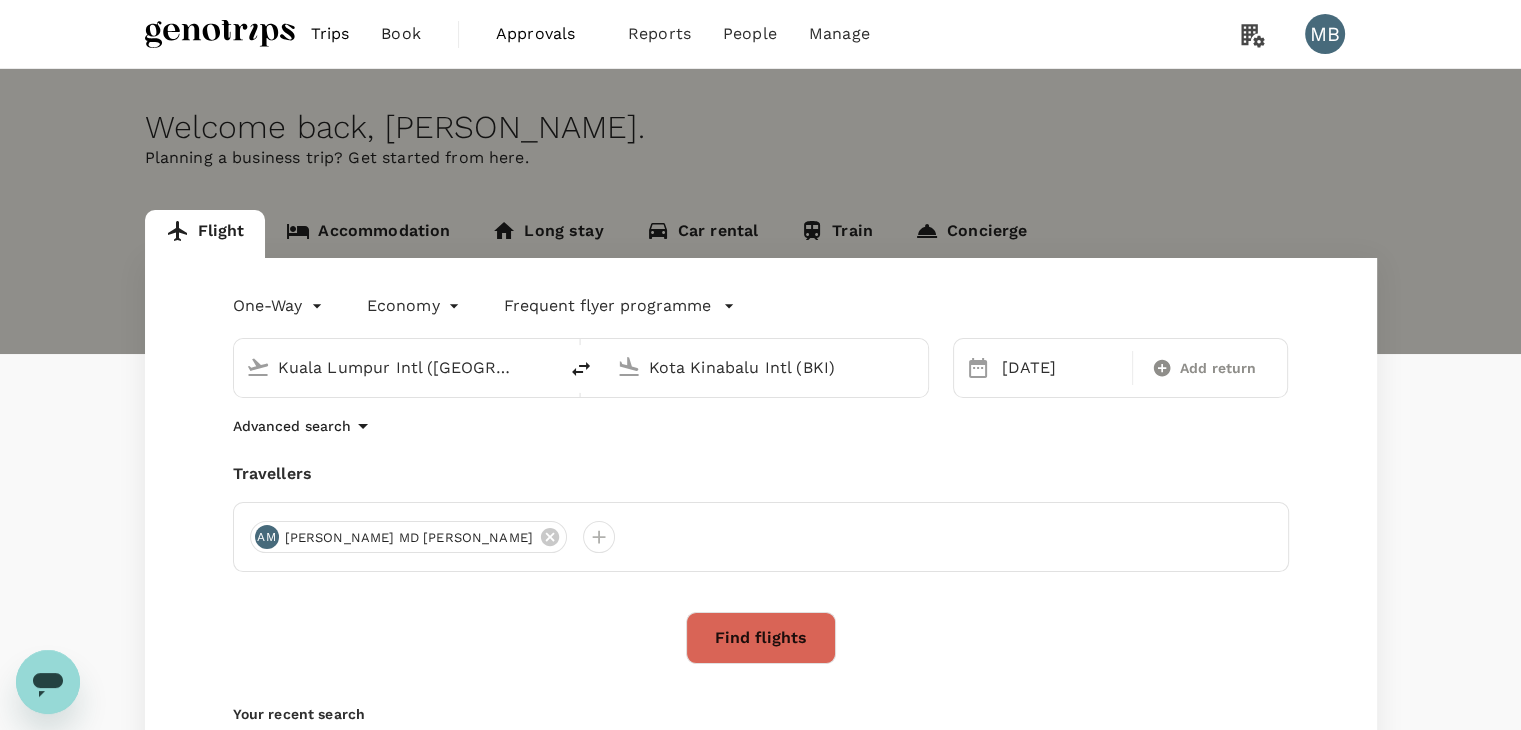type 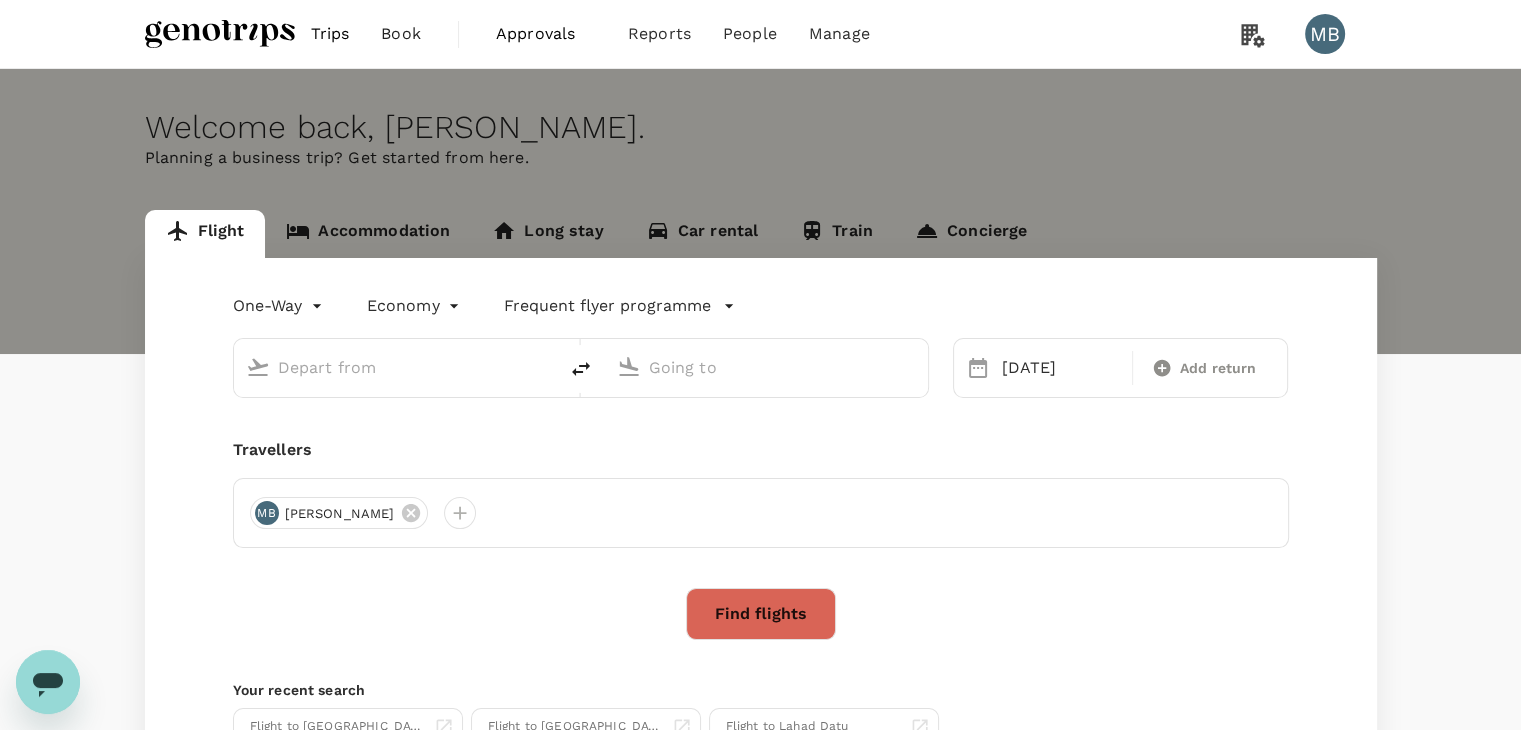 type on "Kuala Lumpur Intl (KUL)" 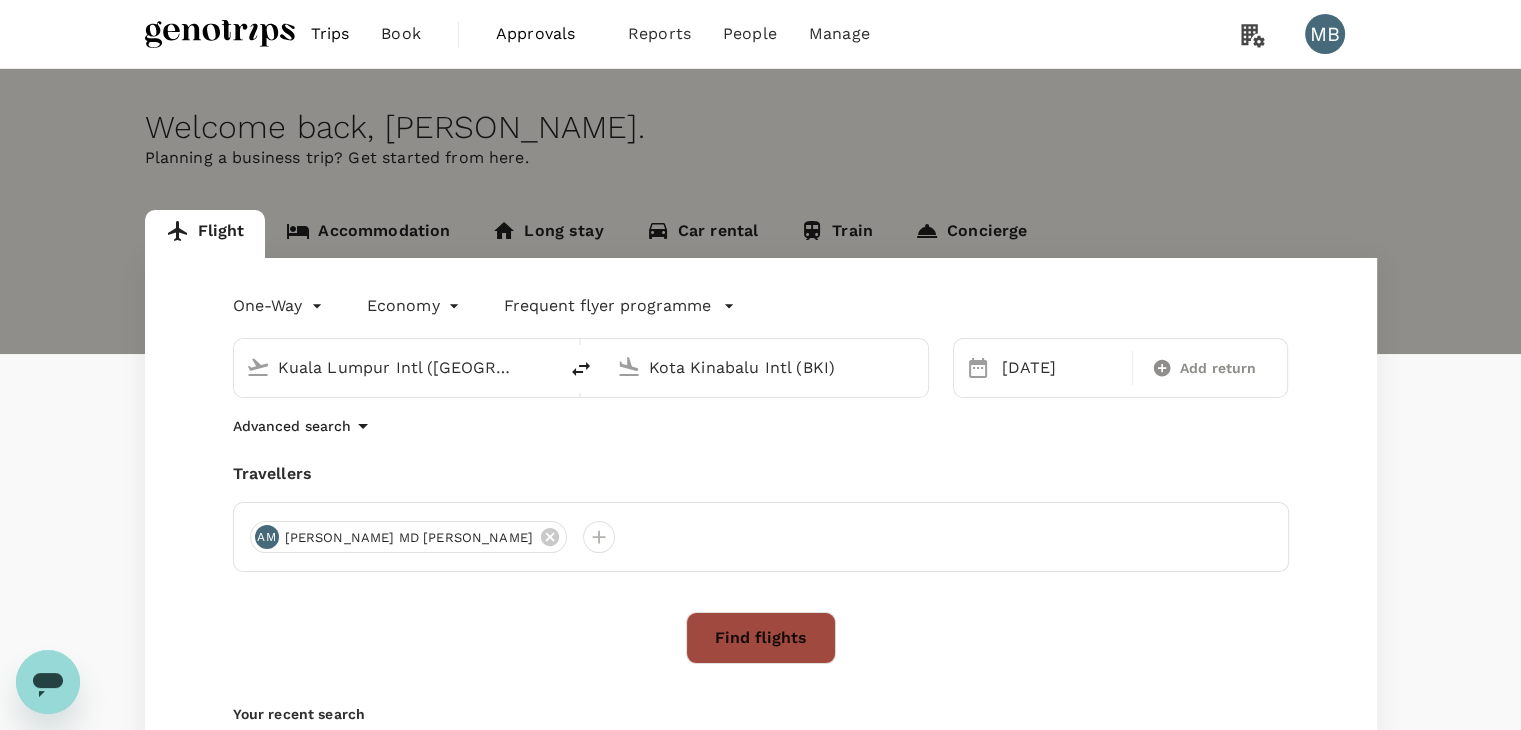 click on "Find flights" at bounding box center (761, 638) 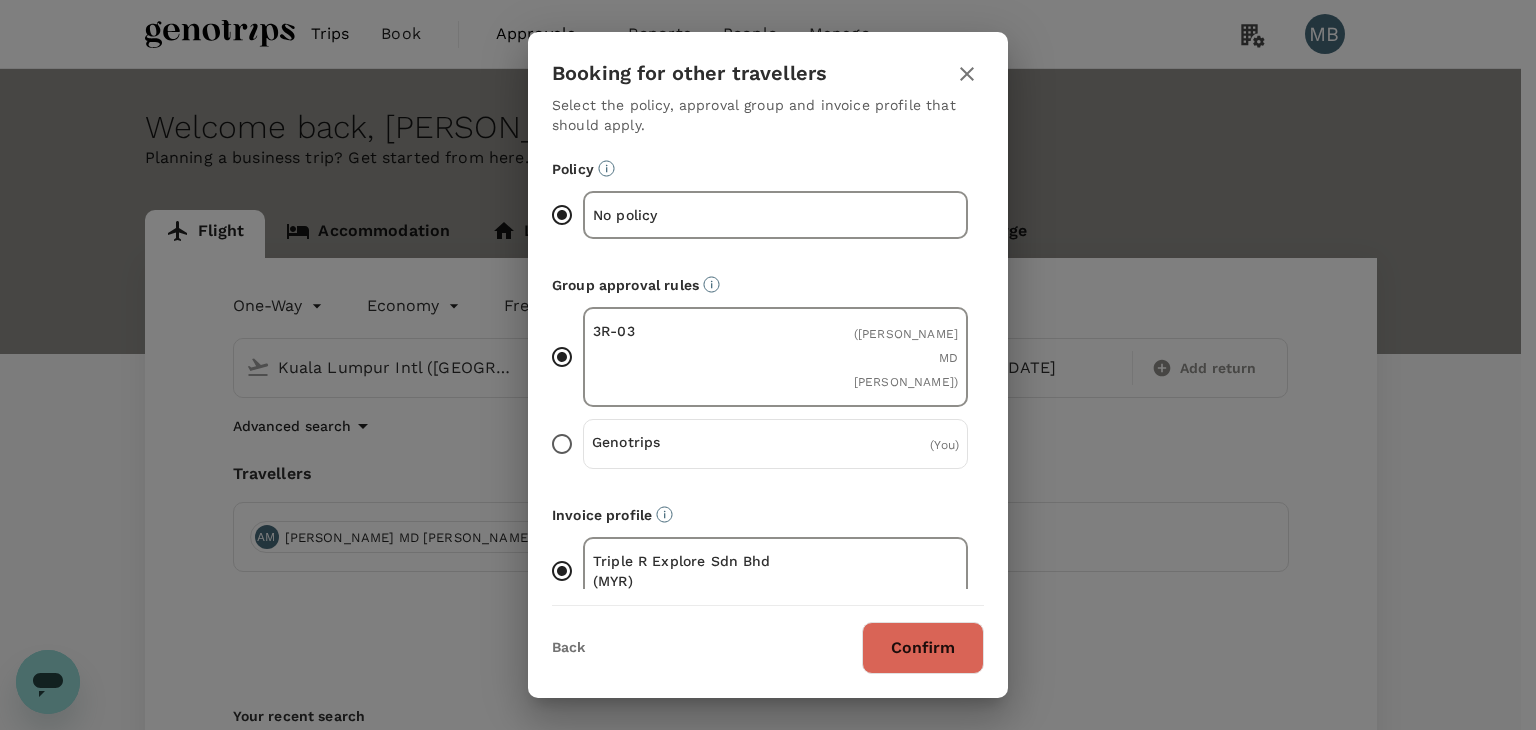 click on "Confirm" at bounding box center (923, 648) 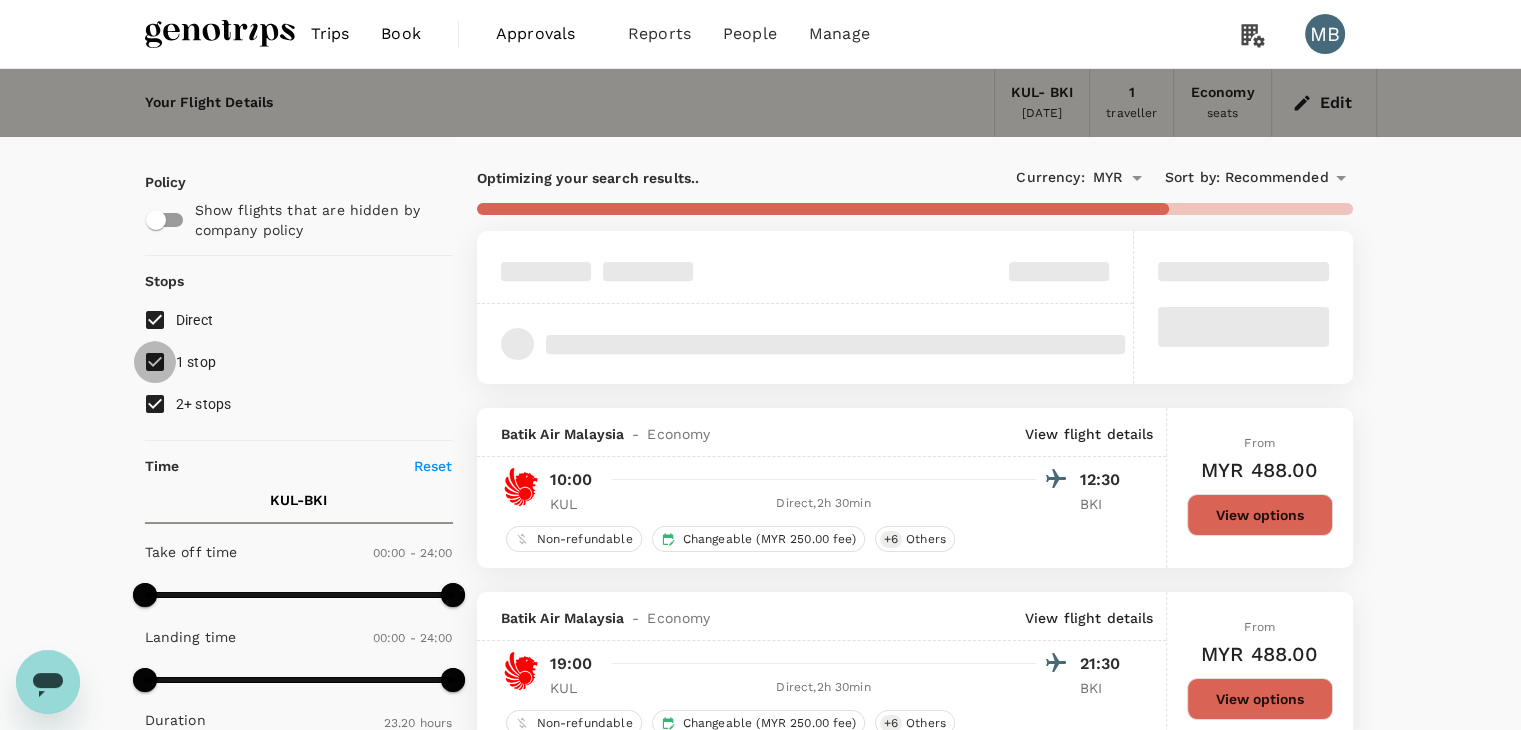 click on "1 stop" at bounding box center (155, 362) 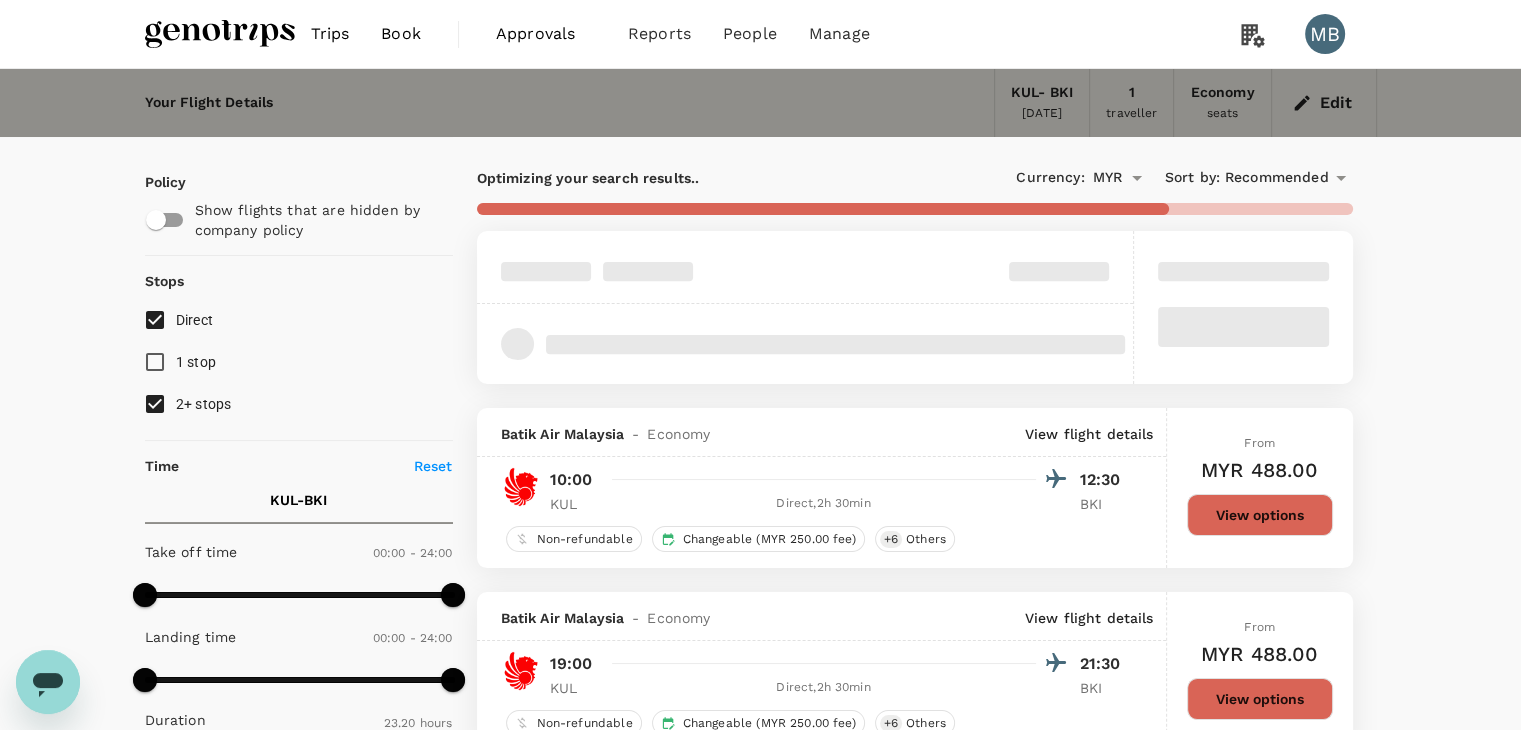 click on "2+ stops" at bounding box center [155, 404] 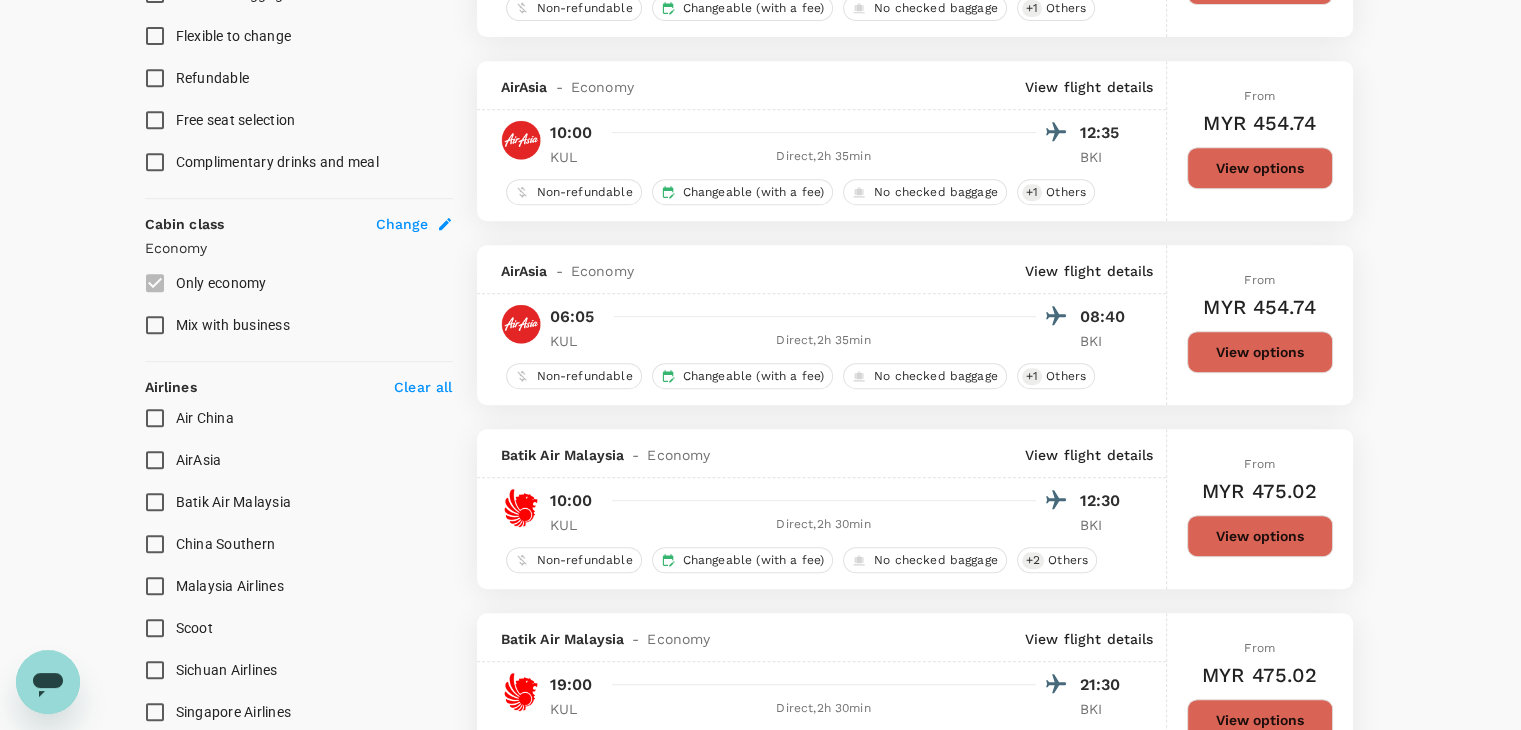 scroll, scrollTop: 900, scrollLeft: 0, axis: vertical 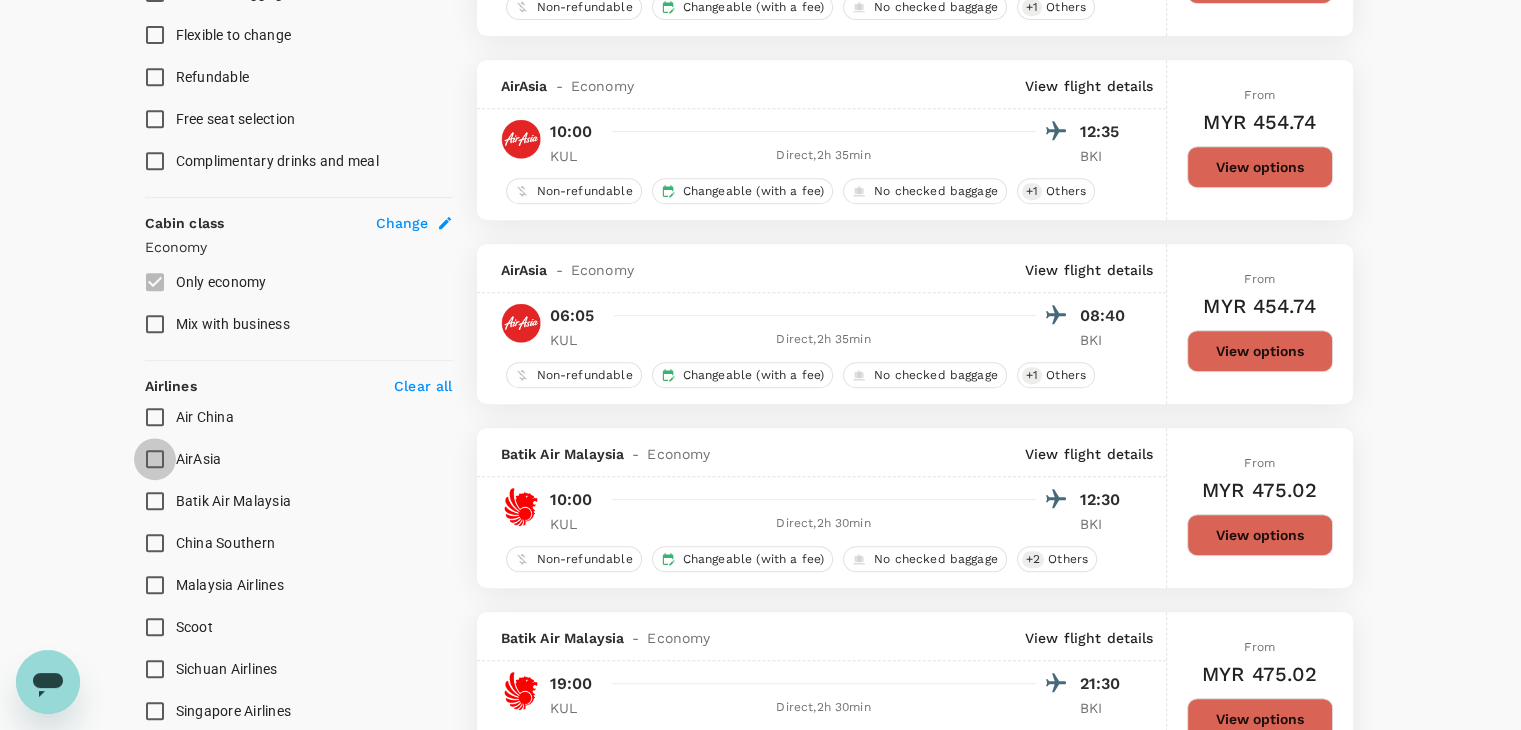 click on "AirAsia" at bounding box center [155, 459] 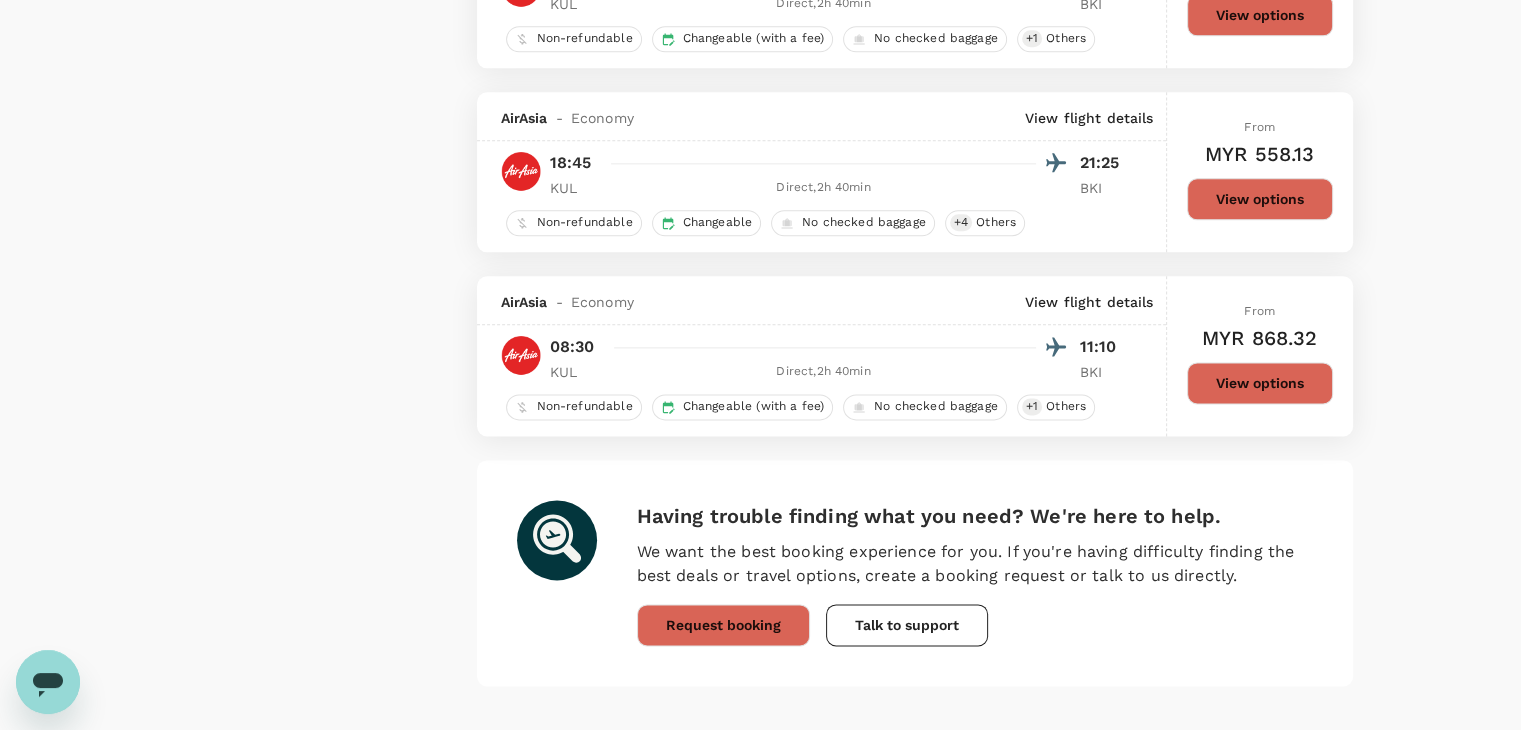 scroll, scrollTop: 2526, scrollLeft: 0, axis: vertical 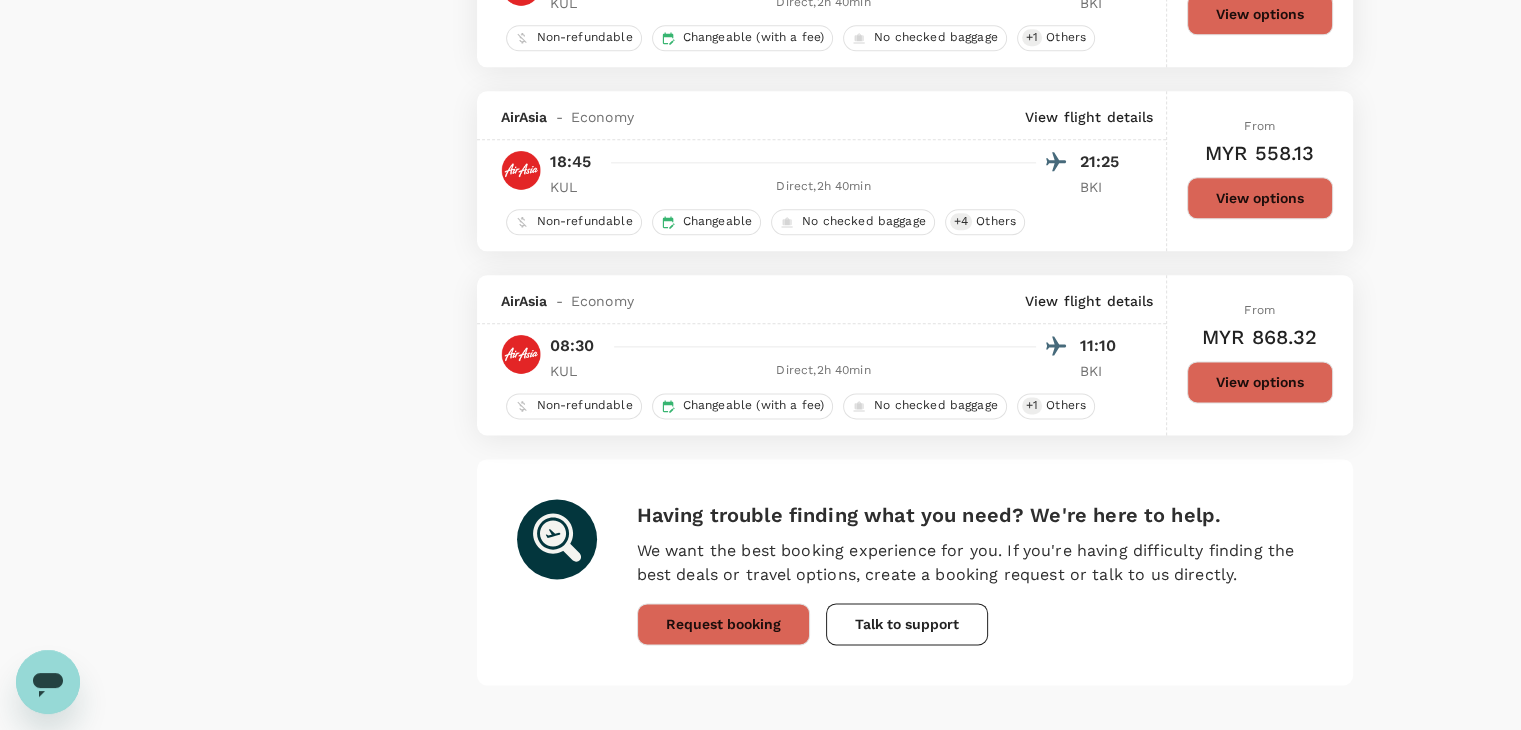 click on "View options" at bounding box center [1260, 382] 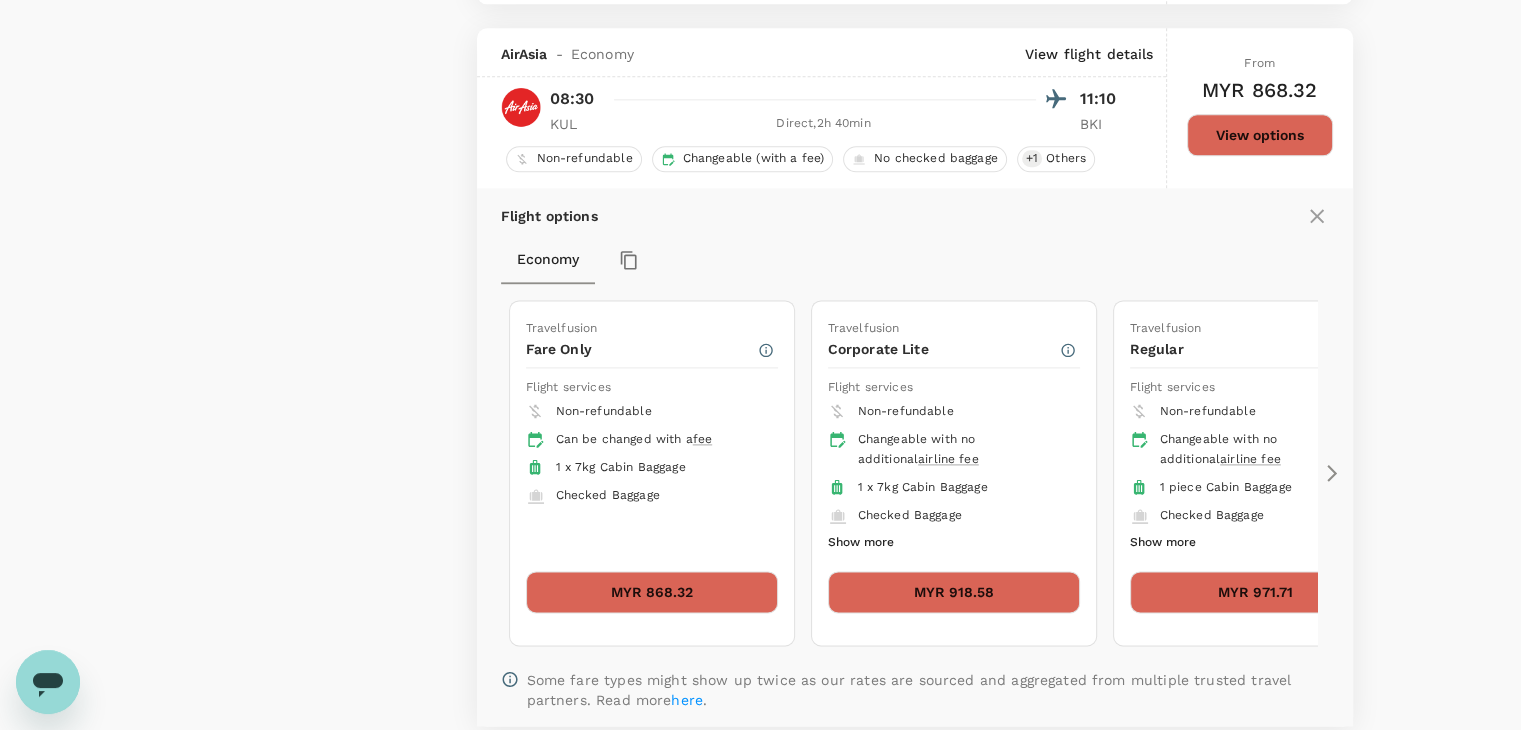 scroll, scrollTop: 2623, scrollLeft: 0, axis: vertical 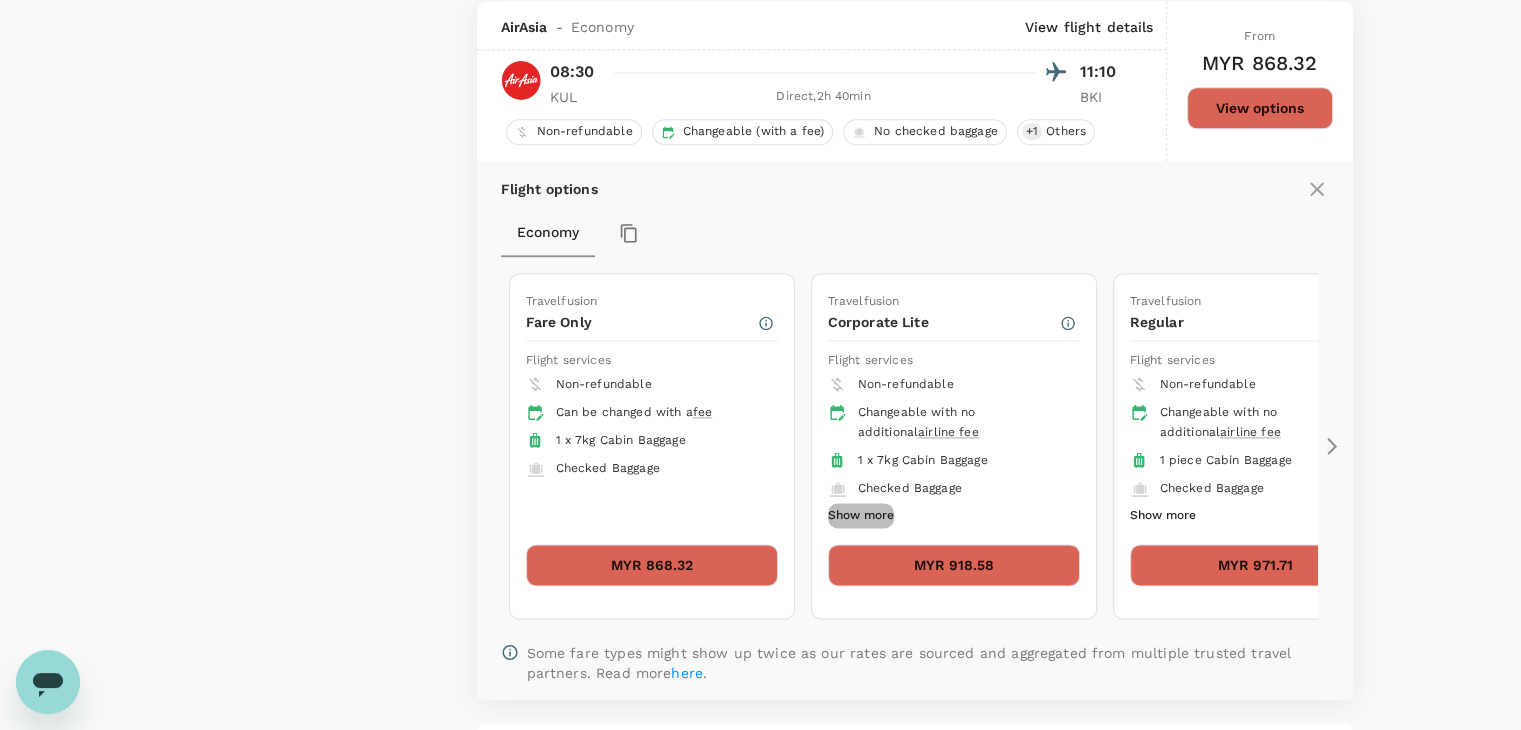 click on "Show more" at bounding box center (861, 516) 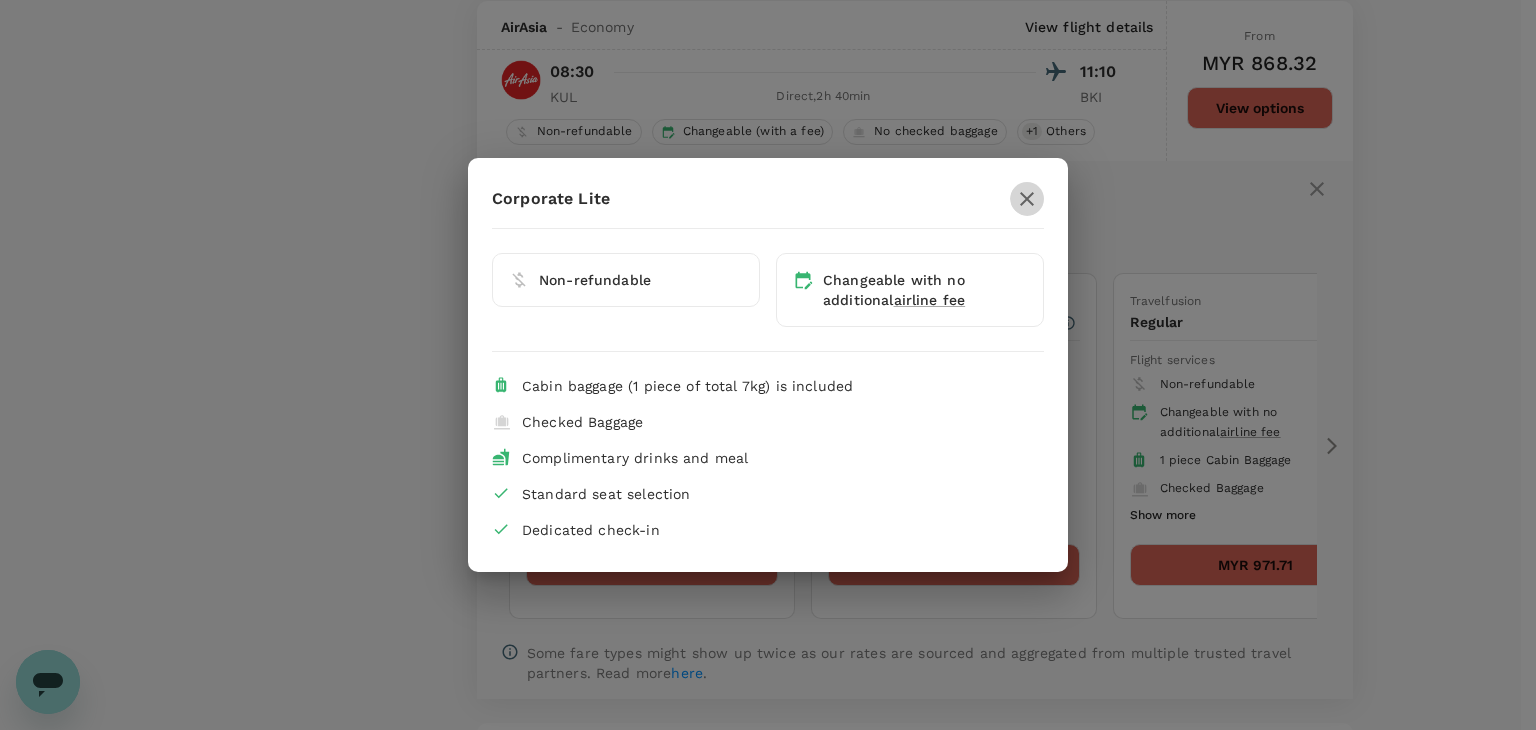 click 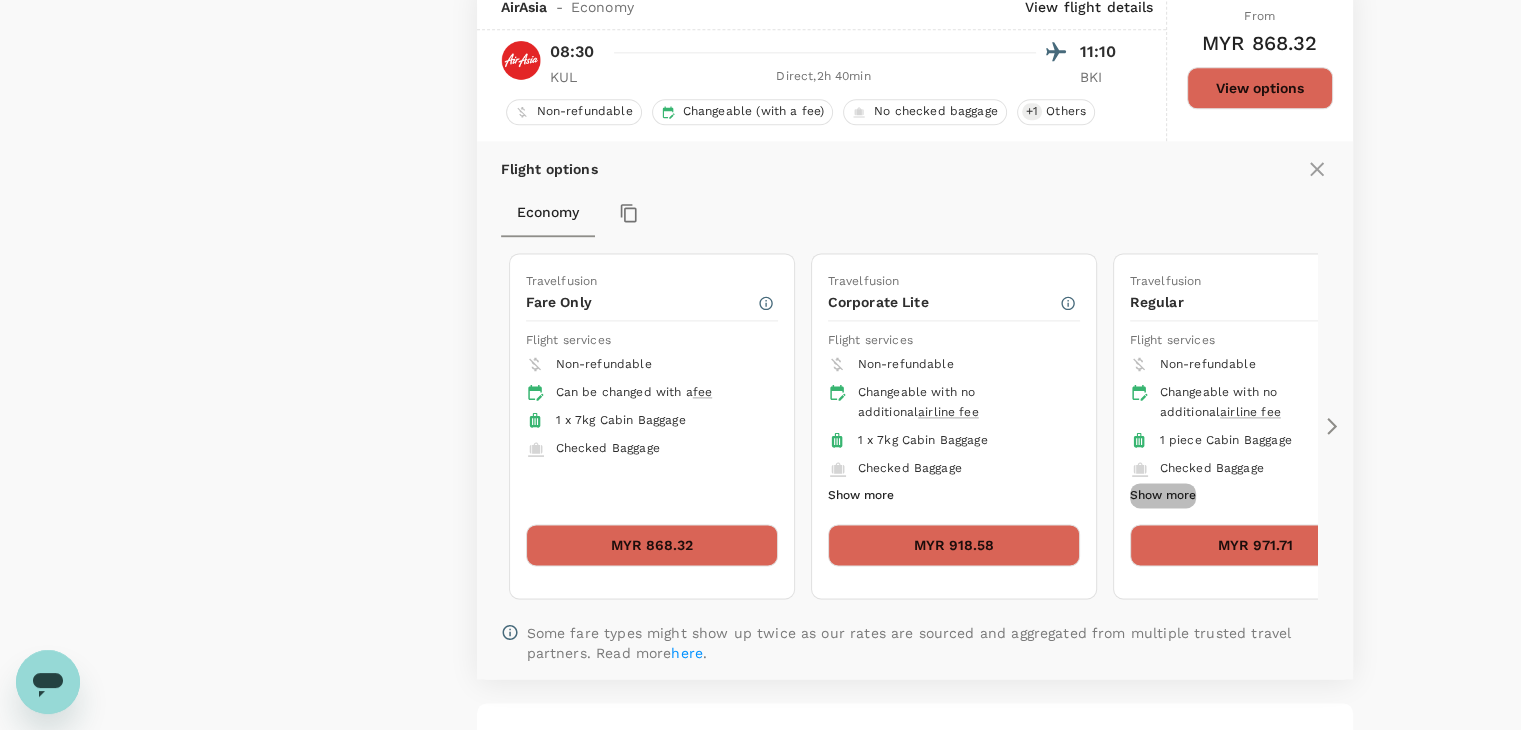 click on "Show more" at bounding box center (1163, 496) 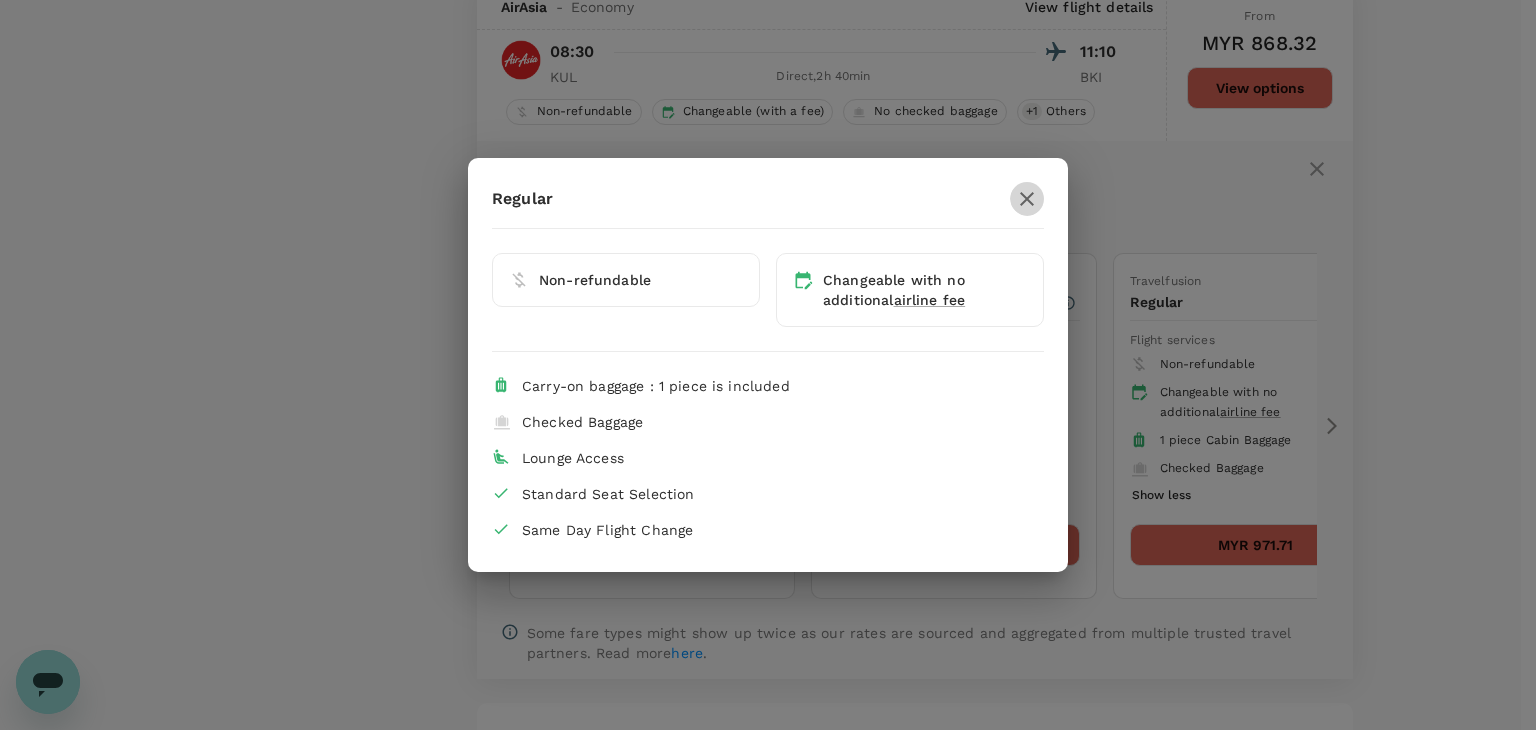 click 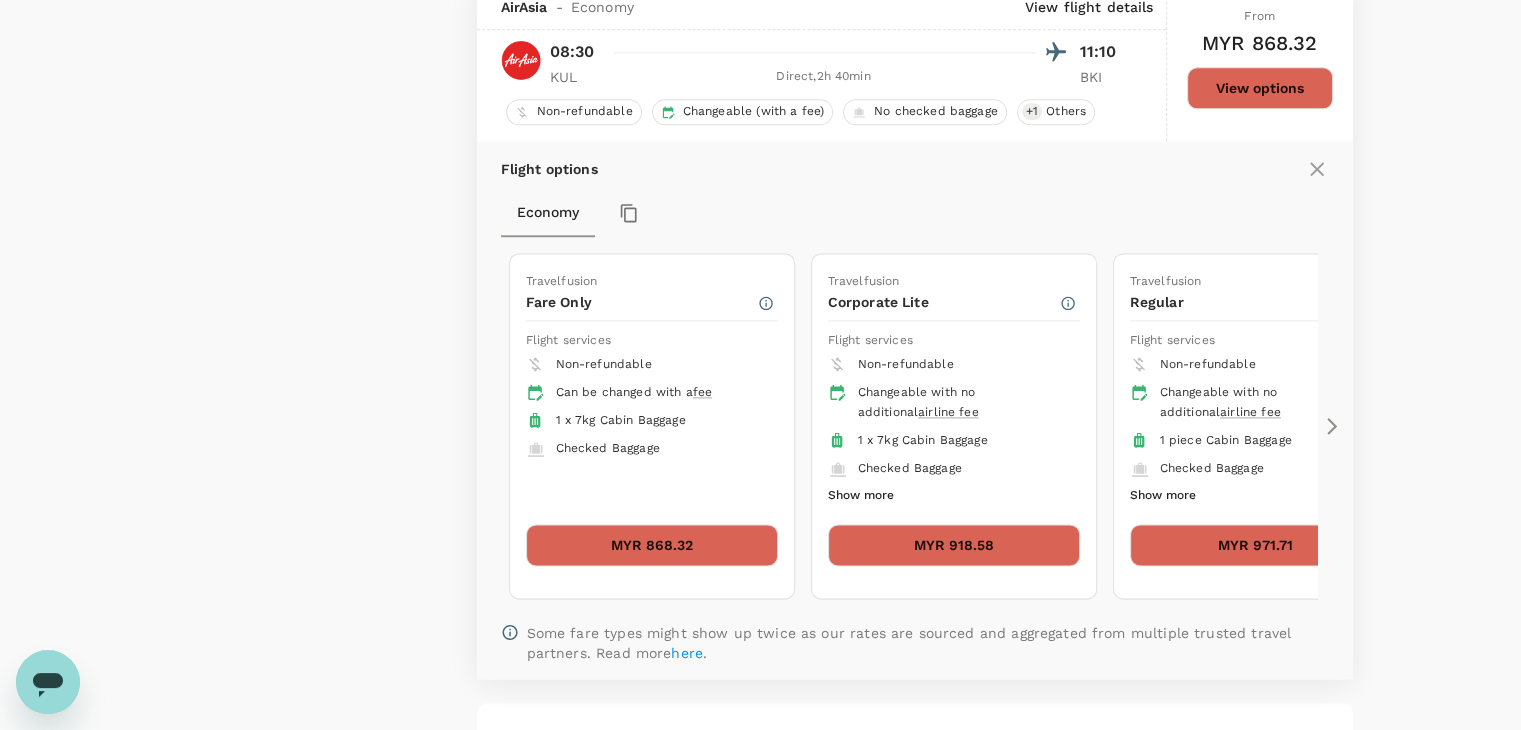 click on "Show more" at bounding box center (861, 496) 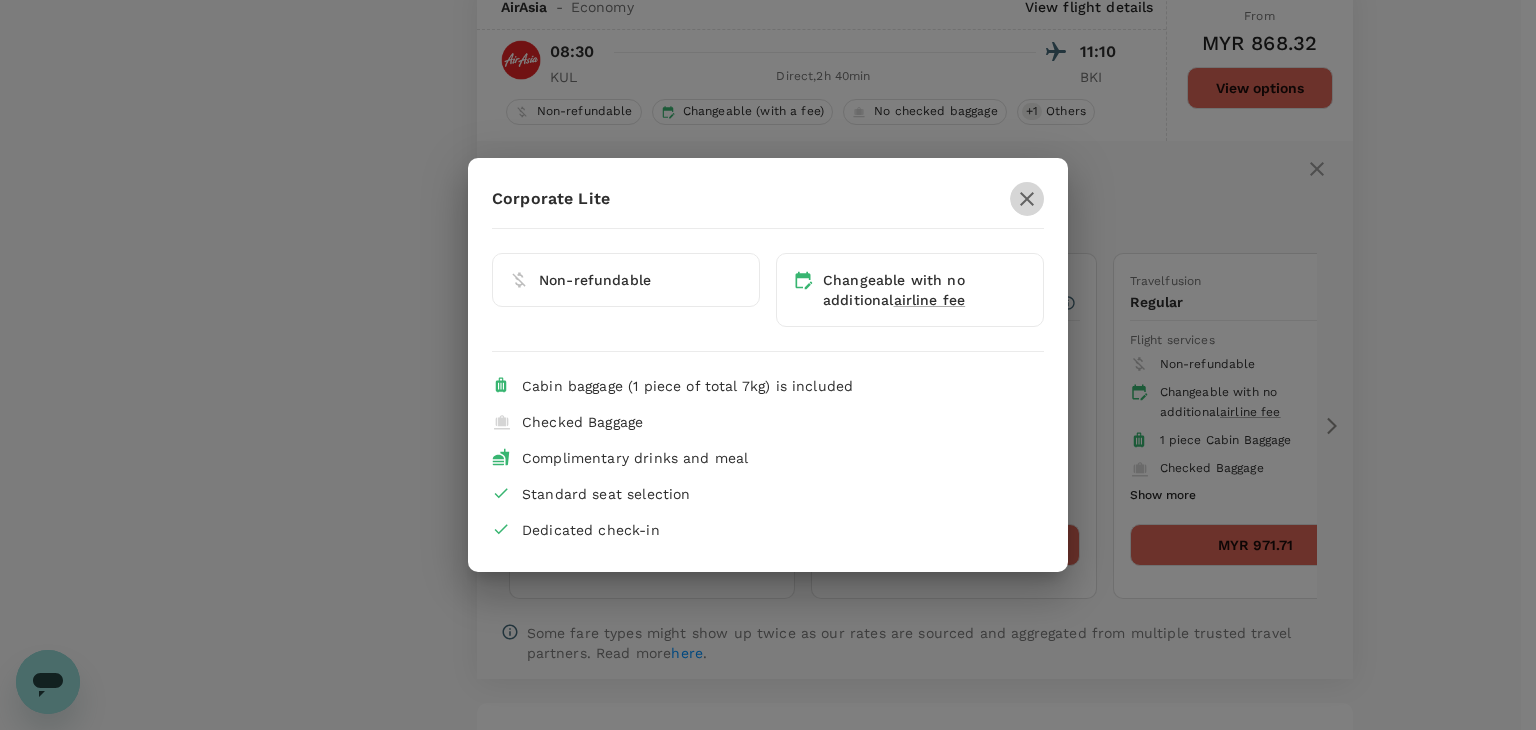click 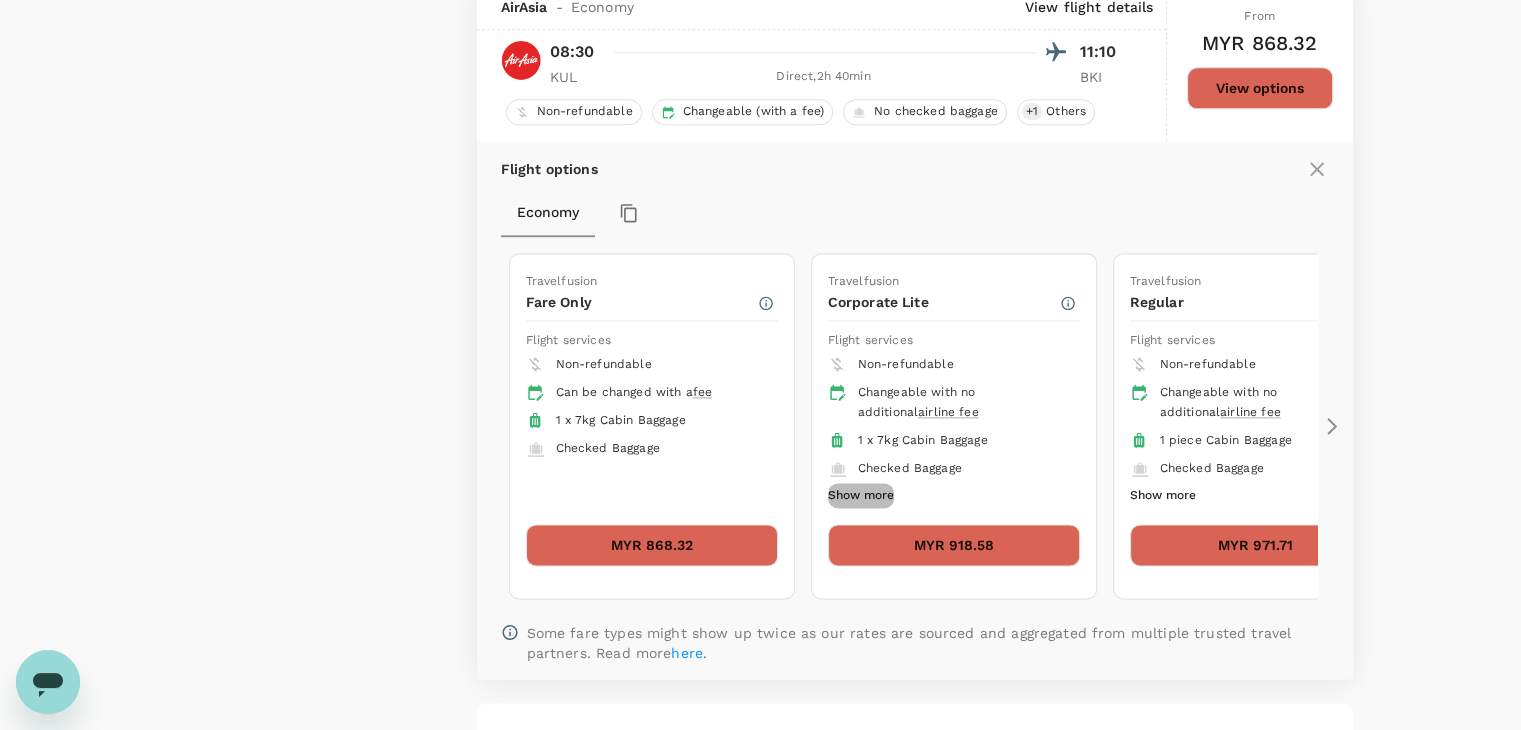 click on "Show more" at bounding box center (861, 496) 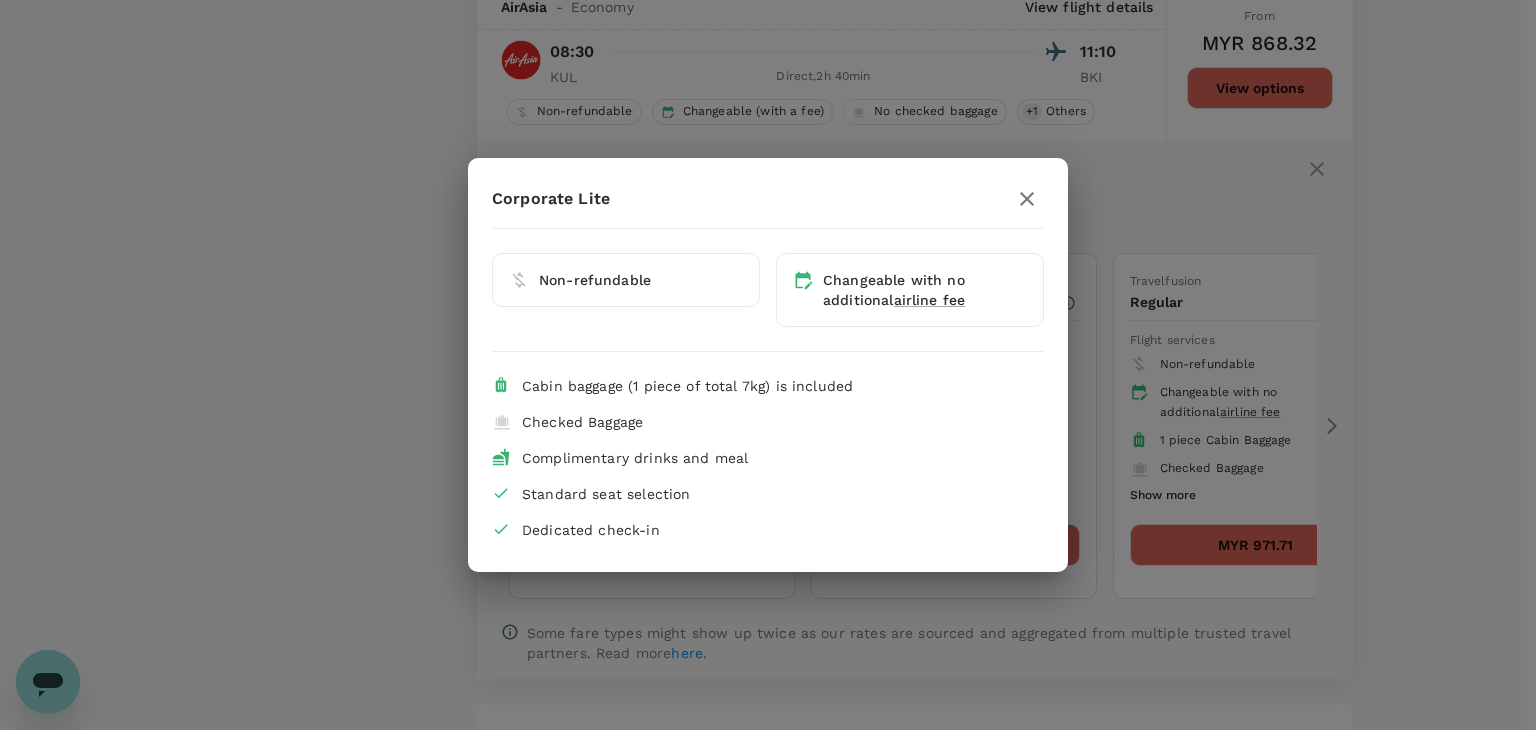 click 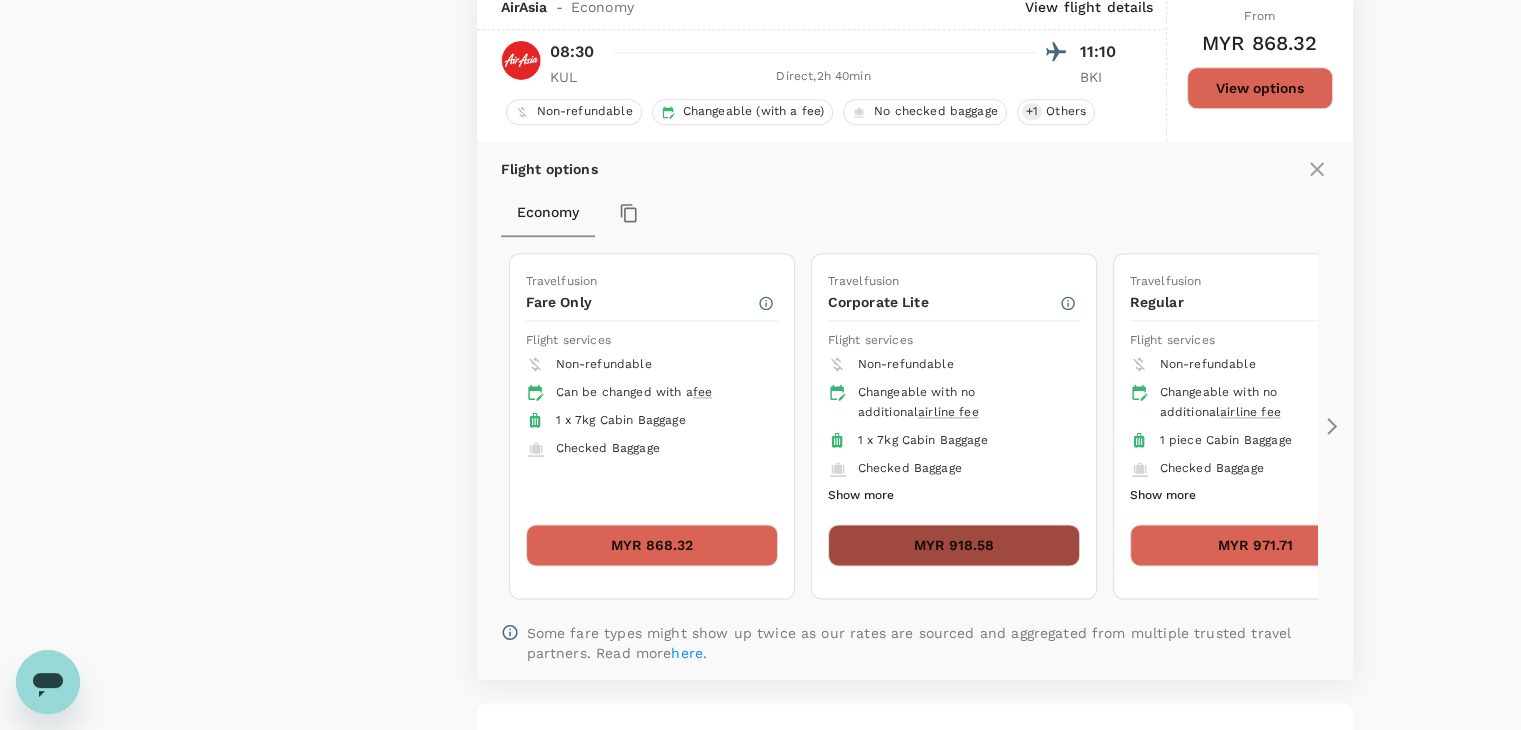 click on "MYR 918.58" at bounding box center [954, 545] 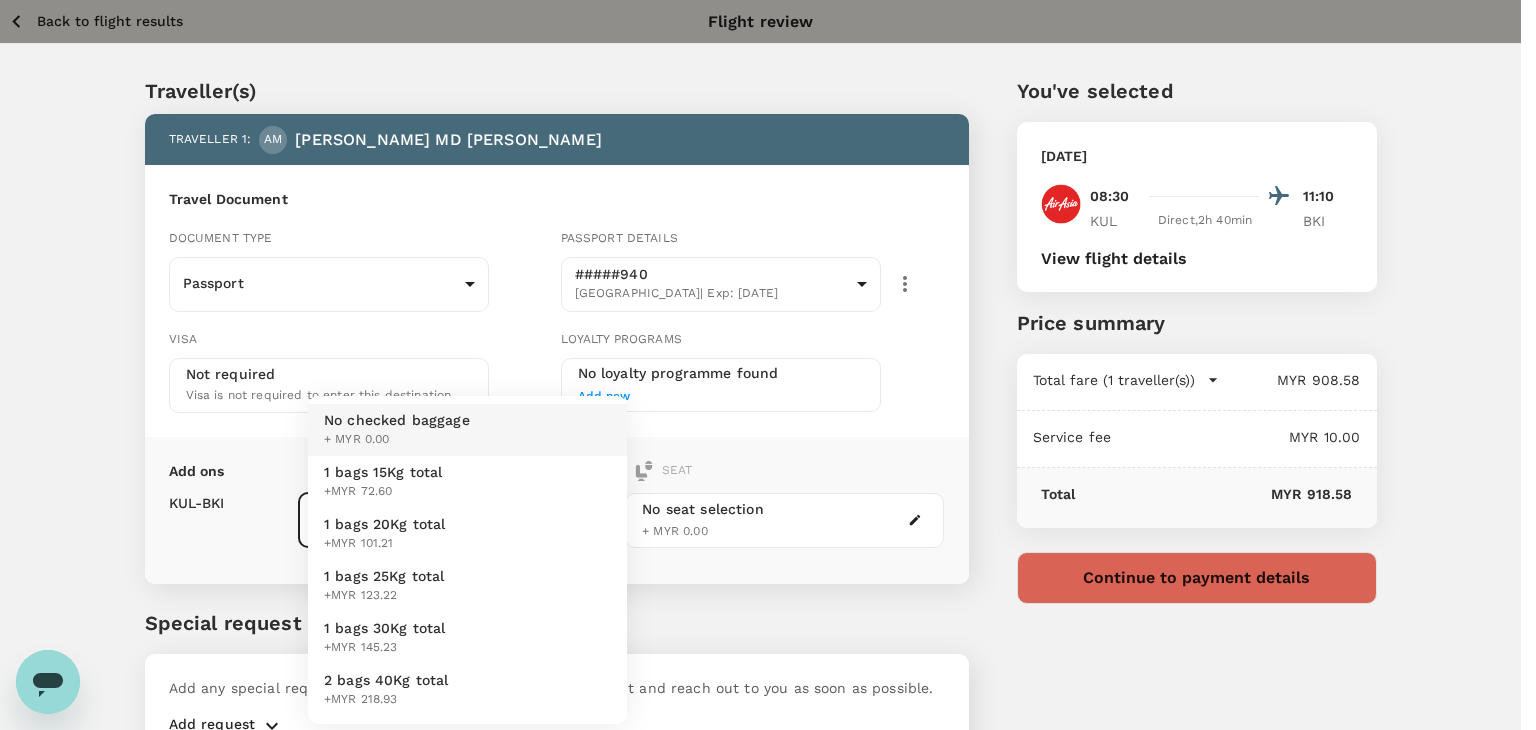 click on "Back to flight results Flight review Traveller(s) Traveller   1 : AM AHMAD   MD TANWEER Travel Document Document type Passport Passport ​ Passport details #####940 India  | Exp:   05 Sep 2032 108d506d-9771-4841-ad40-b3f13c4c8ba8 ​ Visa Not required Visa is not required to enter this destination Loyalty programs No loyalty programme found Add new Add ons Baggage Seat KUL  -  BKI No checked baggage + MYR 0.00 ​ No seat selection + MYR 0.00 Special request Add any special requests here. Our support team will attend to it and reach out to you as soon as possible. Add request You've selected Wednesday, 23 Jul 2025 08:30 11:10 KUL Direct ,  2h 40min BKI View flight details Price summary Total fare (1 traveller(s)) MYR 908.58 Air fare MYR 908.58 Baggage fee MYR 0.00 Seat fee MYR 0.00 Service fee MYR 10.00 Total MYR 918.58 Continue to payment details by TruTrip  ( 3.47.1   ) View details Edit Add new No checked baggage + MYR 0.00 1 bags 15Kg total +MYR 72.60 1 bags 20Kg total +MYR 101.21 1 bags 25Kg total" at bounding box center [768, 419] 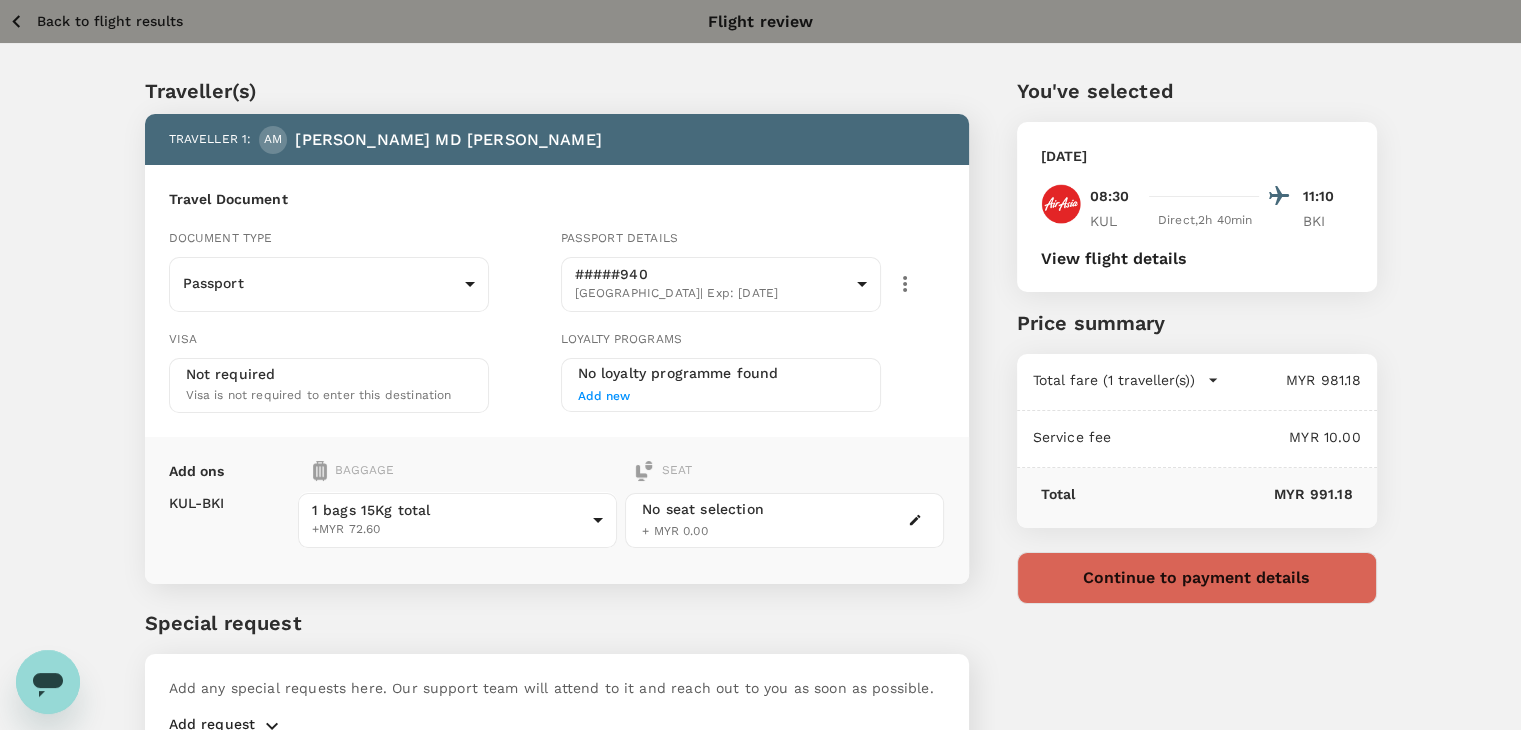 click on "Back to flight results" at bounding box center [110, 21] 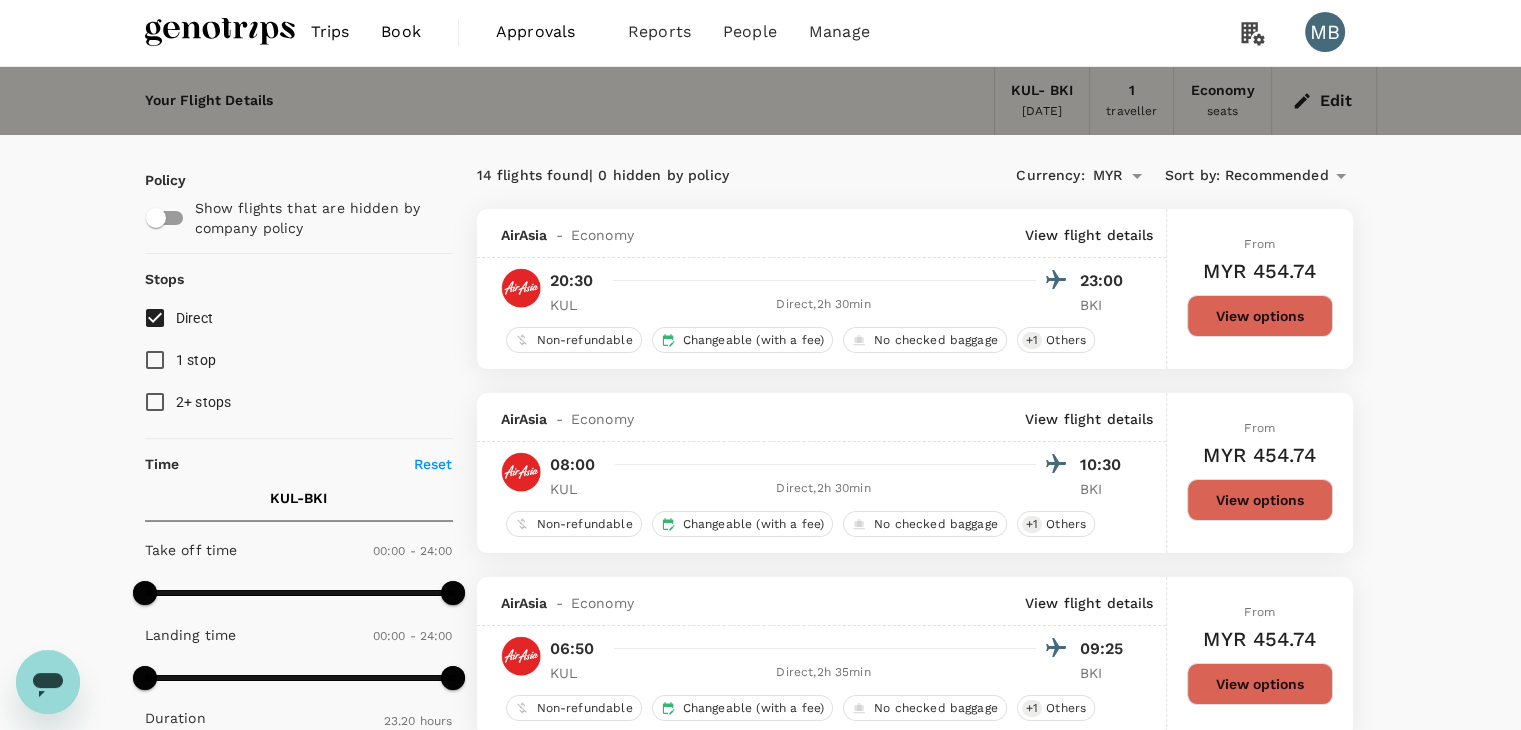 scroll, scrollTop: 0, scrollLeft: 0, axis: both 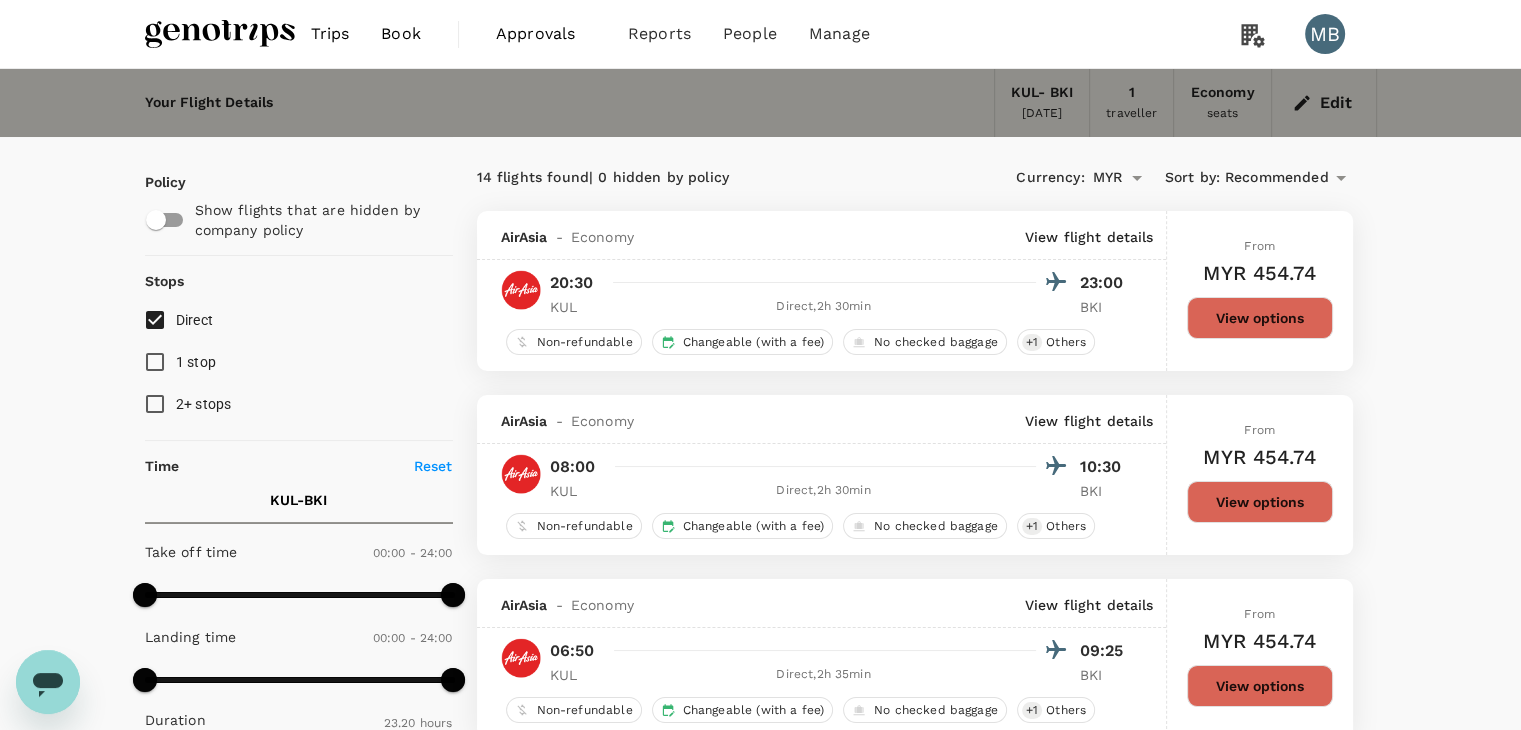 click at bounding box center (220, 34) 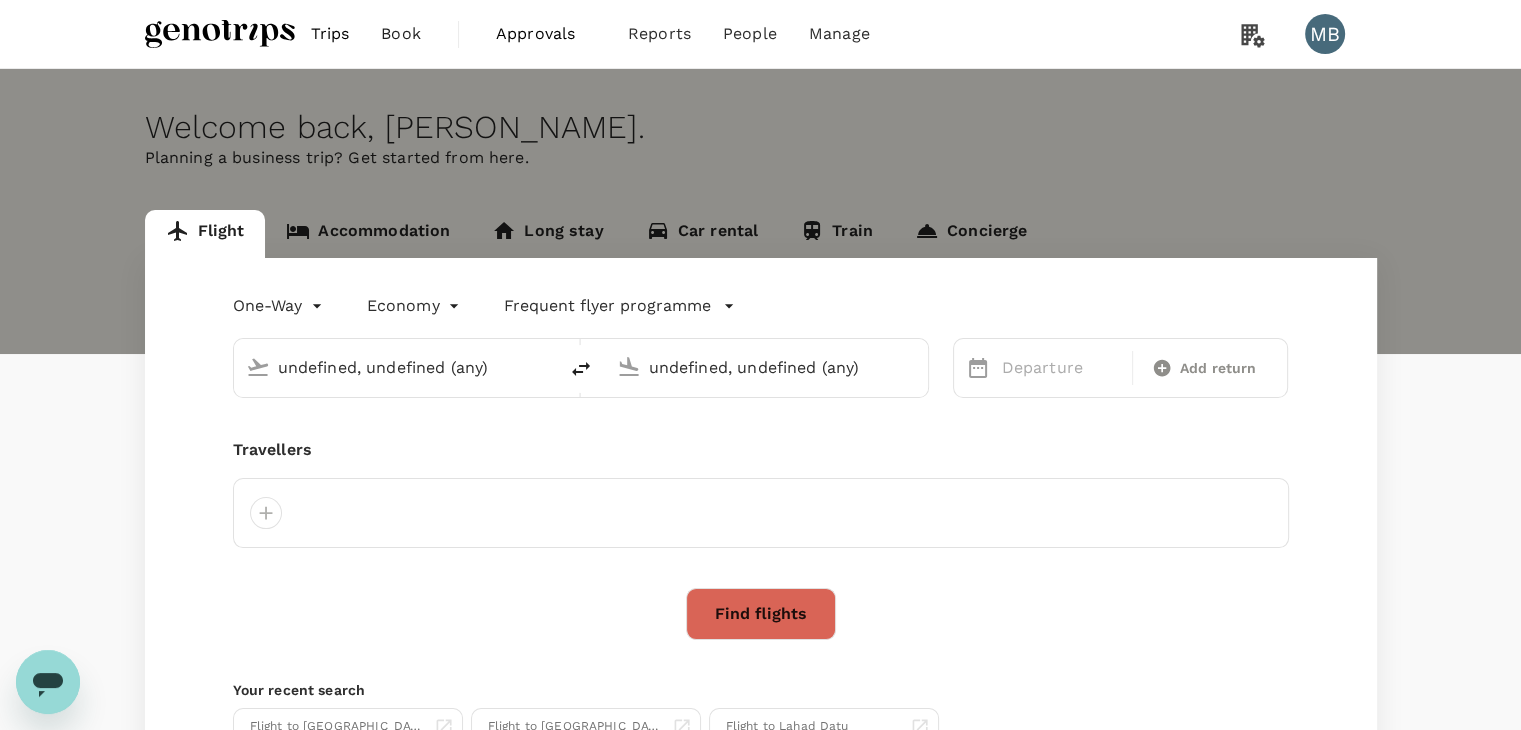 type 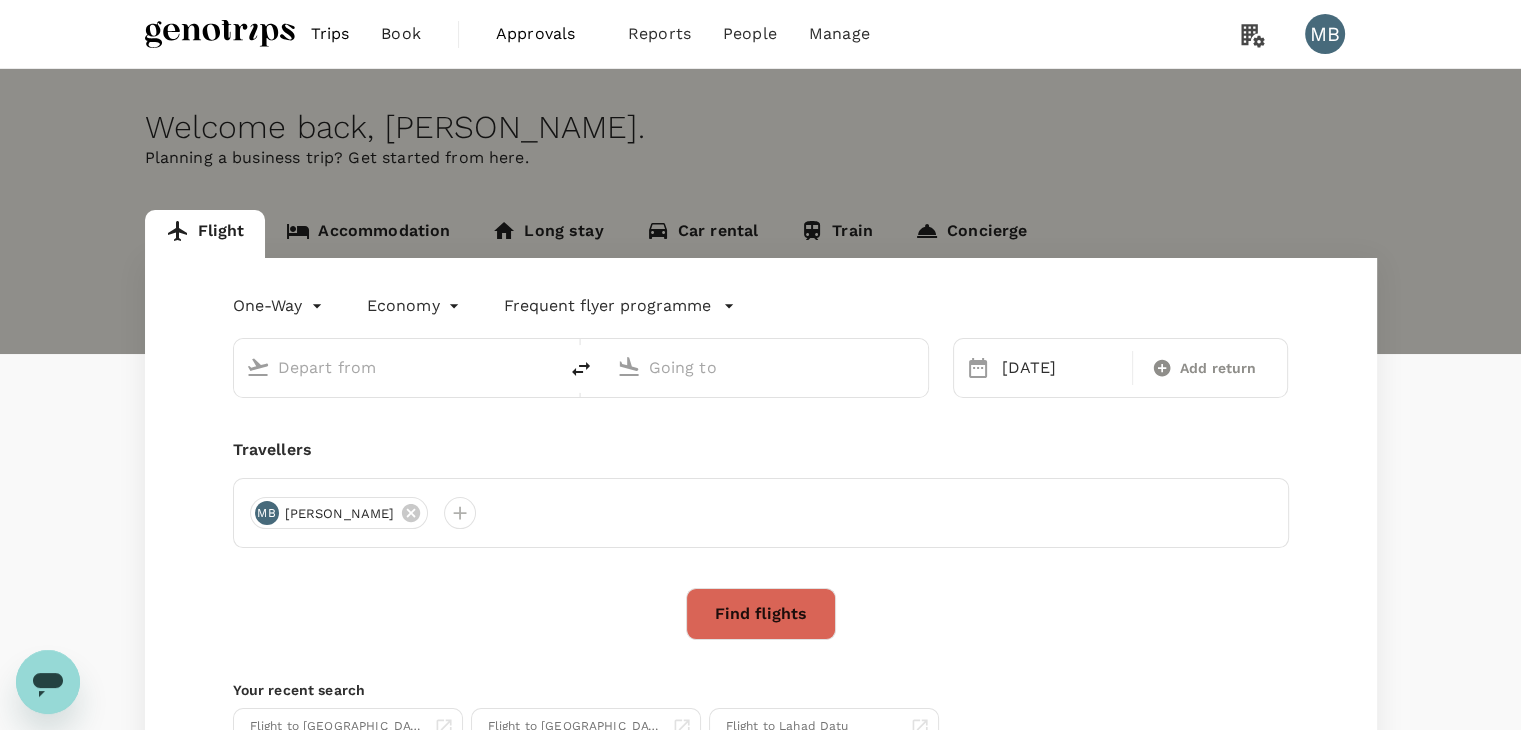 type on "Kuala Lumpur Intl (KUL)" 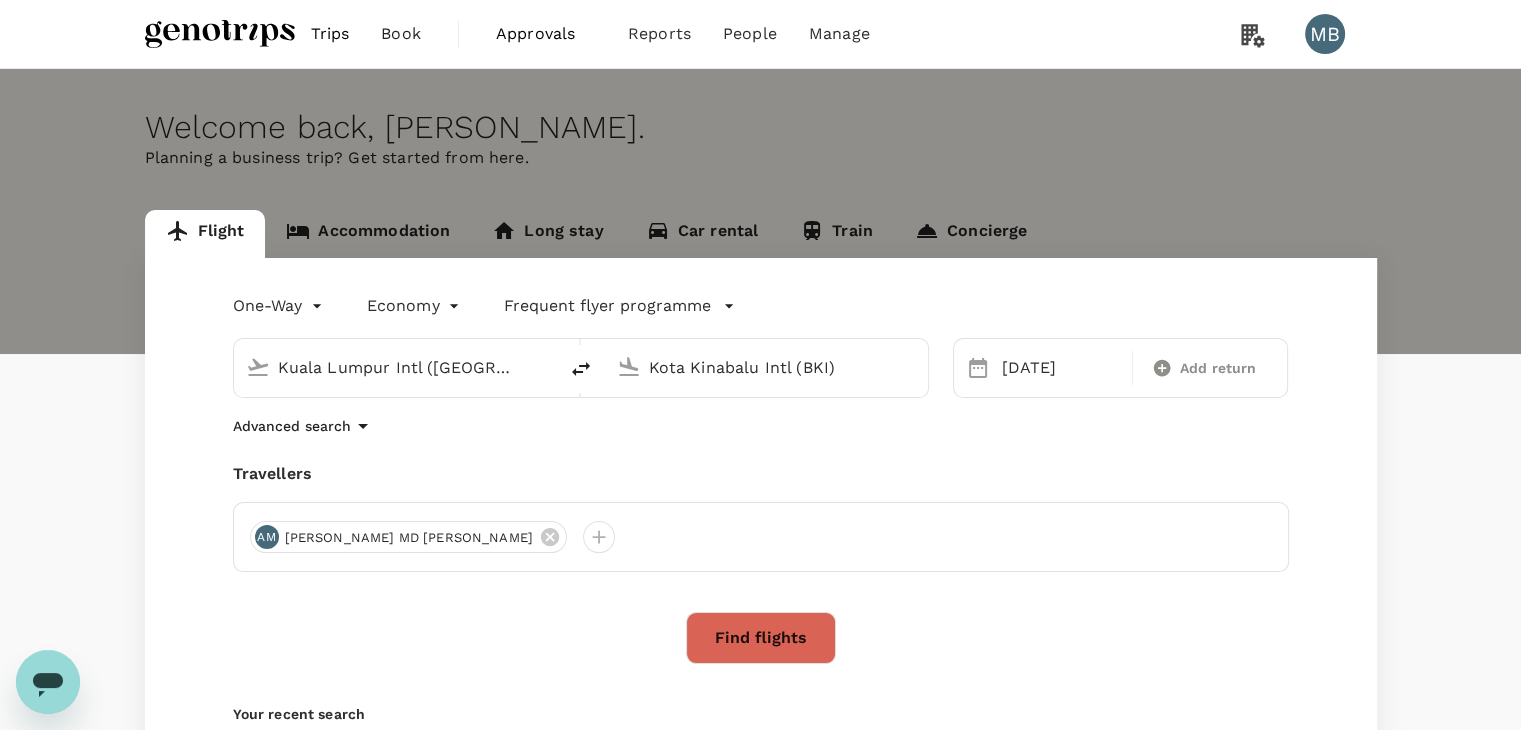 type 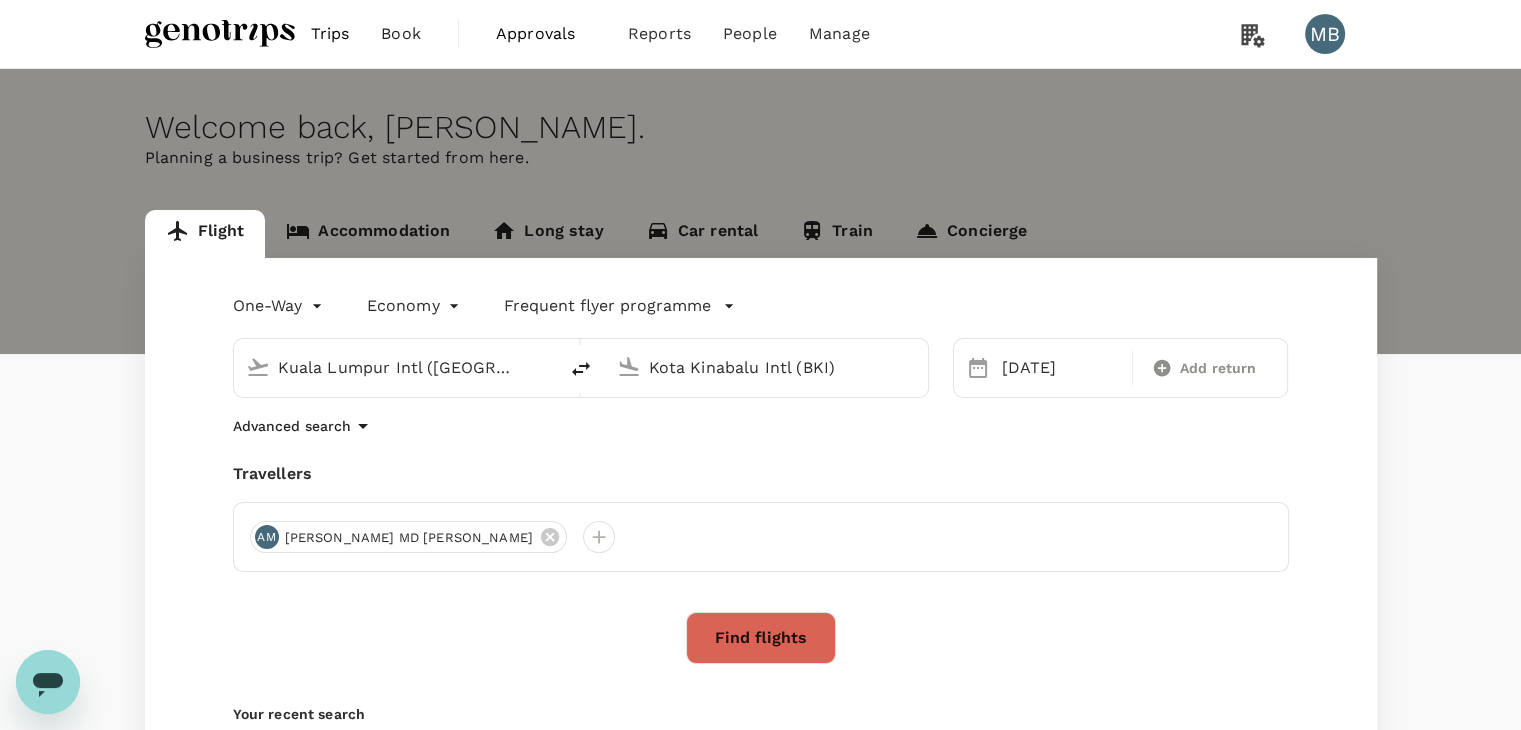 type 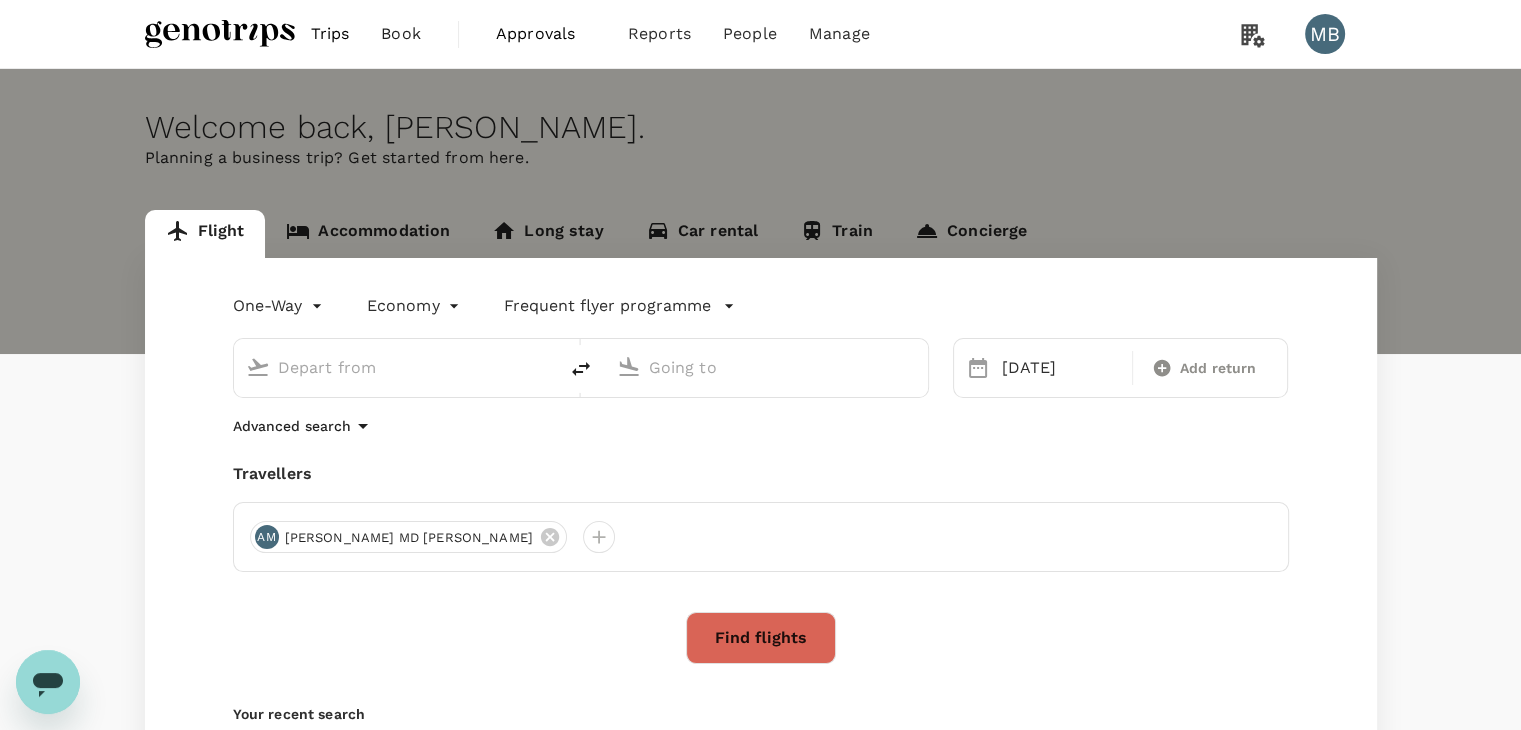 type on "Kuala Lumpur Intl (KUL)" 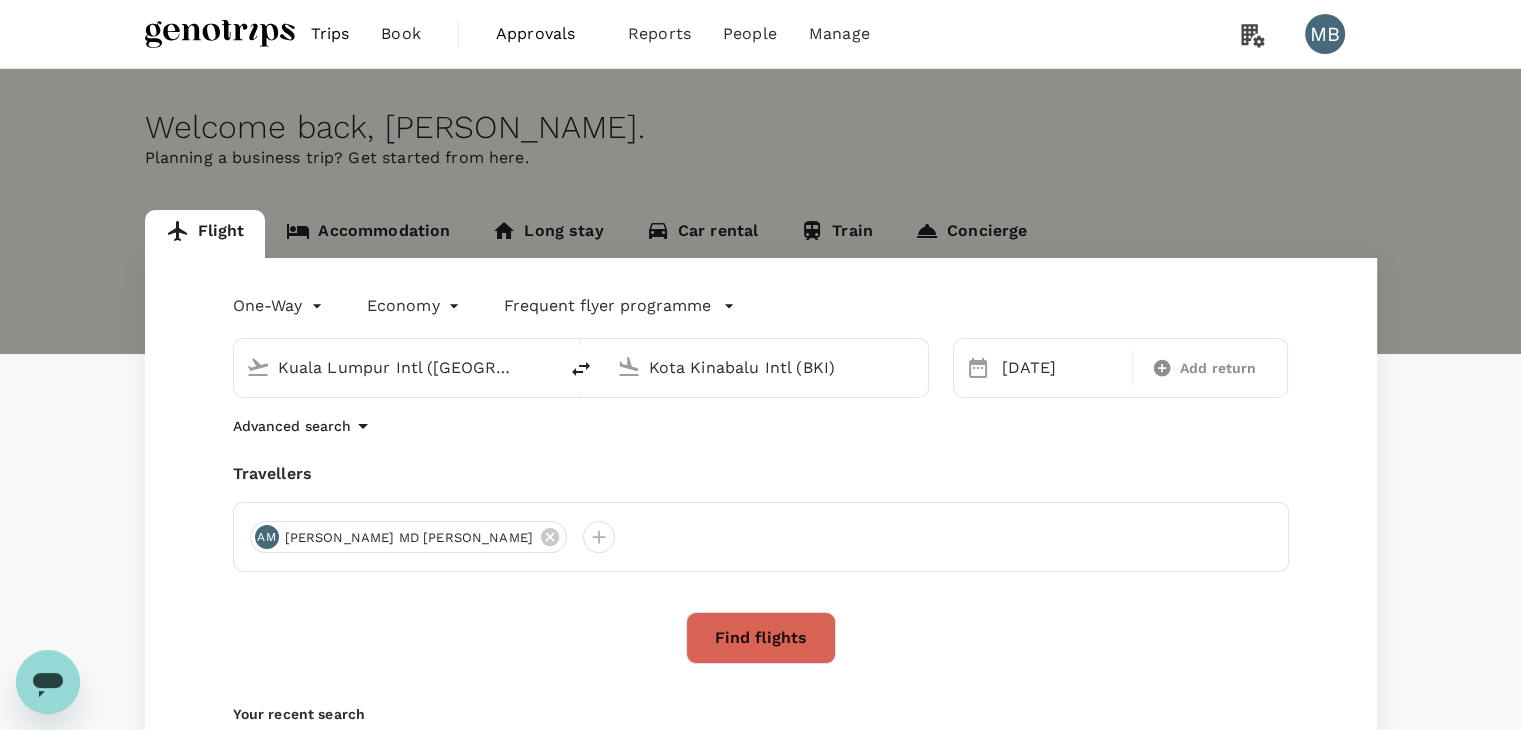 click on "Kuala Lumpur Intl (KUL)" at bounding box center [396, 367] 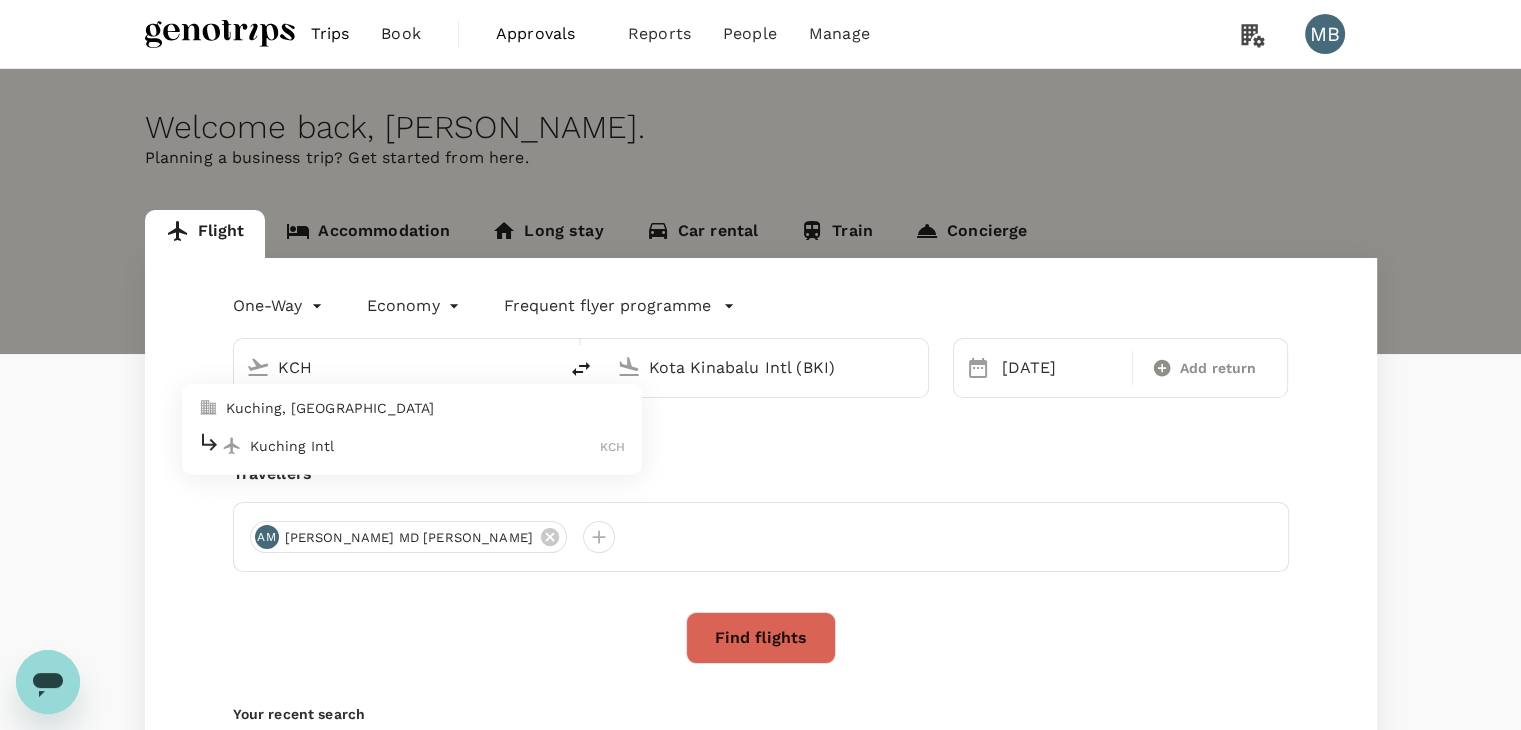 click on "Kuching Intl KCH" at bounding box center (412, 445) 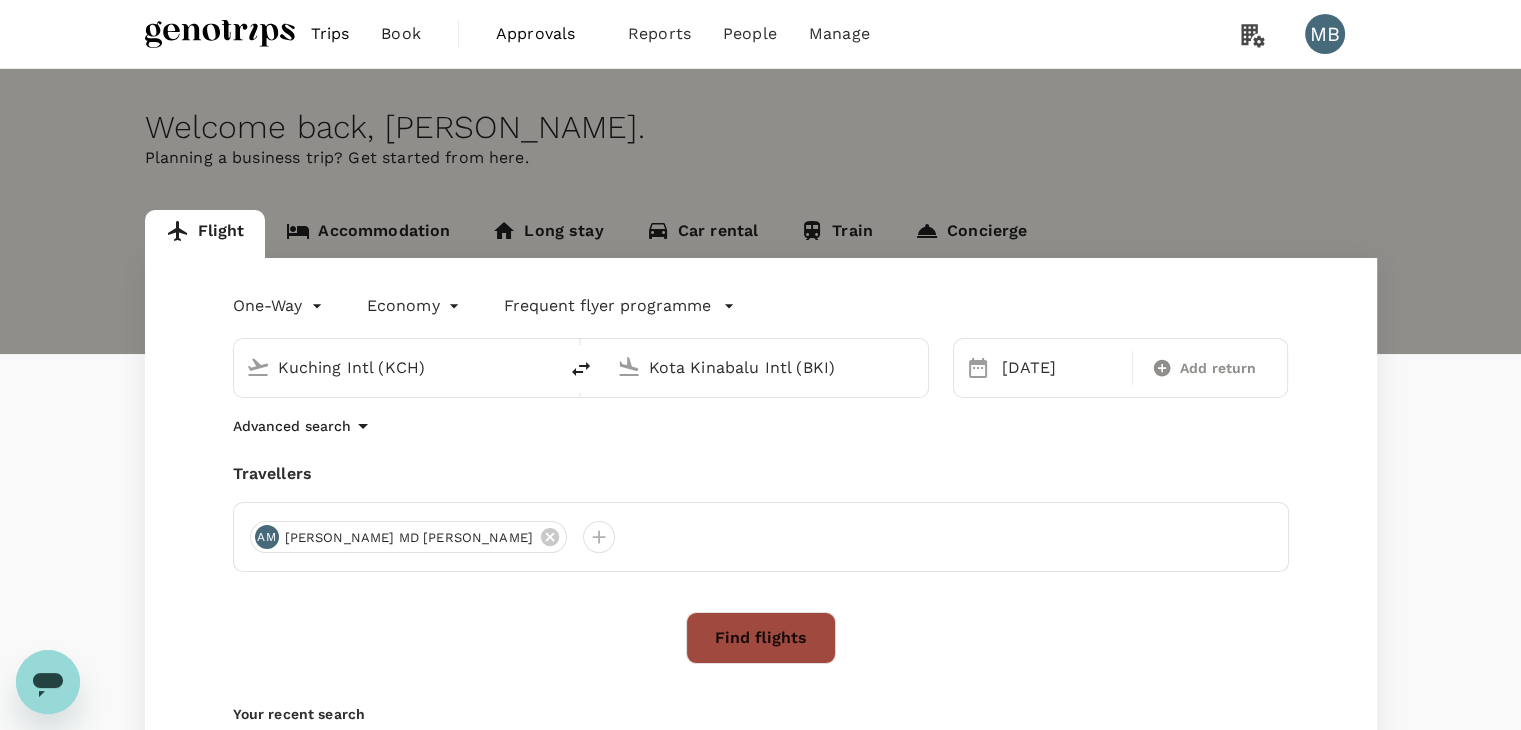 click on "Find flights" at bounding box center (761, 638) 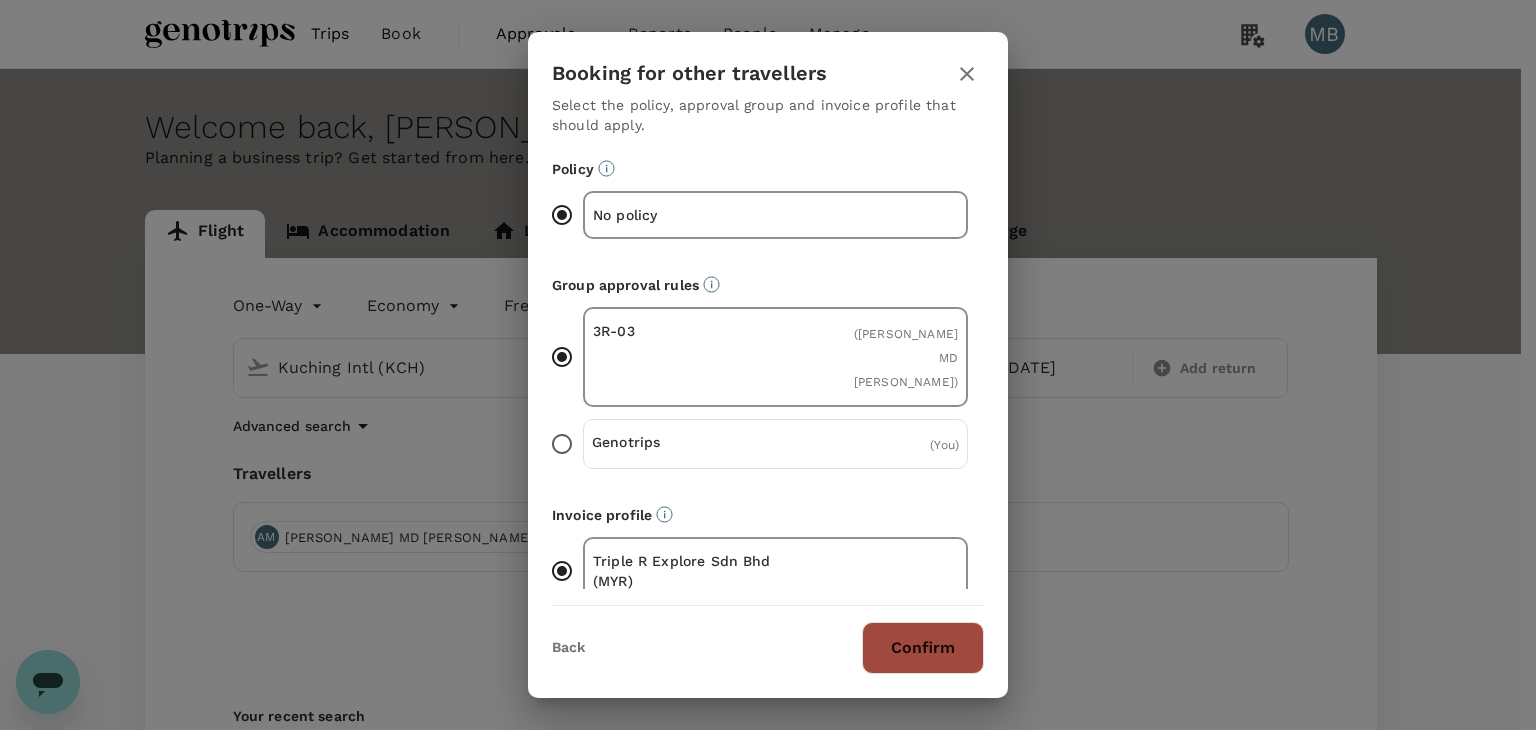 click on "Confirm" at bounding box center [923, 648] 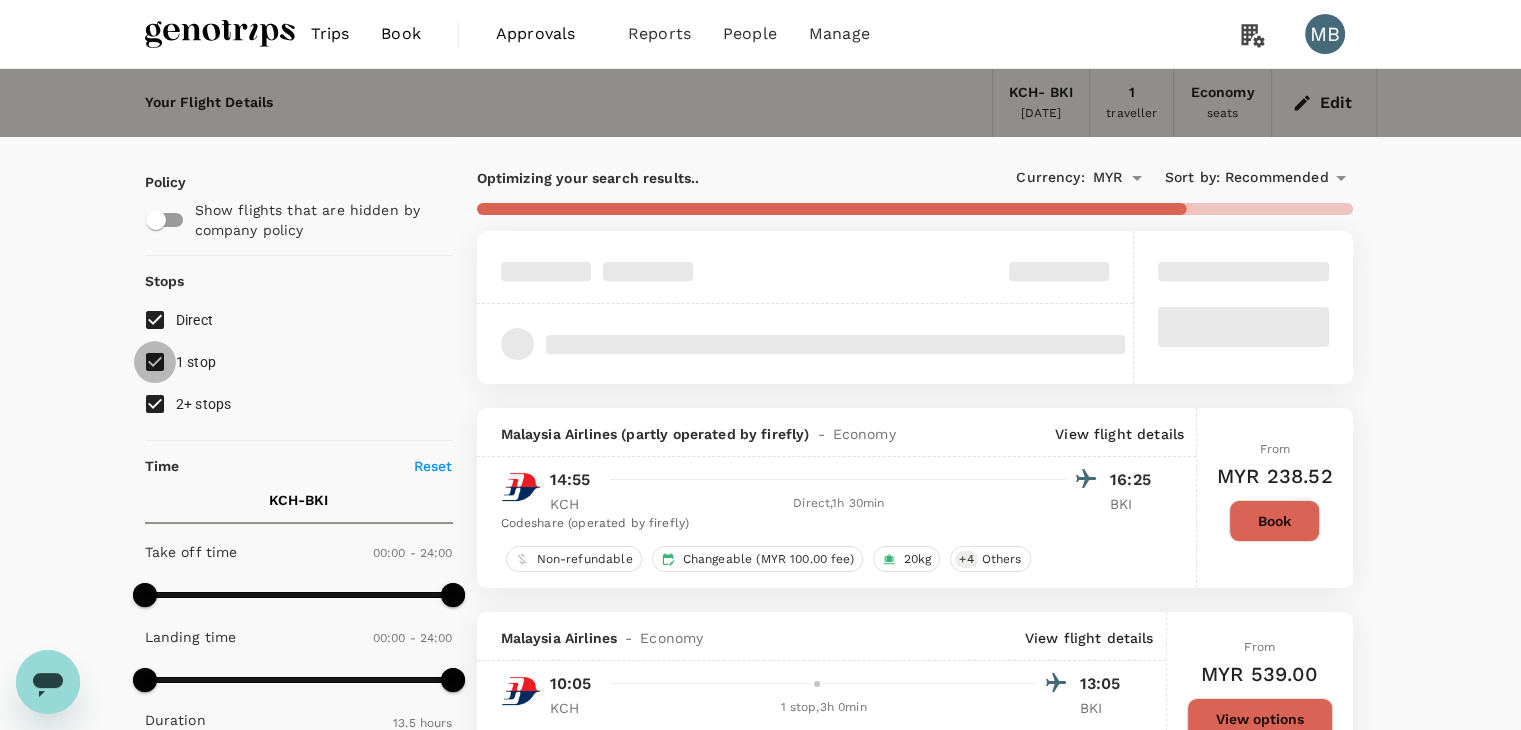 click on "1 stop" at bounding box center [155, 362] 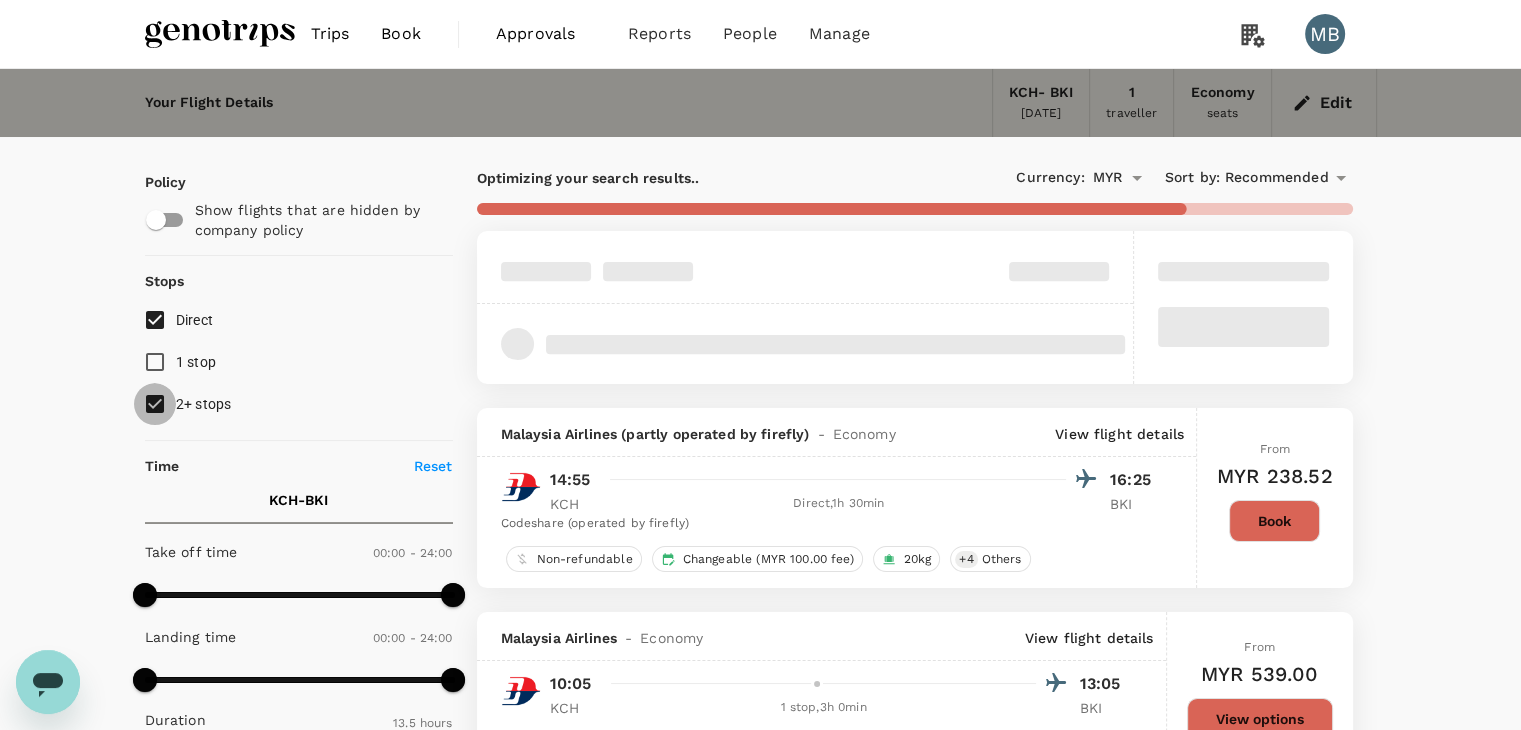 click on "2+ stops" at bounding box center (155, 404) 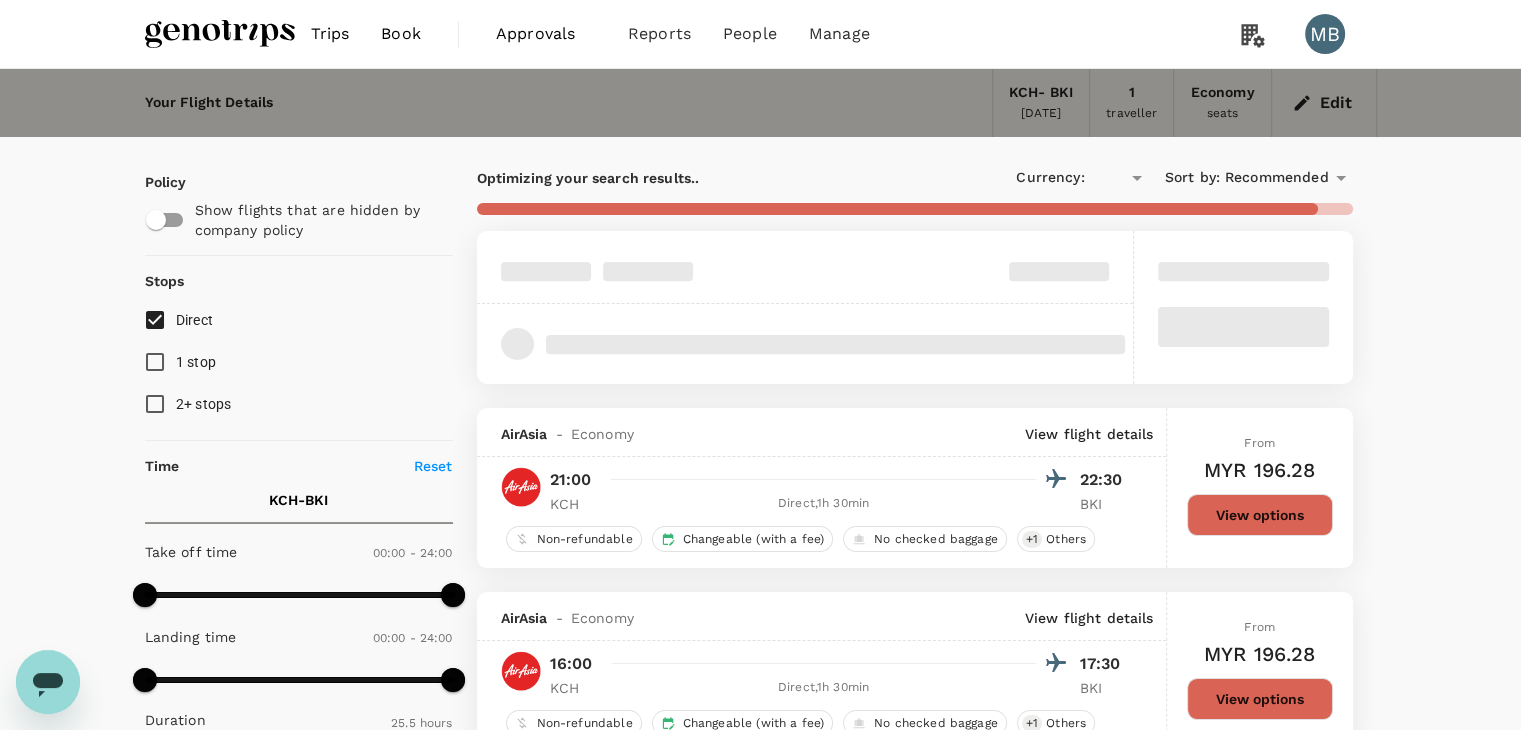 type on "MYR" 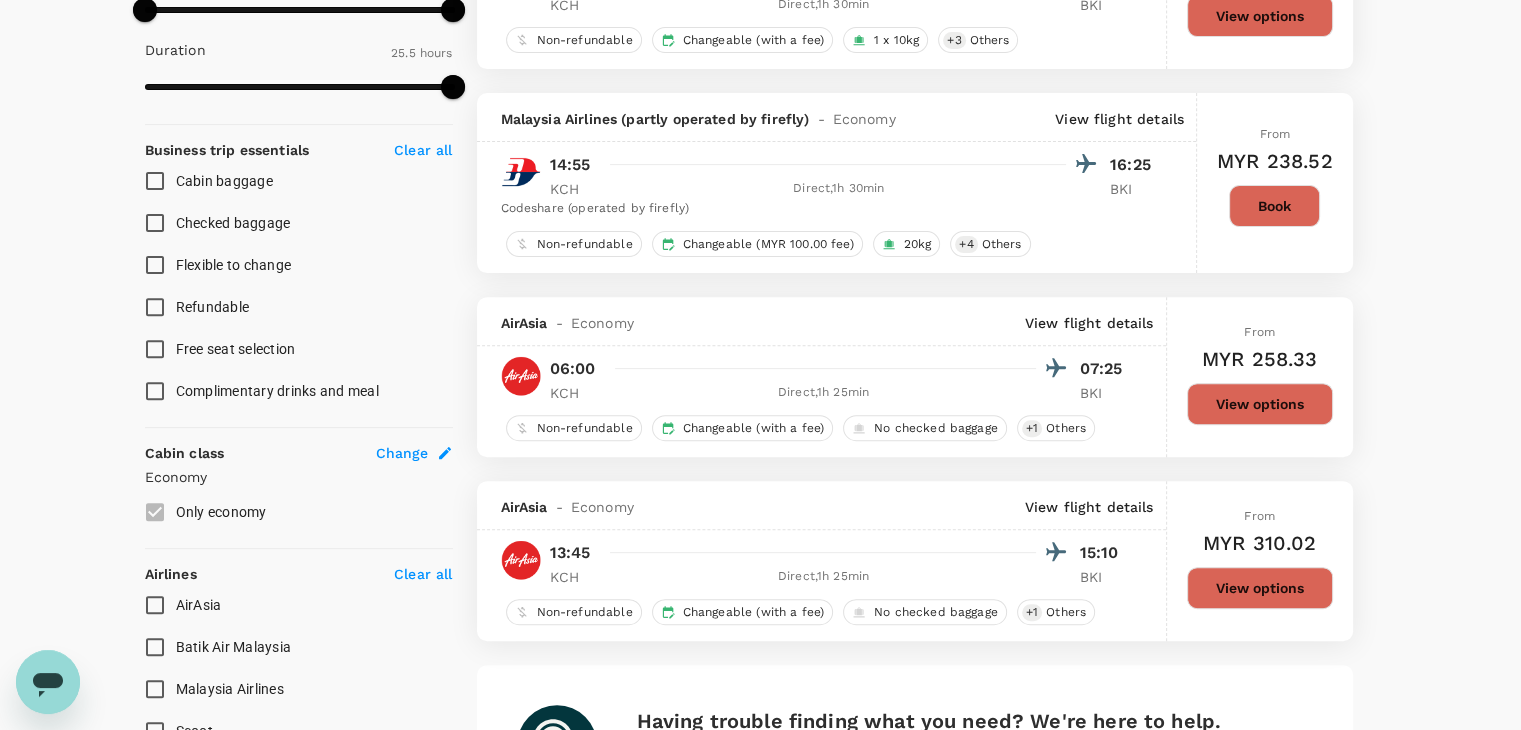 scroll, scrollTop: 700, scrollLeft: 0, axis: vertical 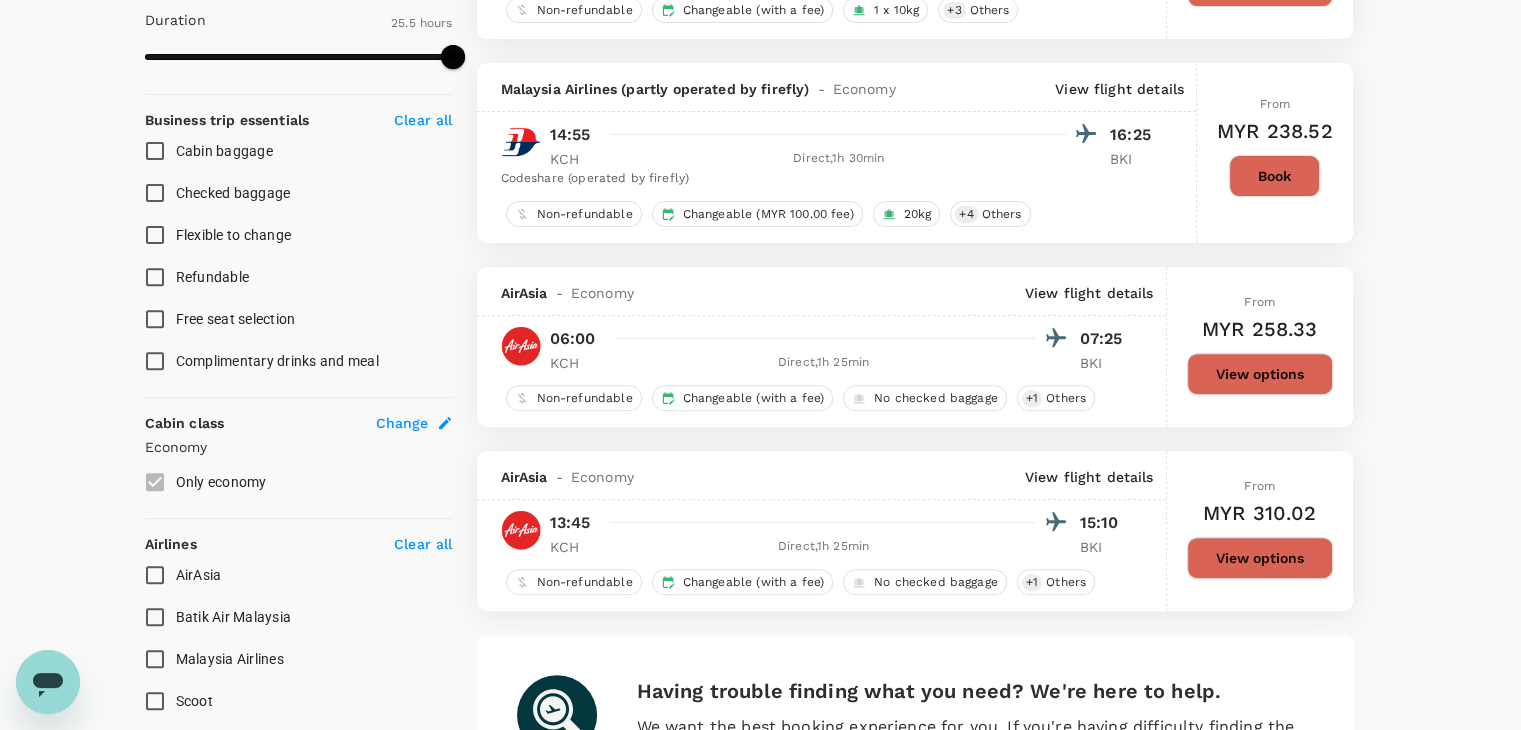 click on "AirAsia" at bounding box center (155, 575) 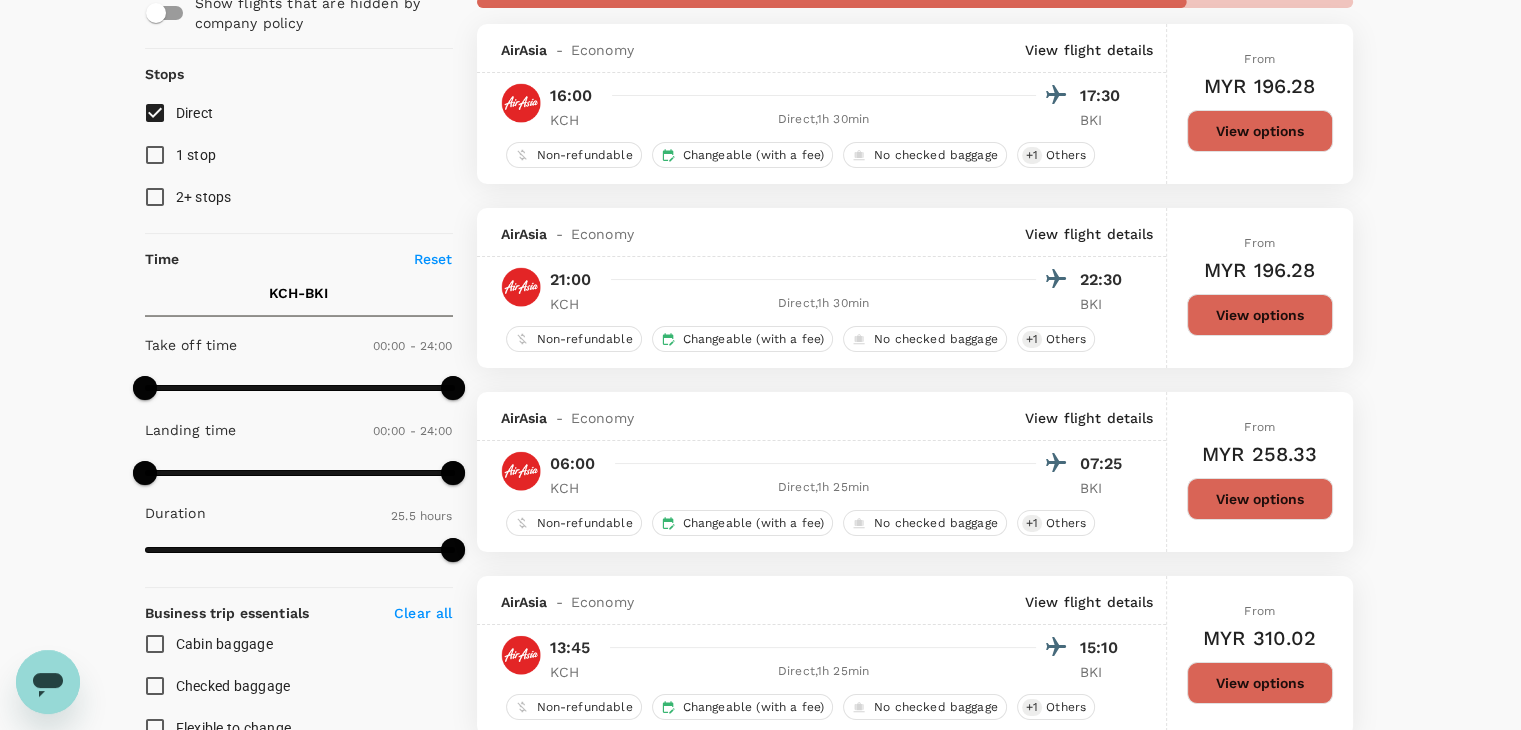 scroll, scrollTop: 300, scrollLeft: 0, axis: vertical 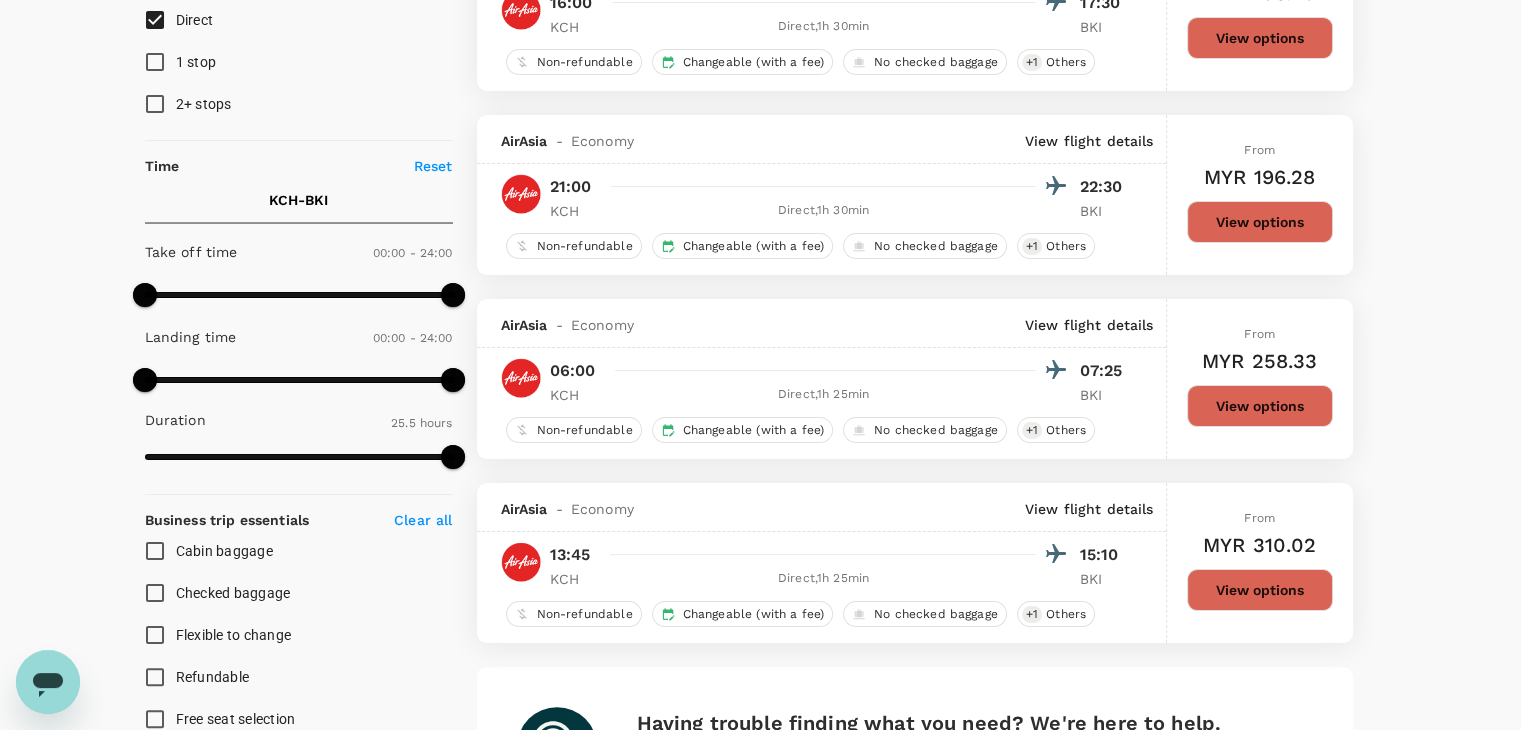 click on "View options" at bounding box center (1260, 406) 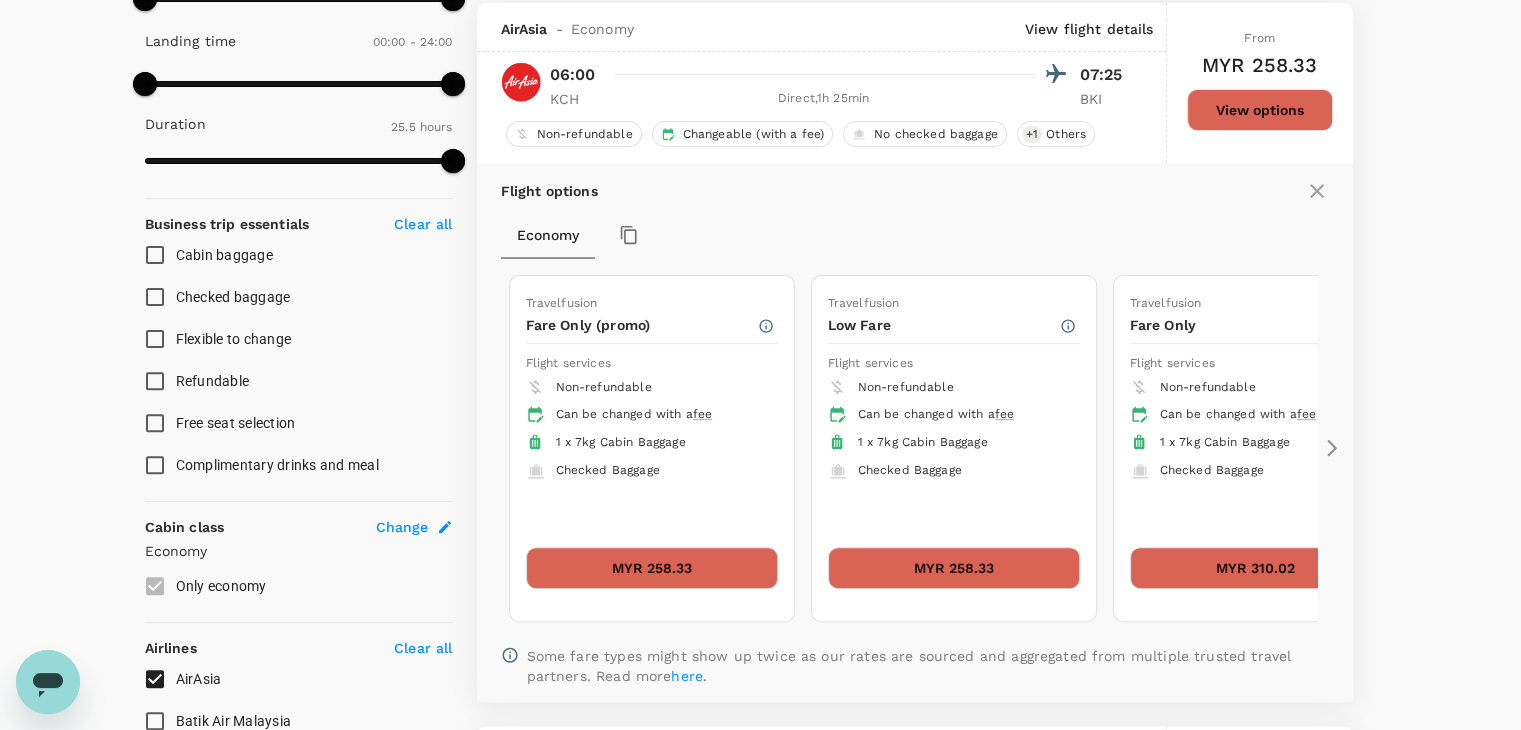 scroll, scrollTop: 599, scrollLeft: 0, axis: vertical 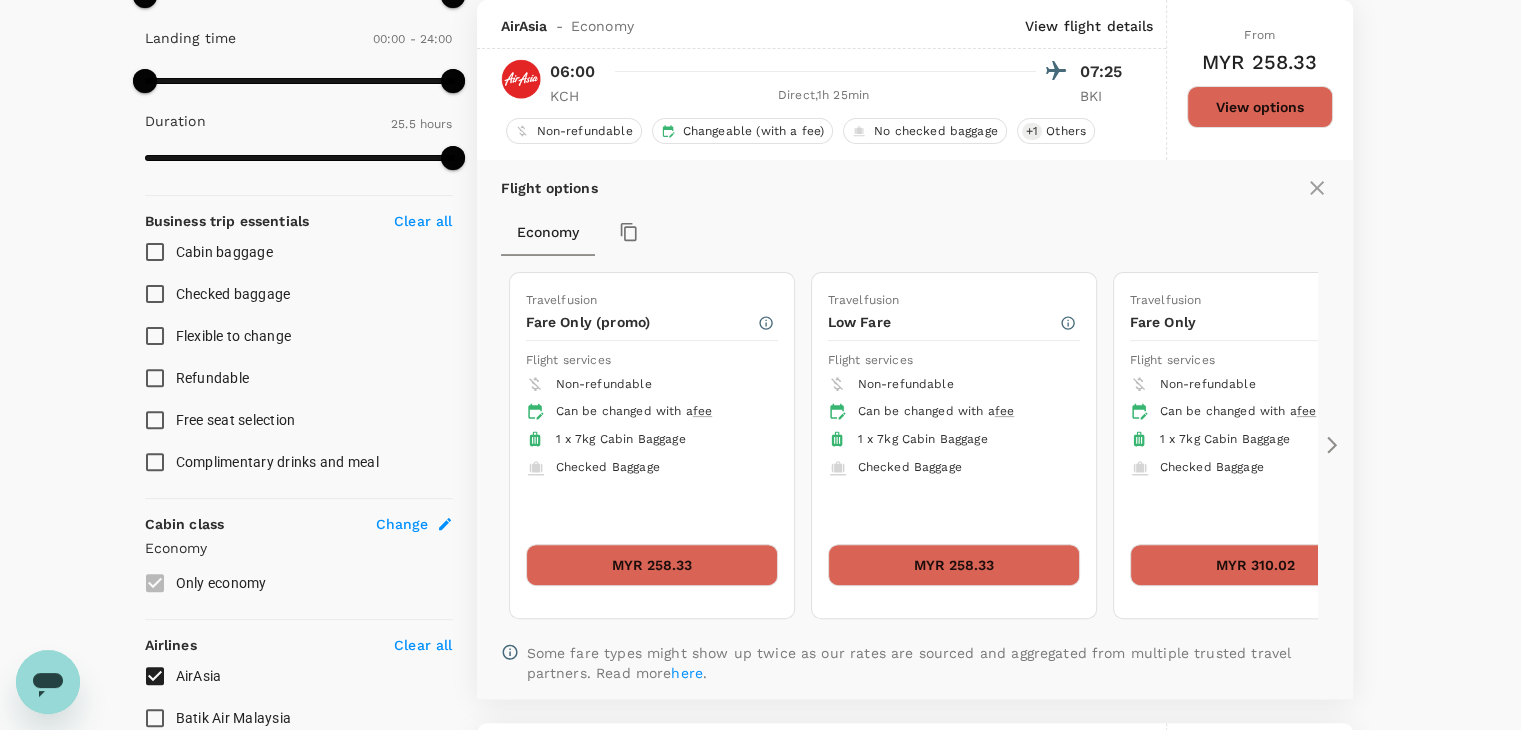 click 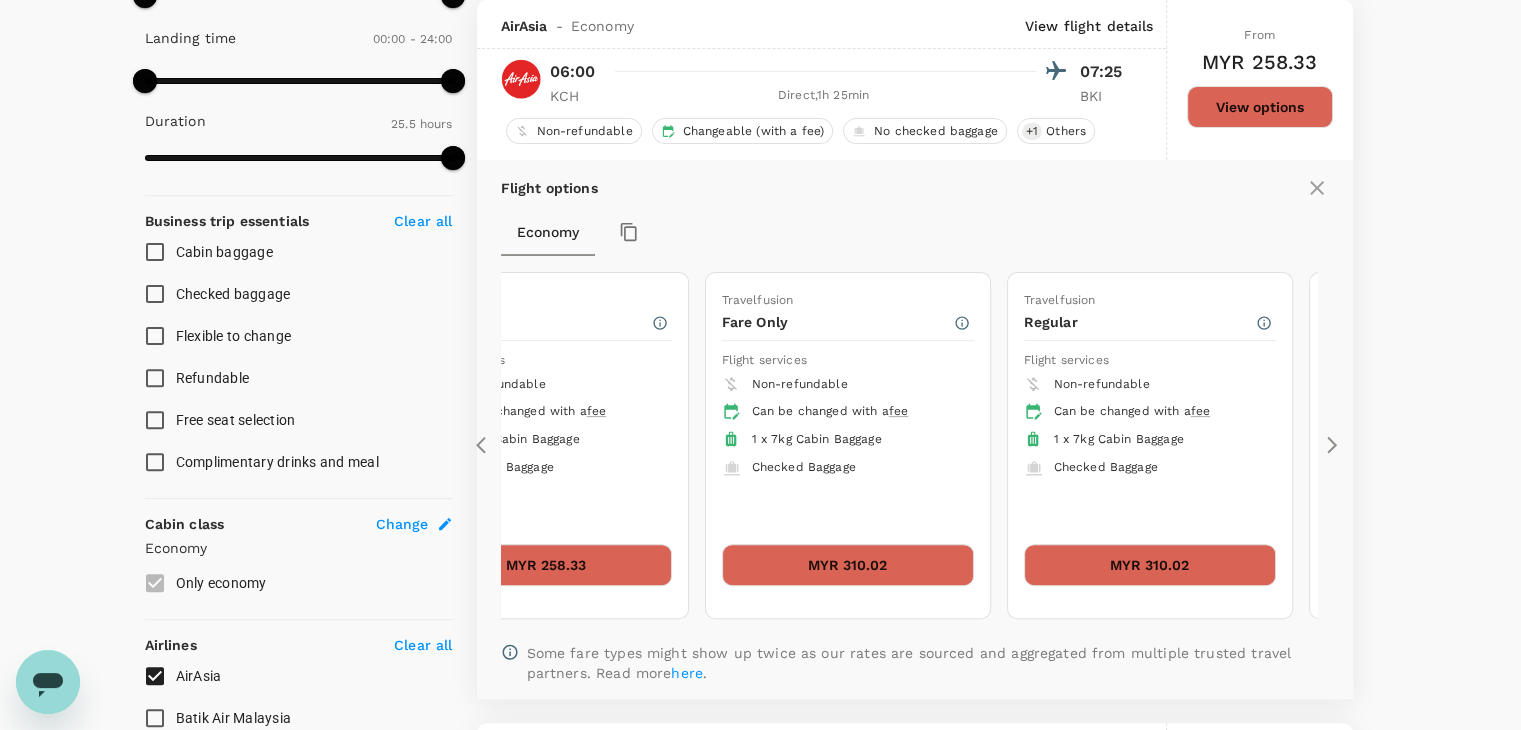 click 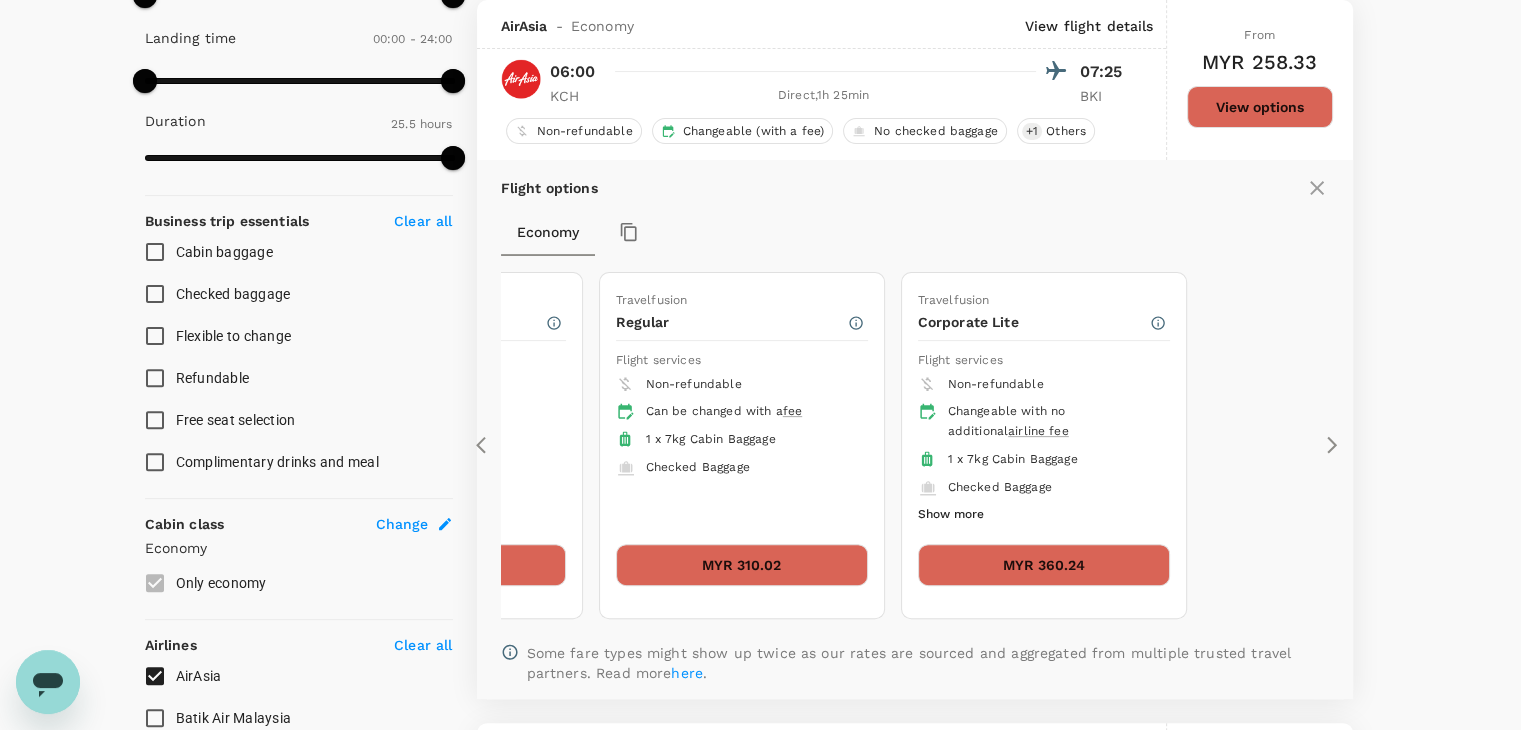 click 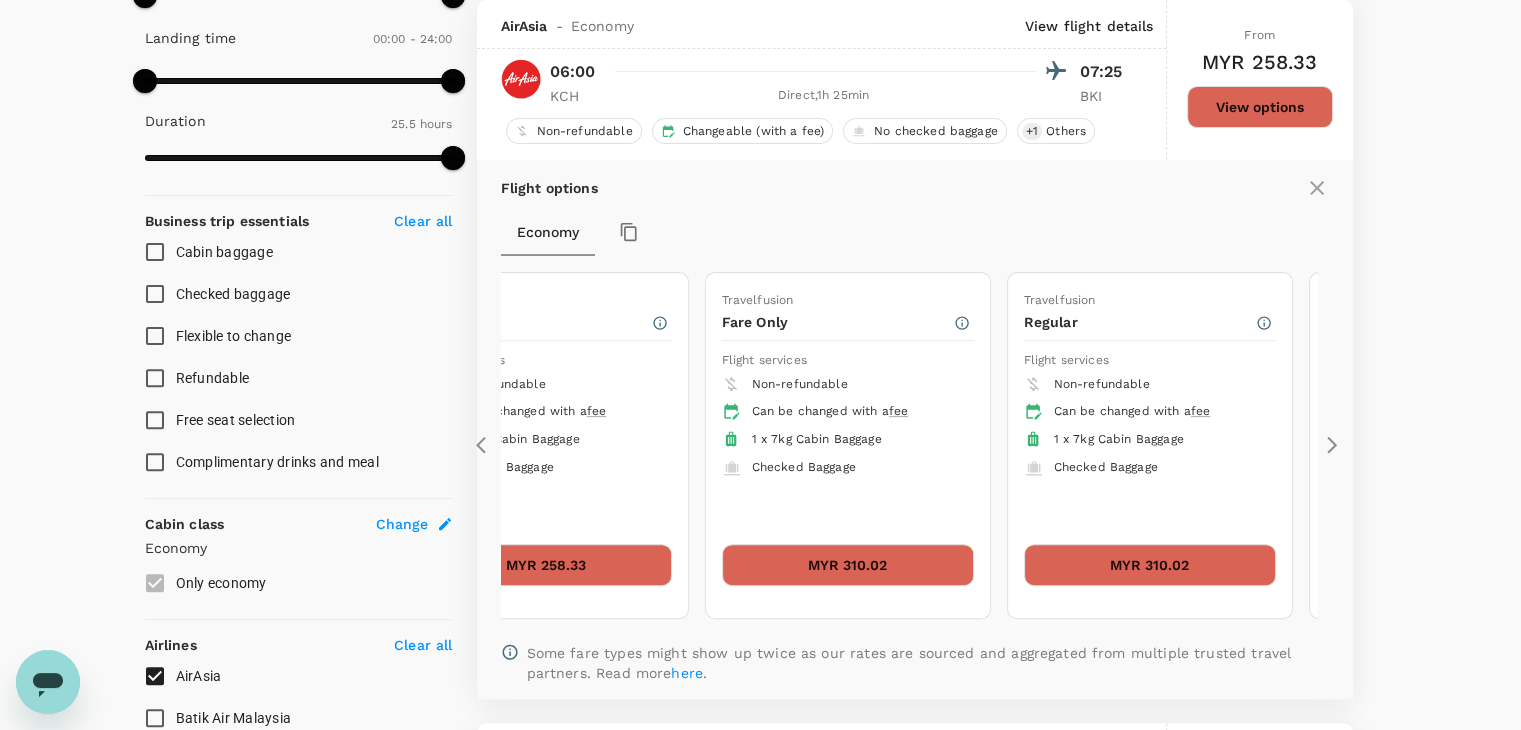 click 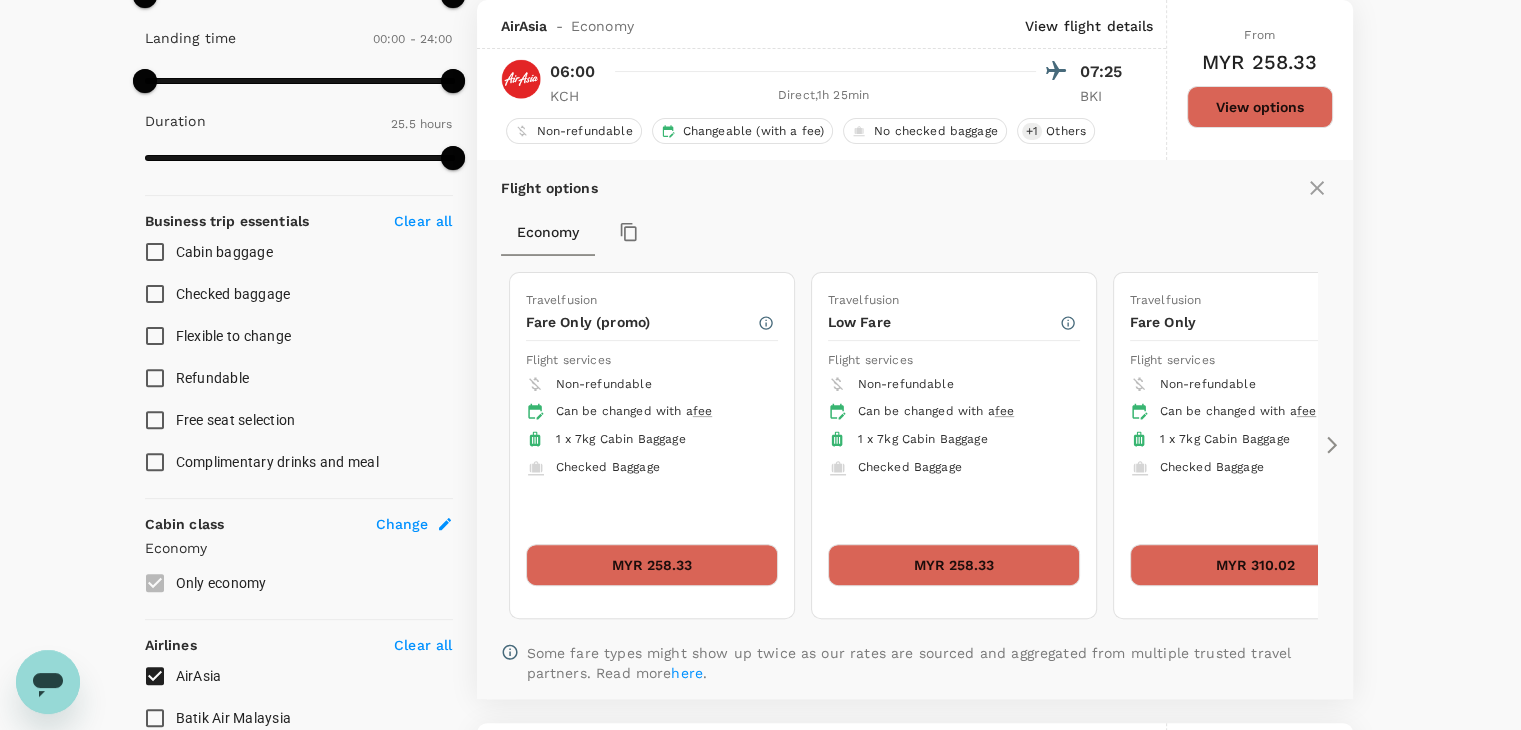 click on "MYR 258.33" at bounding box center (954, 565) 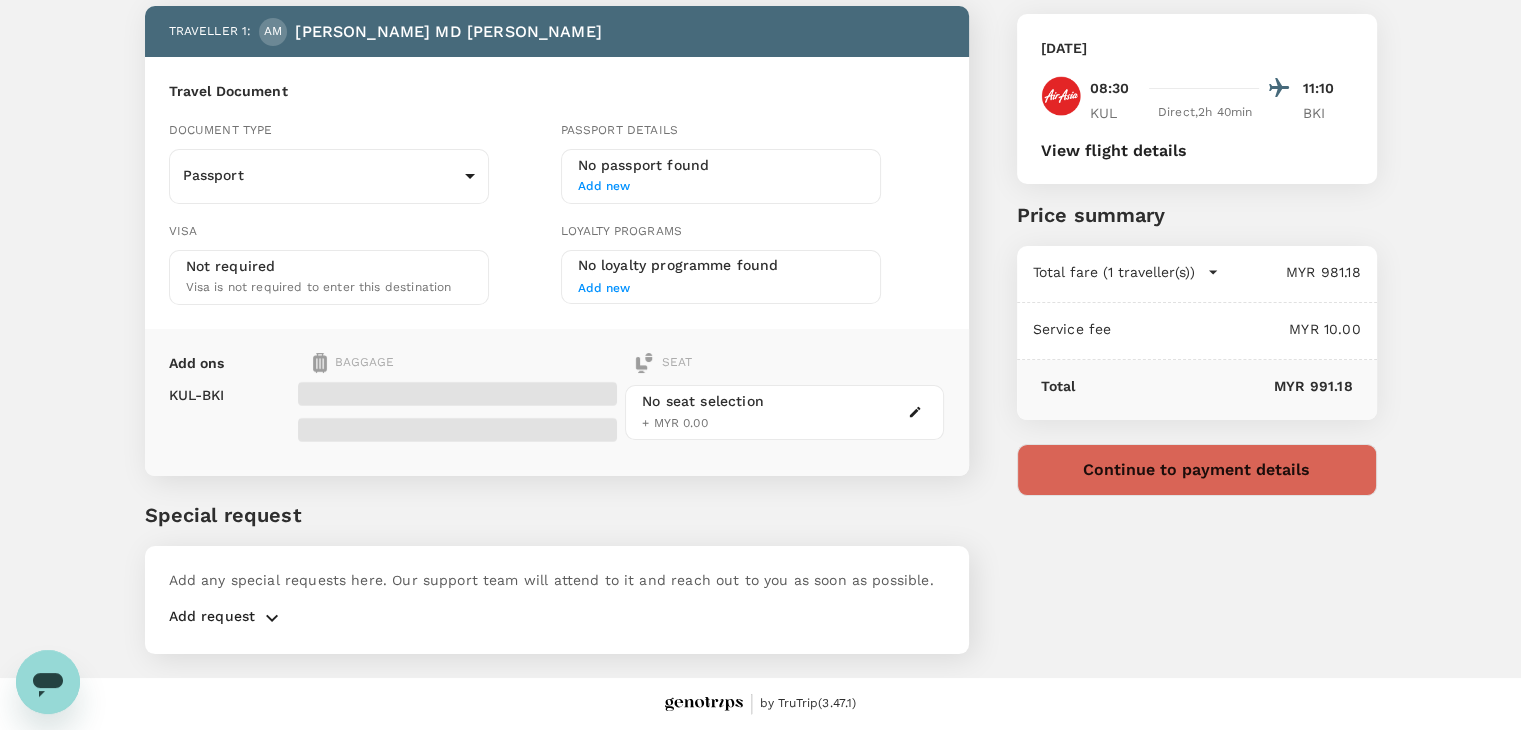 scroll, scrollTop: 0, scrollLeft: 0, axis: both 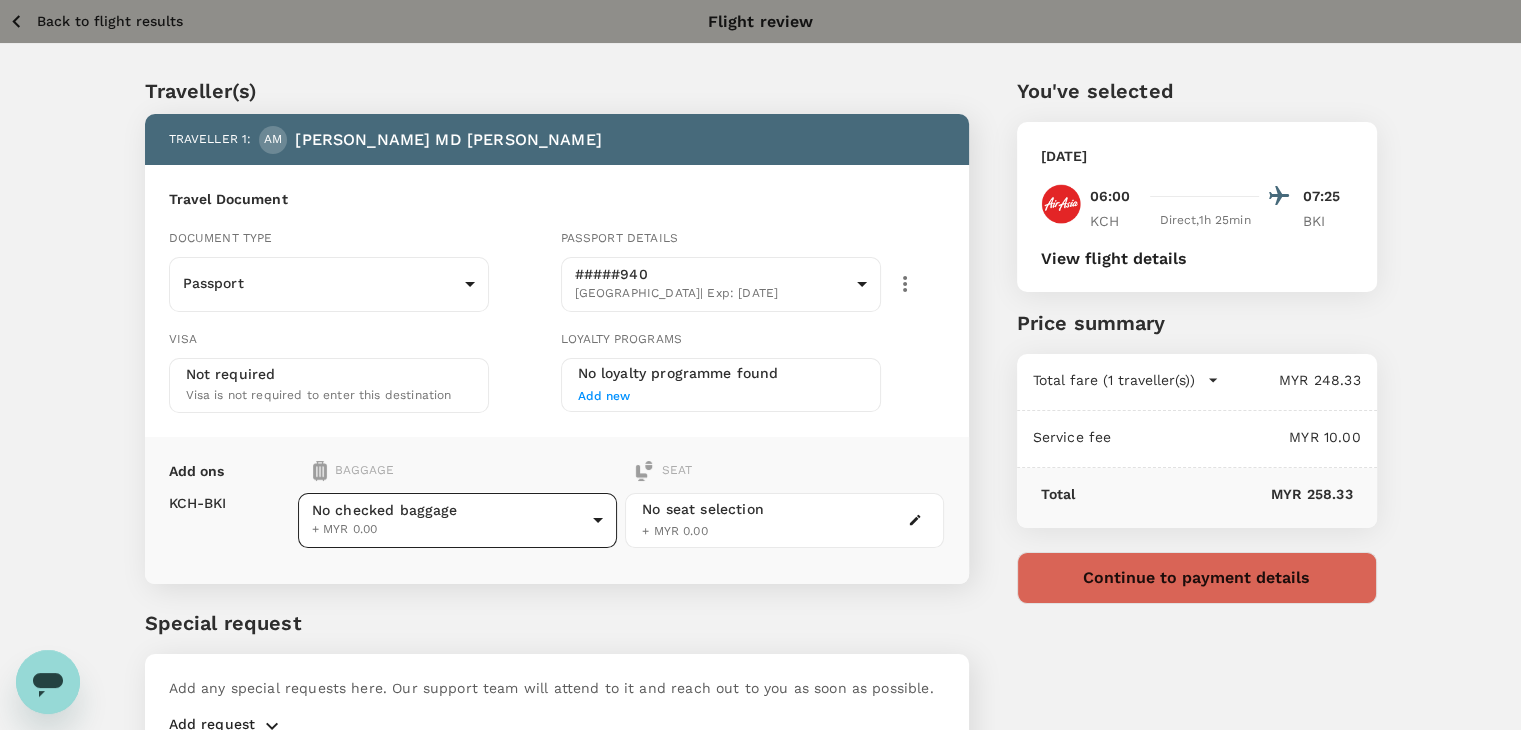 click on "Back to flight results Flight review Traveller(s) Traveller   1 : AM AHMAD   MD TANWEER Travel Document Document type Passport Passport ​ Passport details #####940 India  | Exp:   05 Sep 2032 108d506d-9771-4841-ad40-b3f13c4c8ba8 ​ Visa Not required Visa is not required to enter this destination Loyalty programs No loyalty programme found Add new Add ons Baggage Seat KCH  -  BKI No checked baggage + MYR 0.00 ​ No seat selection + MYR 0.00 Special request Add any special requests here. Our support team will attend to it and reach out to you as soon as possible. Add request You've selected Wednesday, 23 Jul 2025 06:00 07:25 KCH Direct ,  1h 25min BKI View flight details Price summary Total fare (1 traveller(s)) MYR 248.33 Air fare MYR 248.33 Baggage fee MYR 0.00 Seat fee MYR 0.00 Service fee MYR 10.00 Total MYR 258.33 Continue to payment details by TruTrip  ( 3.47.1   ) View details Edit Add new" at bounding box center [760, 419] 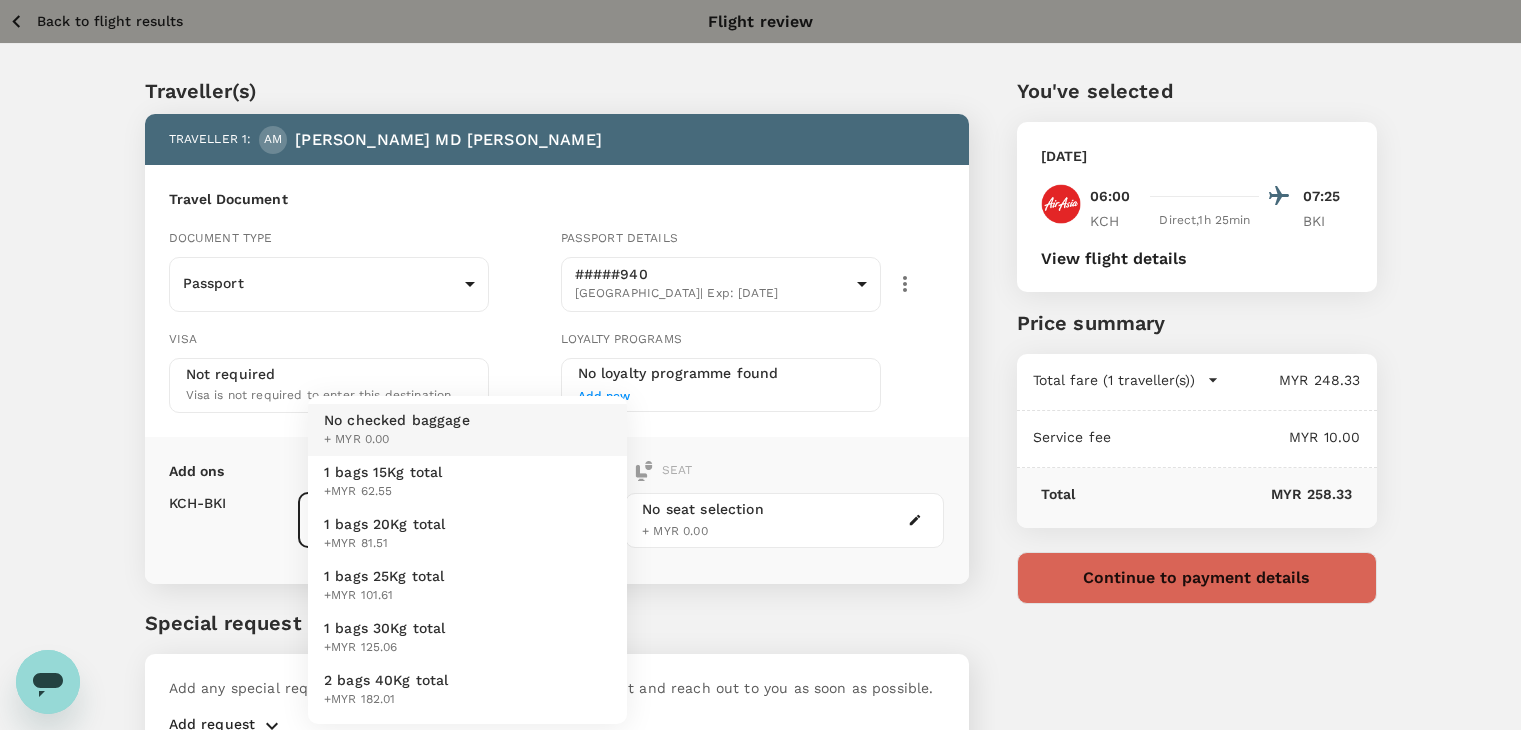 click on "1 bags 15Kg total +MYR 62.55" at bounding box center (467, 482) 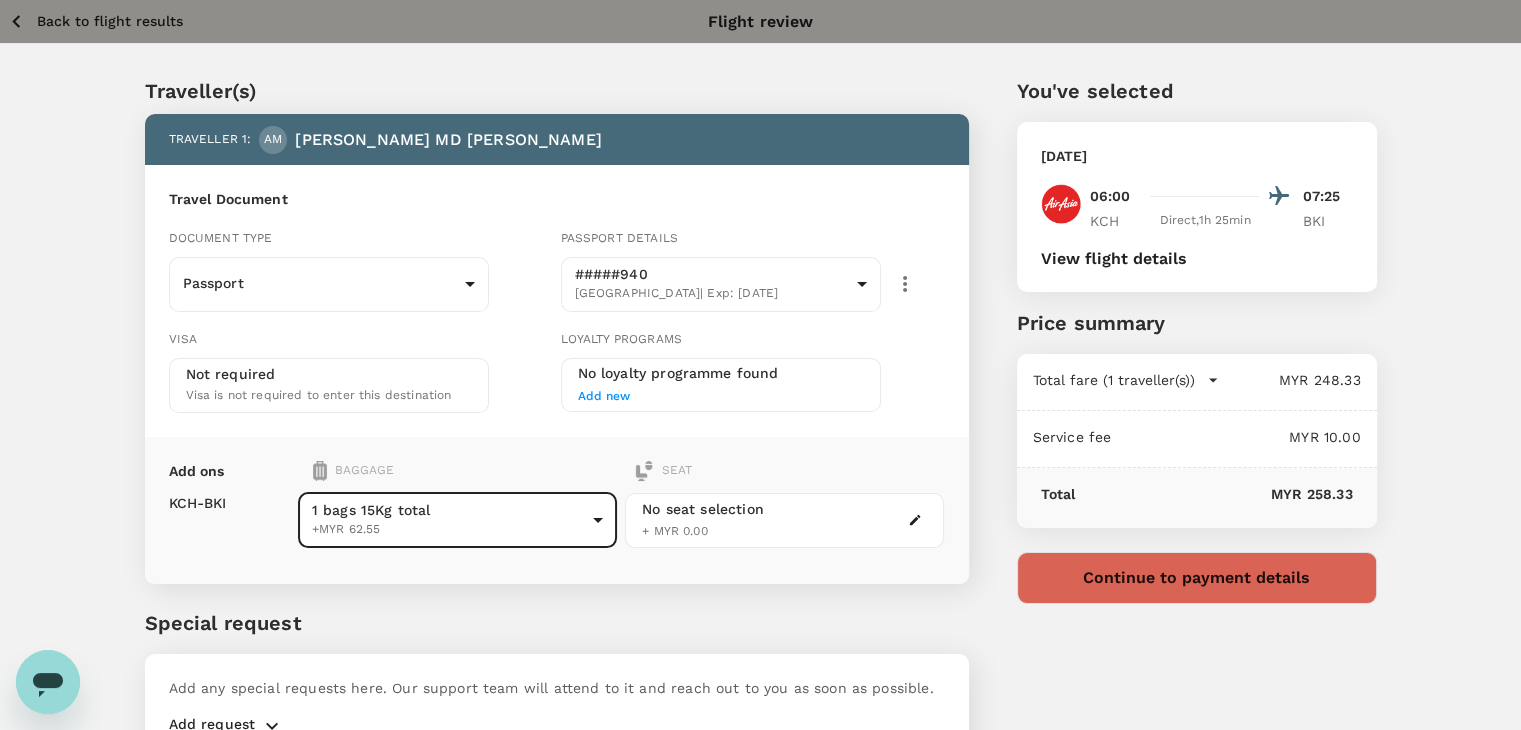 click on "Back to flight results" at bounding box center (110, 21) 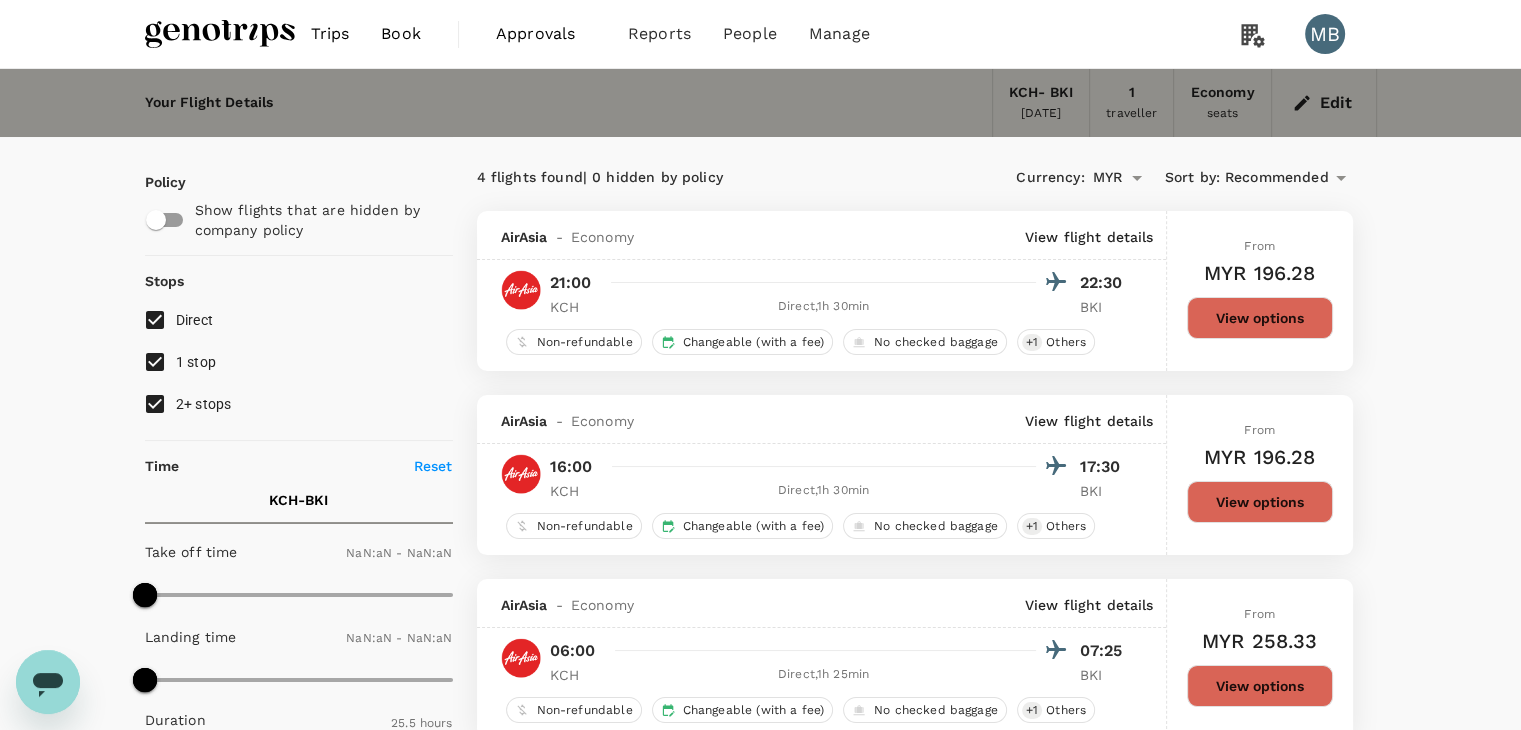type on "1440" 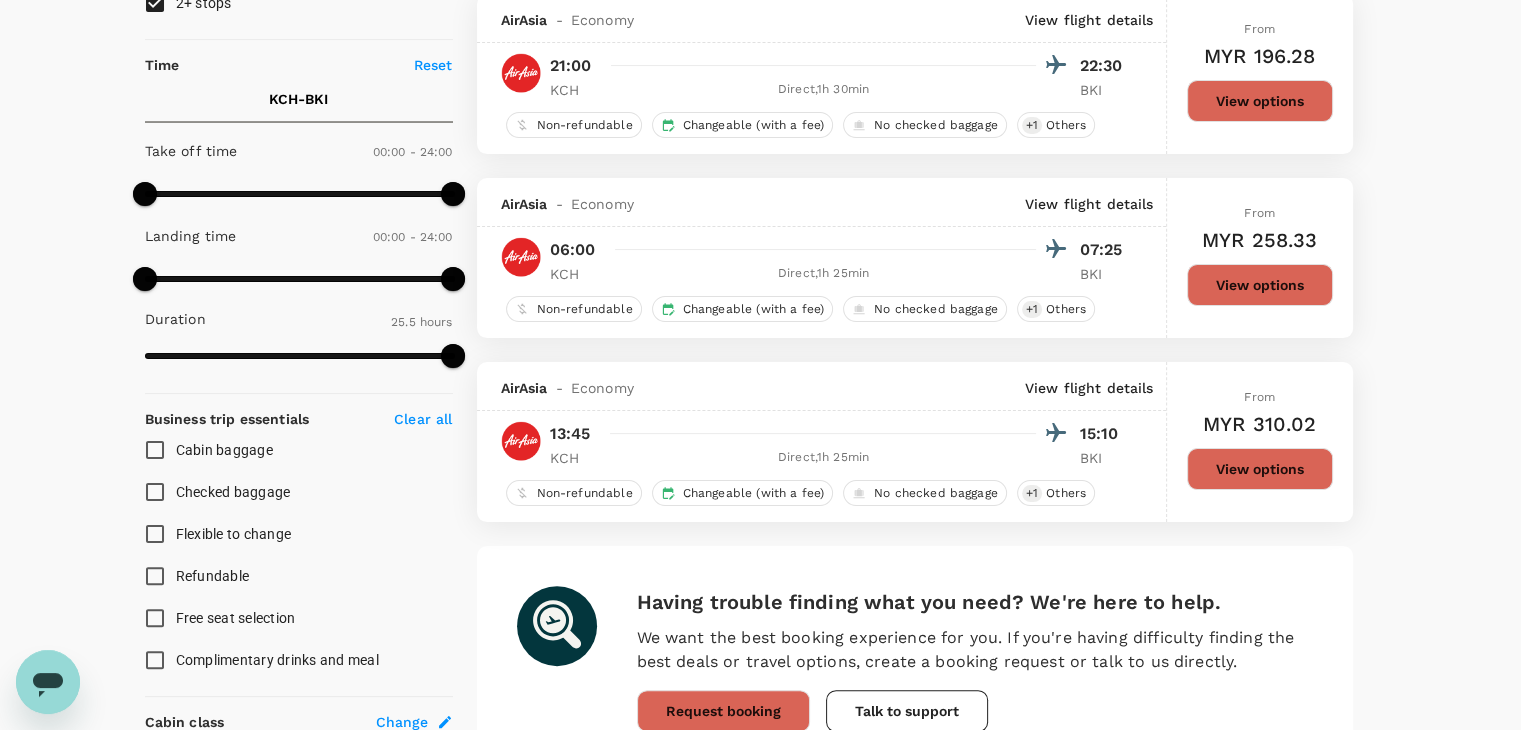 scroll, scrollTop: 399, scrollLeft: 0, axis: vertical 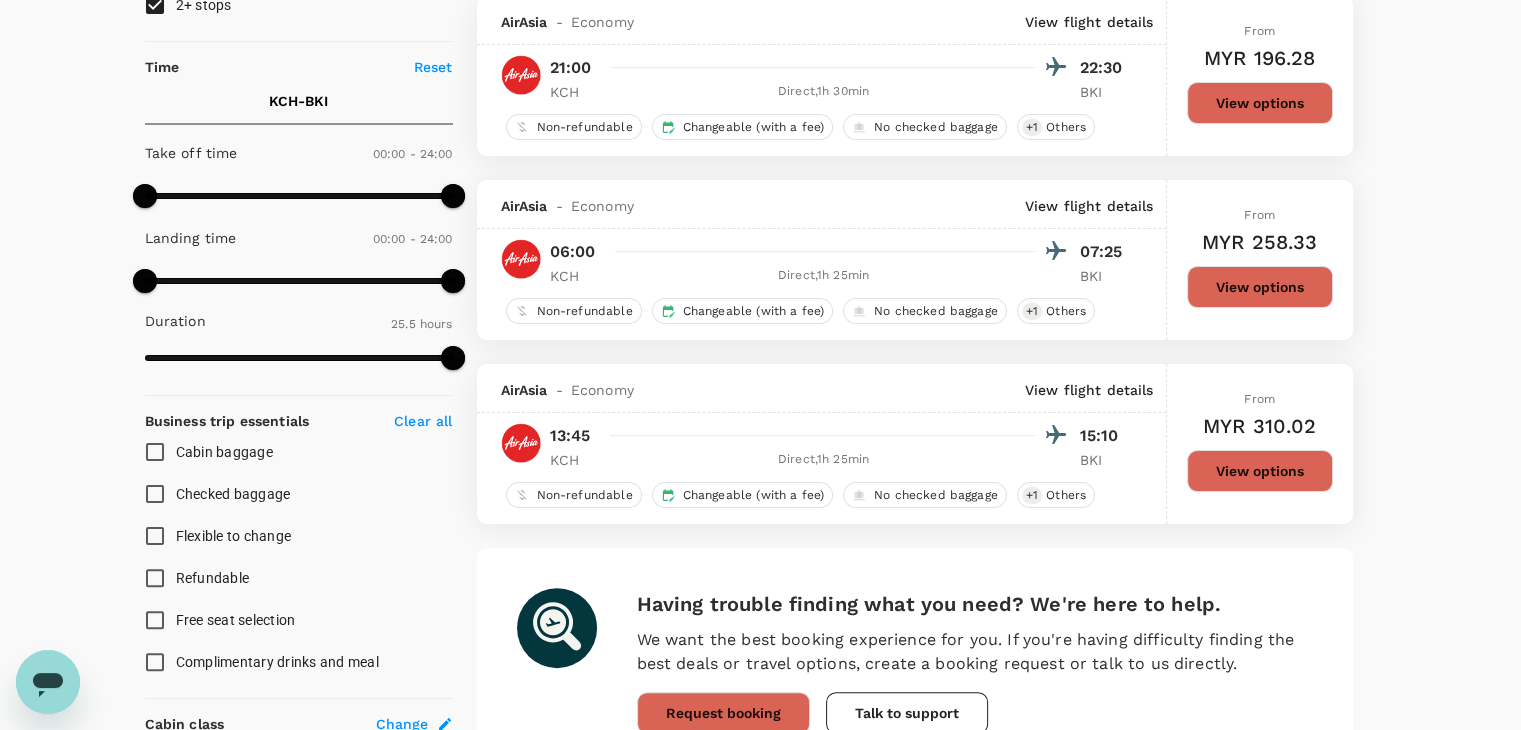 click on "View options" at bounding box center [1260, 287] 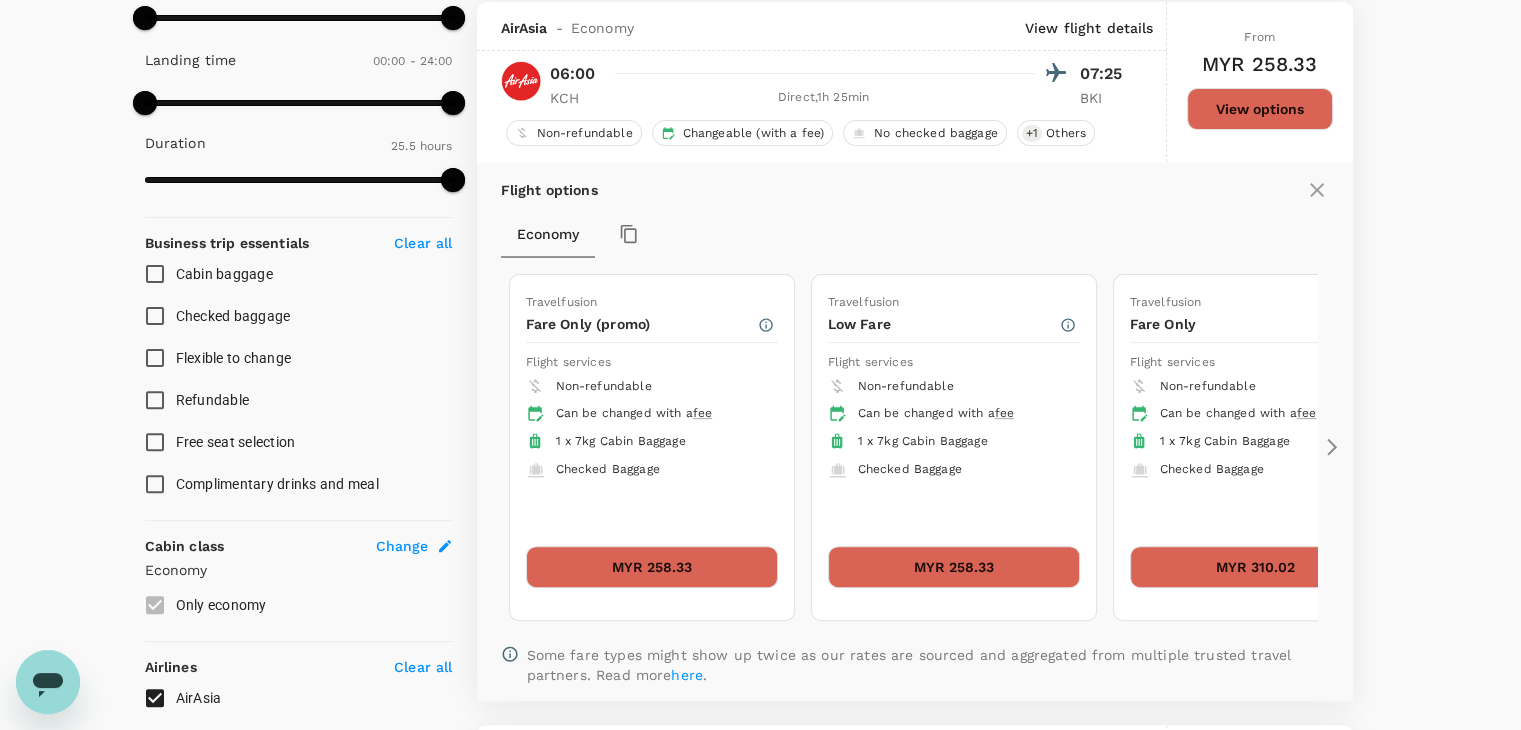 scroll, scrollTop: 579, scrollLeft: 0, axis: vertical 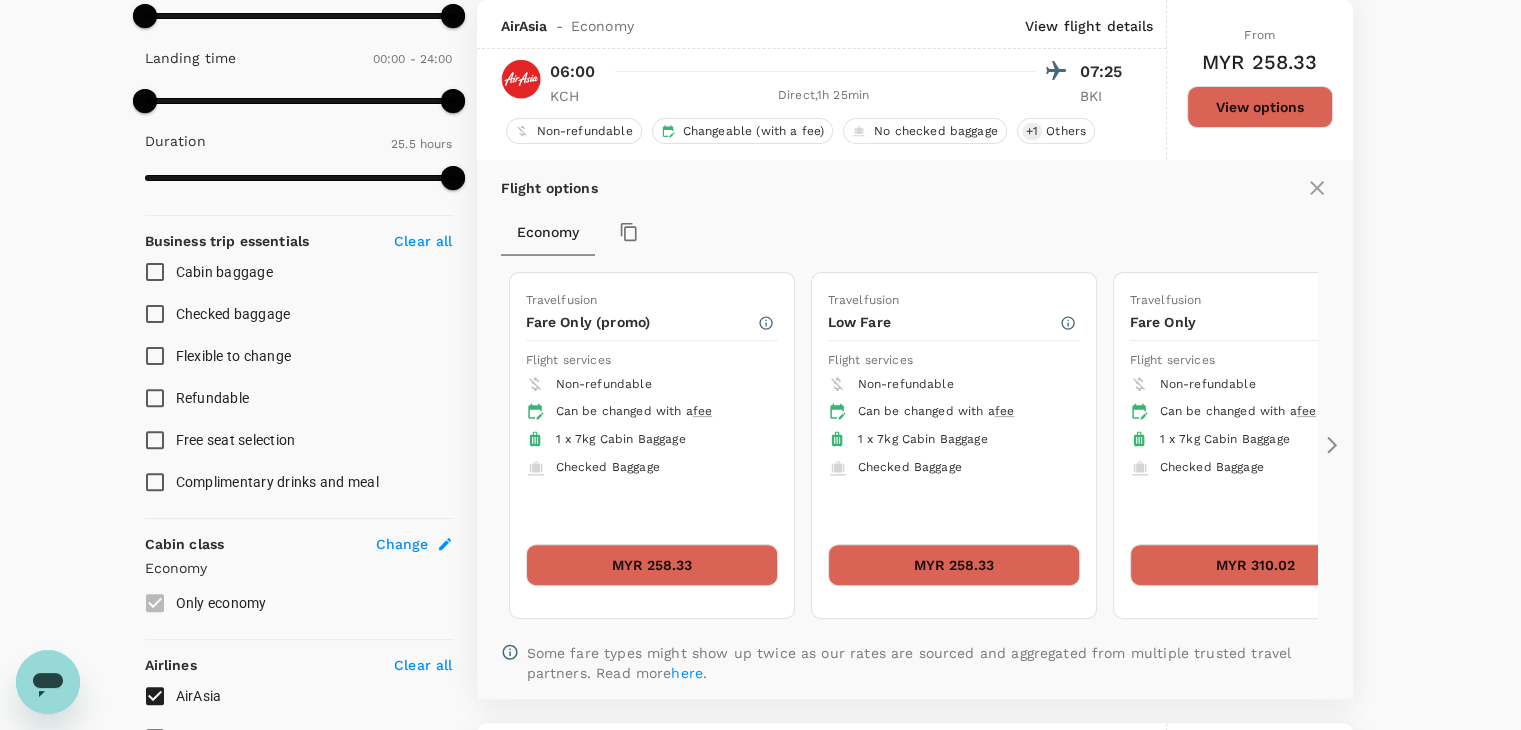 click 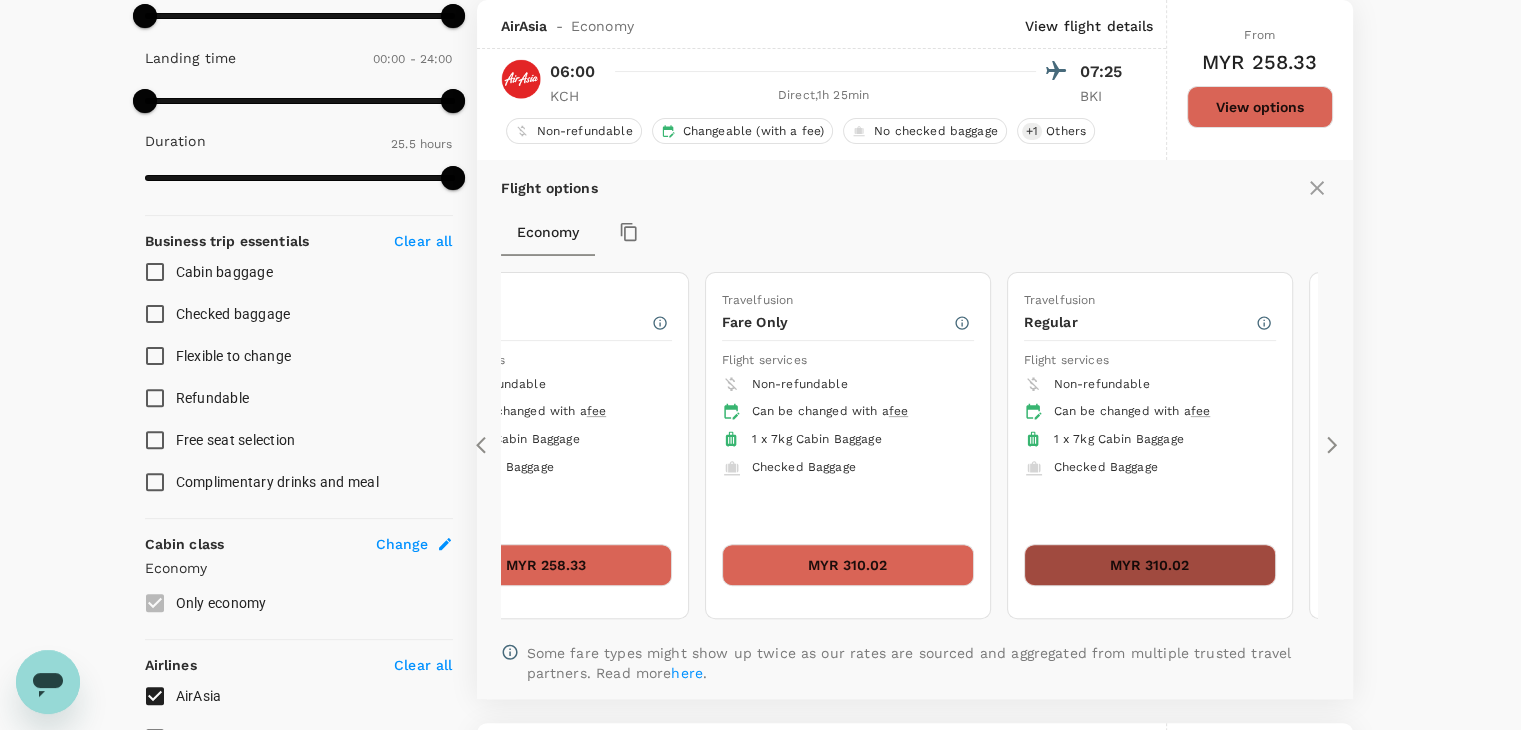 click on "MYR 310.02" at bounding box center [1150, 565] 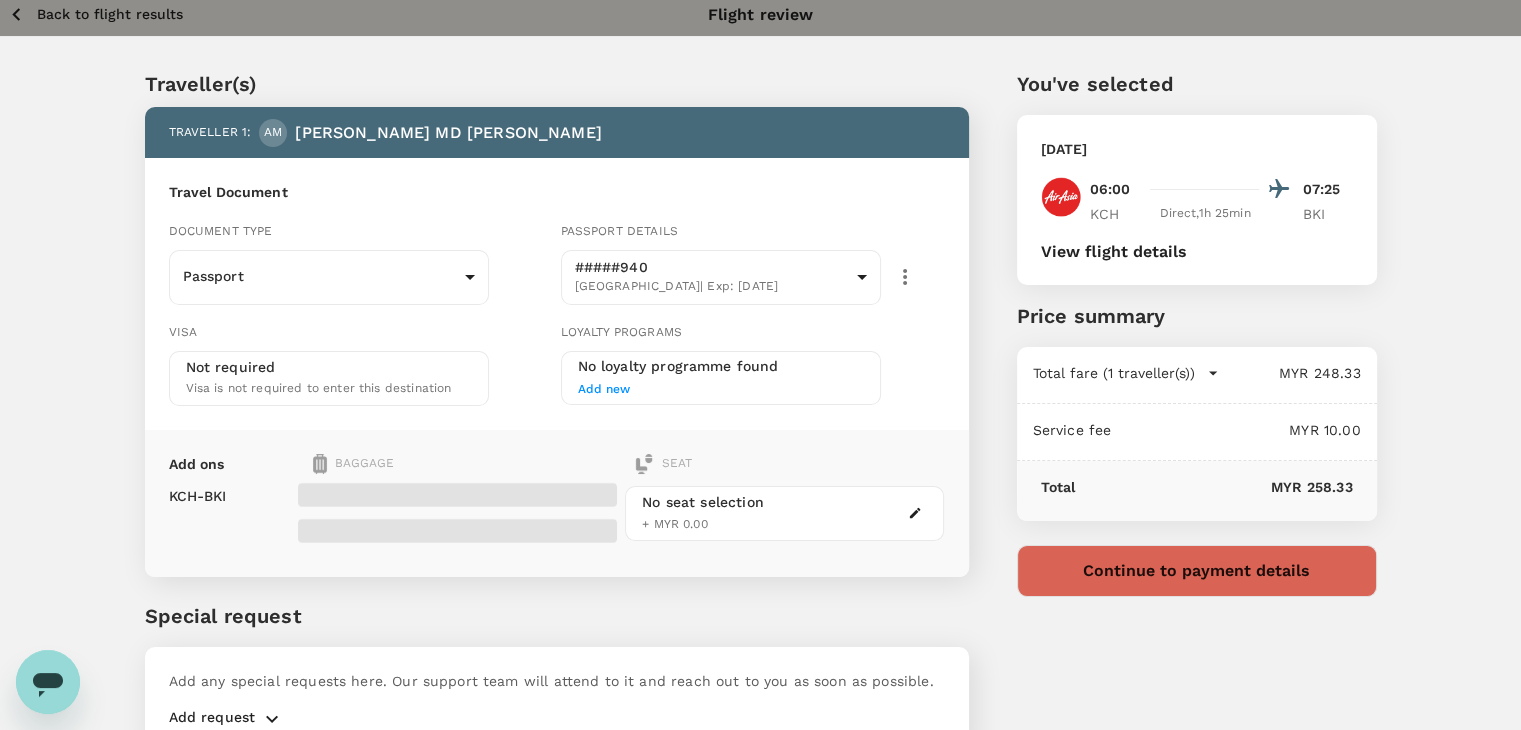 scroll, scrollTop: 0, scrollLeft: 0, axis: both 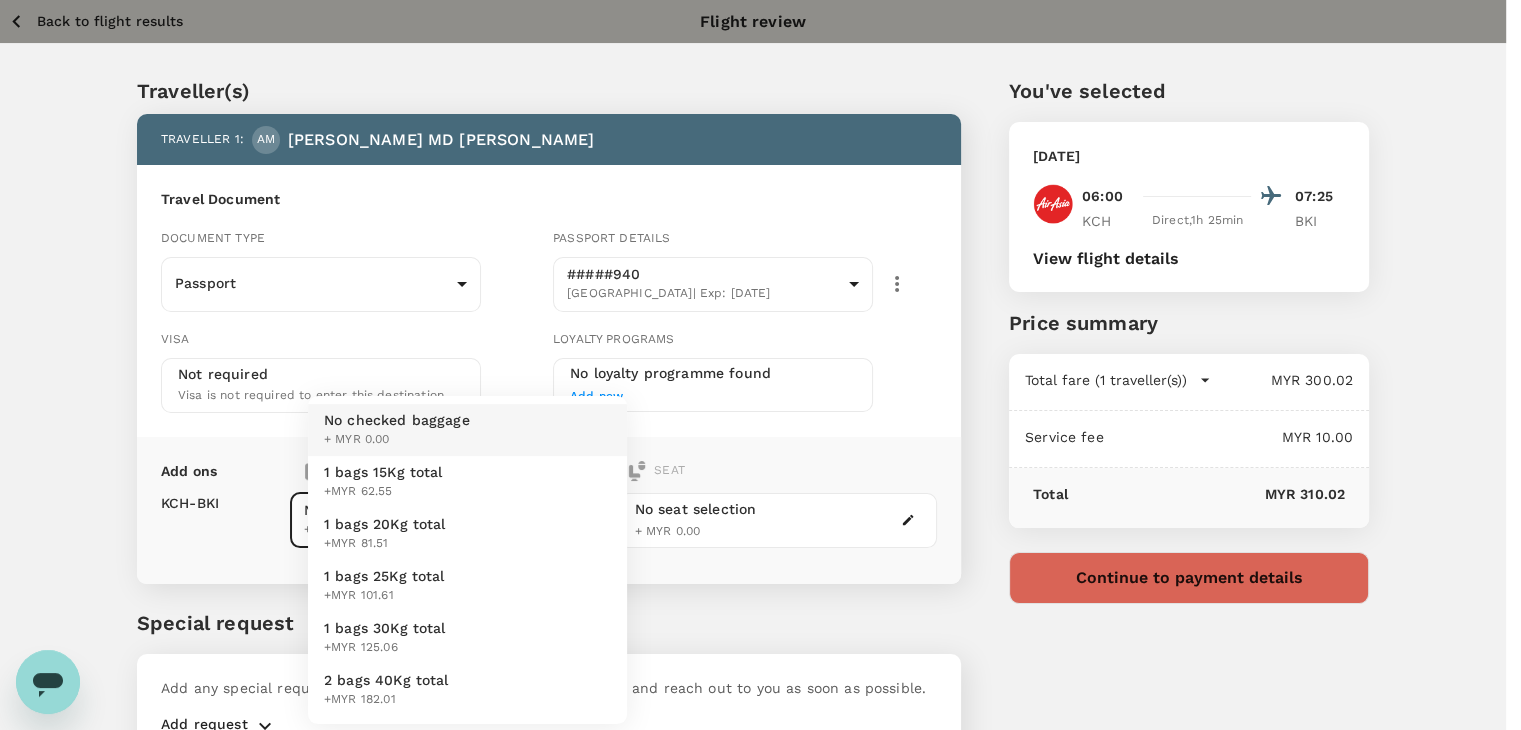 click on "Back to flight results Flight review Traveller(s) Traveller   1 : AM AHMAD   MD TANWEER Travel Document Document type Passport Passport ​ Passport details #####940 India  | Exp:   05 Sep 2032 108d506d-9771-4841-ad40-b3f13c4c8ba8 ​ Visa Not required Visa is not required to enter this destination Loyalty programs No loyalty programme found Add new Add ons Baggage Seat KCH  -  BKI No checked baggage + MYR 0.00 ​ No seat selection + MYR 0.00 Special request Add any special requests here. Our support team will attend to it and reach out to you as soon as possible. Add request You've selected Wednesday, 23 Jul 2025 06:00 07:25 KCH Direct ,  1h 25min BKI View flight details Price summary Total fare (1 traveller(s)) MYR 300.02 Air fare MYR 300.02 Baggage fee MYR 0.00 Seat fee MYR 0.00 Service fee MYR 10.00 Total MYR 310.02 Continue to payment details by TruTrip  ( 3.47.1   ) View details Edit Add new No checked baggage + MYR 0.00 1 bags 15Kg total +MYR 62.55 1 bags 20Kg total +MYR 81.51 1 bags 25Kg total" at bounding box center (760, 419) 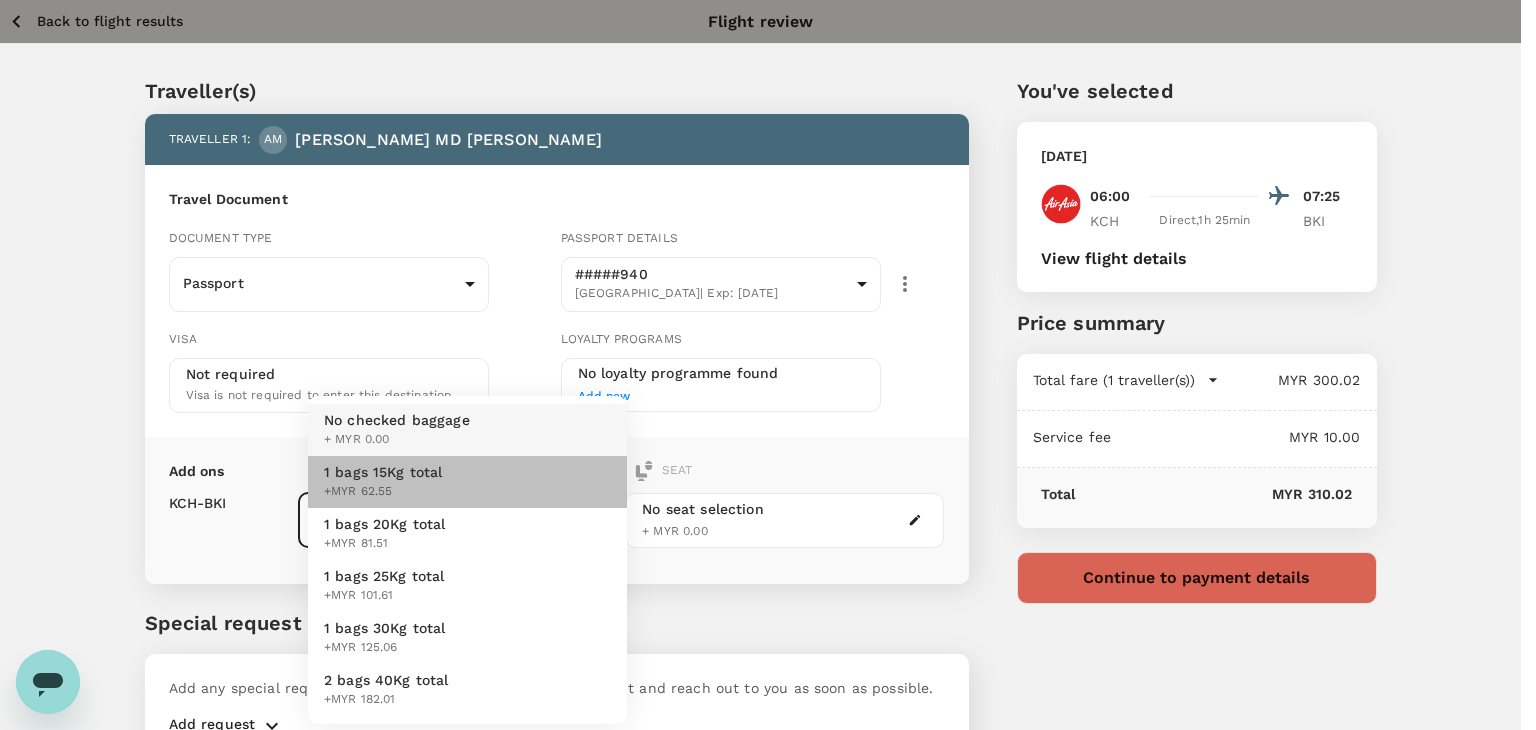 click on "1 bags 15Kg total +MYR 62.55" at bounding box center (467, 482) 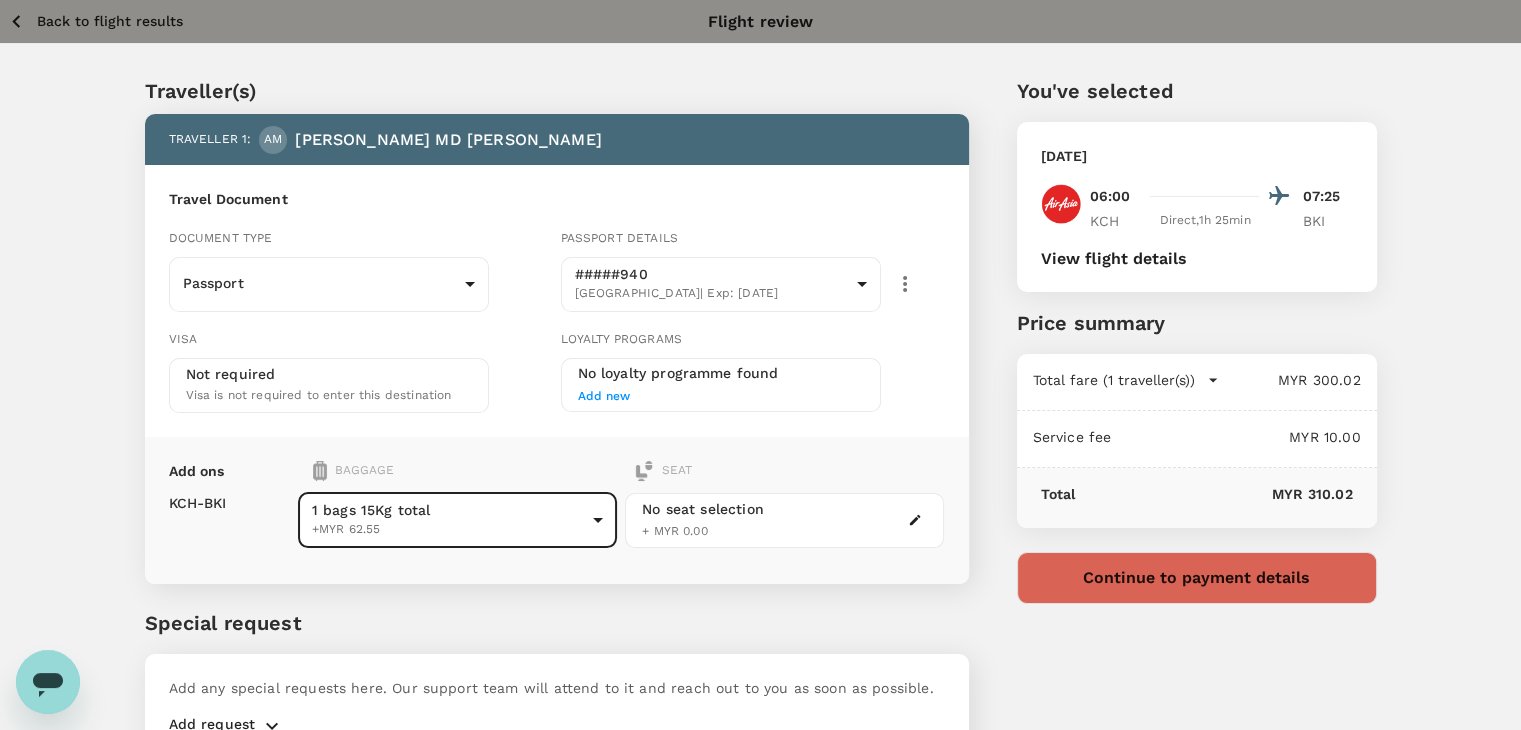 click on "Back to flight results" at bounding box center (110, 21) 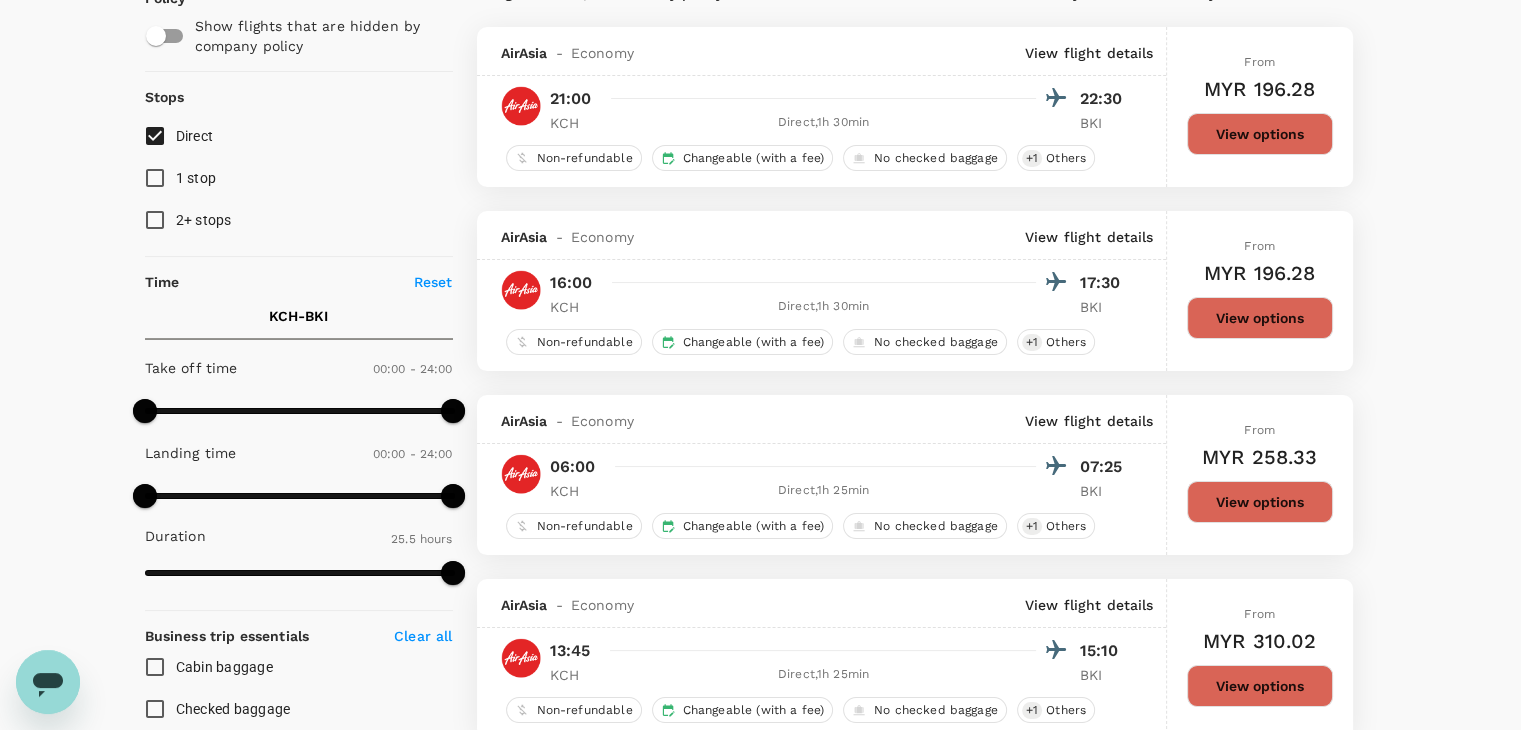 scroll, scrollTop: 213, scrollLeft: 0, axis: vertical 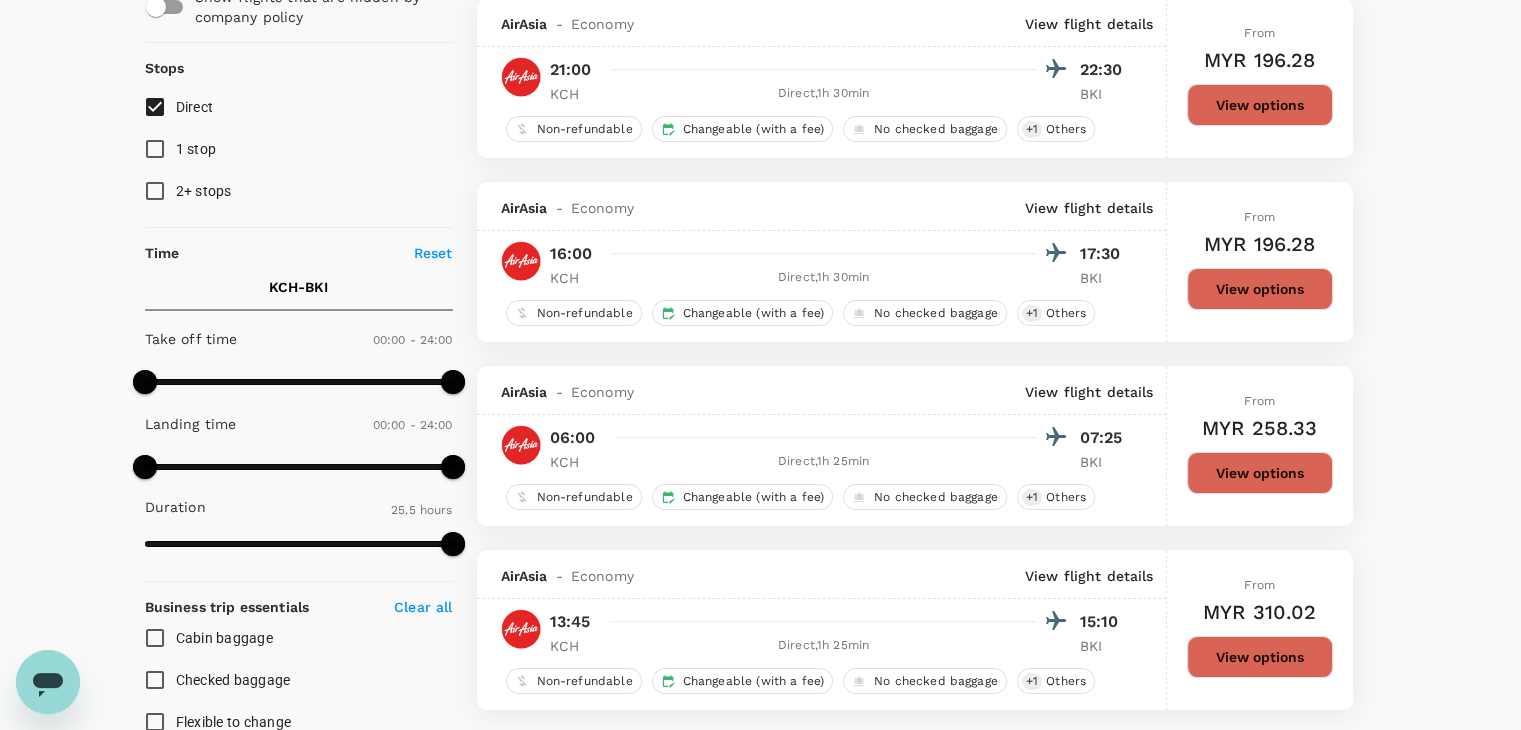 click on "View options" at bounding box center [1260, 473] 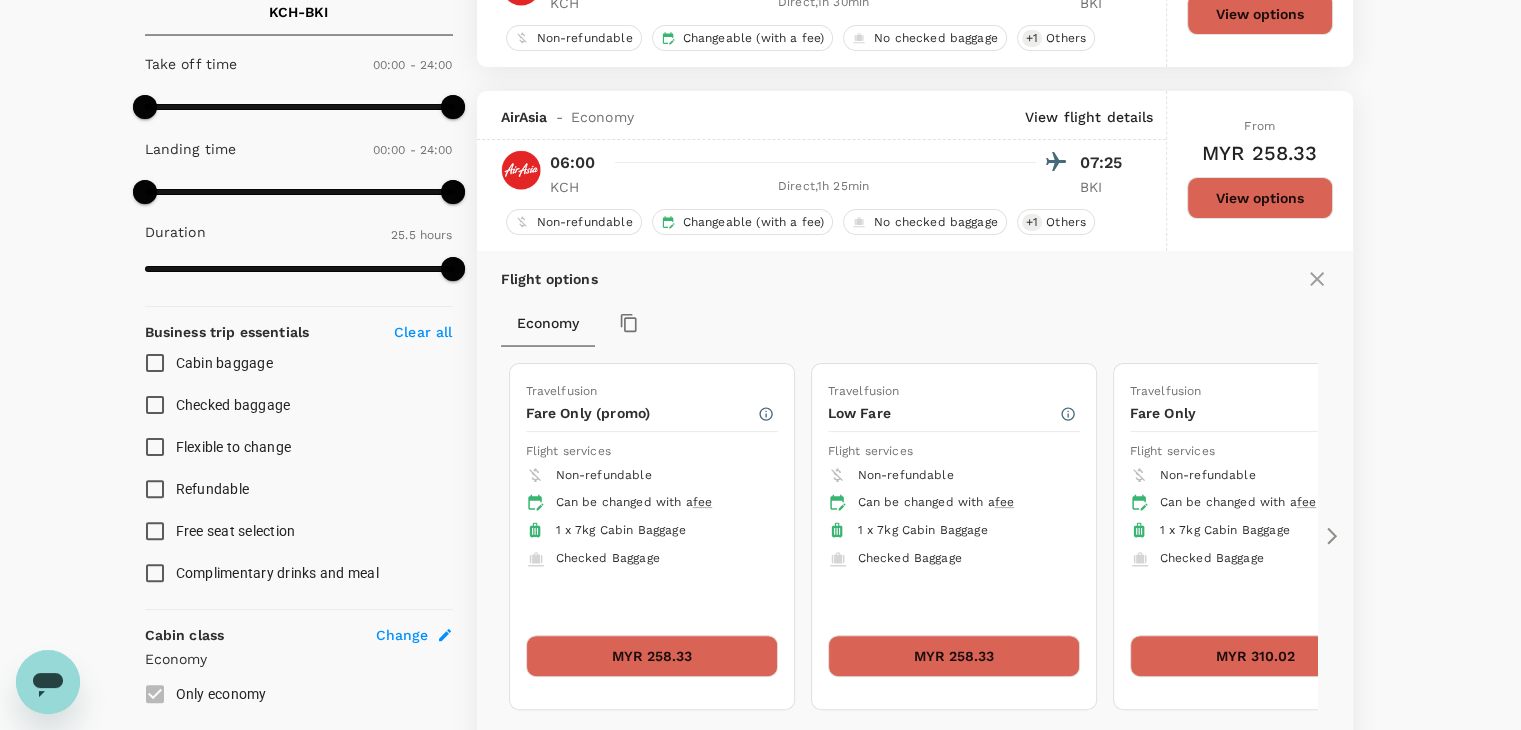 scroll, scrollTop: 579, scrollLeft: 0, axis: vertical 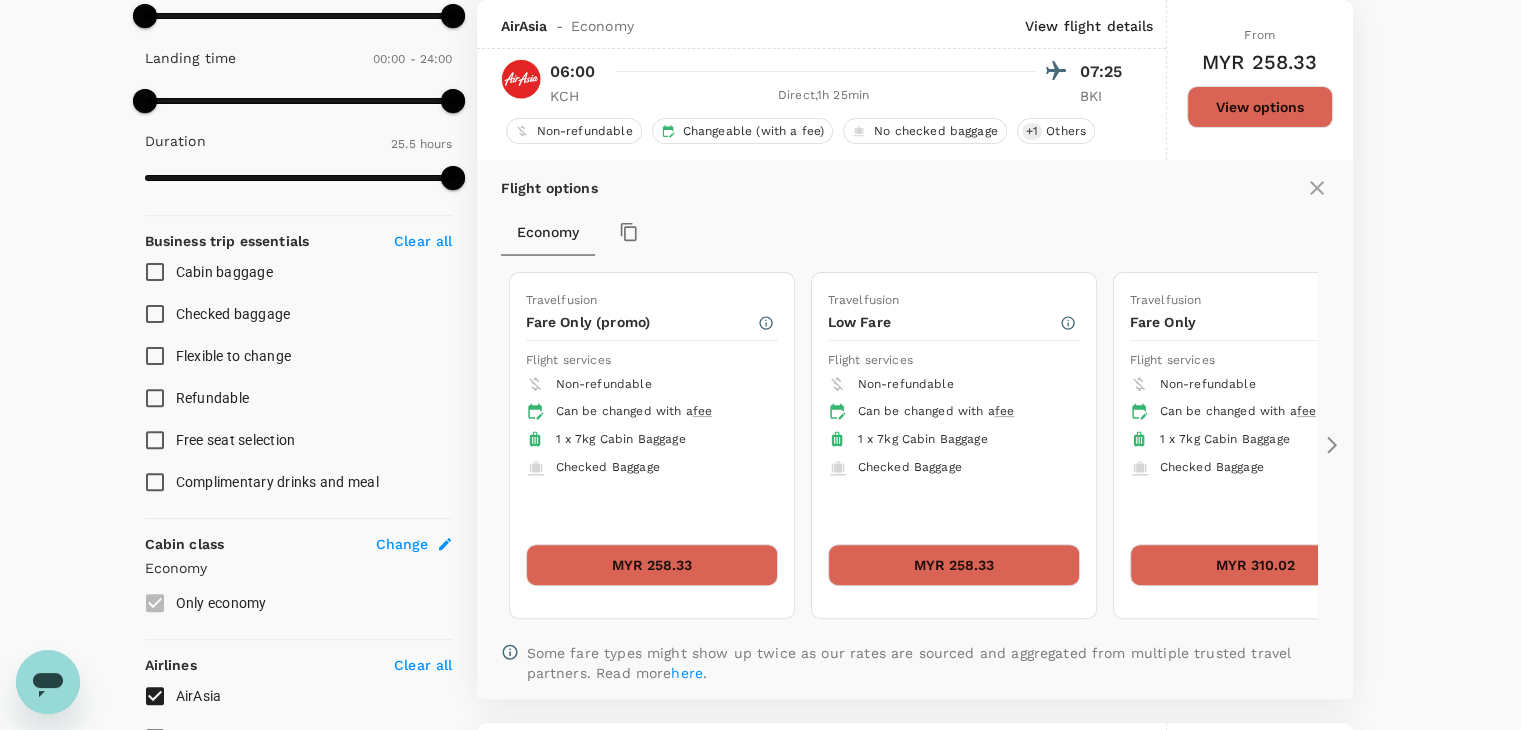 click 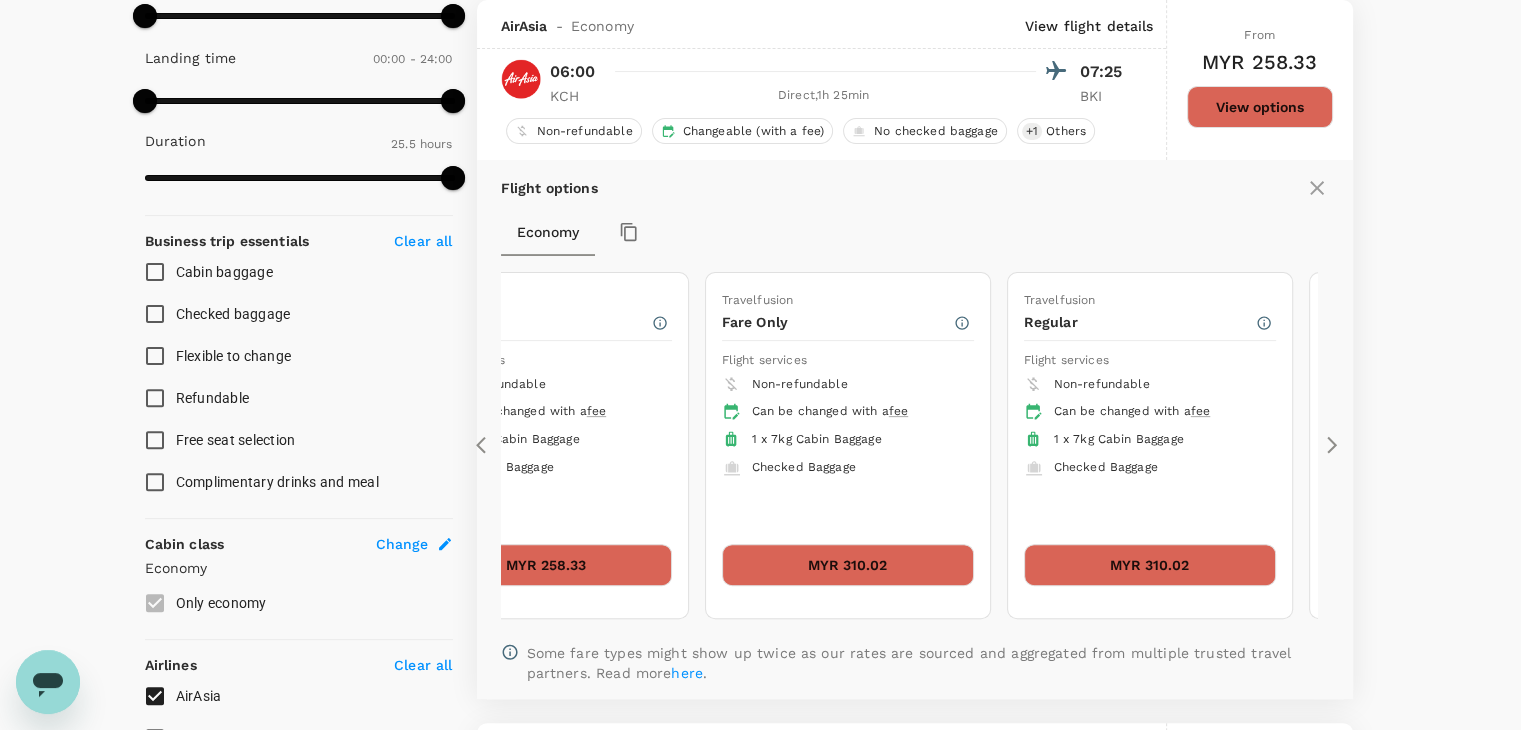 click 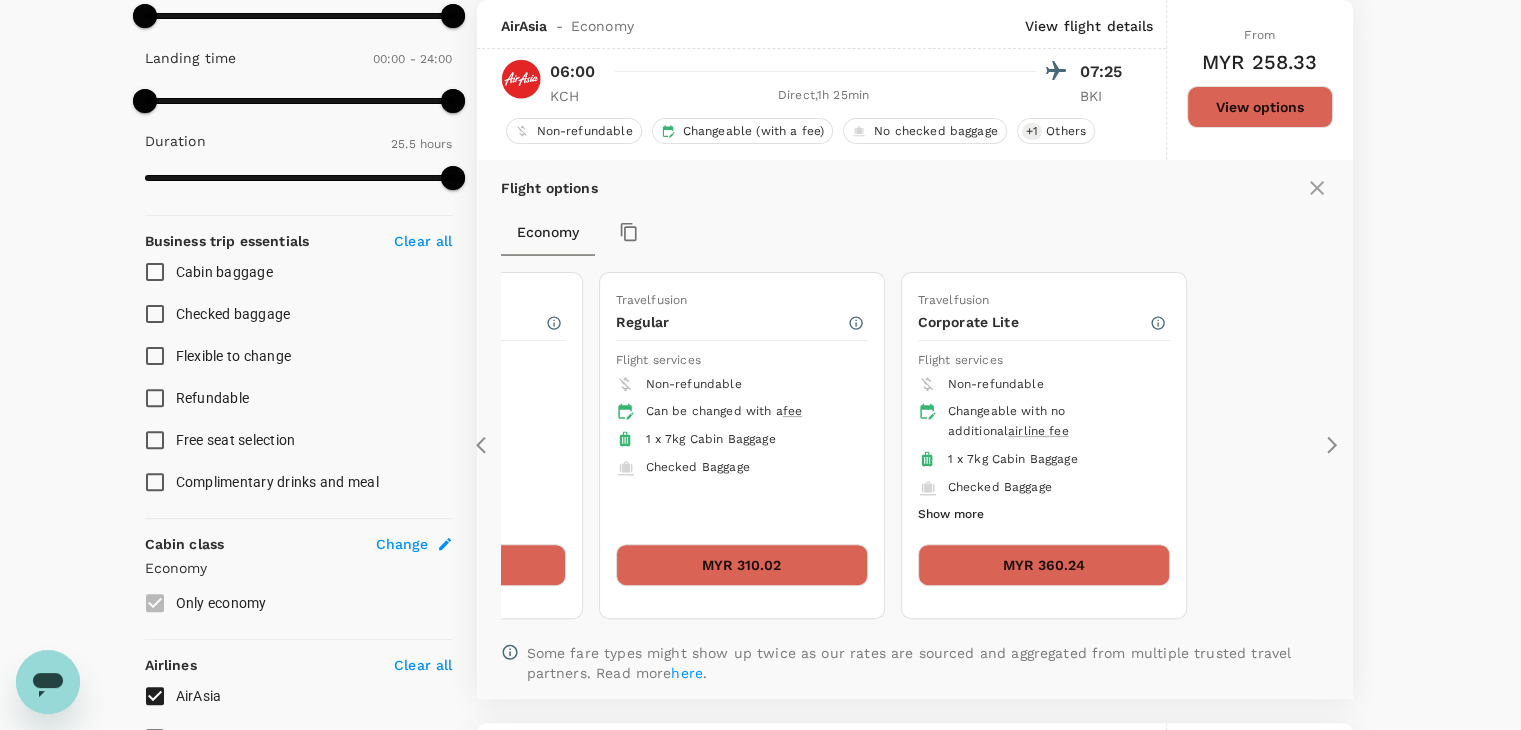 click on "MYR 360.24" at bounding box center [1044, 565] 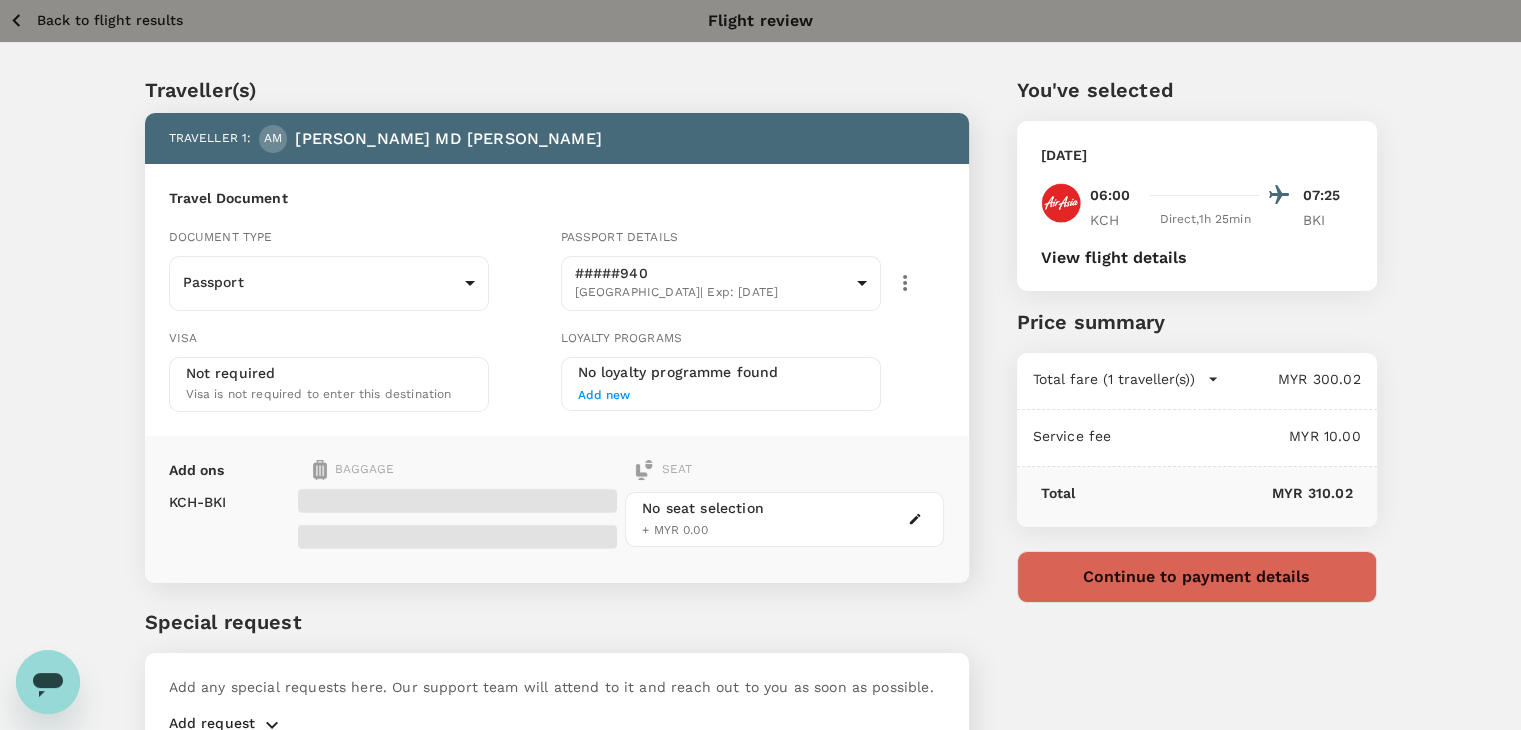 scroll, scrollTop: 0, scrollLeft: 0, axis: both 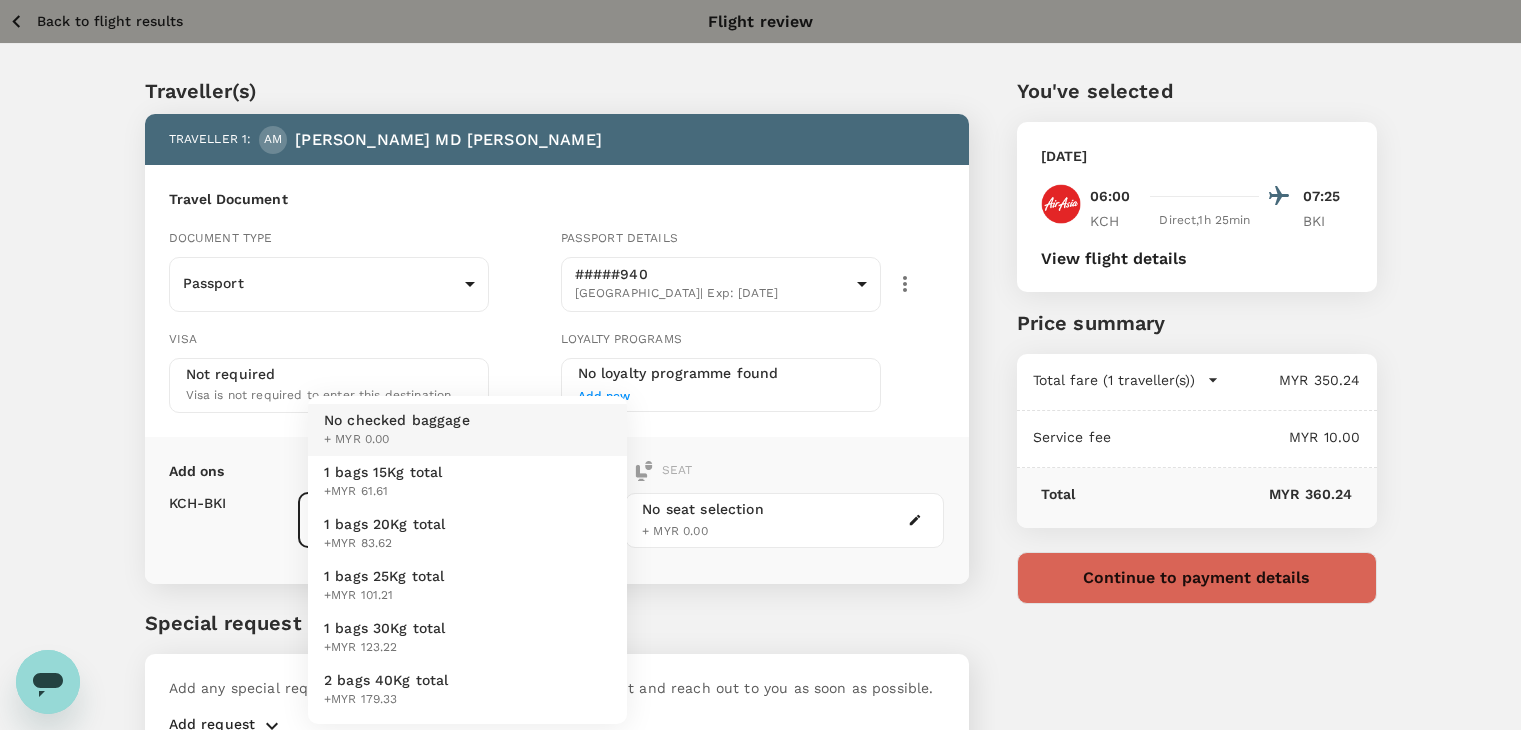 click on "Back to flight results Flight review Traveller(s) Traveller   1 : AM AHMAD   MD TANWEER Travel Document Document type Passport Passport ​ Passport details #####940 India  | Exp:   05 Sep 2032 108d506d-9771-4841-ad40-b3f13c4c8ba8 ​ Visa Not required Visa is not required to enter this destination Loyalty programs No loyalty programme found Add new Add ons Baggage Seat KCH  -  BKI No checked baggage + MYR 0.00 ​ No seat selection + MYR 0.00 Special request Add any special requests here. Our support team will attend to it and reach out to you as soon as possible. Add request You've selected Wednesday, 23 Jul 2025 06:00 07:25 KCH Direct ,  1h 25min BKI View flight details Price summary Total fare (1 traveller(s)) MYR 350.24 Air fare MYR 350.24 Baggage fee MYR 0.00 Seat fee MYR 0.00 Service fee MYR 10.00 Total MYR 360.24 Continue to payment details by TruTrip  ( 3.47.1   ) View details Edit Add new No checked baggage + MYR 0.00 1 bags 15Kg total +MYR 61.61 1 bags 20Kg total +MYR 83.62 1 bags 25Kg total" at bounding box center (768, 419) 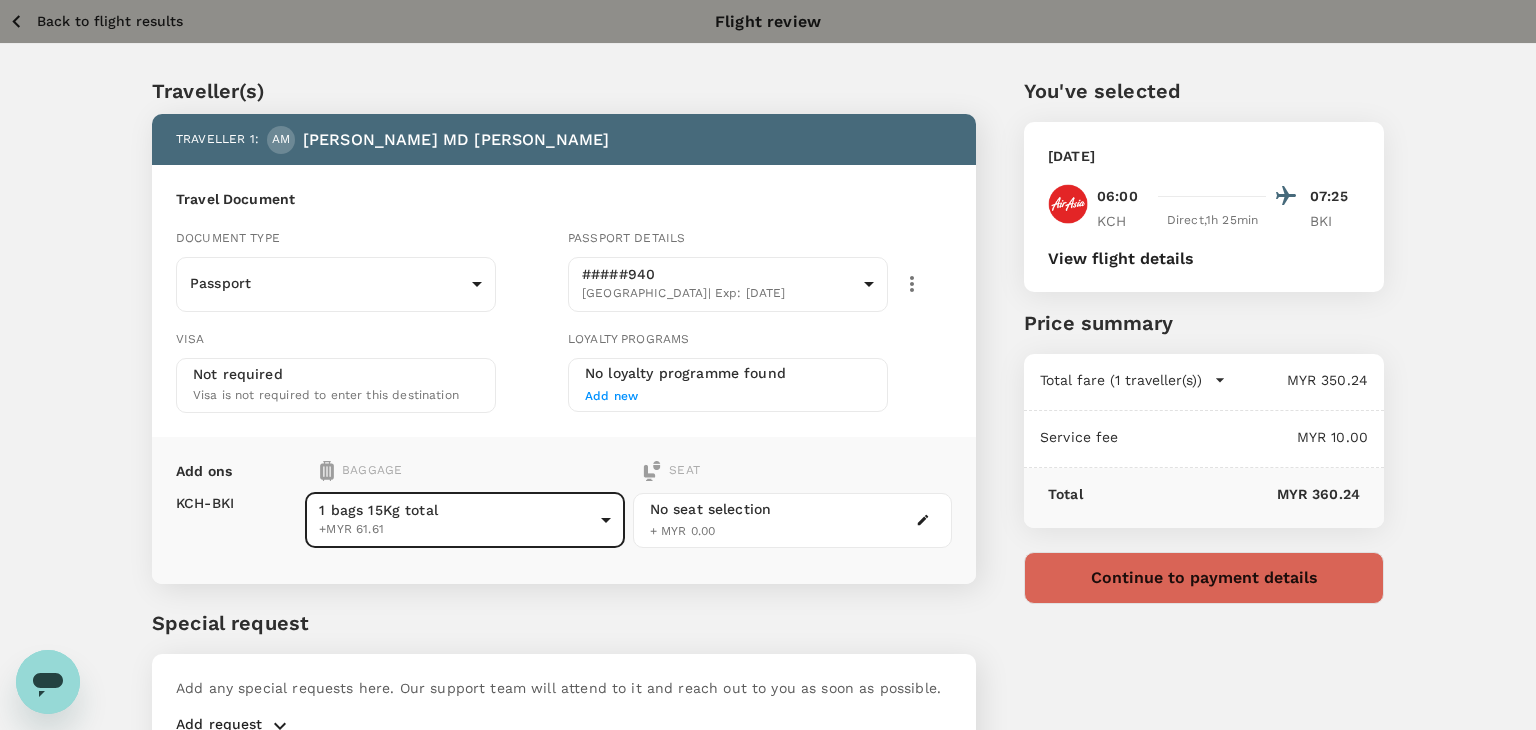 type on "1 - 61.61" 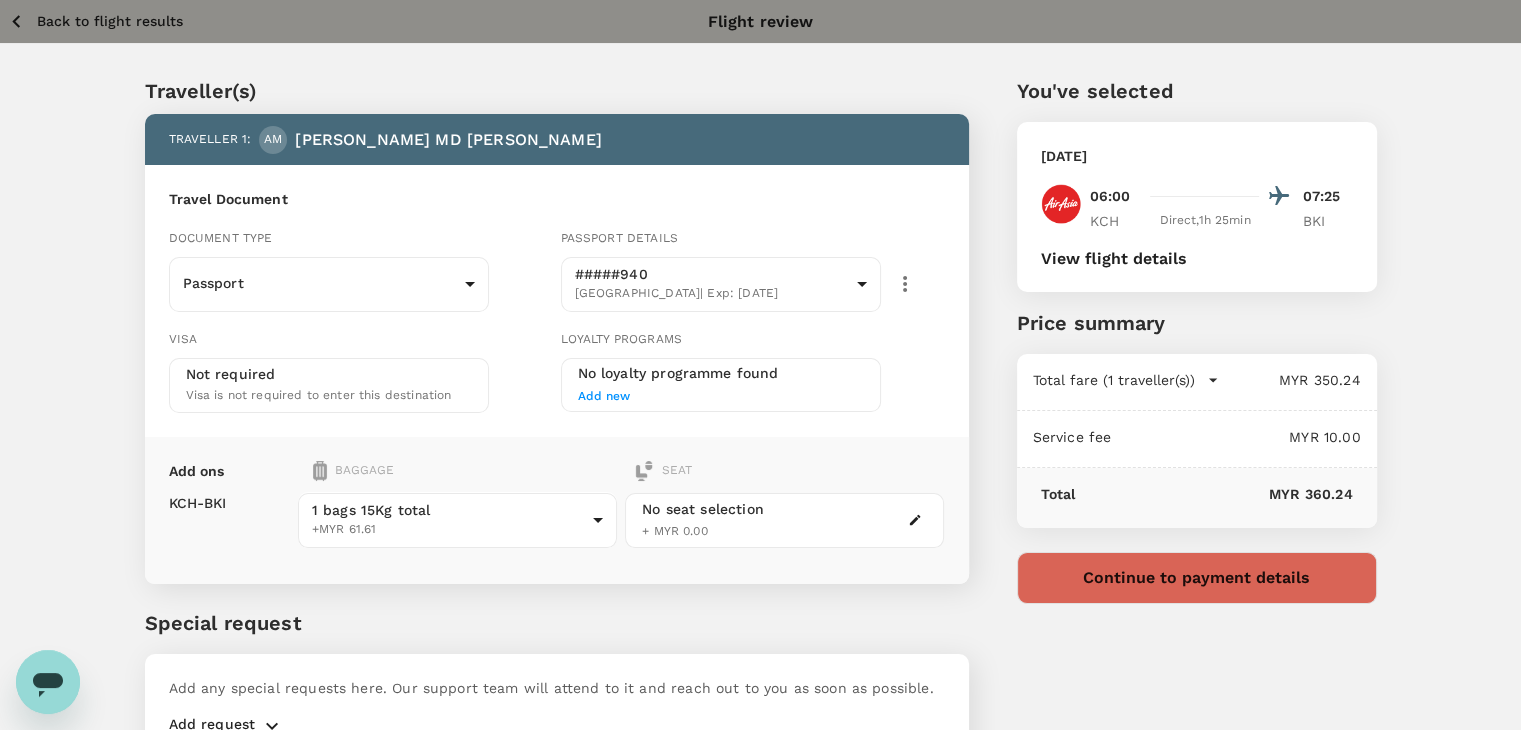 click on "Back to flight results" at bounding box center (110, 21) 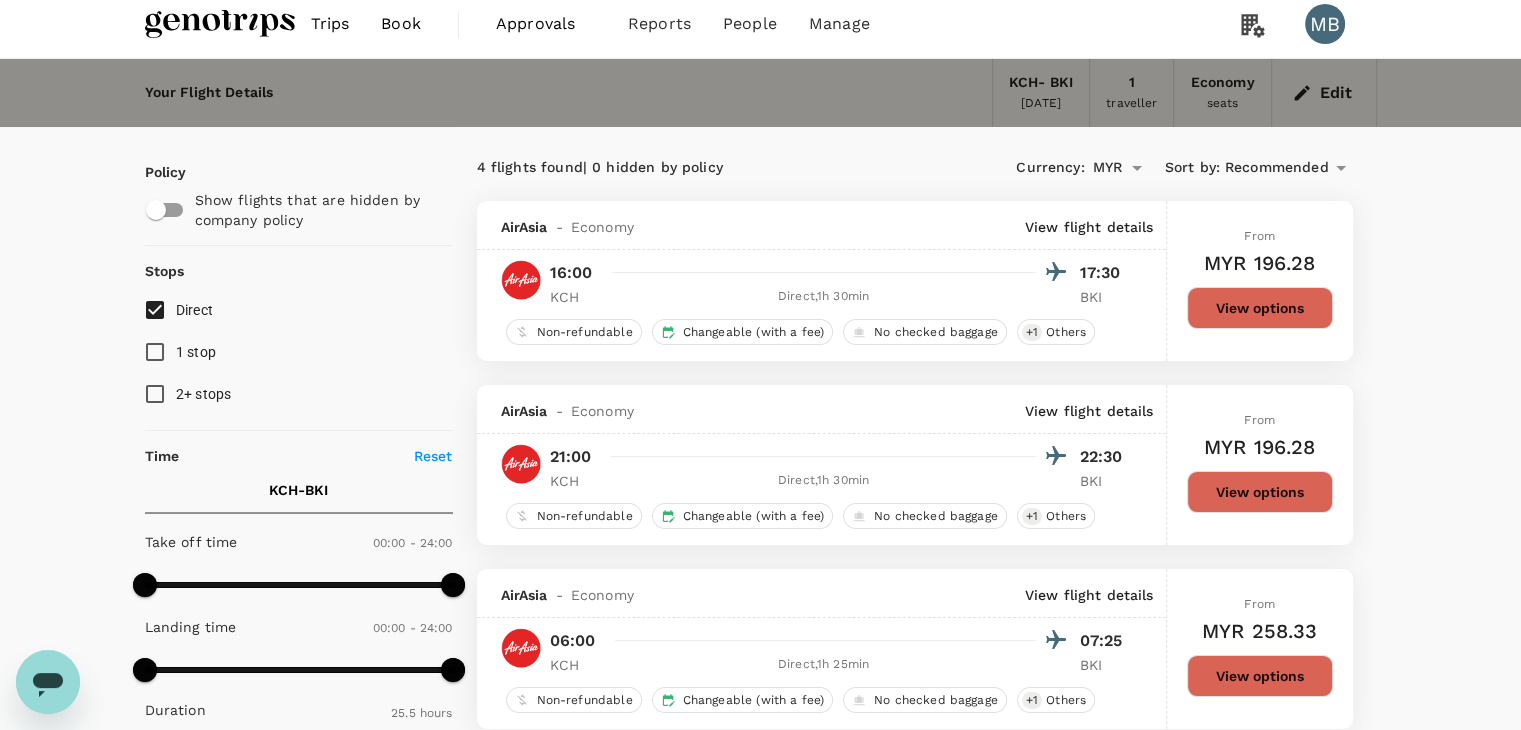 scroll, scrollTop: 0, scrollLeft: 0, axis: both 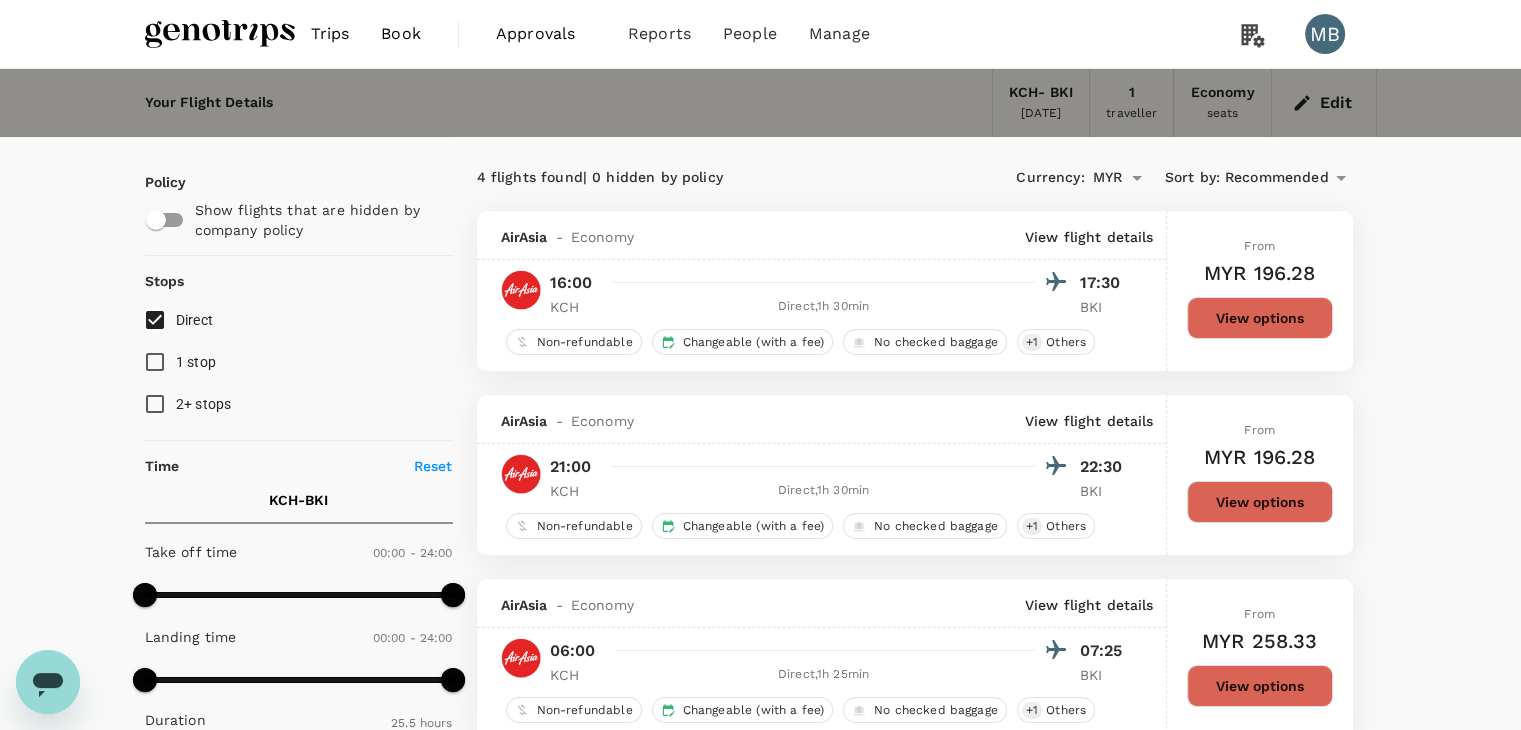 click at bounding box center (220, 34) 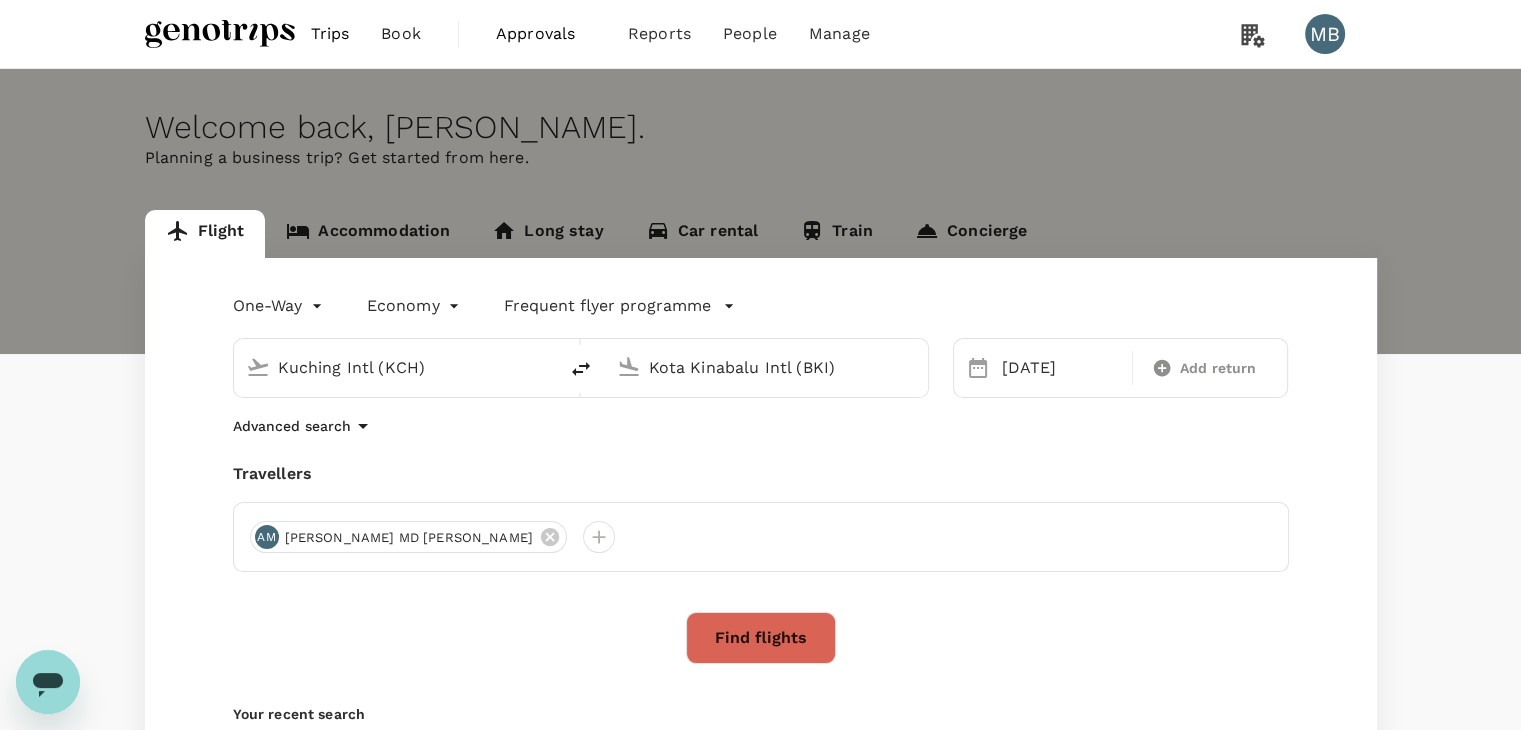 type on "Kuching Intl (KCH)" 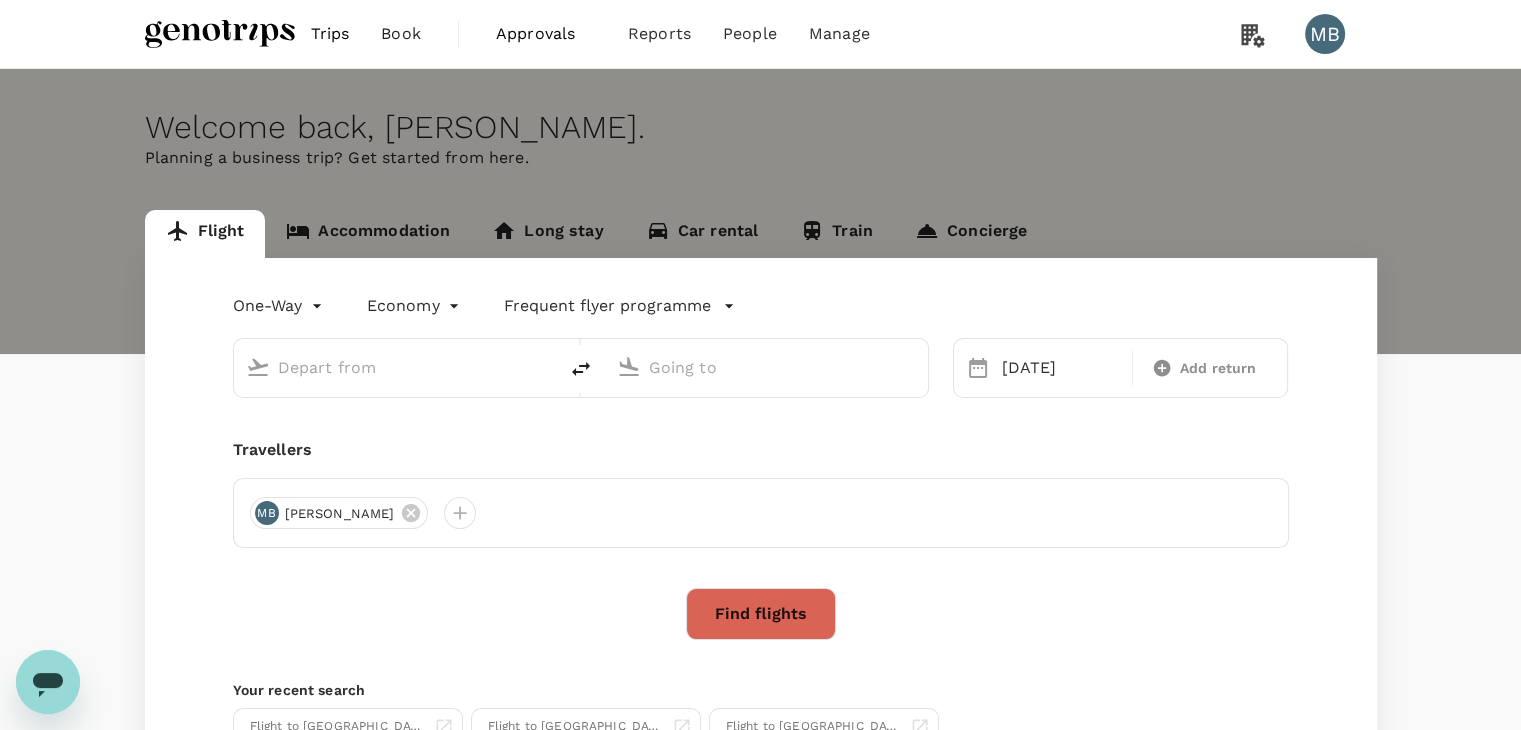 type on "Kuching Intl (KCH)" 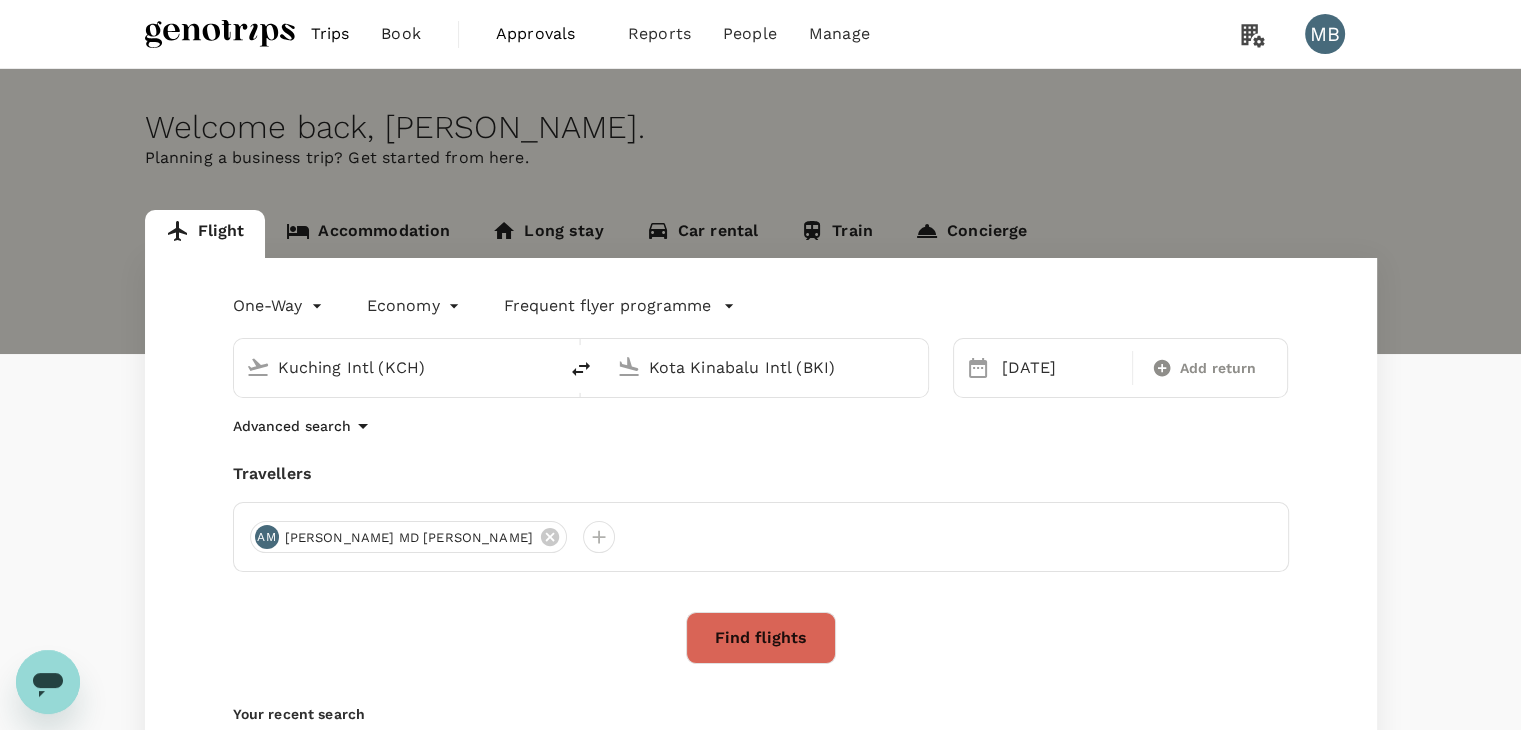 click on "Kuching Intl (KCH)" at bounding box center (396, 367) 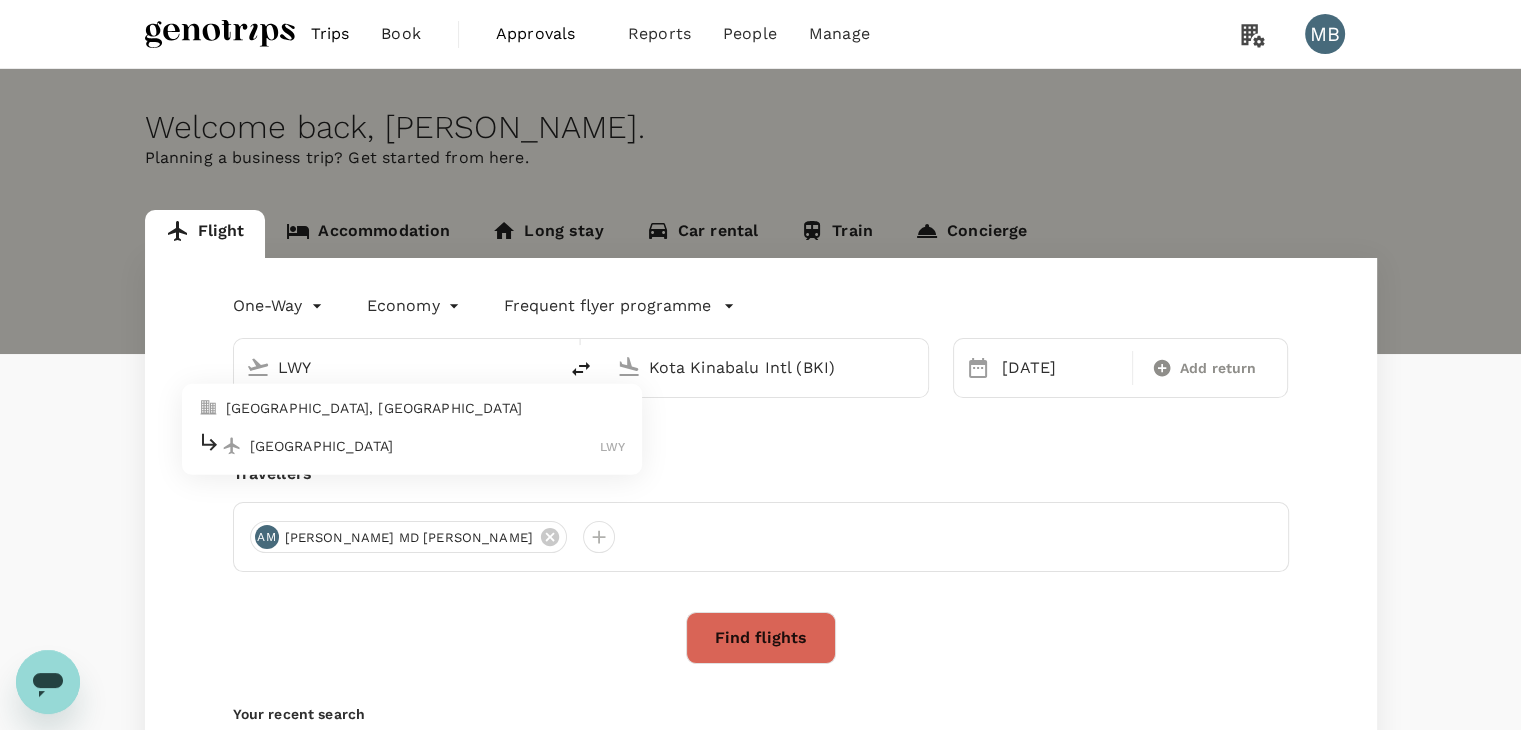 click on "Lawas Airport" at bounding box center [425, 446] 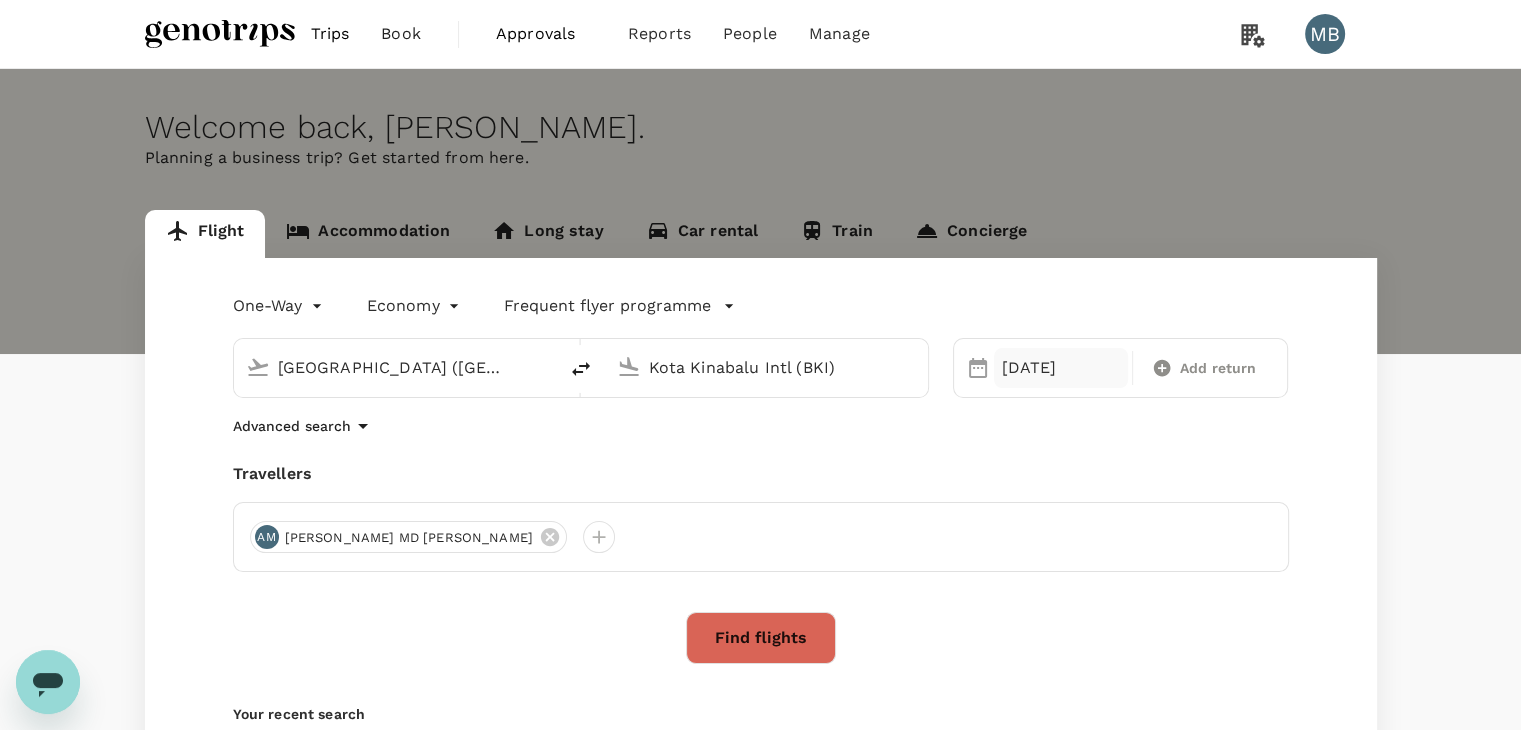 click on "23 Jul" at bounding box center [1061, 368] 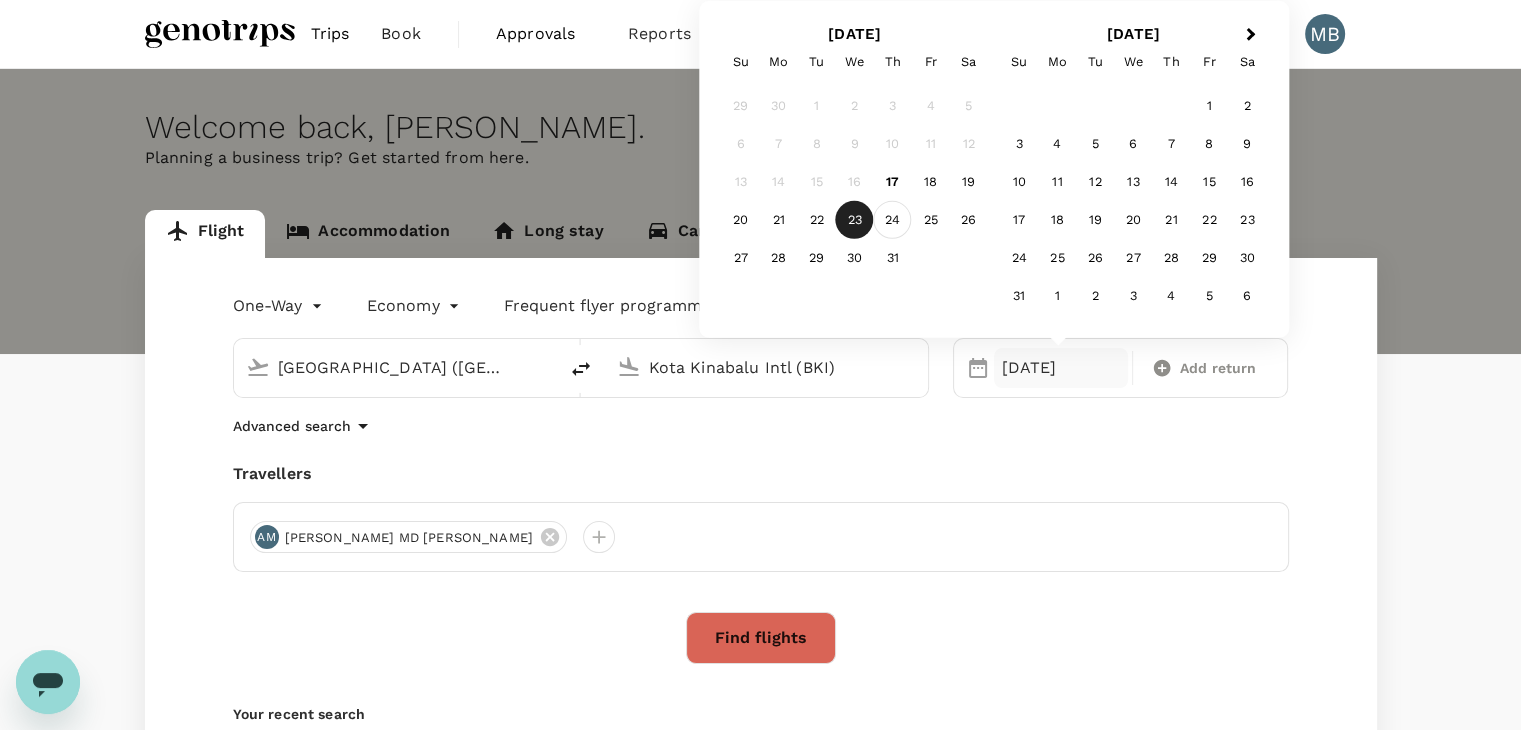 click on "24" at bounding box center [893, 220] 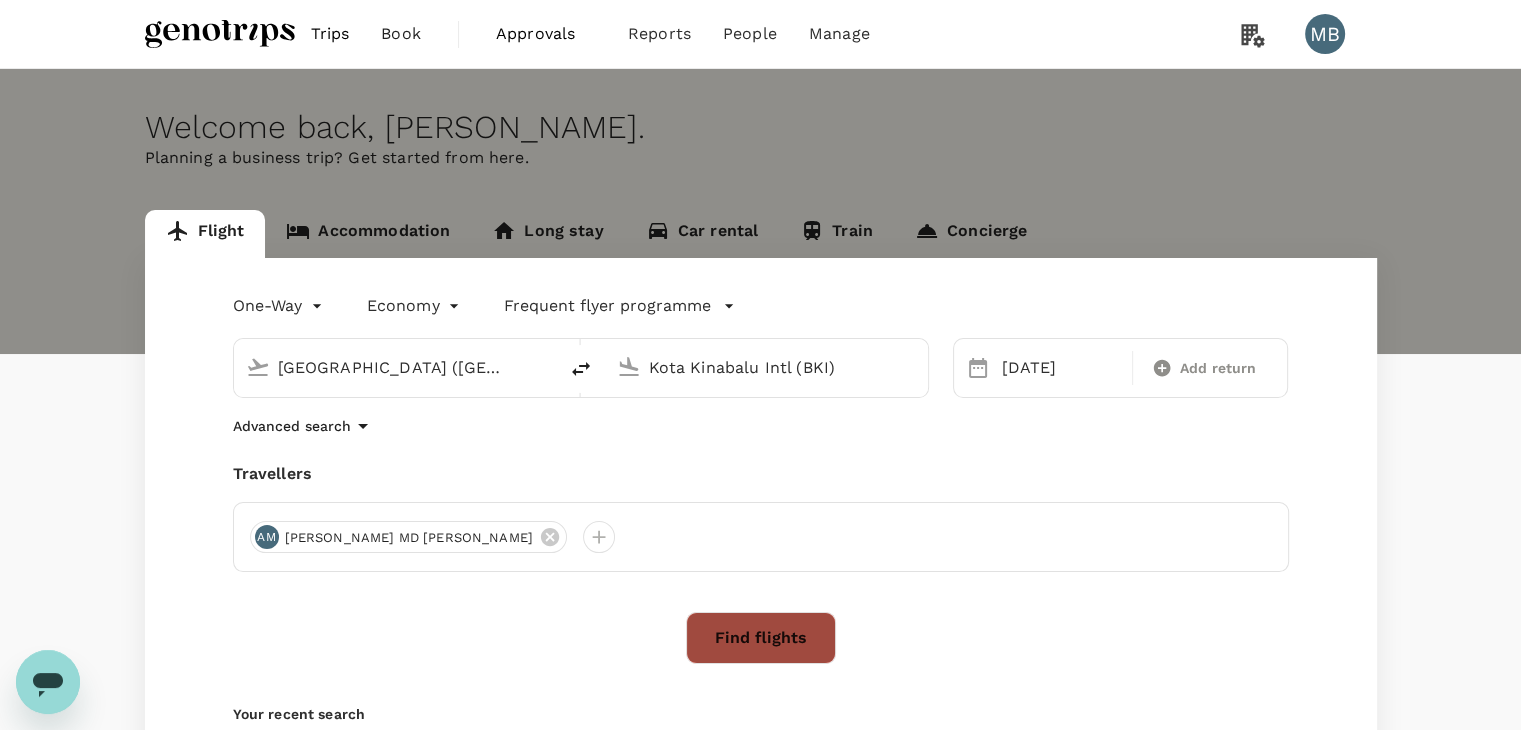 click on "Find flights" at bounding box center (761, 638) 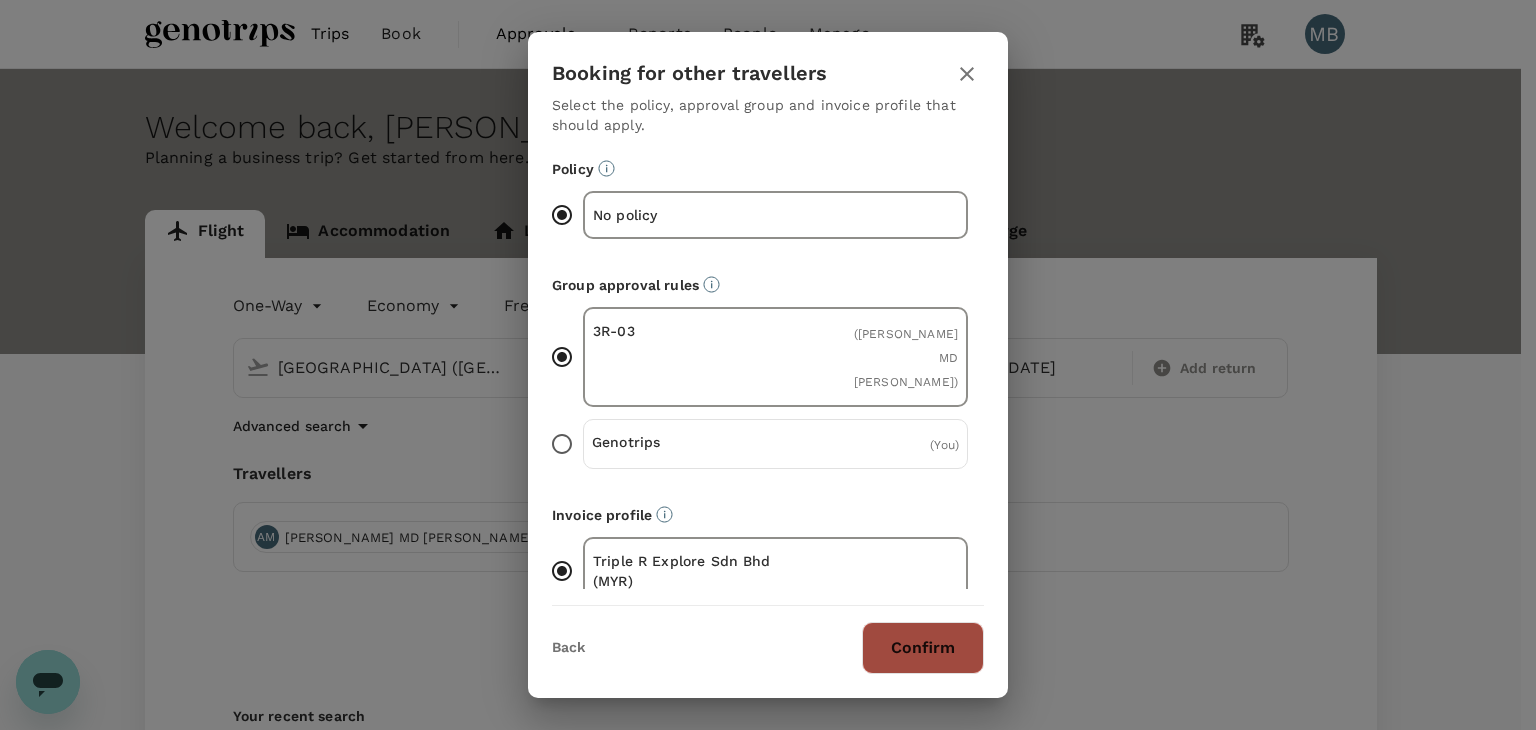 click on "Confirm" at bounding box center [923, 648] 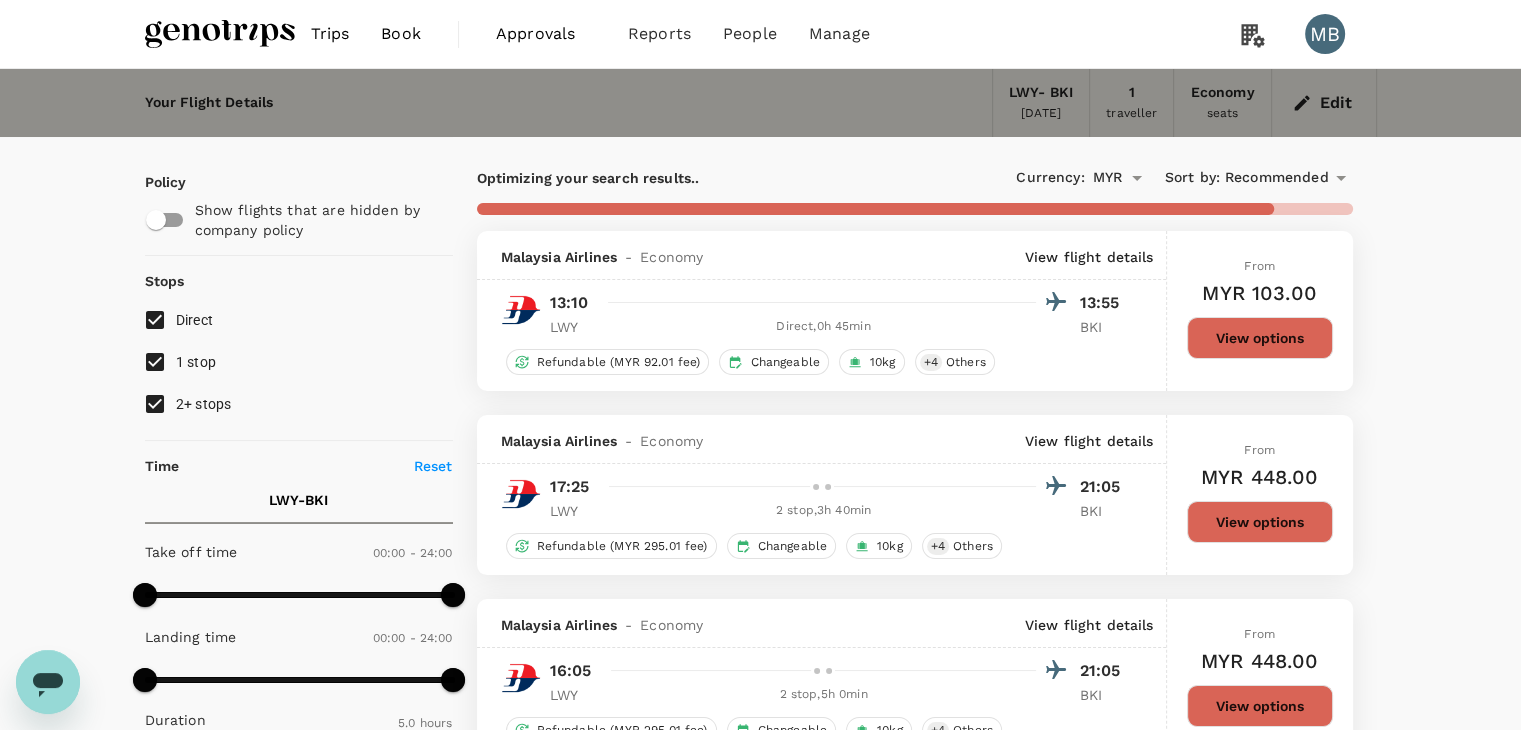 type on "360" 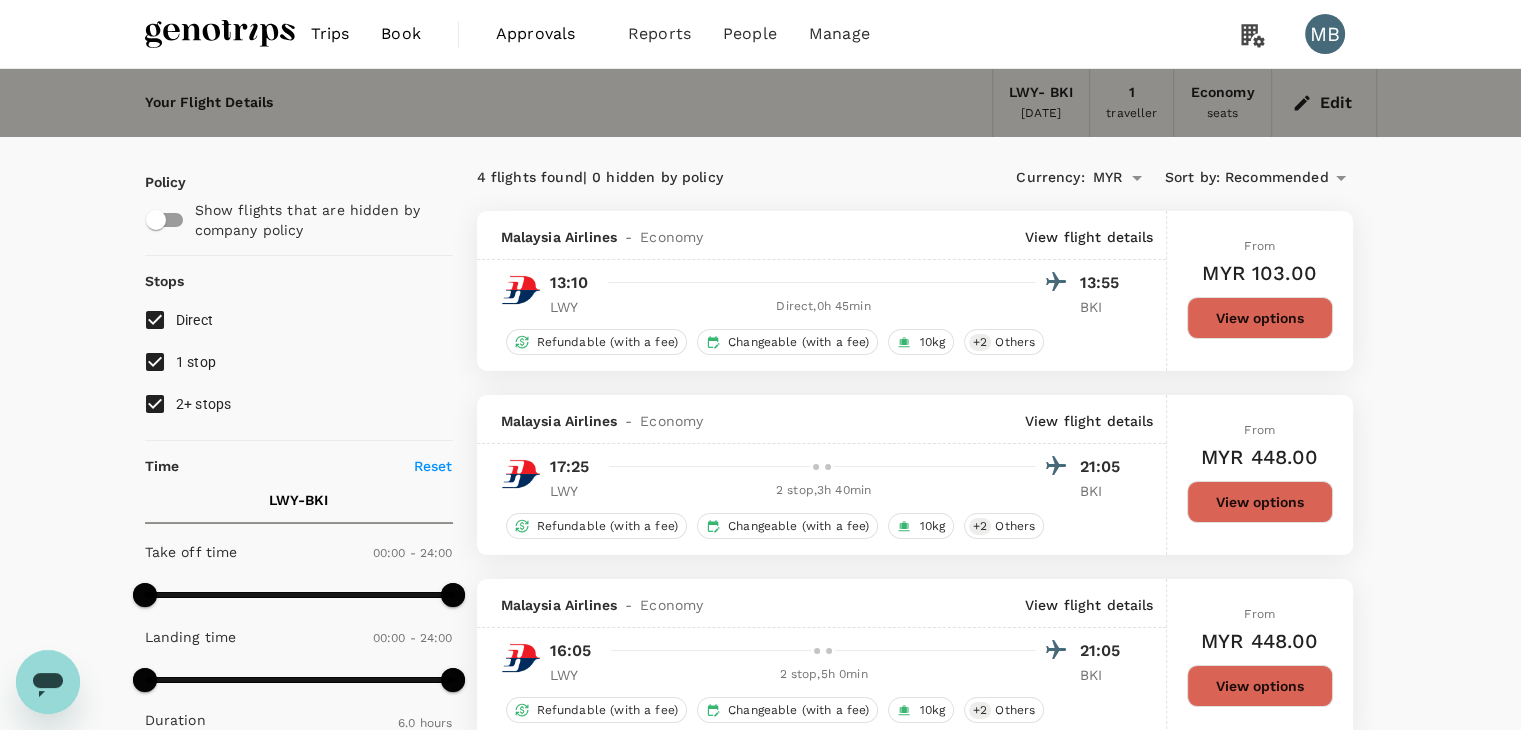 click on "View options" at bounding box center [1260, 318] 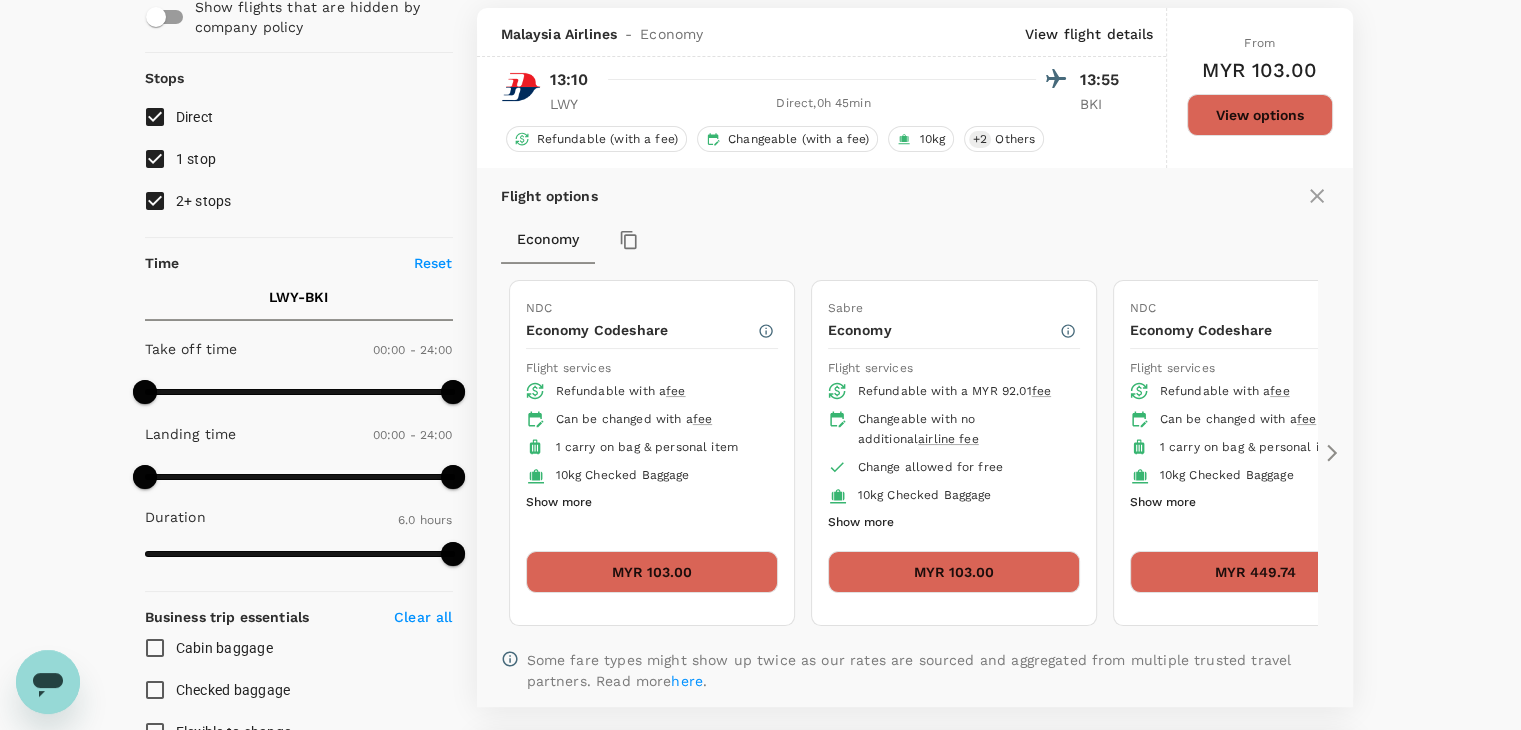 scroll, scrollTop: 211, scrollLeft: 0, axis: vertical 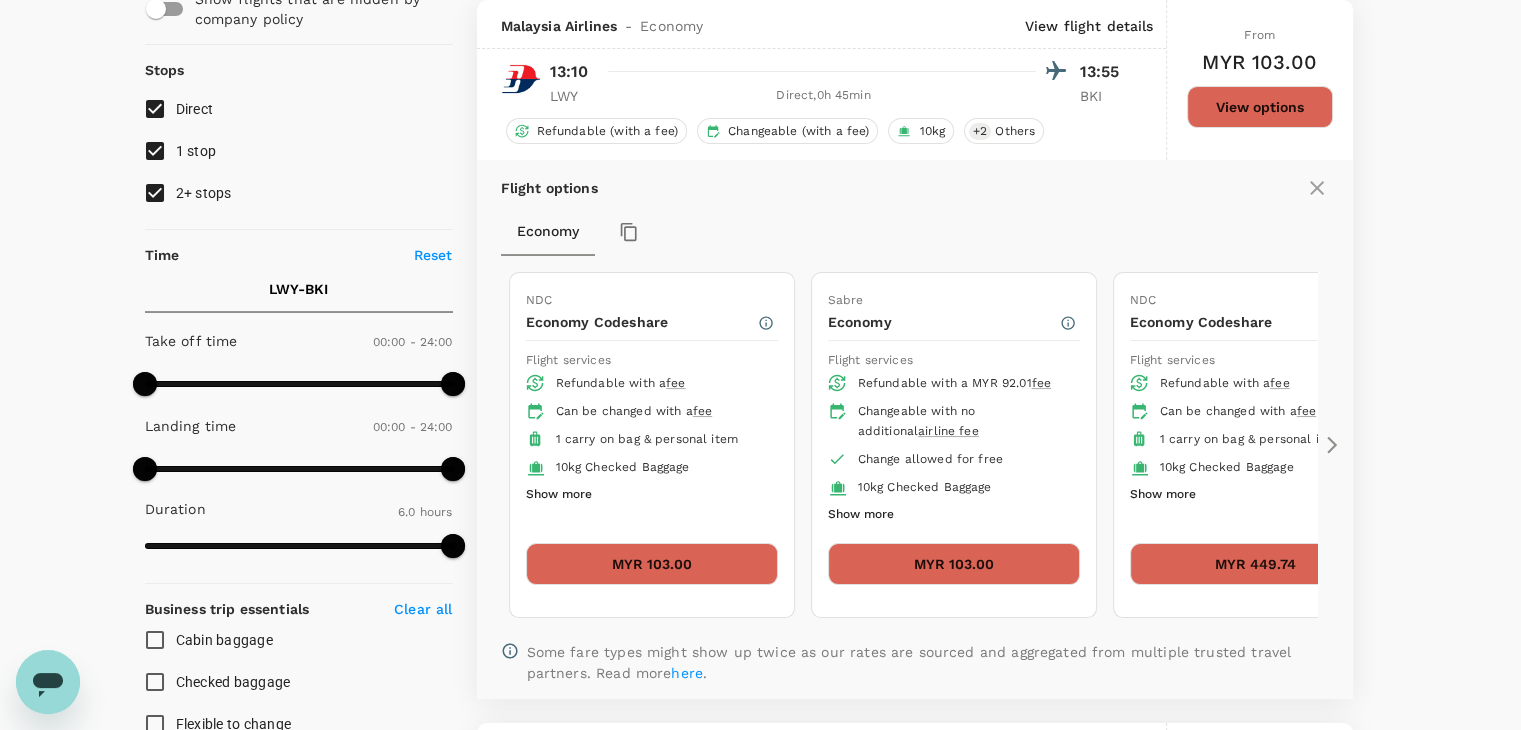 click 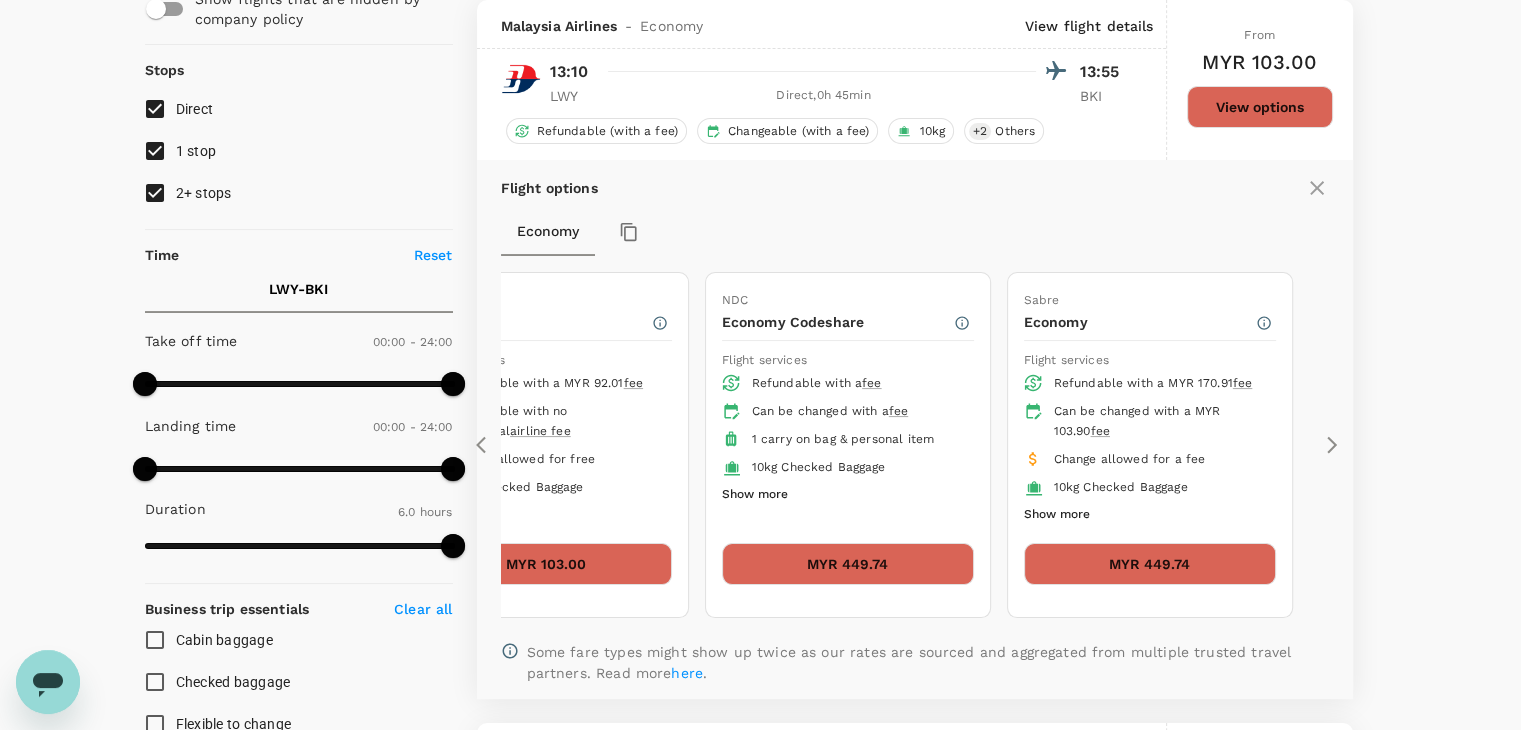 click 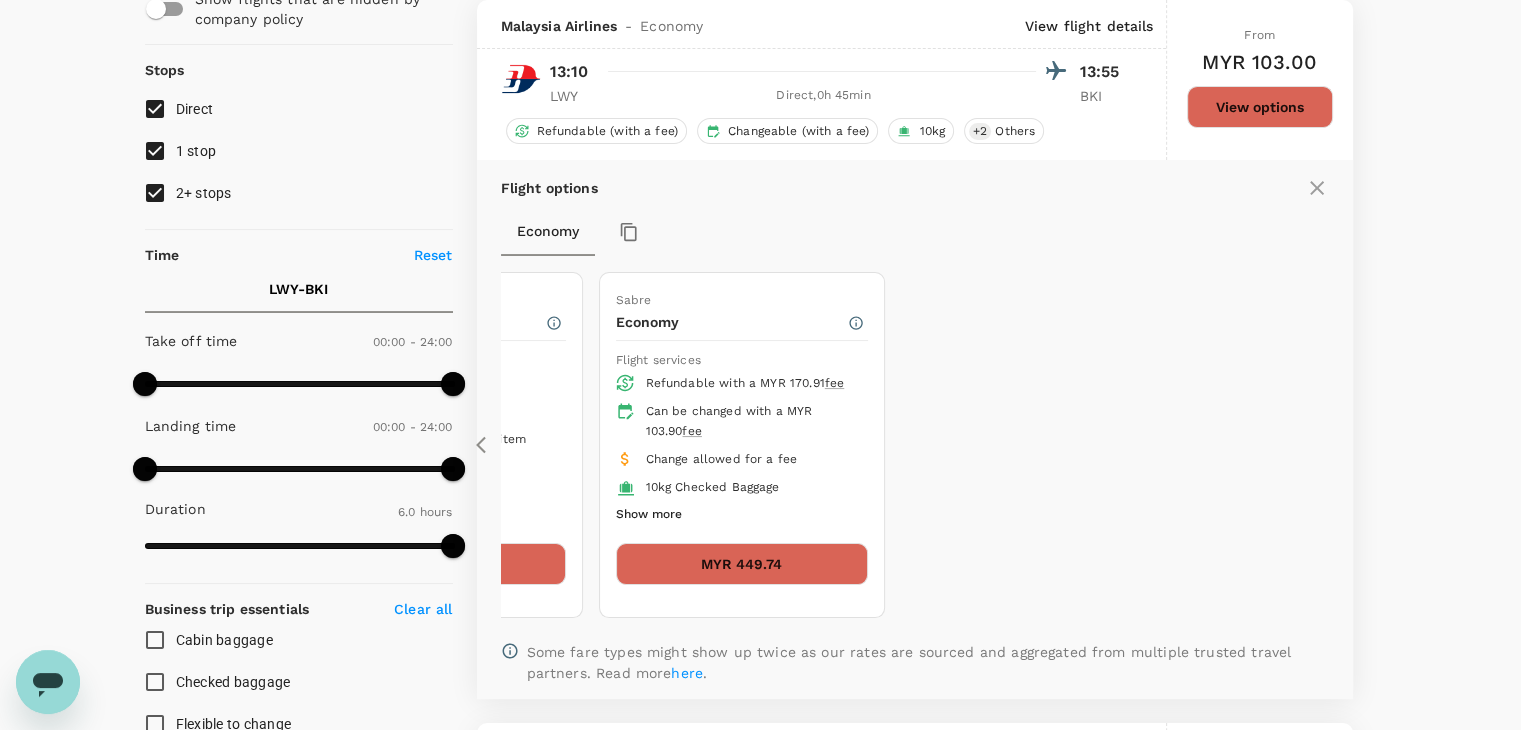 click 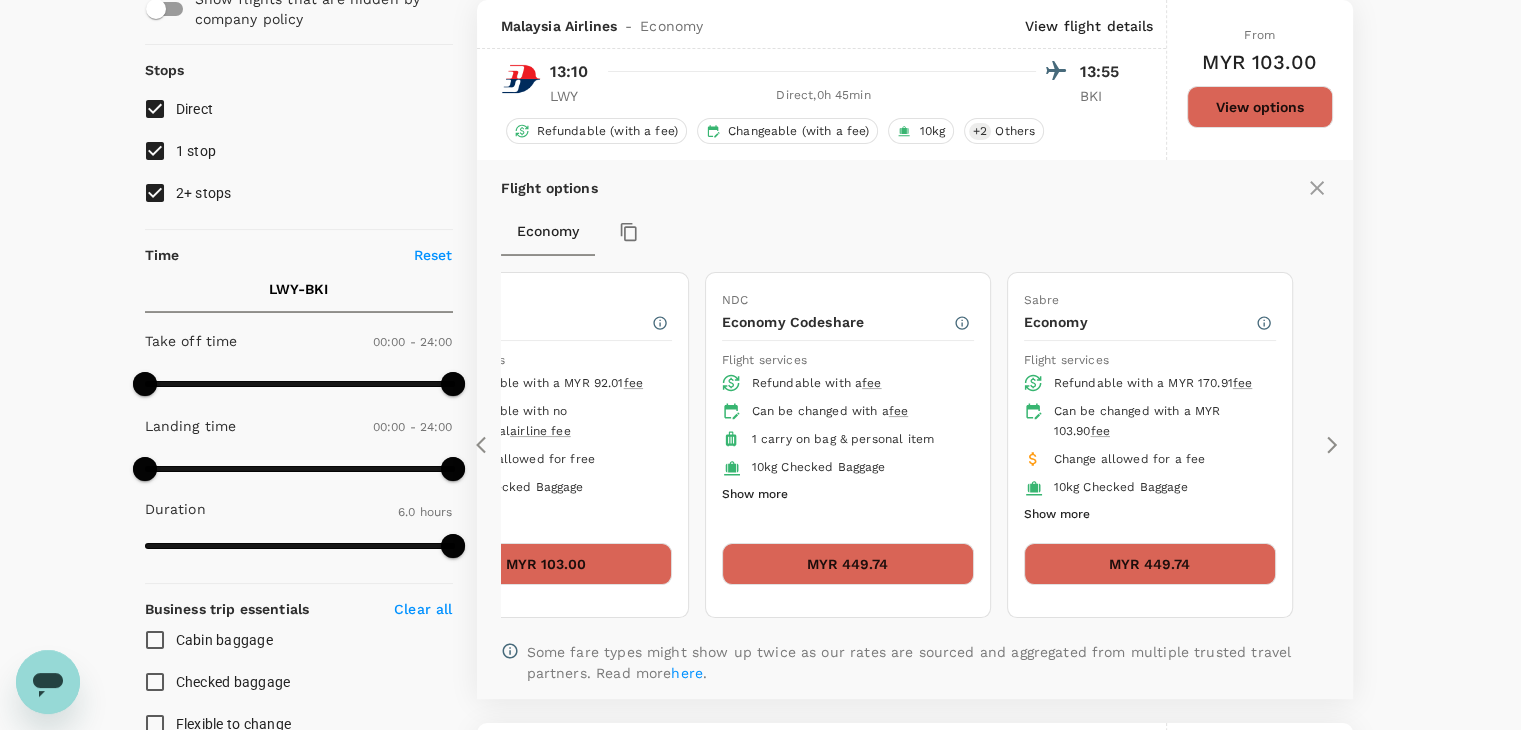 click 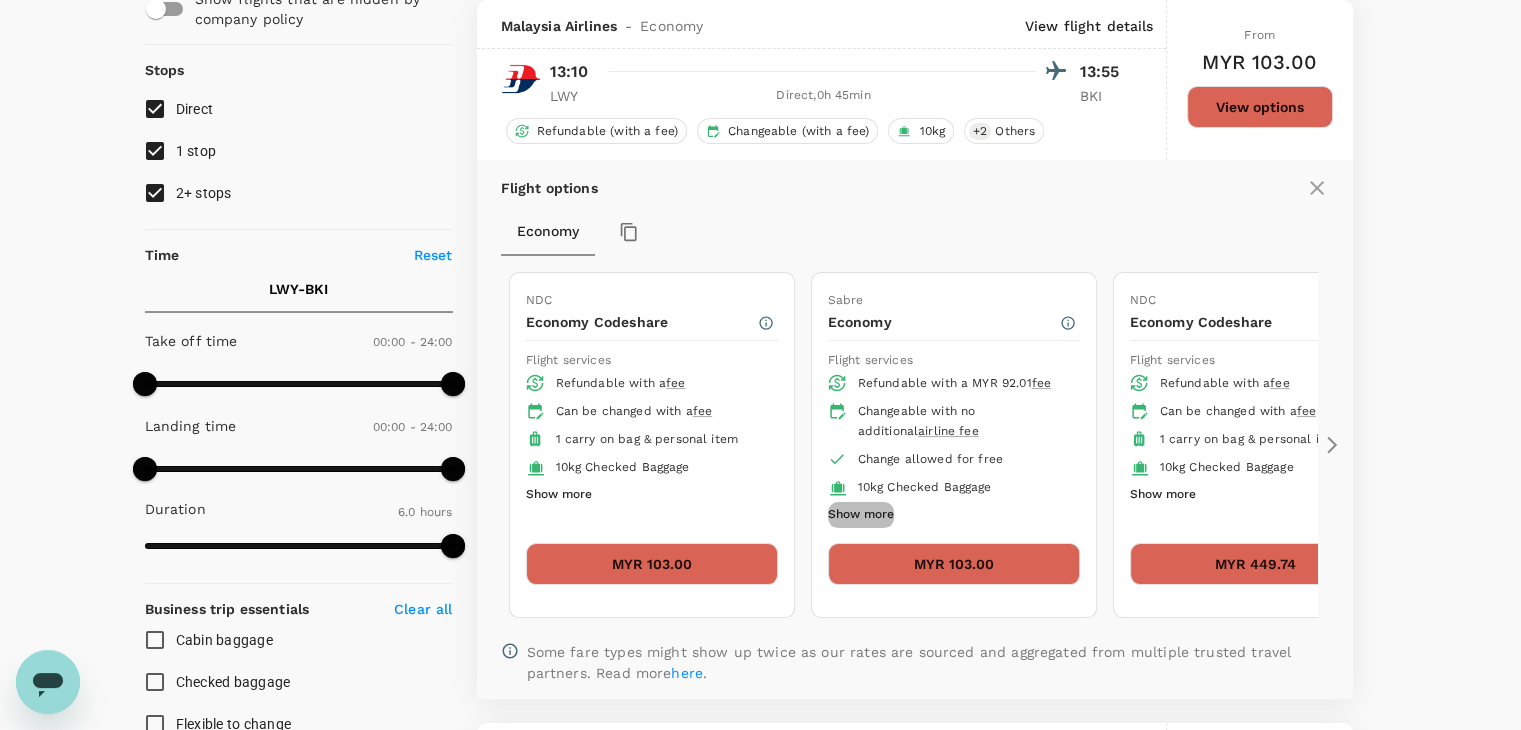 click on "Show more" at bounding box center [861, 515] 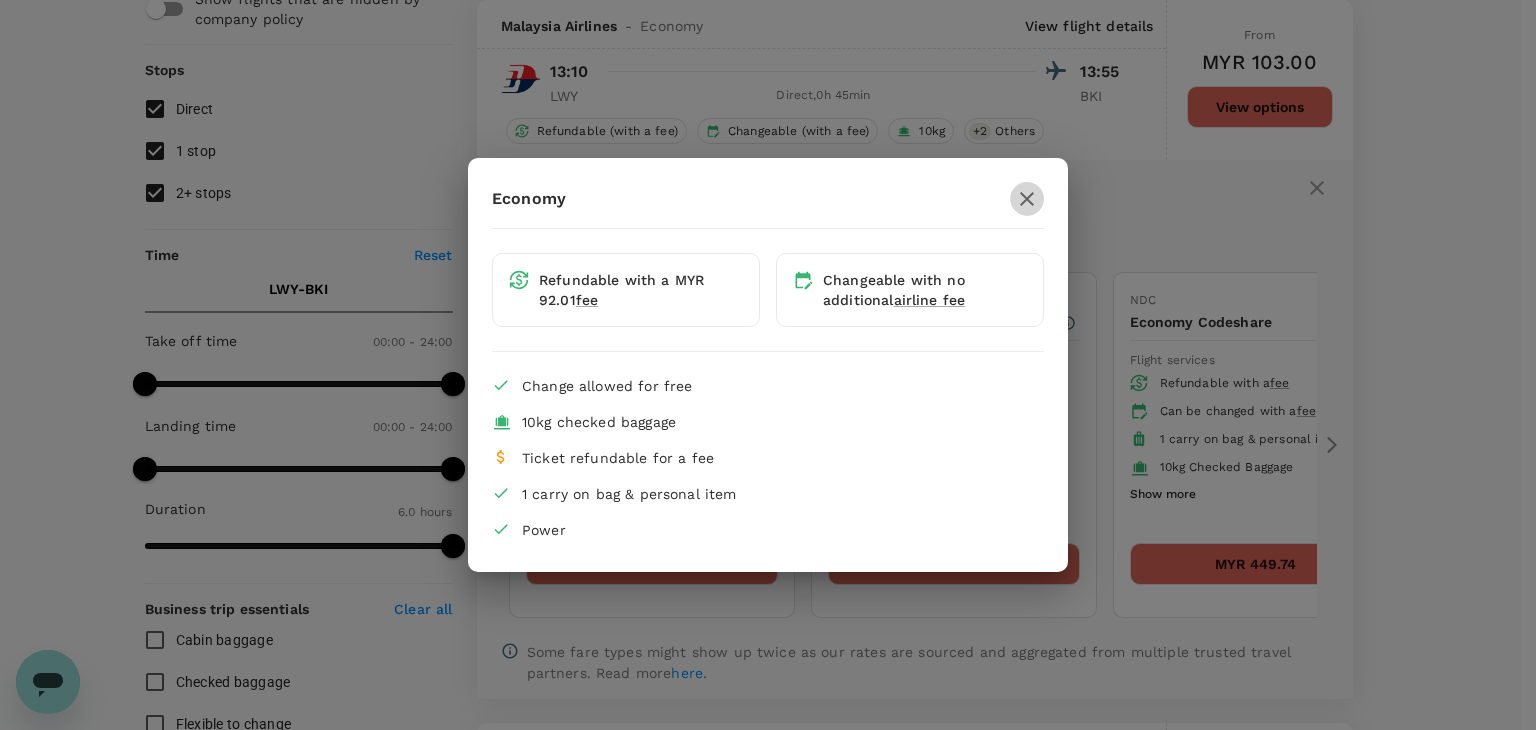 click 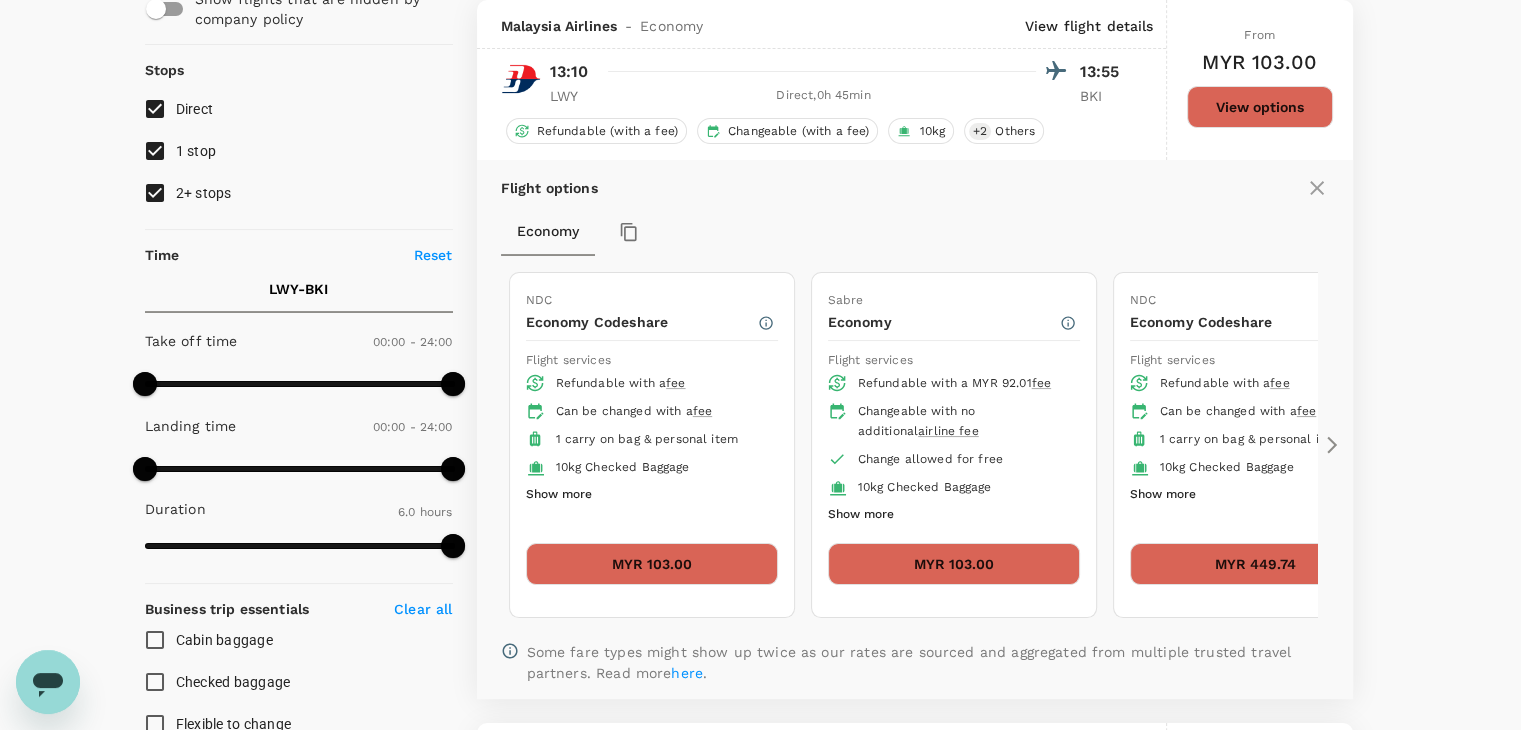 click on "Show more" at bounding box center [1163, 495] 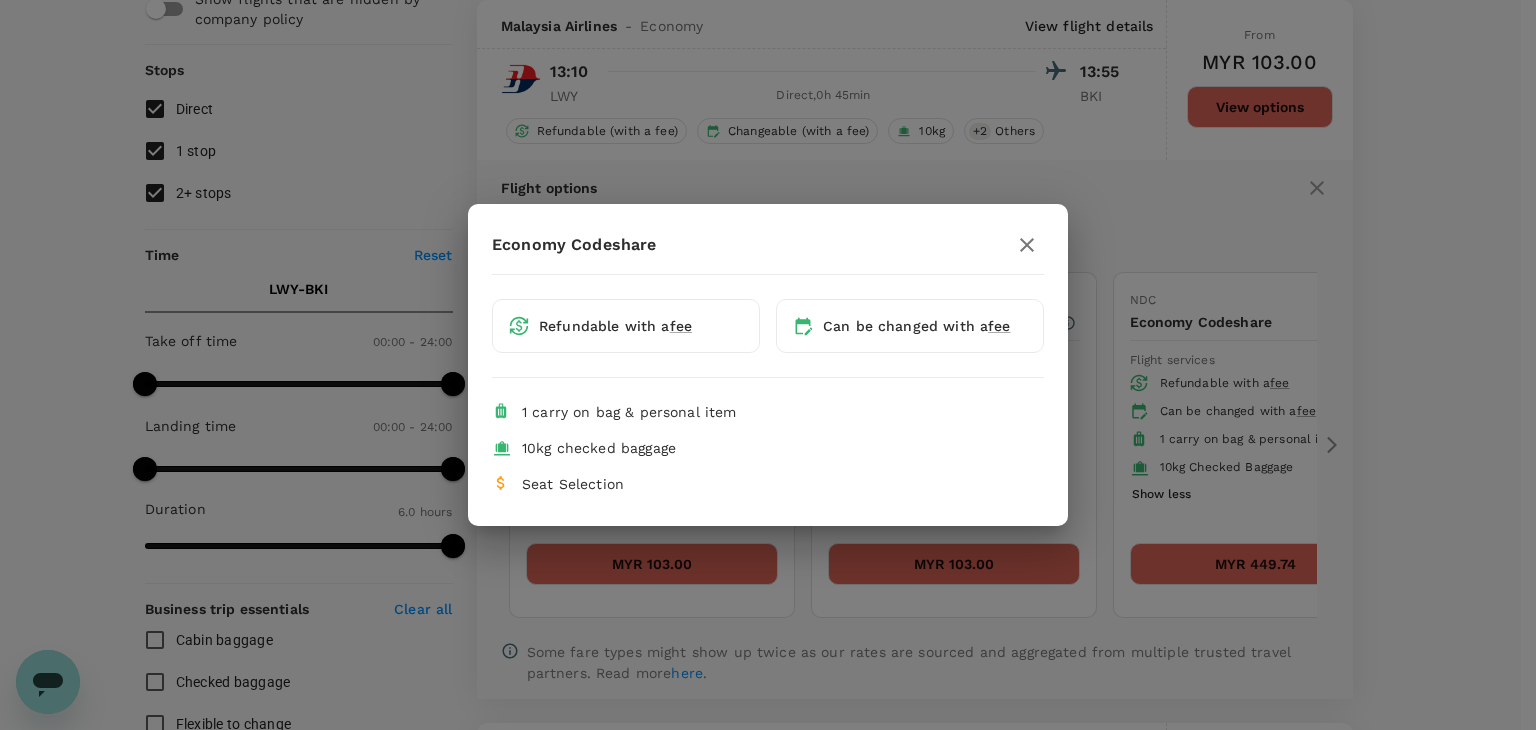 click 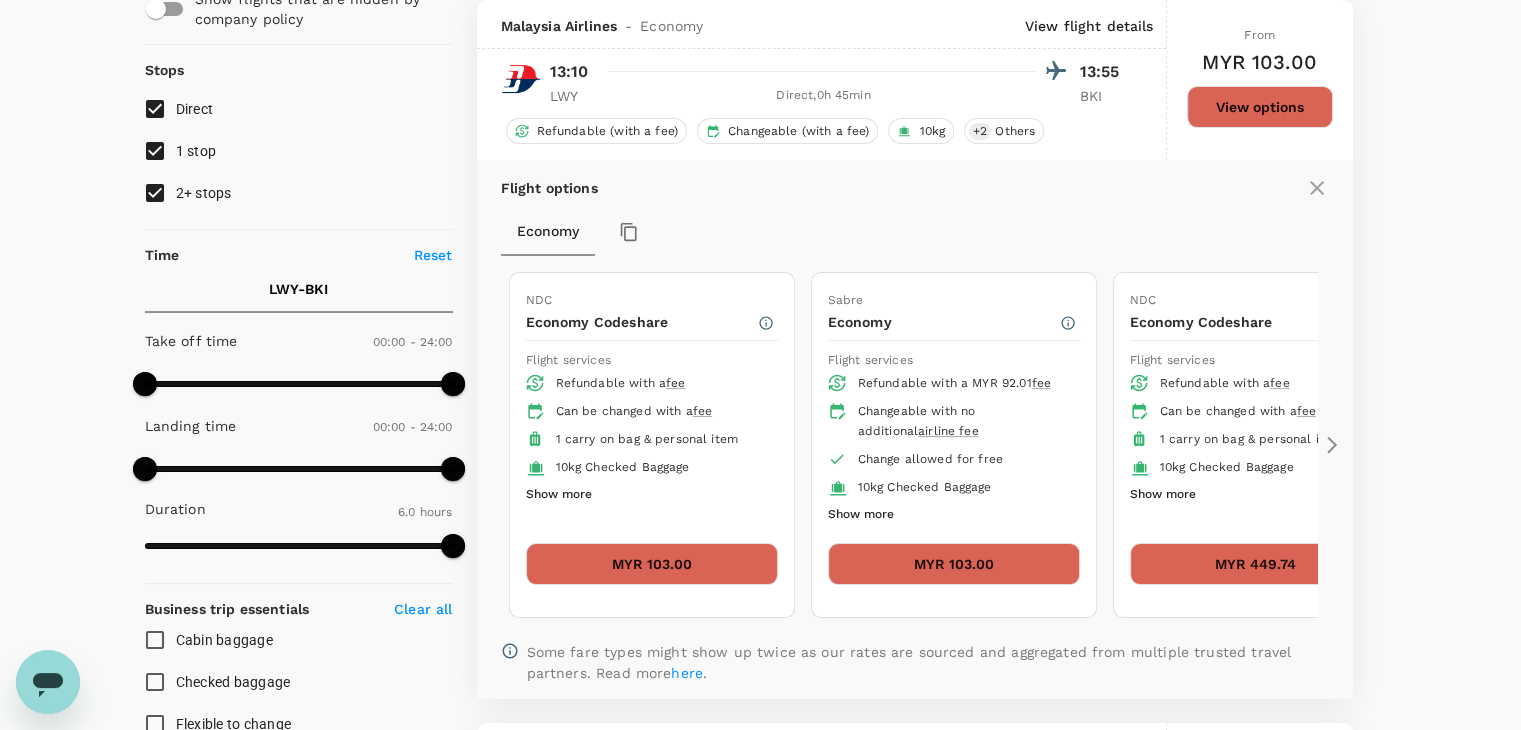 click 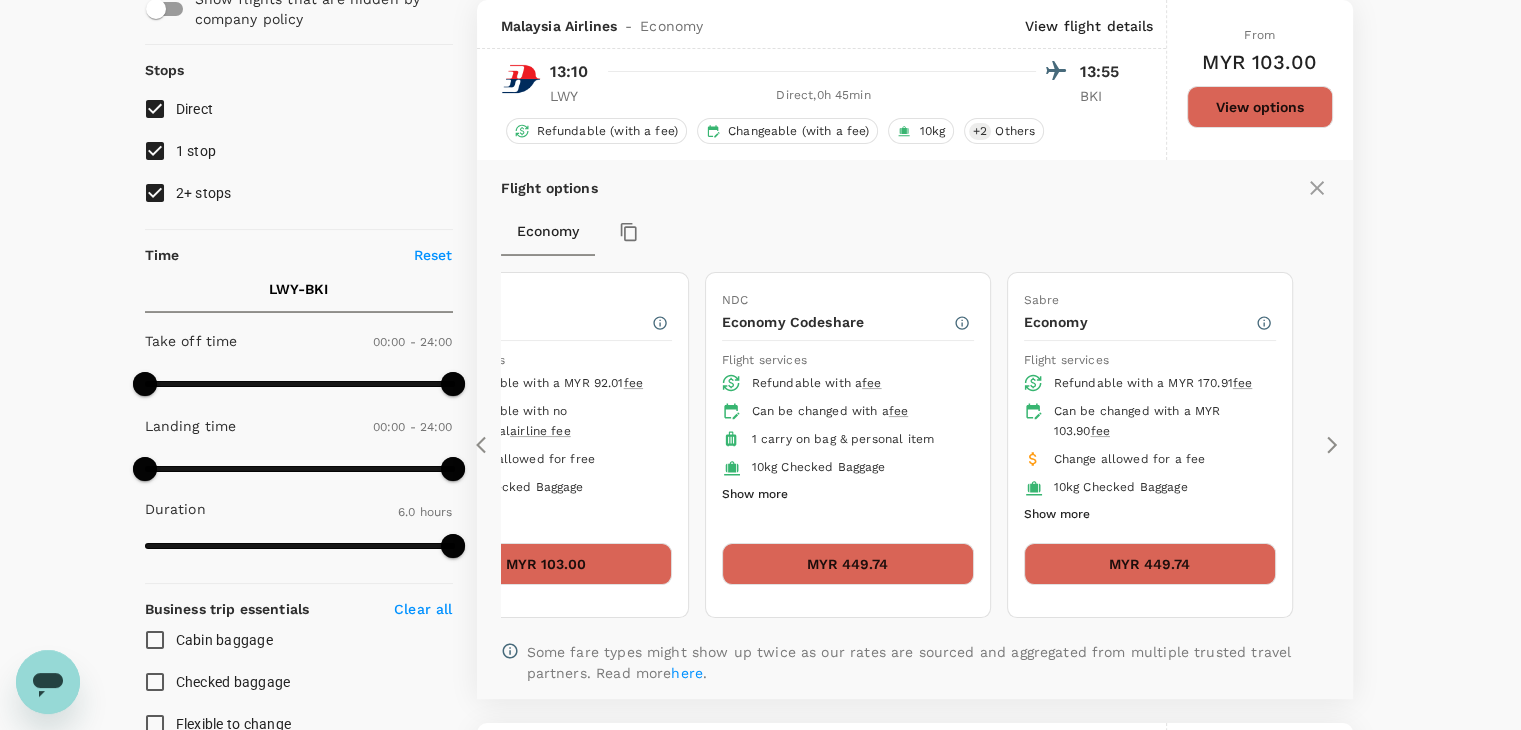 click on "Show more" at bounding box center (1057, 515) 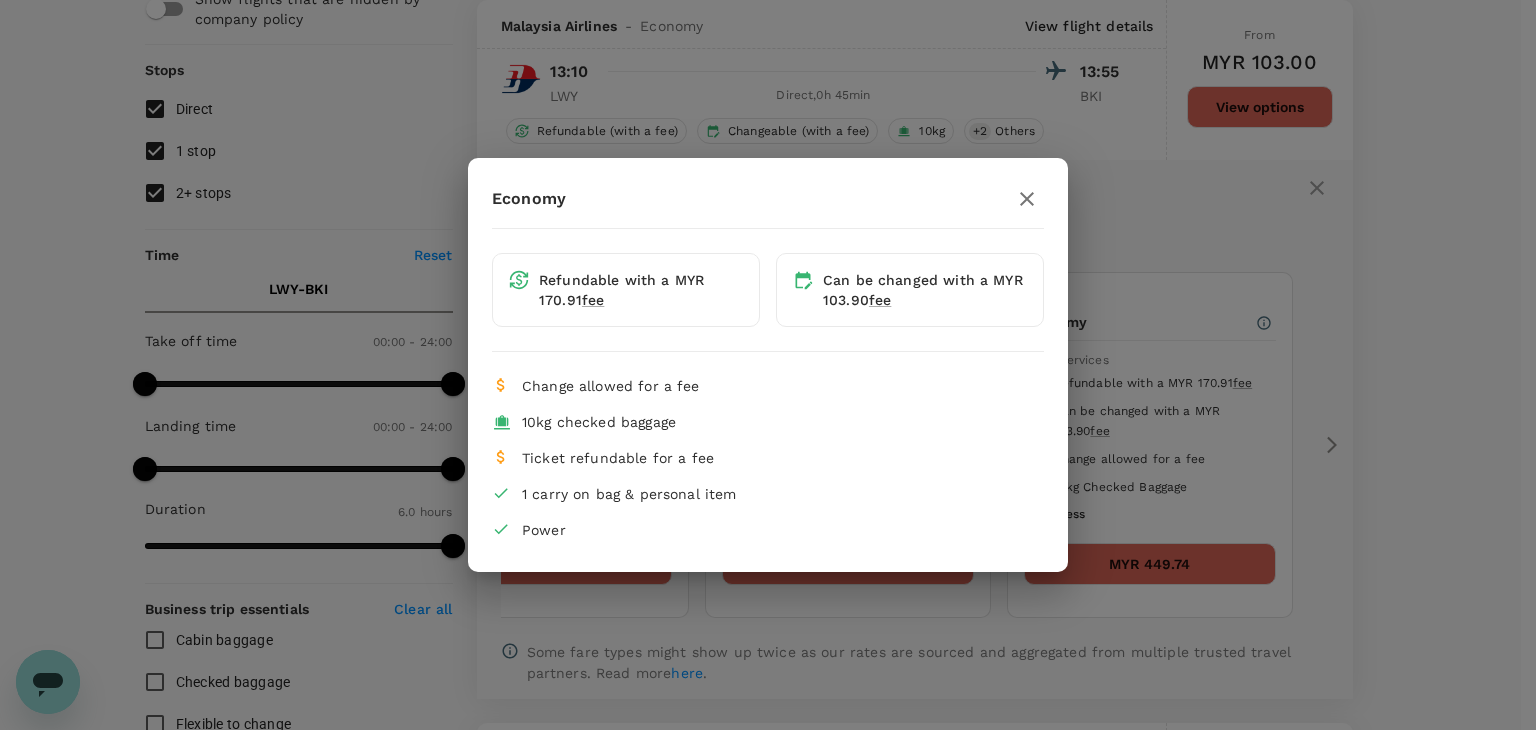 click 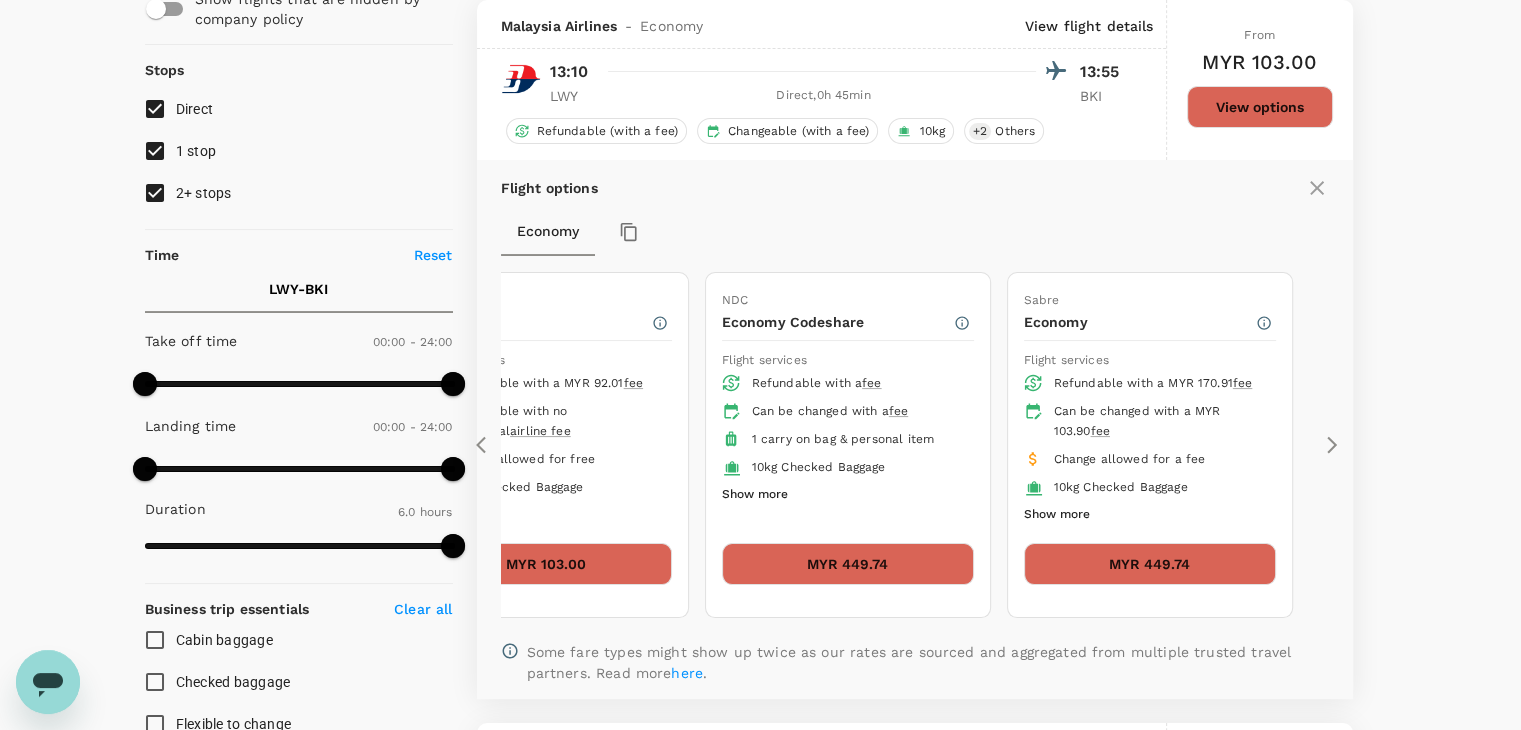 click 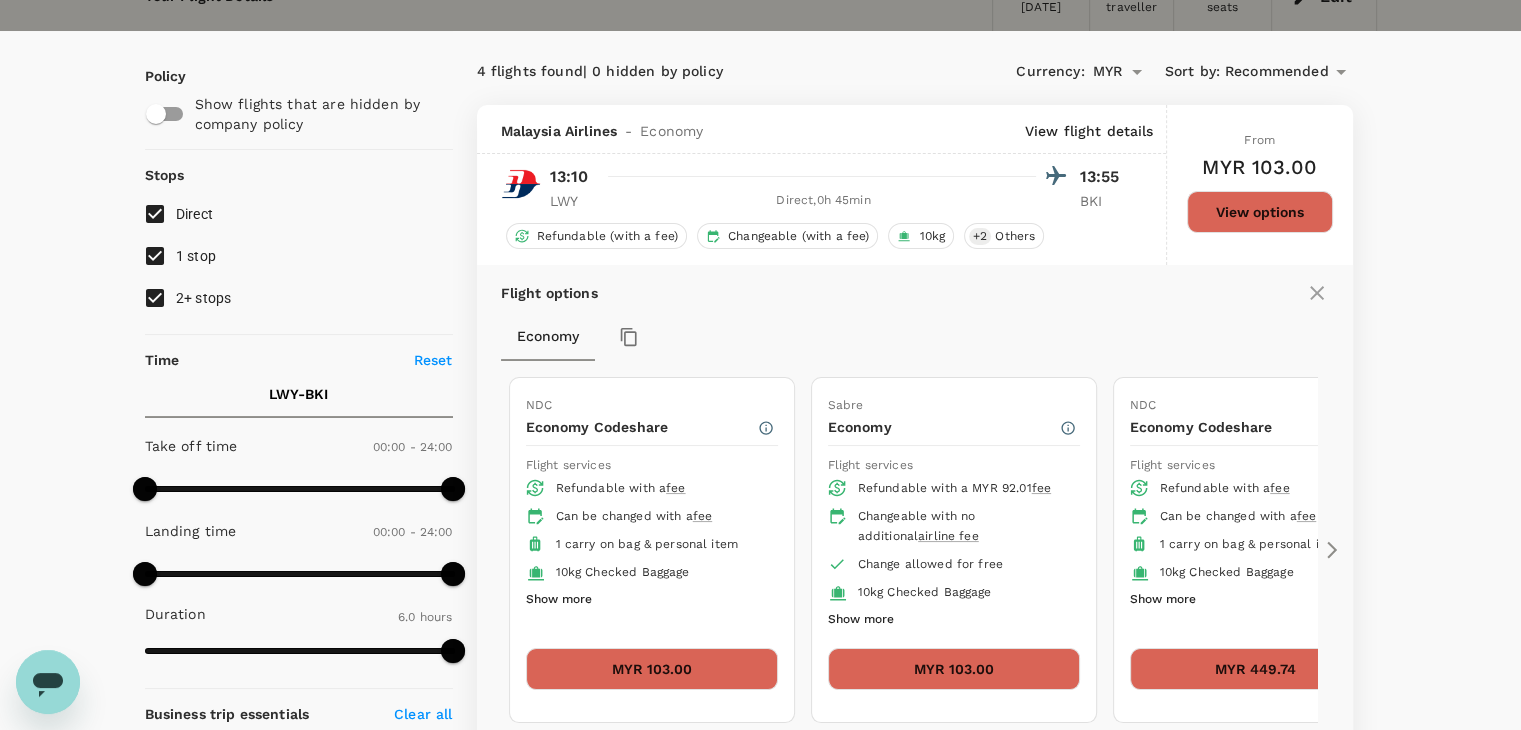 scroll, scrollTop: 0, scrollLeft: 0, axis: both 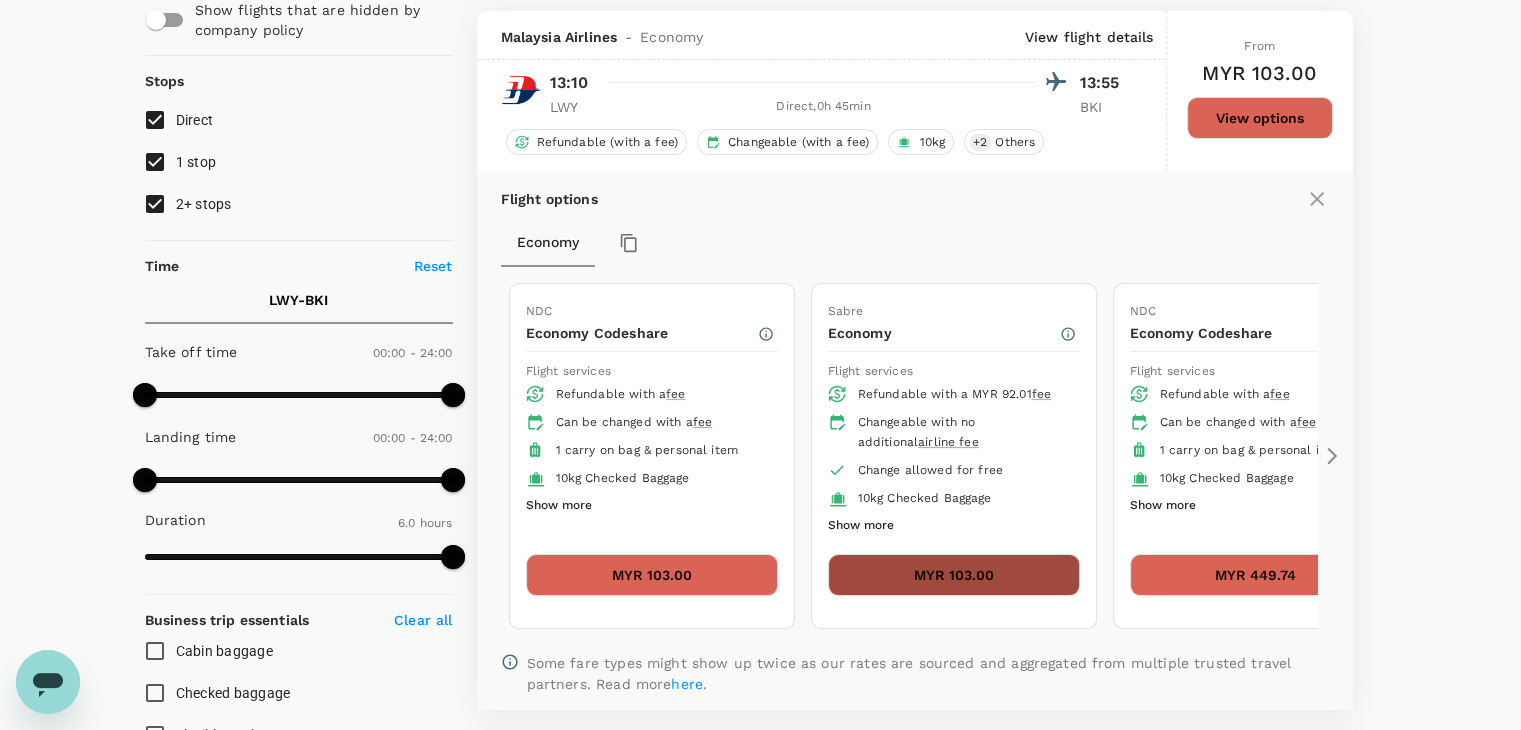 click on "MYR 103.00" at bounding box center [954, 575] 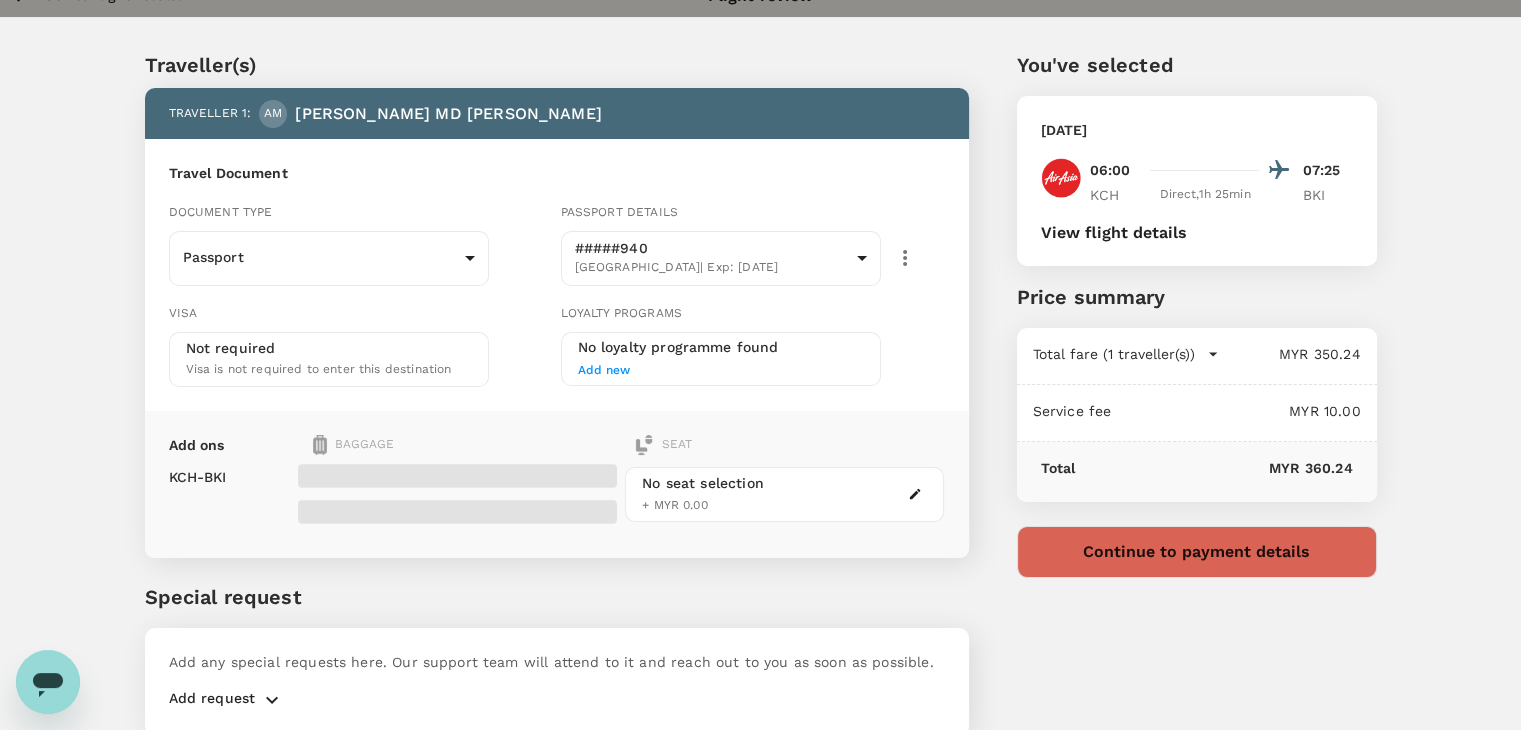 scroll, scrollTop: 0, scrollLeft: 0, axis: both 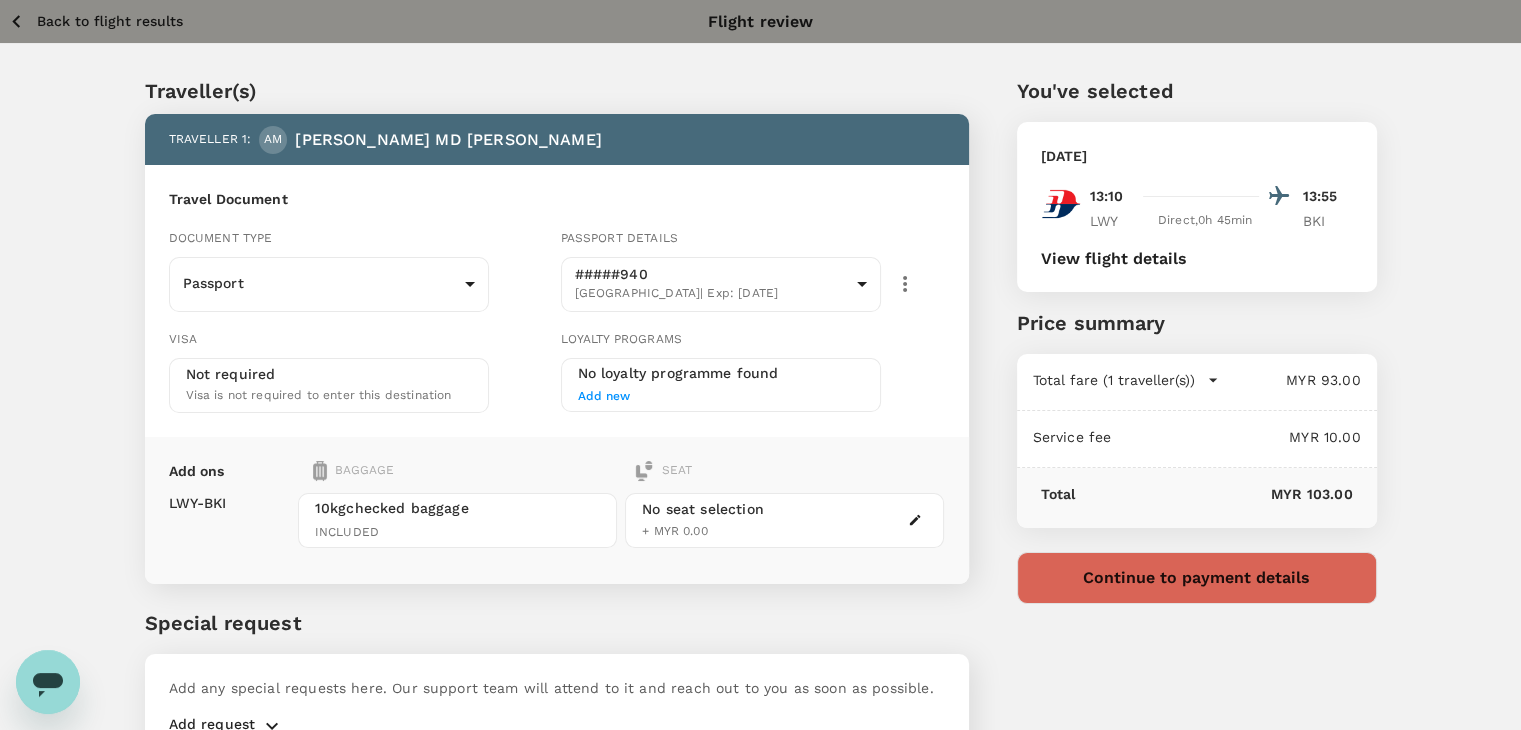 click on "INCLUDED" at bounding box center [457, 533] 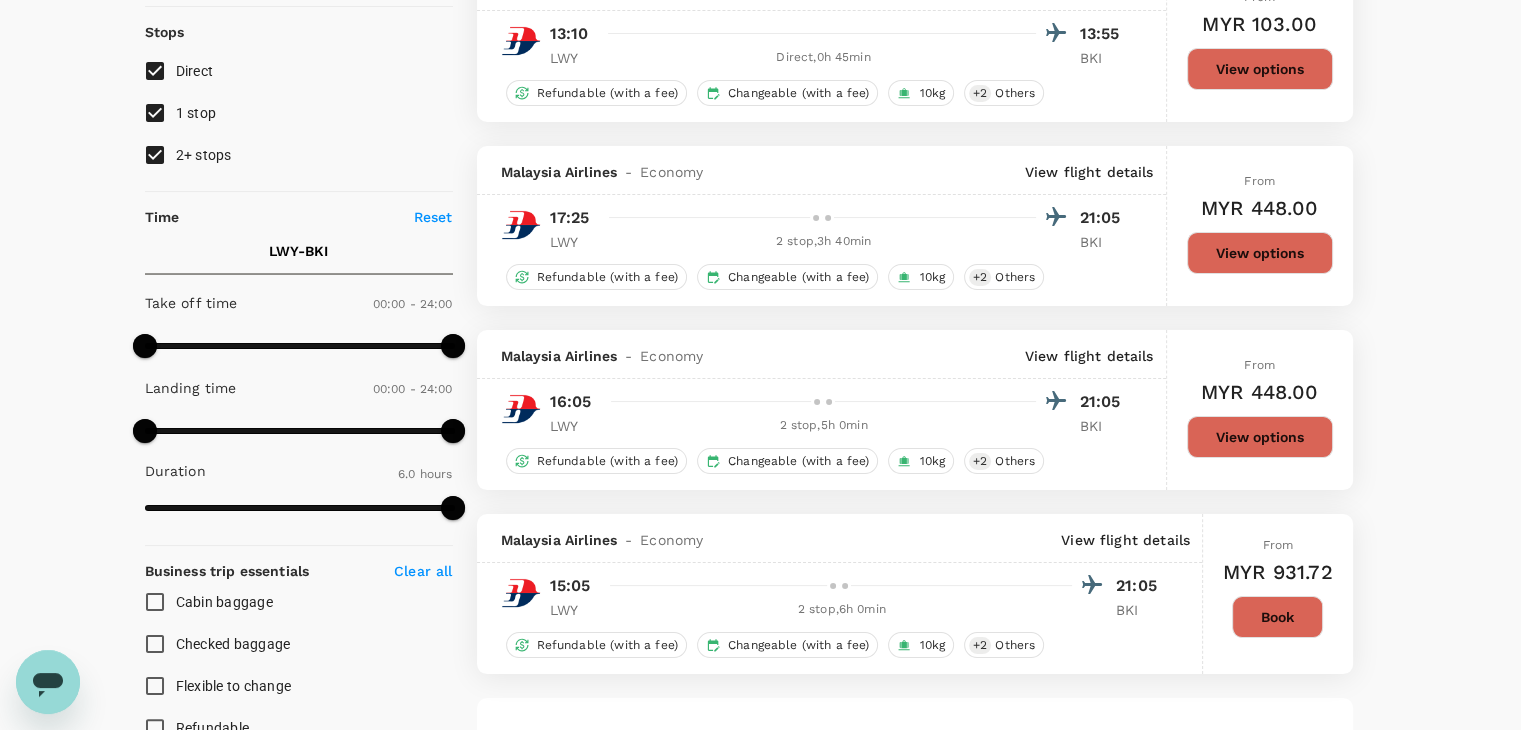 scroll, scrollTop: 200, scrollLeft: 0, axis: vertical 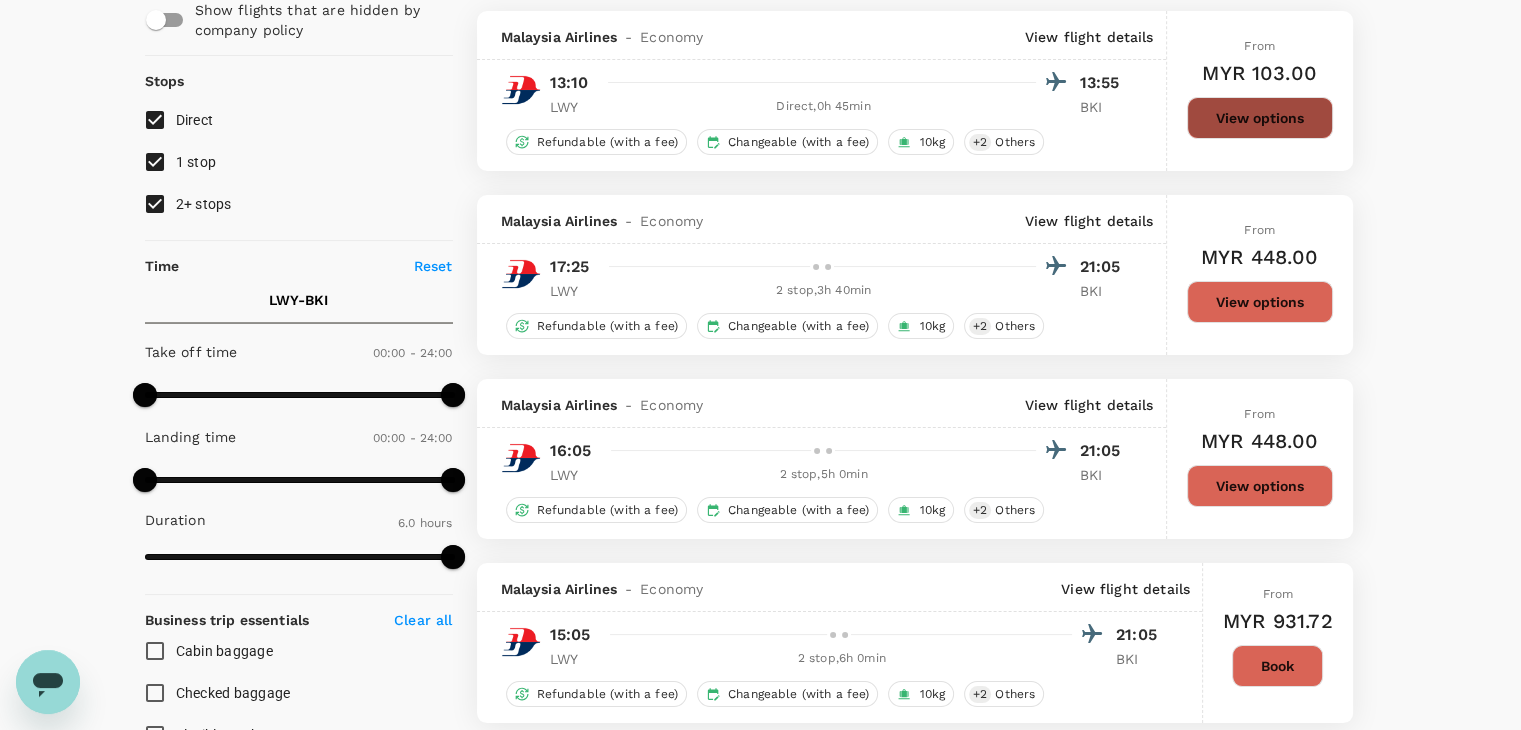 click on "View options" at bounding box center [1260, 118] 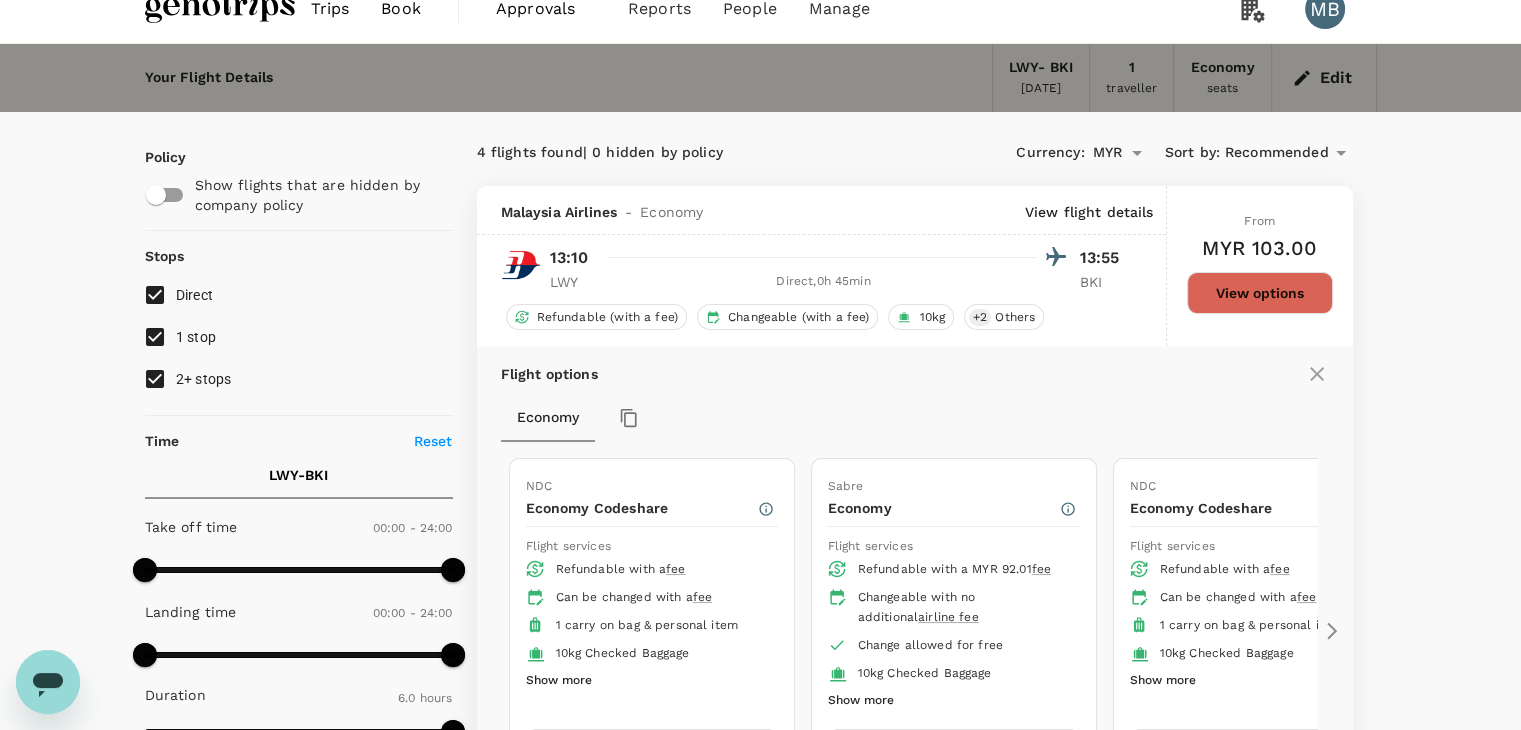 scroll, scrollTop: 0, scrollLeft: 0, axis: both 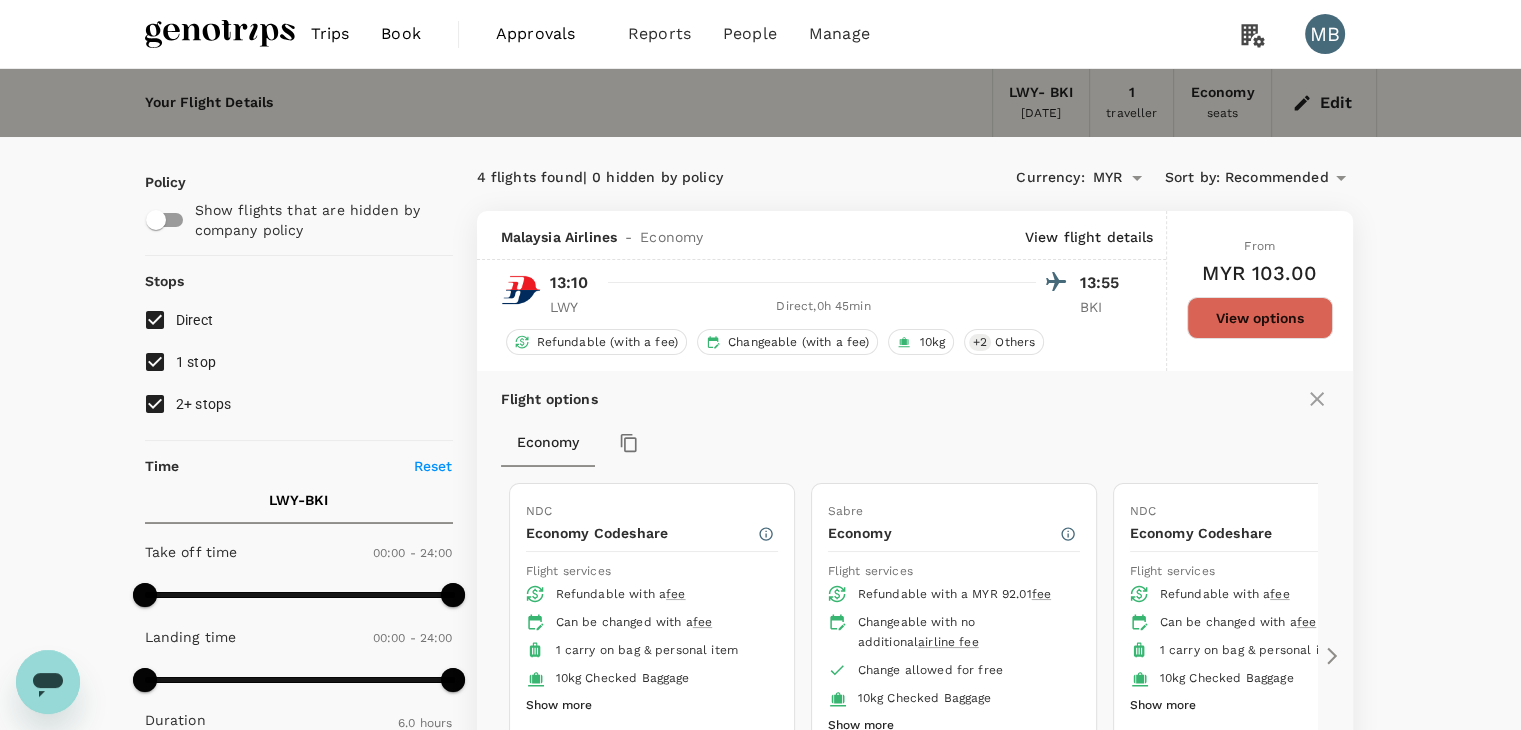 click on "Approvals 0" at bounding box center (546, 34) 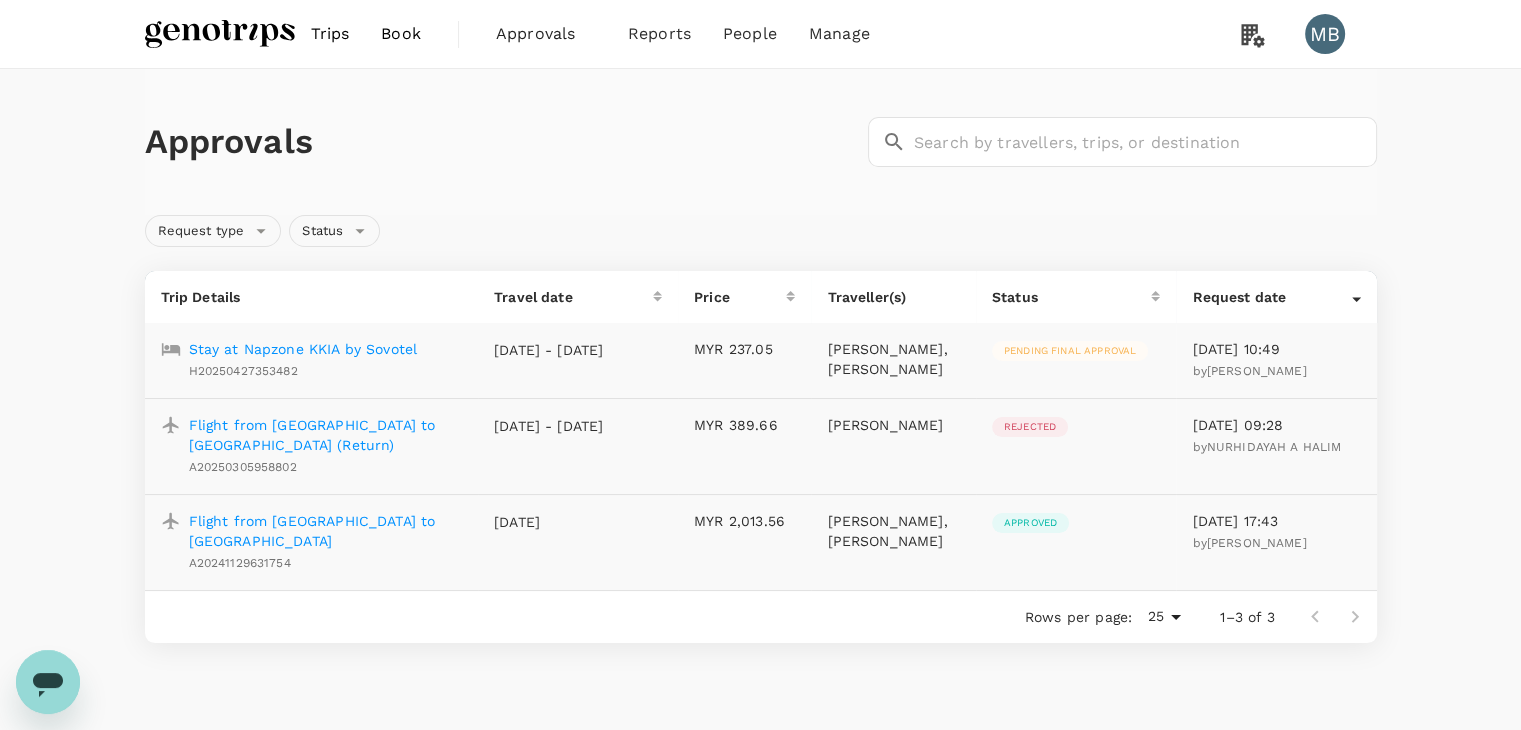 drag, startPoint x: 506, startPoint y: 55, endPoint x: 226, endPoint y: 38, distance: 280.5156 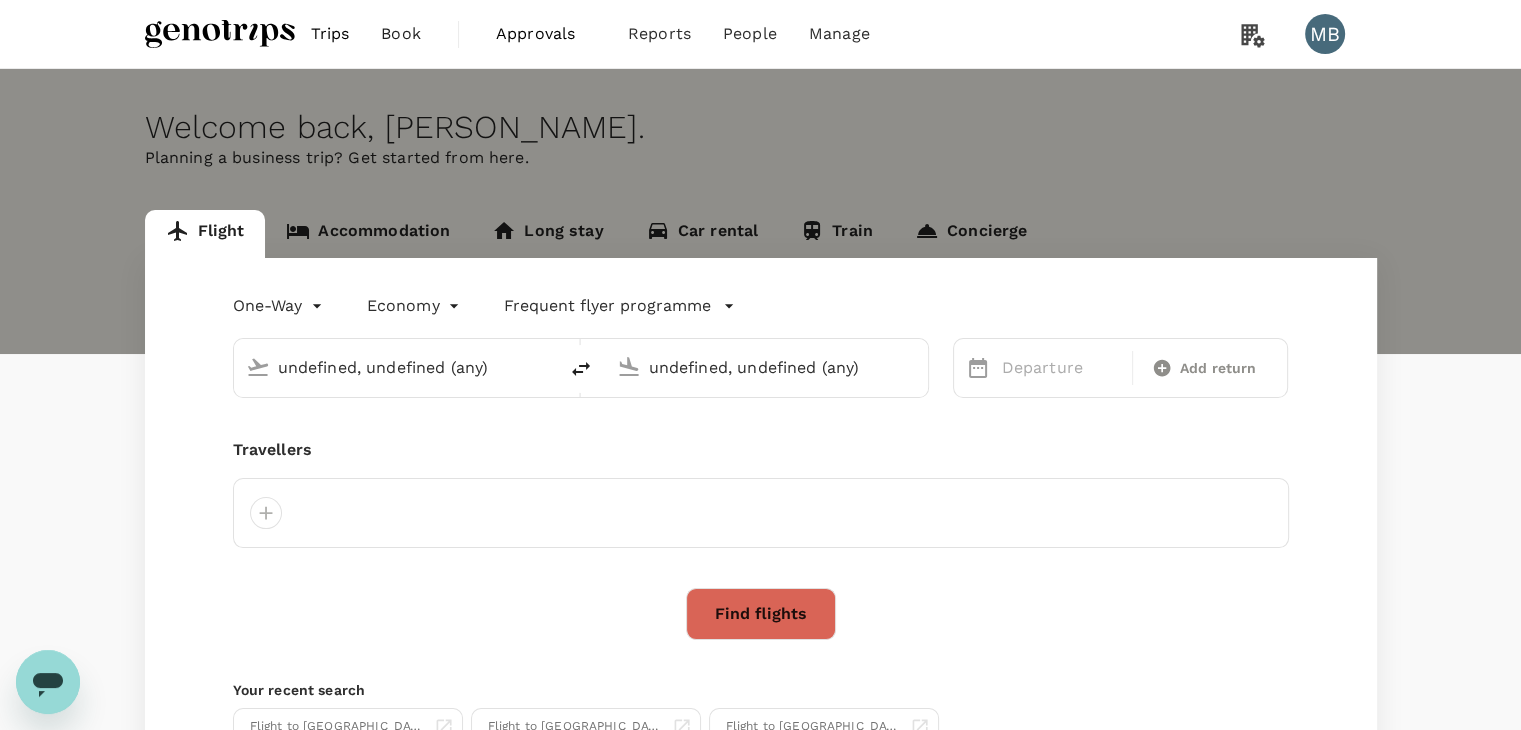 type 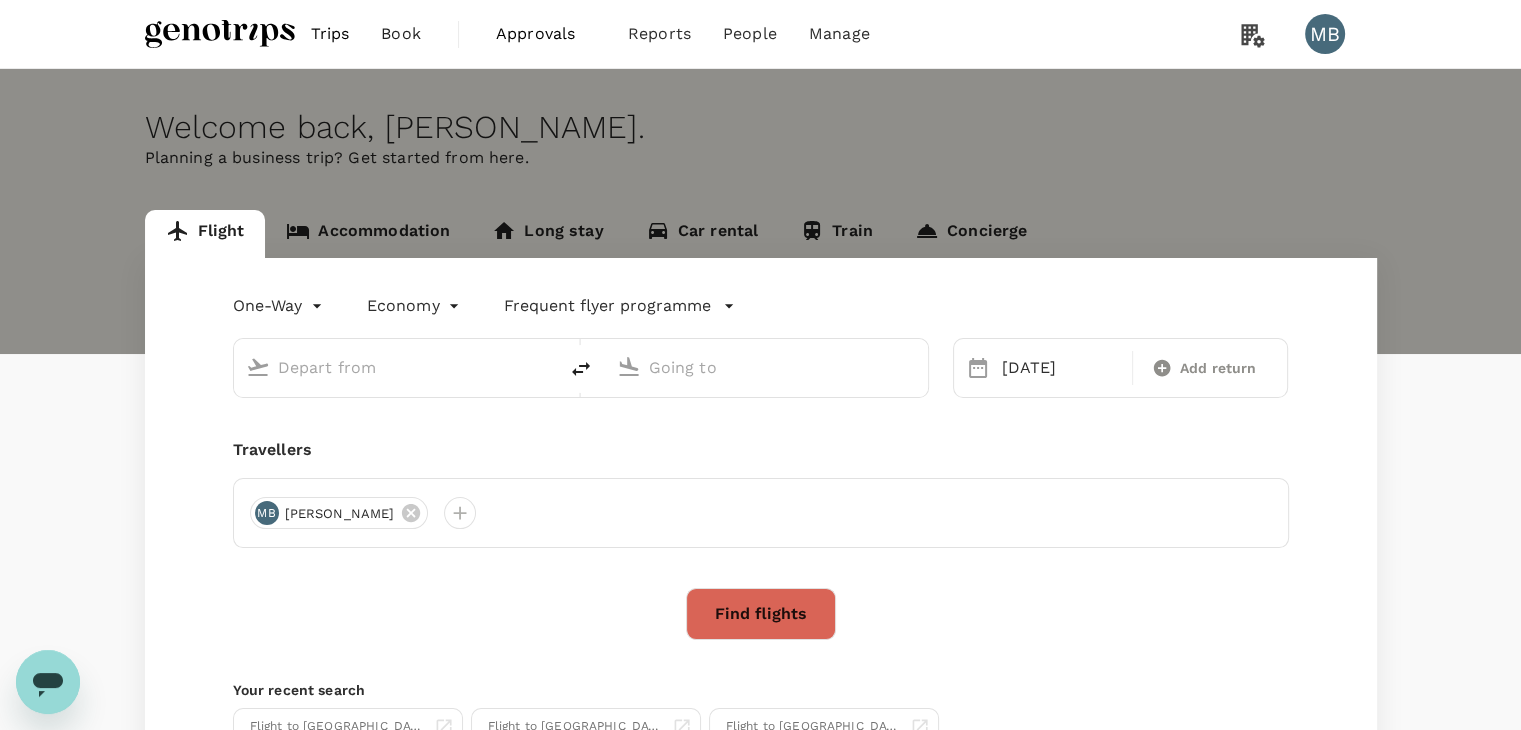 type on "Lawas Airport (LWY)" 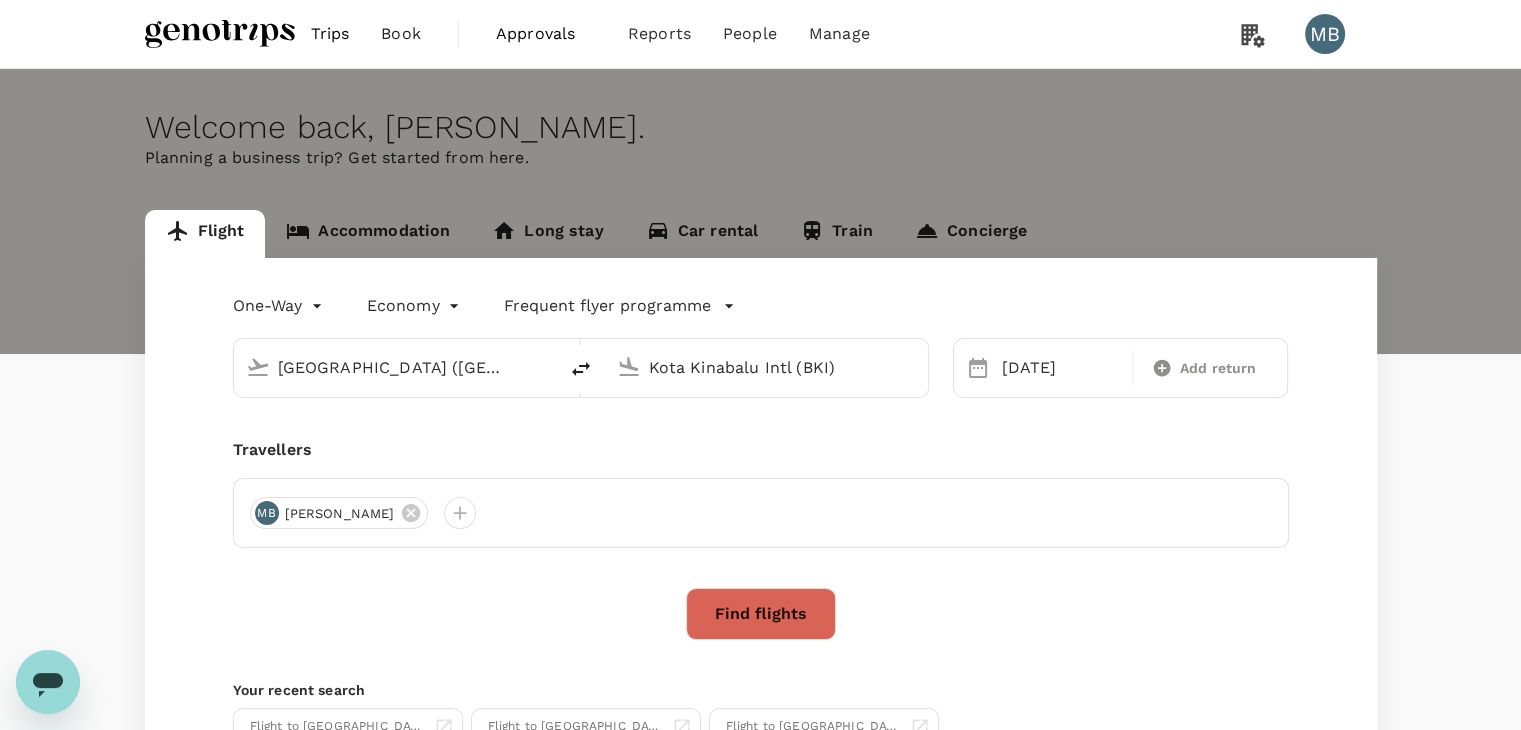 type 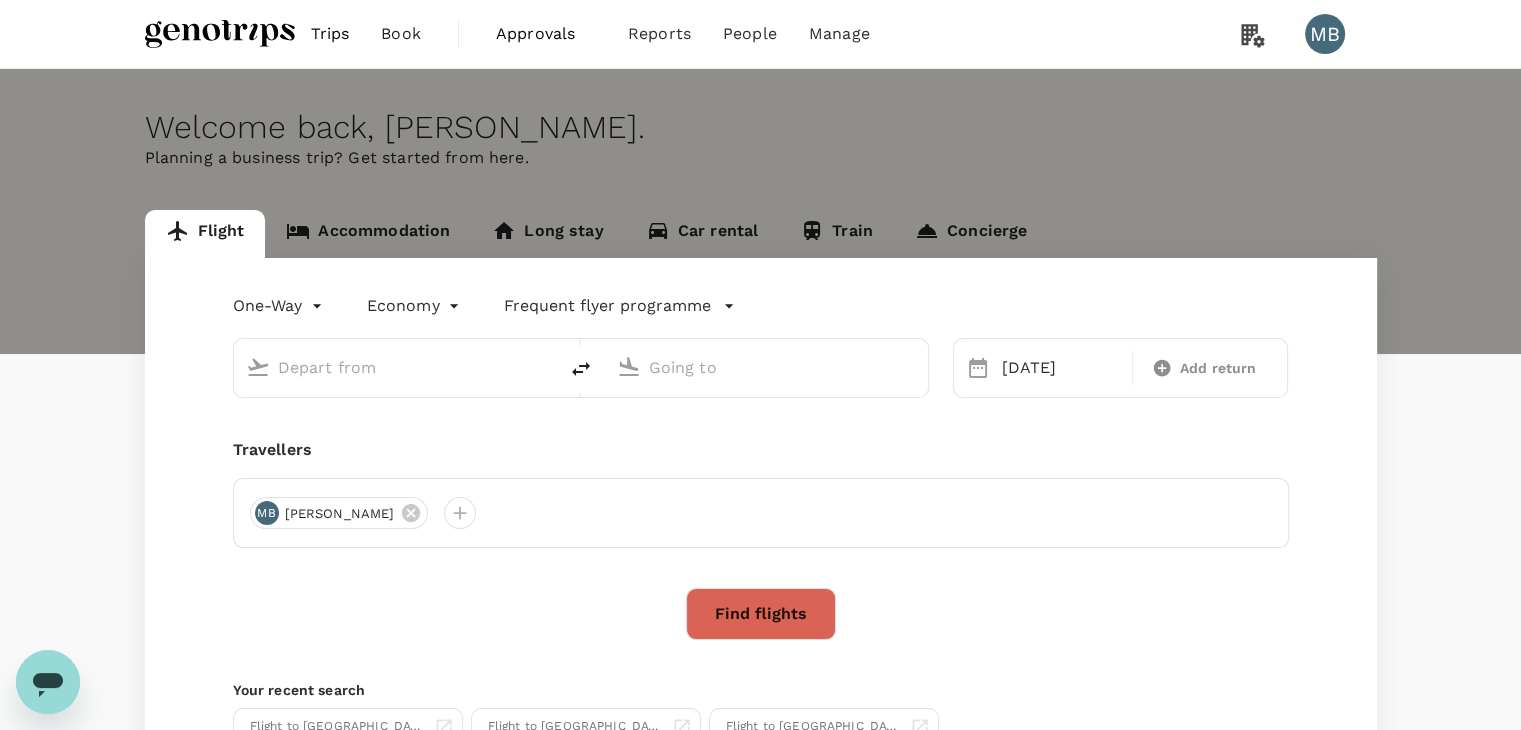type on "Lawas Airport (LWY)" 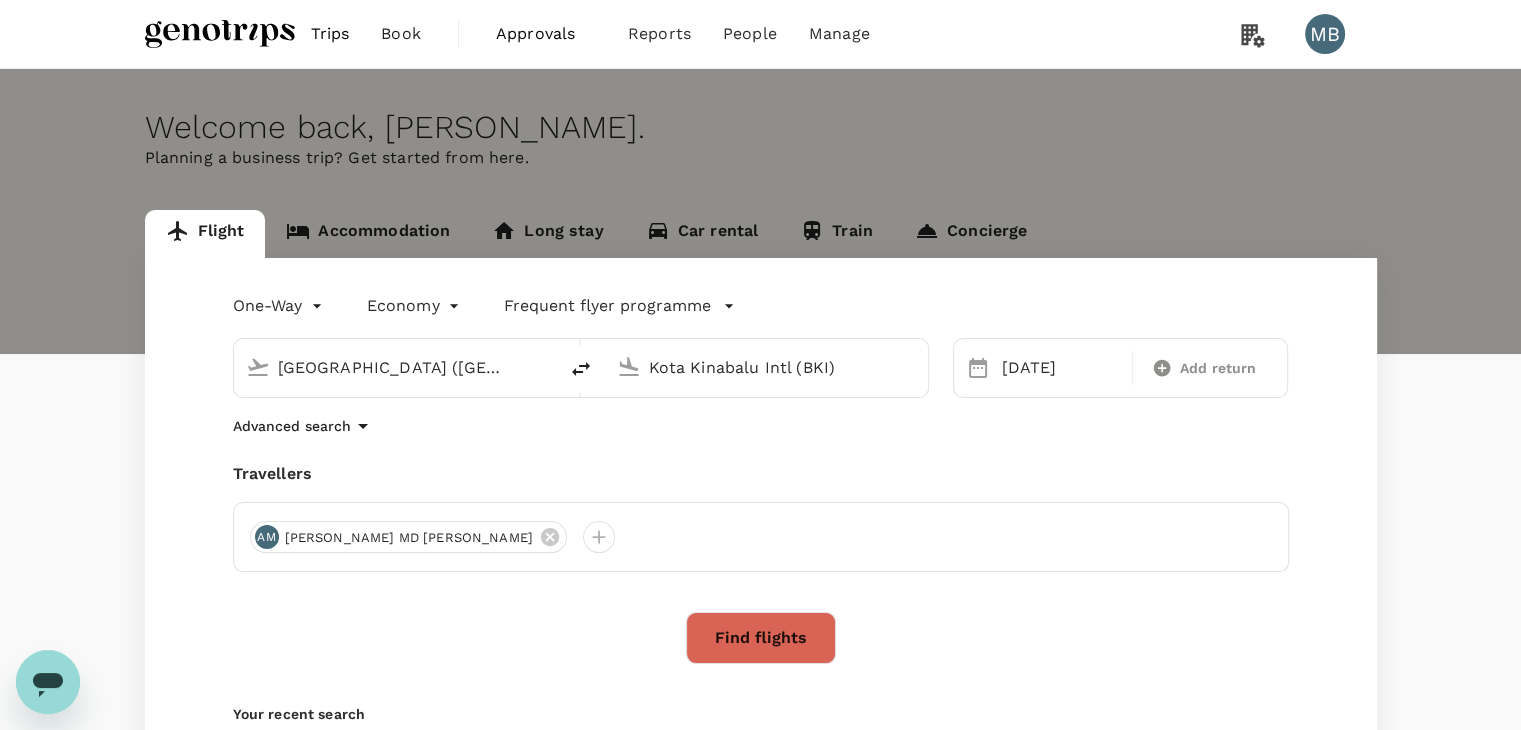 click 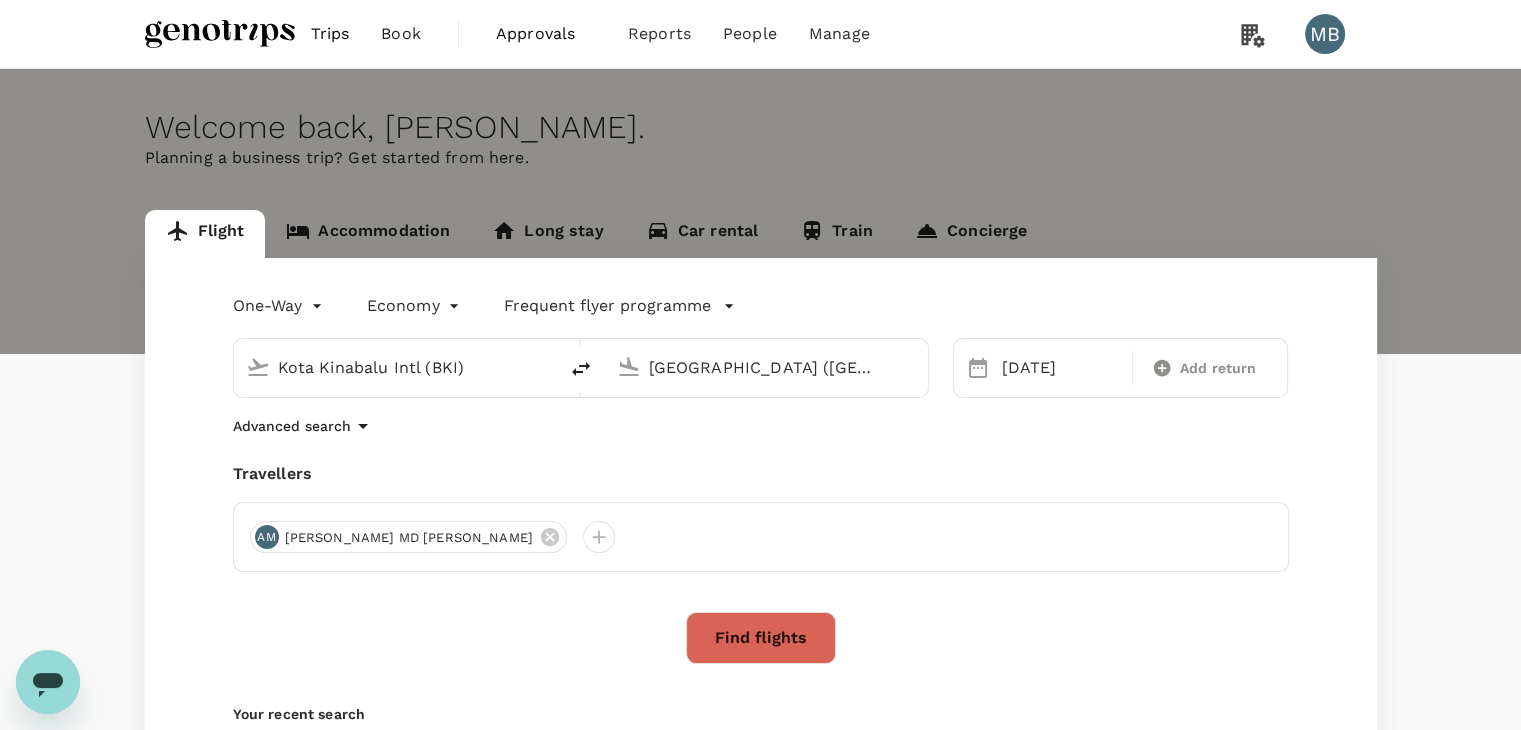 click on "Lawas Airport (LWY)" at bounding box center [767, 367] 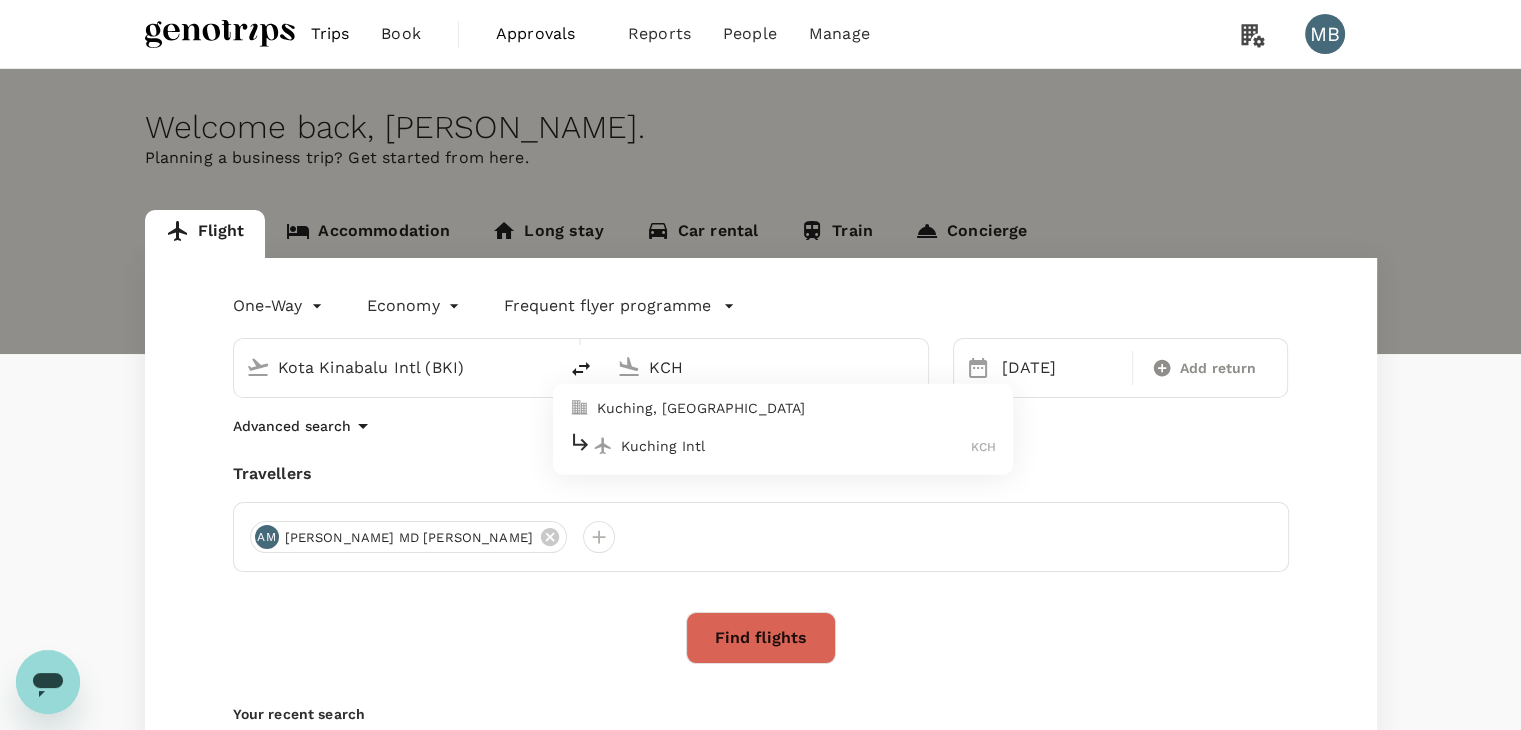 click on "Kuching Intl" at bounding box center [796, 446] 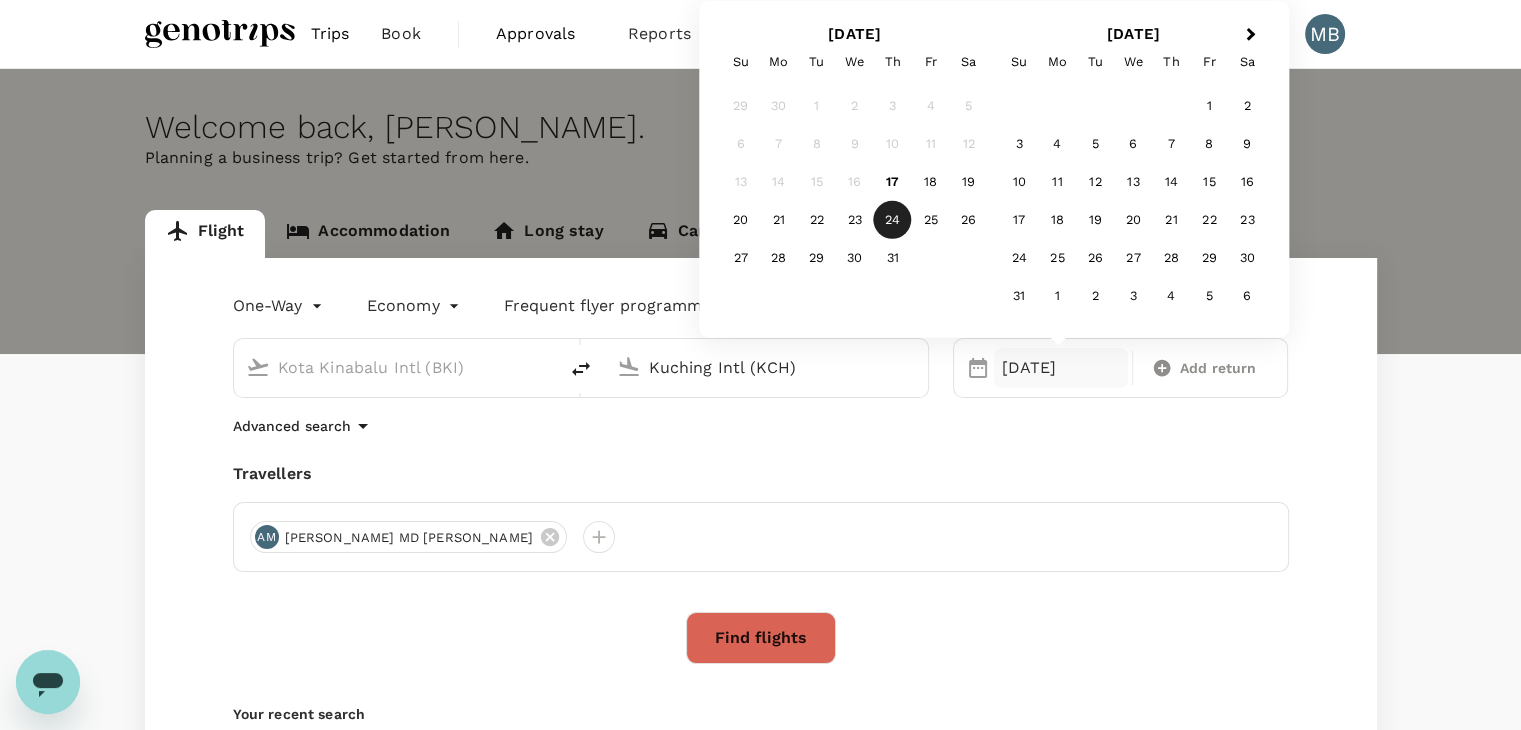 type on "Kuching Intl (KCH)" 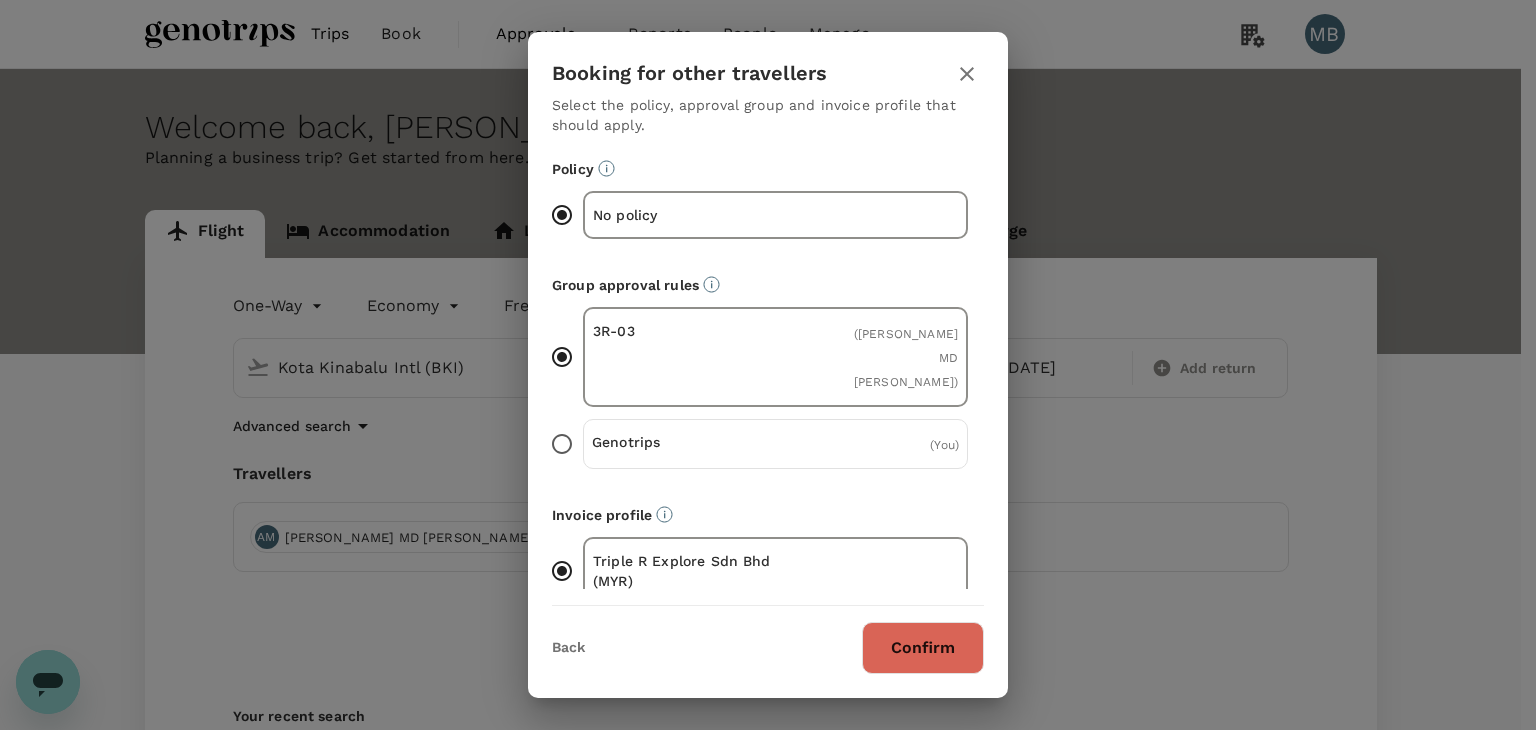 click on "Confirm" at bounding box center [923, 648] 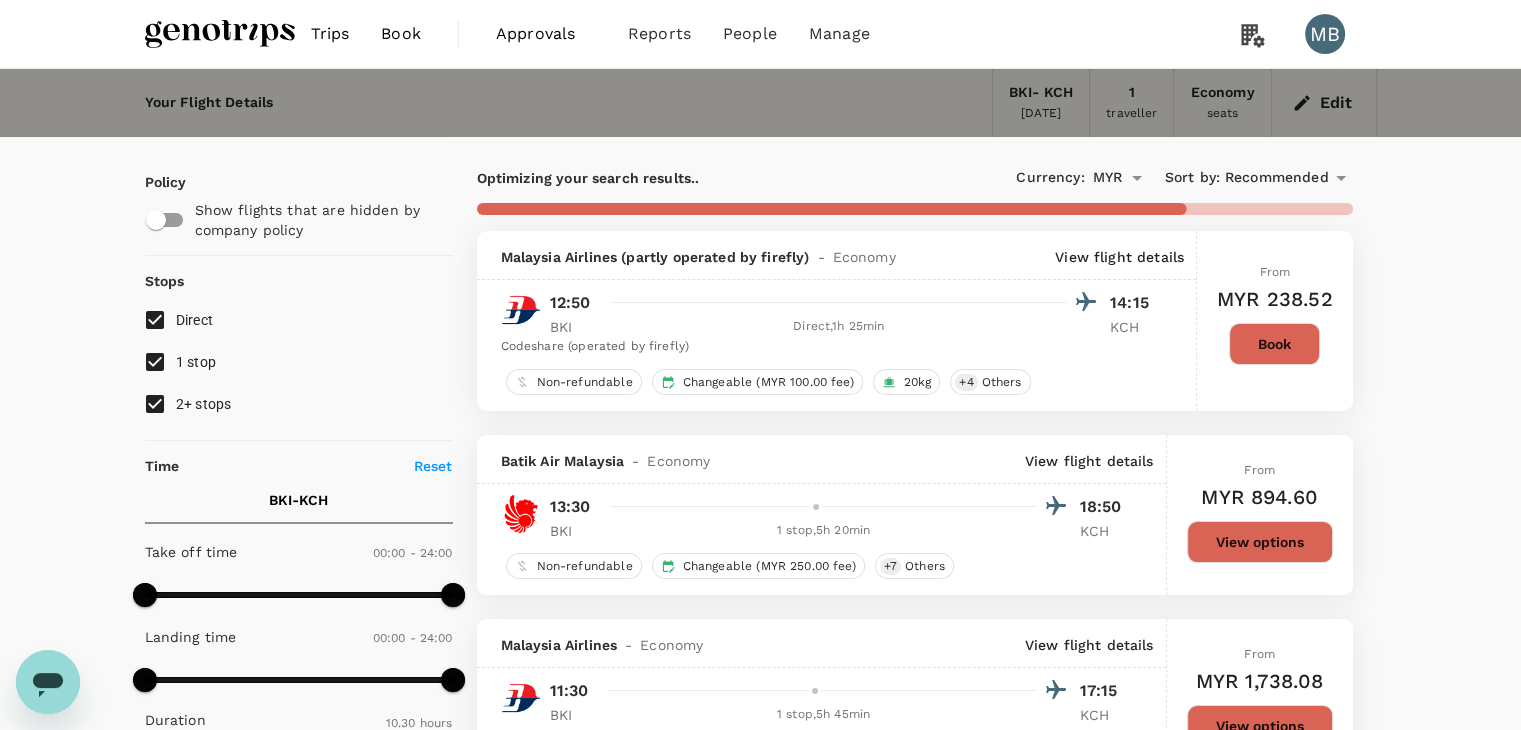 type on "1455" 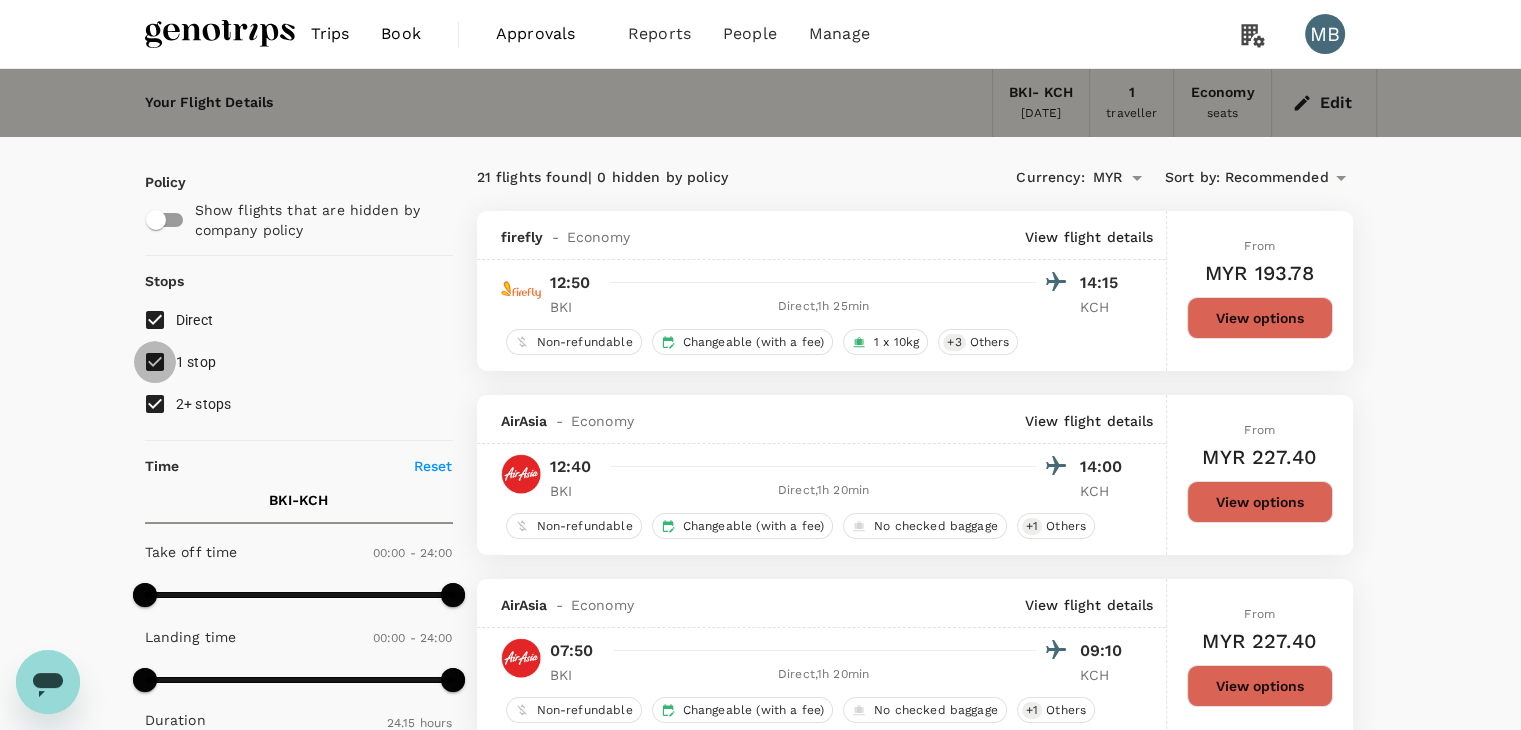 click on "1 stop" at bounding box center [155, 362] 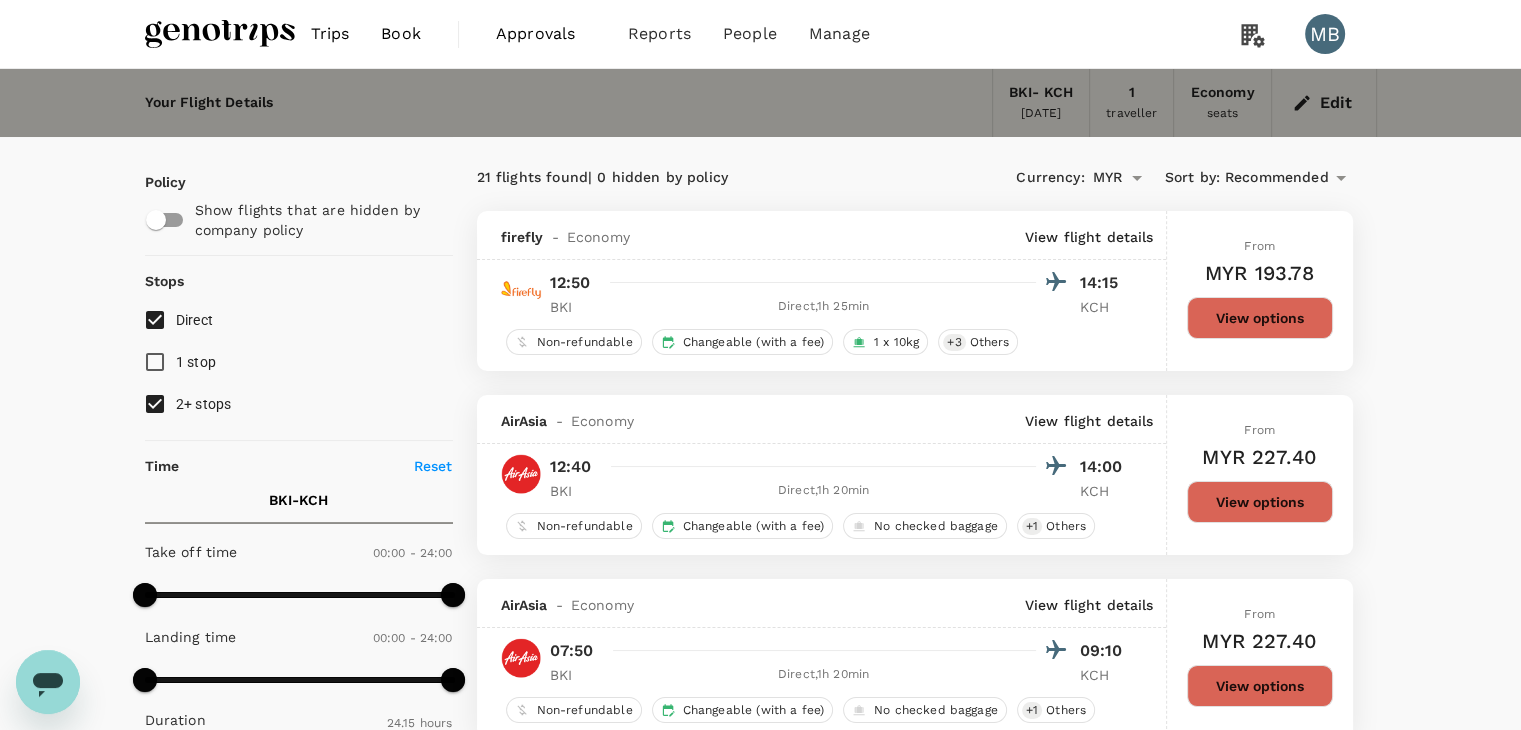 click on "2+ stops" at bounding box center [155, 404] 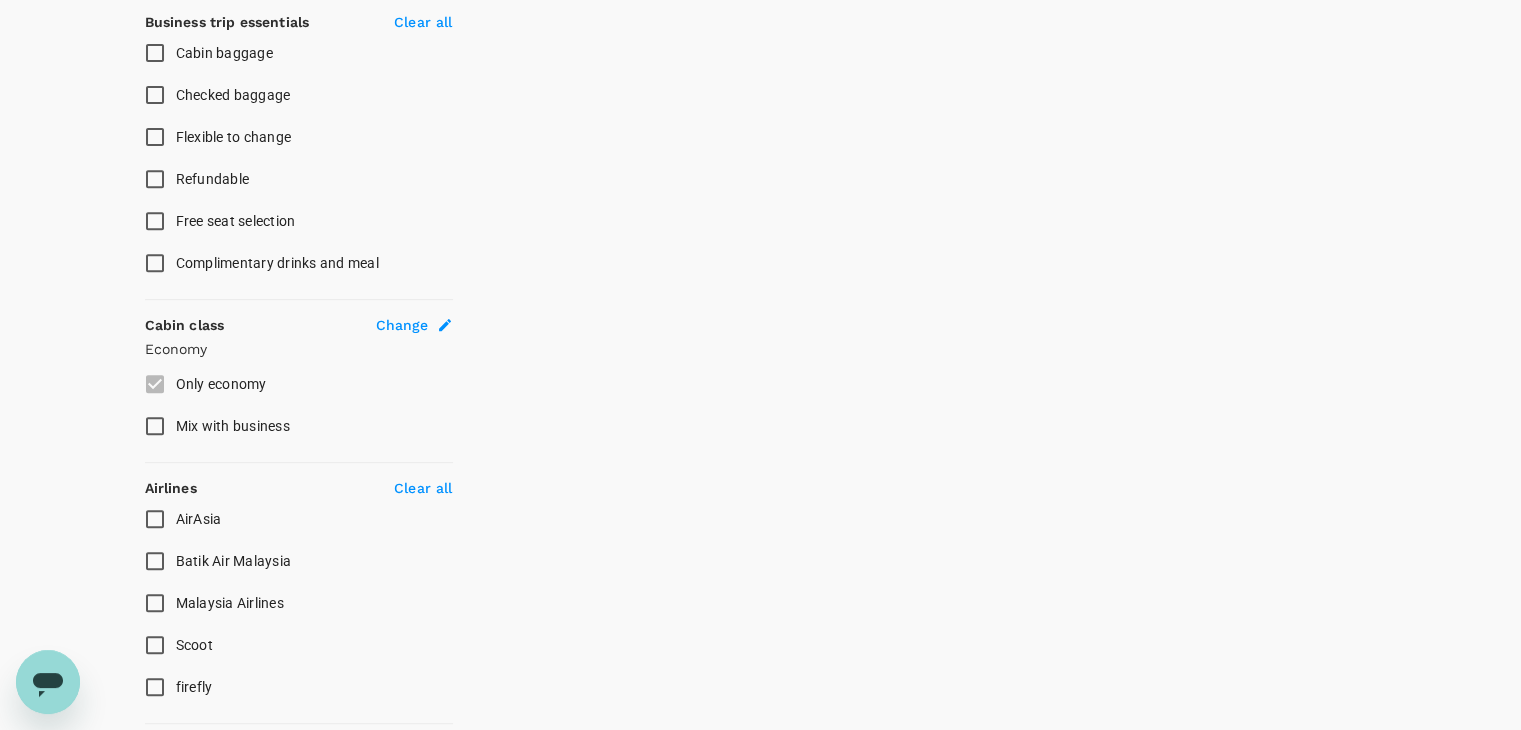scroll, scrollTop: 800, scrollLeft: 0, axis: vertical 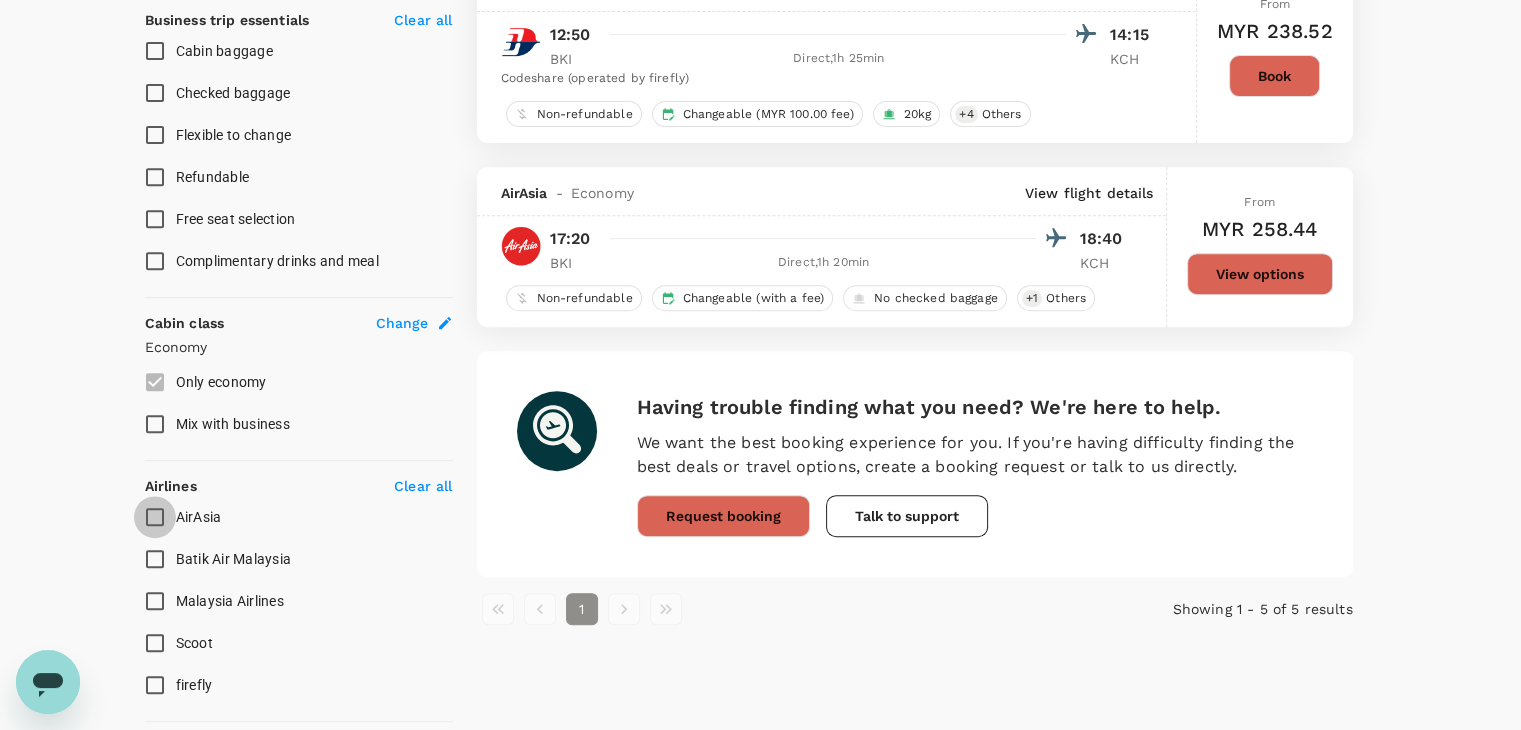 click on "AirAsia" at bounding box center (155, 517) 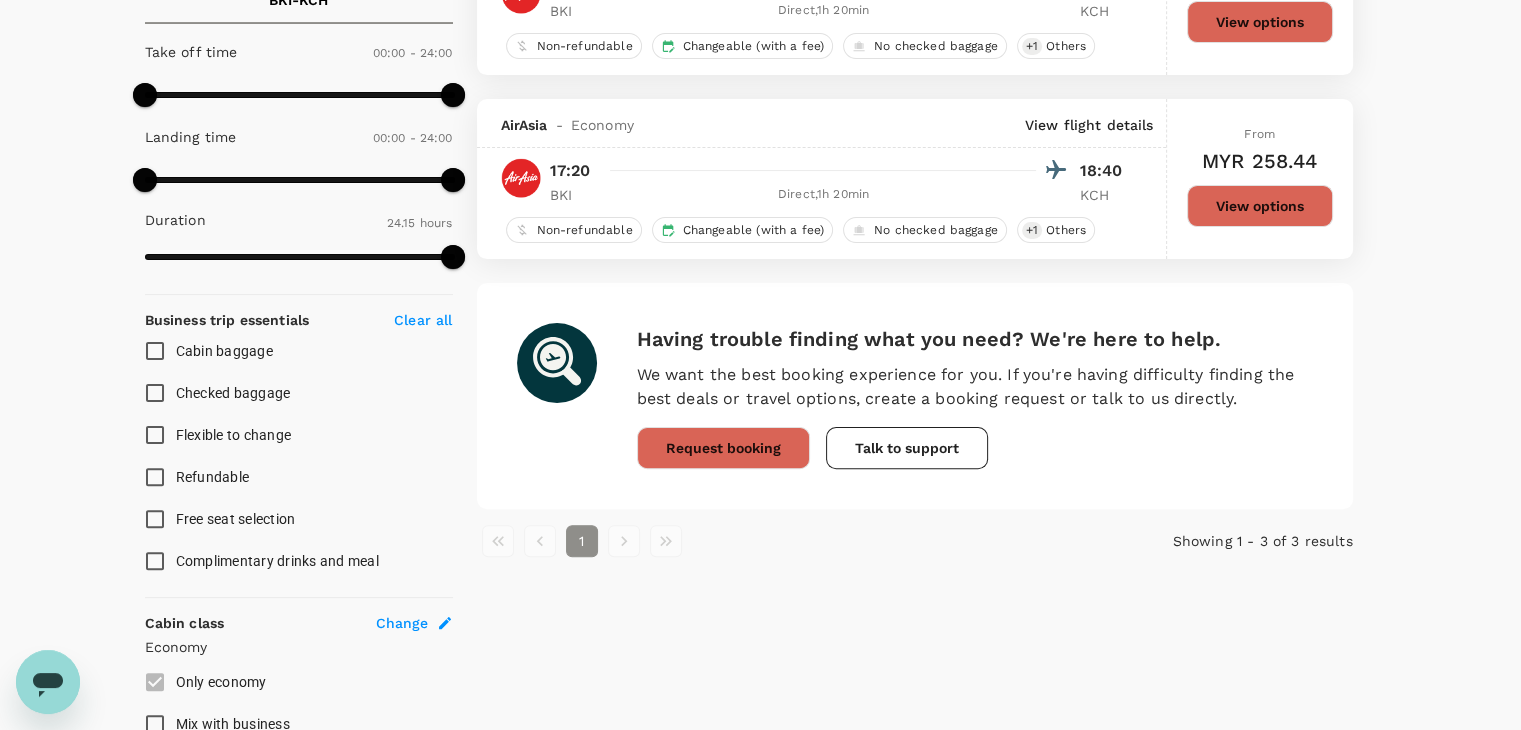 scroll, scrollTop: 500, scrollLeft: 0, axis: vertical 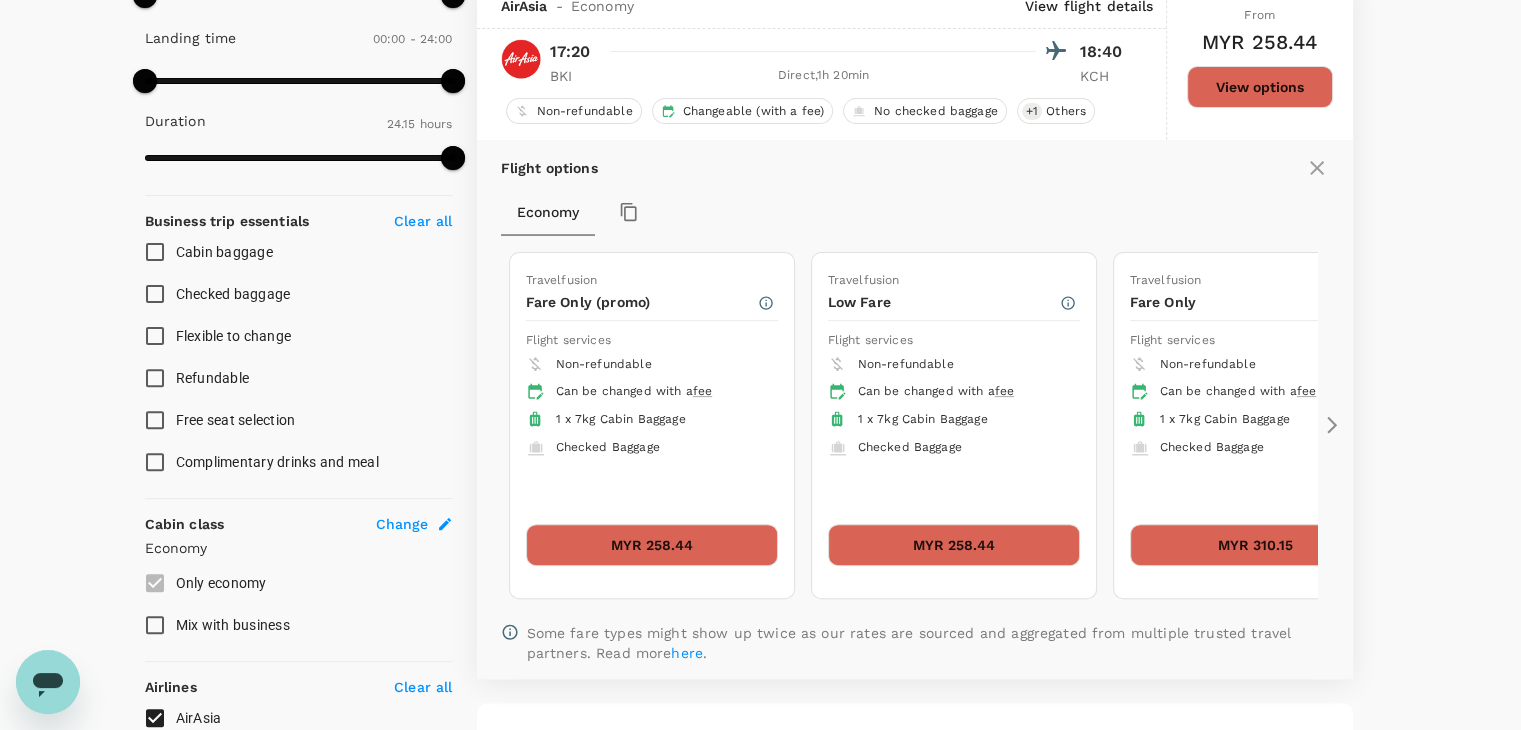 click 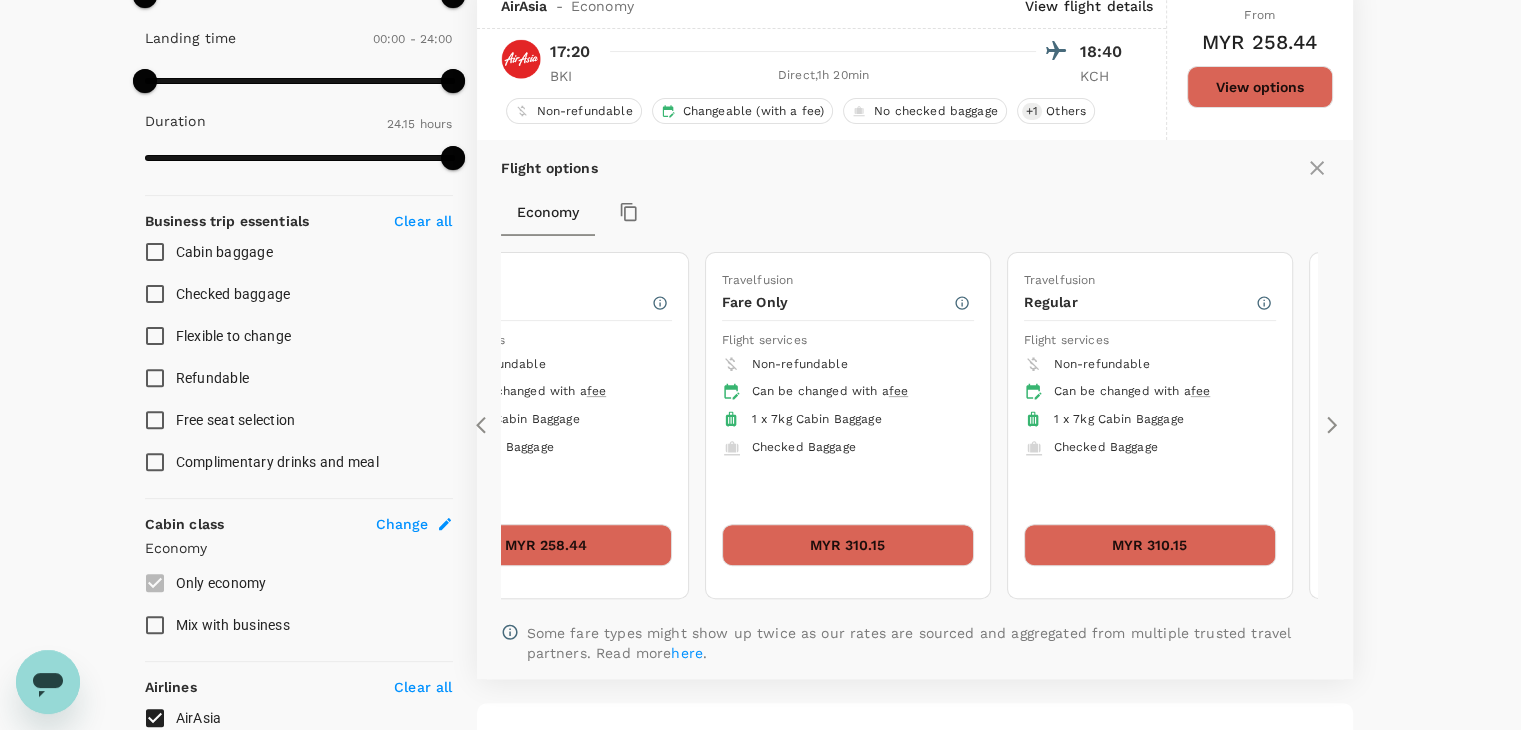 click on "MYR 258.44" at bounding box center (546, 545) 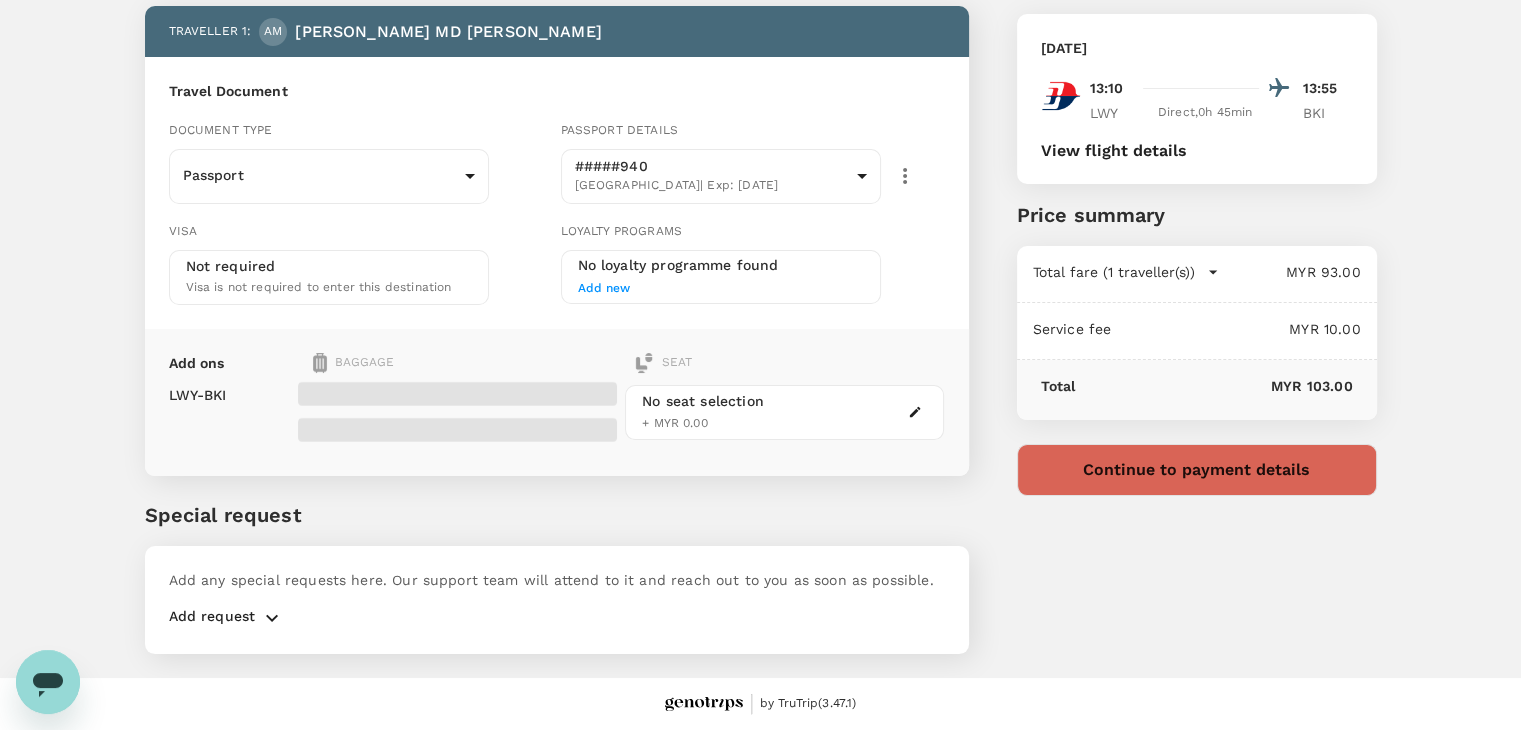 scroll, scrollTop: 0, scrollLeft: 0, axis: both 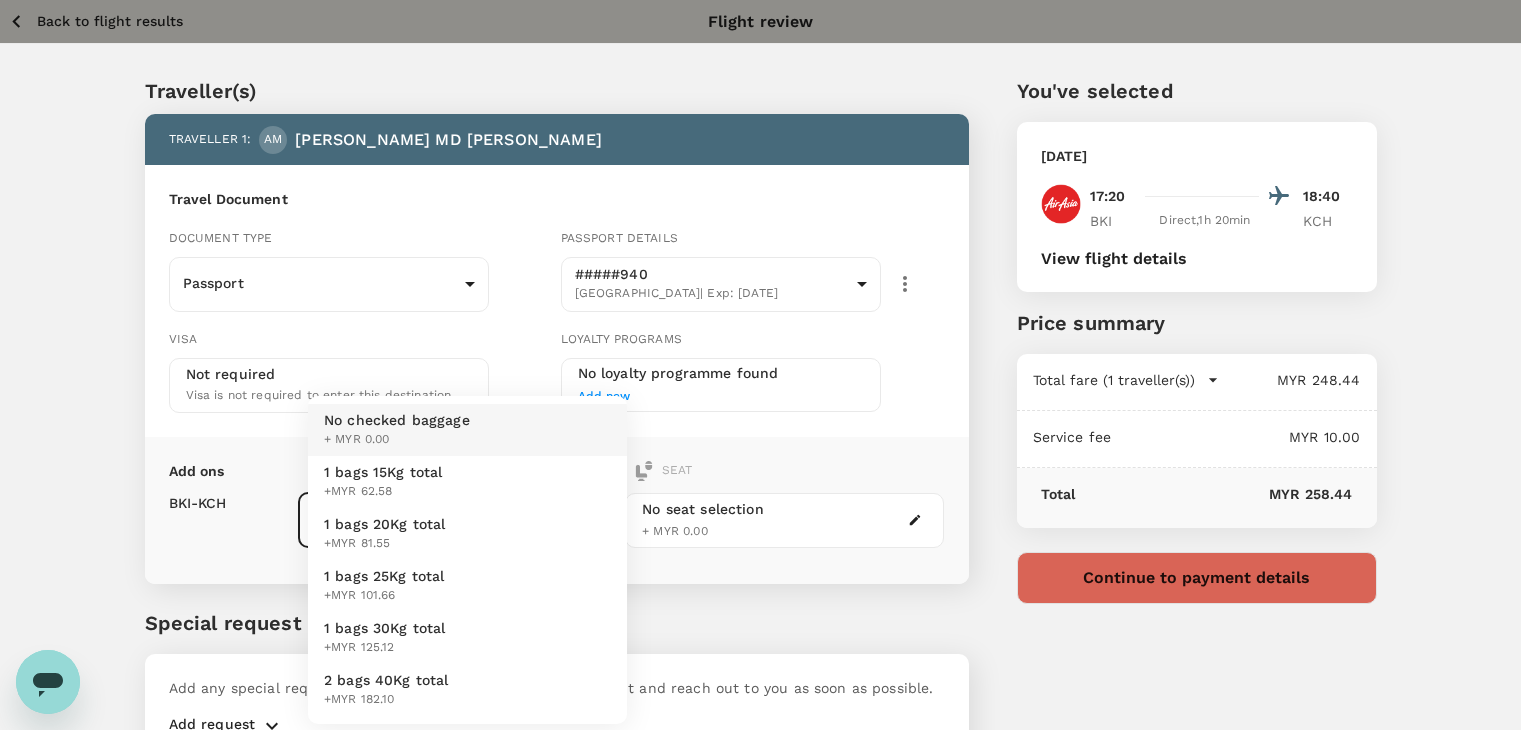click on "Back to flight results Flight review Traveller(s) Traveller   1 : AM AHMAD   MD TANWEER Travel Document Document type Passport Passport ​ Passport details #####940 India  | Exp:   05 Sep 2032 108d506d-9771-4841-ad40-b3f13c4c8ba8 ​ Visa Not required Visa is not required to enter this destination Loyalty programs No loyalty programme found Add new Add ons Baggage Seat BKI  -  KCH No checked baggage + MYR 0.00 ​ No seat selection + MYR 0.00 Special request Add any special requests here. Our support team will attend to it and reach out to you as soon as possible. Add request You've selected Thursday, 24 Jul 2025 17:20 18:40 BKI Direct ,  1h 20min KCH View flight details Price summary Total fare (1 traveller(s)) MYR 248.44 Air fare MYR 248.44 Baggage fee MYR 0.00 Seat fee MYR 0.00 Service fee MYR 10.00 Total MYR 258.44 Continue to payment details by TruTrip  ( 3.47.1   ) View details Edit Add new No checked baggage + MYR 0.00 1 bags 15Kg total +MYR 62.58 1 bags 20Kg total +MYR 81.55 1 bags 25Kg total" at bounding box center (768, 419) 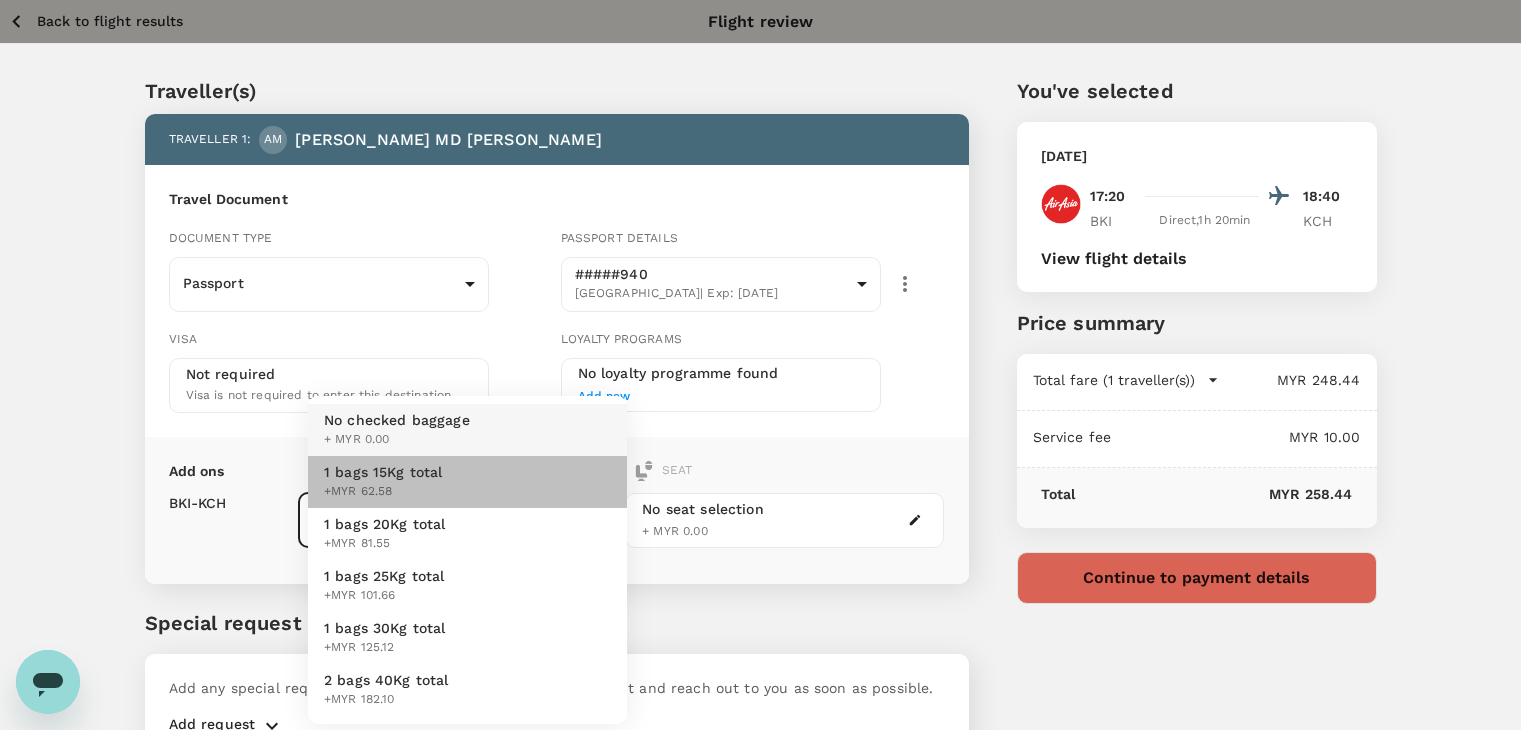 click on "1 bags 15Kg total +MYR 62.58" at bounding box center [467, 482] 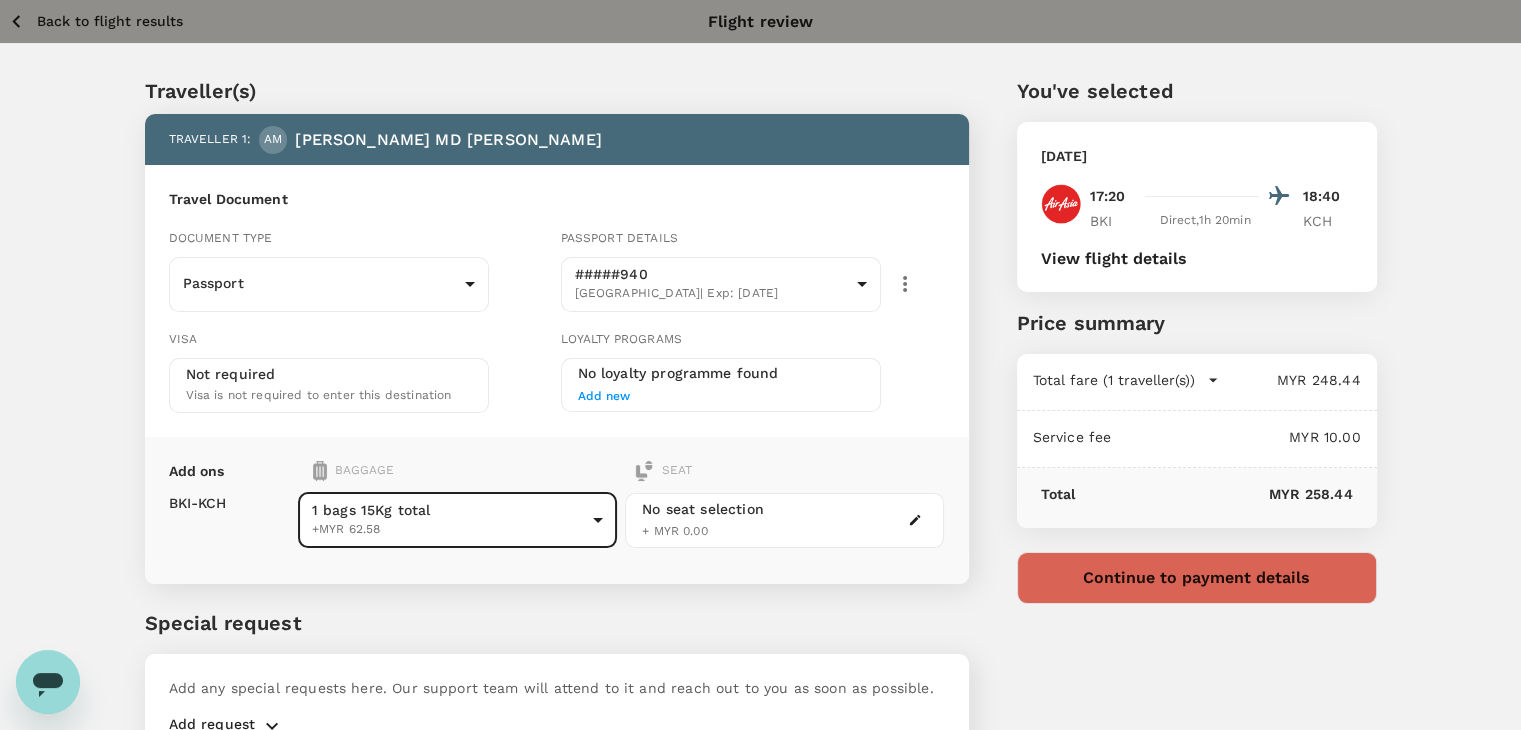 click on "Back to flight results" at bounding box center [110, 21] 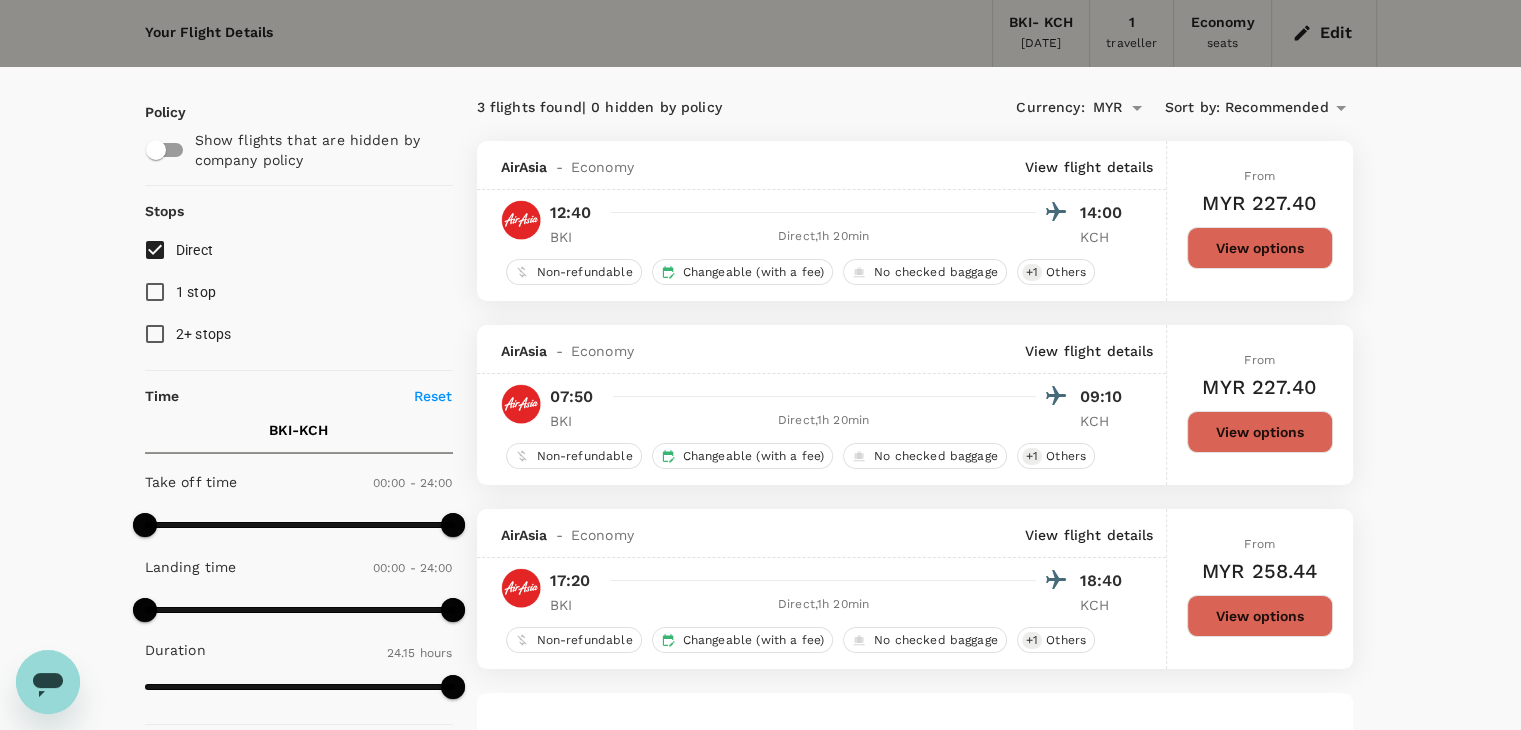 scroll, scrollTop: 113, scrollLeft: 0, axis: vertical 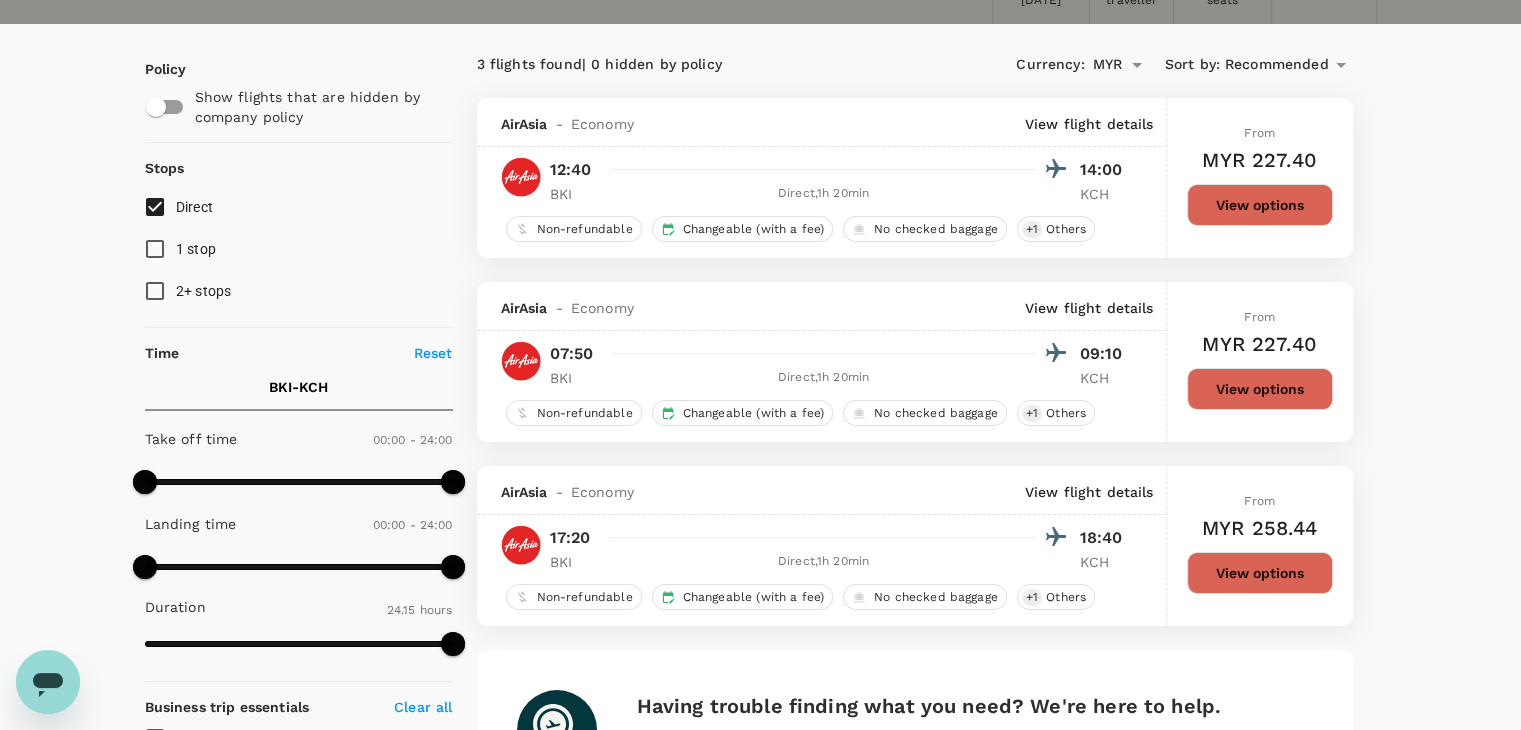 click on "View options" at bounding box center [1260, 573] 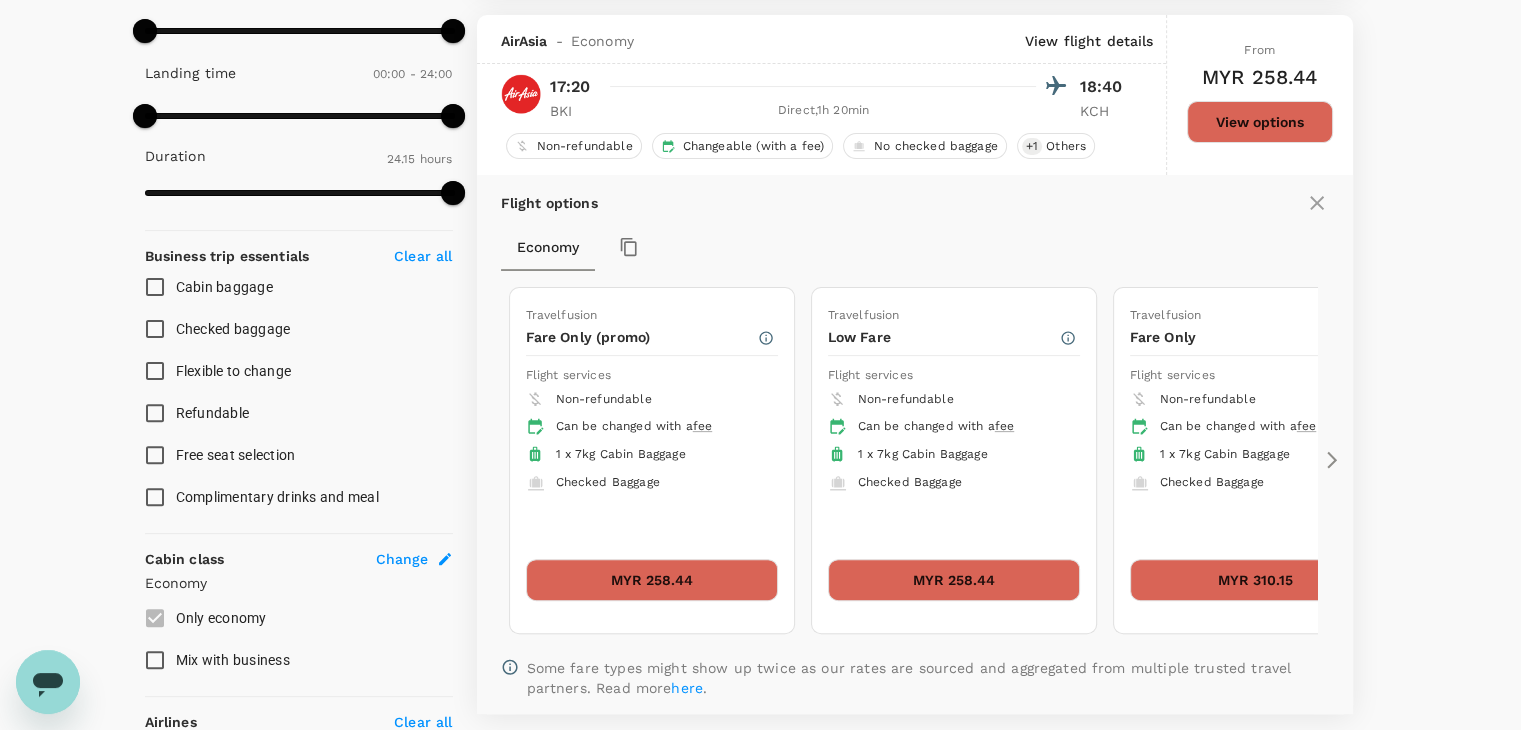 scroll, scrollTop: 579, scrollLeft: 0, axis: vertical 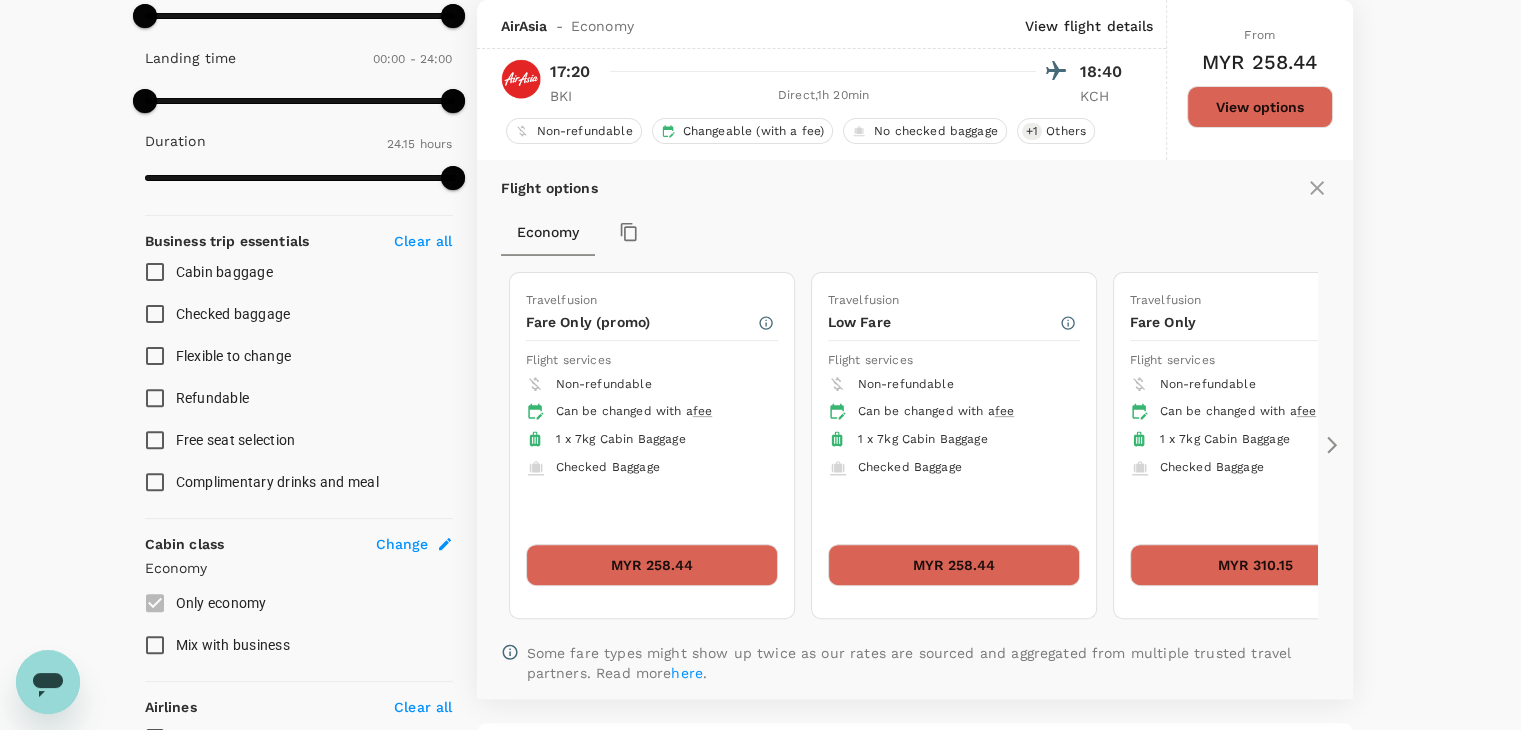 click on "Travelfusion Fare Only (promo) Flight services Non-refundable Can be changed with a  fee 1 x 7kg Cabin Baggage Checked Baggage MYR 258.44 Travelfusion Low Fare Flight services Non-refundable Can be changed with a  fee 1 x 7kg Cabin Baggage Checked Baggage MYR 258.44 Travelfusion Fare Only Flight services Non-refundable Can be changed with a  fee 1 x 7kg Cabin Baggage Checked Baggage MYR 310.15 Travelfusion Regular Flight services Non-refundable Can be changed with a  fee 1 x 7kg Cabin Baggage Checked Baggage MYR 310.15 Travelfusion Corporate Lite Flight services Non-refundable Changeable with no additional  airline fee 1 x 7kg Cabin Baggage Checked Baggage Show more MYR 360.40" at bounding box center [915, 445] 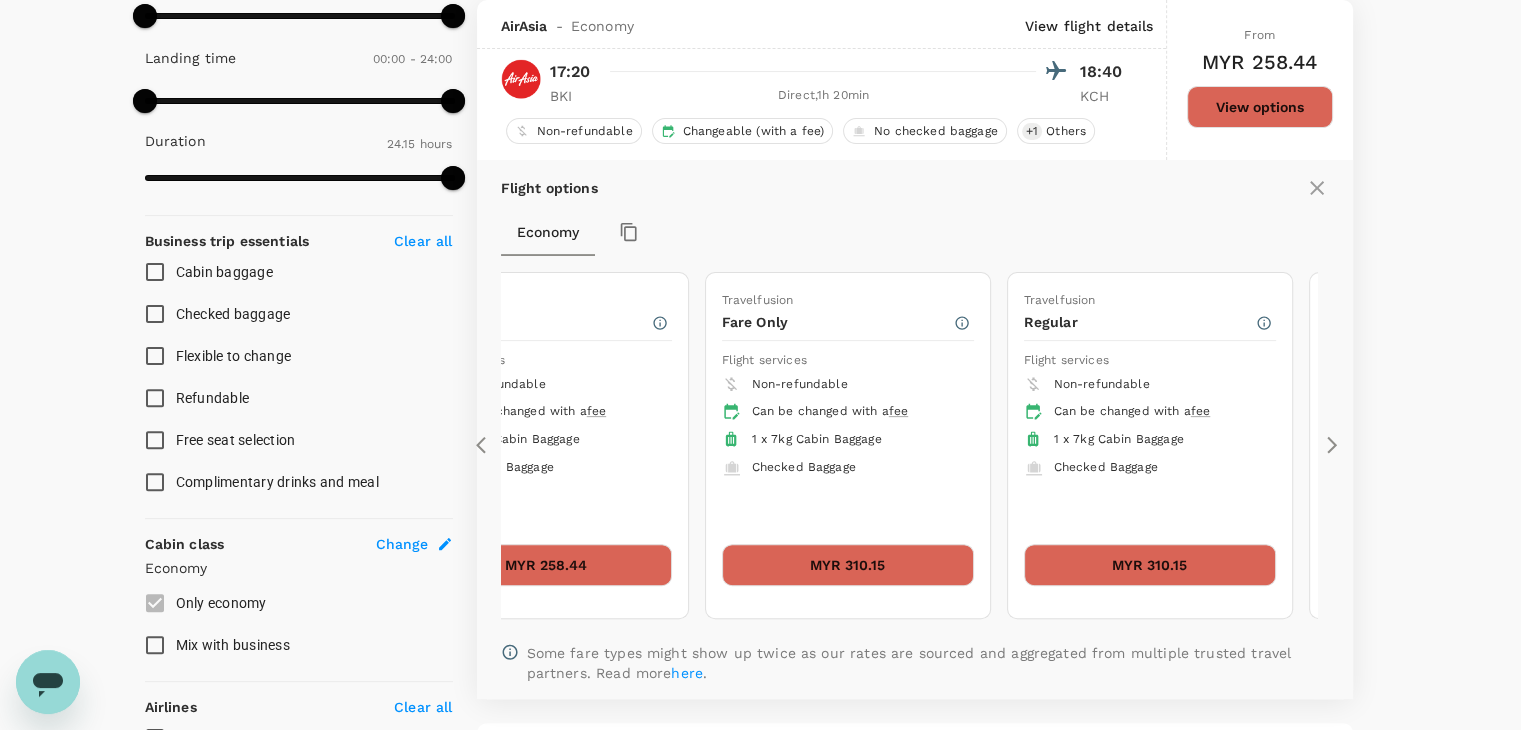 click on "MYR 310.15" at bounding box center [1150, 565] 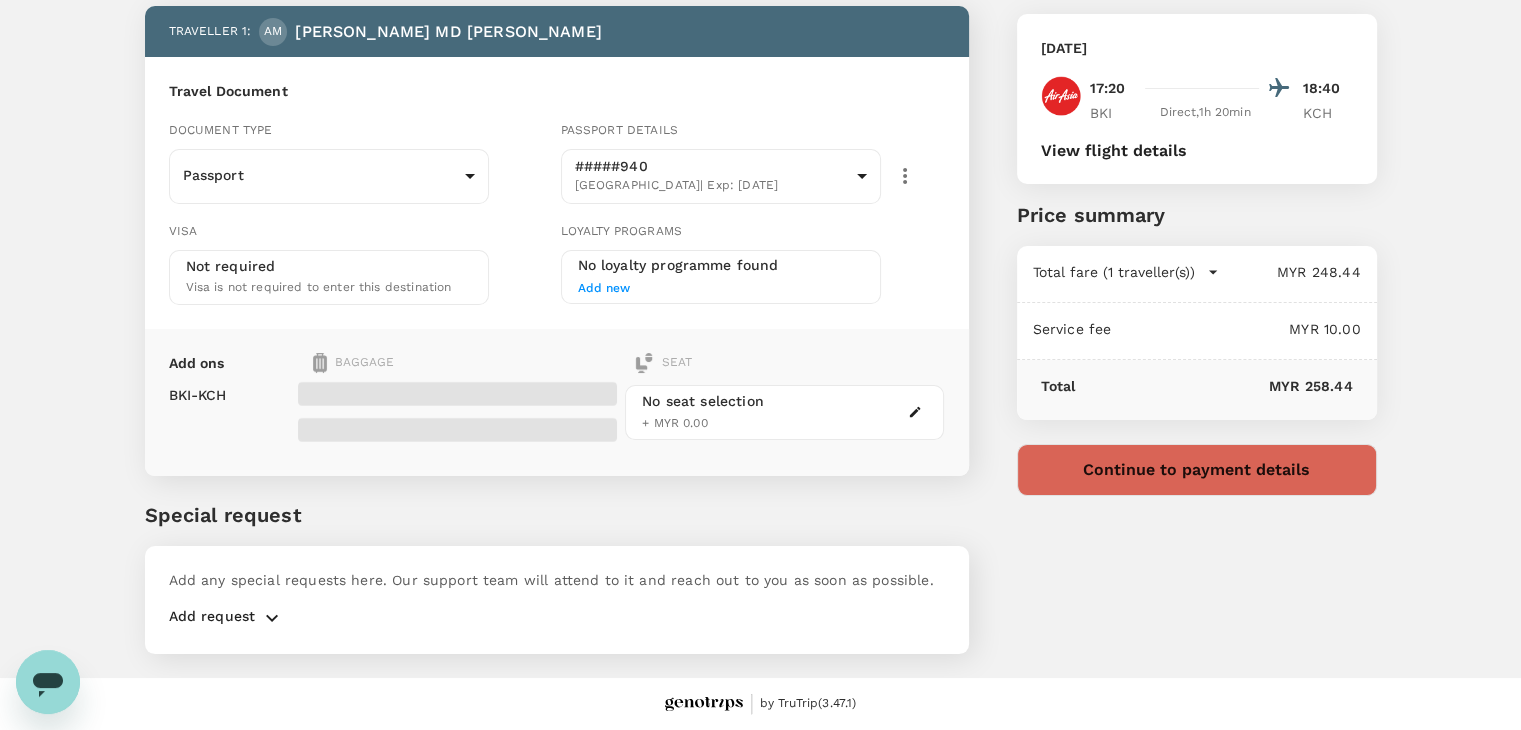 scroll, scrollTop: 0, scrollLeft: 0, axis: both 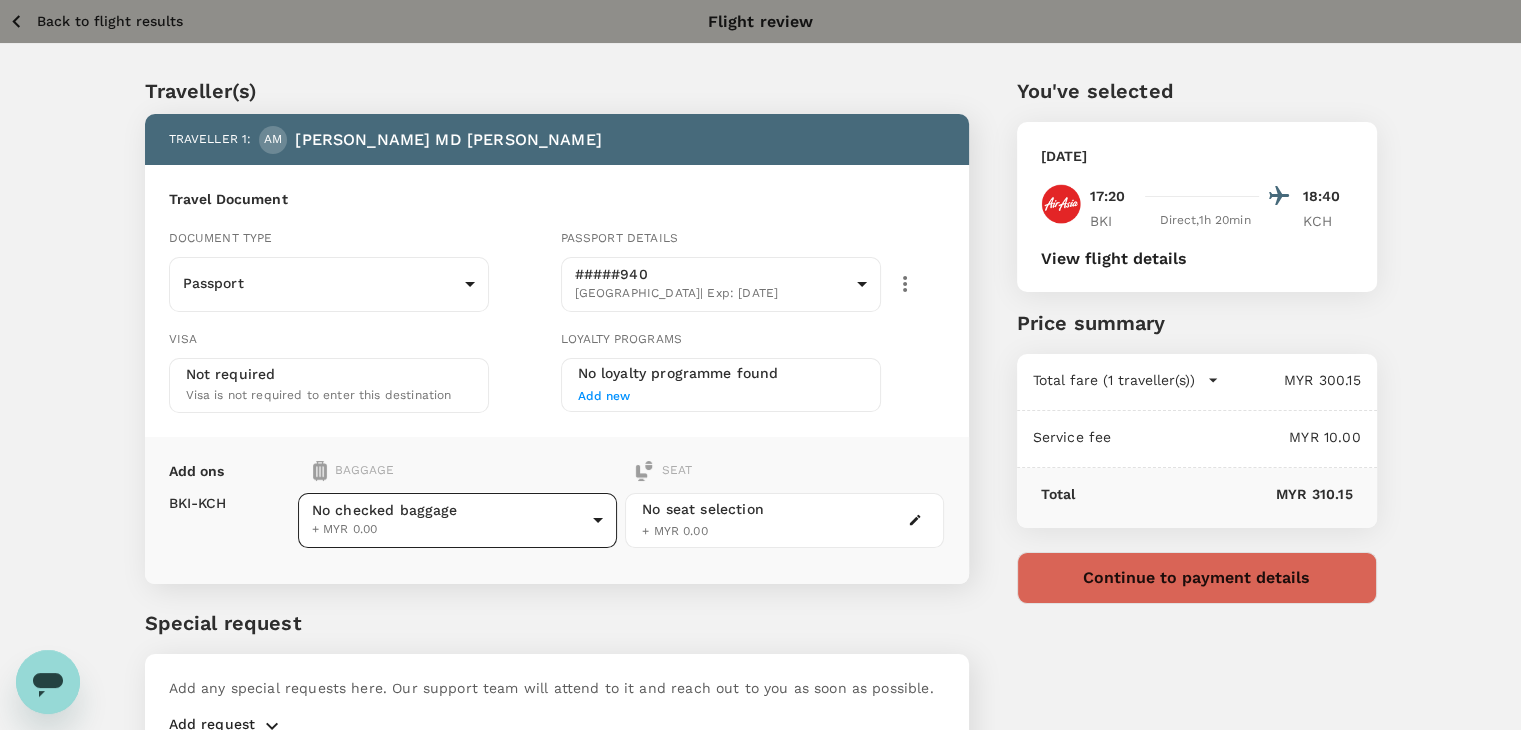 click on "Back to flight results Flight review Traveller(s) Traveller   1 : AM AHMAD   MD TANWEER Travel Document Document type Passport Passport ​ Passport details #####940 India  | Exp:   05 Sep 2032 108d506d-9771-4841-ad40-b3f13c4c8ba8 ​ Visa Not required Visa is not required to enter this destination Loyalty programs No loyalty programme found Add new Add ons Baggage Seat BKI  -  KCH No checked baggage + MYR 0.00 ​ No seat selection + MYR 0.00 Special request Add any special requests here. Our support team will attend to it and reach out to you as soon as possible. Add request You've selected Thursday, 24 Jul 2025 17:20 18:40 BKI Direct ,  1h 20min KCH View flight details Price summary Total fare (1 traveller(s)) MYR 300.15 Air fare MYR 300.15 Baggage fee MYR 0.00 Seat fee MYR 0.00 Service fee MYR 10.00 Total MYR 310.15 Continue to payment details by TruTrip  ( 3.47.1   ) View details Edit Add new" at bounding box center (760, 419) 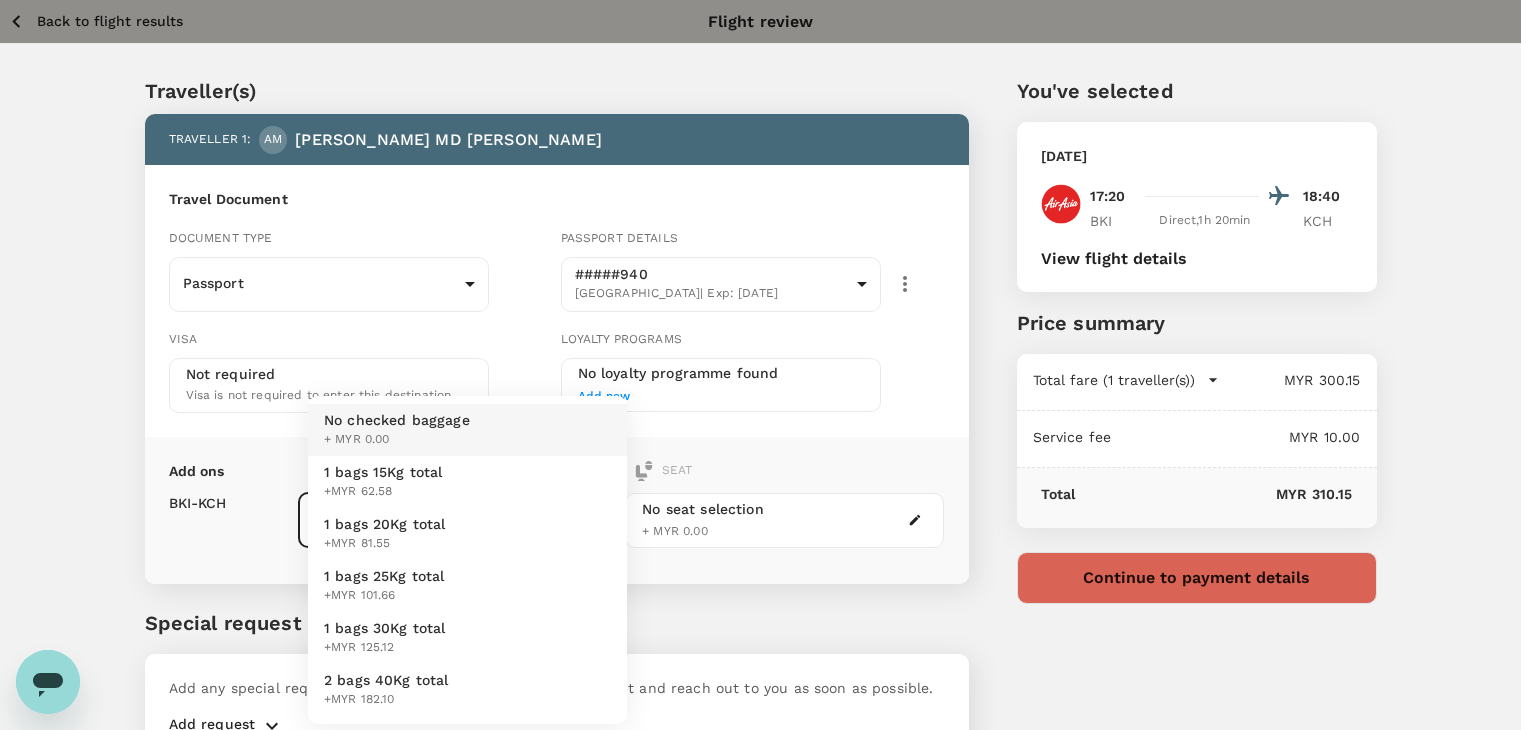 click on "1 bags 15Kg total +MYR 62.58" at bounding box center (467, 482) 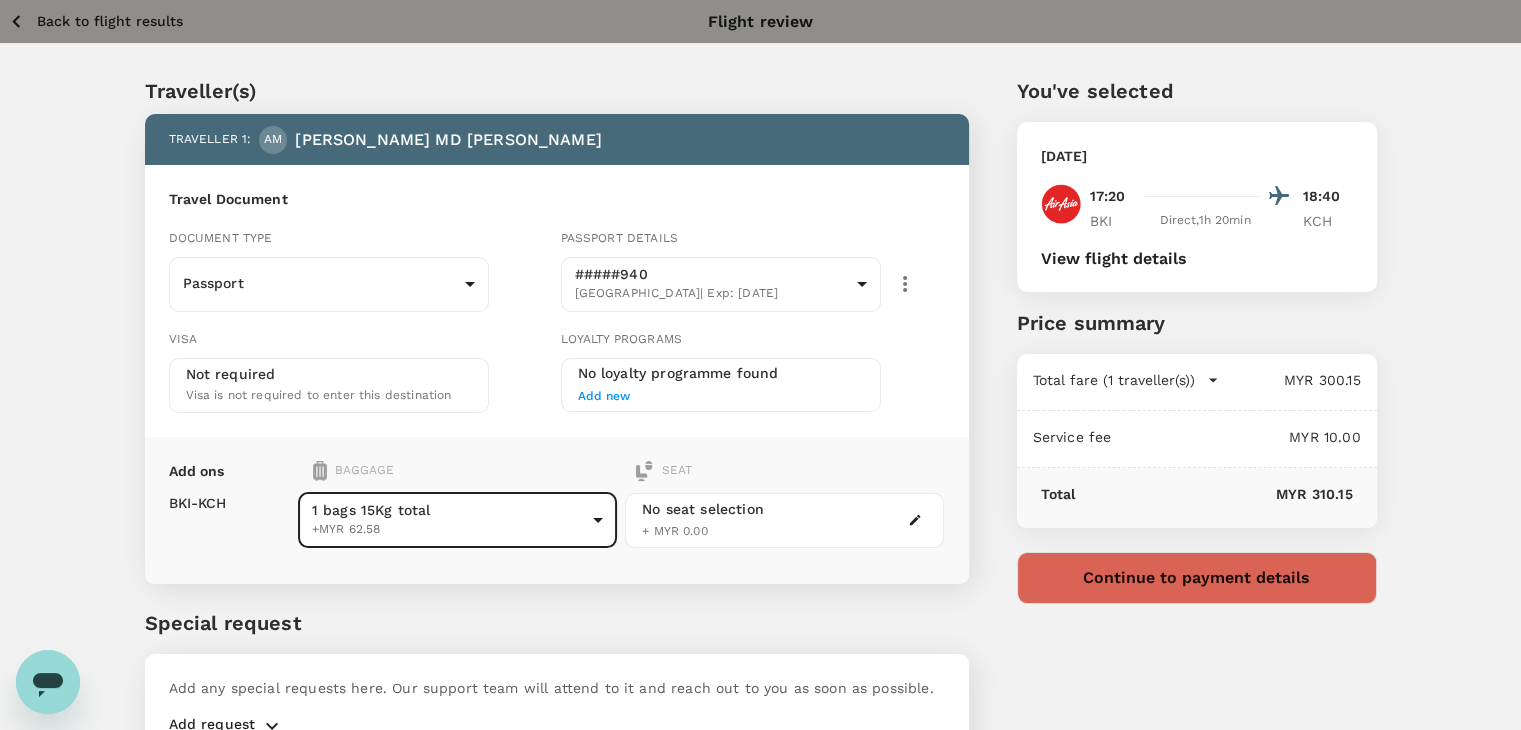 click on "Back to flight results" at bounding box center [110, 21] 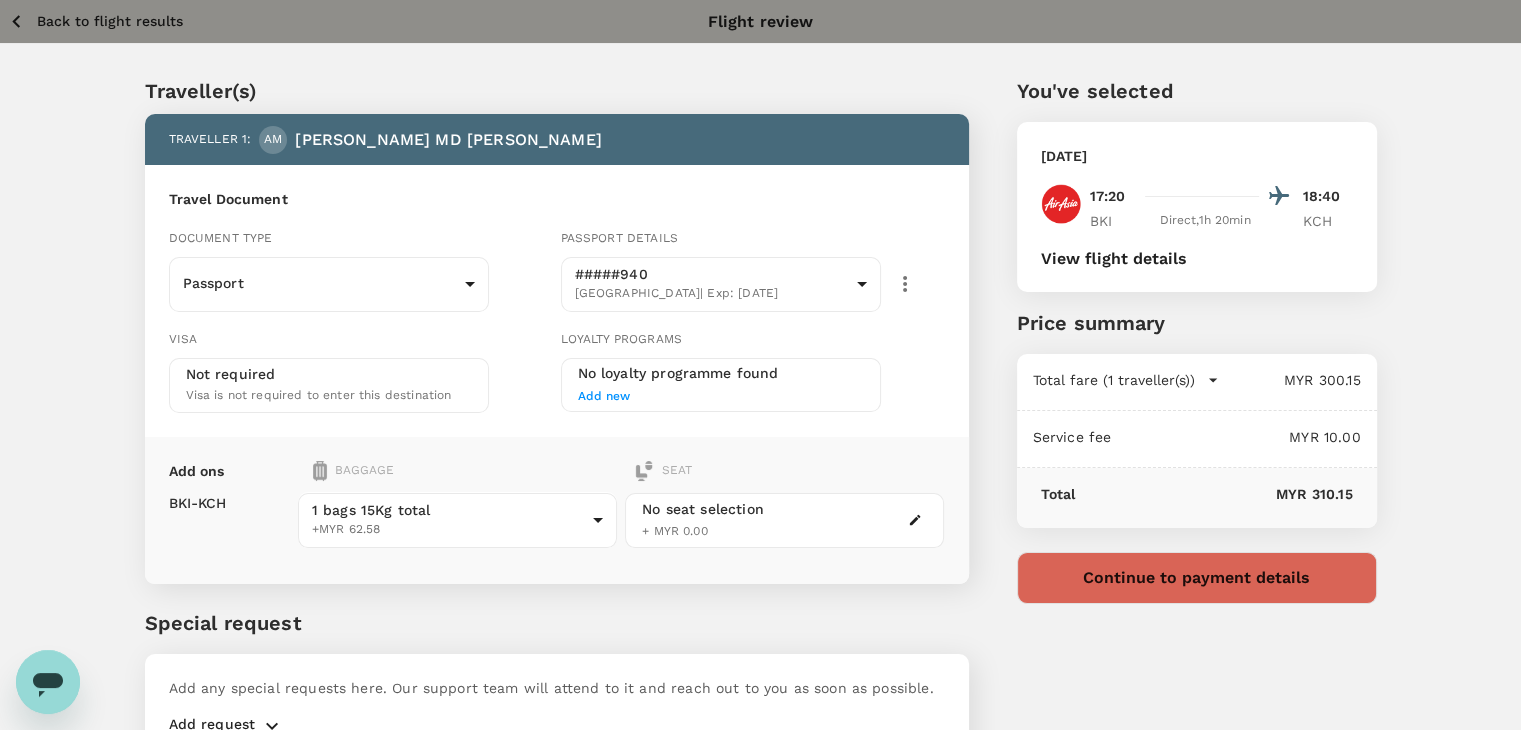 scroll, scrollTop: 13, scrollLeft: 0, axis: vertical 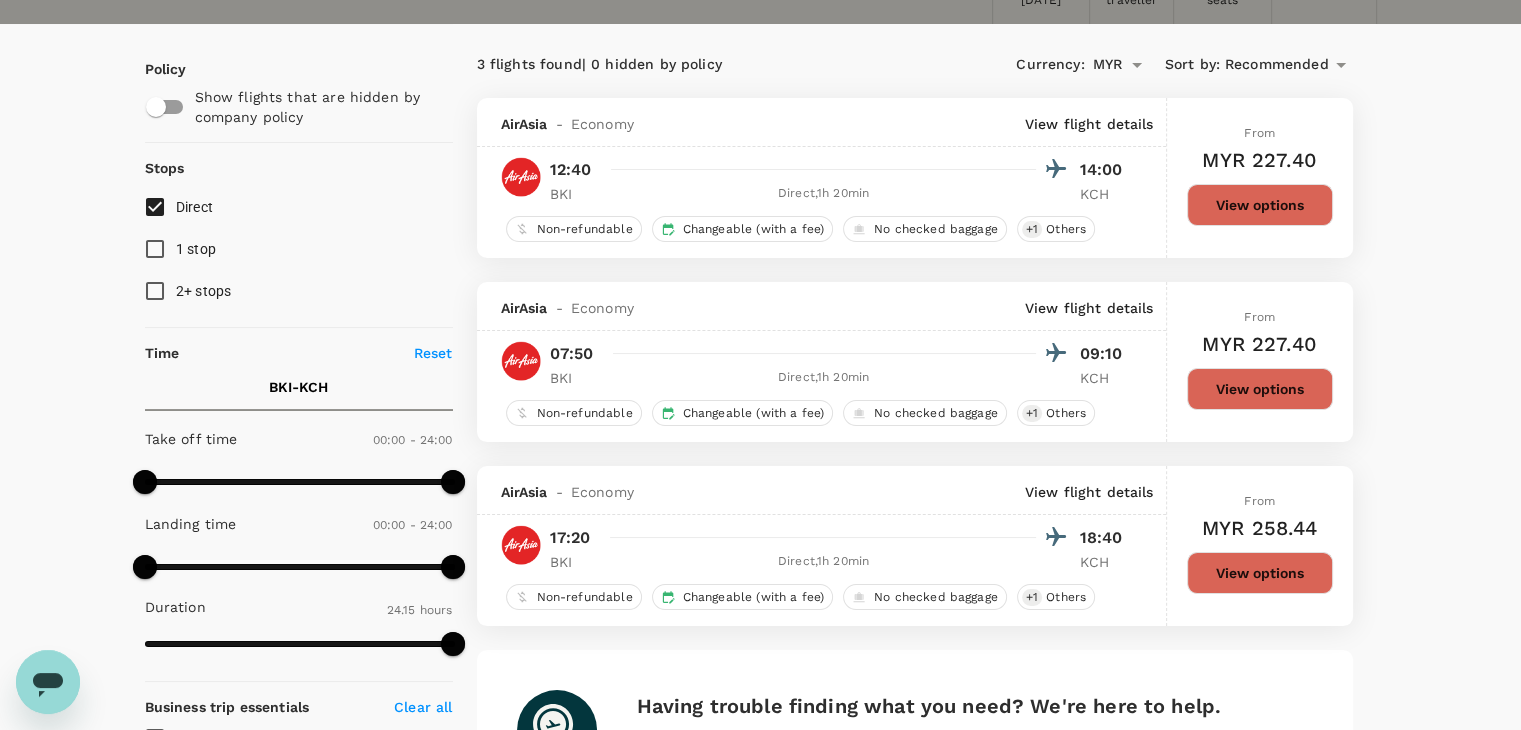 click on "View options" at bounding box center (1260, 573) 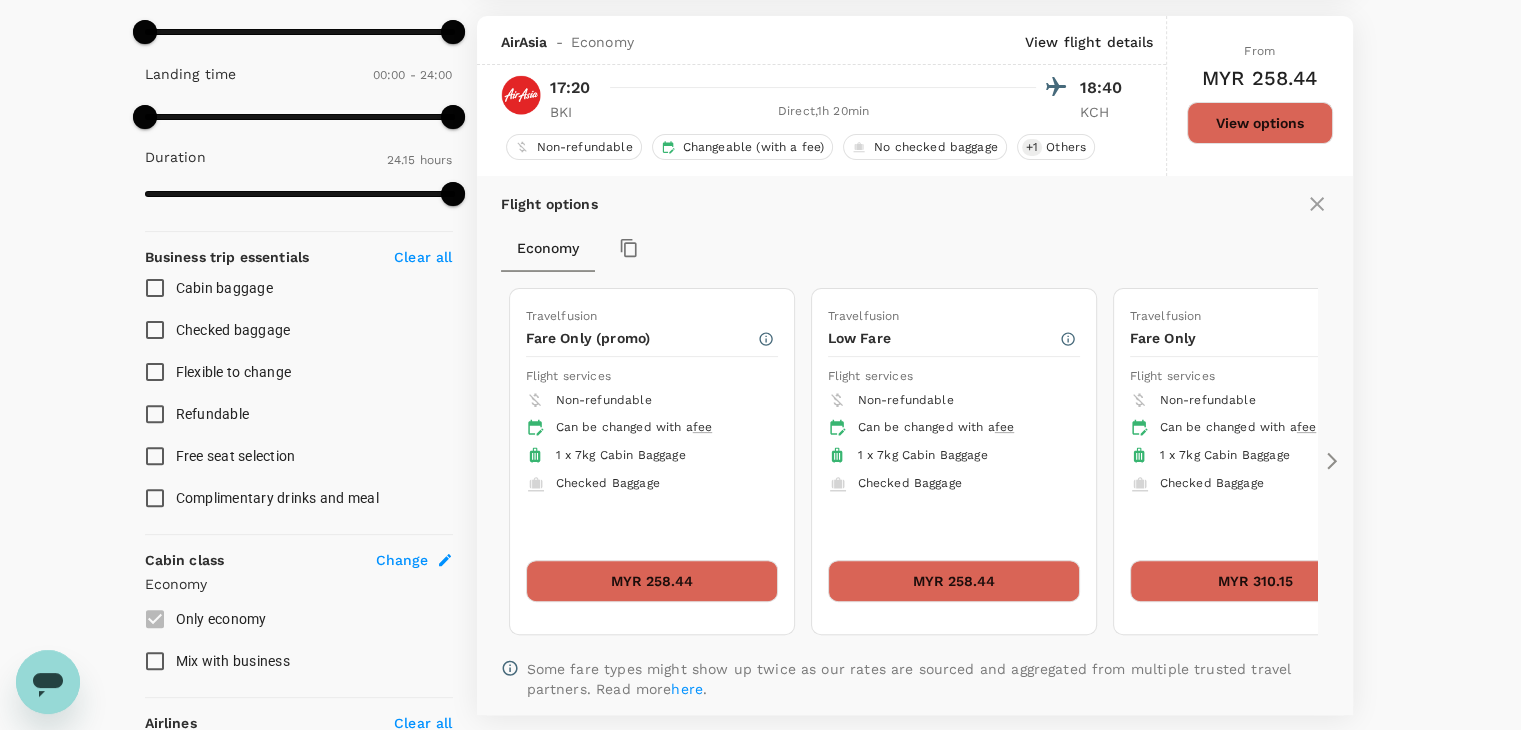 scroll, scrollTop: 579, scrollLeft: 0, axis: vertical 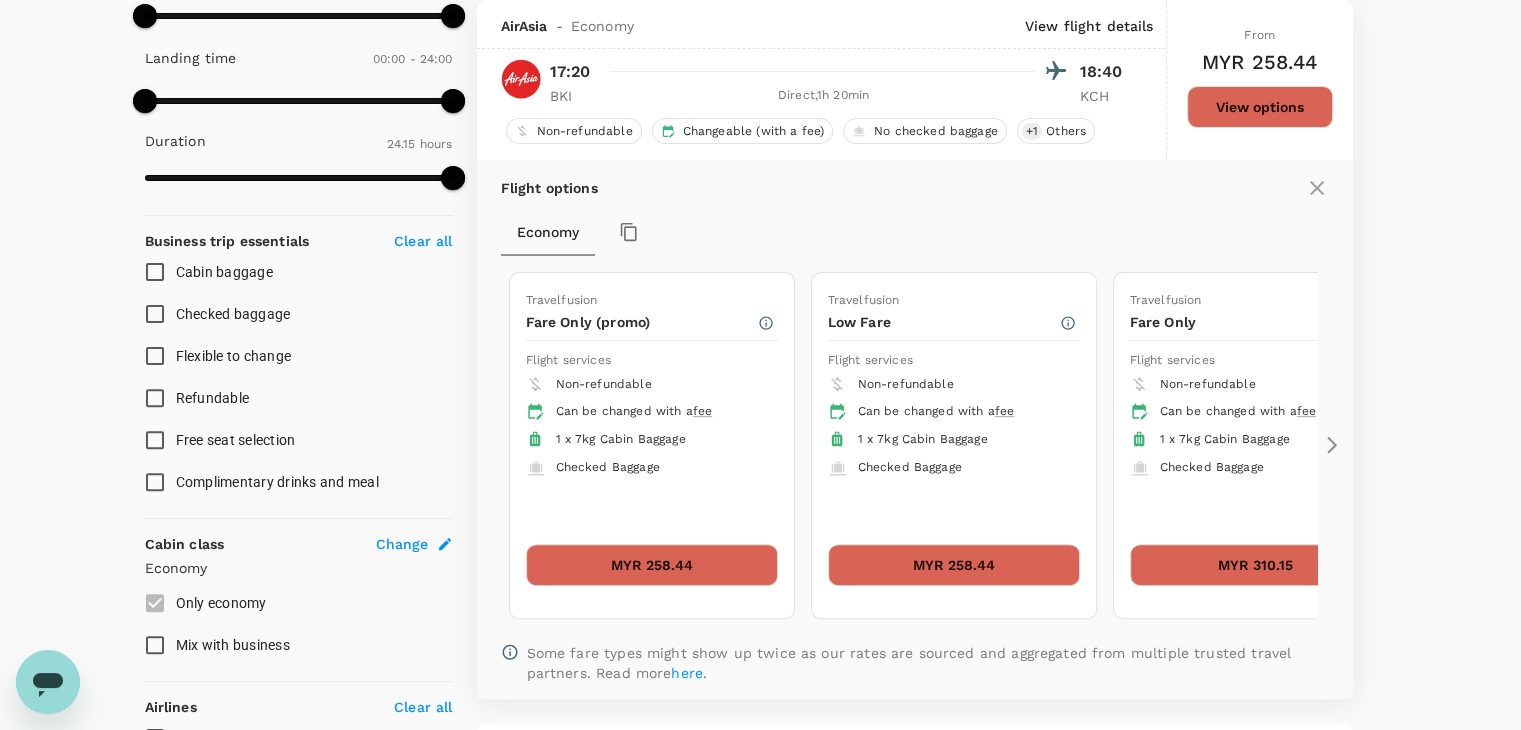 click 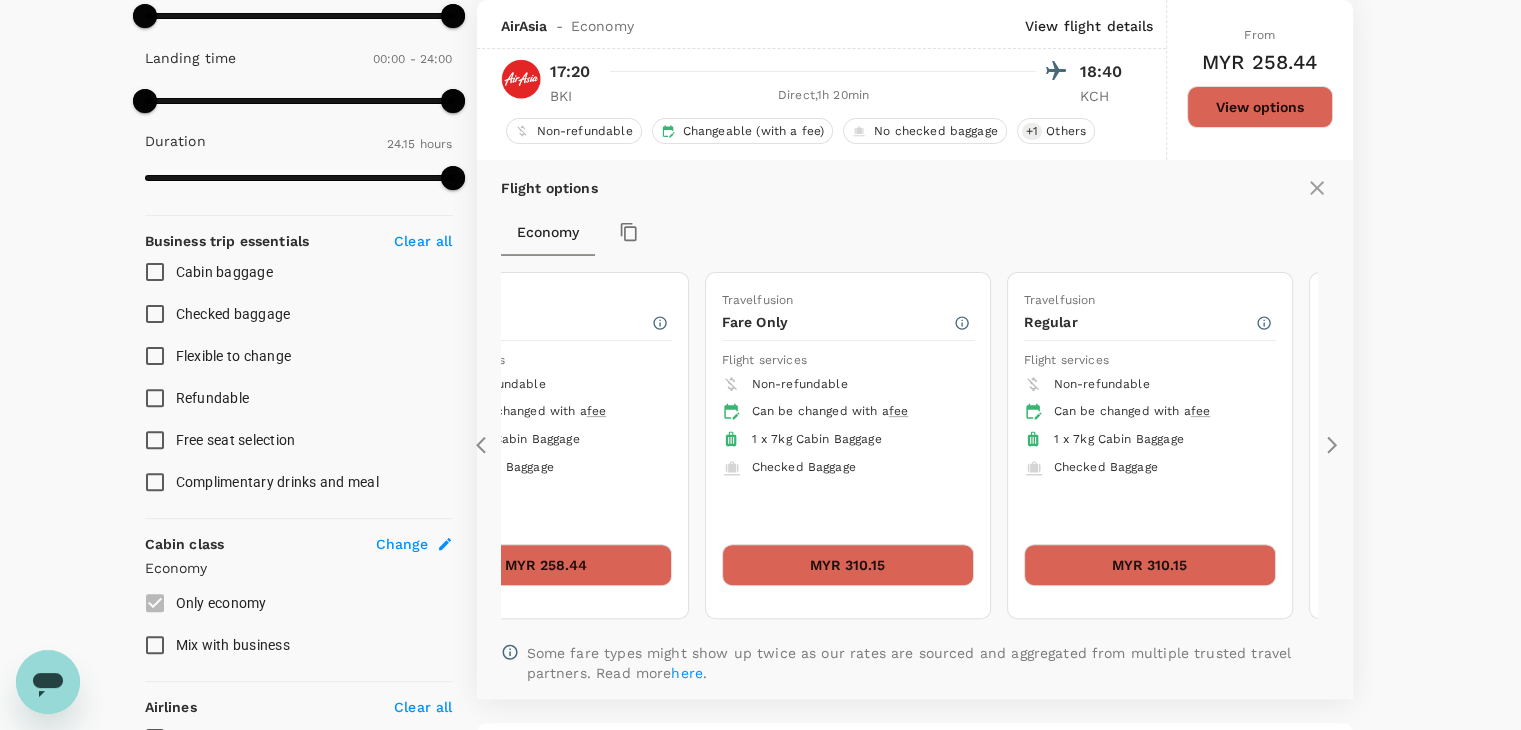click 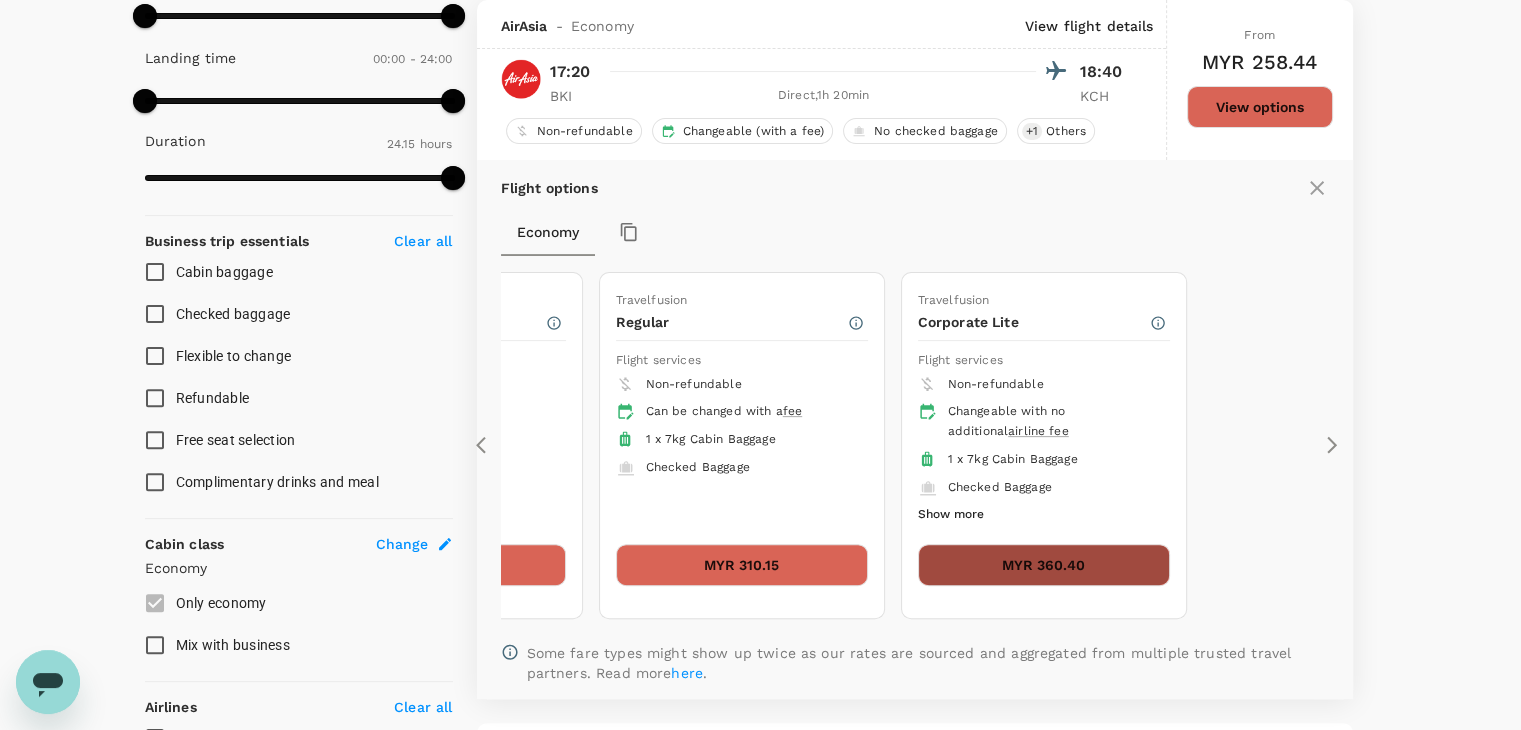 click on "MYR 360.40" at bounding box center [1044, 565] 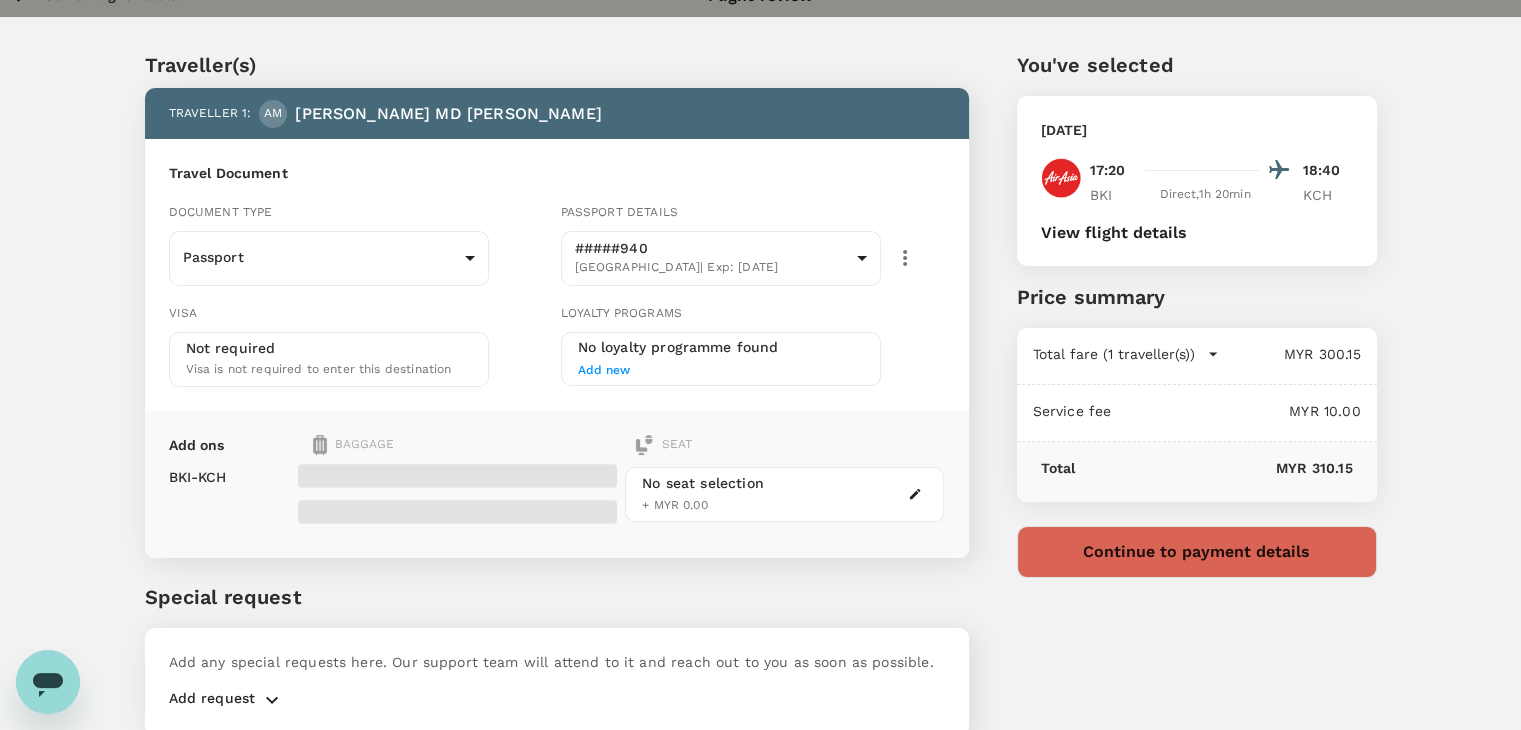 scroll, scrollTop: 0, scrollLeft: 0, axis: both 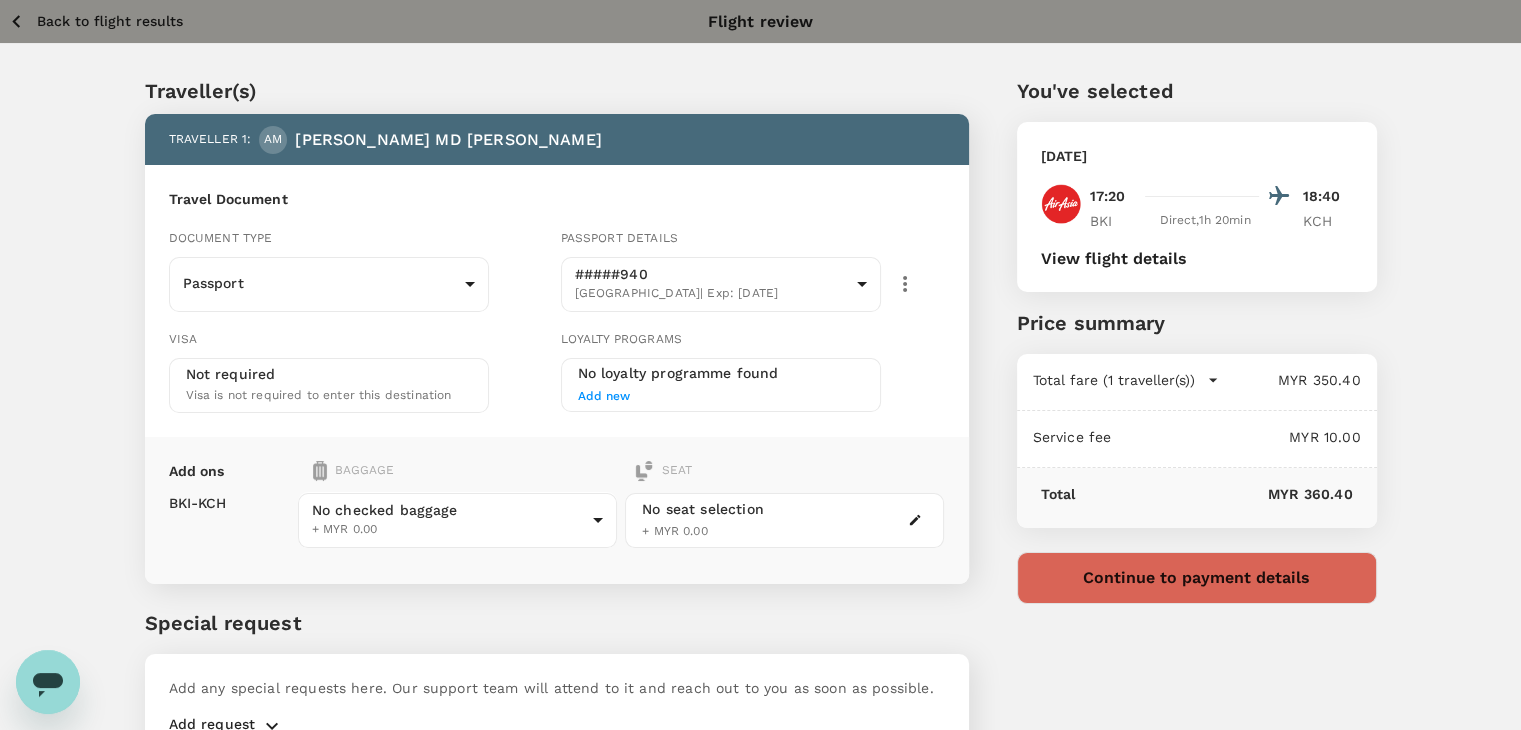 click on "Back to flight results Flight review Traveller(s) Traveller   1 : AM AHMAD   MD TANWEER Travel Document Document type Passport Passport ​ Passport details #####940 India  | Exp:   05 Sep 2032 108d506d-9771-4841-ad40-b3f13c4c8ba8 ​ Visa Not required Visa is not required to enter this destination Loyalty programs No loyalty programme found Add new Add ons Baggage Seat BKI  -  KCH No checked baggage + MYR 0.00 ​ No seat selection + MYR 0.00 Special request Add any special requests here. Our support team will attend to it and reach out to you as soon as possible. Add request You've selected Thursday, 24 Jul 2025 17:20 18:40 BKI Direct ,  1h 20min KCH View flight details Price summary Total fare (1 traveller(s)) MYR 350.40 Air fare MYR 350.40 Baggage fee MYR 0.00 Seat fee MYR 0.00 Service fee MYR 10.00 Total MYR 360.40 Continue to payment details by TruTrip  ( 3.47.1   ) View details Edit Add new" at bounding box center (760, 419) 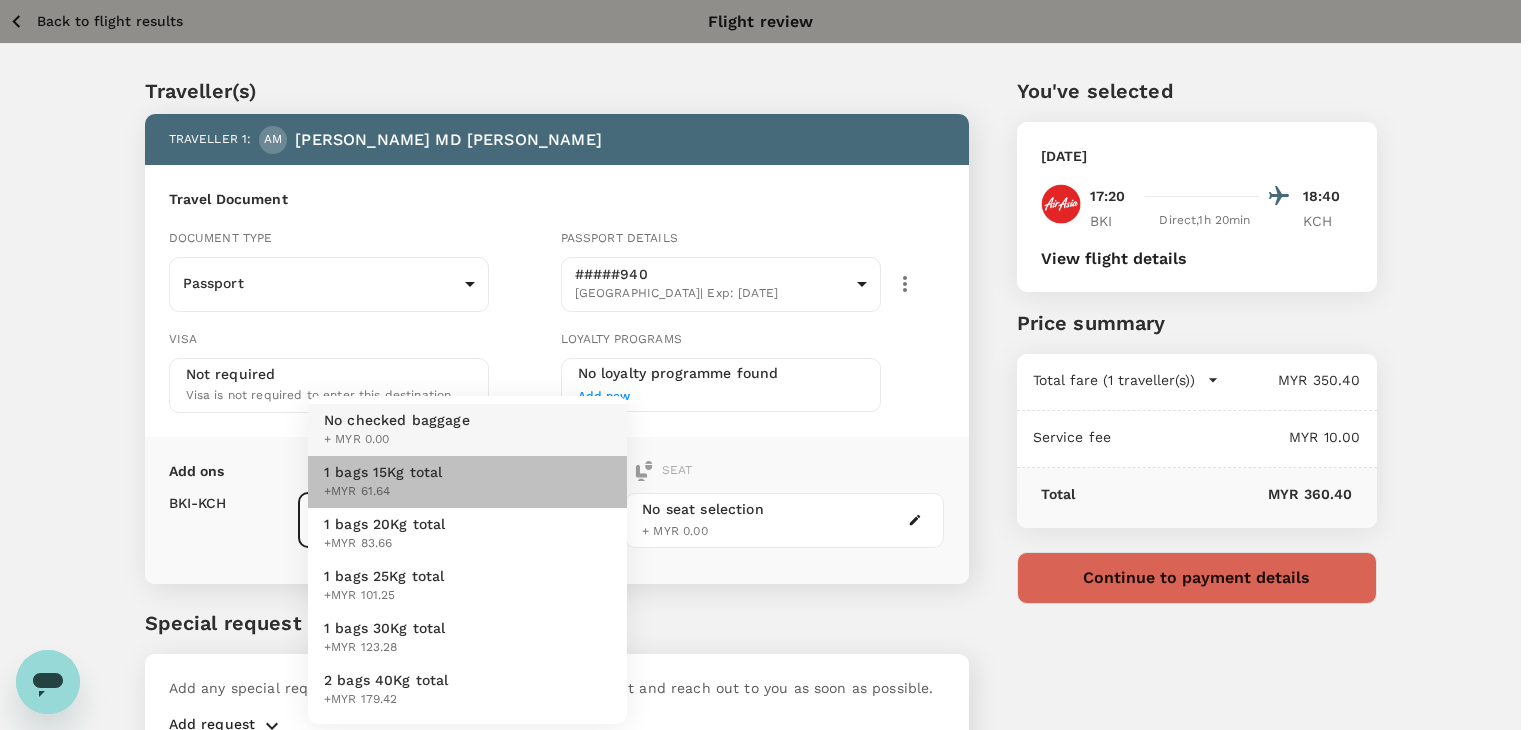 click on "1 bags 15Kg total +MYR 61.64" at bounding box center [467, 482] 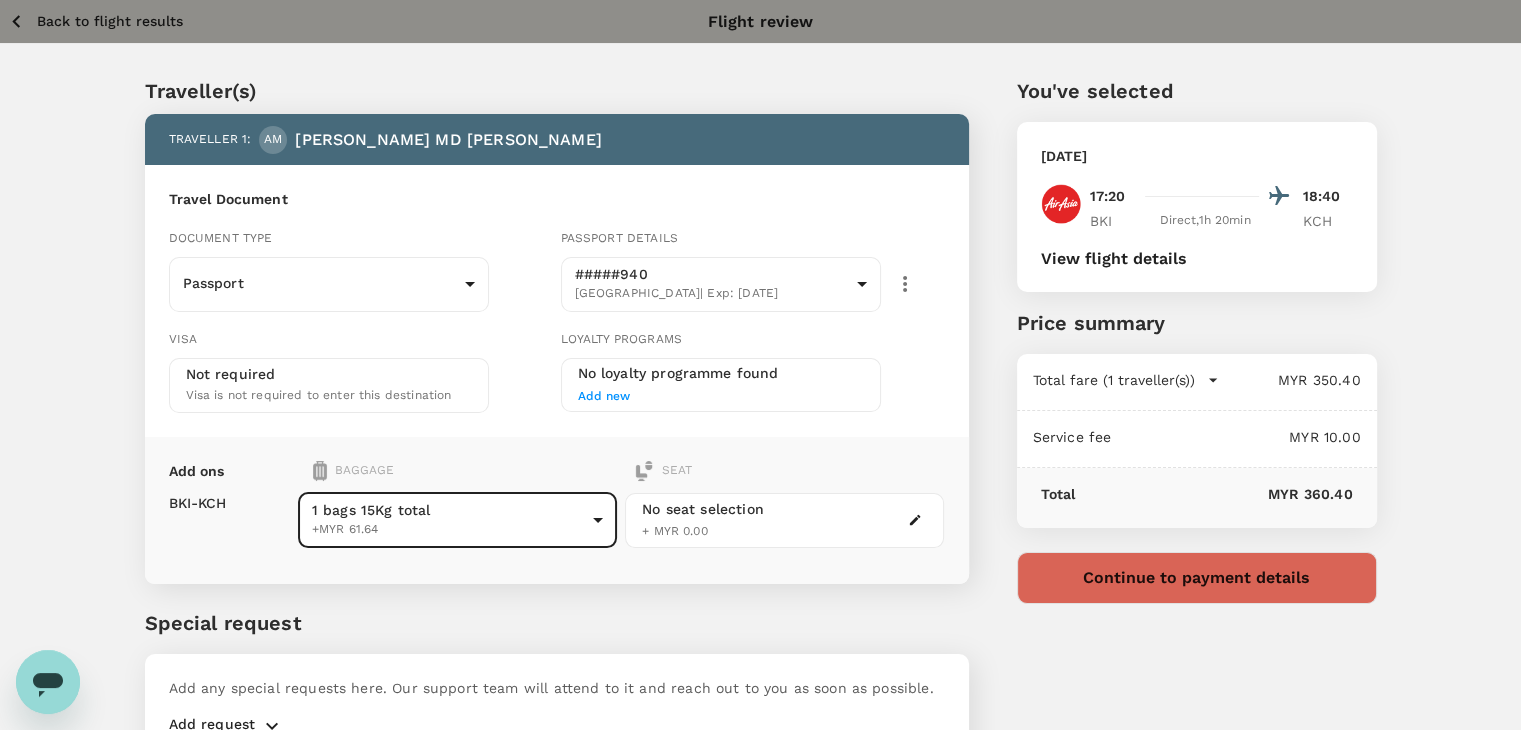 click on "Back to flight results" at bounding box center (110, 21) 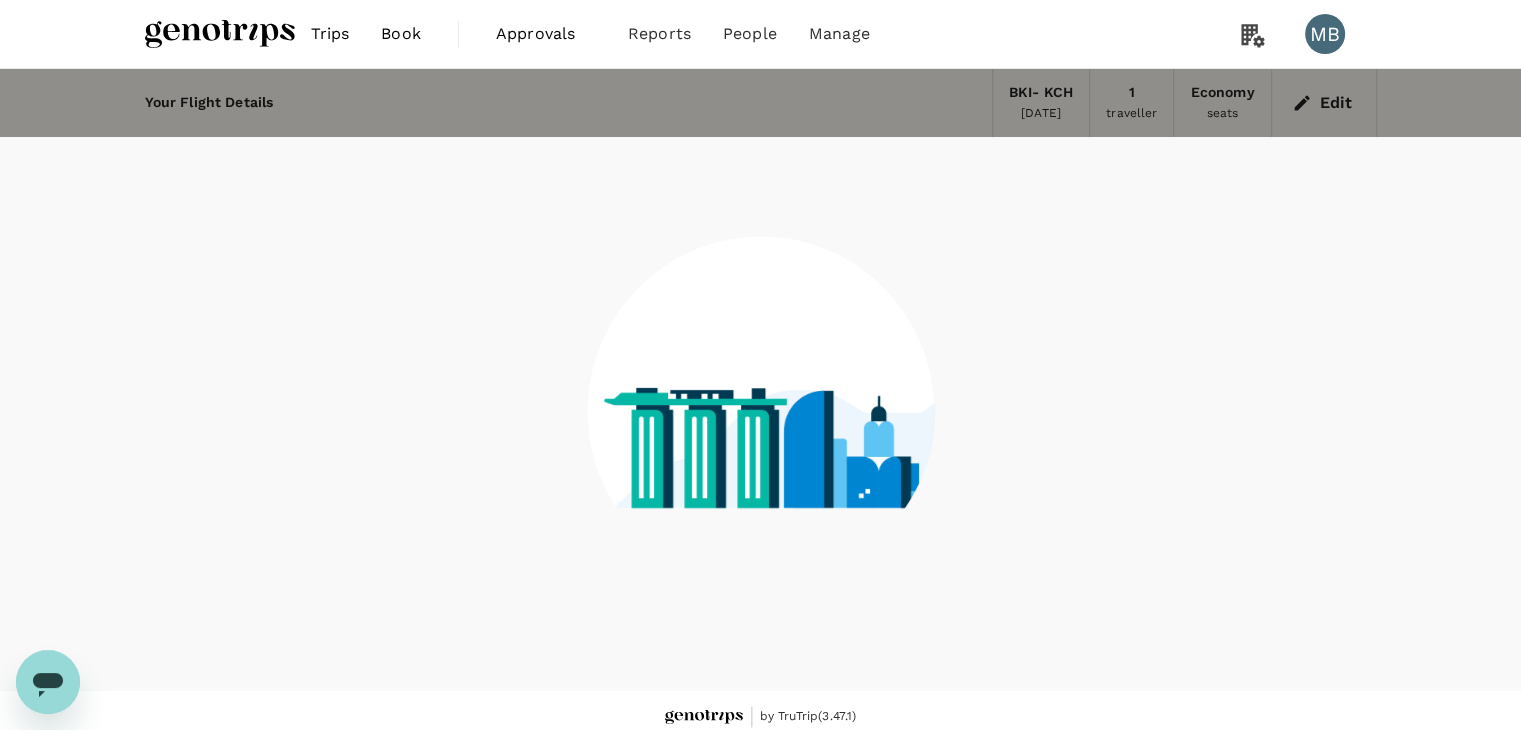 scroll, scrollTop: 13, scrollLeft: 0, axis: vertical 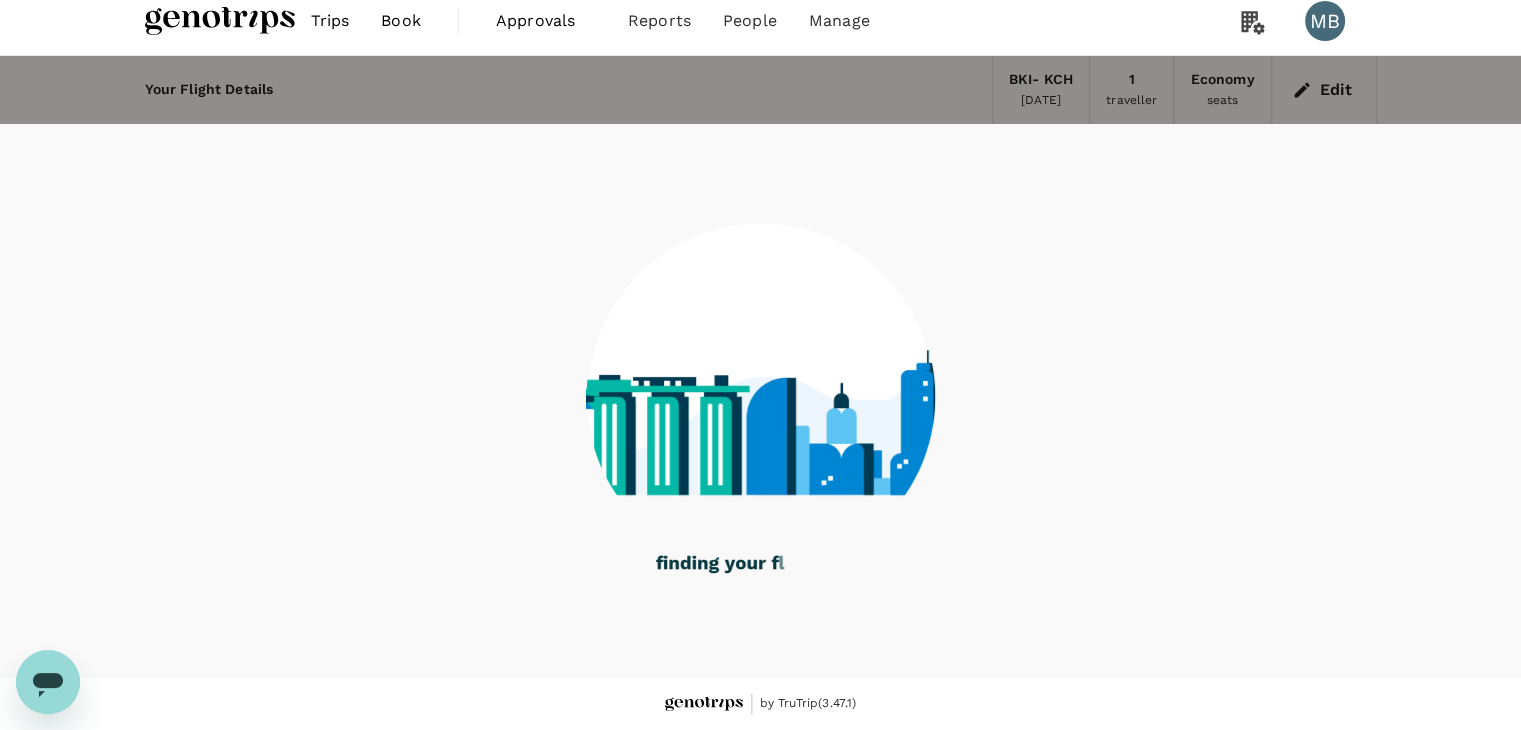 click at bounding box center [220, 21] 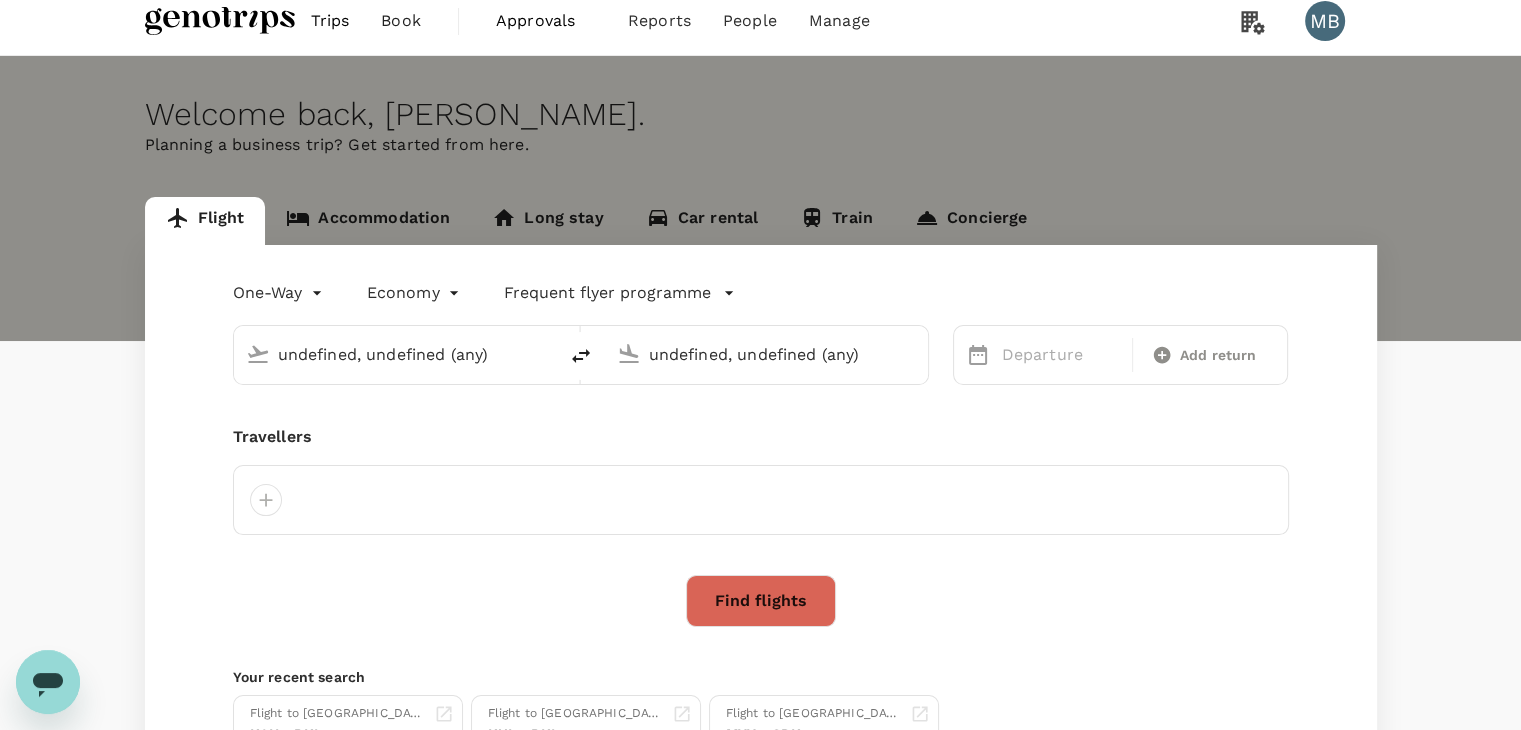 scroll, scrollTop: 0, scrollLeft: 0, axis: both 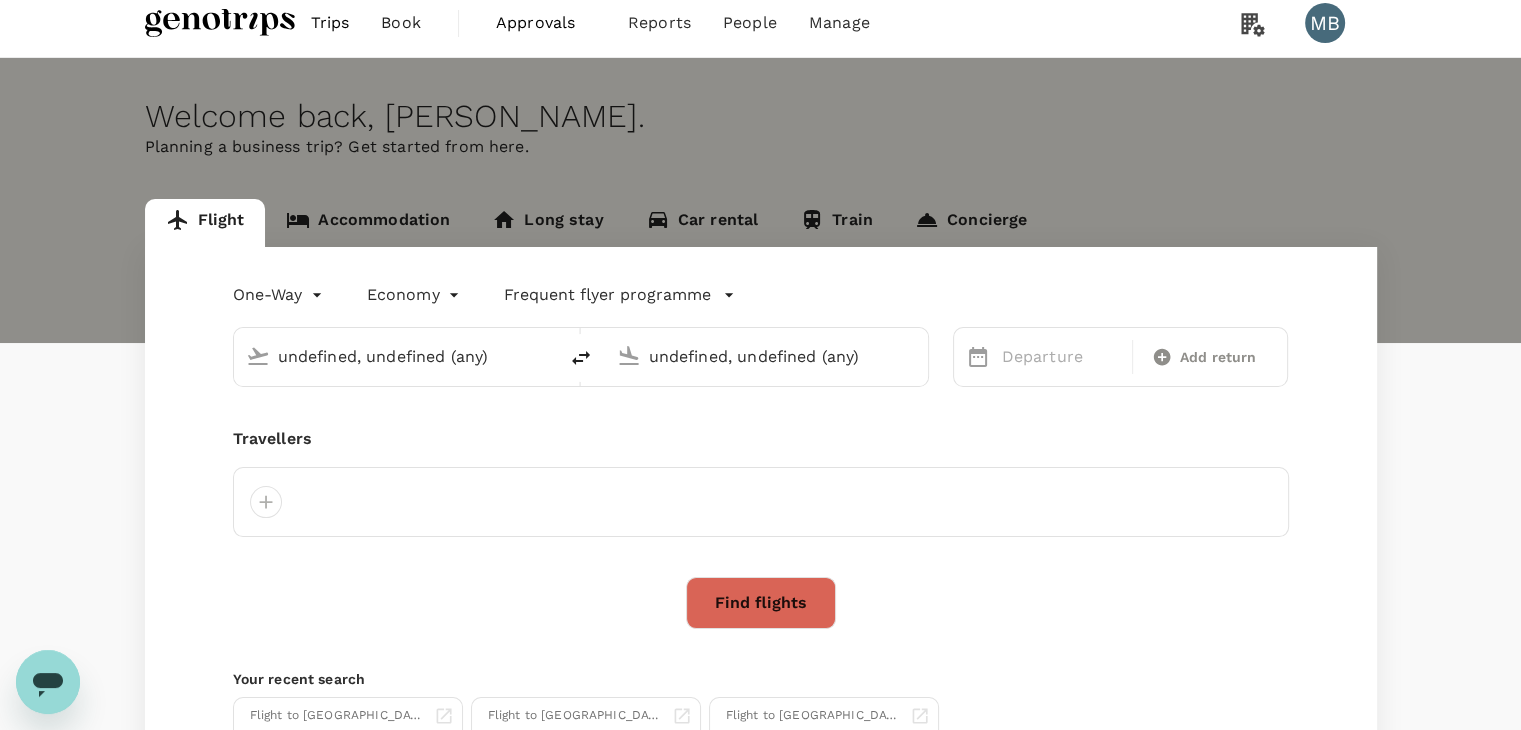 type 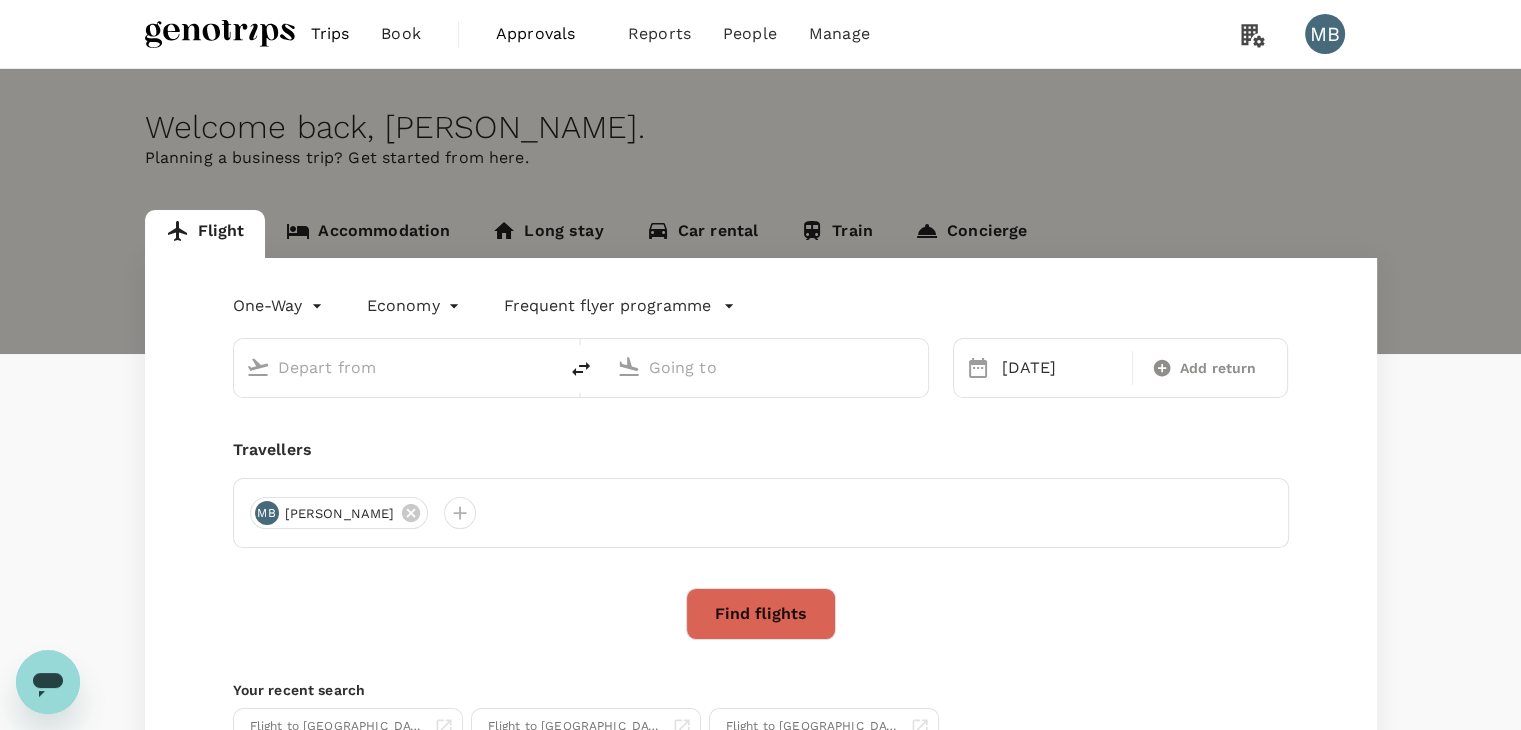 type on "Kota Kinabalu Intl (BKI)" 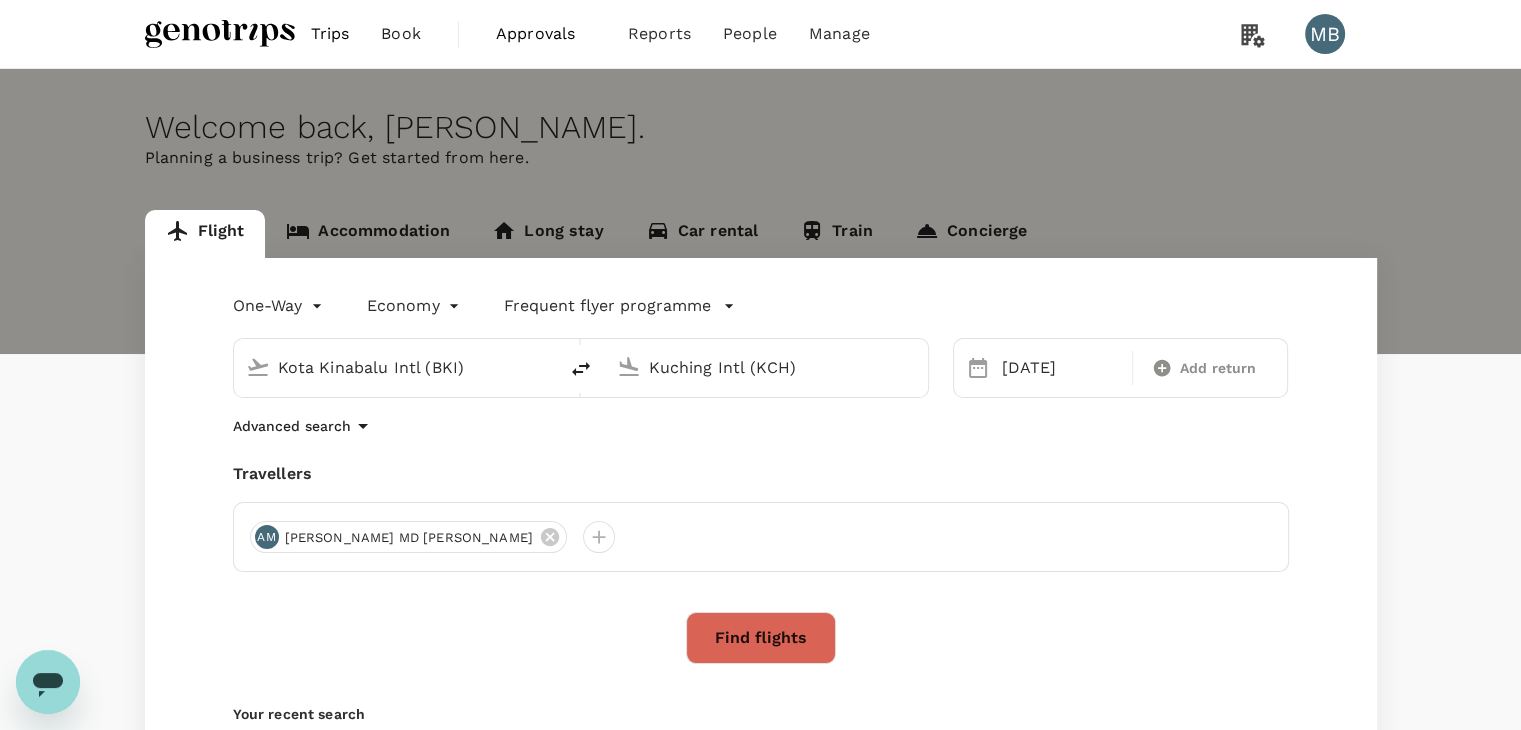 click on "Kota Kinabalu Intl (BKI)" at bounding box center (396, 367) 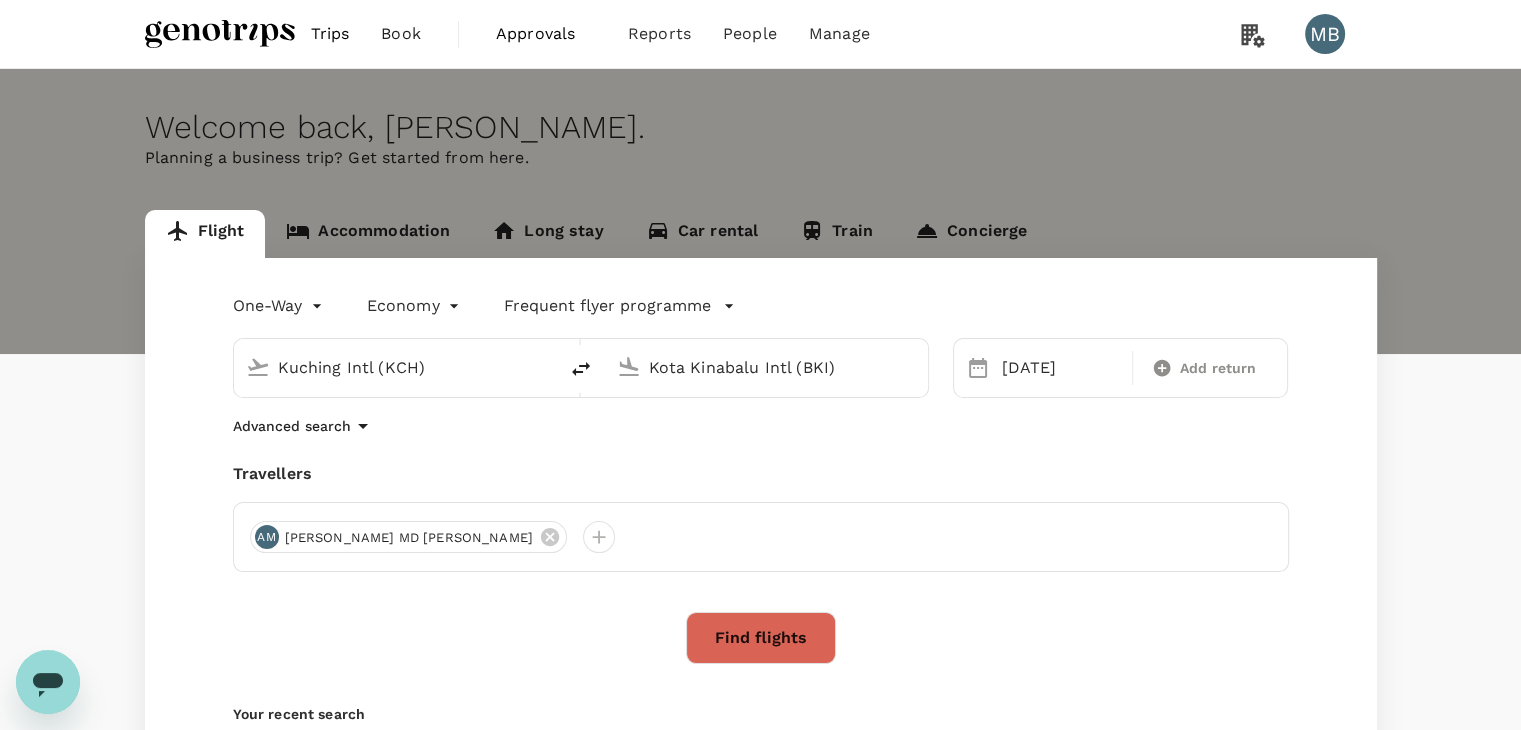 click on "Kuching Intl (KCH)" at bounding box center (411, 368) 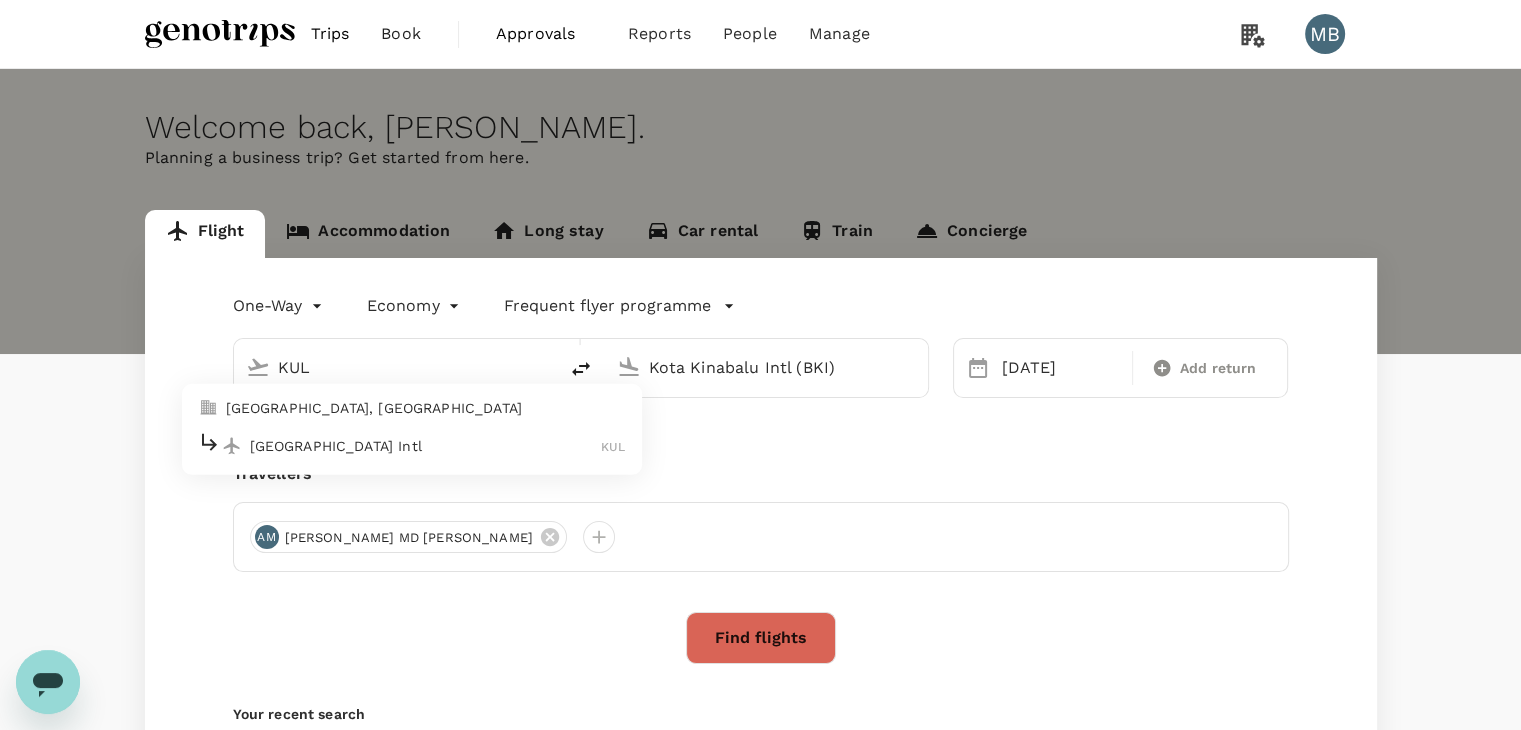 click on "Kuala Lumpur Intl" at bounding box center [426, 446] 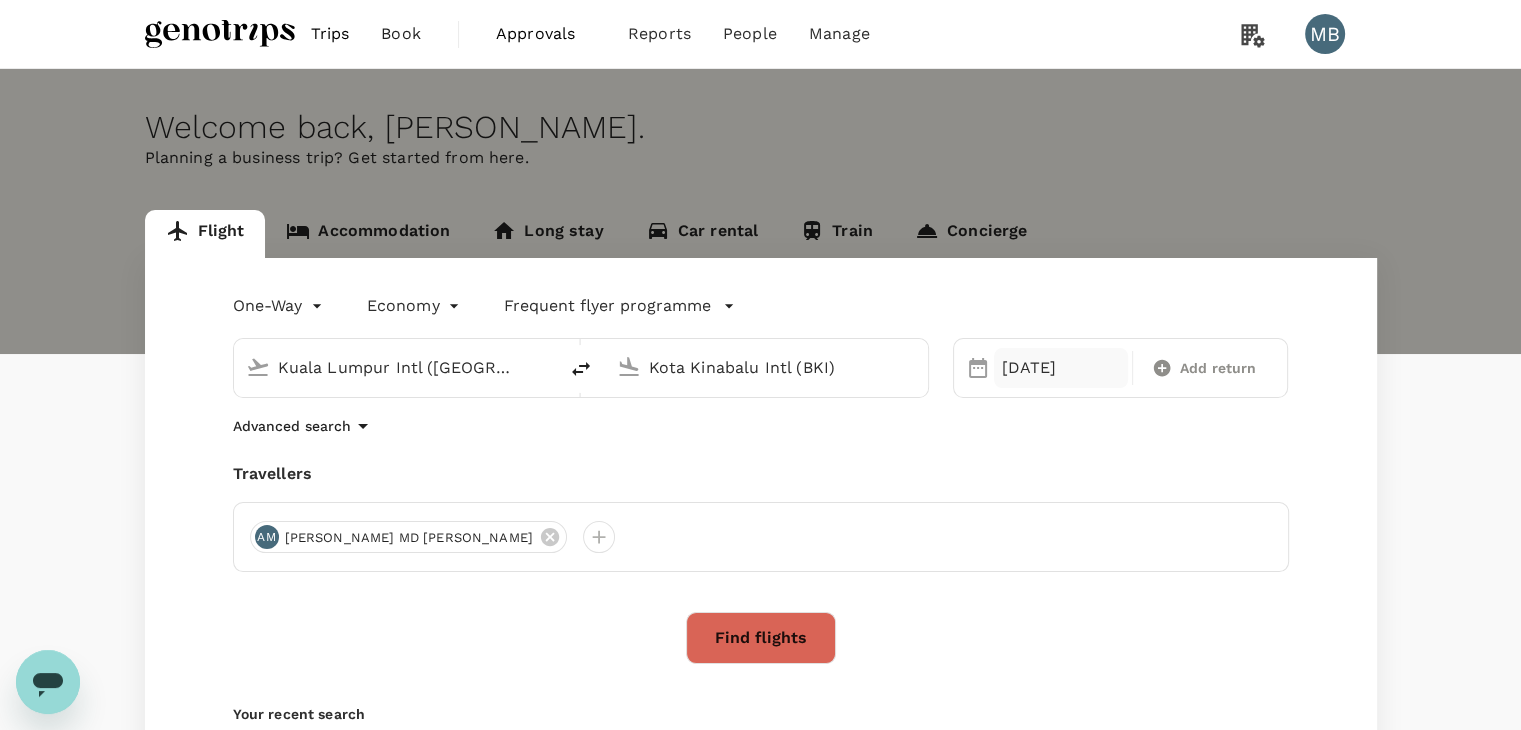 click on "24 Jul" at bounding box center [1061, 368] 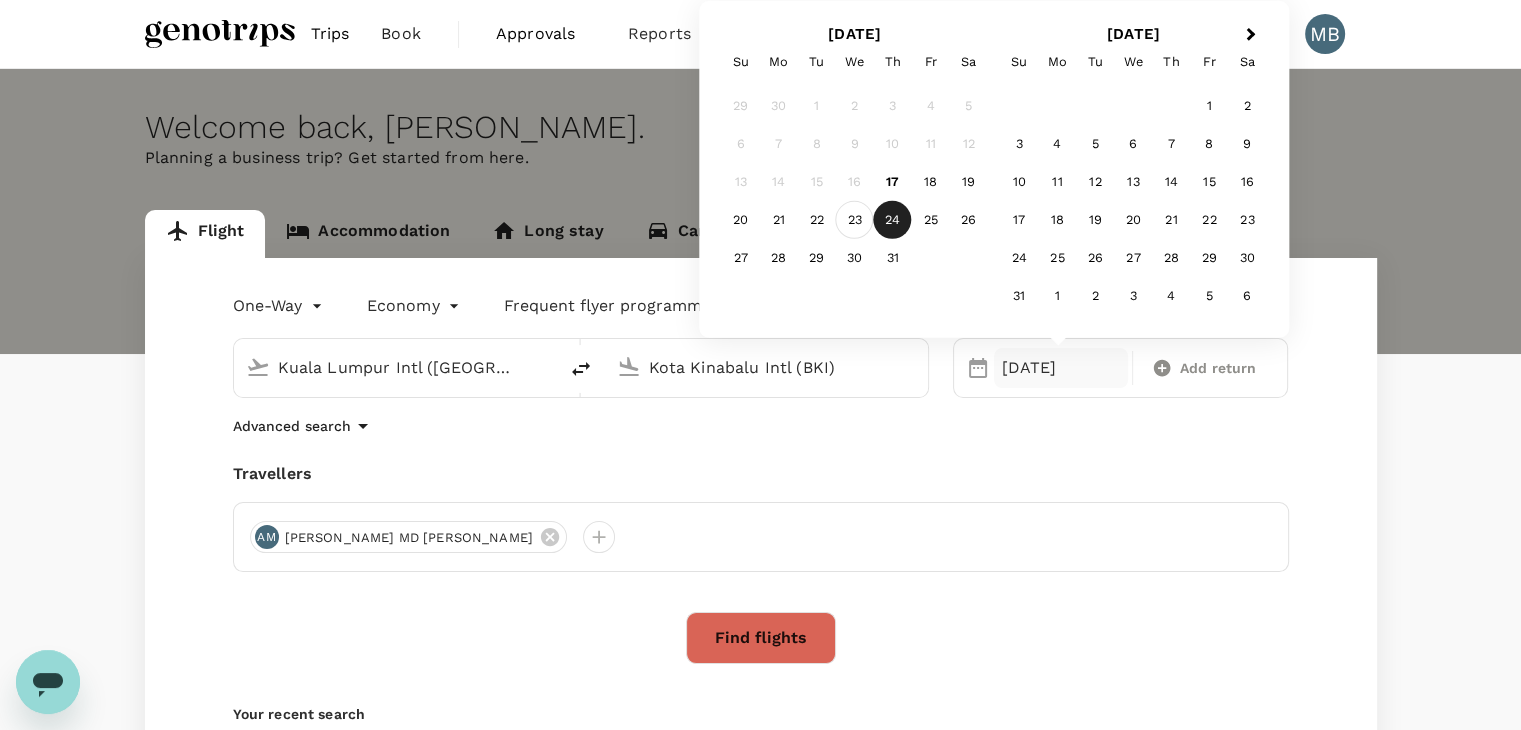 click on "23" at bounding box center [855, 220] 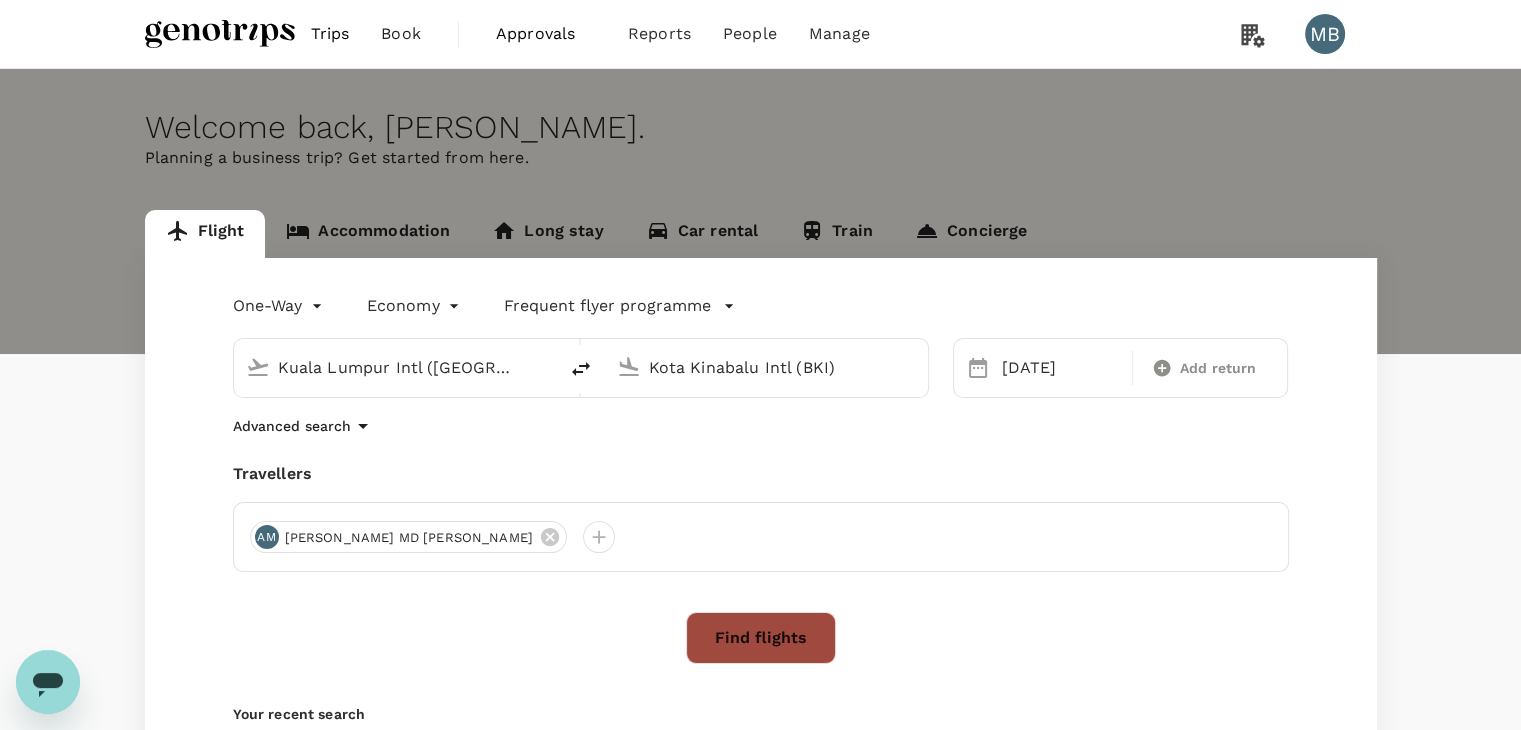 click on "Find flights" at bounding box center [761, 638] 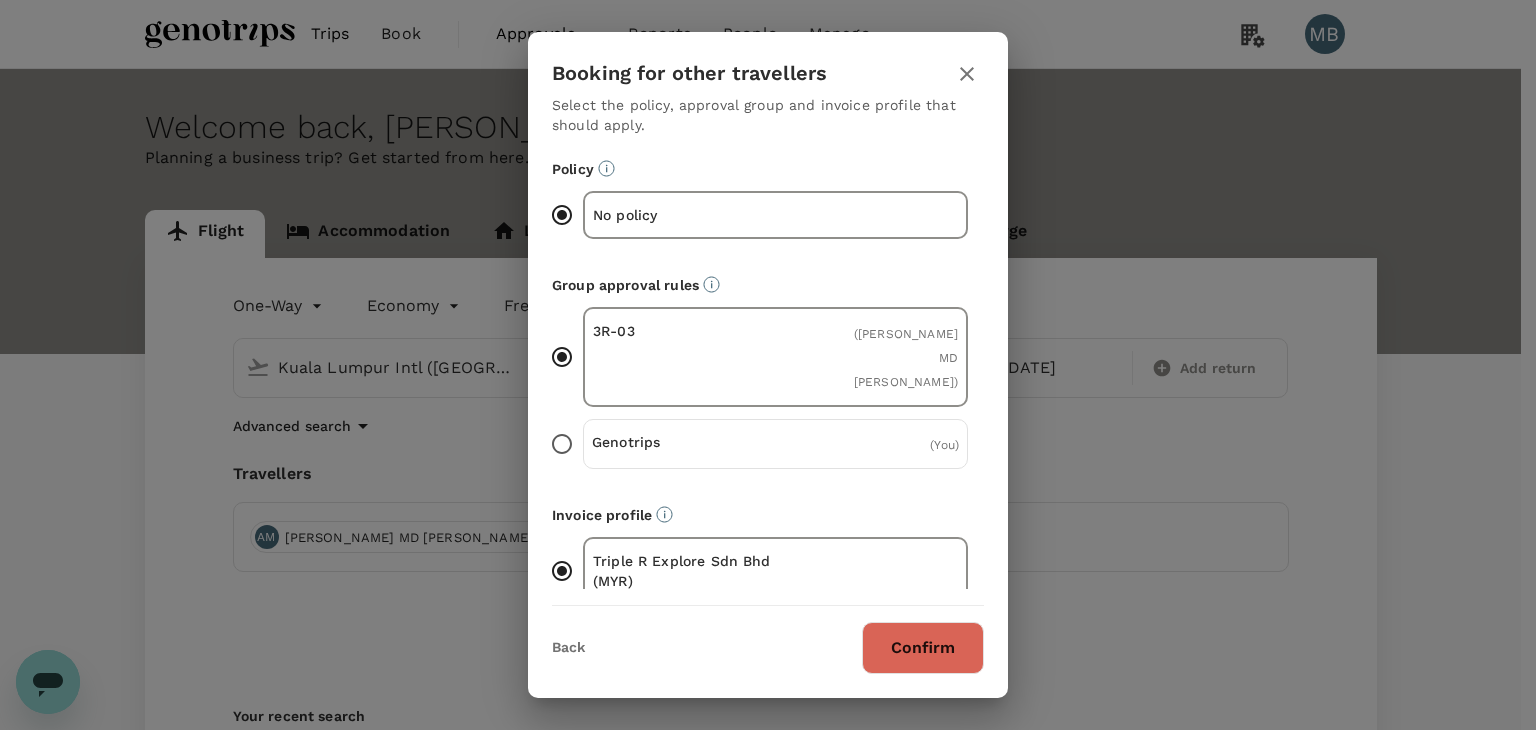 click on "Confirm" at bounding box center [923, 648] 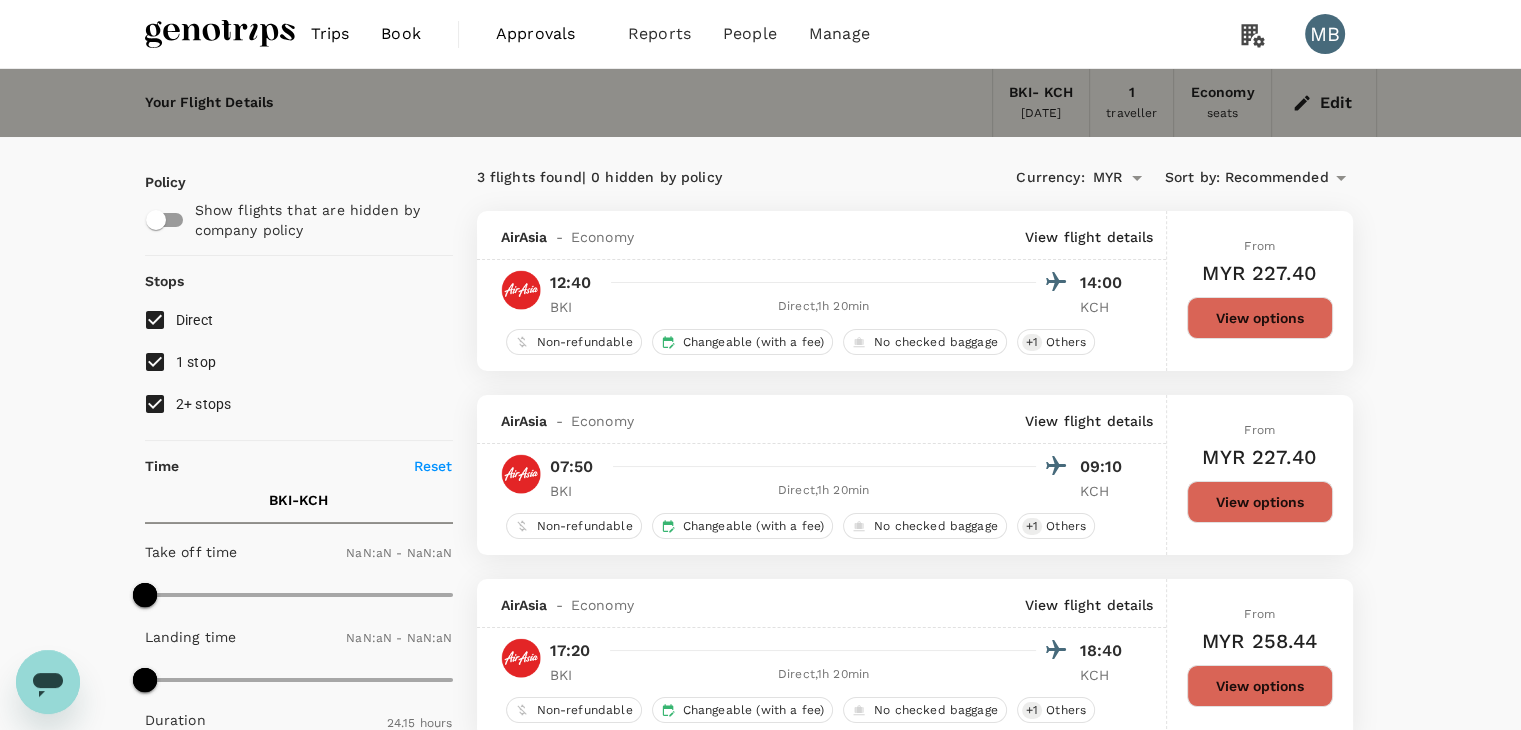 type on "1440" 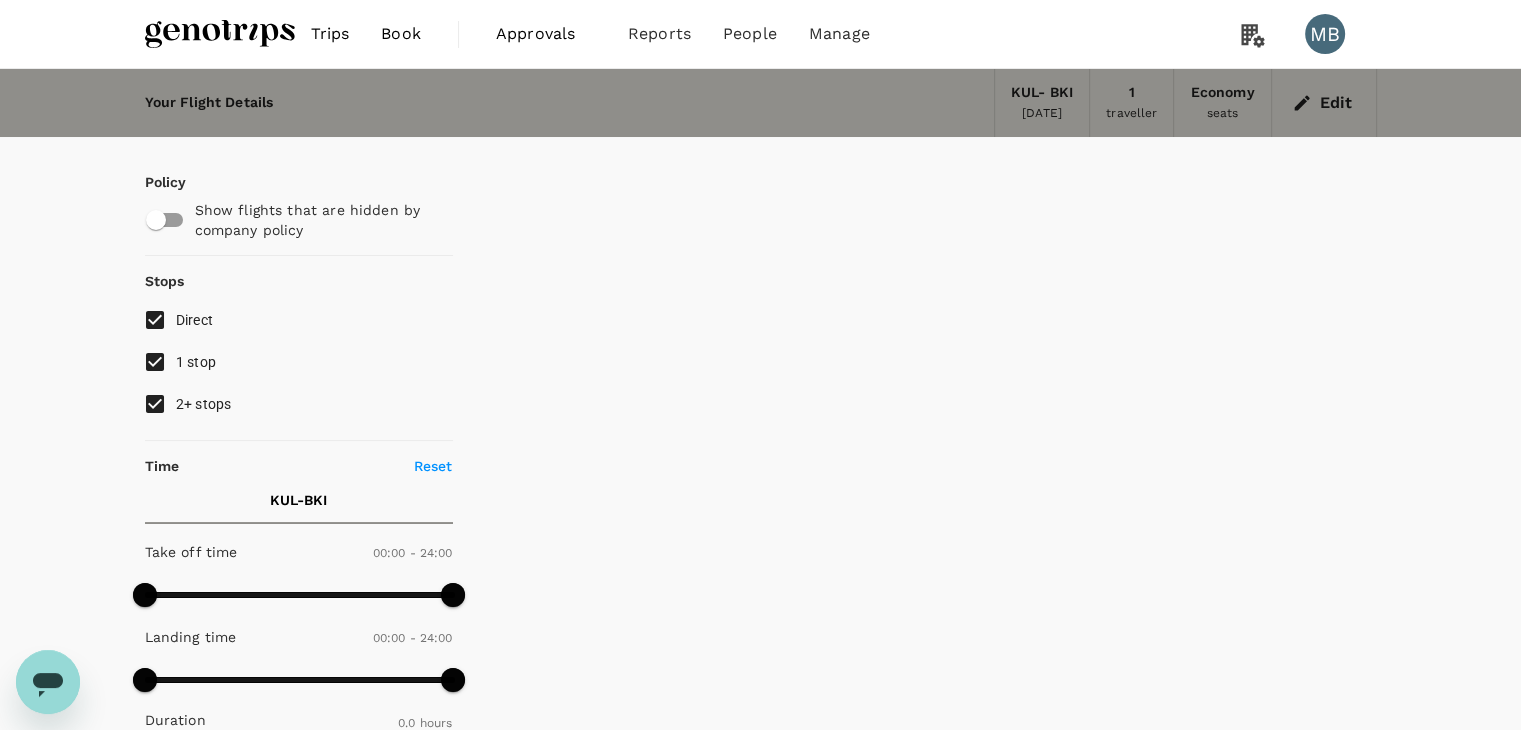 click on "1 stop" at bounding box center [155, 362] 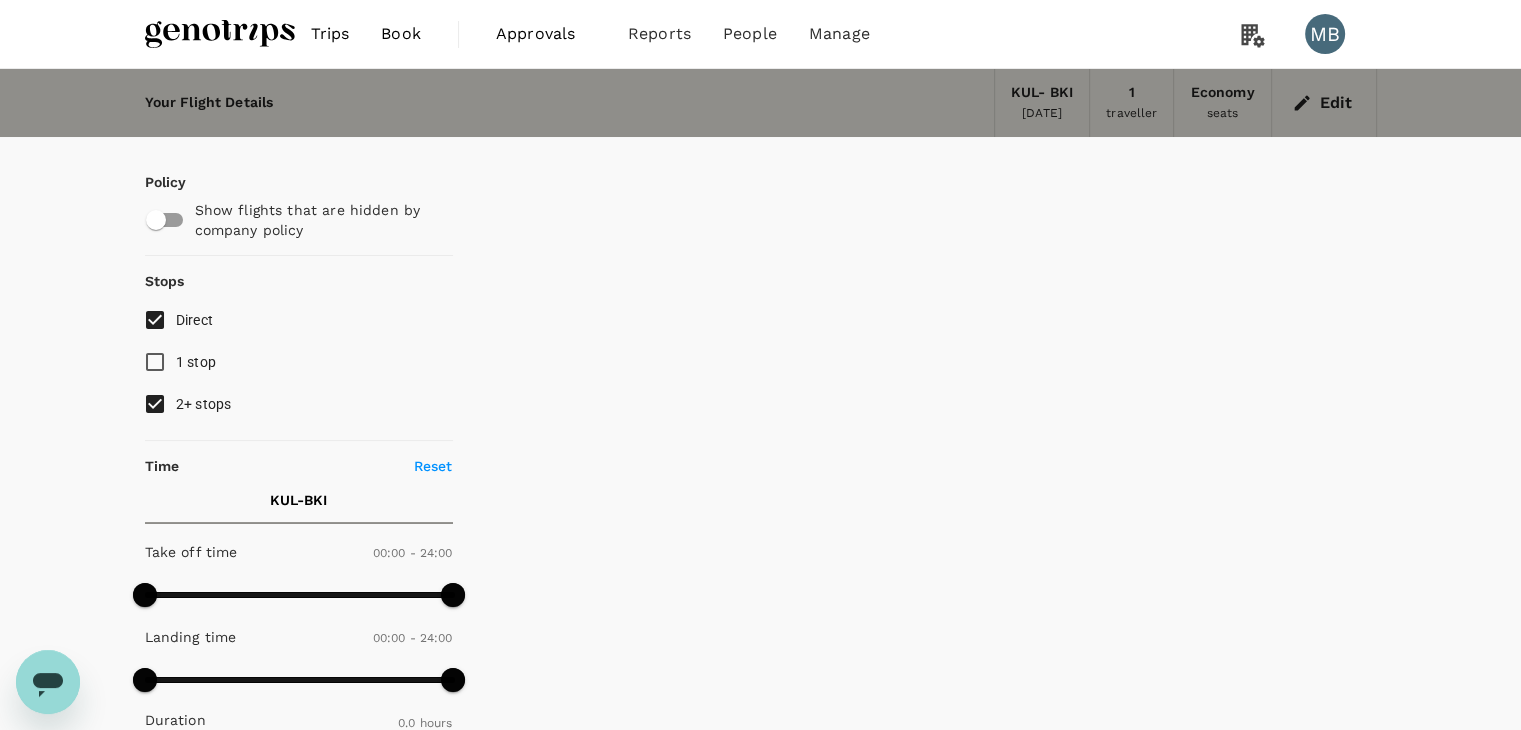 click on "2+ stops" at bounding box center (155, 404) 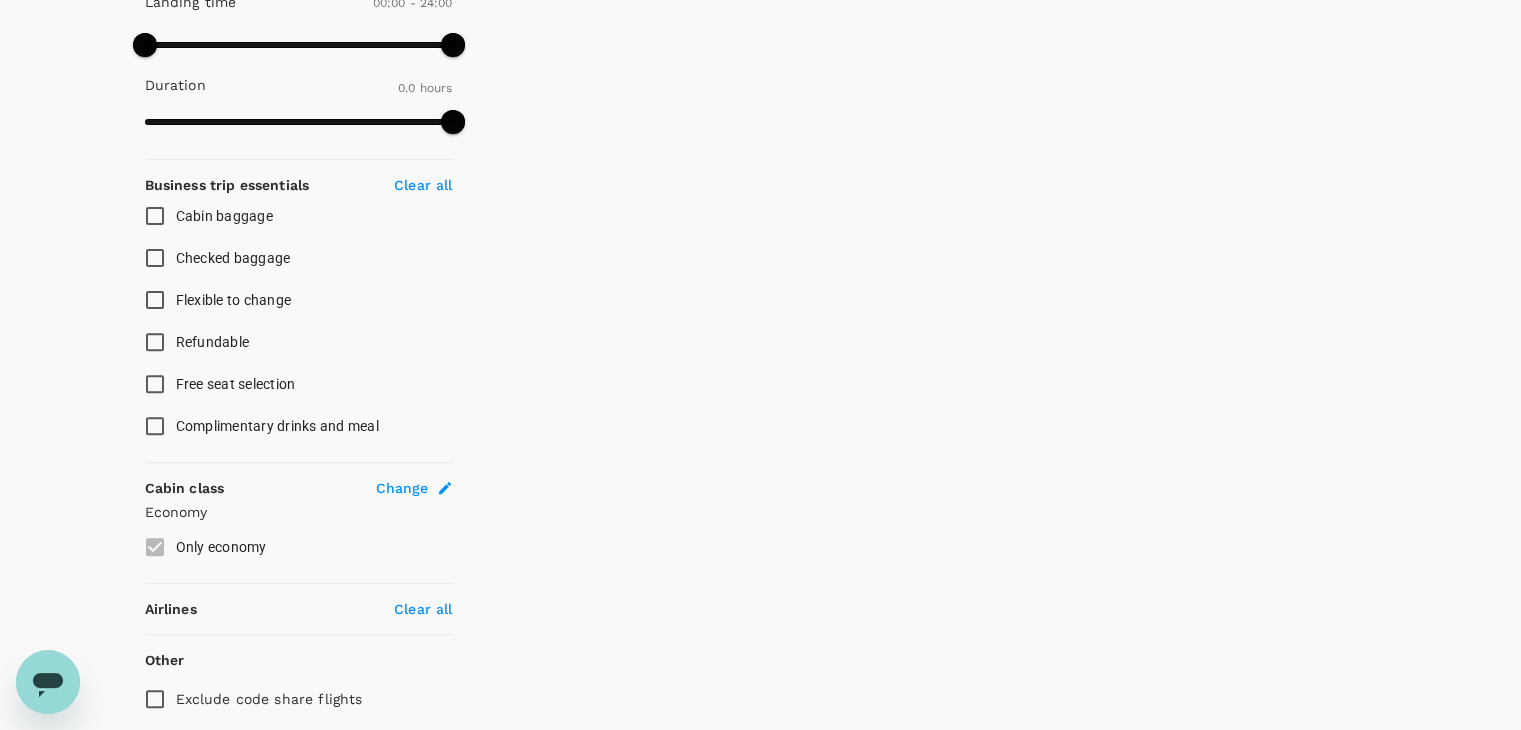 scroll, scrollTop: 600, scrollLeft: 0, axis: vertical 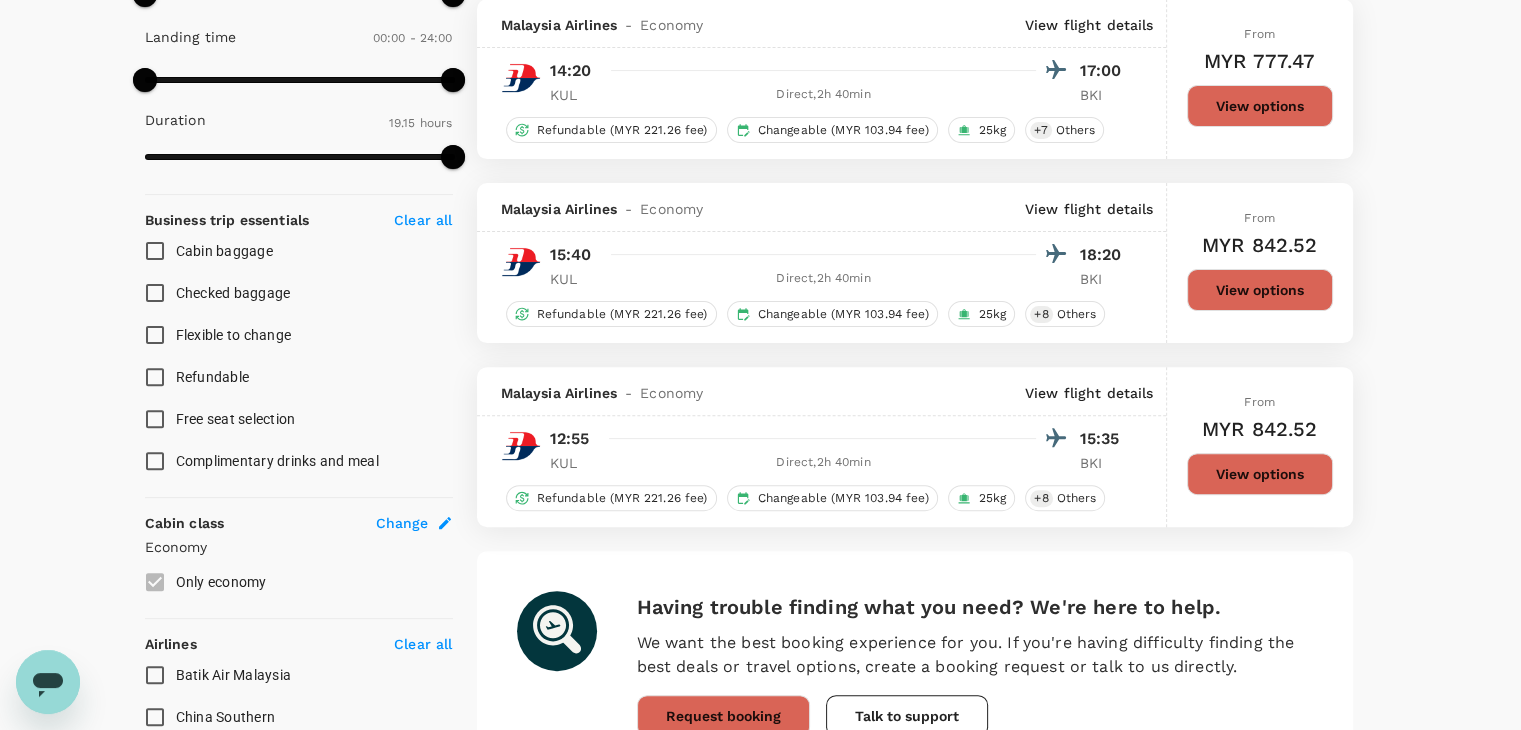 type on "1400" 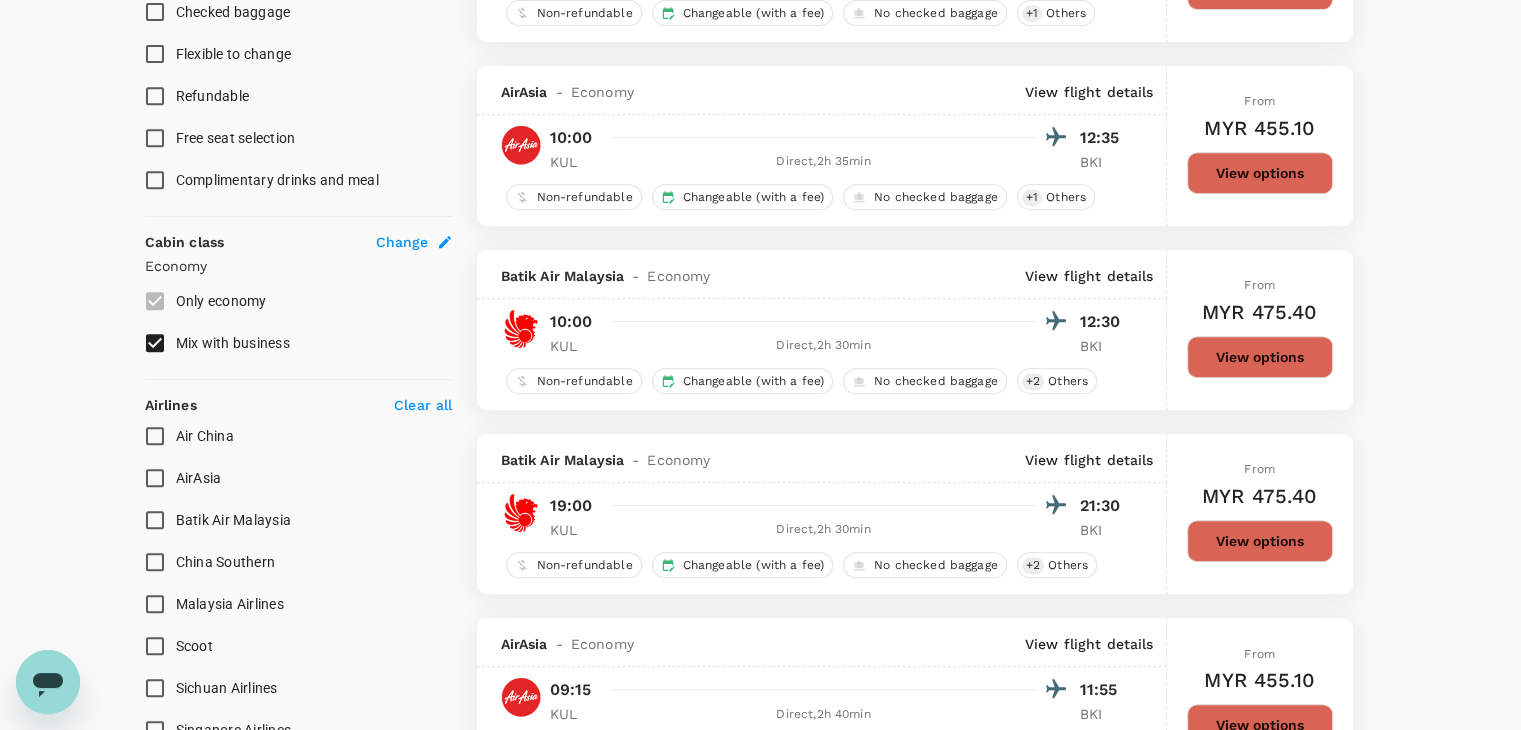 scroll, scrollTop: 900, scrollLeft: 0, axis: vertical 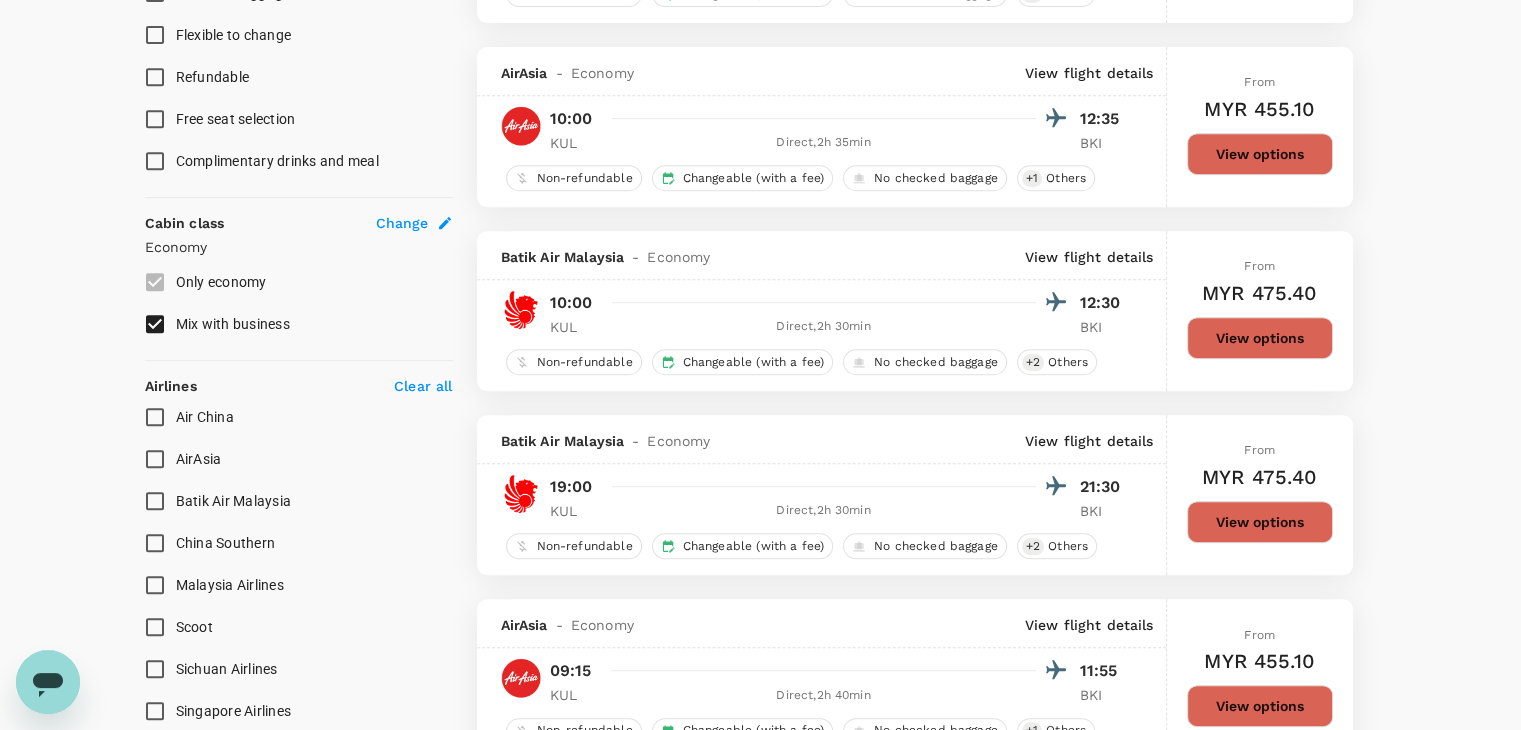 click on "AirAsia" at bounding box center [155, 459] 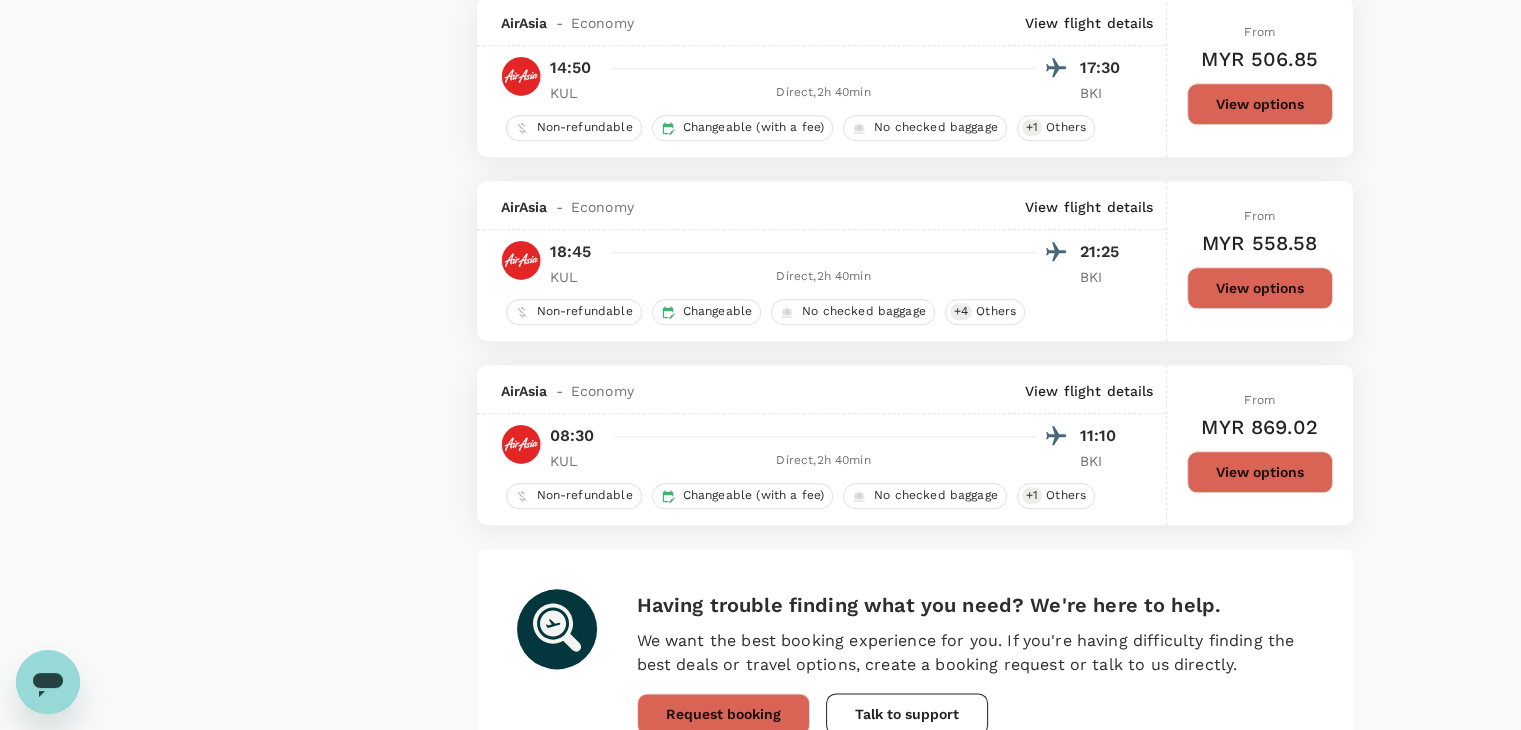 scroll, scrollTop: 2300, scrollLeft: 0, axis: vertical 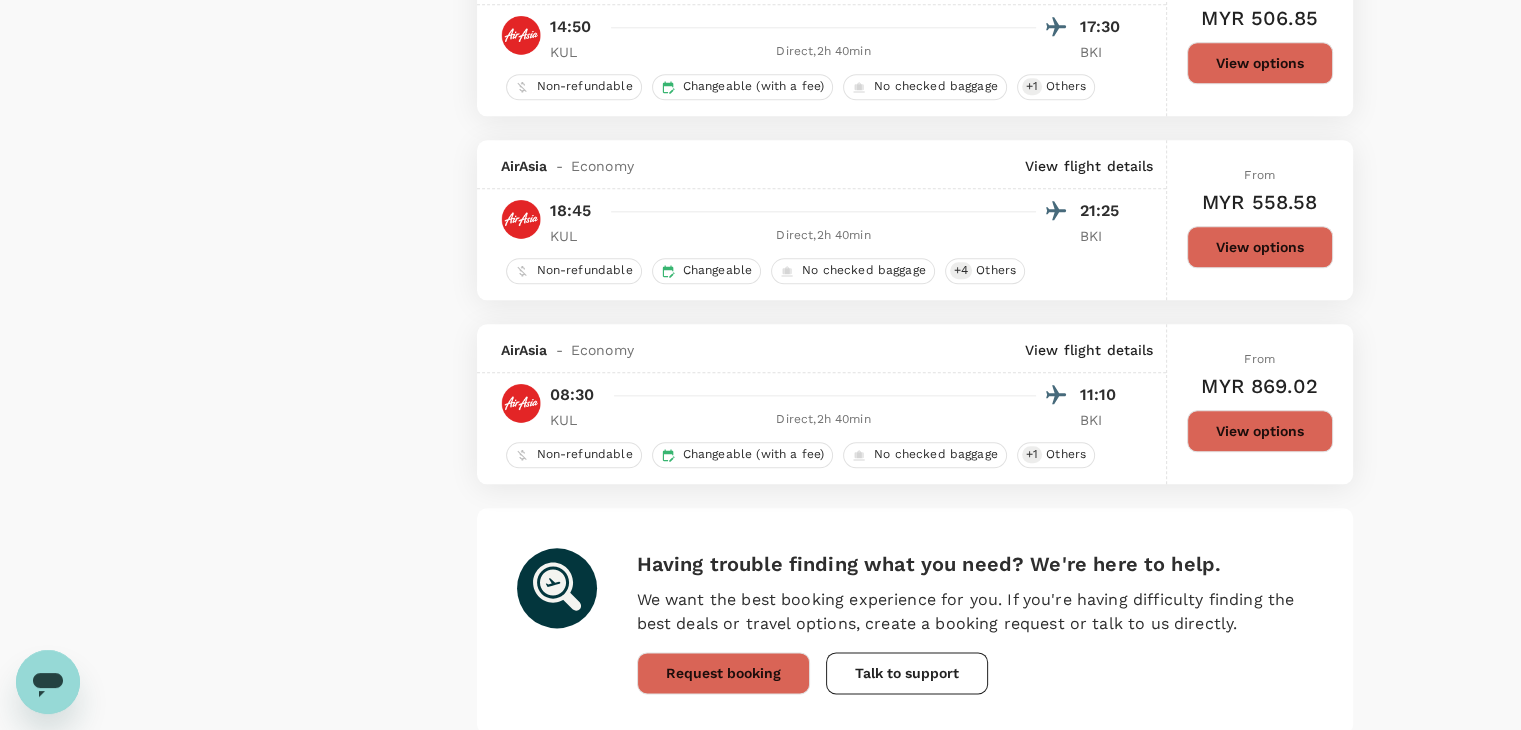 click on "View options" at bounding box center [1260, 431] 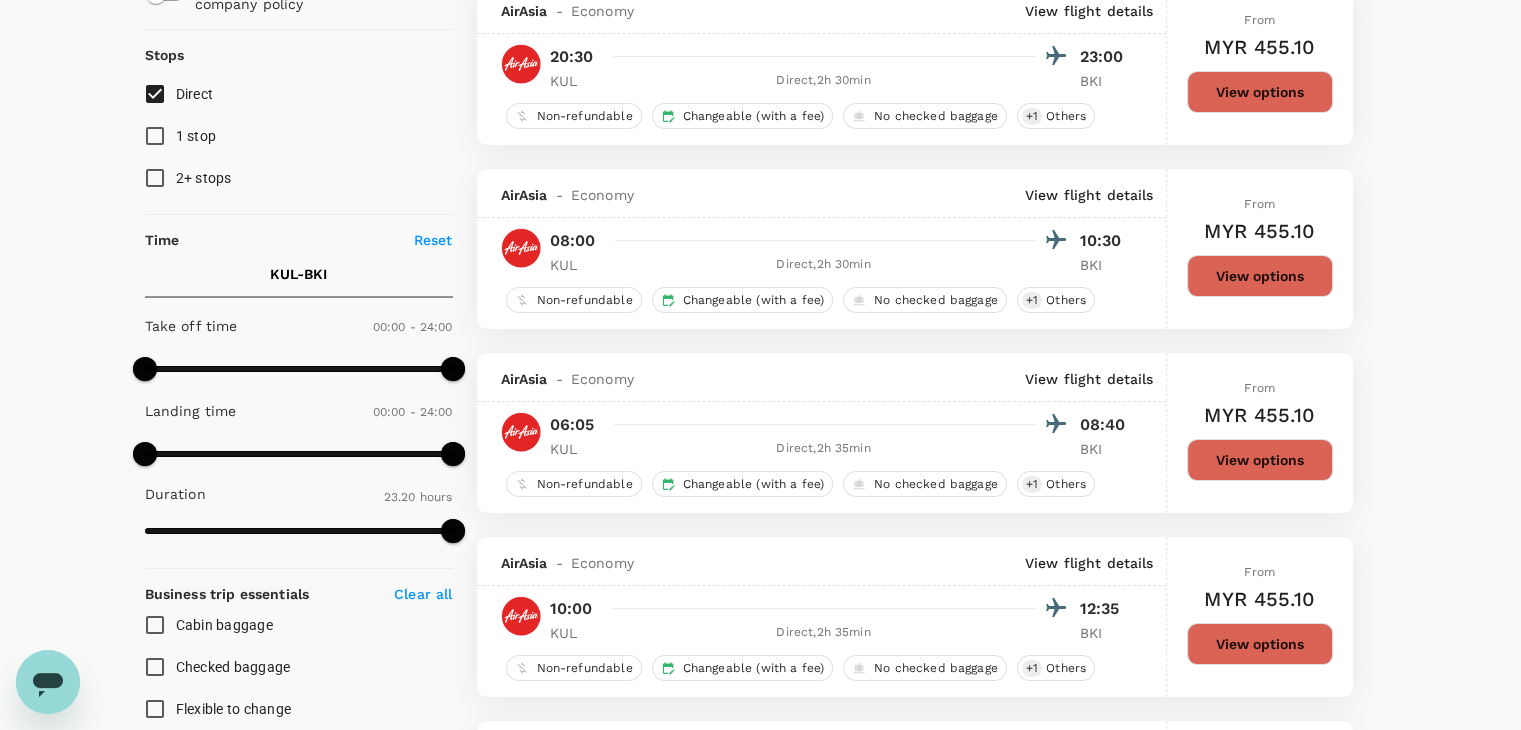 scroll, scrollTop: 223, scrollLeft: 0, axis: vertical 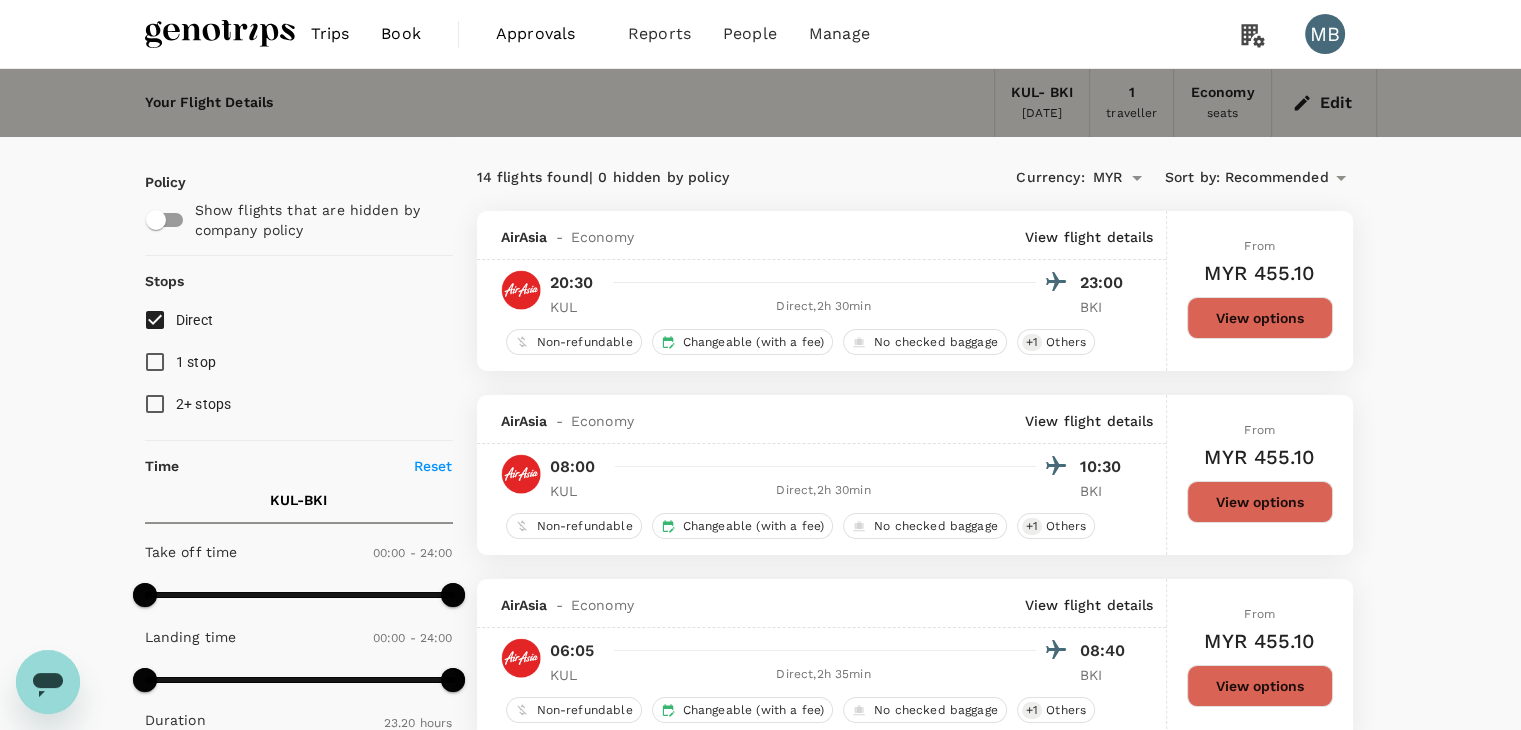 click at bounding box center [220, 34] 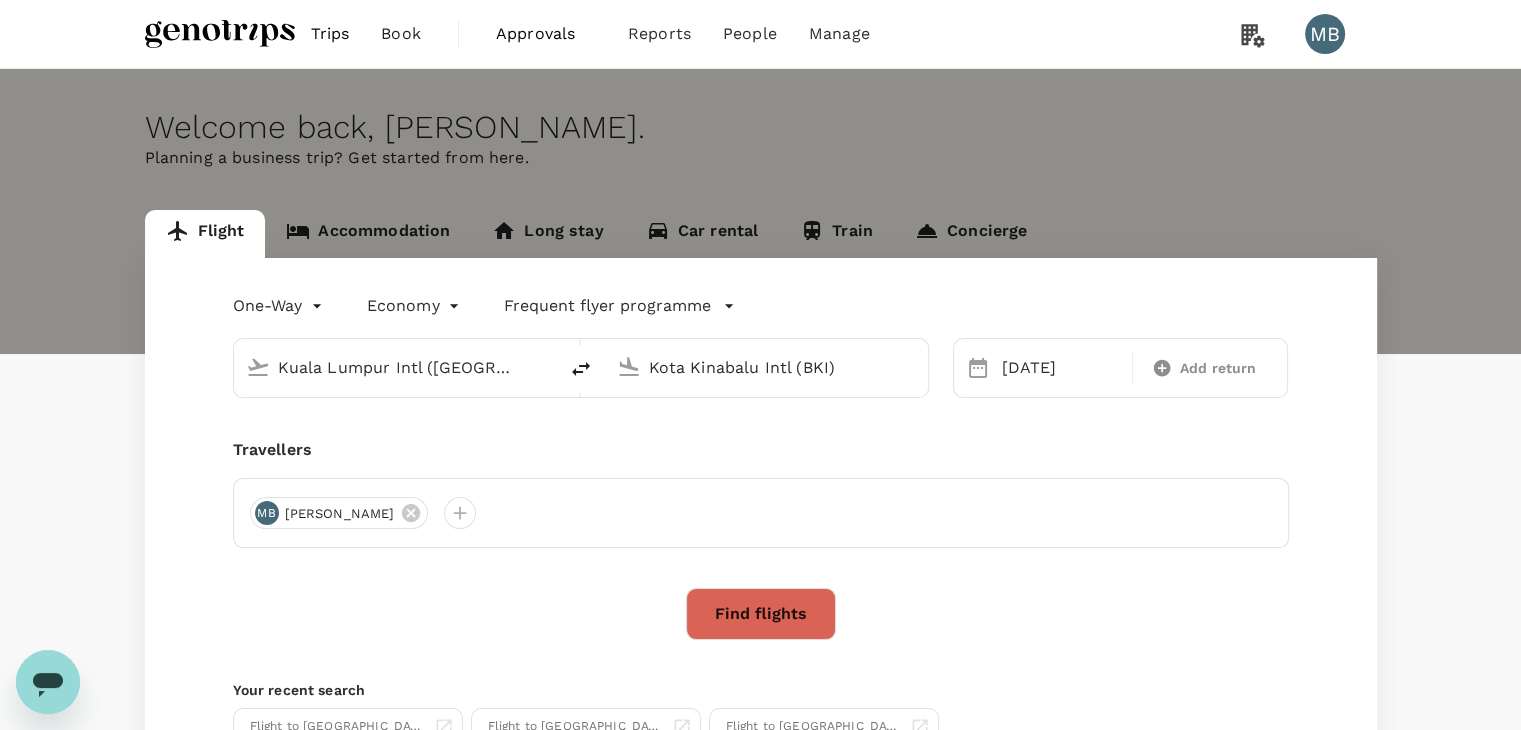 type on "Kuala Lumpur Intl (KUL)" 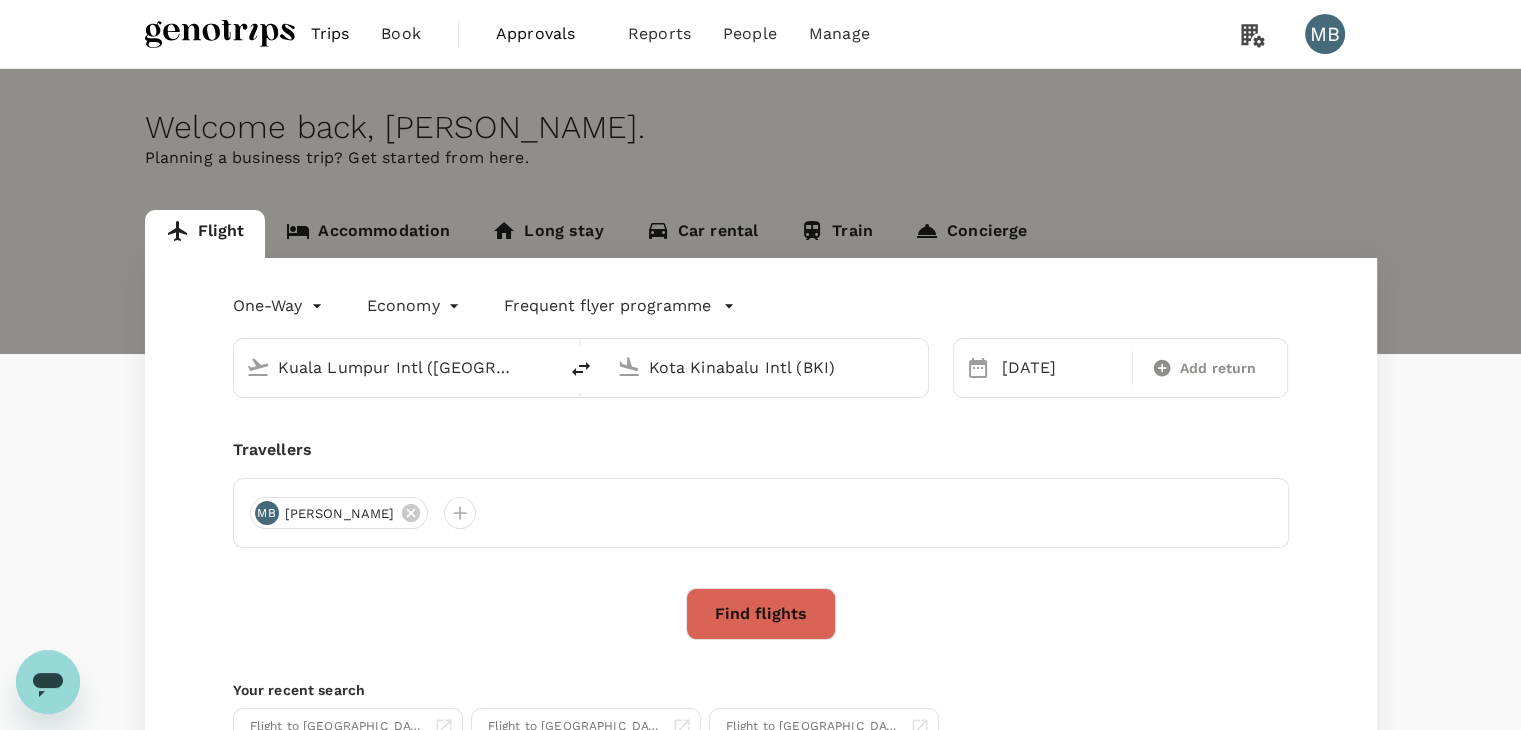 type on "Kota Kinabalu Intl (BKI)" 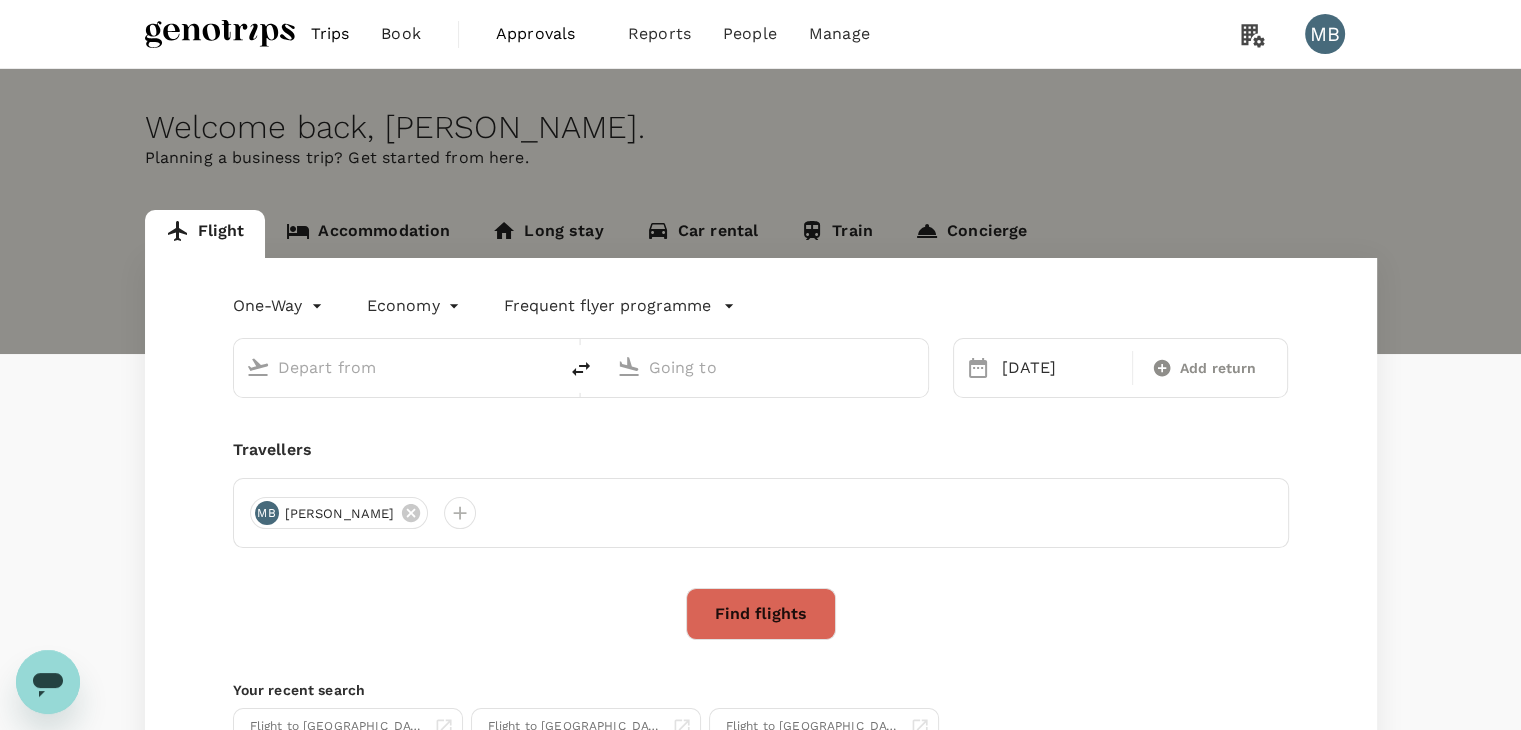 type on "Kuala Lumpur Intl (KUL)" 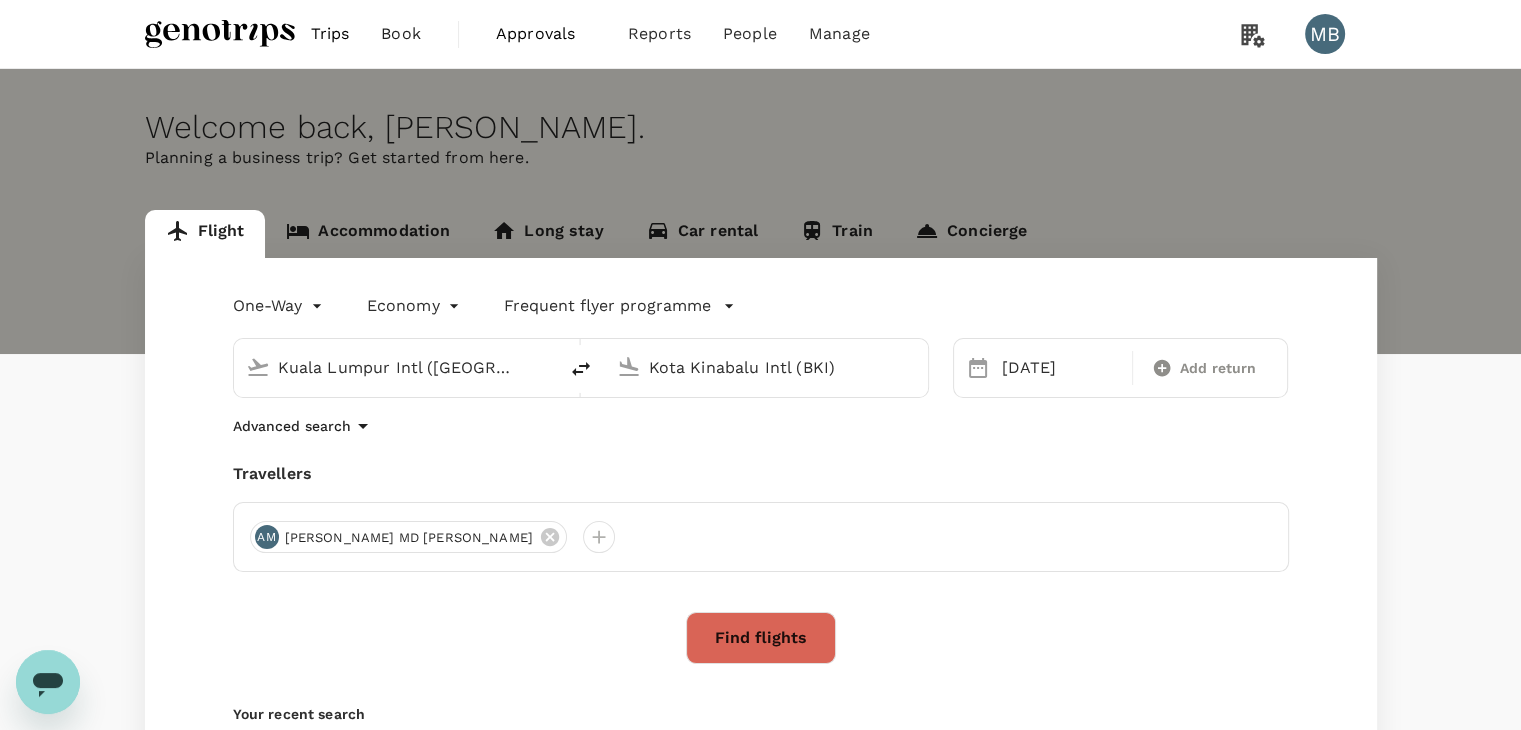 type 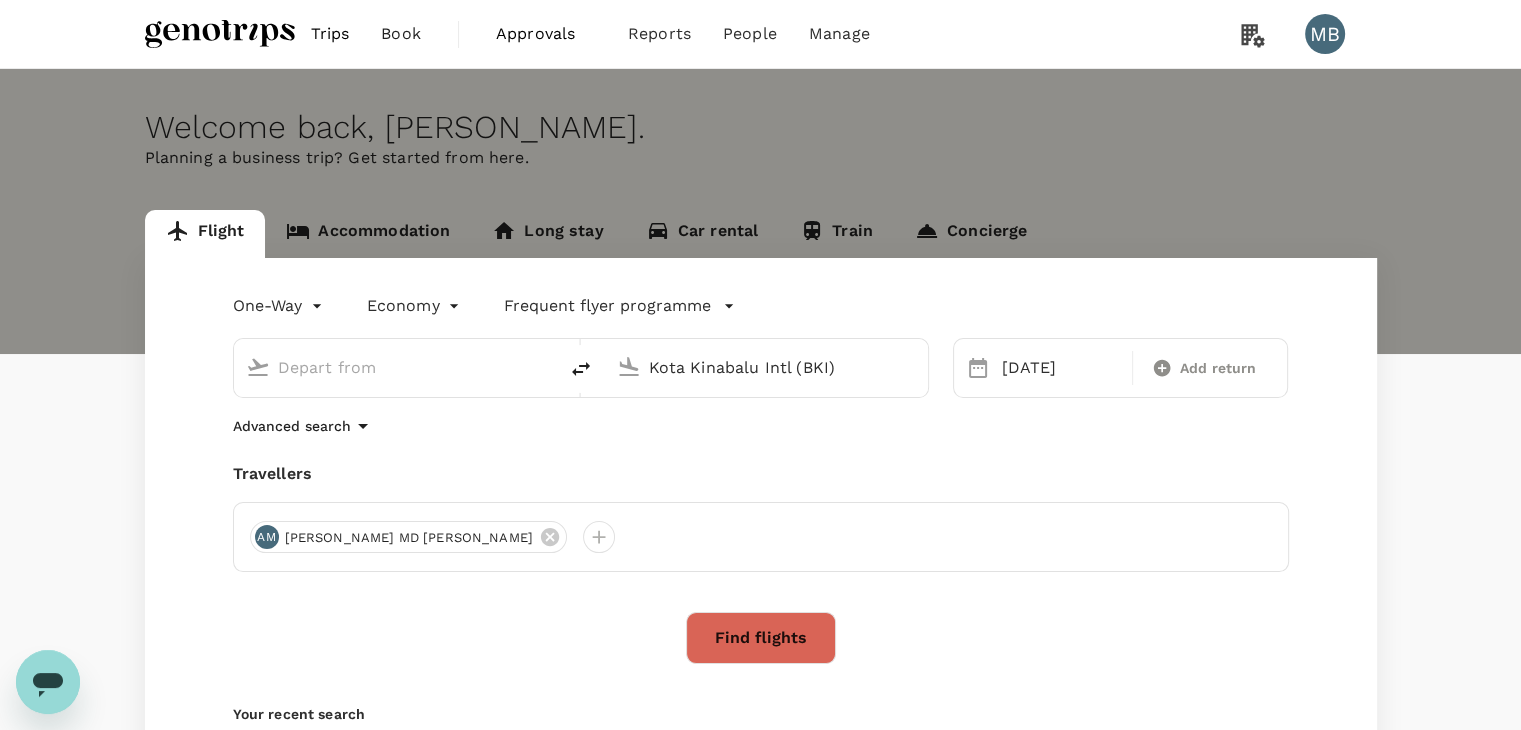 type 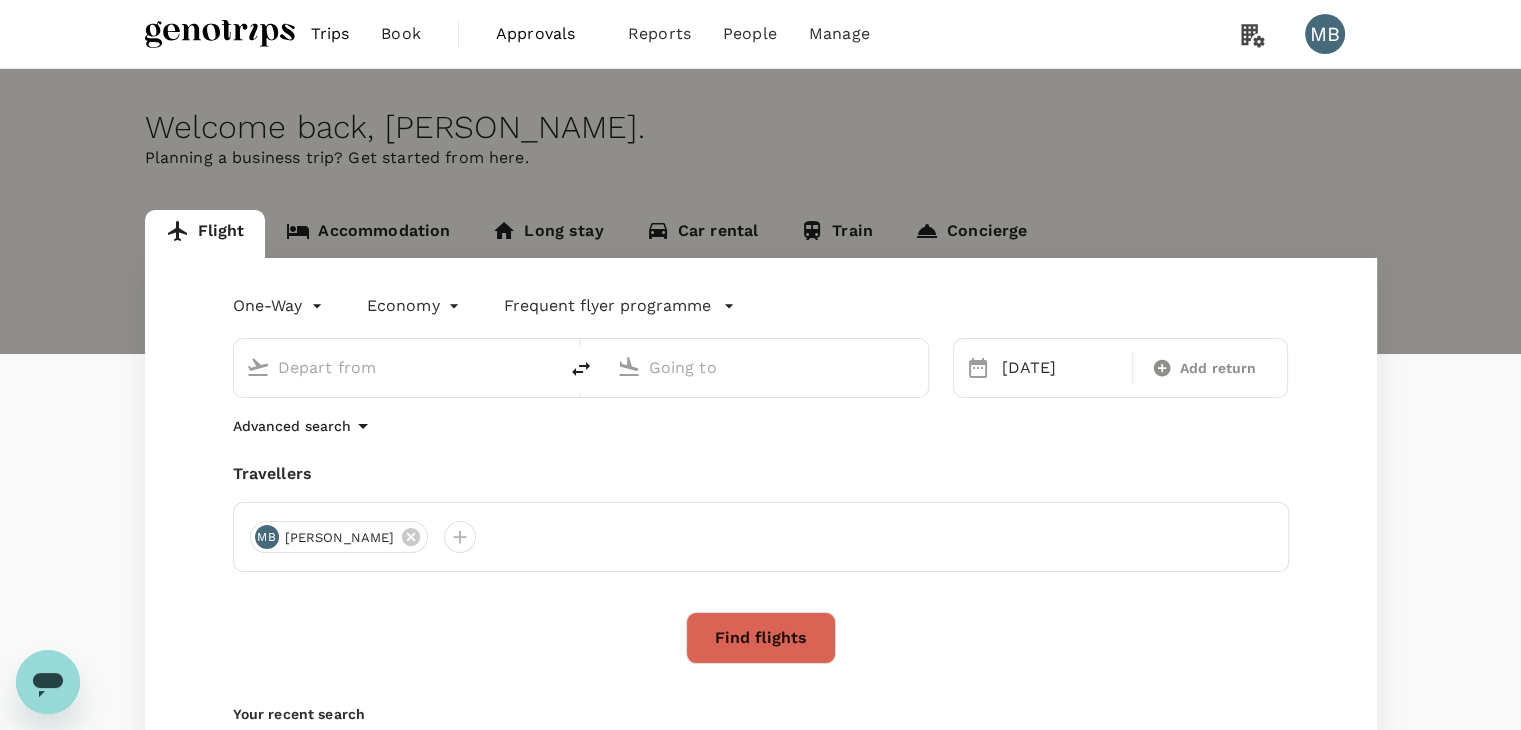 type on "Kuala Lumpur Intl (KUL)" 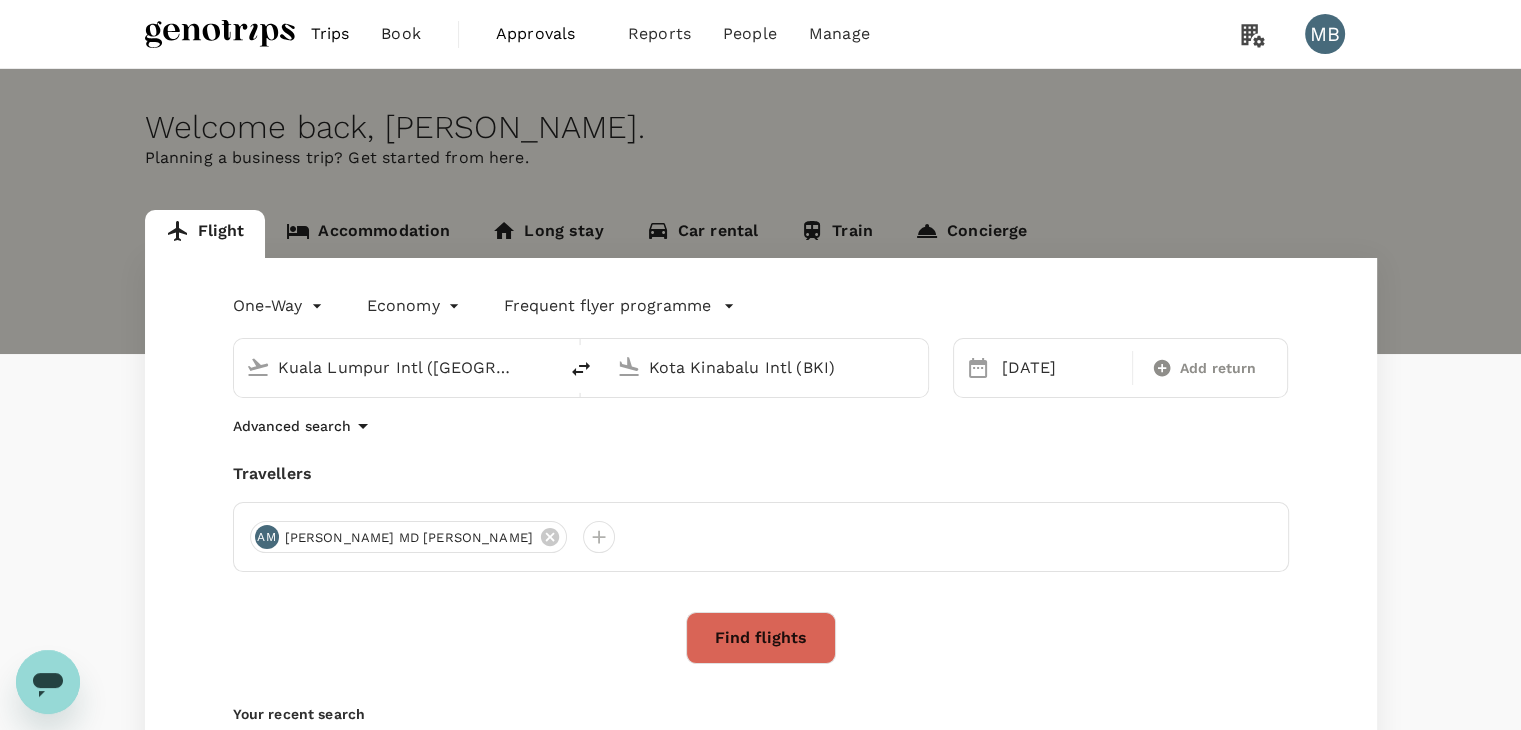 click on "Kuala Lumpur Intl (KUL)" at bounding box center (396, 367) 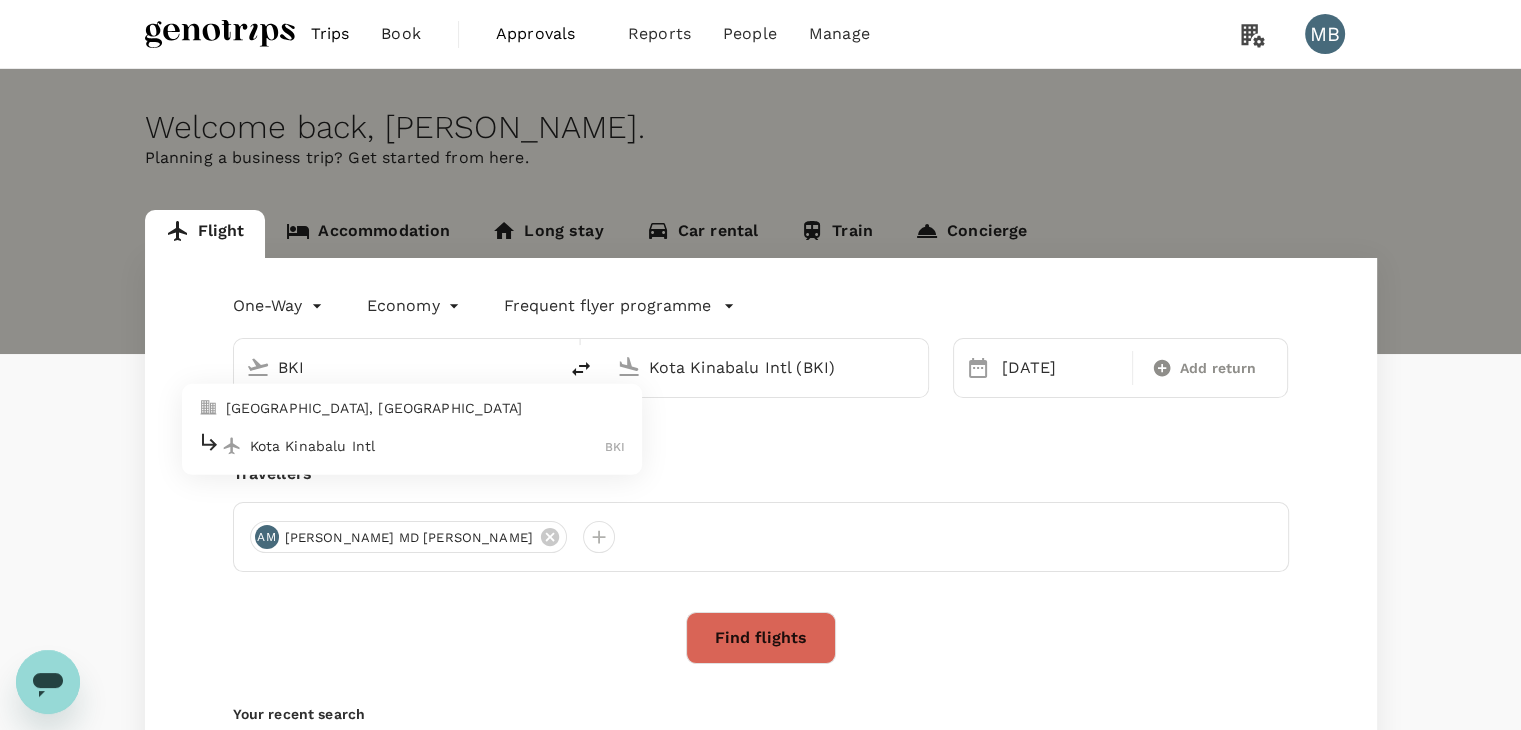 click on "Kota Kinabalu Intl" at bounding box center (428, 446) 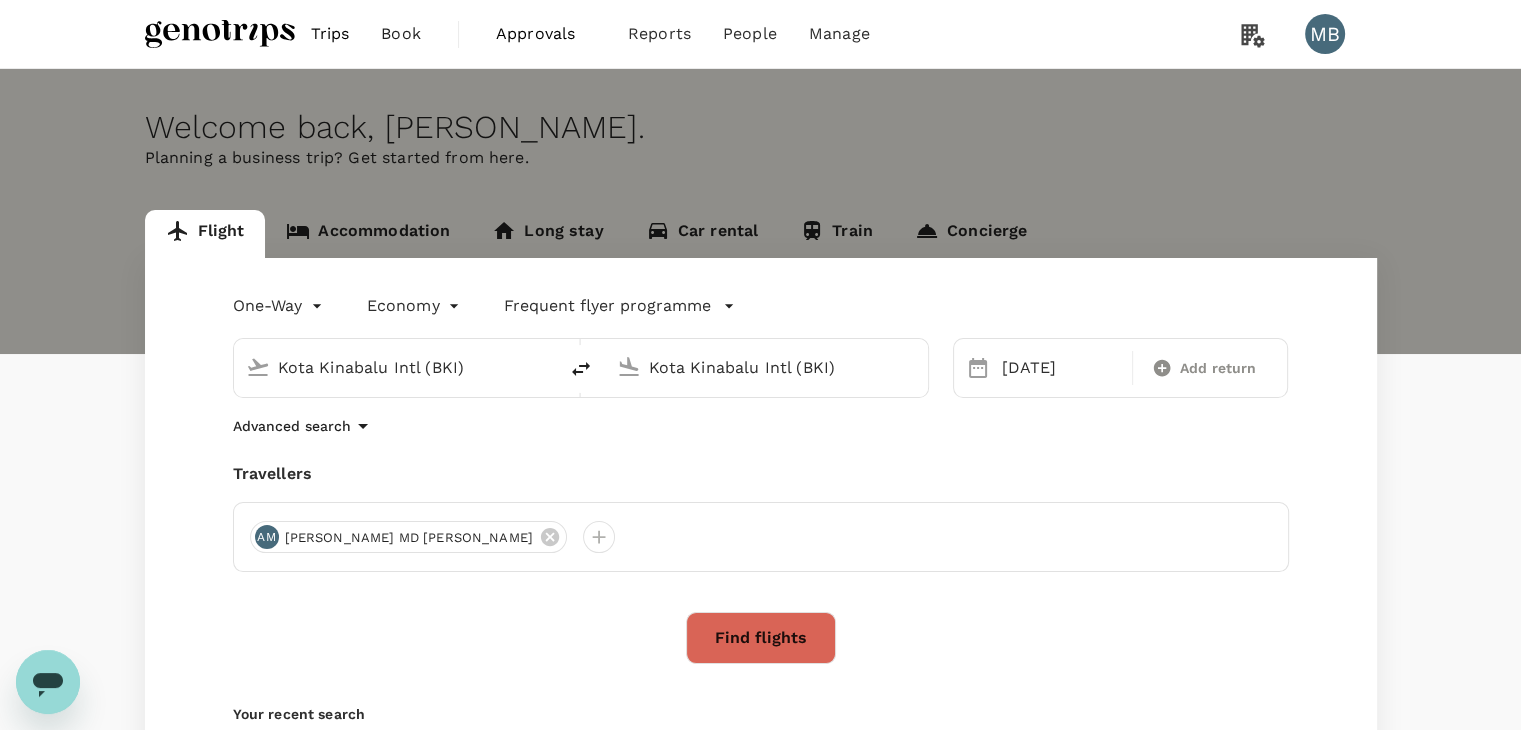 click on "Kota Kinabalu Intl (BKI)" at bounding box center [767, 367] 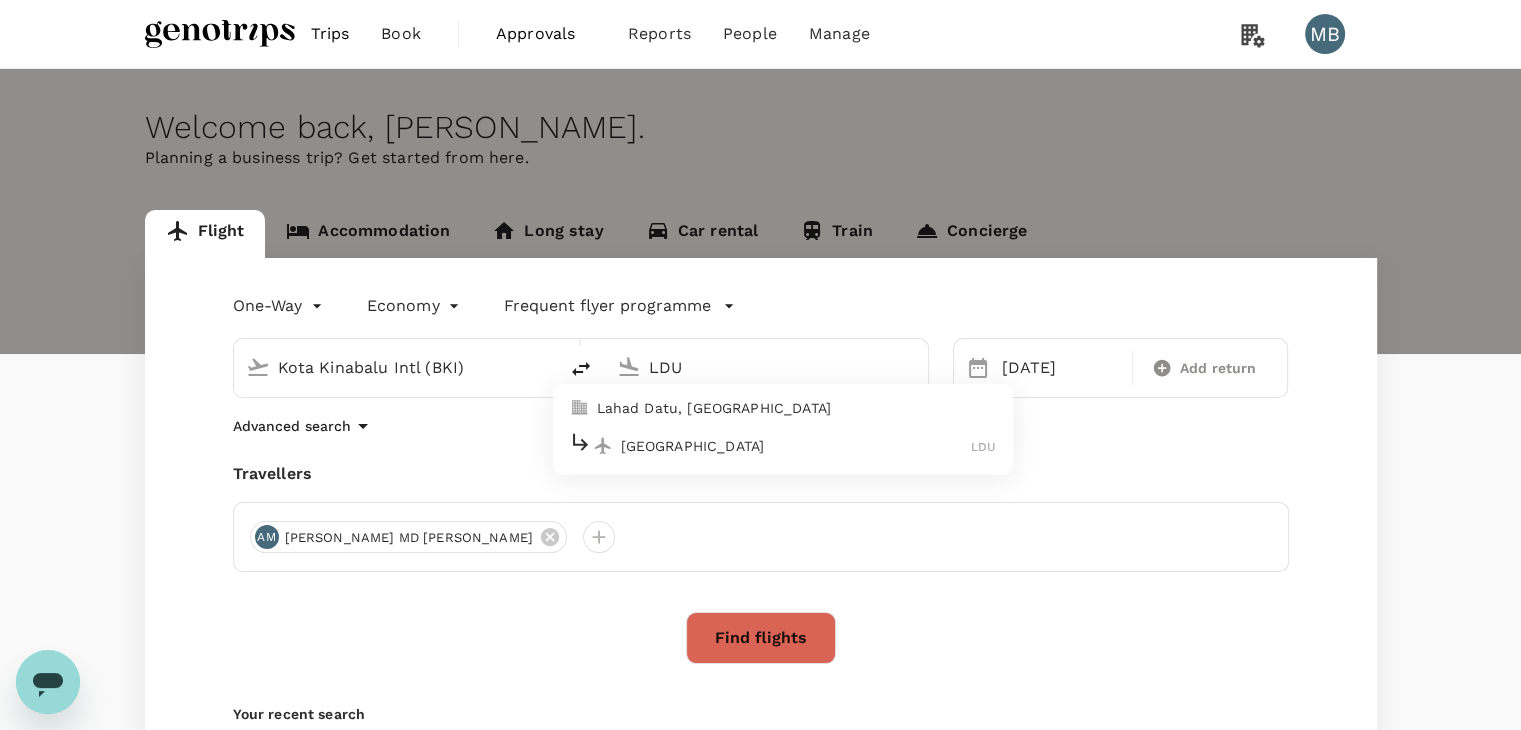 click on "Lahad Datu Airport" at bounding box center (796, 446) 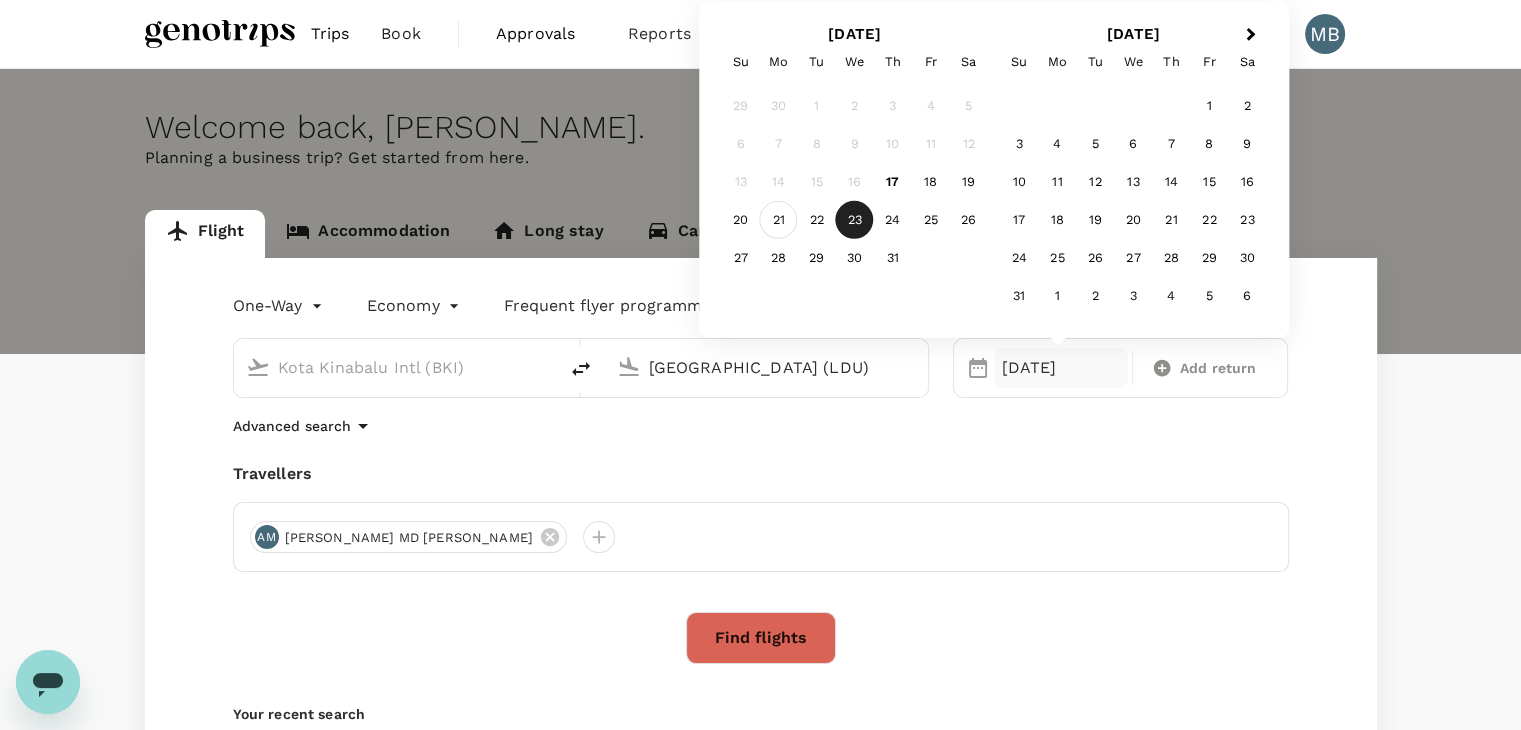 type on "Lahad Datu Airport (LDU)" 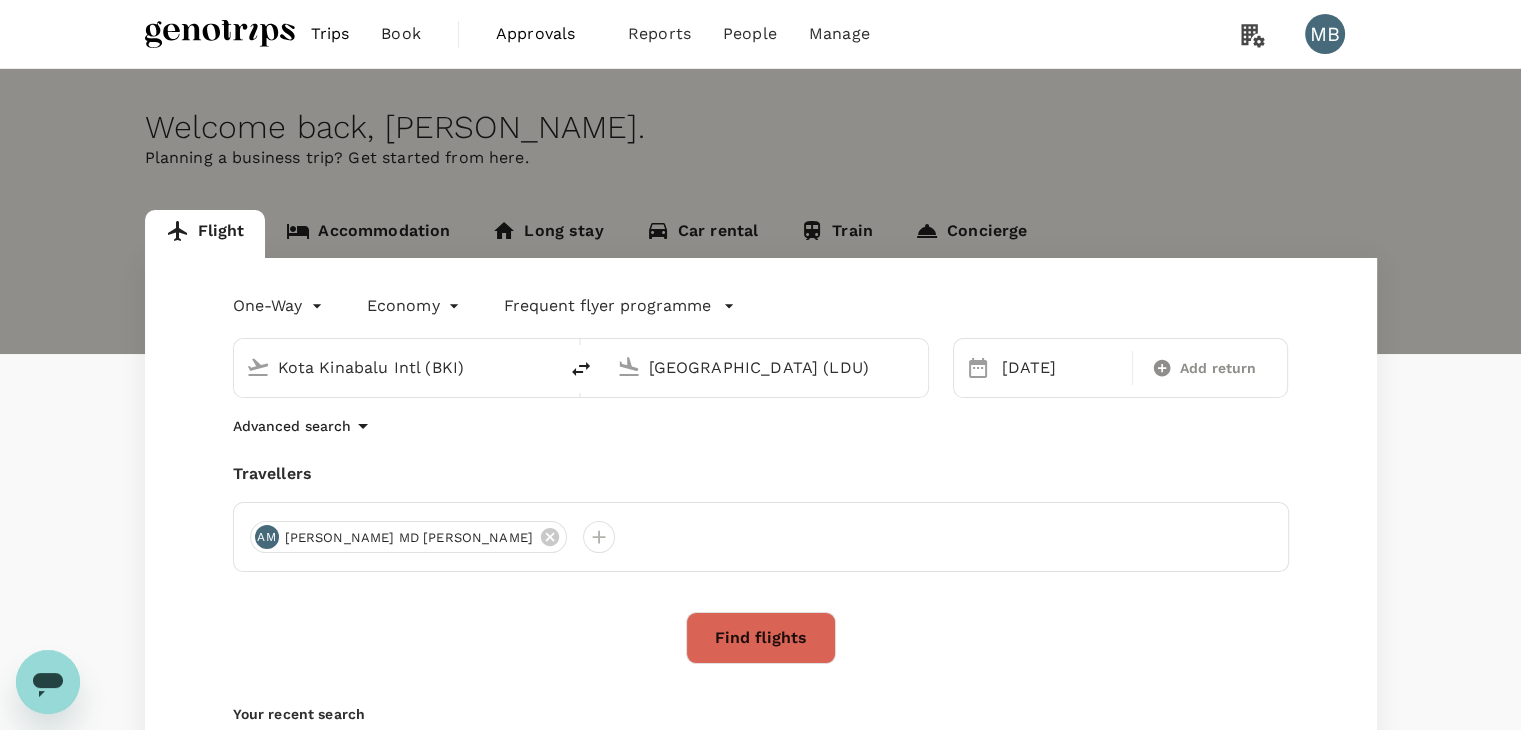 click on "Find flights" at bounding box center [761, 638] 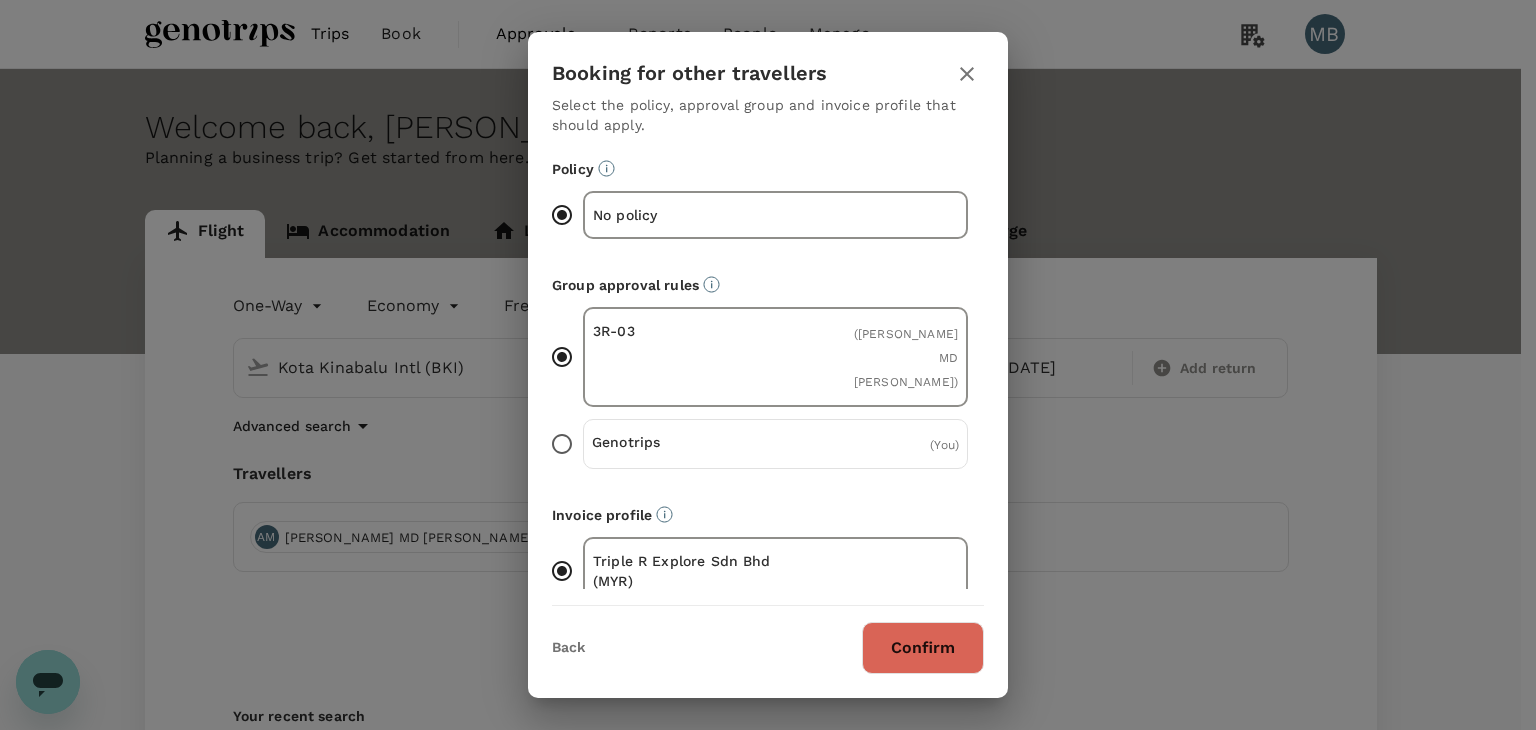 click on "Confirm" at bounding box center (923, 648) 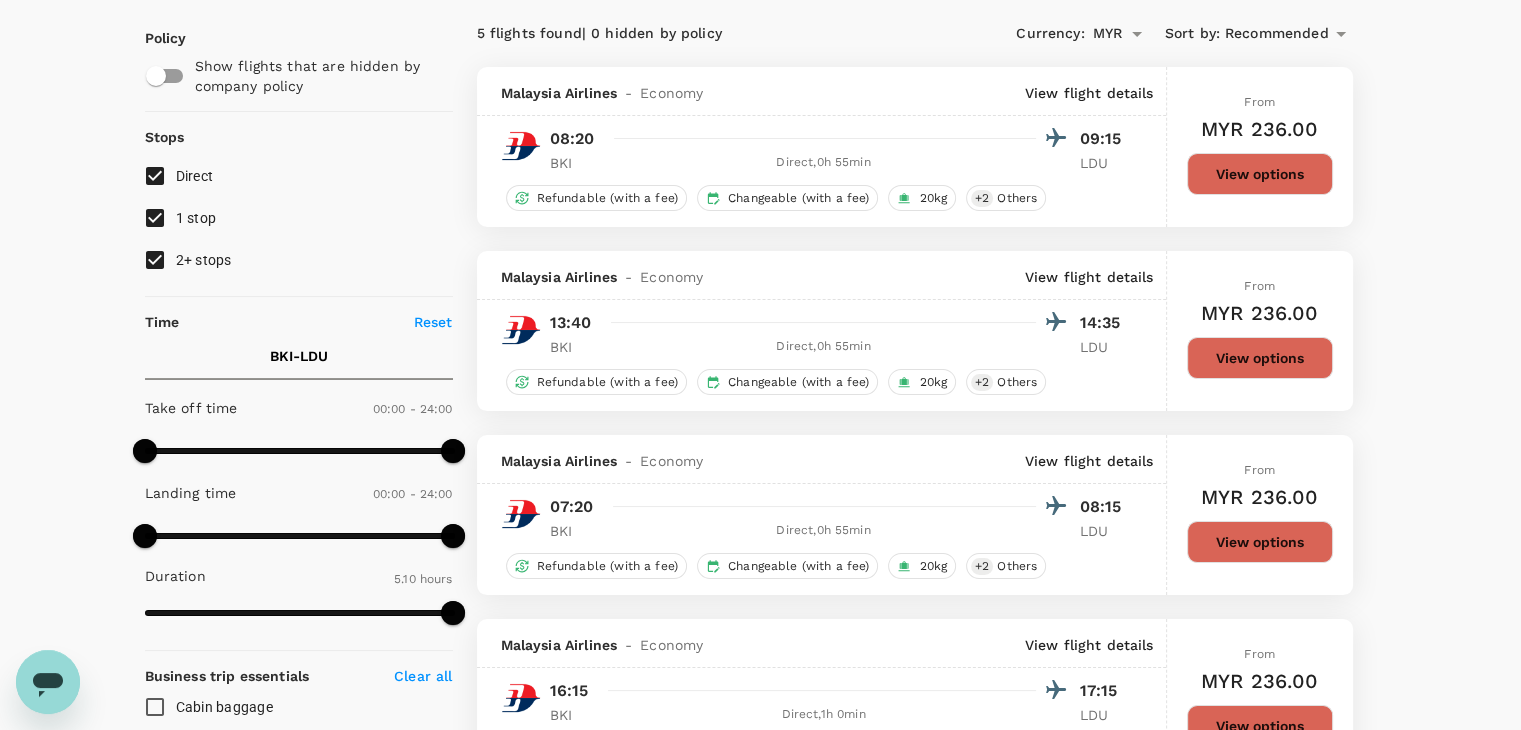 scroll, scrollTop: 0, scrollLeft: 0, axis: both 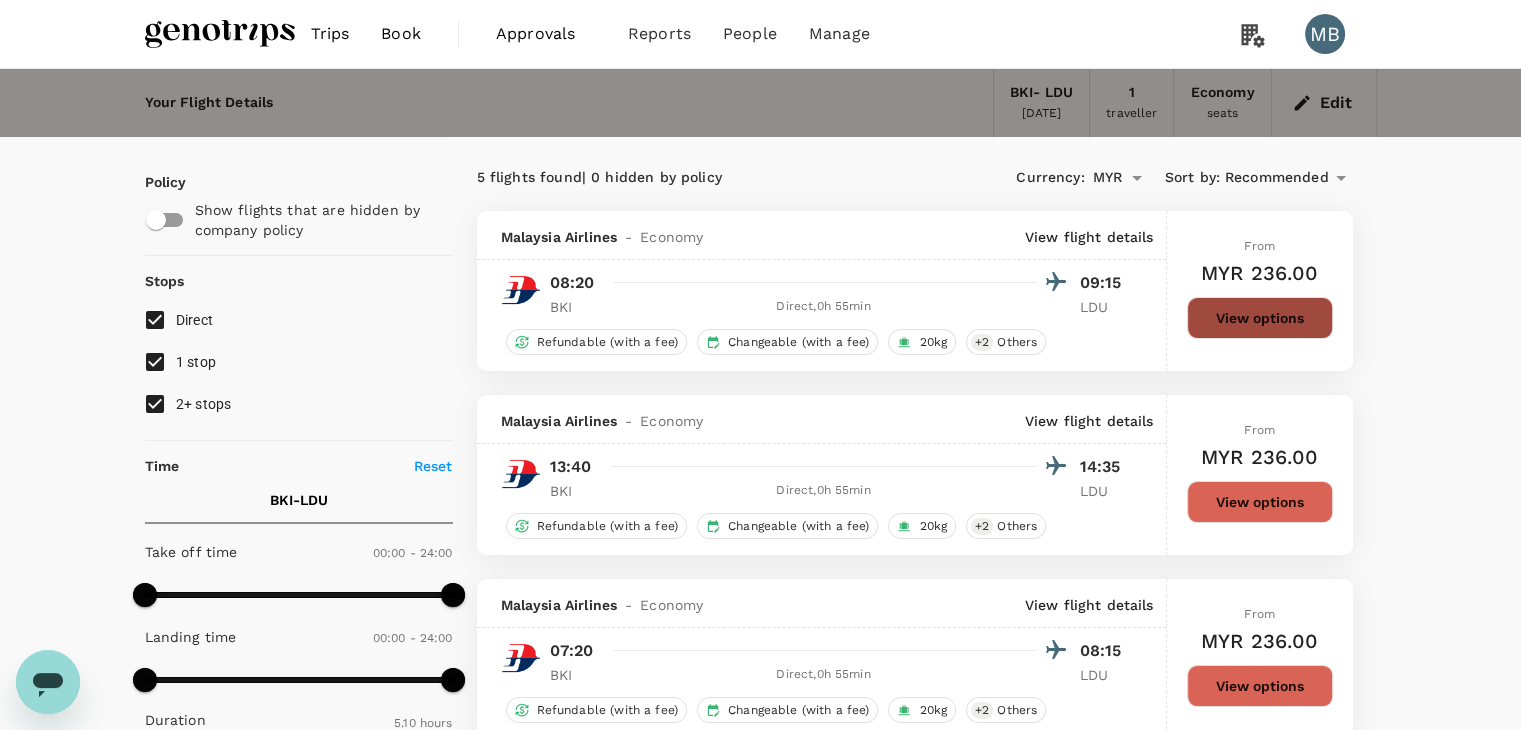 click on "View options" at bounding box center (1260, 318) 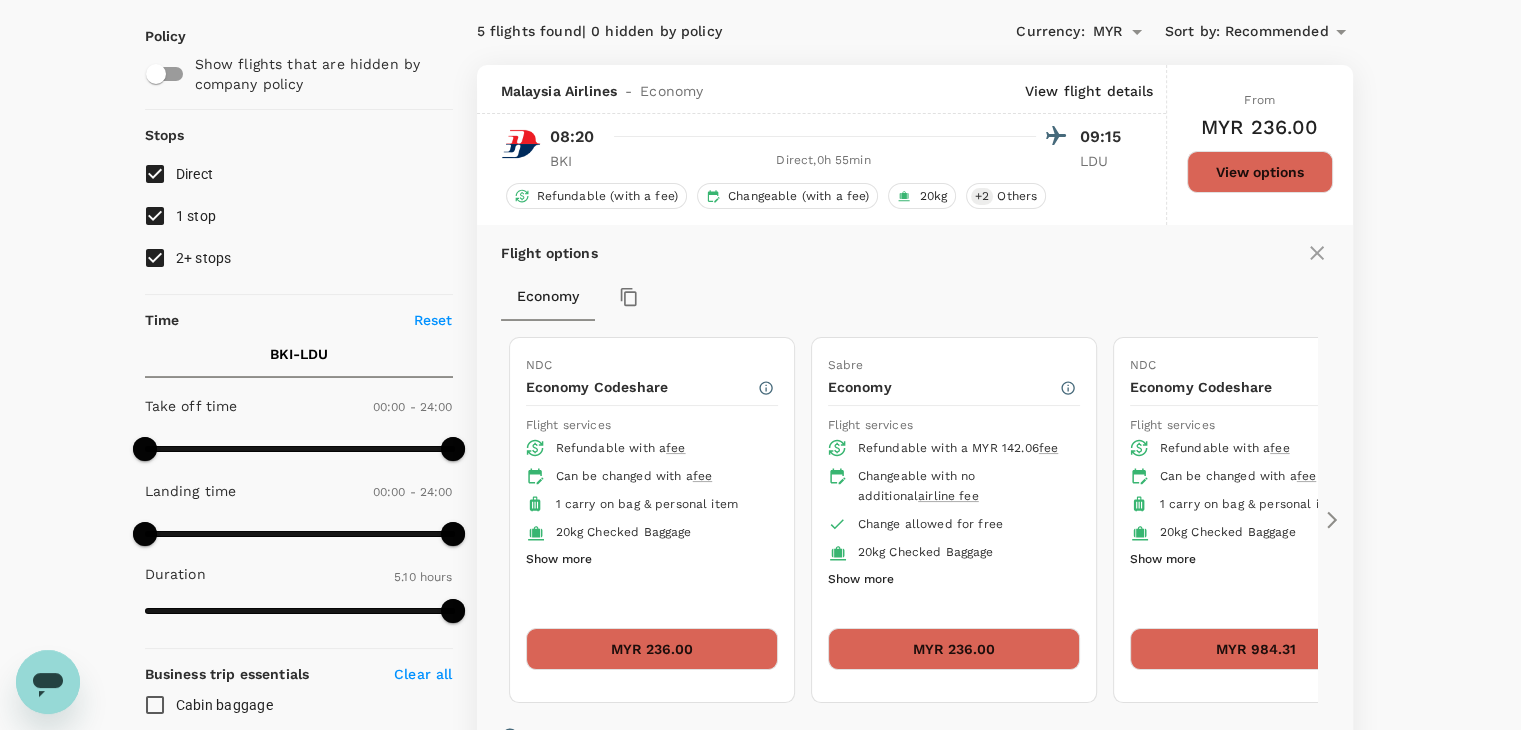 scroll, scrollTop: 211, scrollLeft: 0, axis: vertical 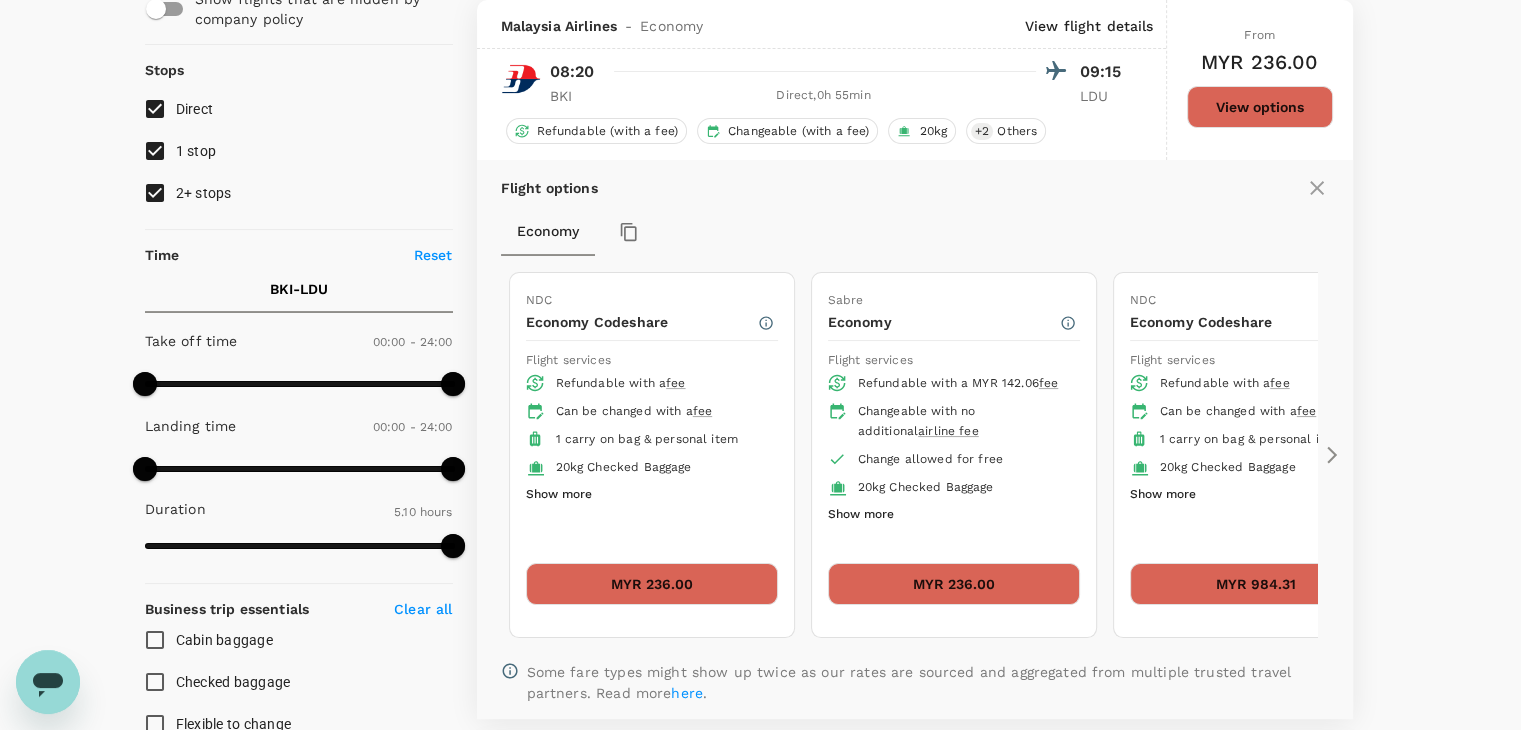 click 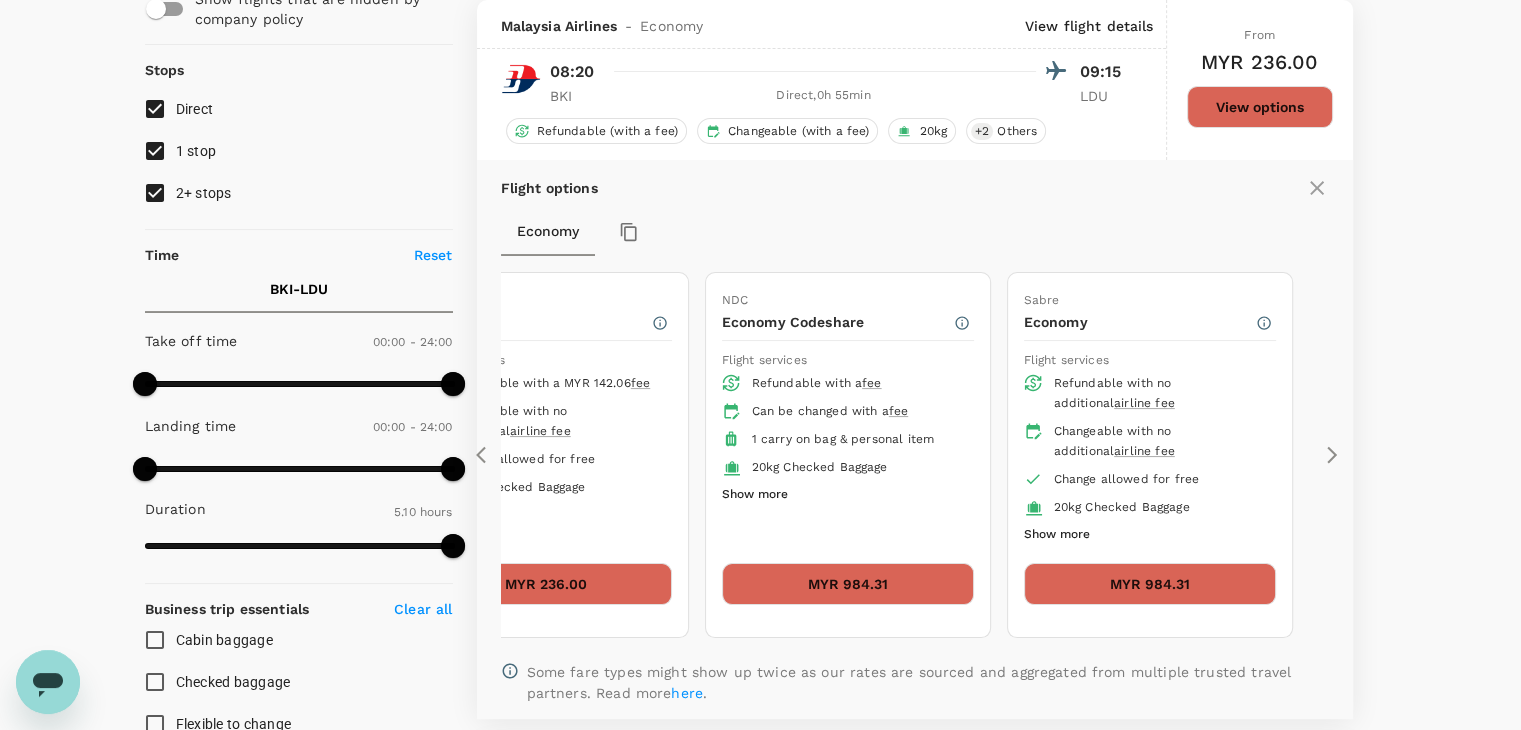 click 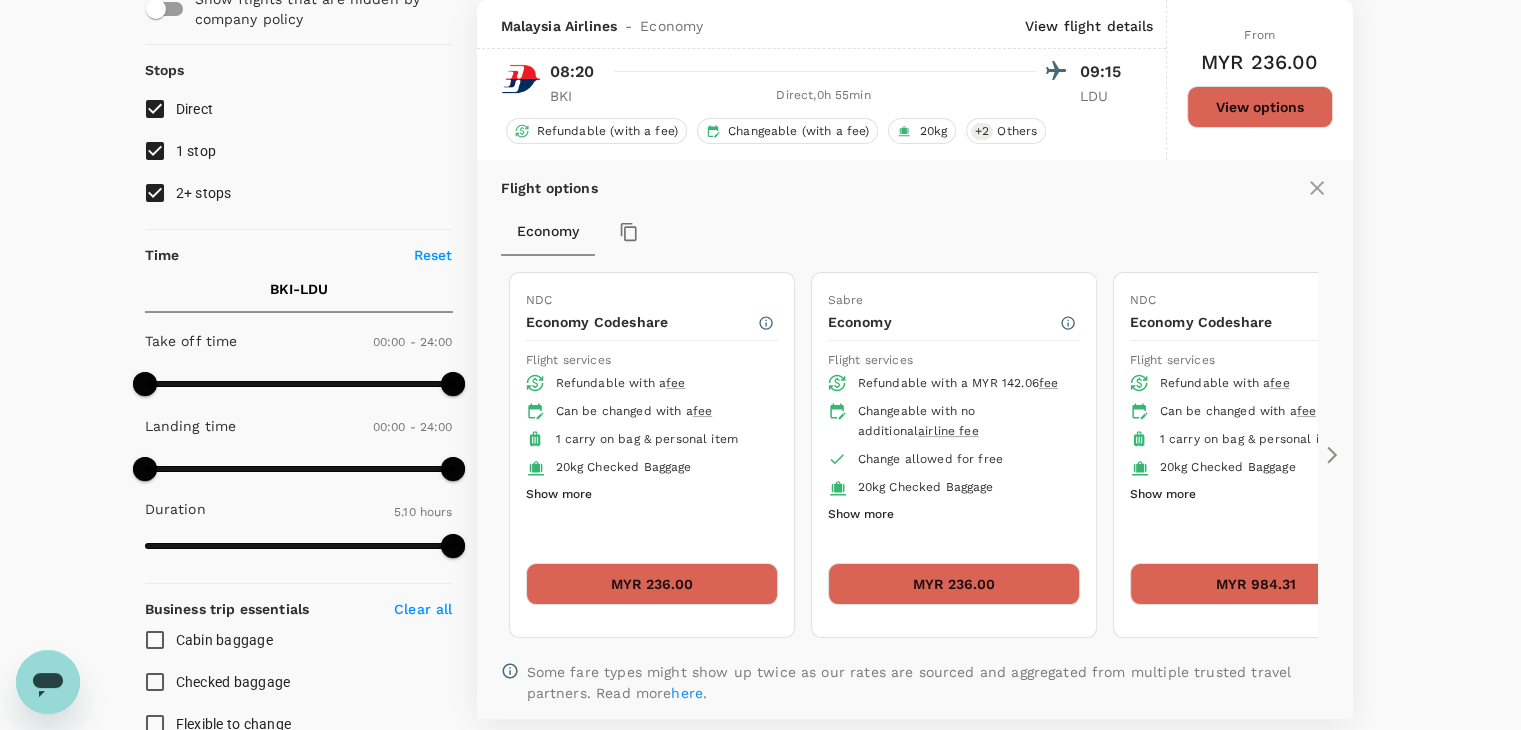 click 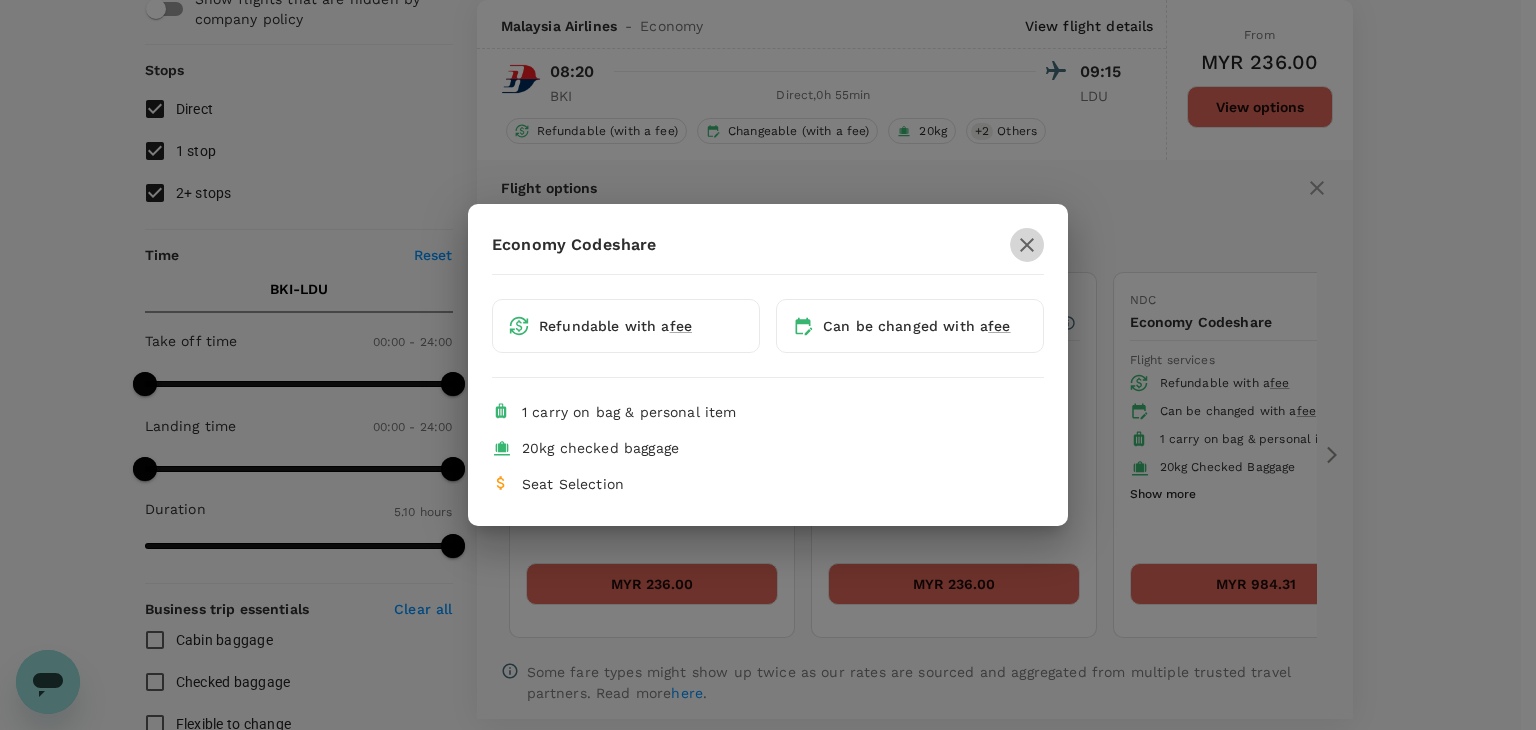 click 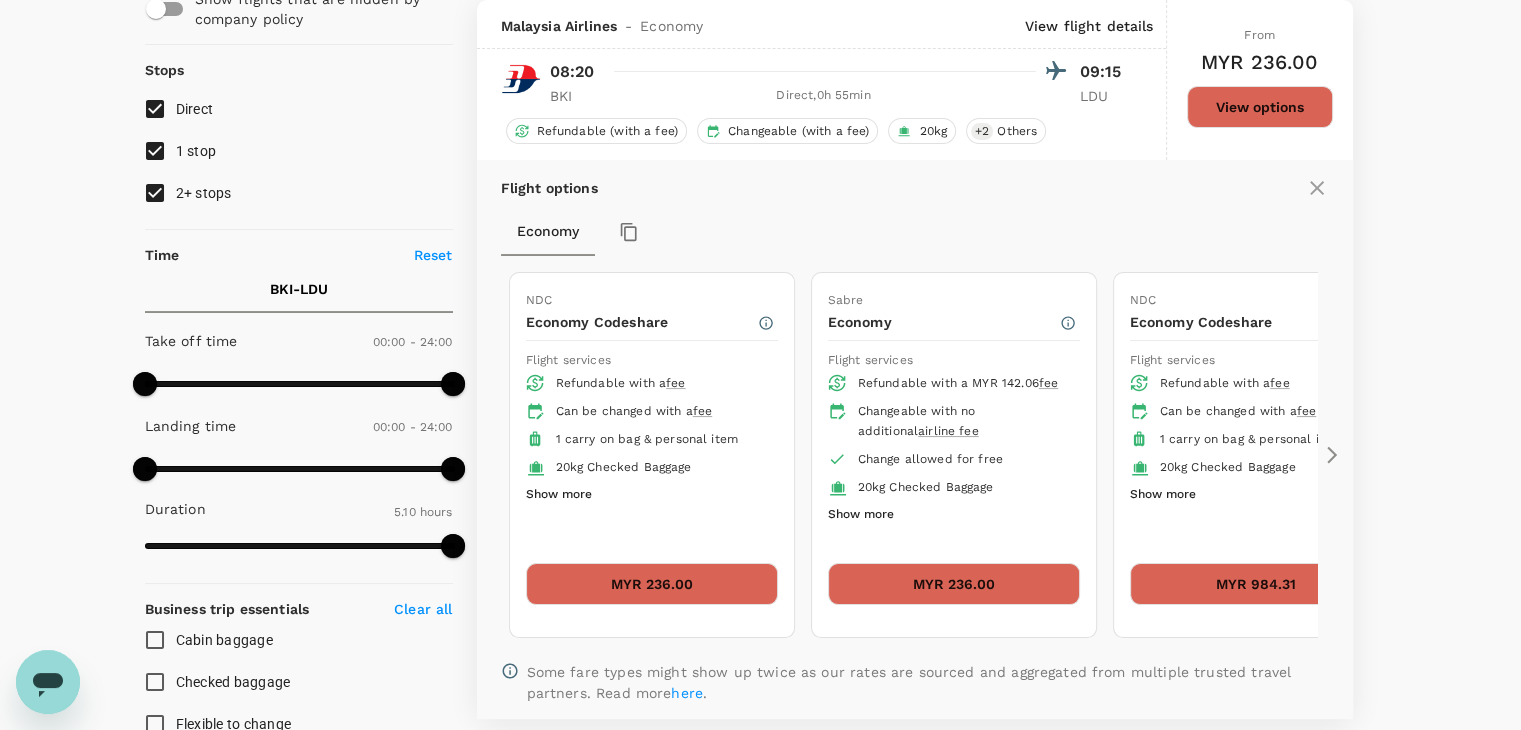 click on "Show more" at bounding box center (861, 515) 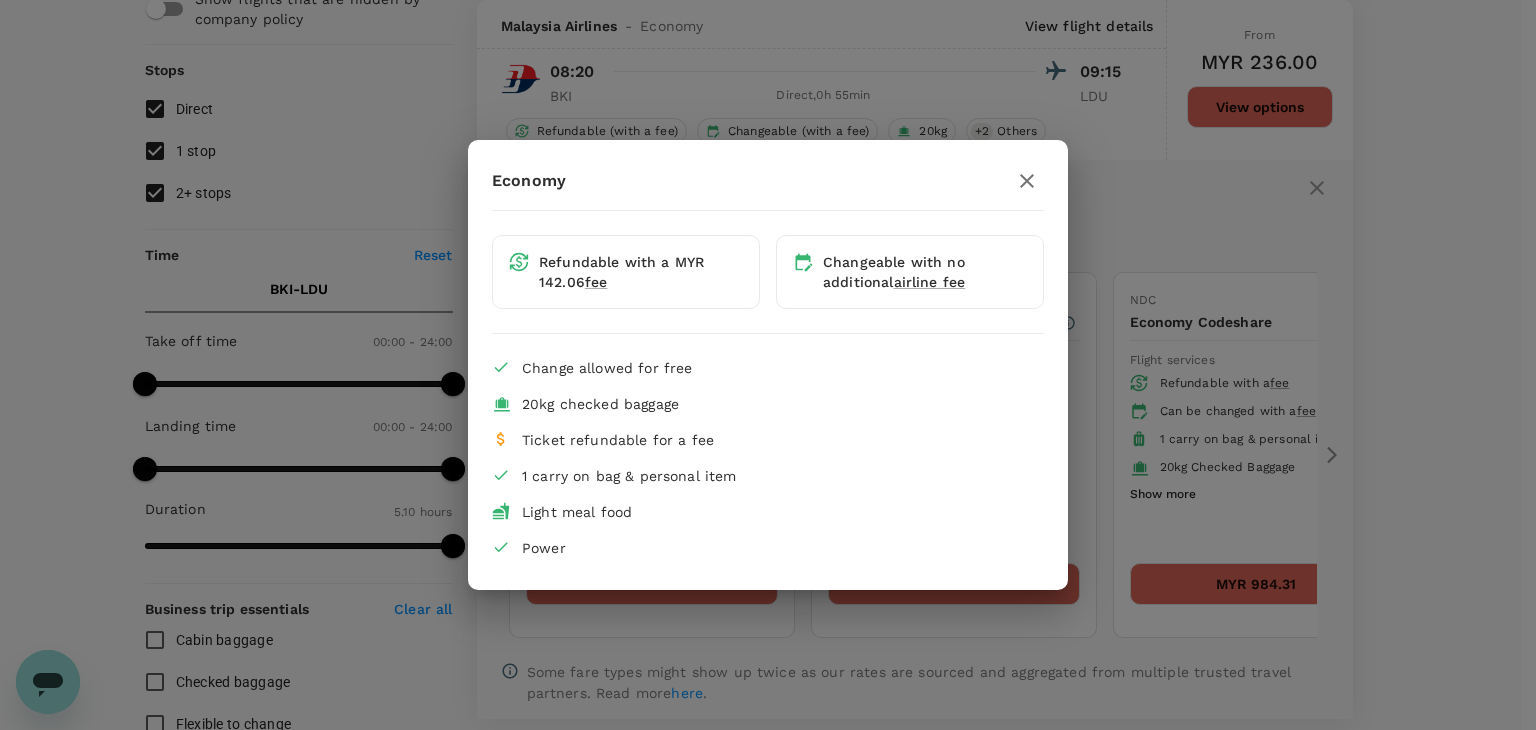 click 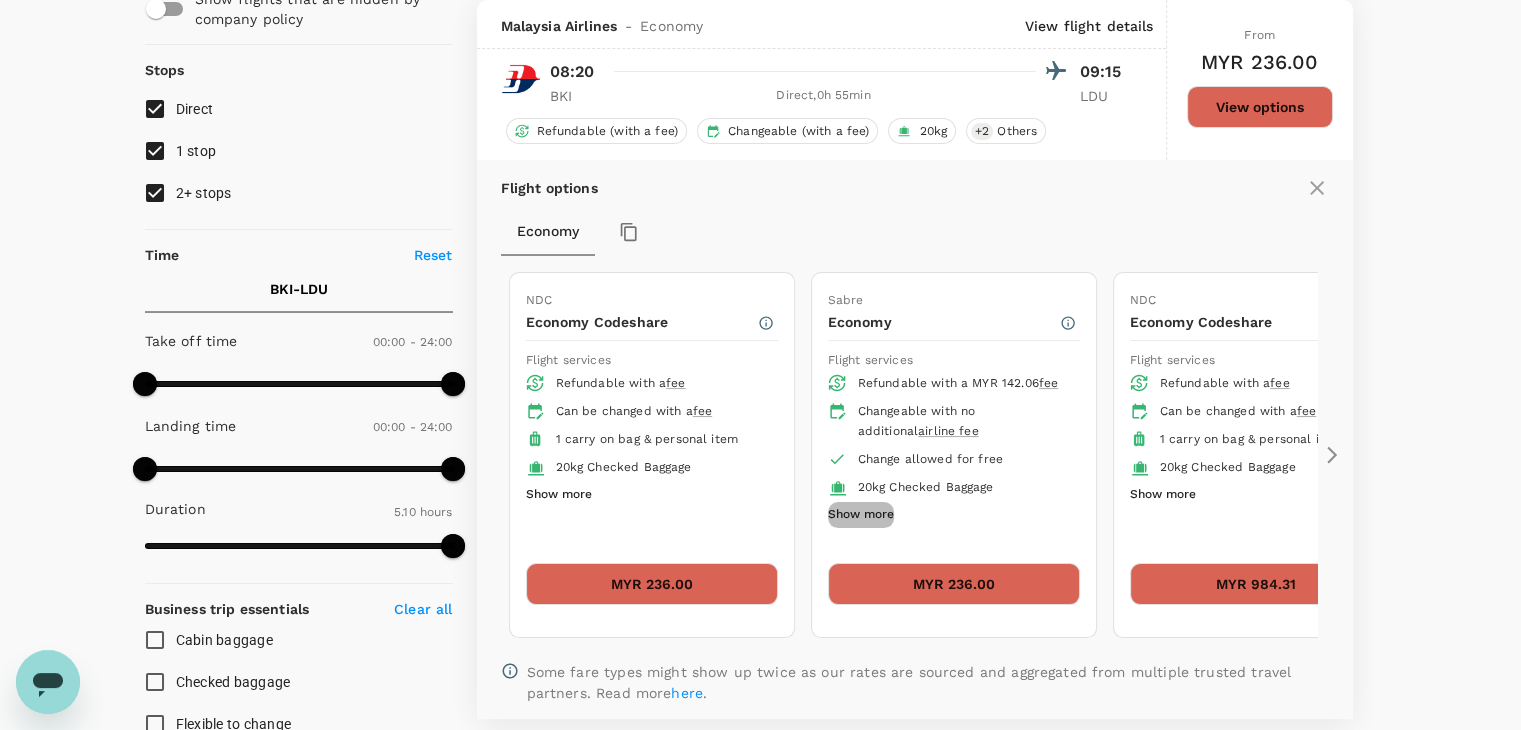 click on "Show more" at bounding box center (861, 515) 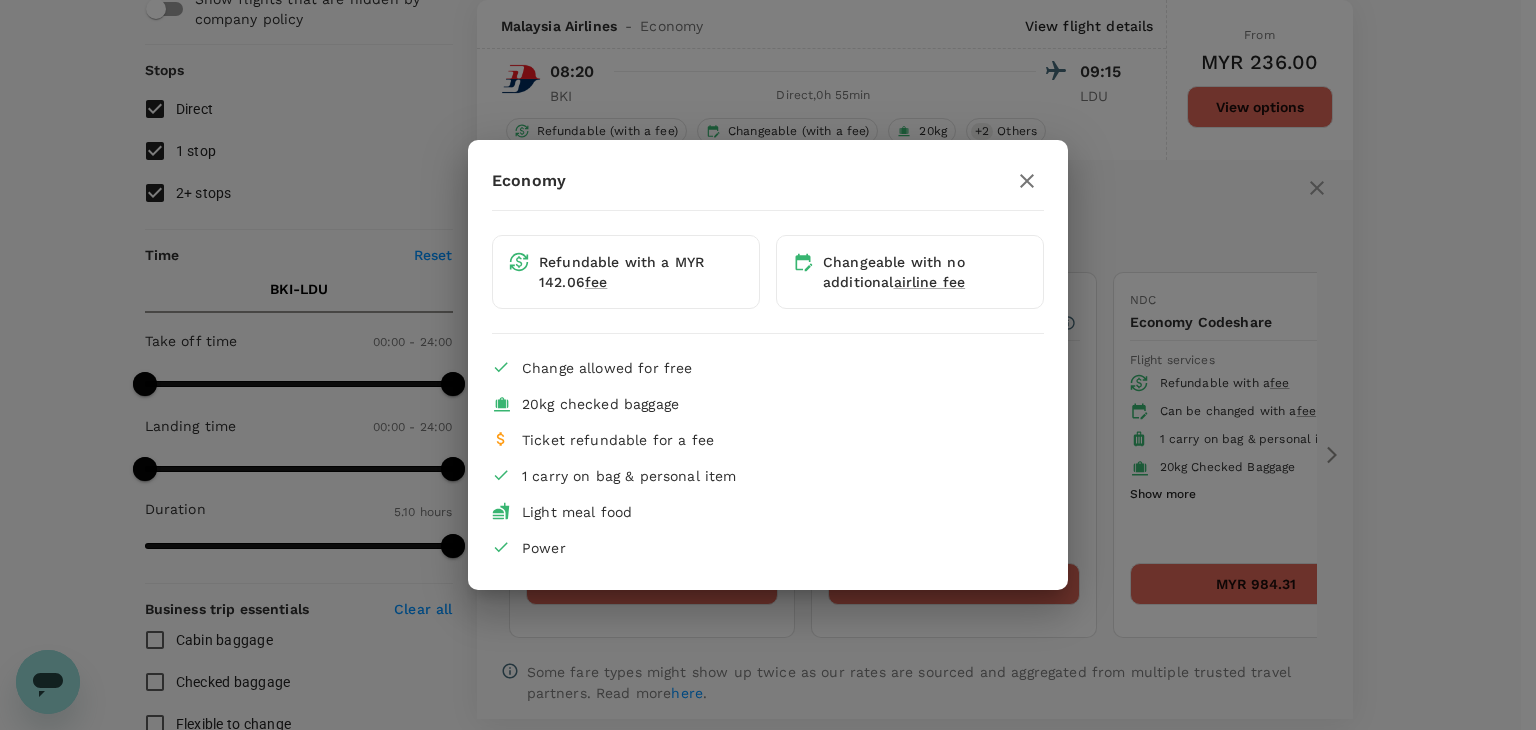 click 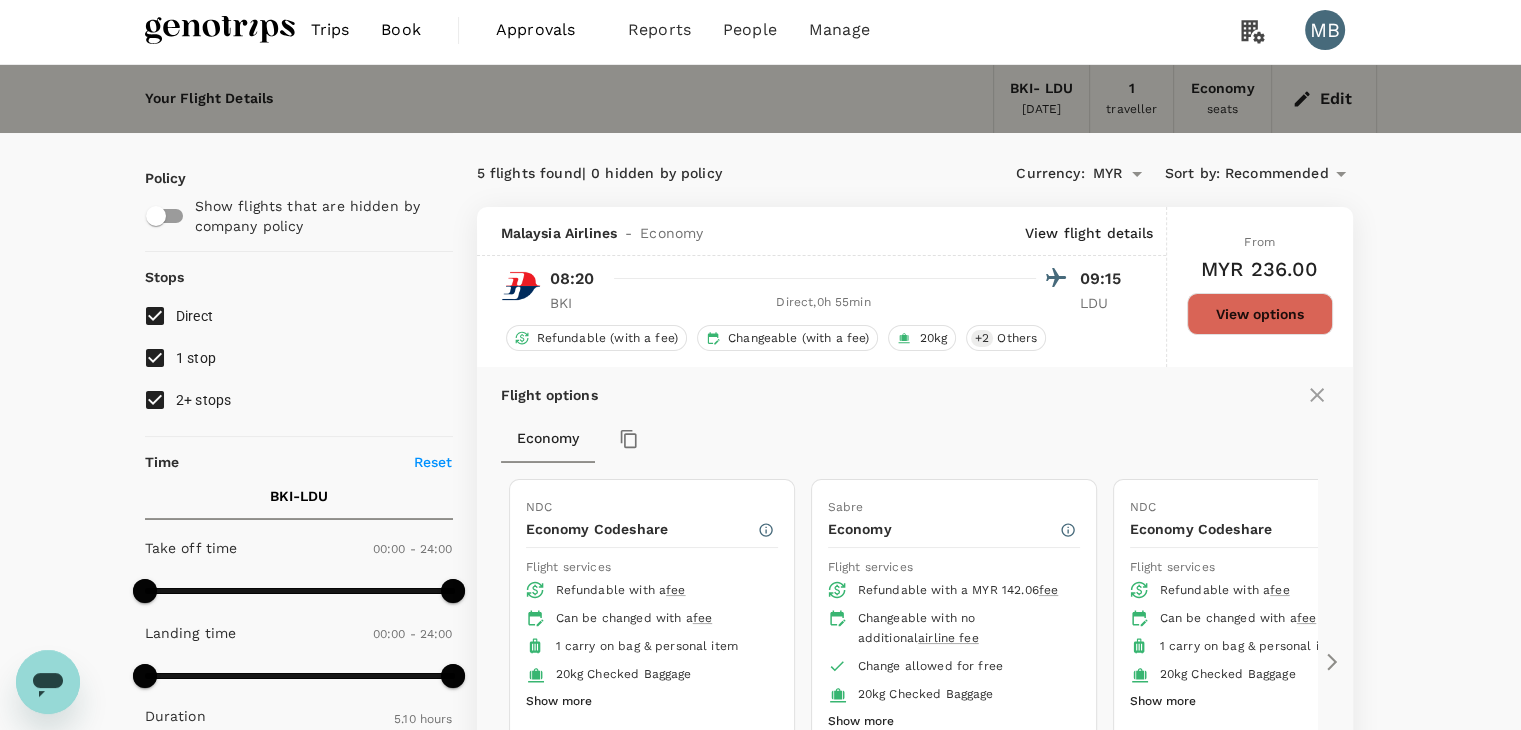 scroll, scrollTop: 0, scrollLeft: 0, axis: both 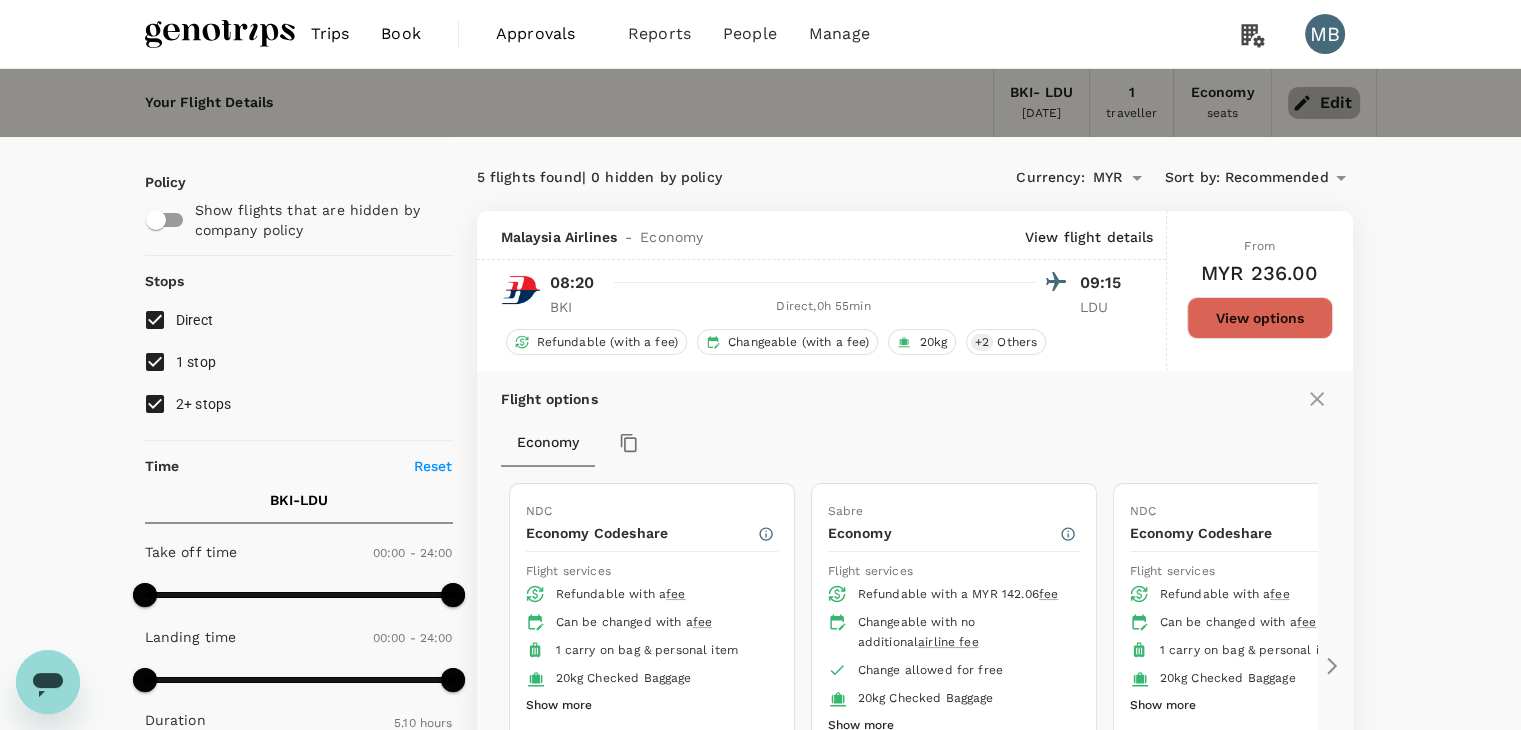 click 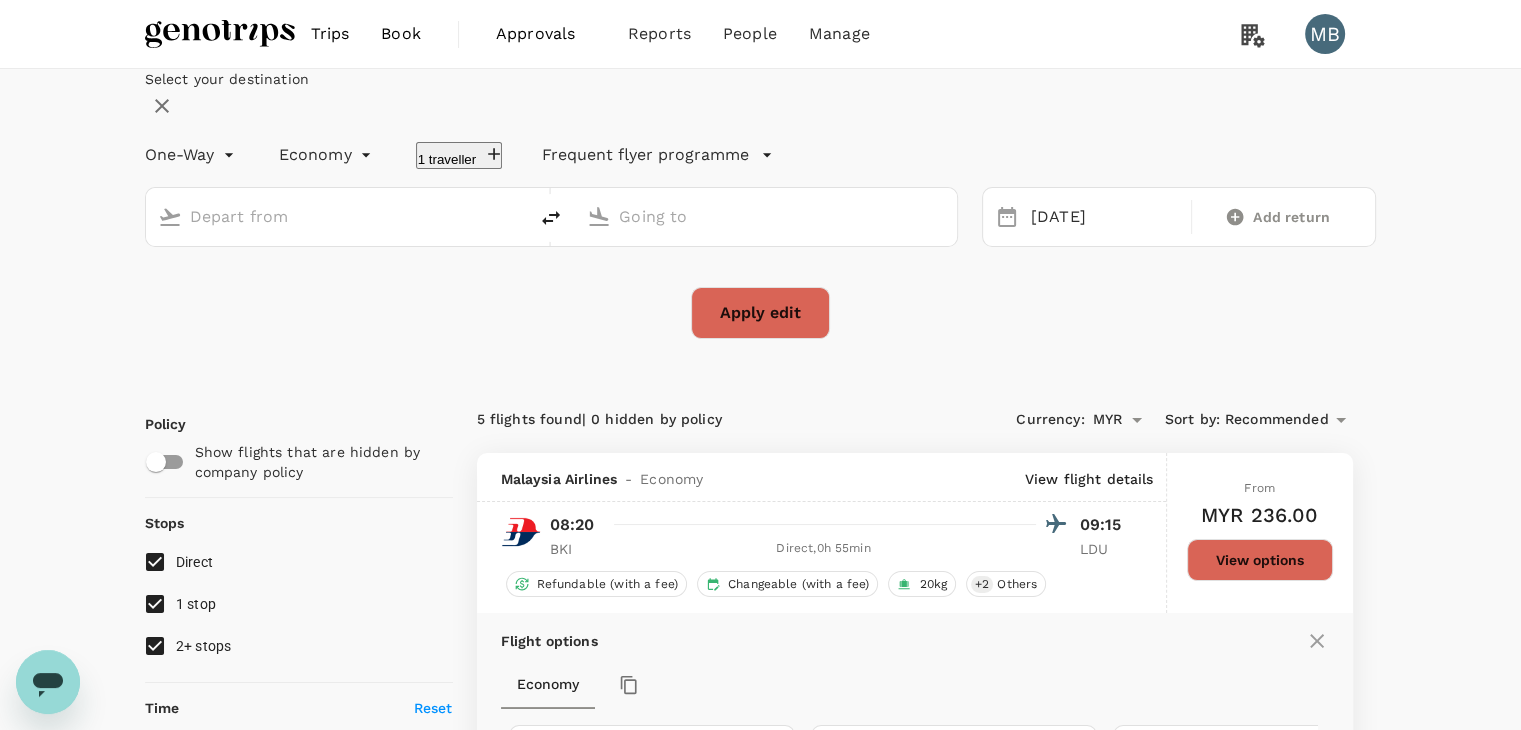 type on "Kota Kinabalu Intl (BKI)" 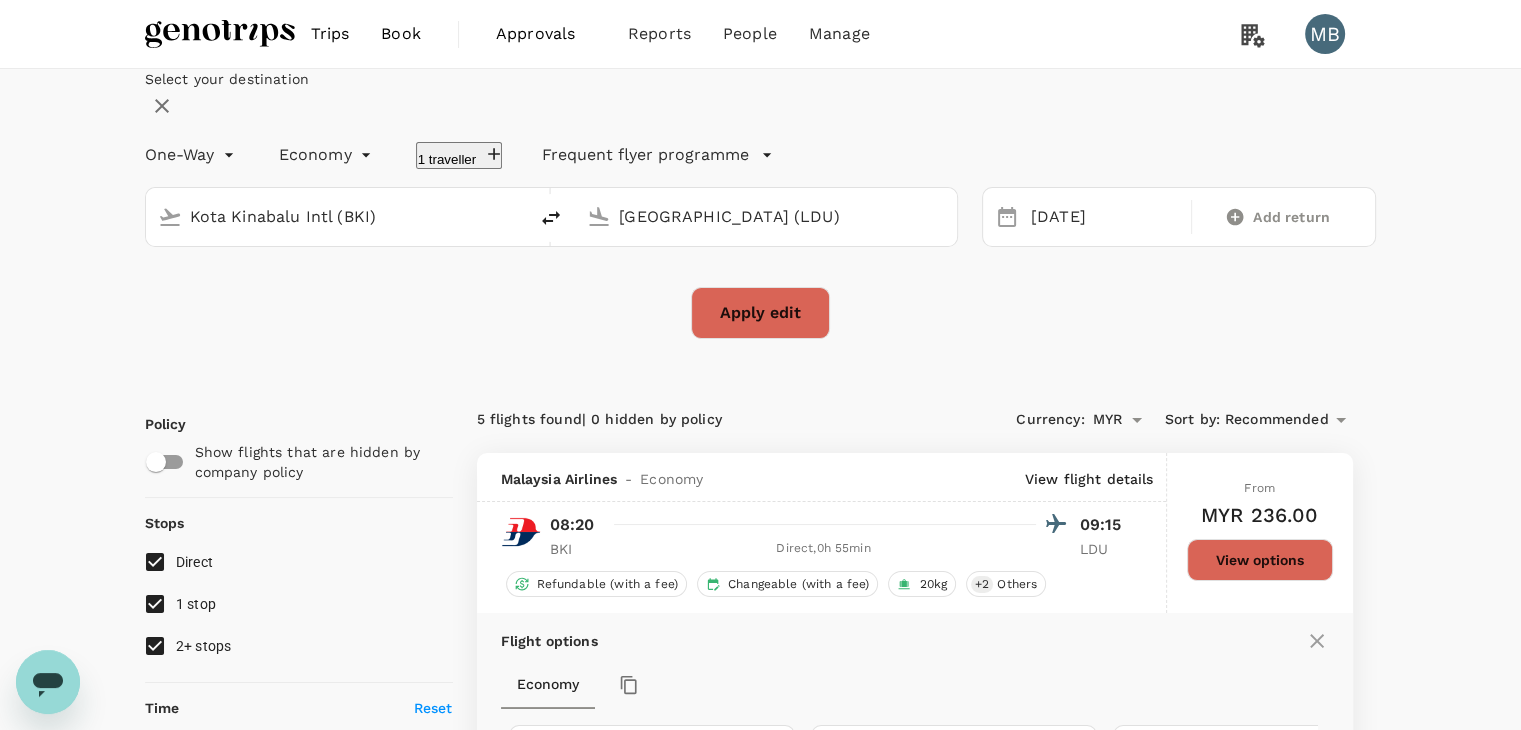 click 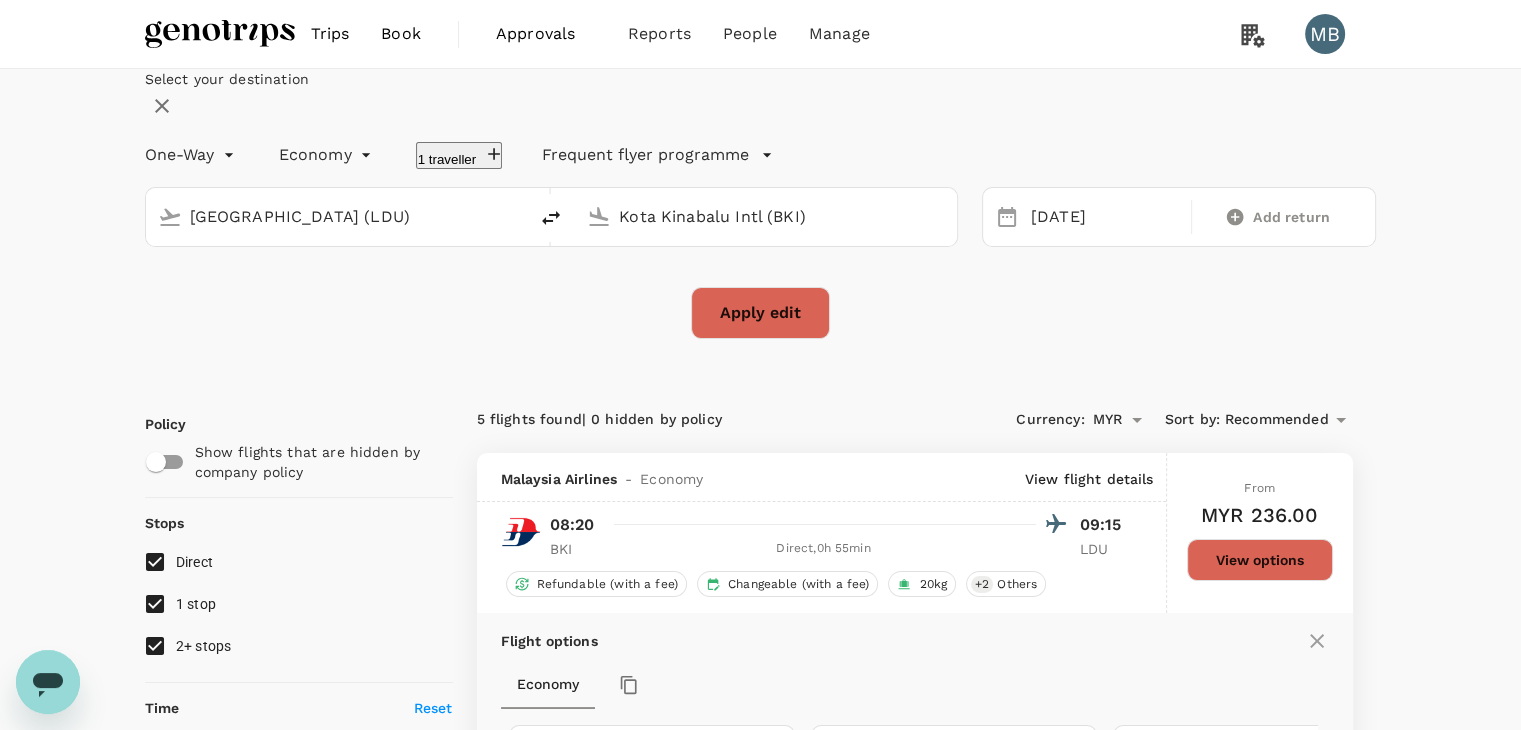 click on "Lahad Datu Airport (LDU)" at bounding box center (353, 217) 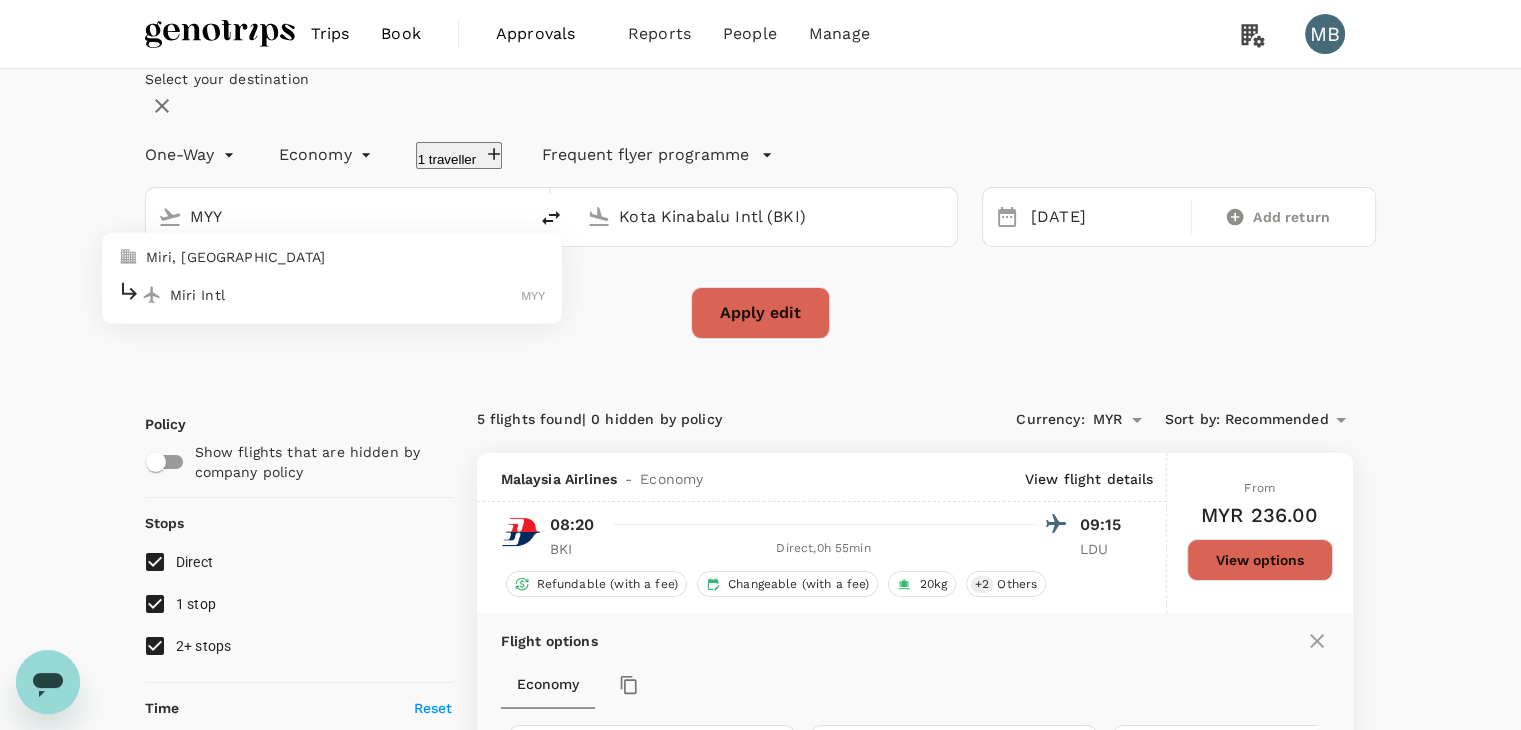 click on "Miri Intl" at bounding box center [346, 294] 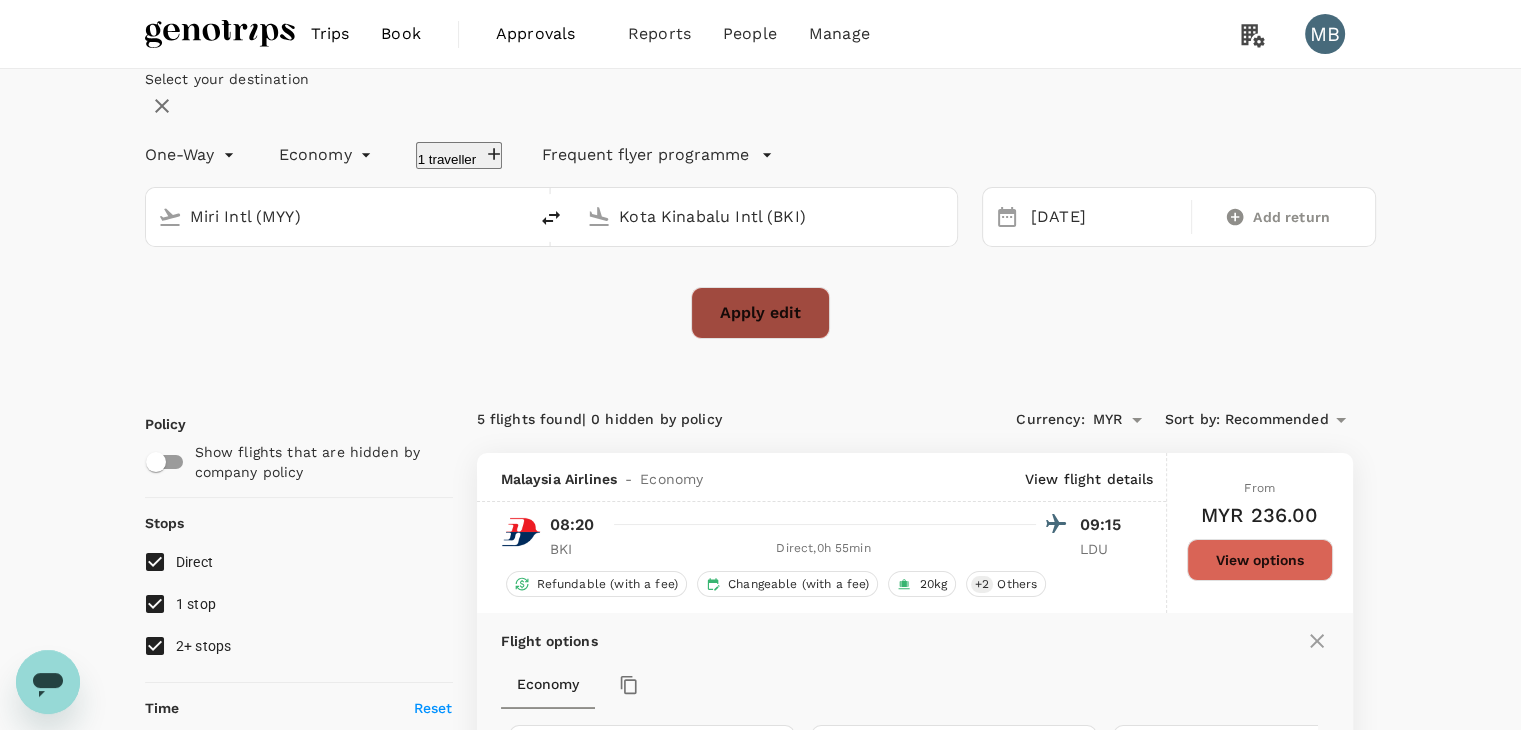 click on "Apply edit" at bounding box center (760, 313) 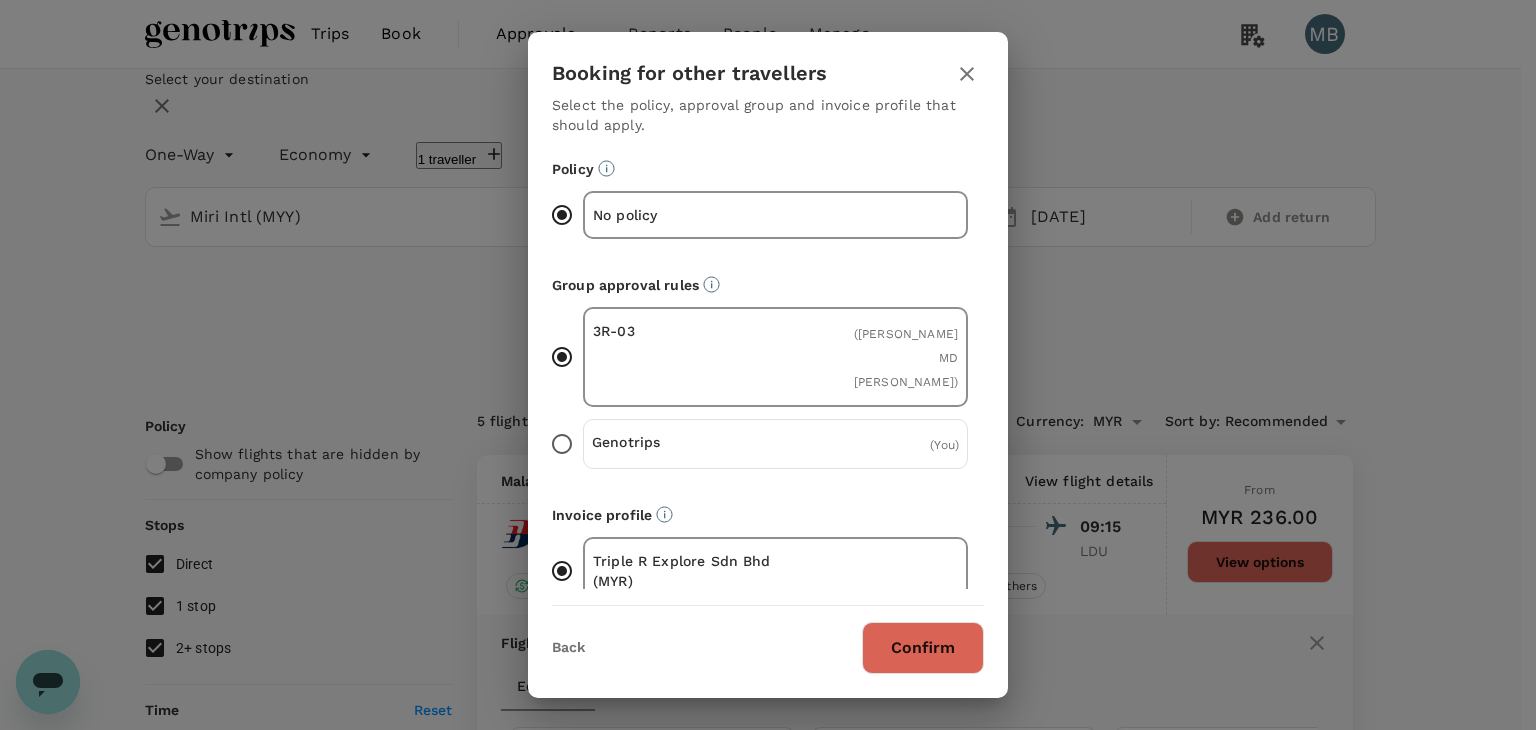 click on "Confirm" at bounding box center [923, 648] 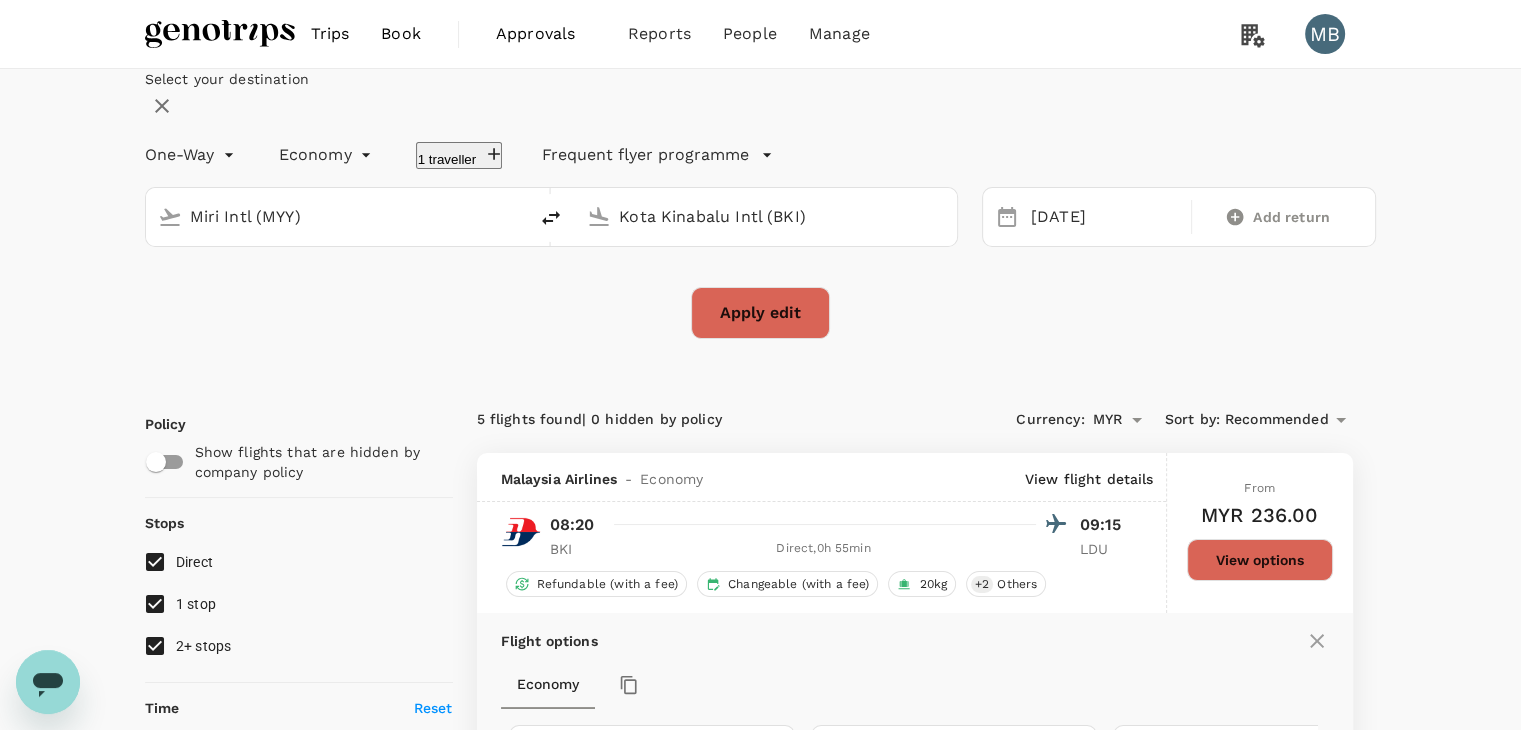 checkbox on "false" 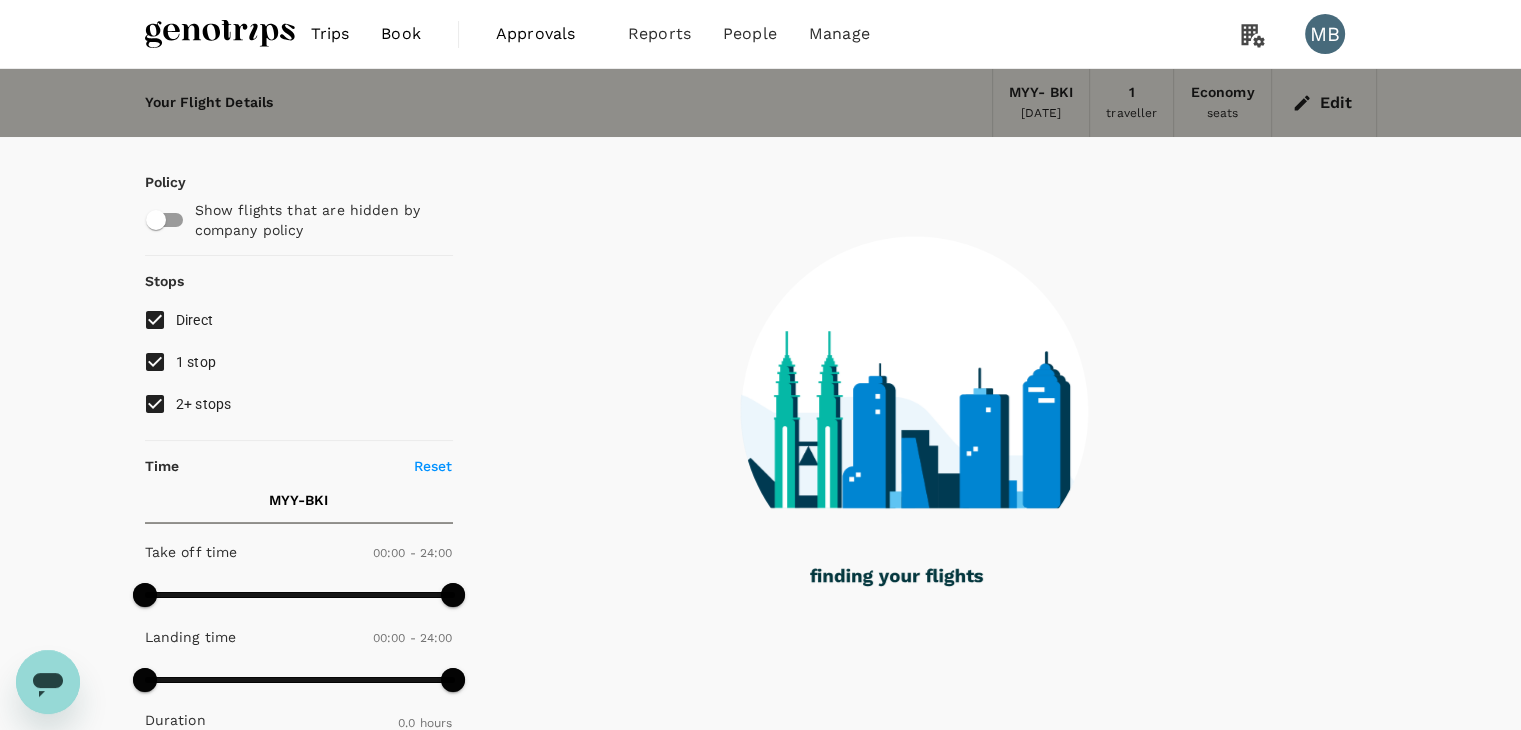 type on "365" 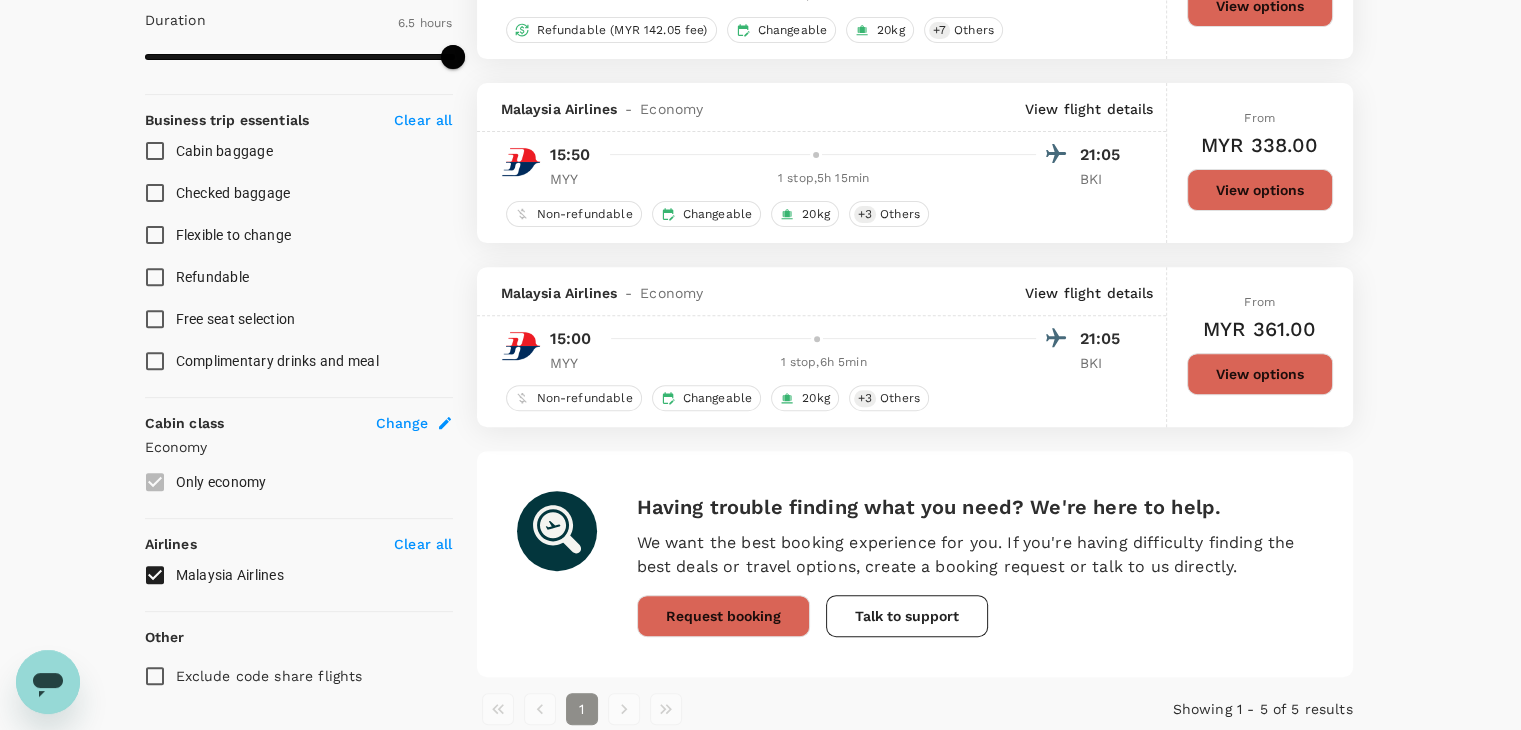 checkbox on "false" 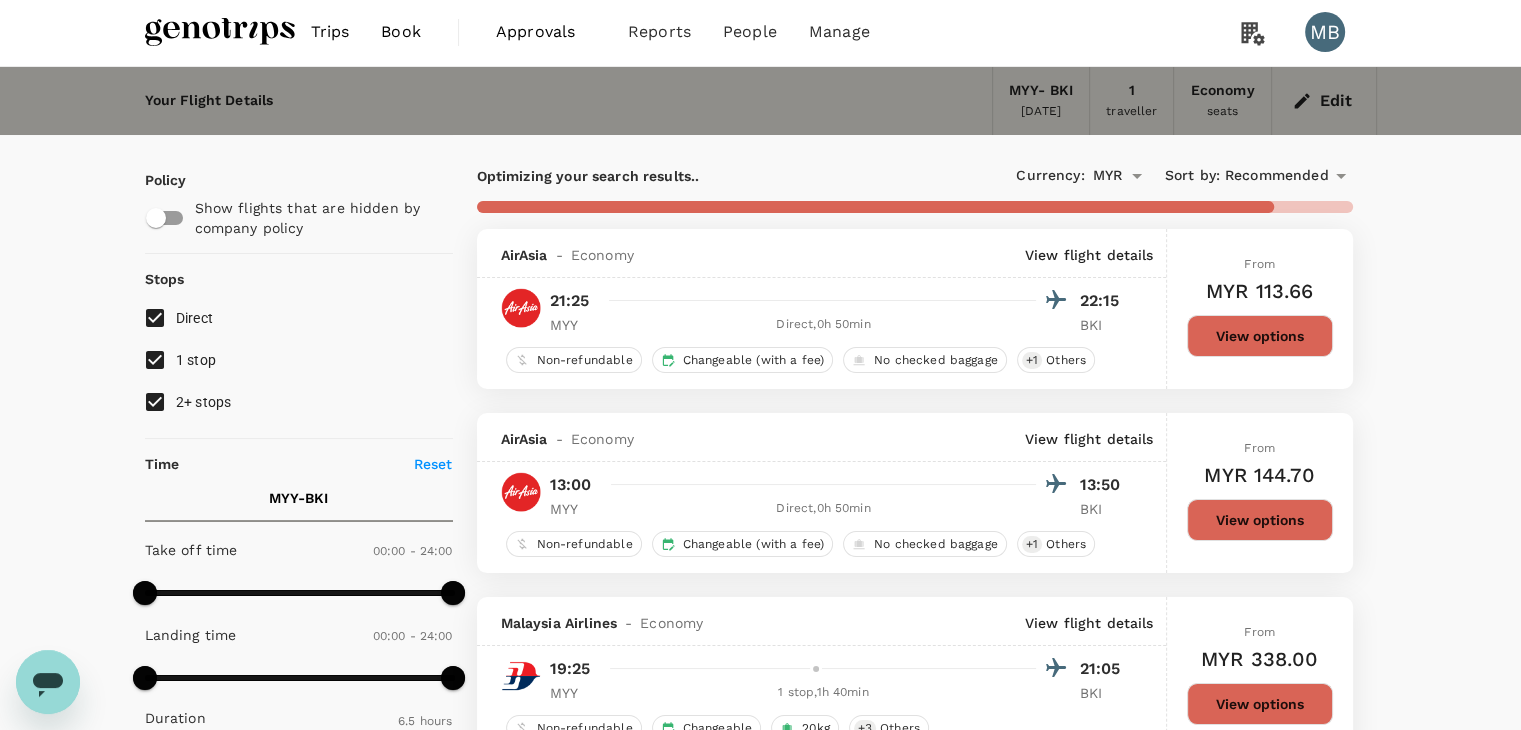 scroll, scrollTop: 0, scrollLeft: 0, axis: both 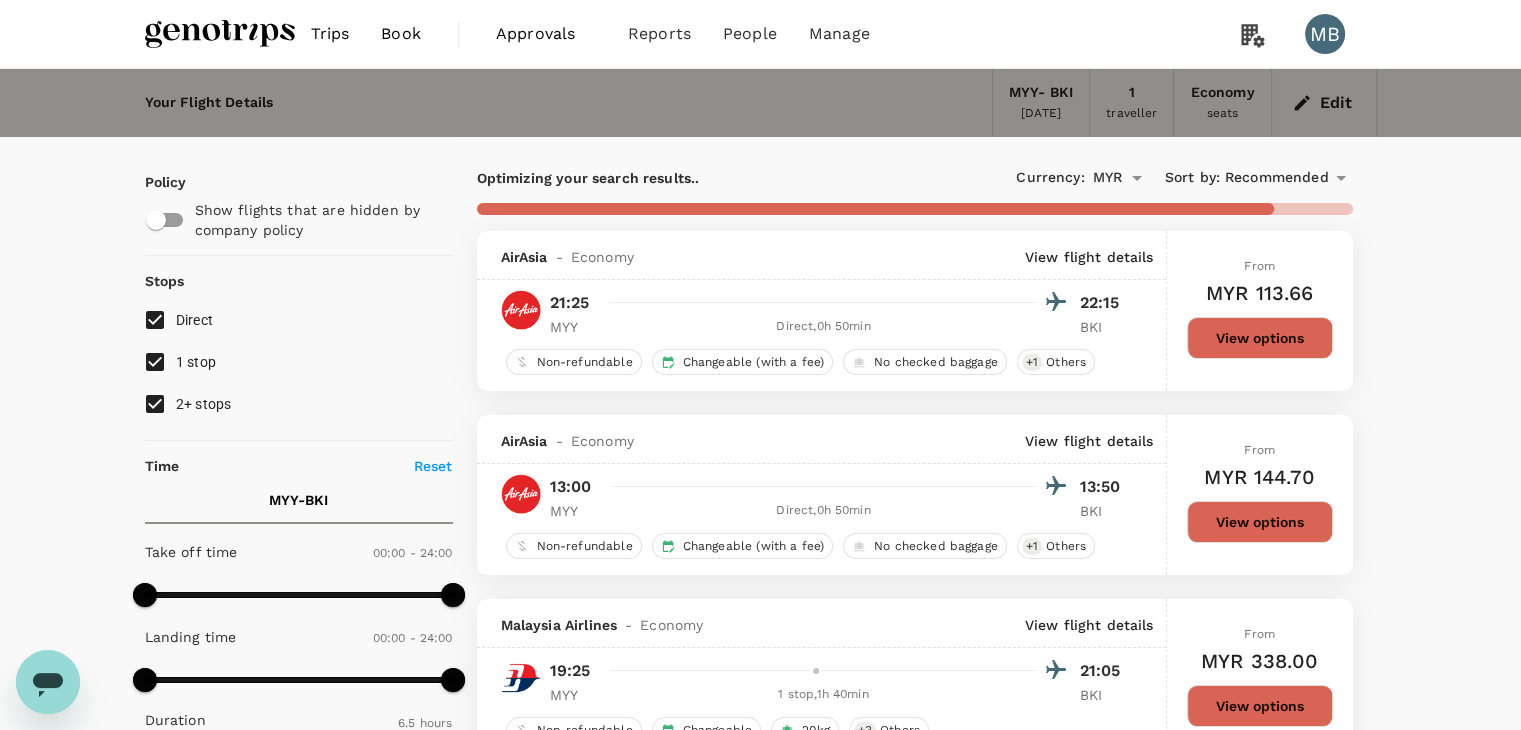 click on "From MYR 144.70 View options" at bounding box center (1260, 495) 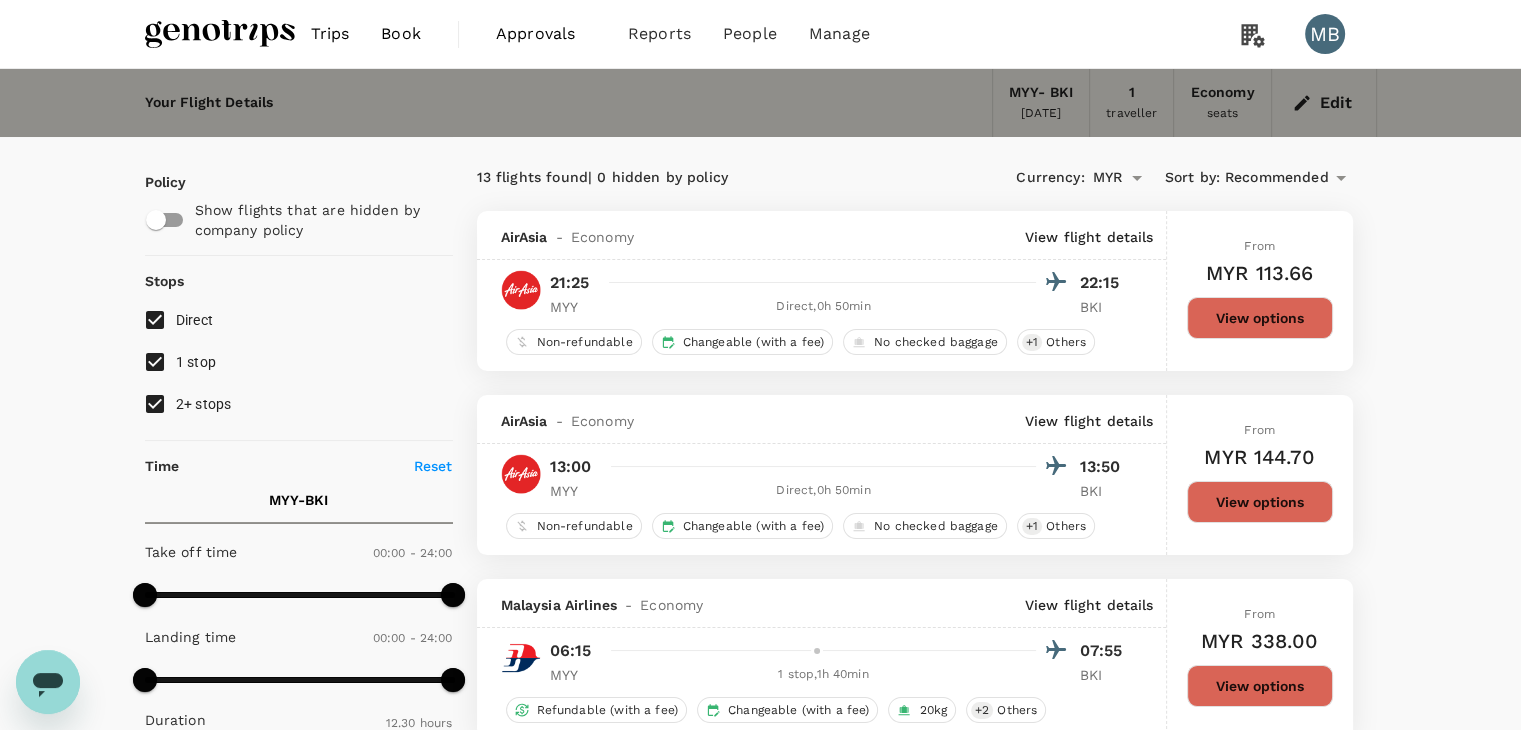 click on "From MYR 144.70 View options" at bounding box center [1260, 475] 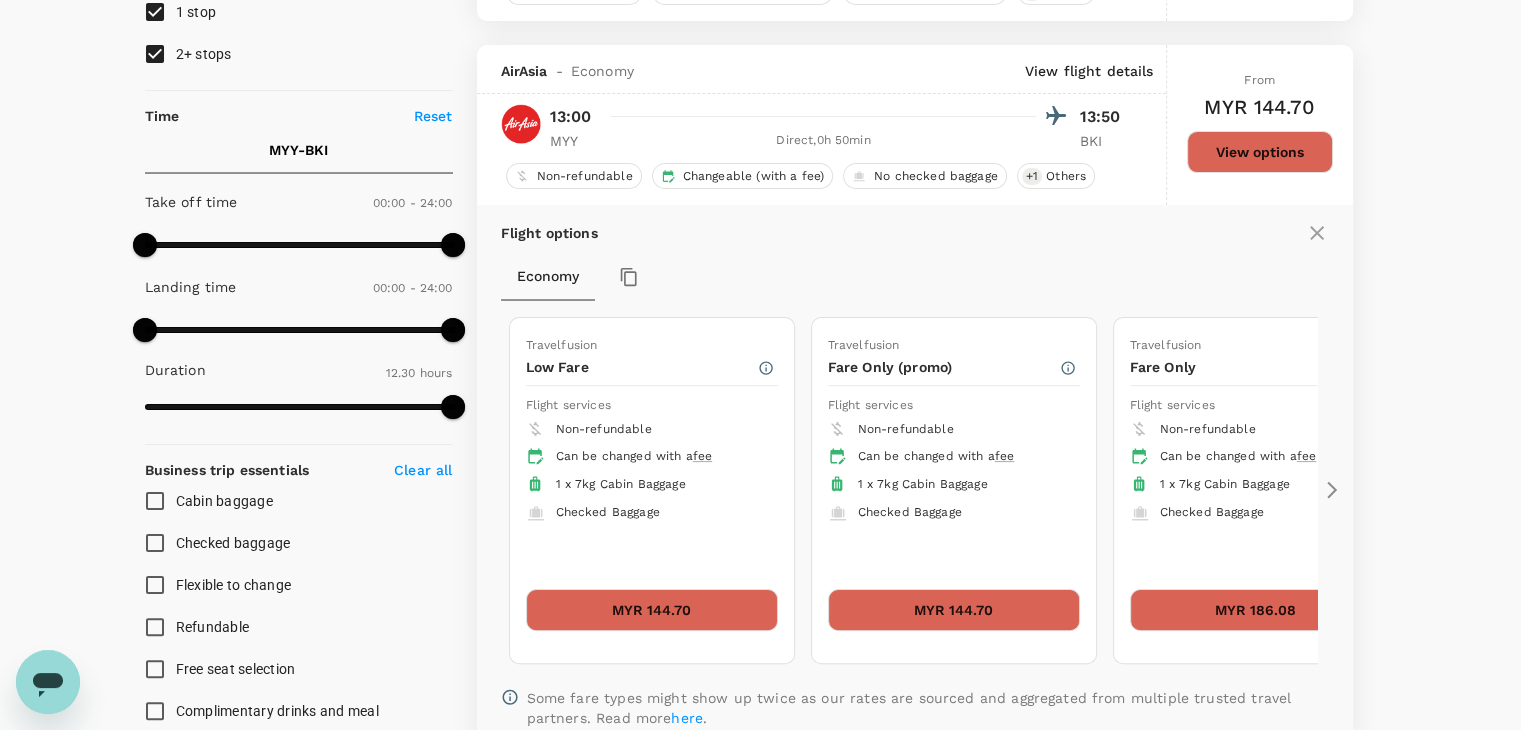 scroll, scrollTop: 395, scrollLeft: 0, axis: vertical 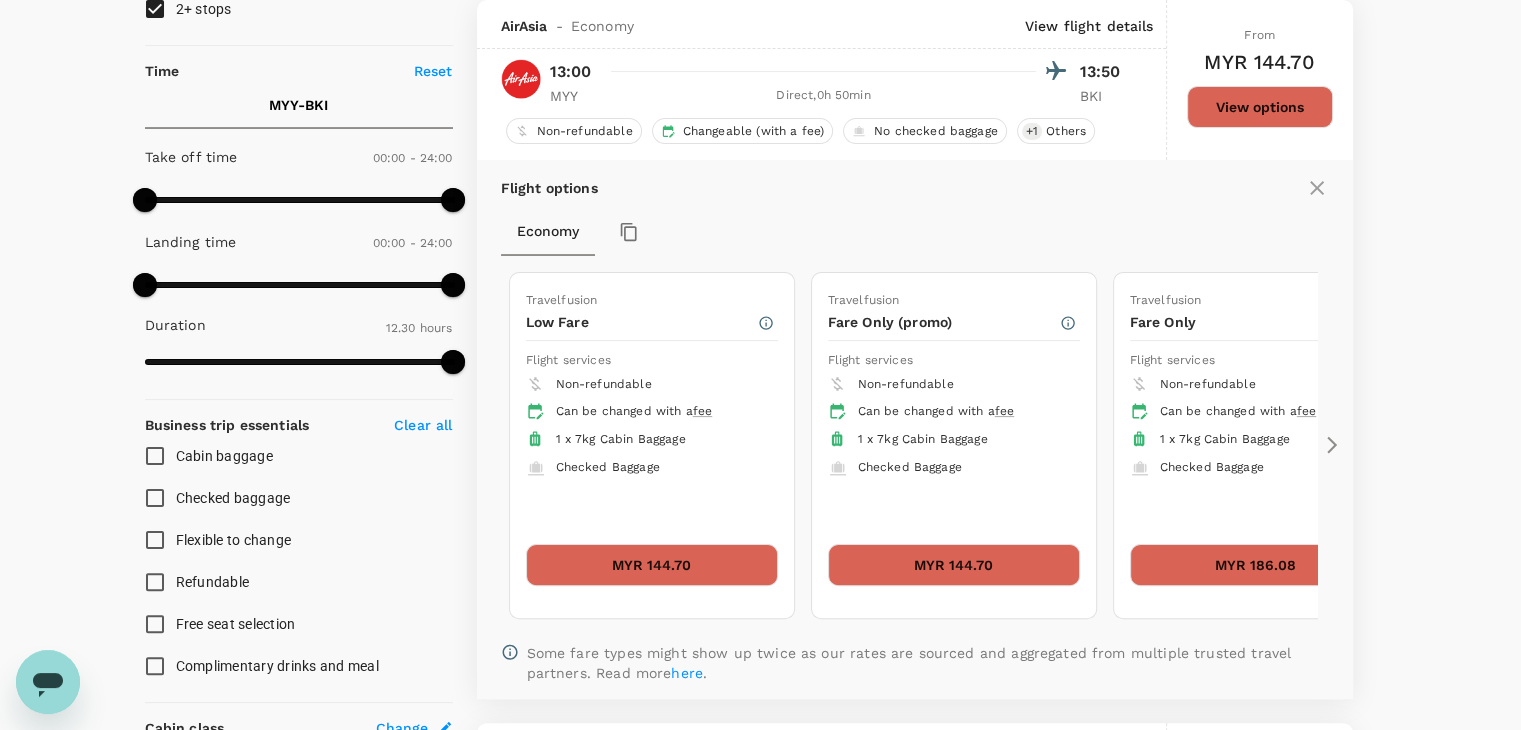 click 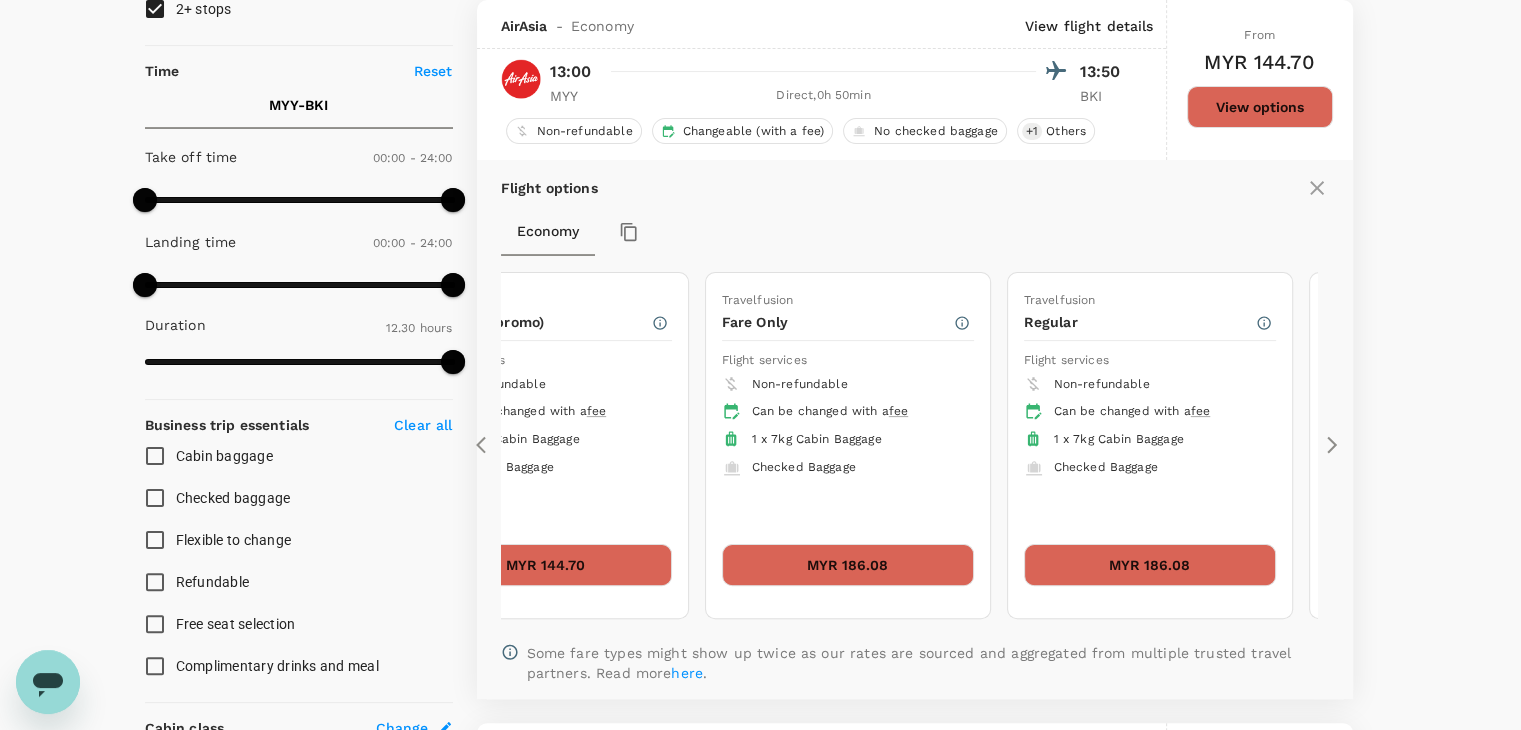 click 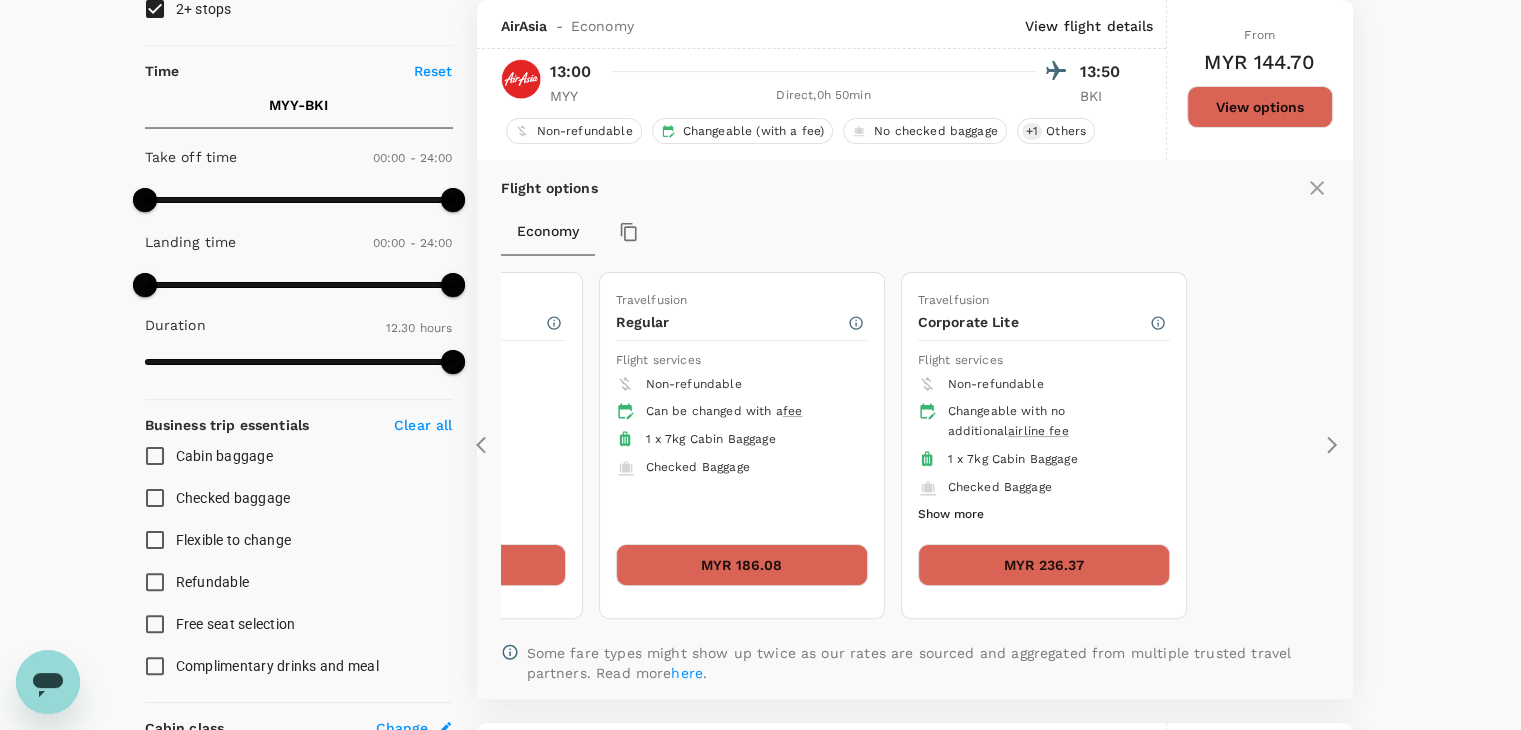 click 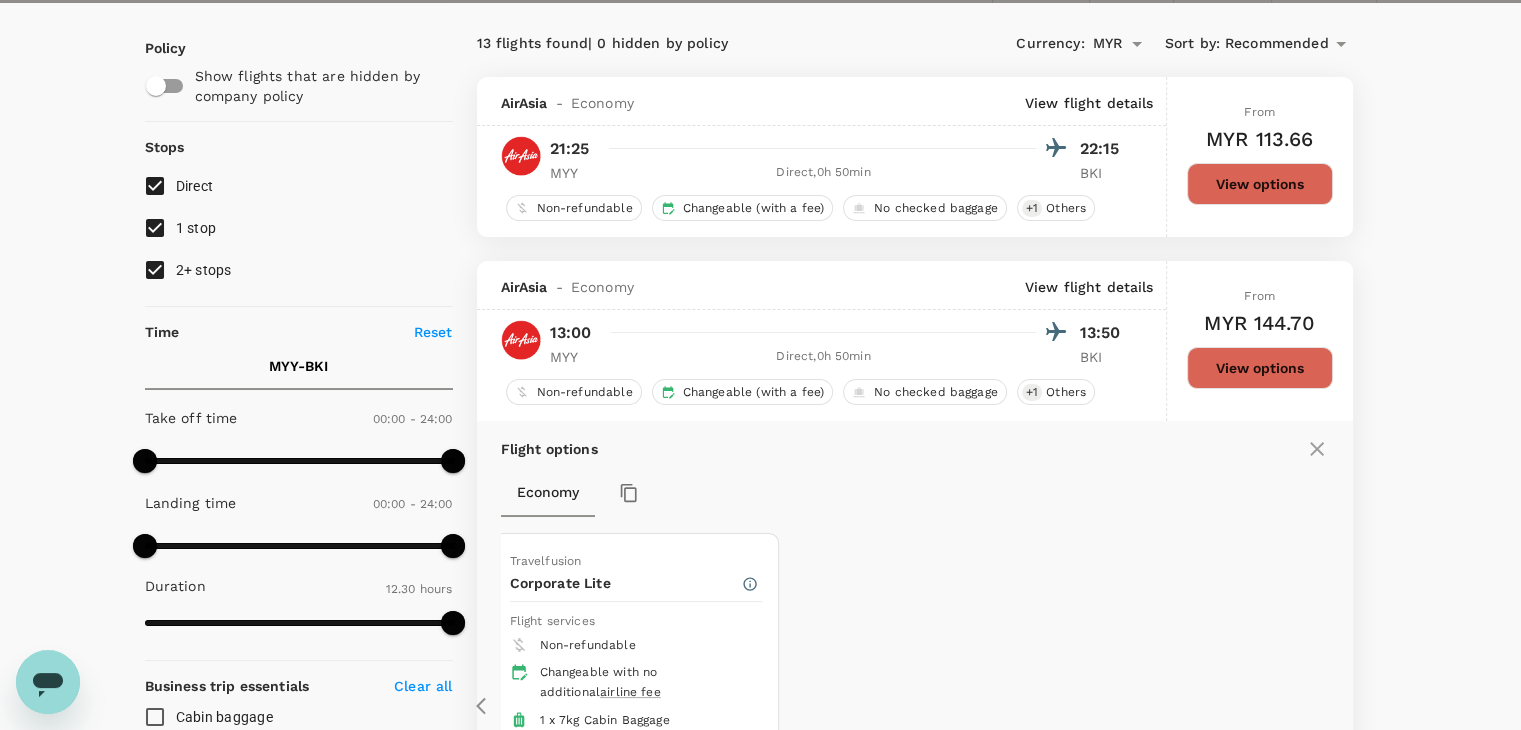 scroll, scrollTop: 0, scrollLeft: 0, axis: both 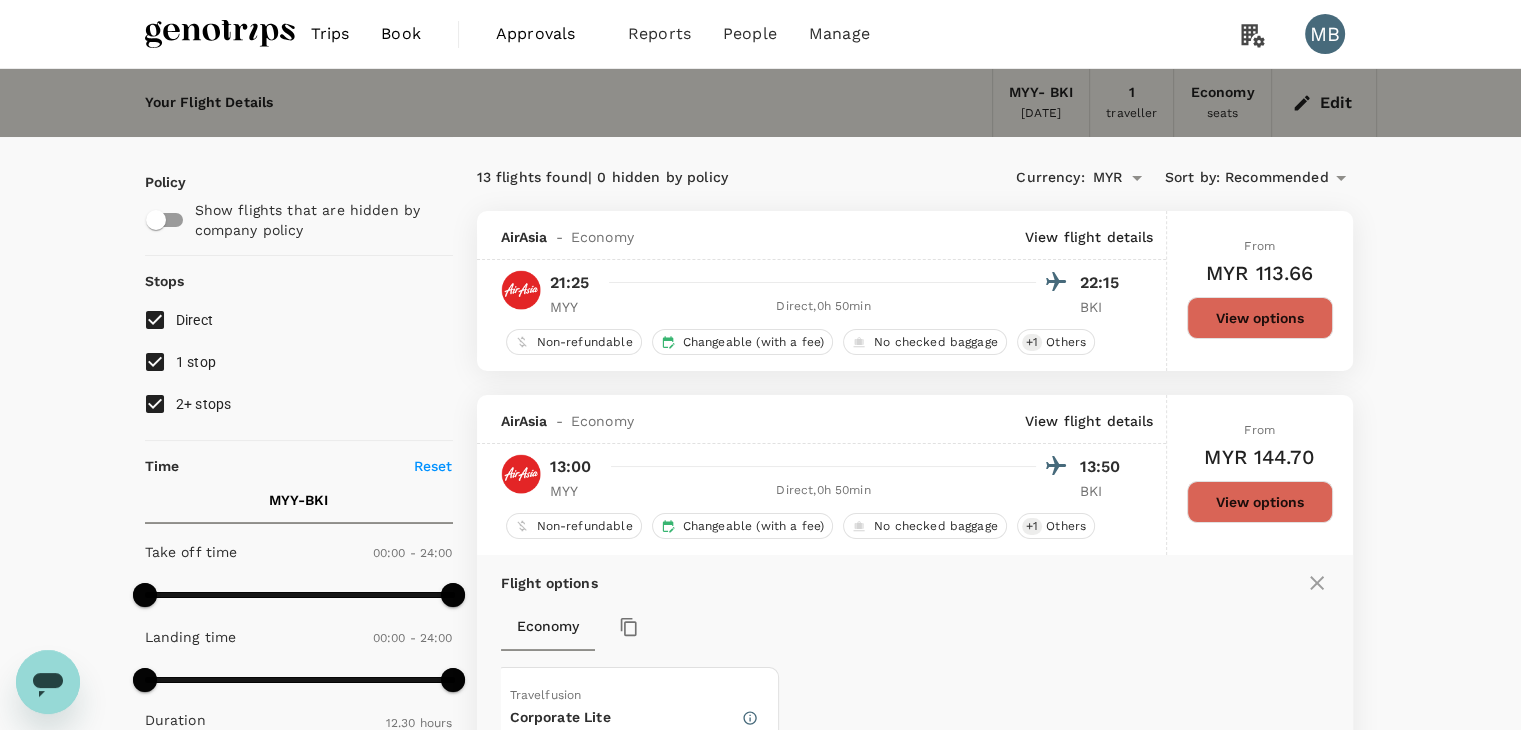 click on "MYY  -   BKI 21 Jul 2025" at bounding box center (1041, 103) 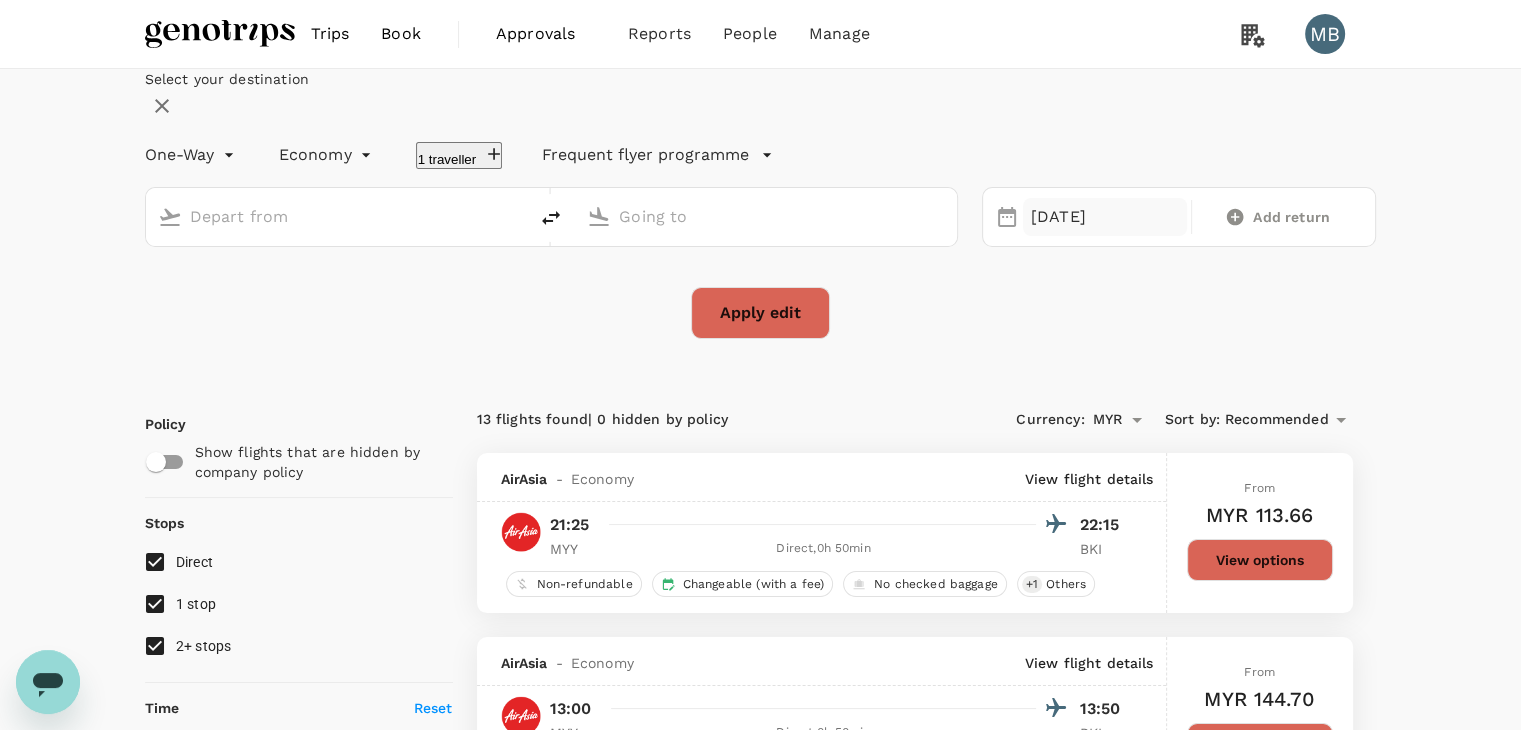 type on "Miri Intl (MYY)" 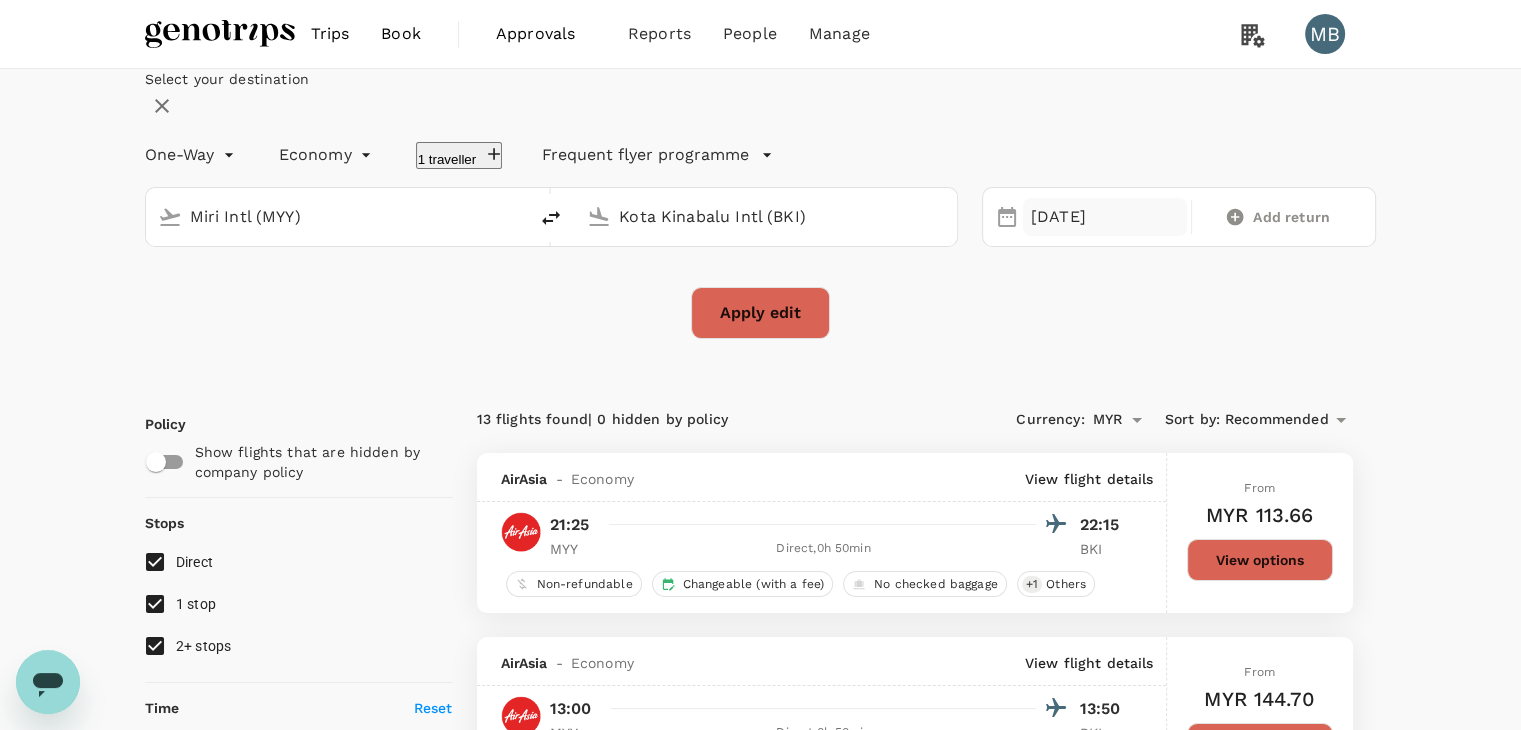 click on "21 Jul" at bounding box center [1105, 217] 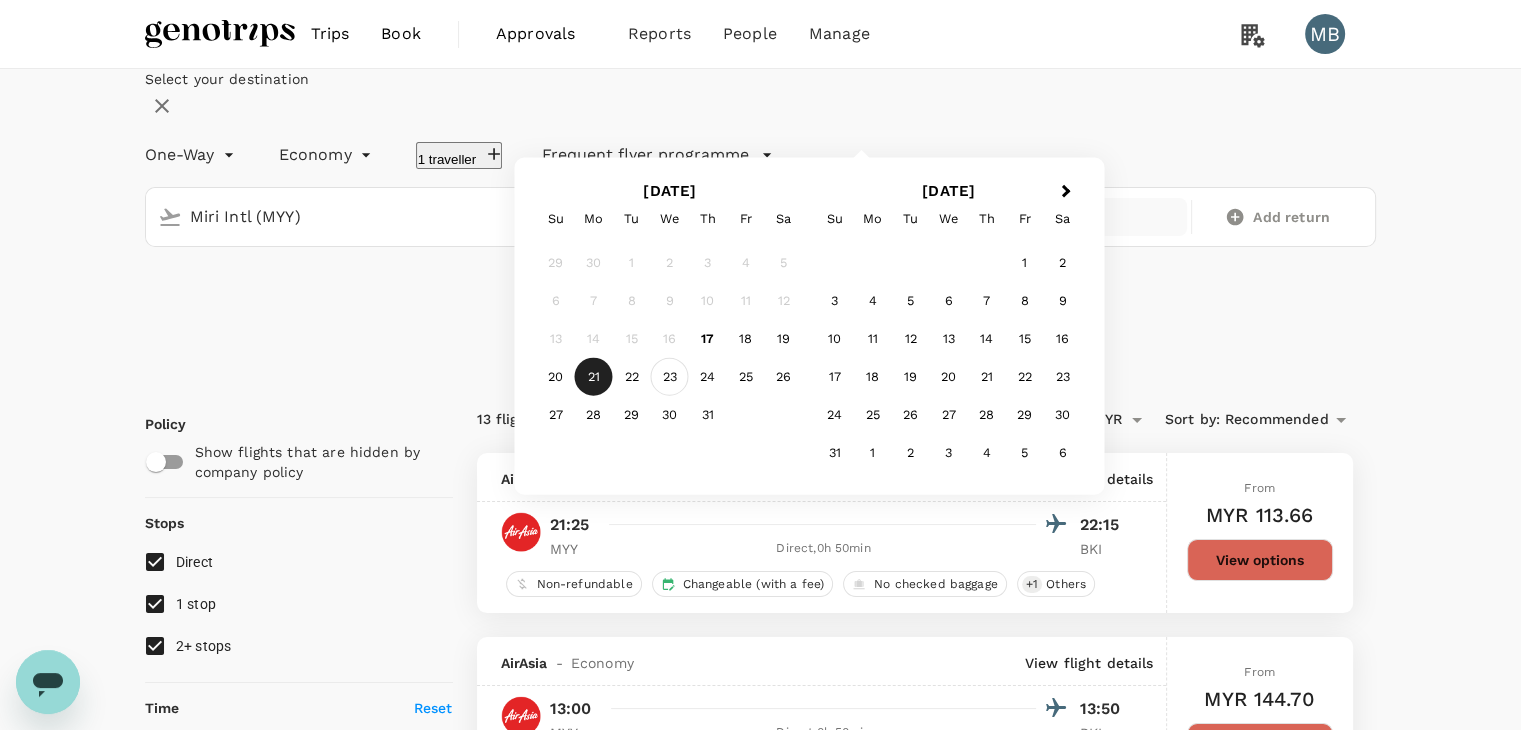 click on "23" at bounding box center [670, 377] 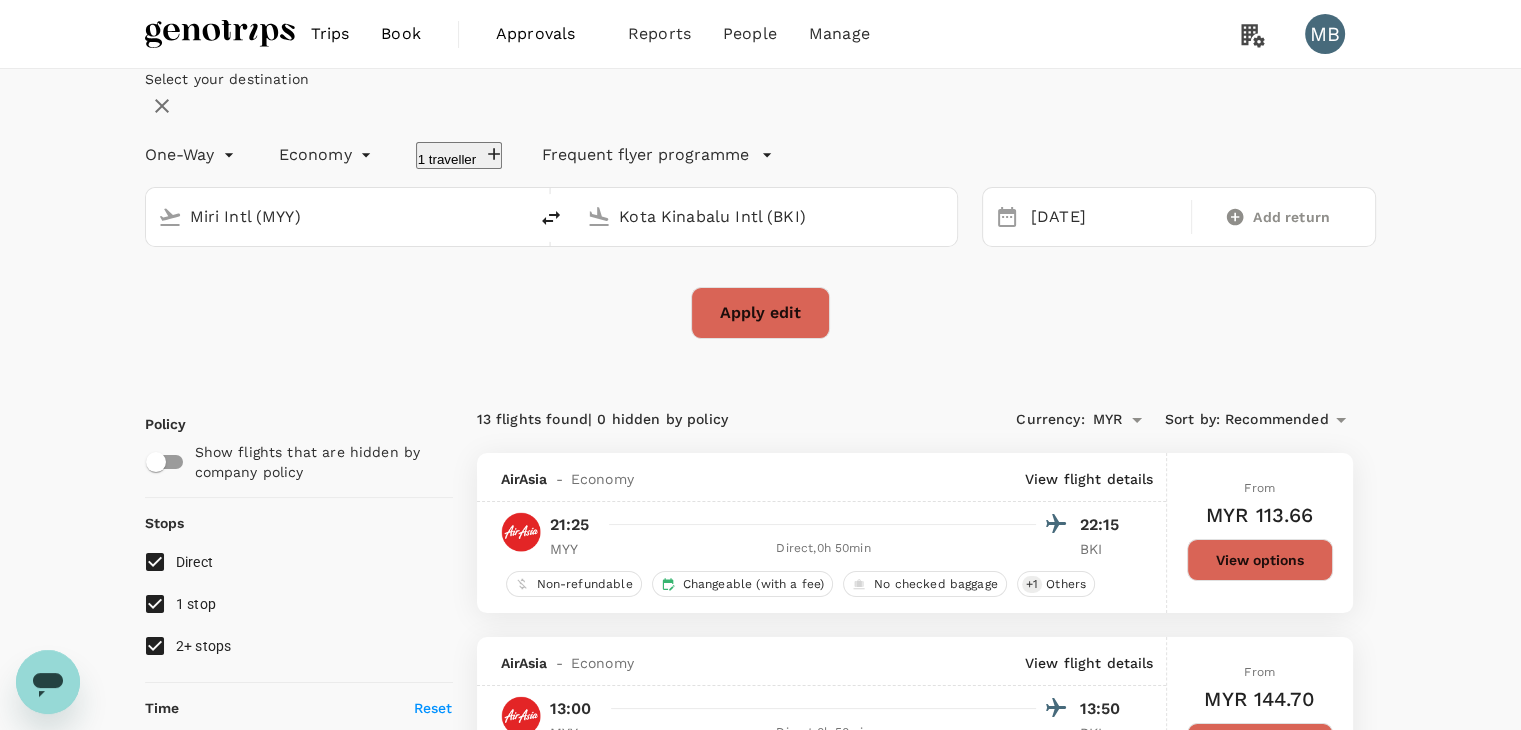 click on "Miri Intl (MYY)" at bounding box center (338, 216) 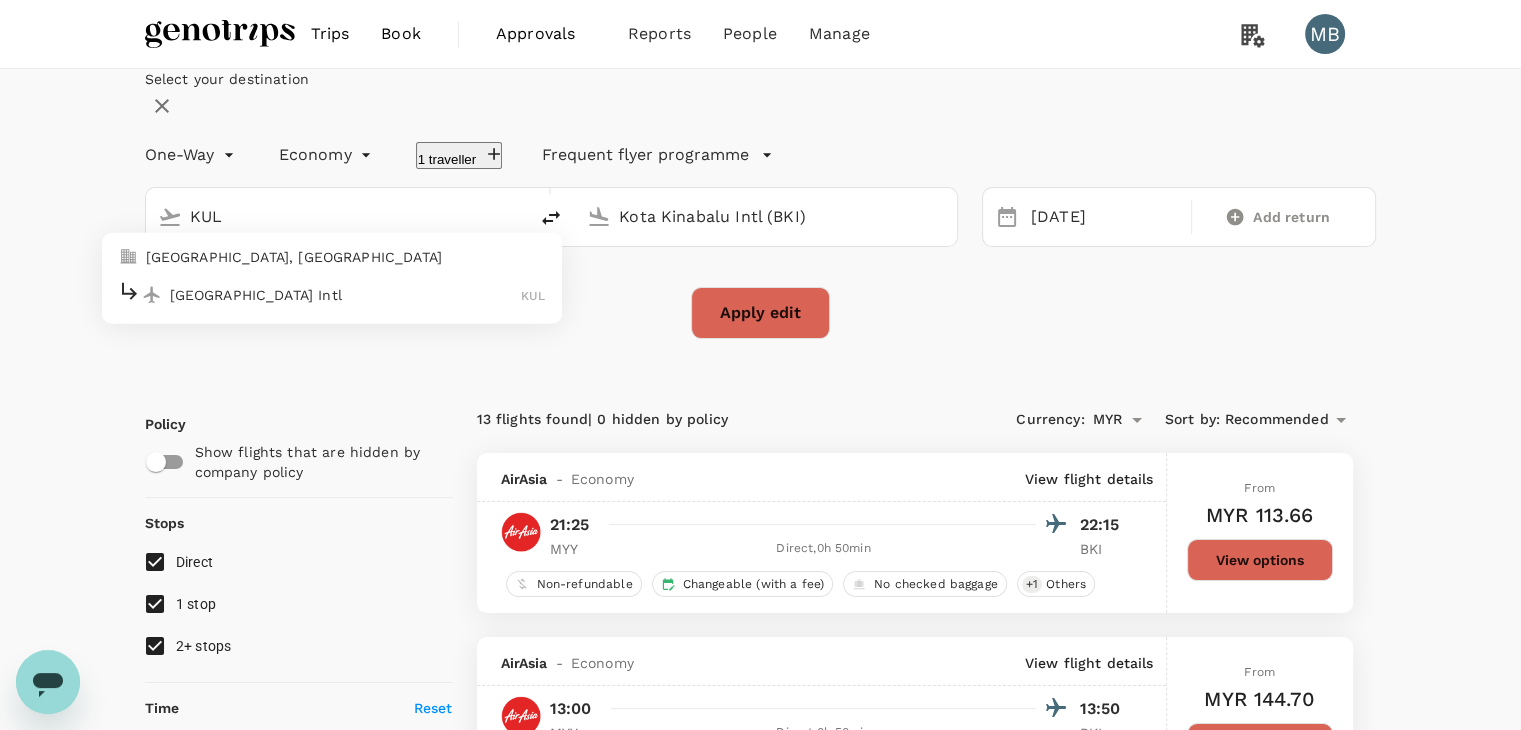click on "Kuala Lumpur Intl" at bounding box center (346, 294) 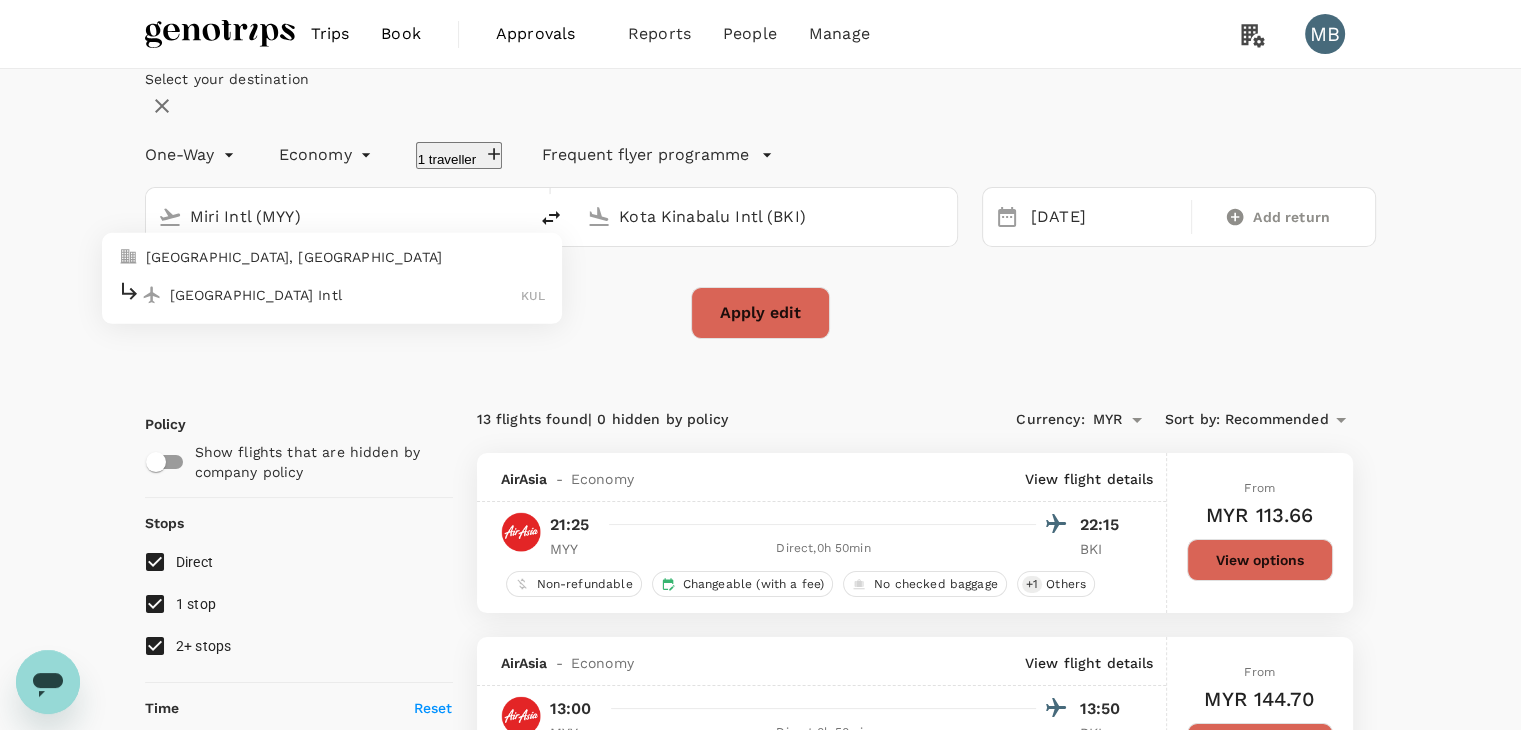 type on "Kuala Lumpur Intl (KUL)" 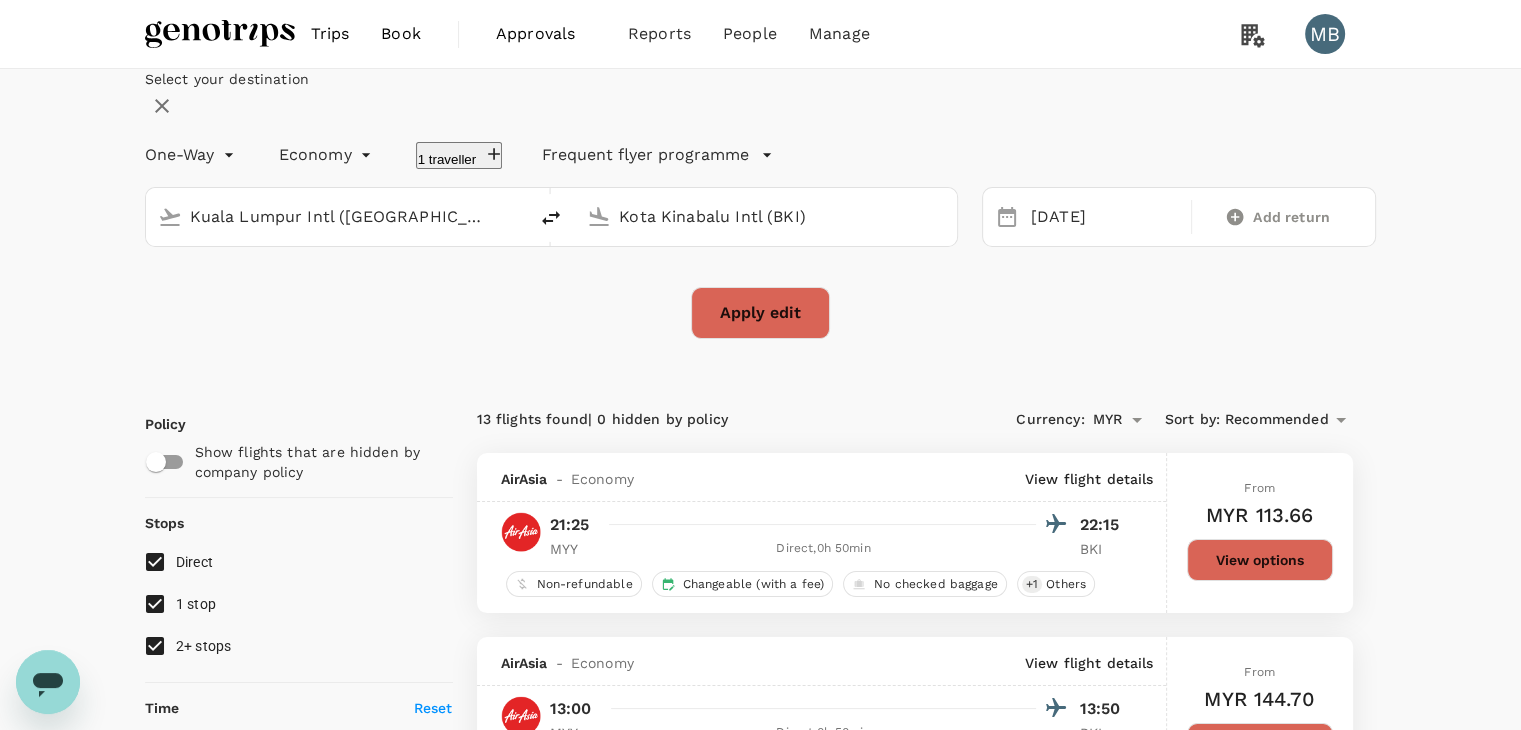 click on "Apply edit" at bounding box center [760, 313] 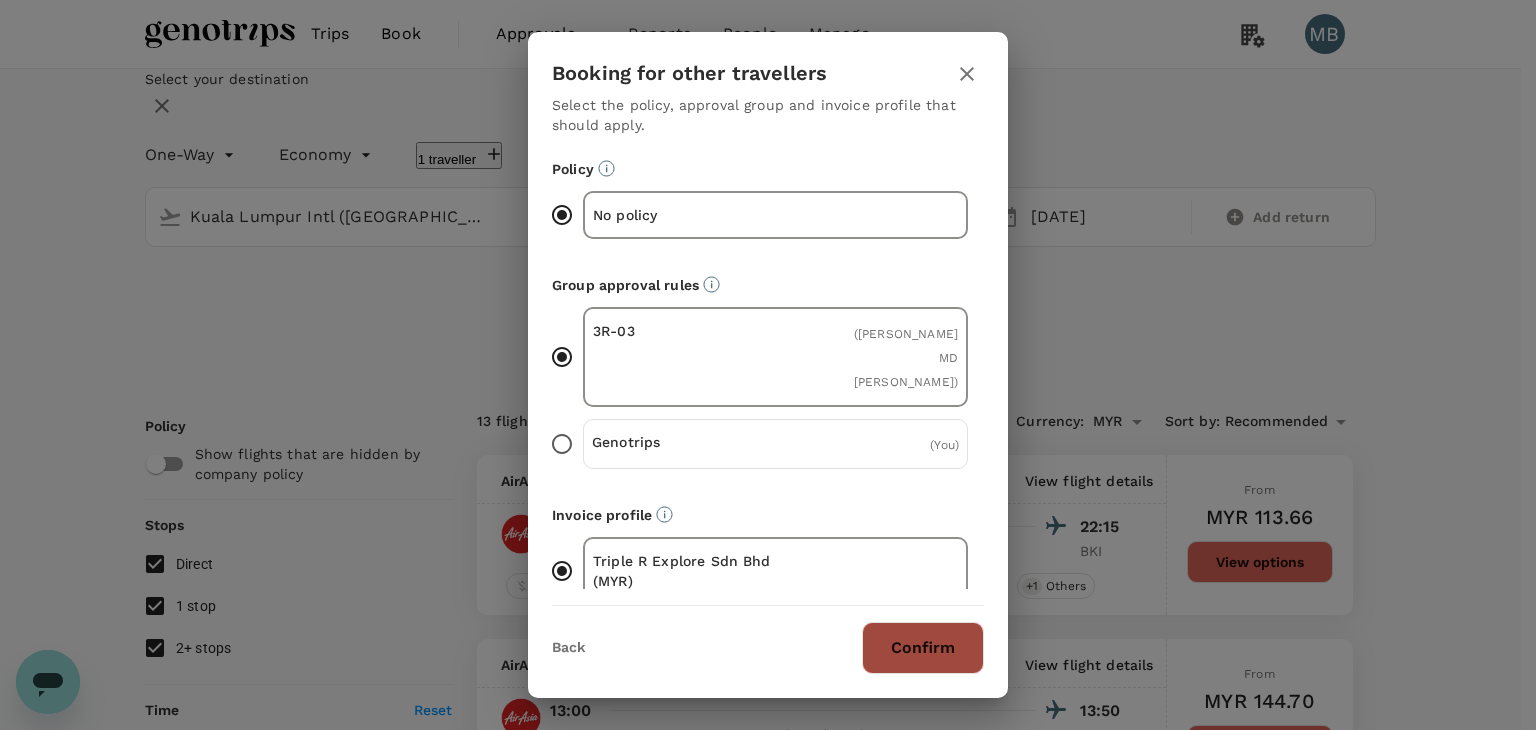 click on "Confirm" at bounding box center [923, 648] 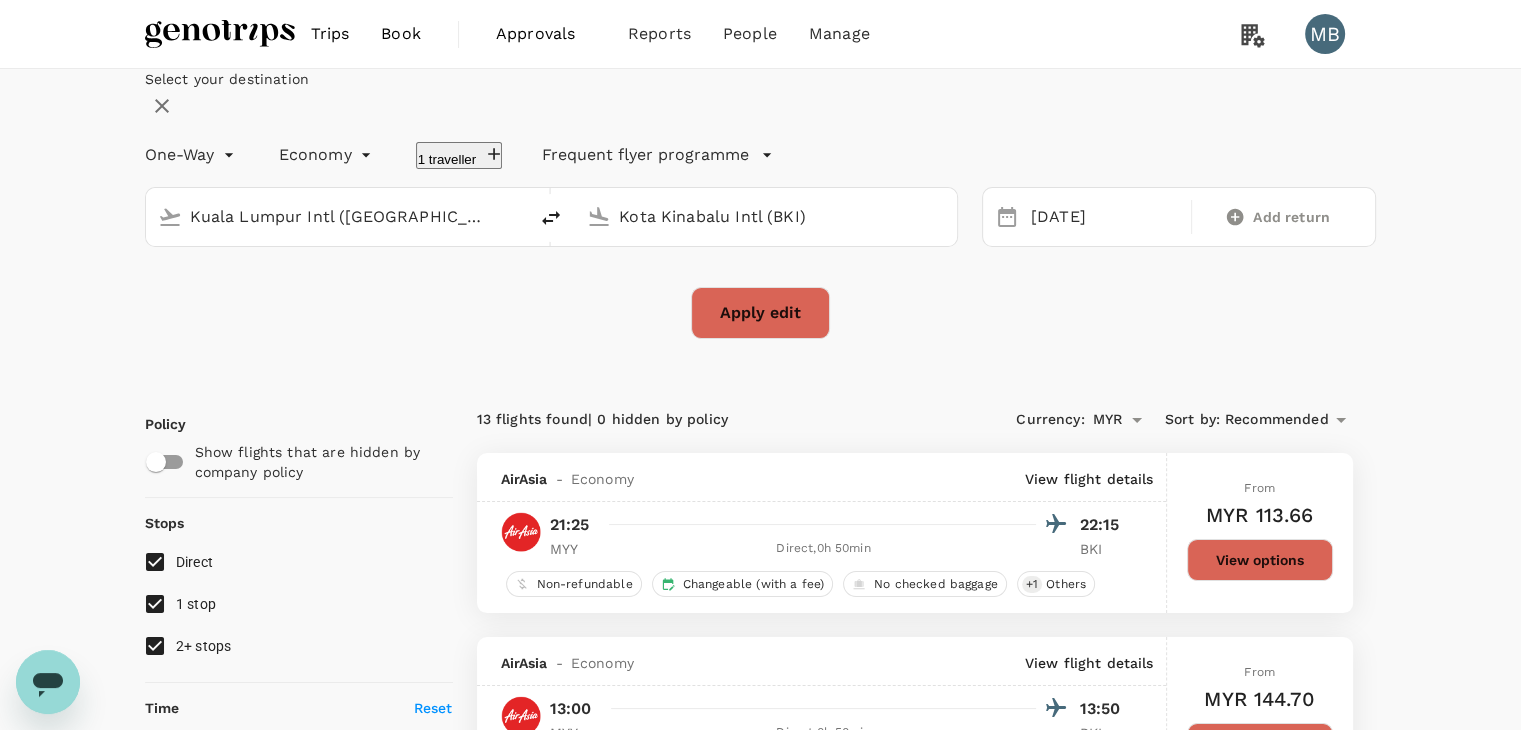 checkbox on "false" 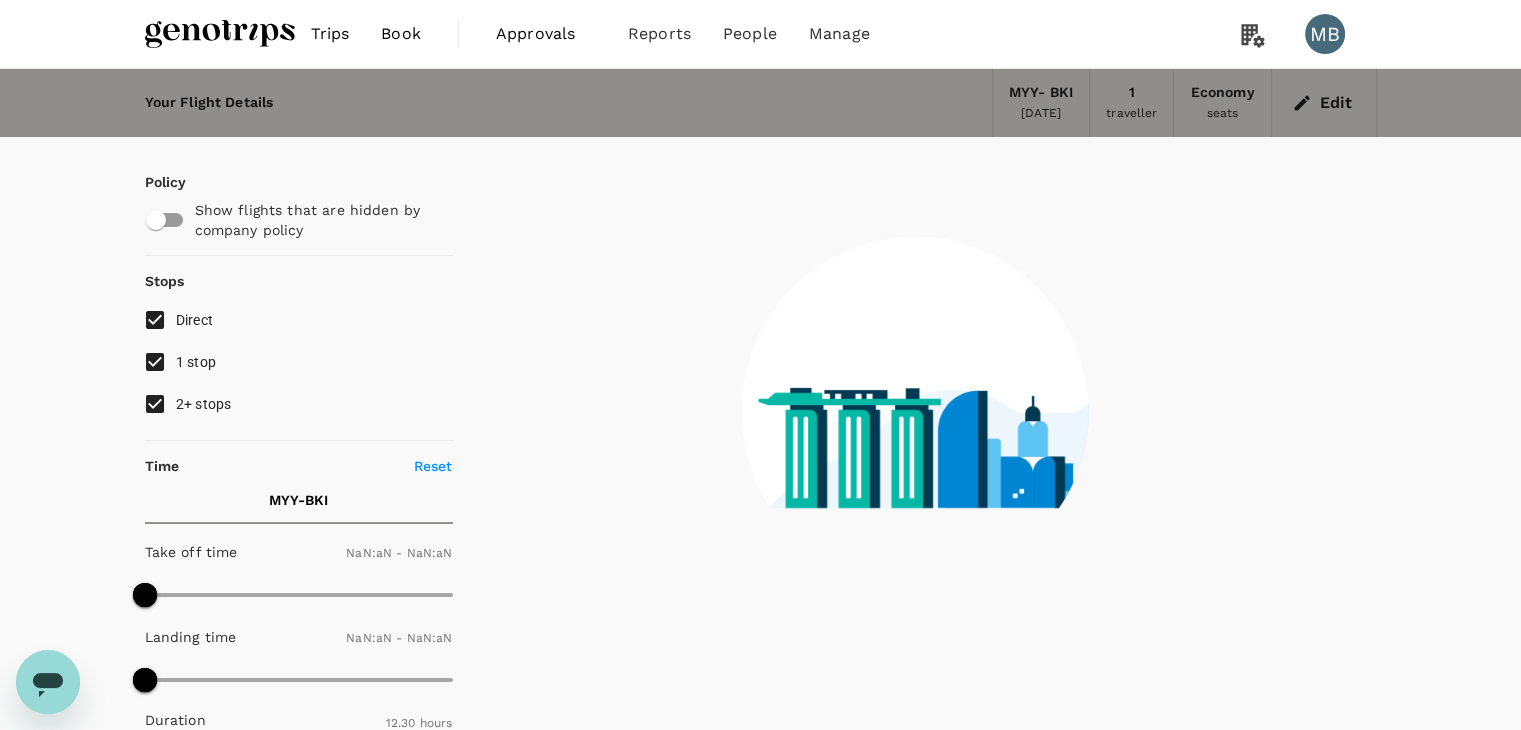 type on "1440" 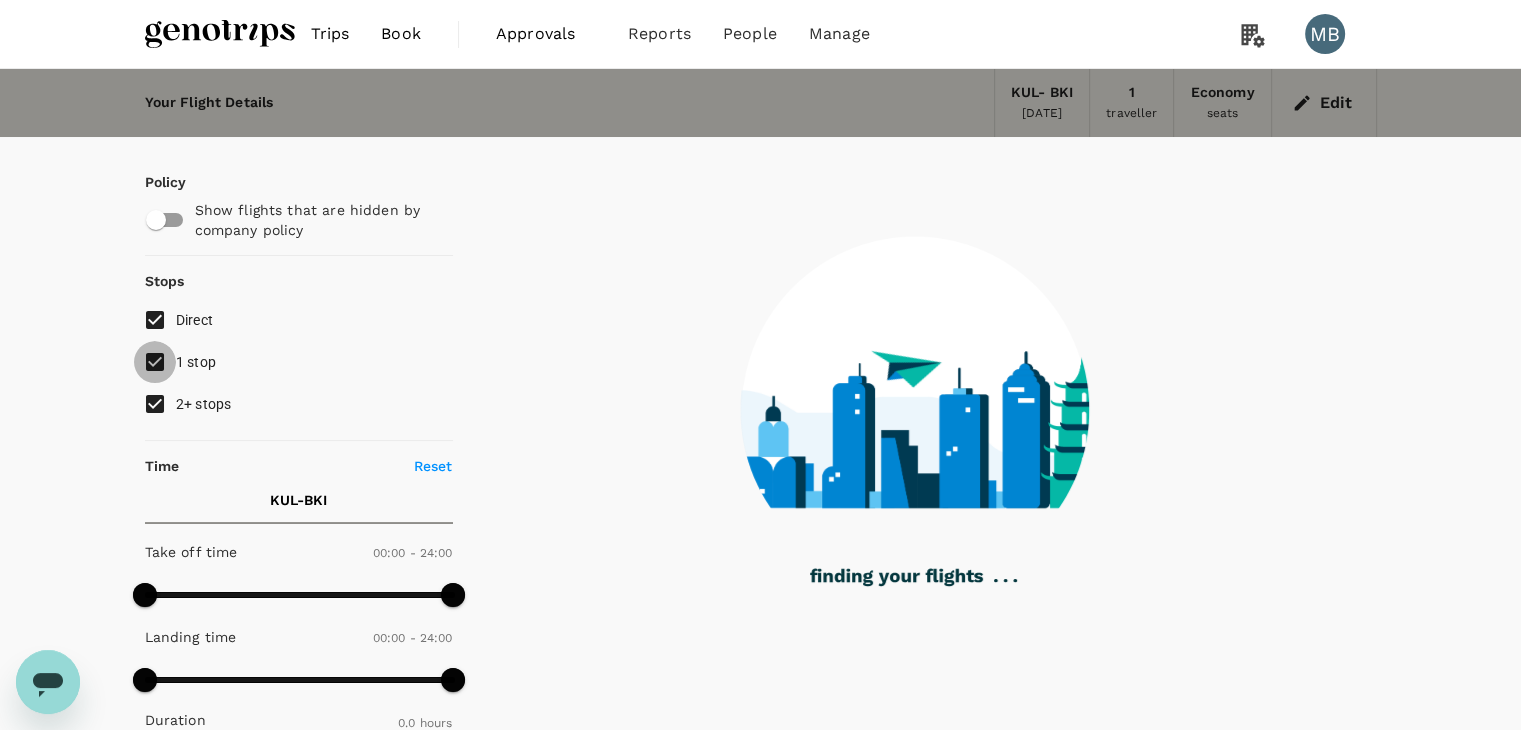 click on "1 stop" at bounding box center (155, 362) 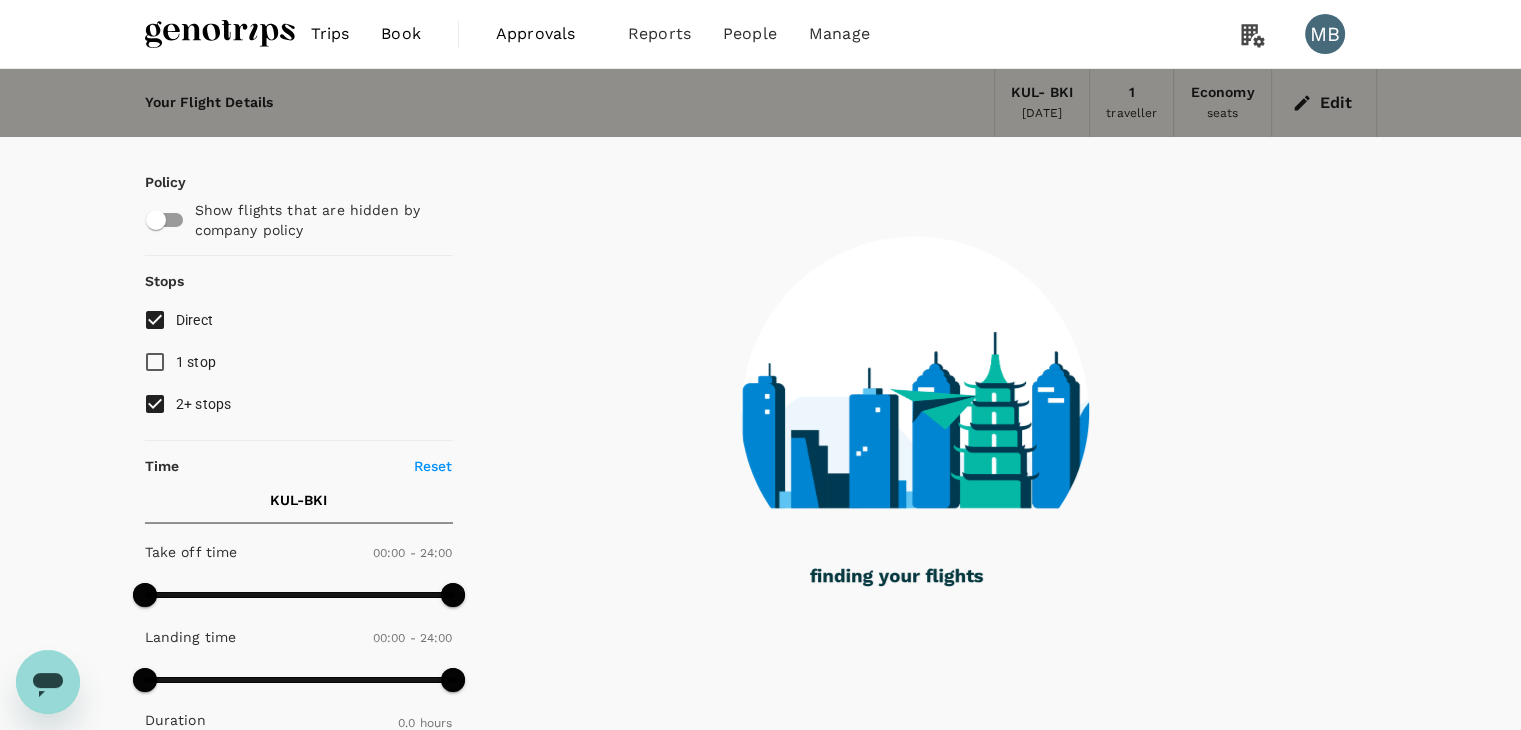 click on "2+ stops" at bounding box center [155, 404] 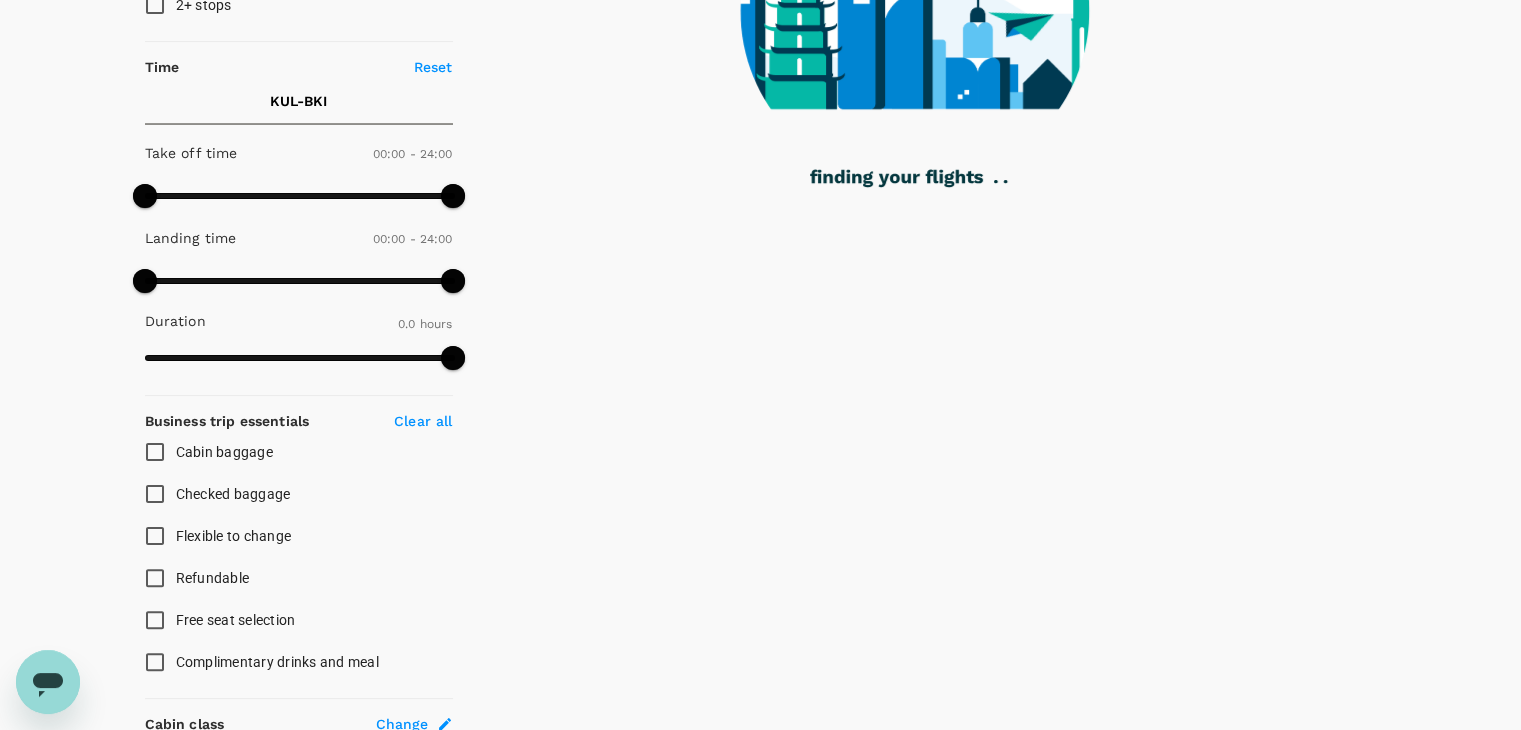 scroll, scrollTop: 400, scrollLeft: 0, axis: vertical 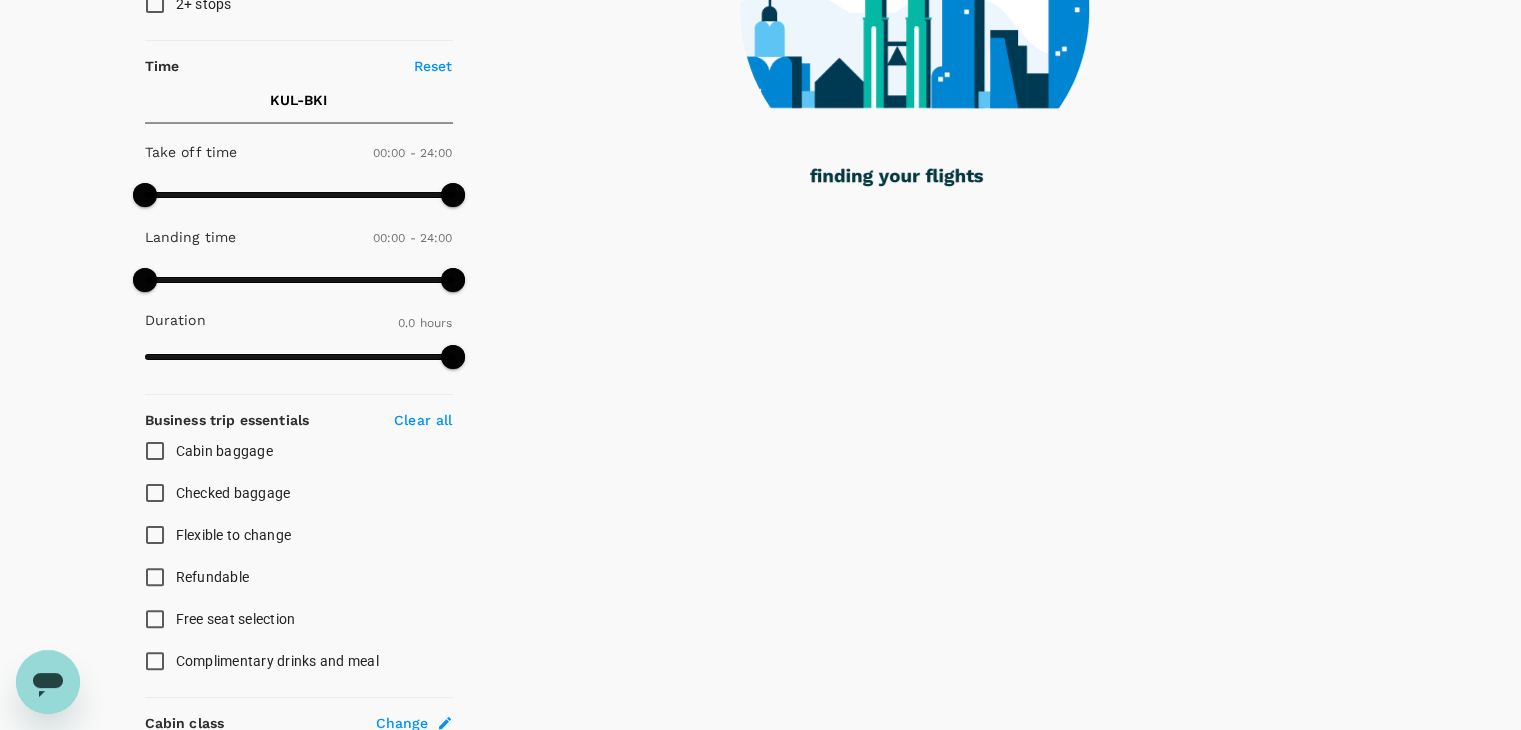 type on "1400" 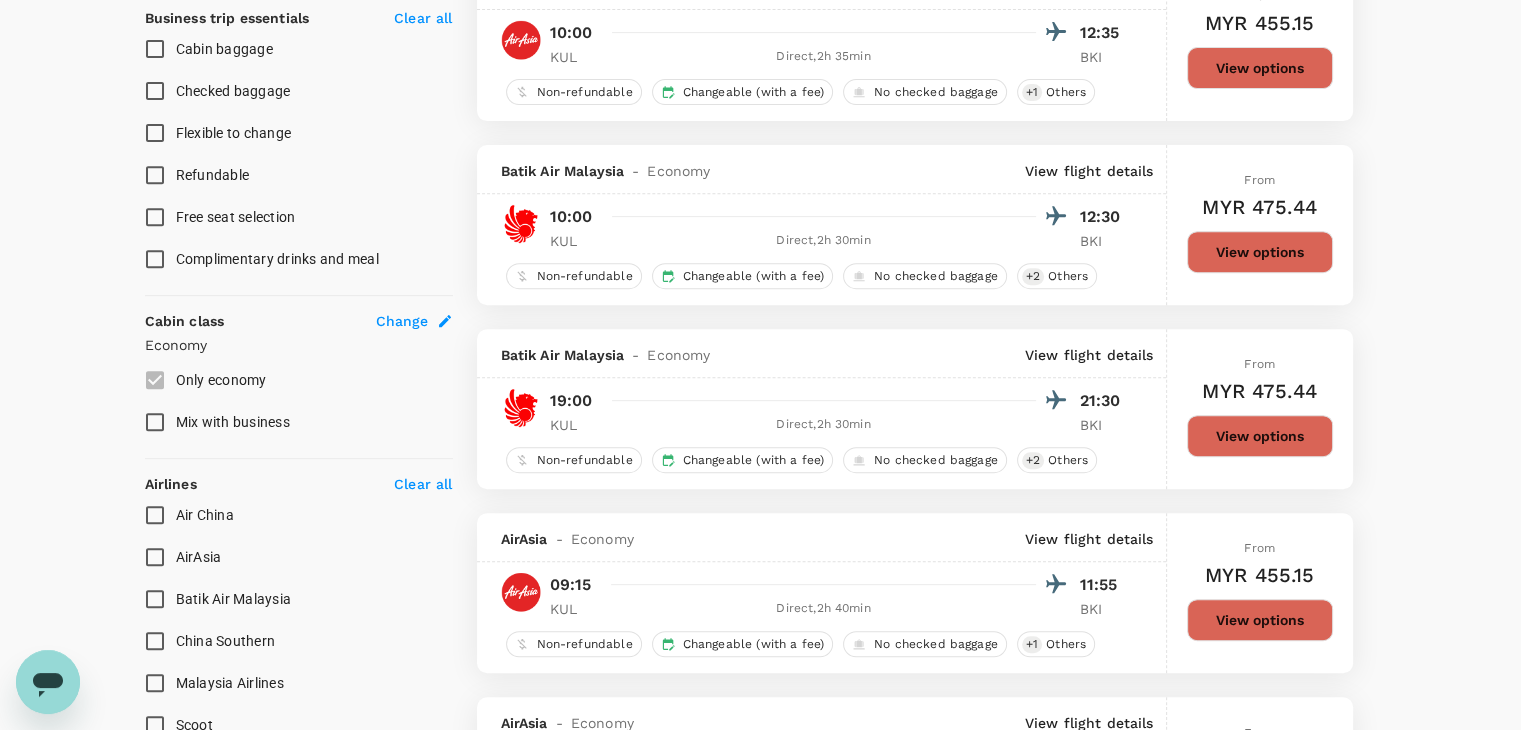 scroll, scrollTop: 900, scrollLeft: 0, axis: vertical 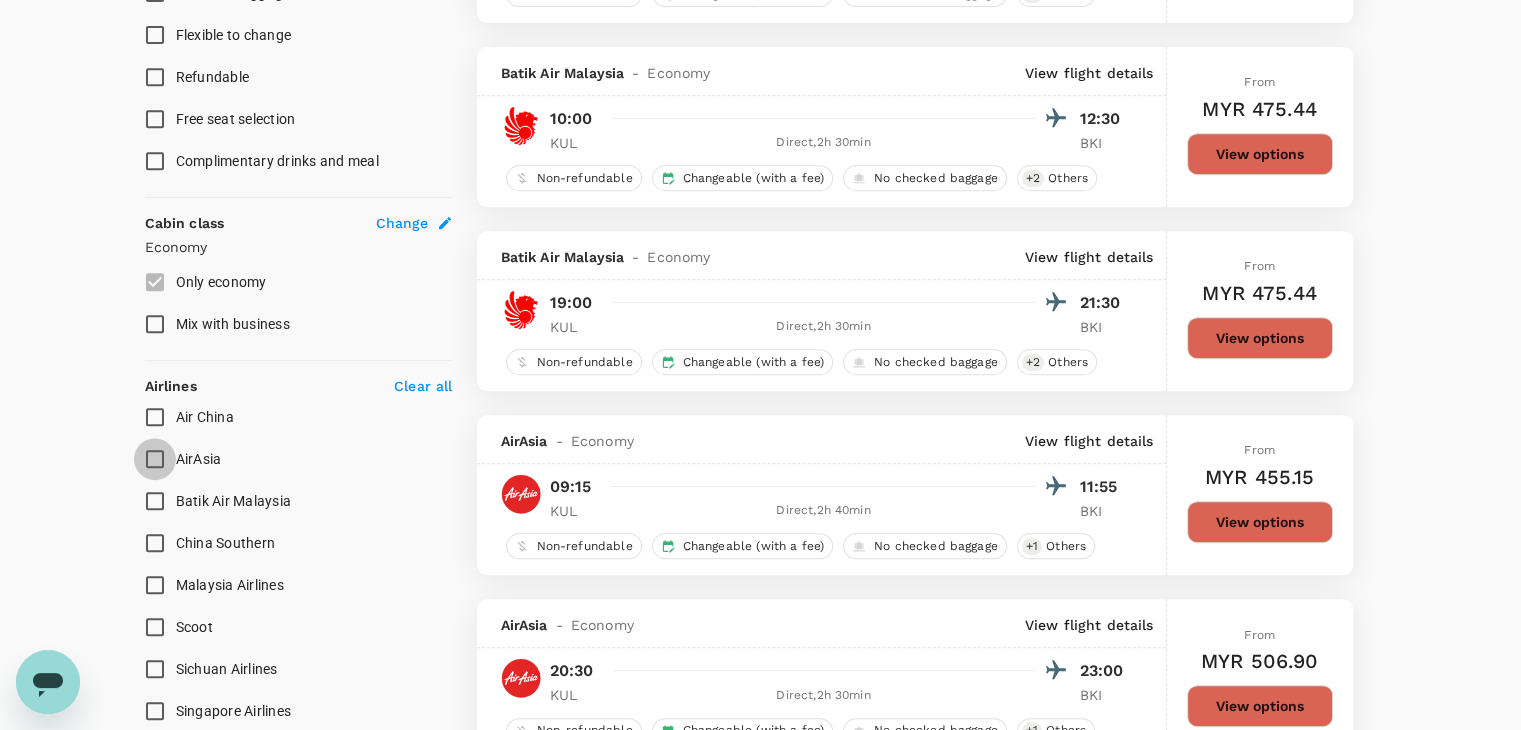 click on "AirAsia" at bounding box center (155, 459) 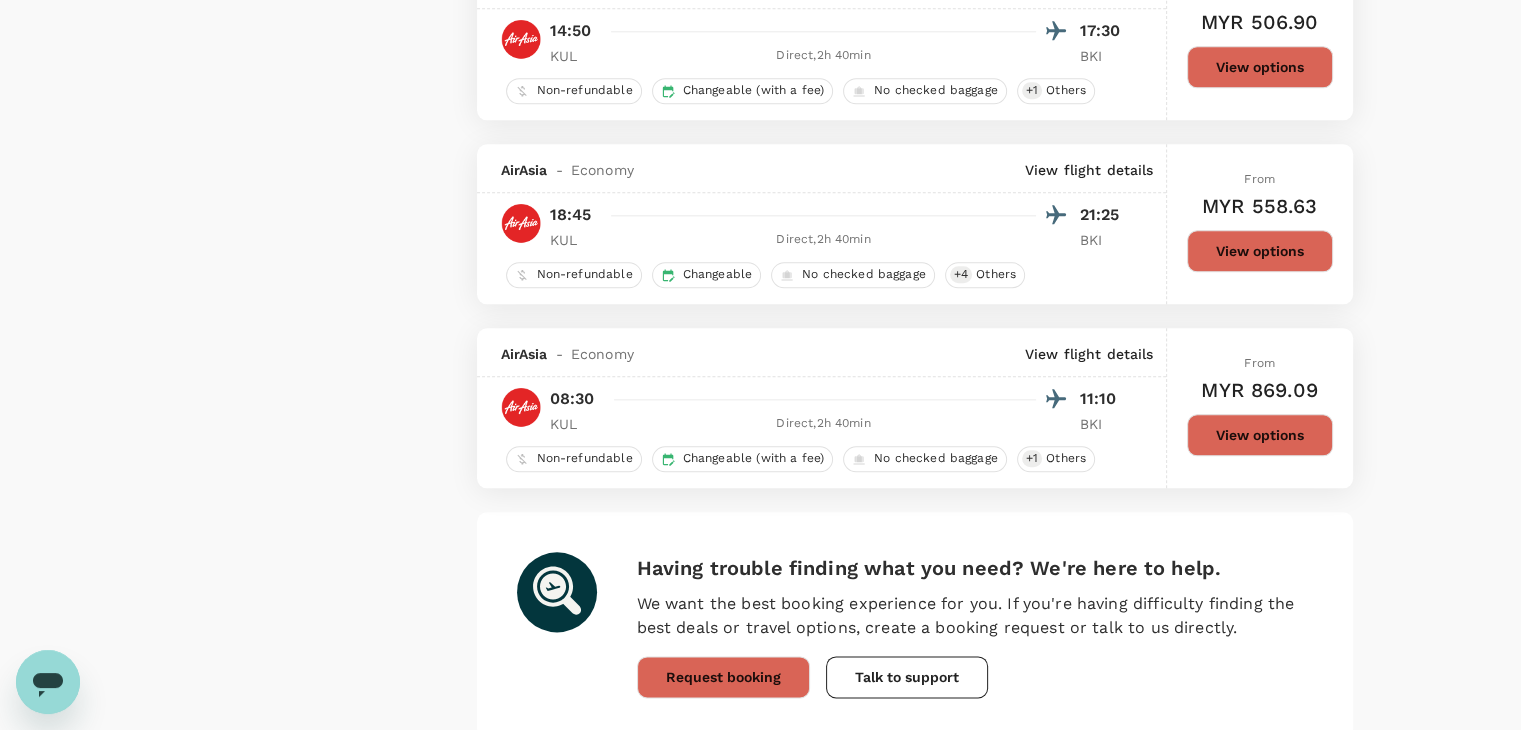scroll, scrollTop: 2300, scrollLeft: 0, axis: vertical 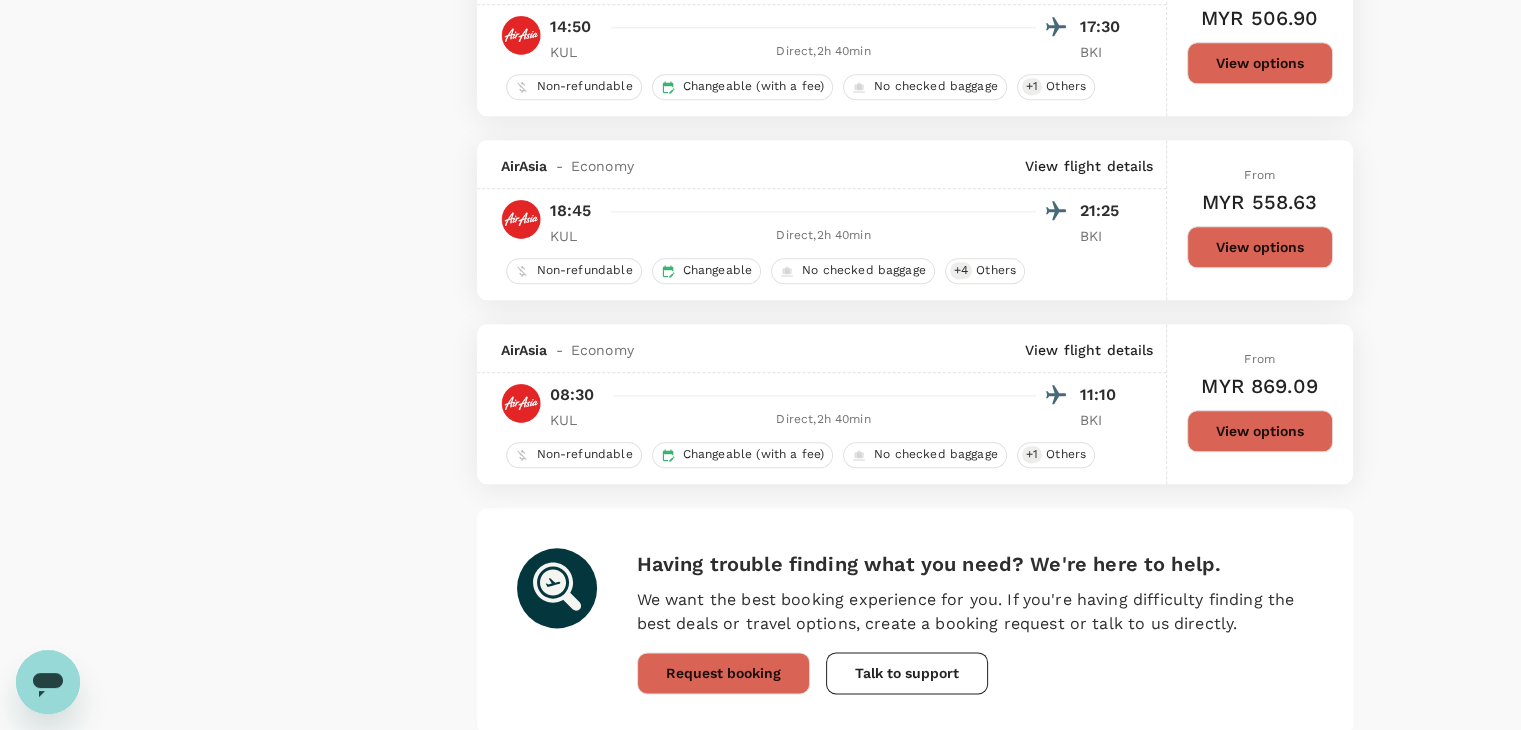 click on "View options" at bounding box center [1260, 431] 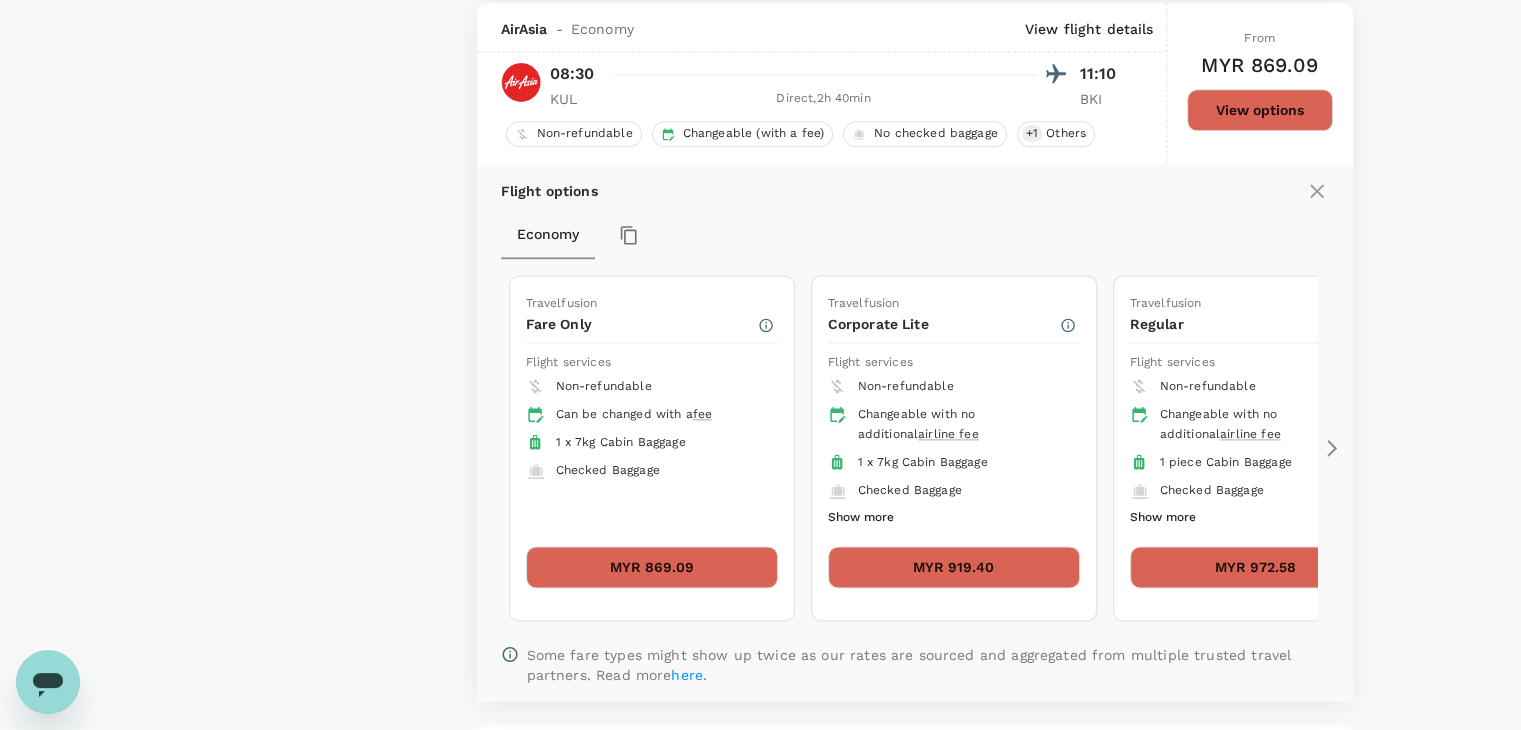 scroll, scrollTop: 2623, scrollLeft: 0, axis: vertical 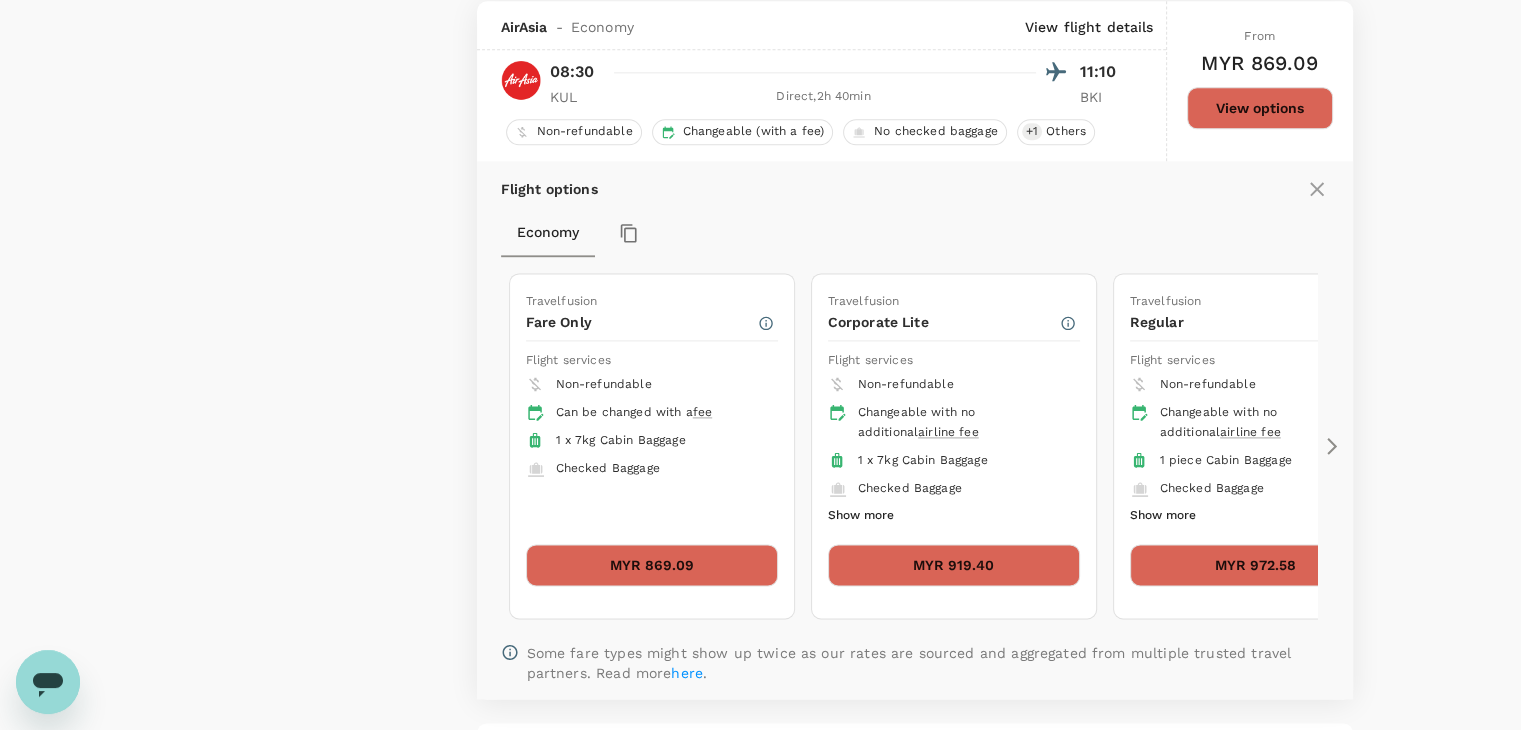 click 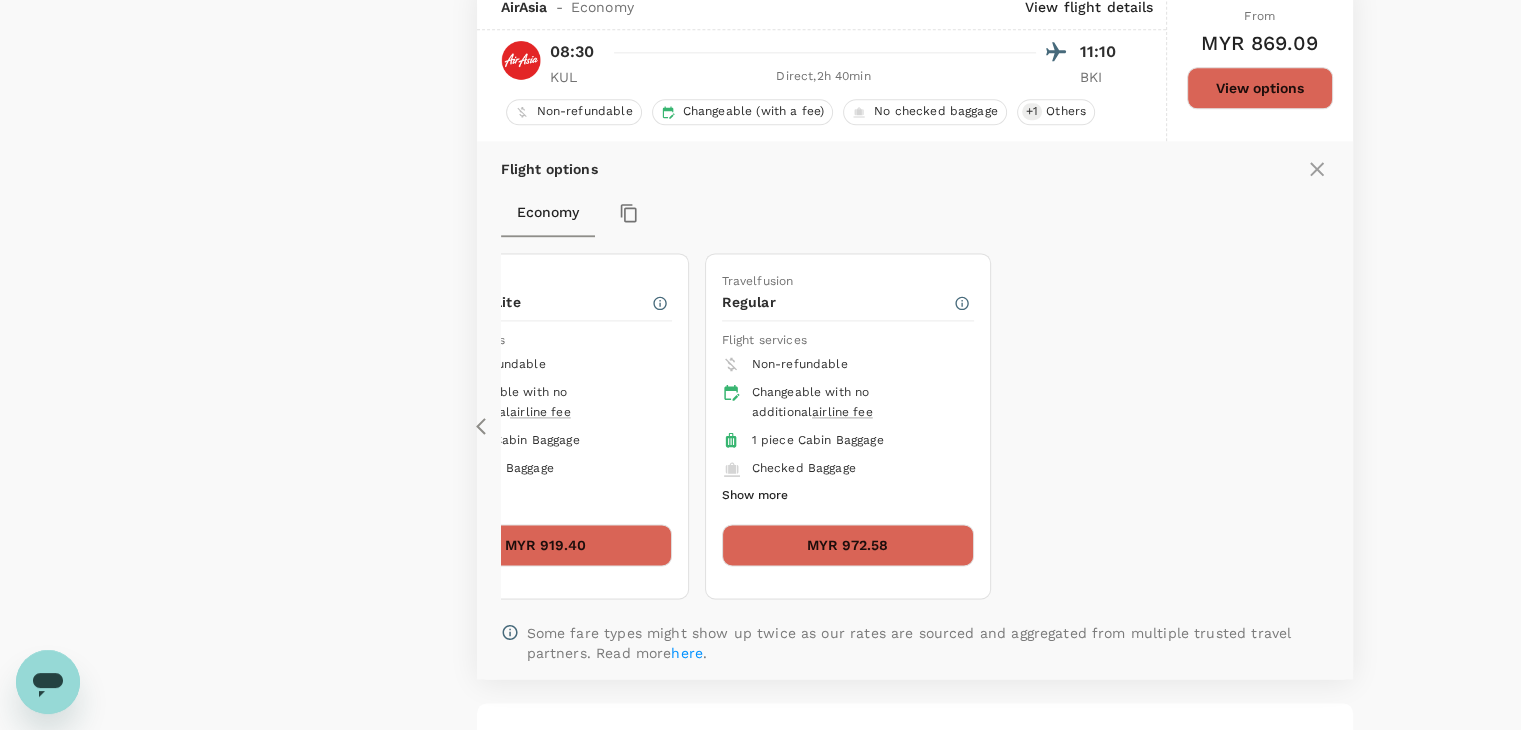 click 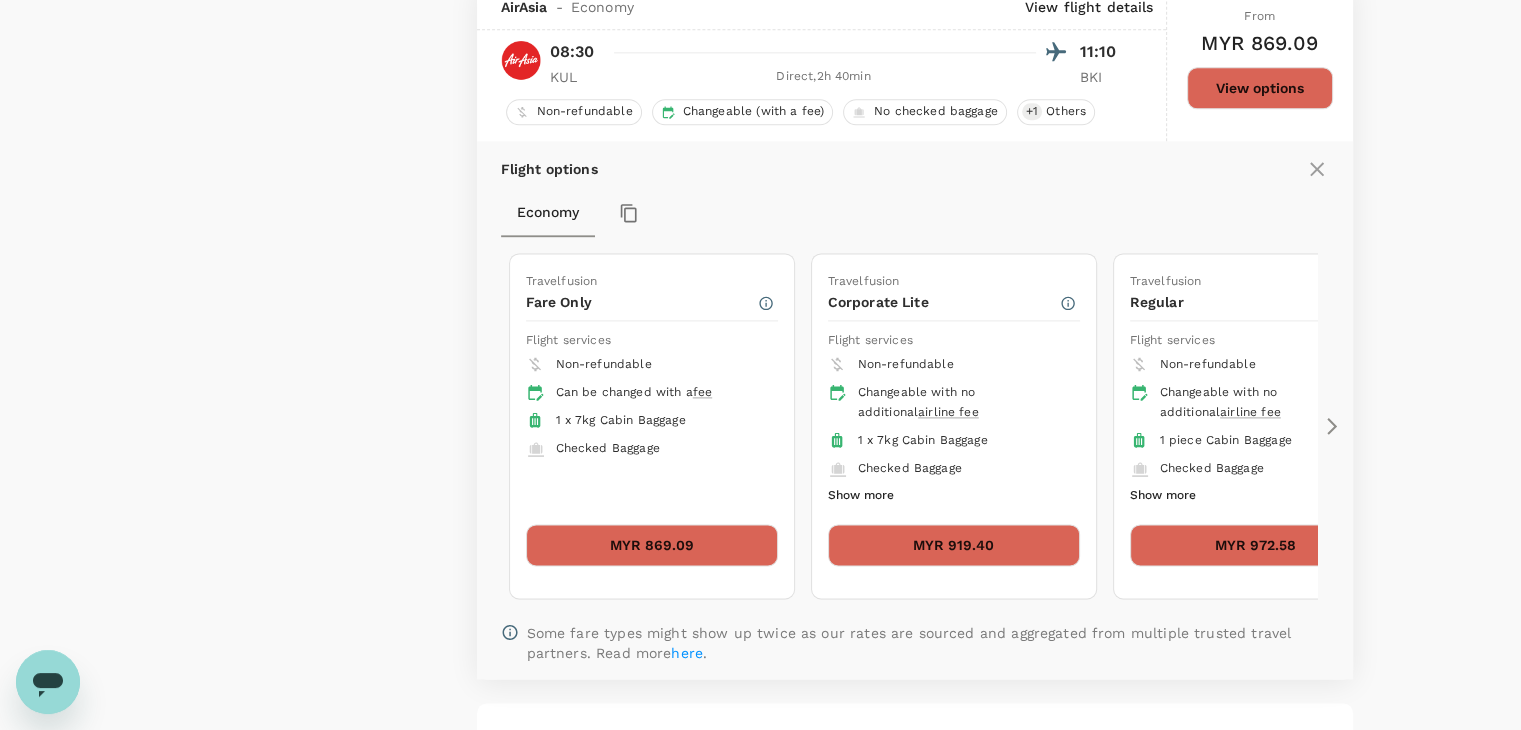 click 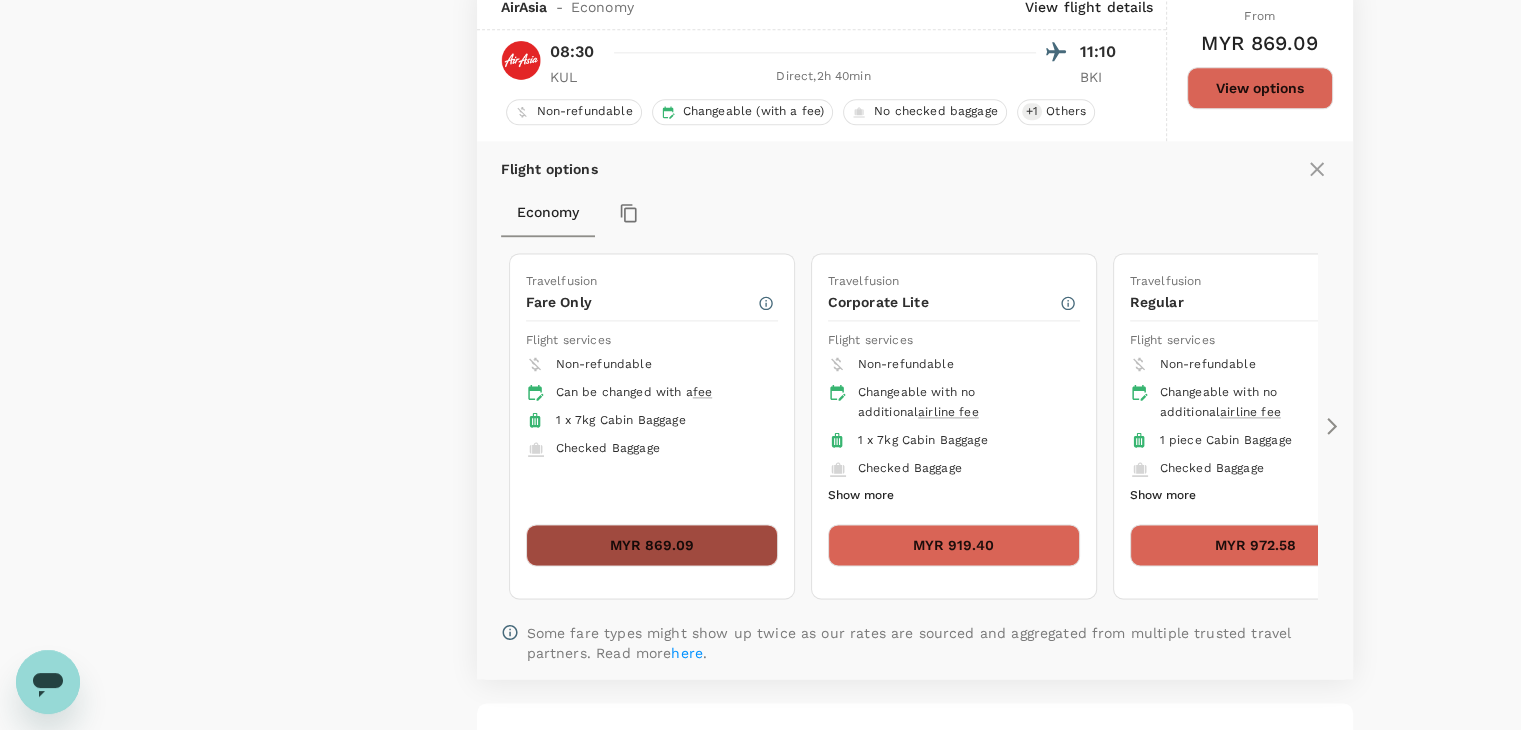 click on "MYR 869.09" at bounding box center [652, 545] 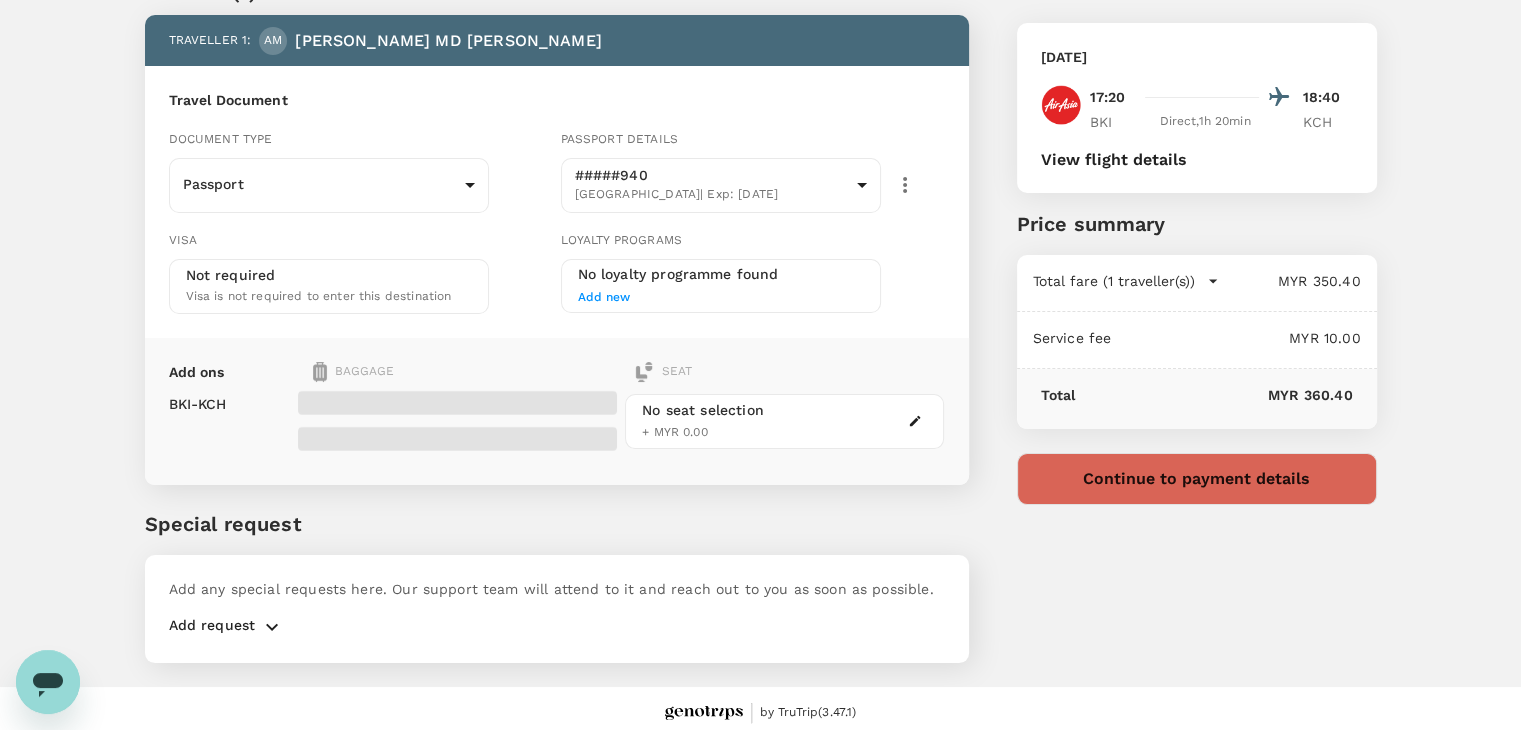 scroll, scrollTop: 0, scrollLeft: 0, axis: both 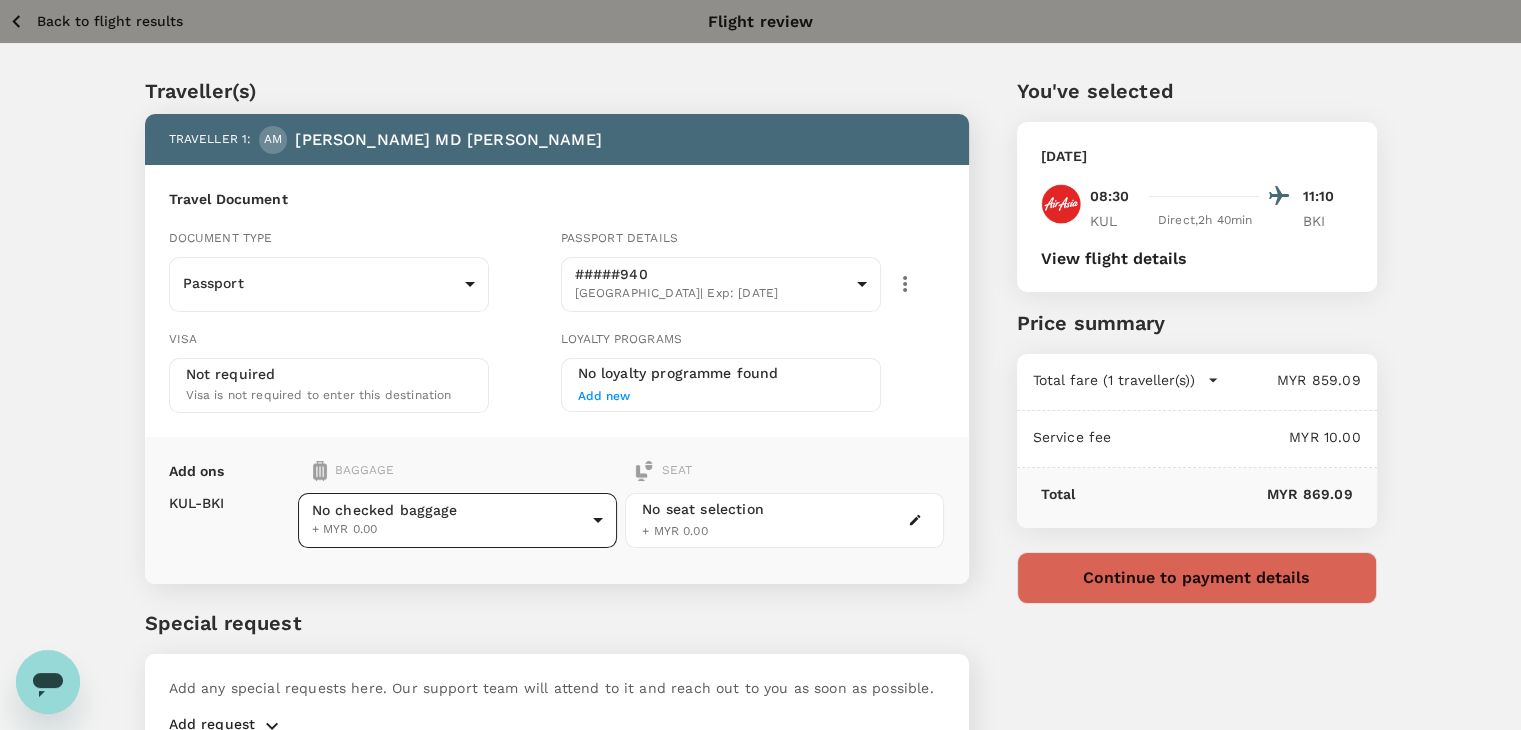 click on "Back to flight results Flight review Traveller(s) Traveller   1 : AM AHMAD   MD TANWEER Travel Document Document type Passport Passport ​ Passport details #####940 India  | Exp:   05 Sep 2032 108d506d-9771-4841-ad40-b3f13c4c8ba8 ​ Visa Not required Visa is not required to enter this destination Loyalty programs No loyalty programme found Add new Add ons Baggage Seat KUL  -  BKI No checked baggage + MYR 0.00 ​ No seat selection + MYR 0.00 Special request Add any special requests here. Our support team will attend to it and reach out to you as soon as possible. Add request You've selected Wednesday, 23 Jul 2025 08:30 11:10 KUL Direct ,  2h 40min BKI View flight details Price summary Total fare (1 traveller(s)) MYR 859.09 Air fare MYR 859.09 Baggage fee MYR 0.00 Seat fee MYR 0.00 Service fee MYR 10.00 Total MYR 869.09 Continue to payment details by TruTrip  ( 3.47.1   ) View details Edit Add new" at bounding box center [760, 419] 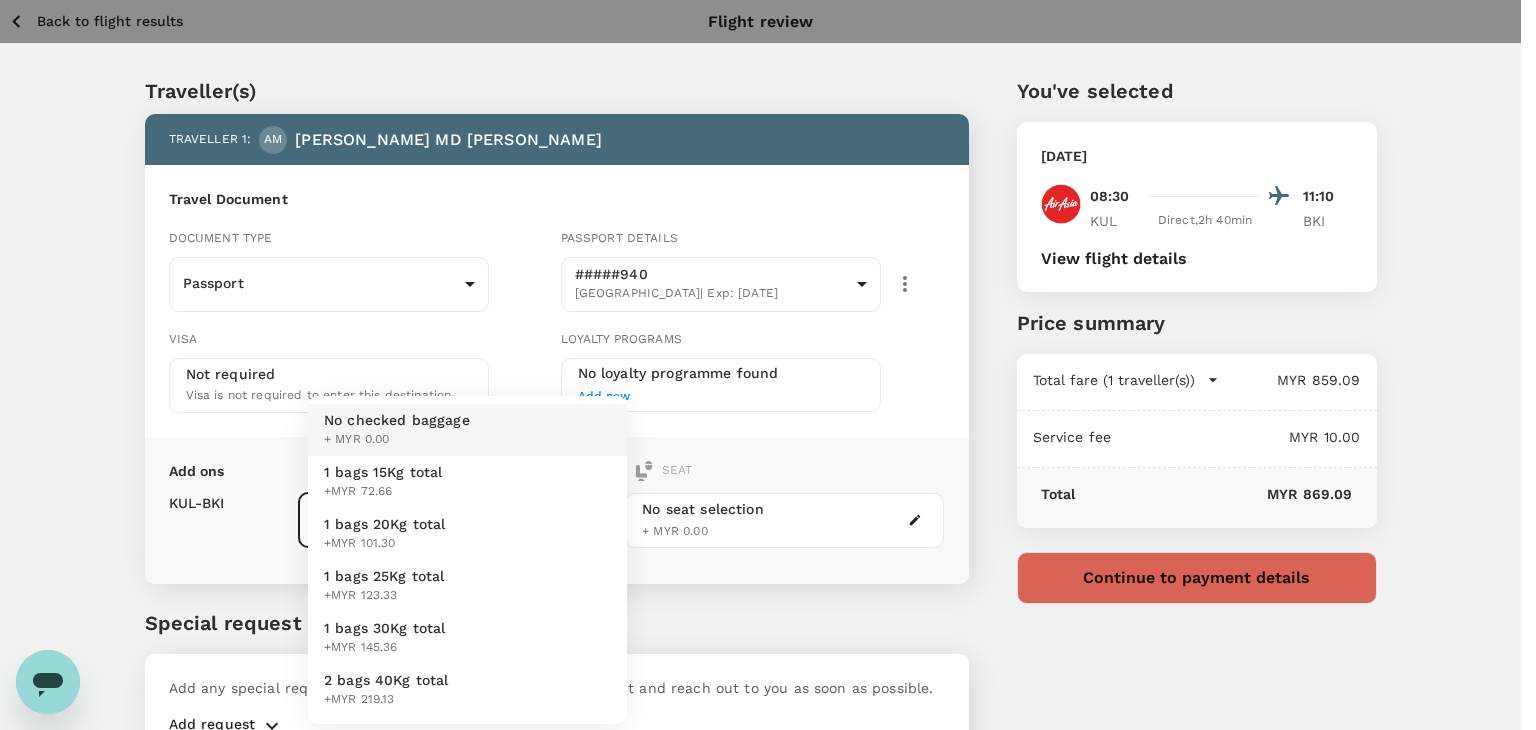click on "1 bags 15Kg total +MYR 72.66" at bounding box center (467, 482) 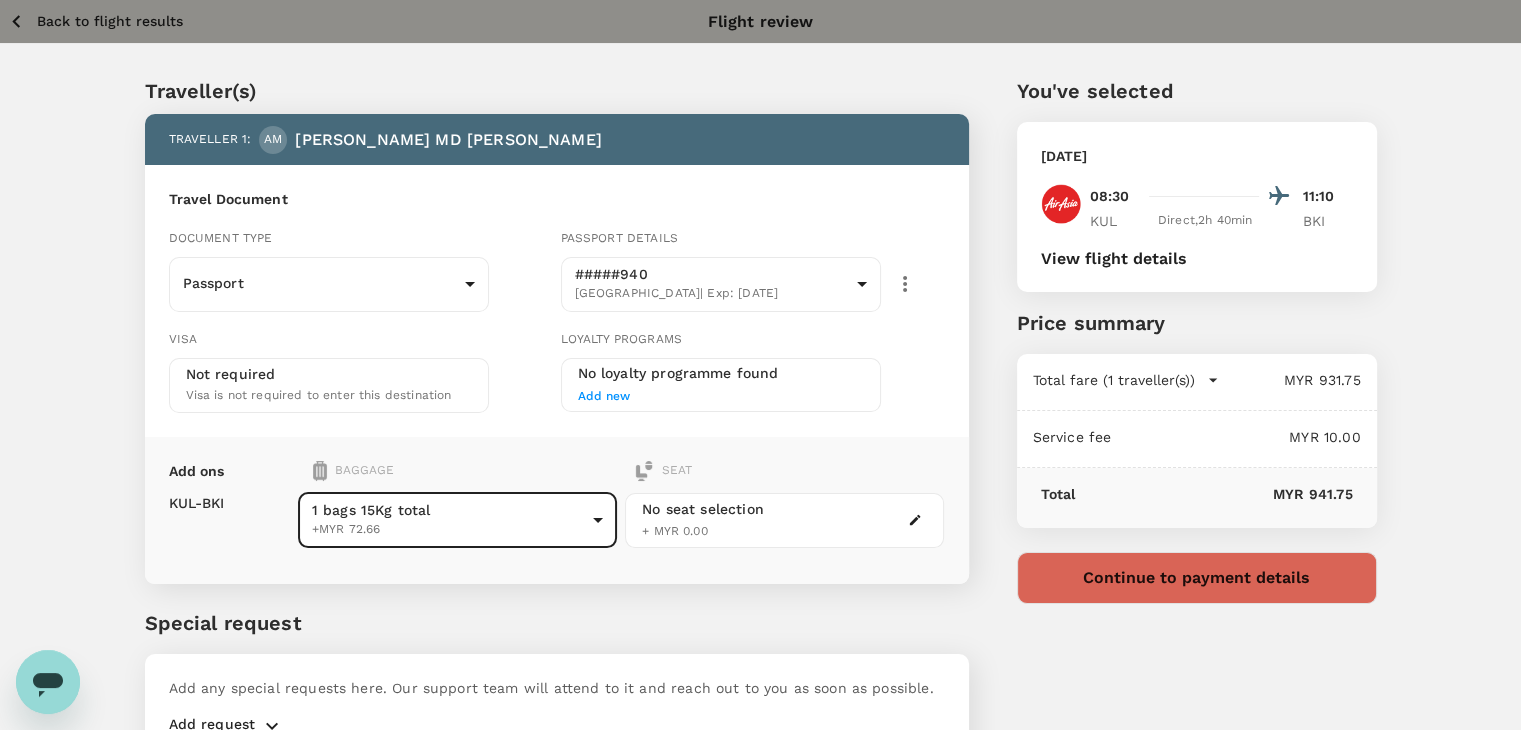 click on "Back to flight results" at bounding box center (110, 21) 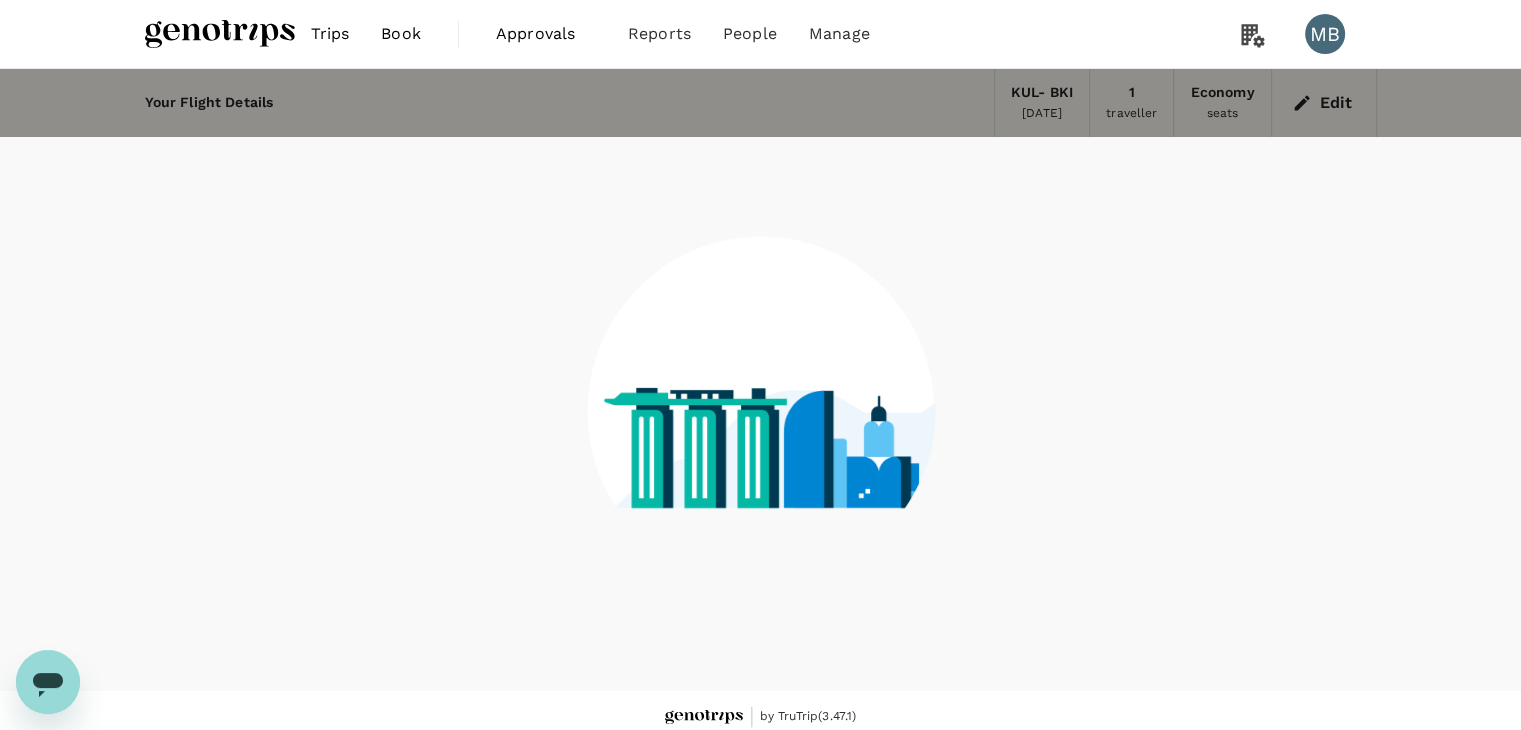 scroll, scrollTop: 13, scrollLeft: 0, axis: vertical 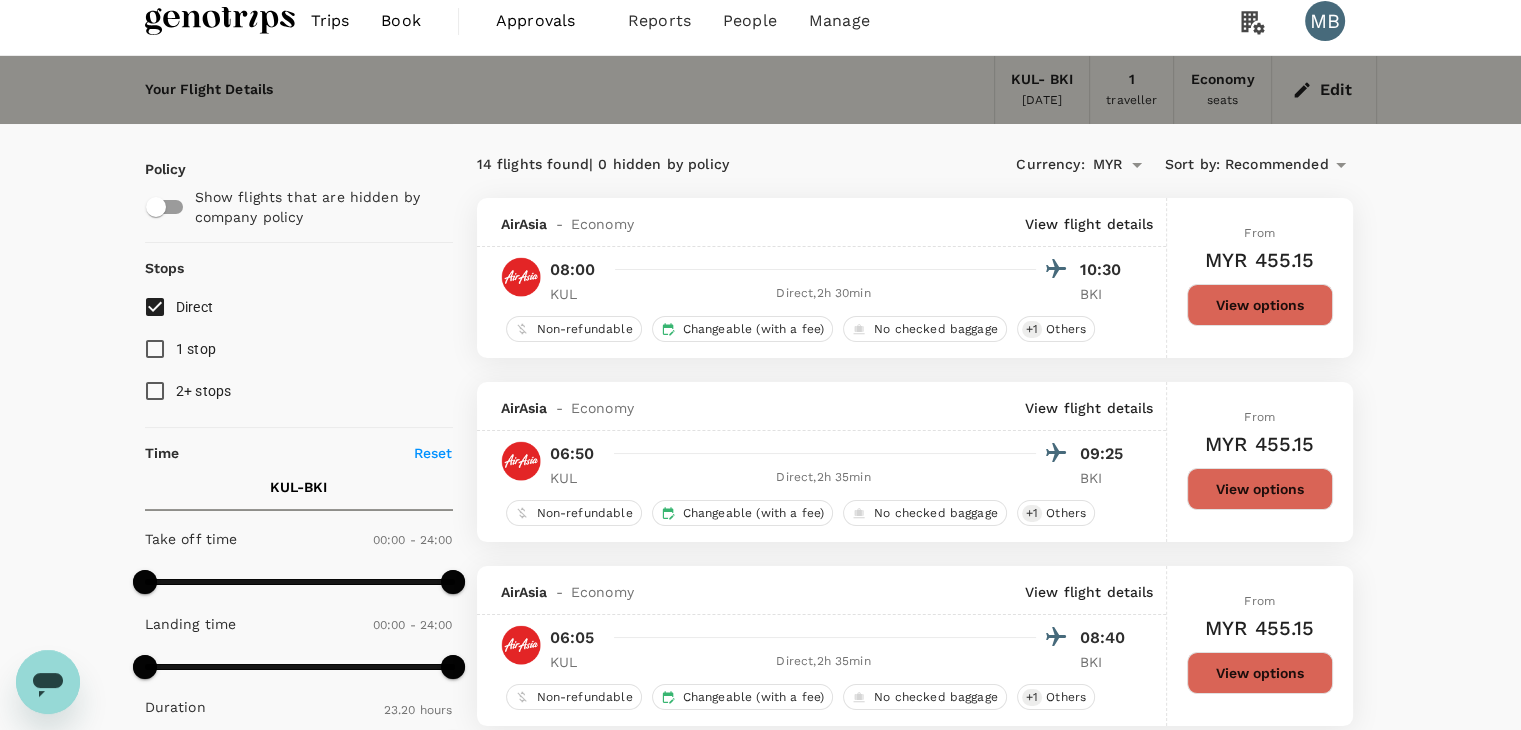 click on "Edit" at bounding box center (1324, 90) 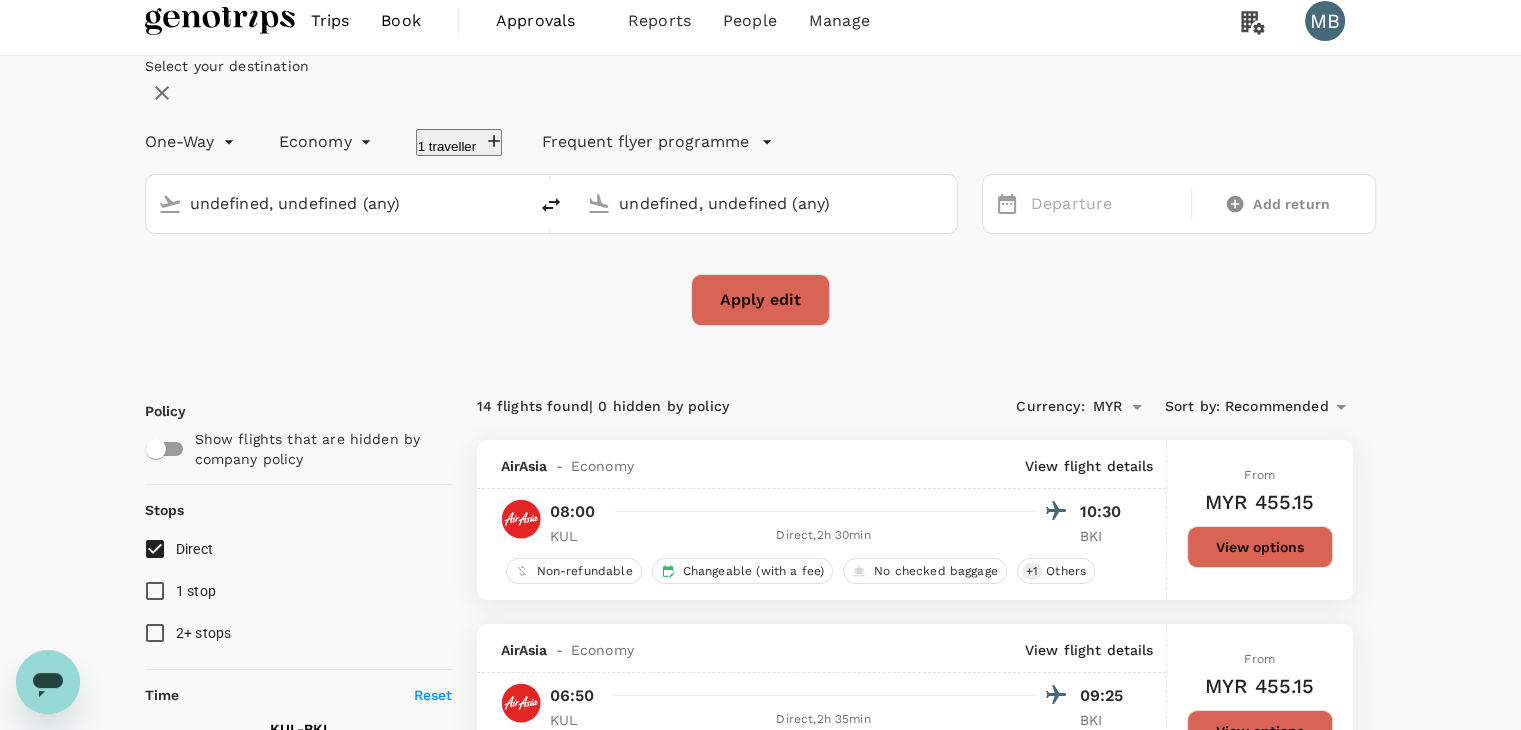 type 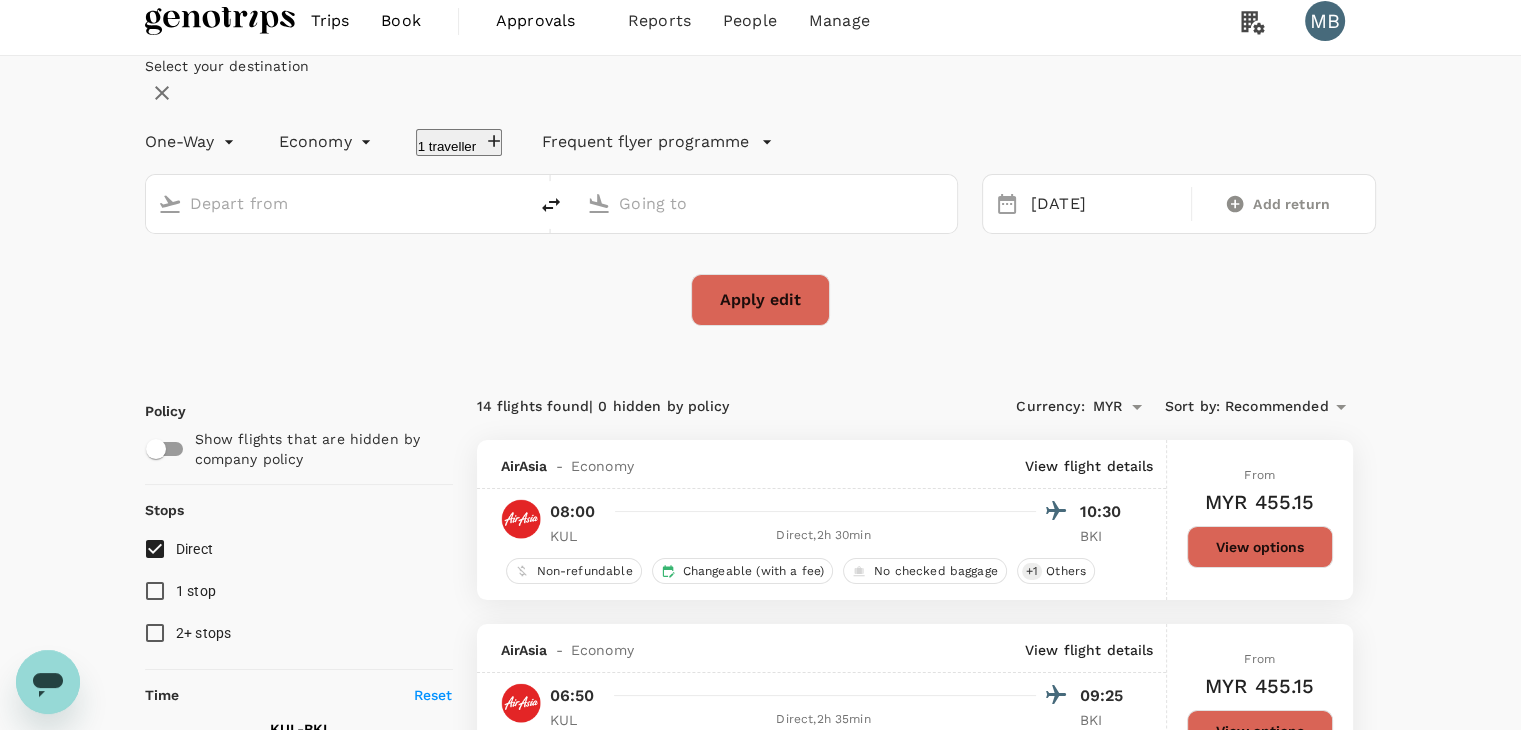 type on "Kuala Lumpur Intl (KUL)" 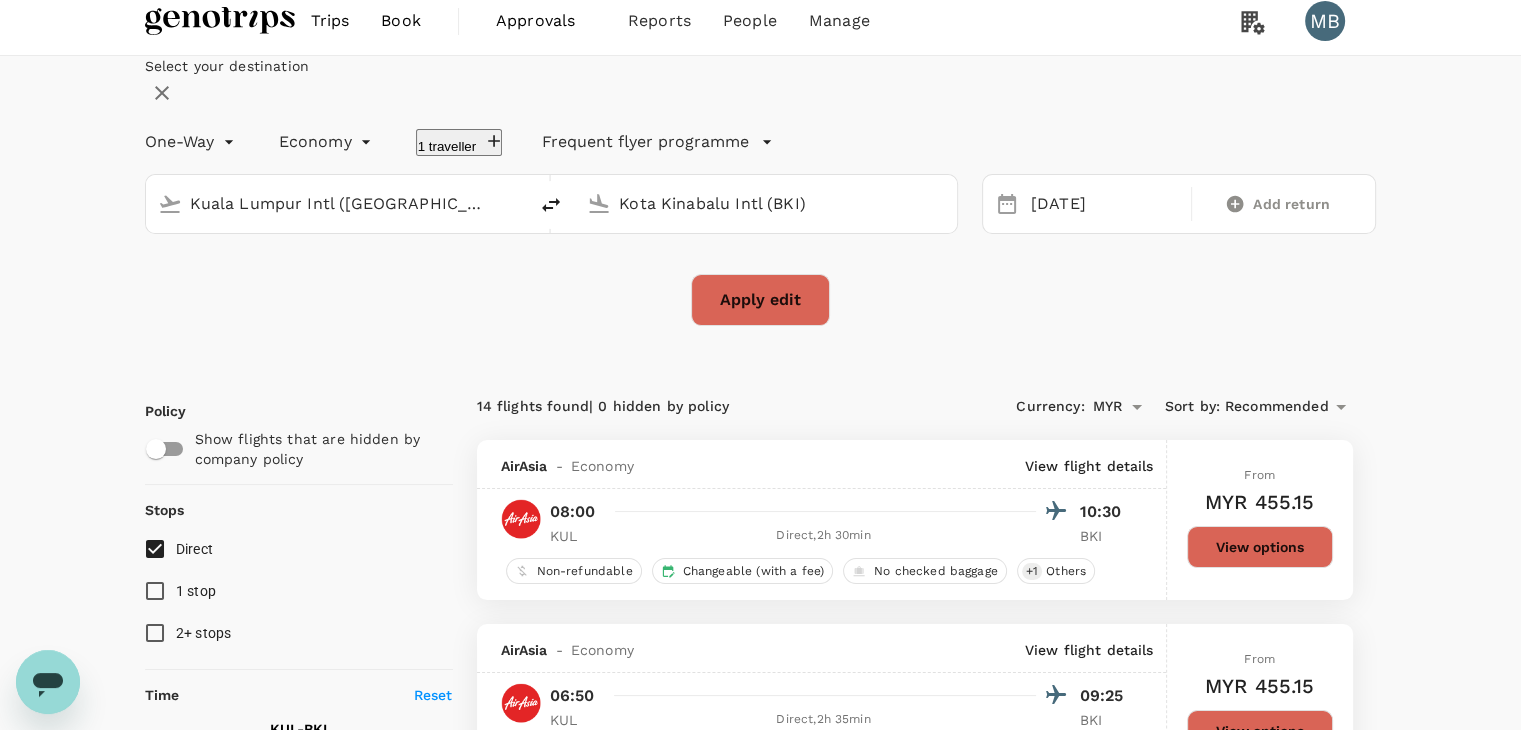 click on "Kuala Lumpur Intl (KUL)" at bounding box center (338, 203) 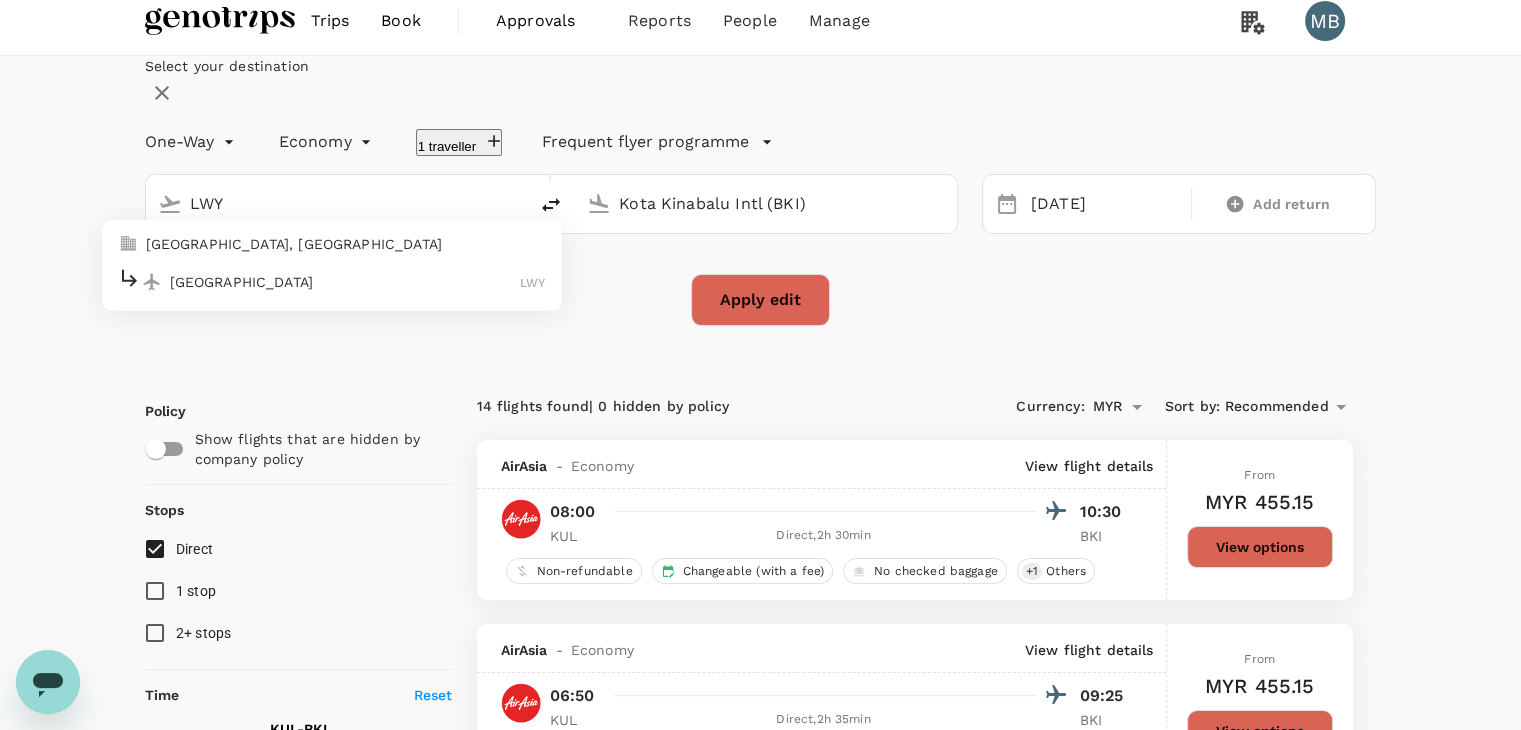 click on "Lawas Airport" at bounding box center (345, 281) 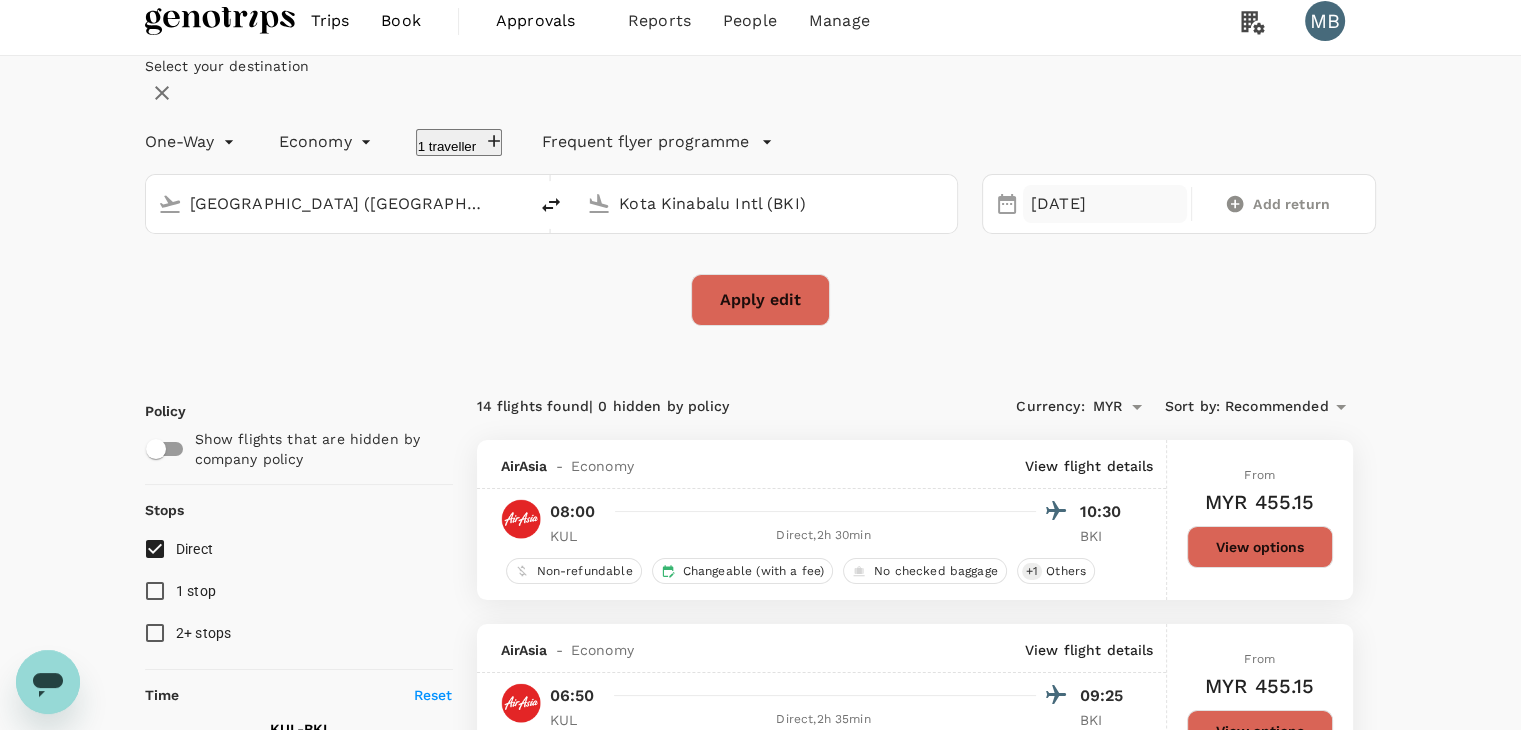 click on "23 Jul" at bounding box center [1105, 204] 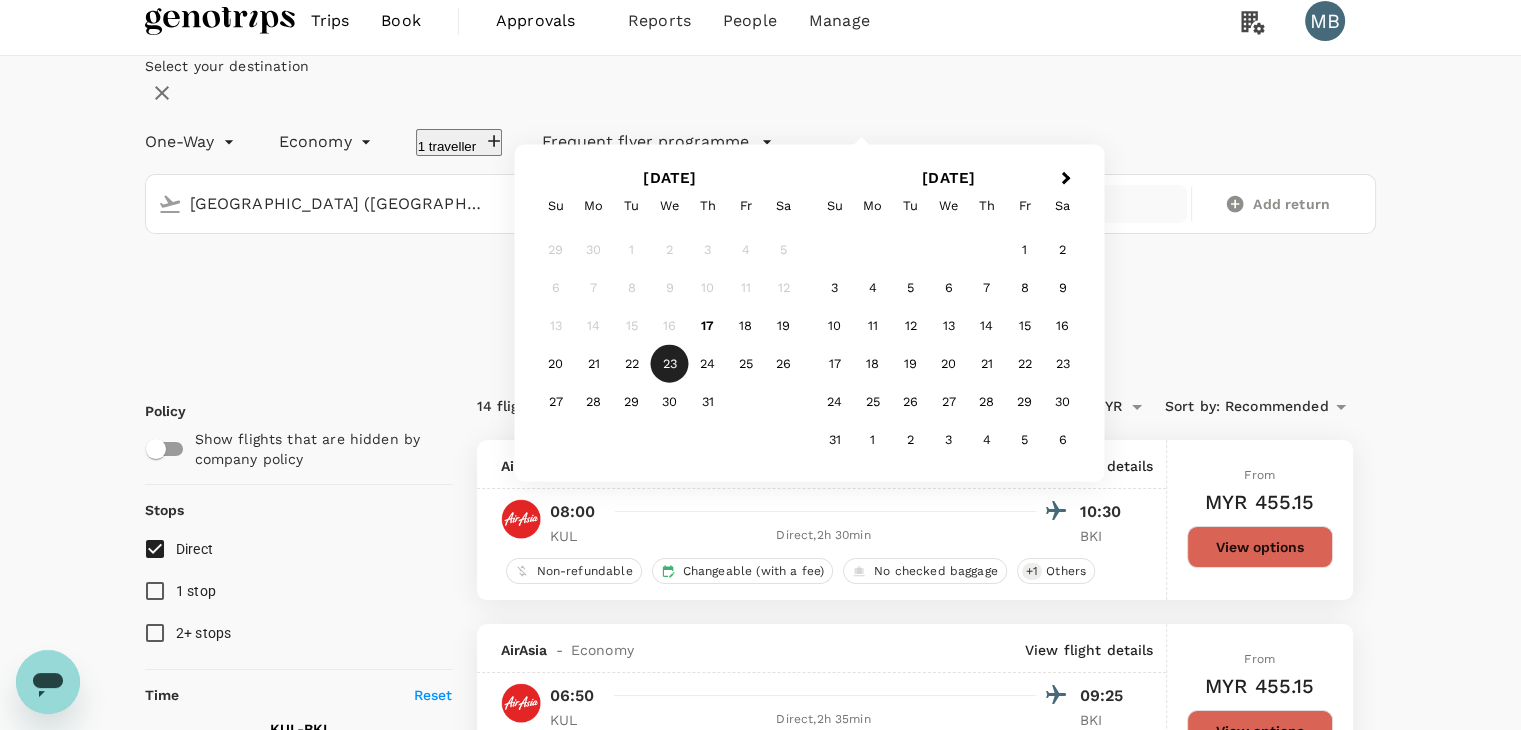 click on "24" at bounding box center [708, 364] 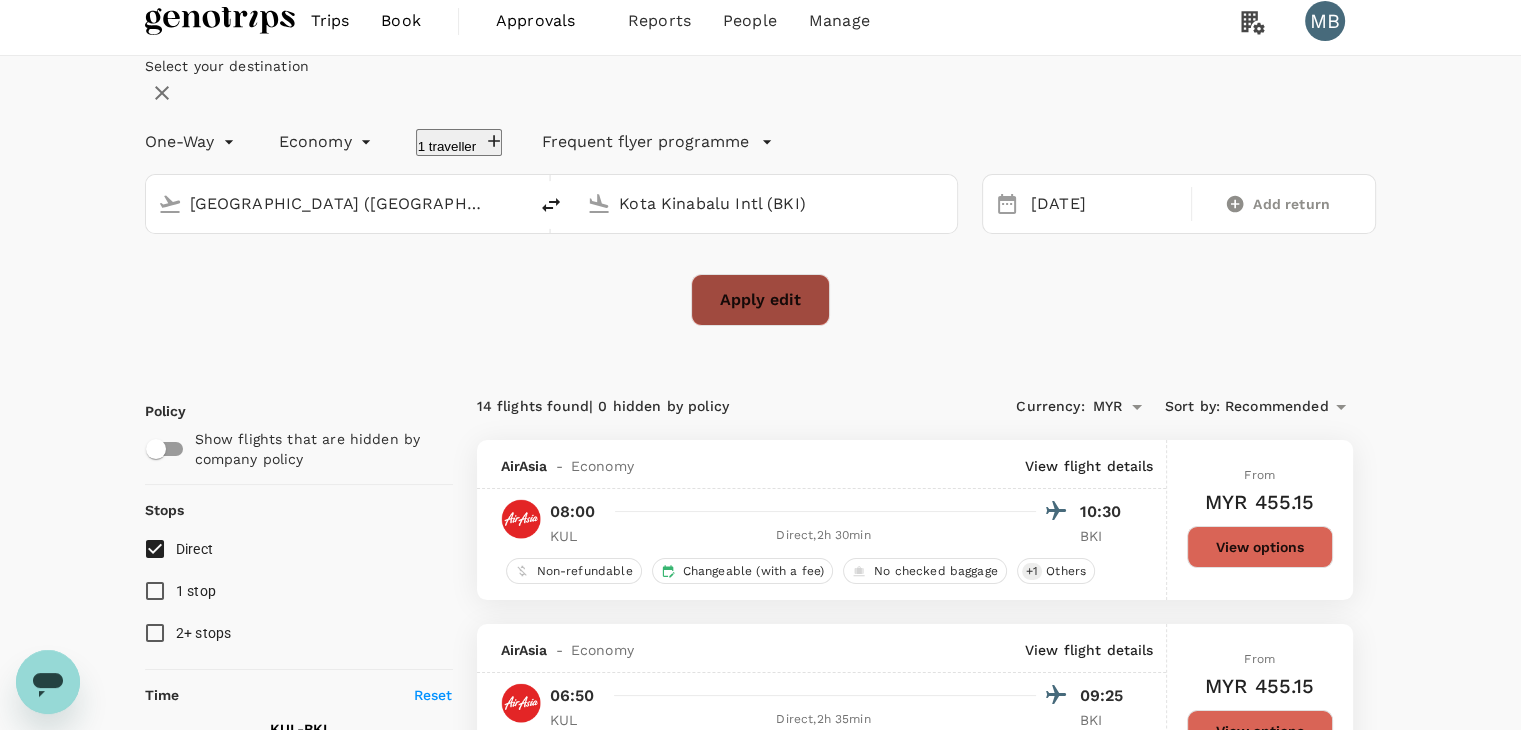 click on "Apply edit" at bounding box center (760, 300) 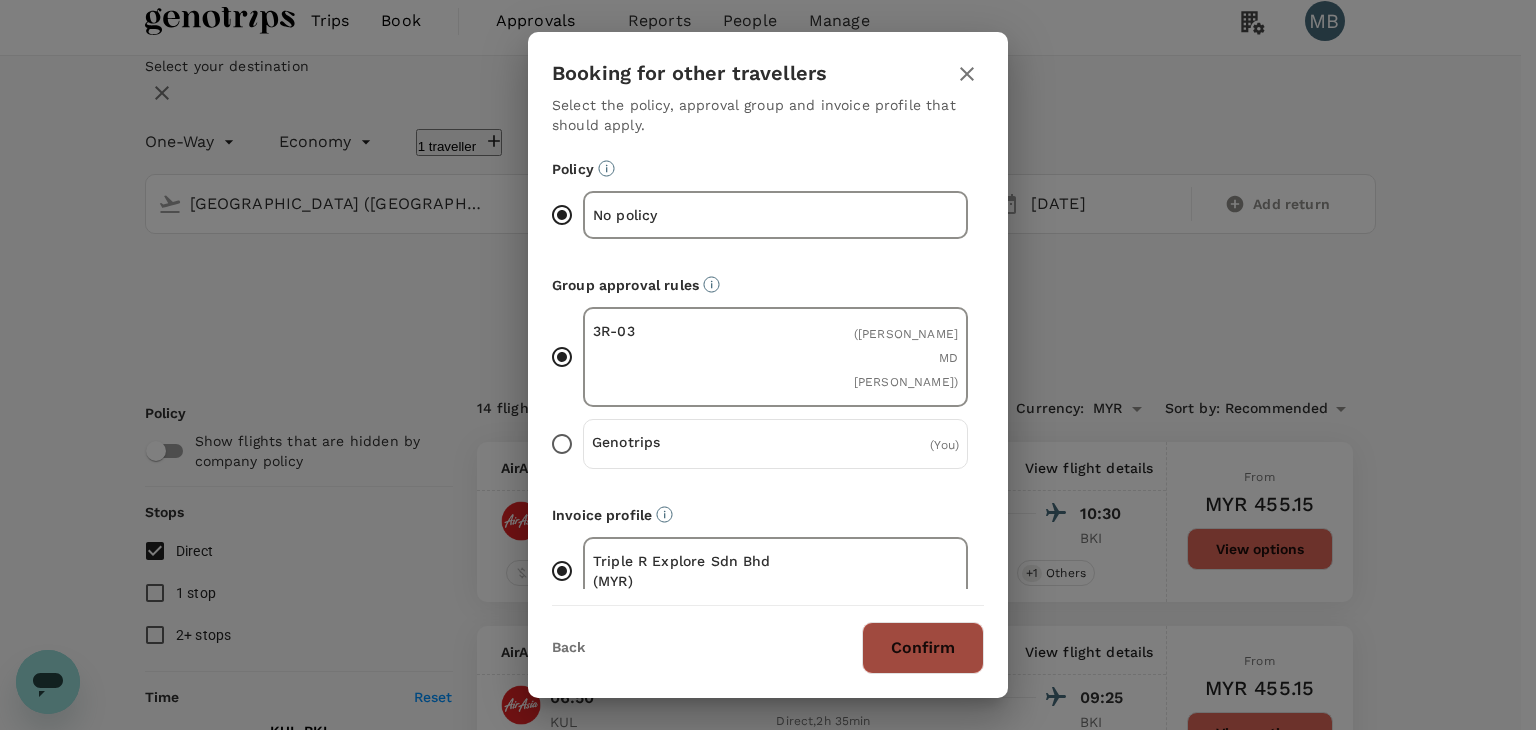 click on "Confirm" at bounding box center (923, 648) 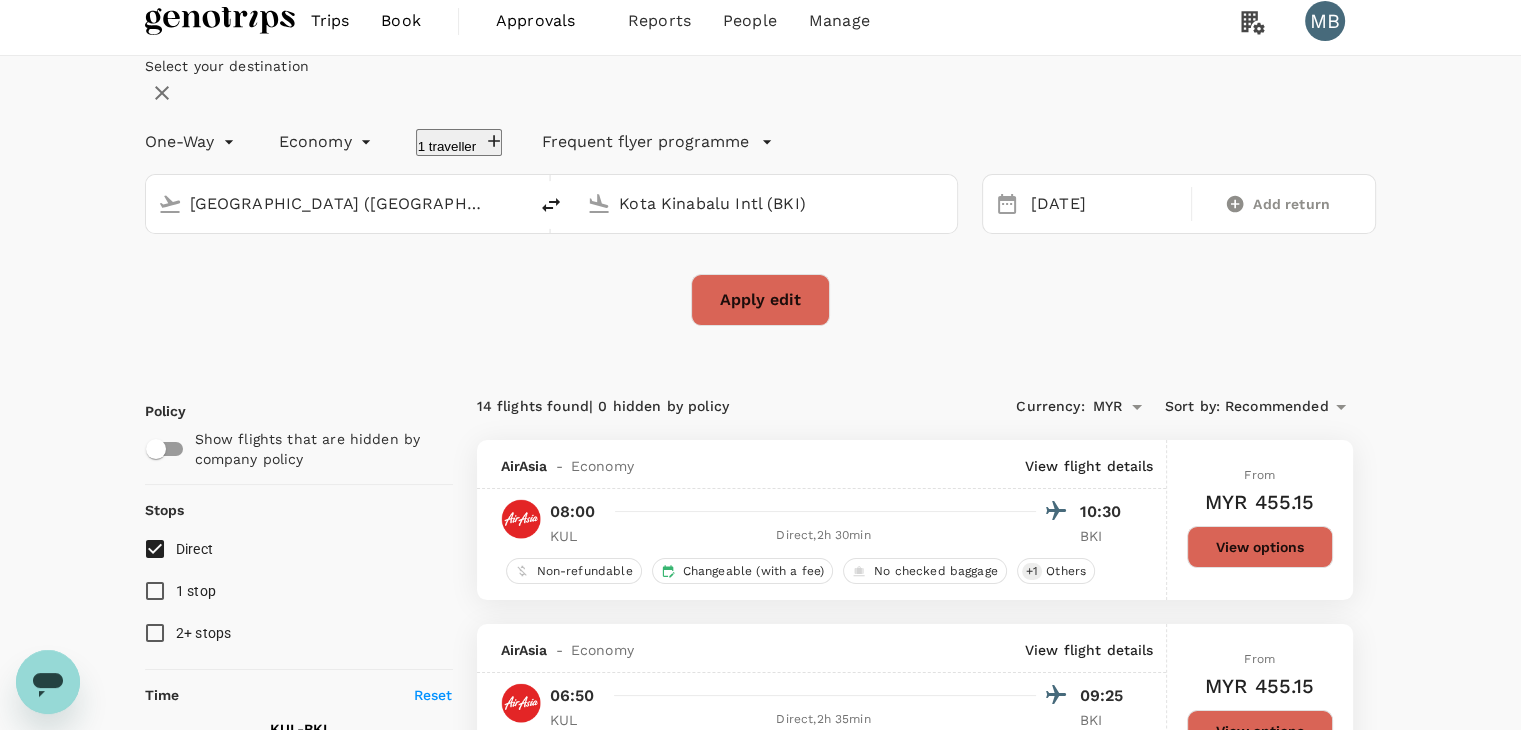 checkbox on "false" 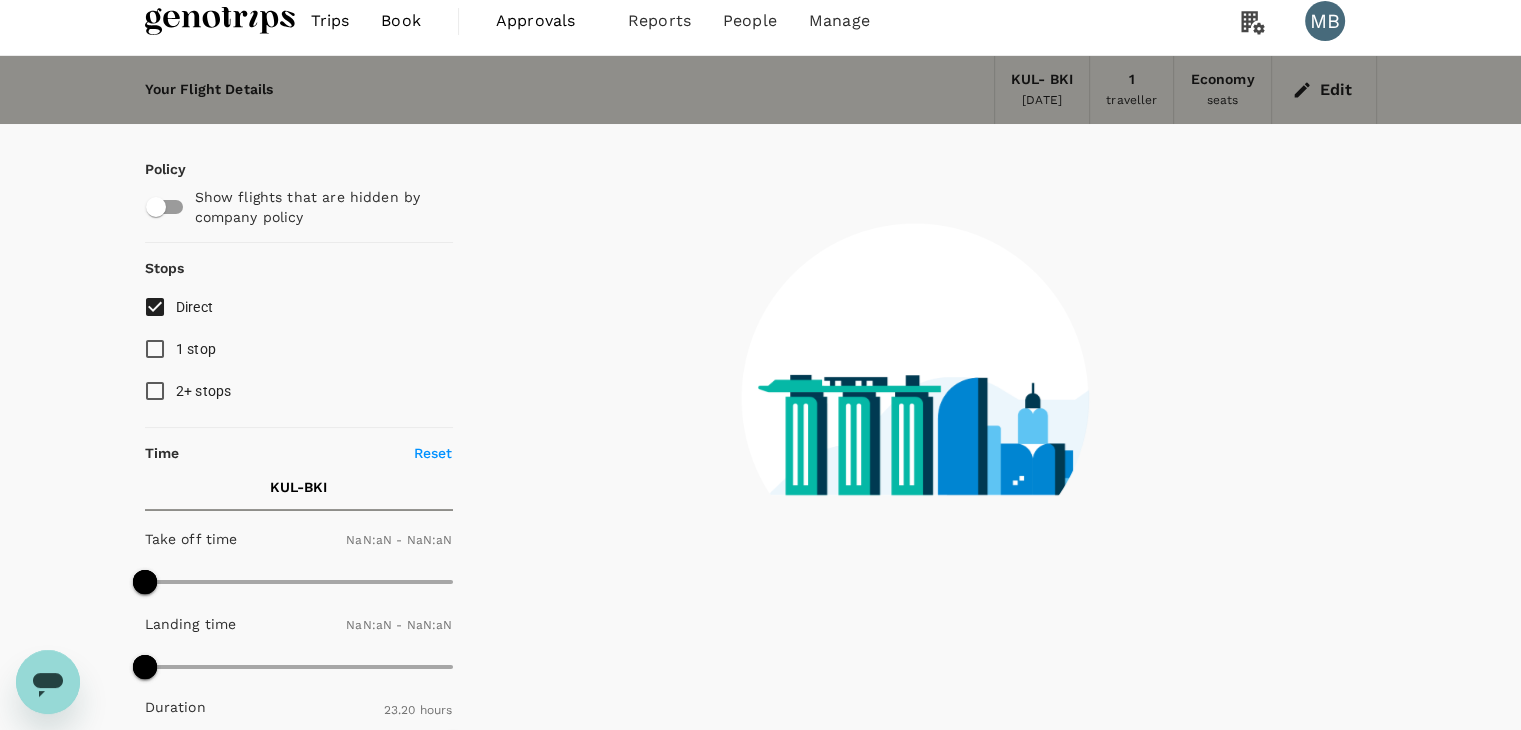 checkbox on "false" 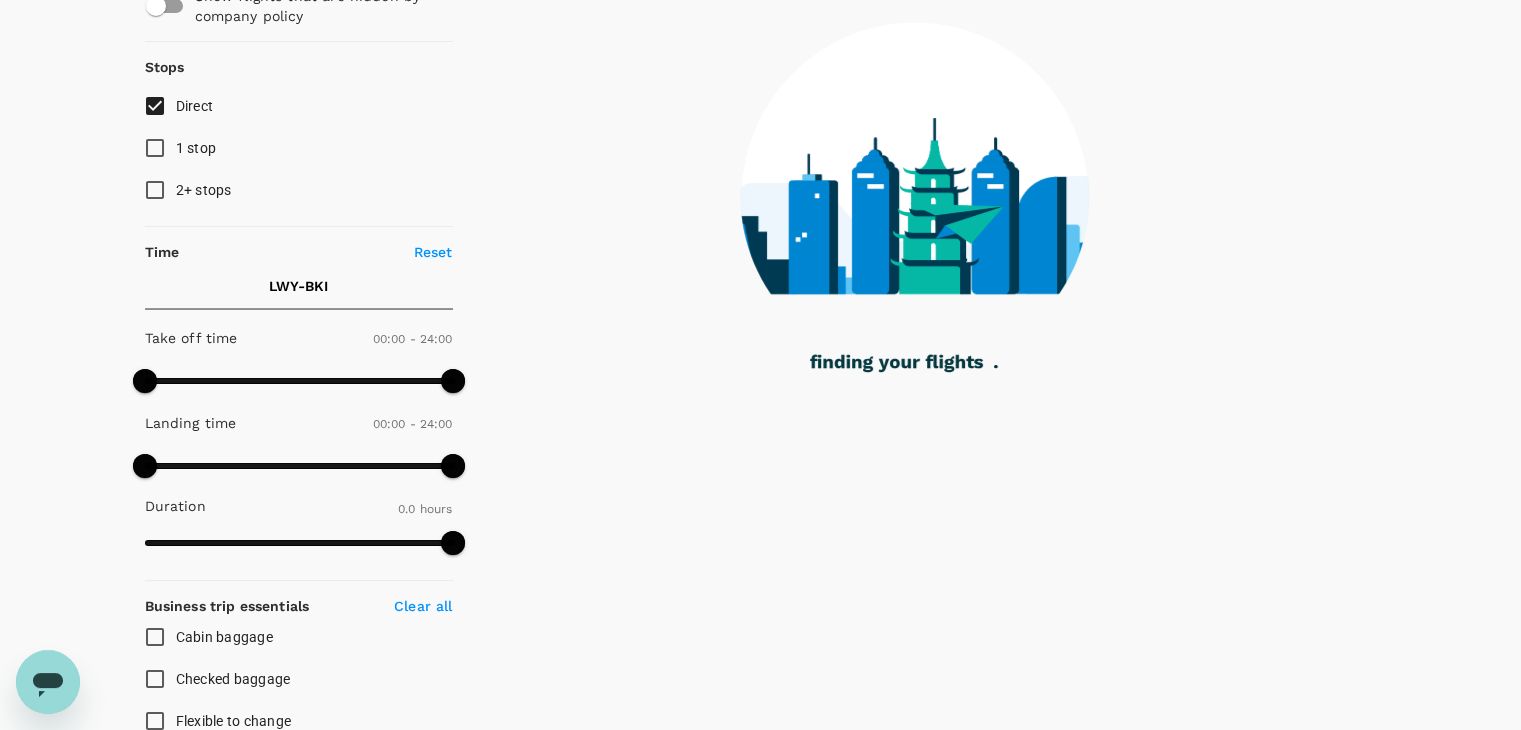 scroll, scrollTop: 206, scrollLeft: 0, axis: vertical 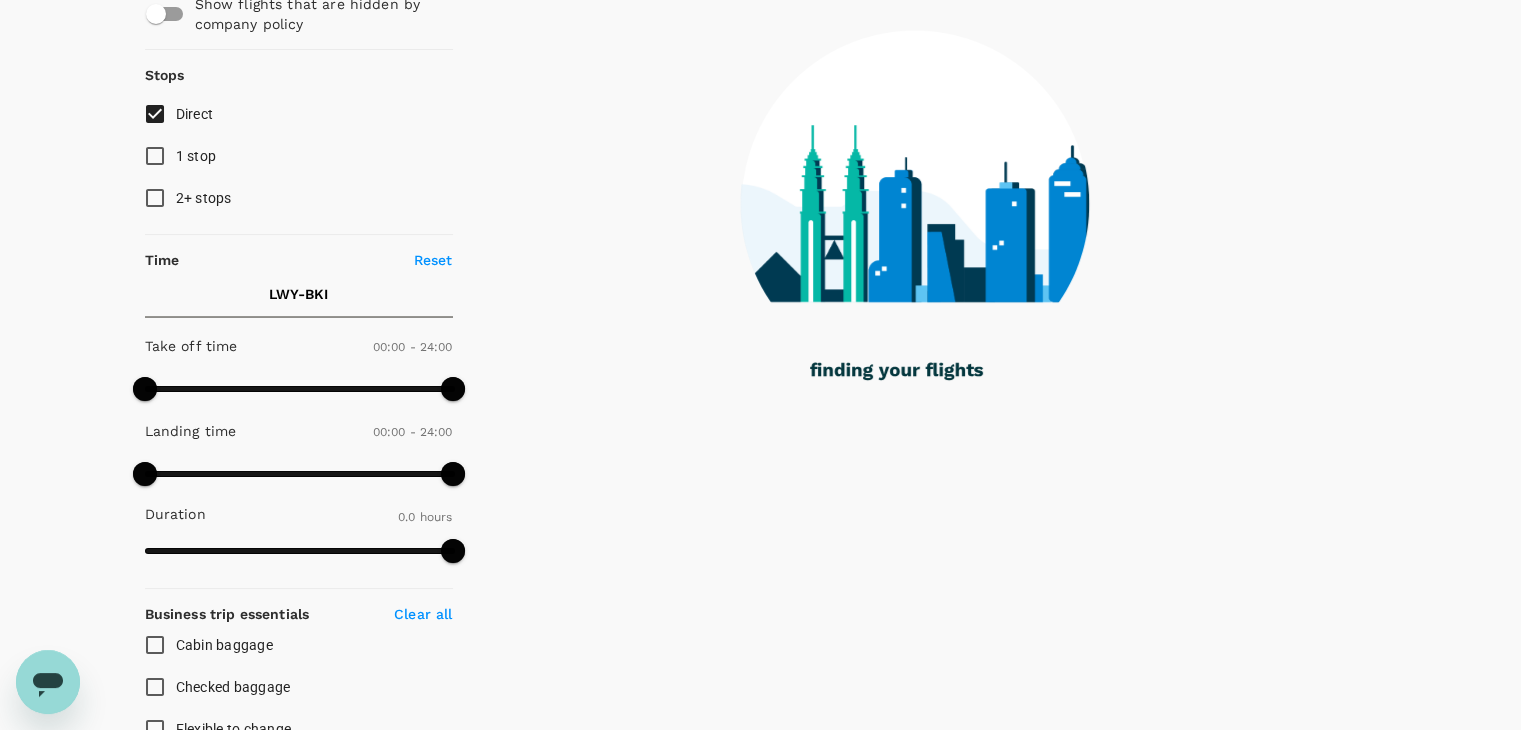 type on "300" 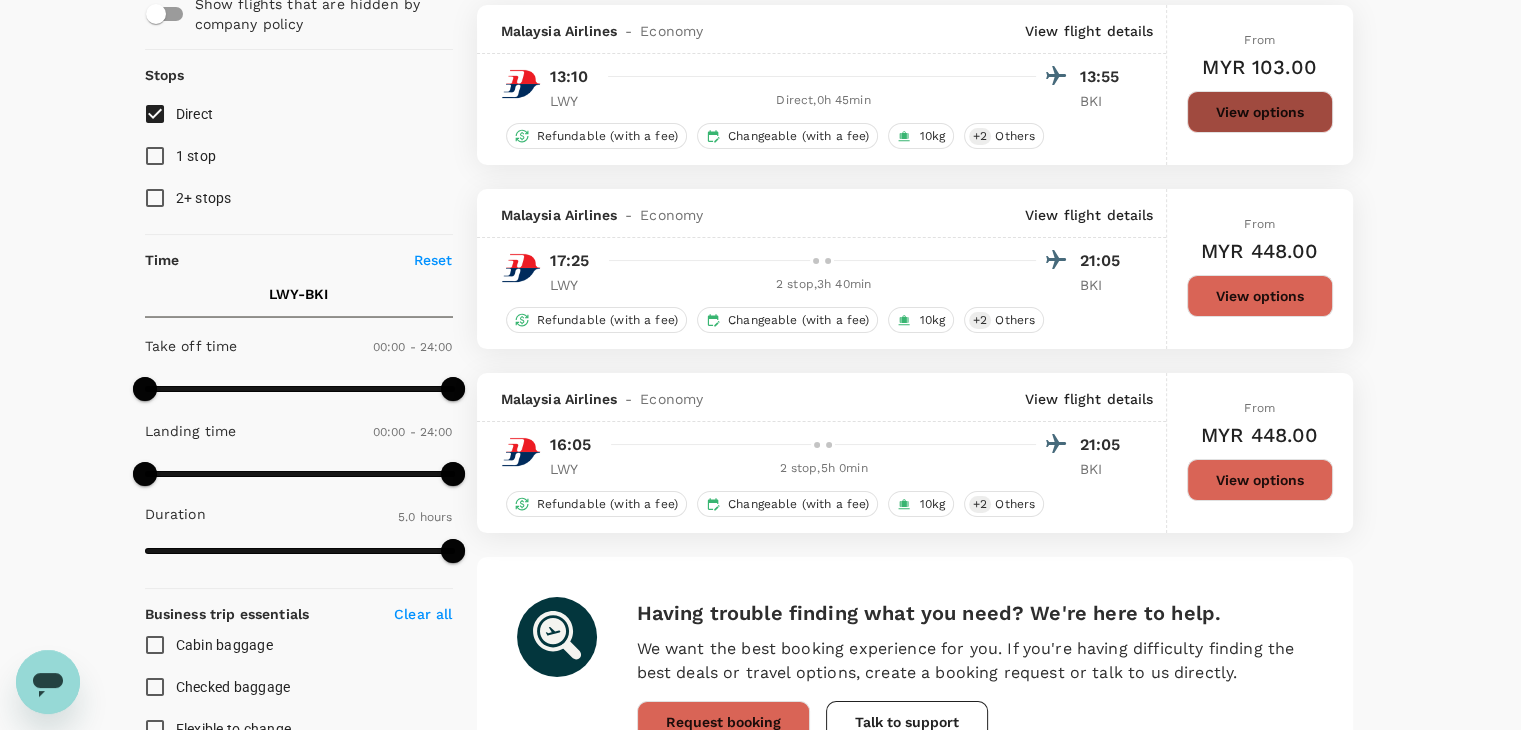 click on "View options" at bounding box center [1260, 112] 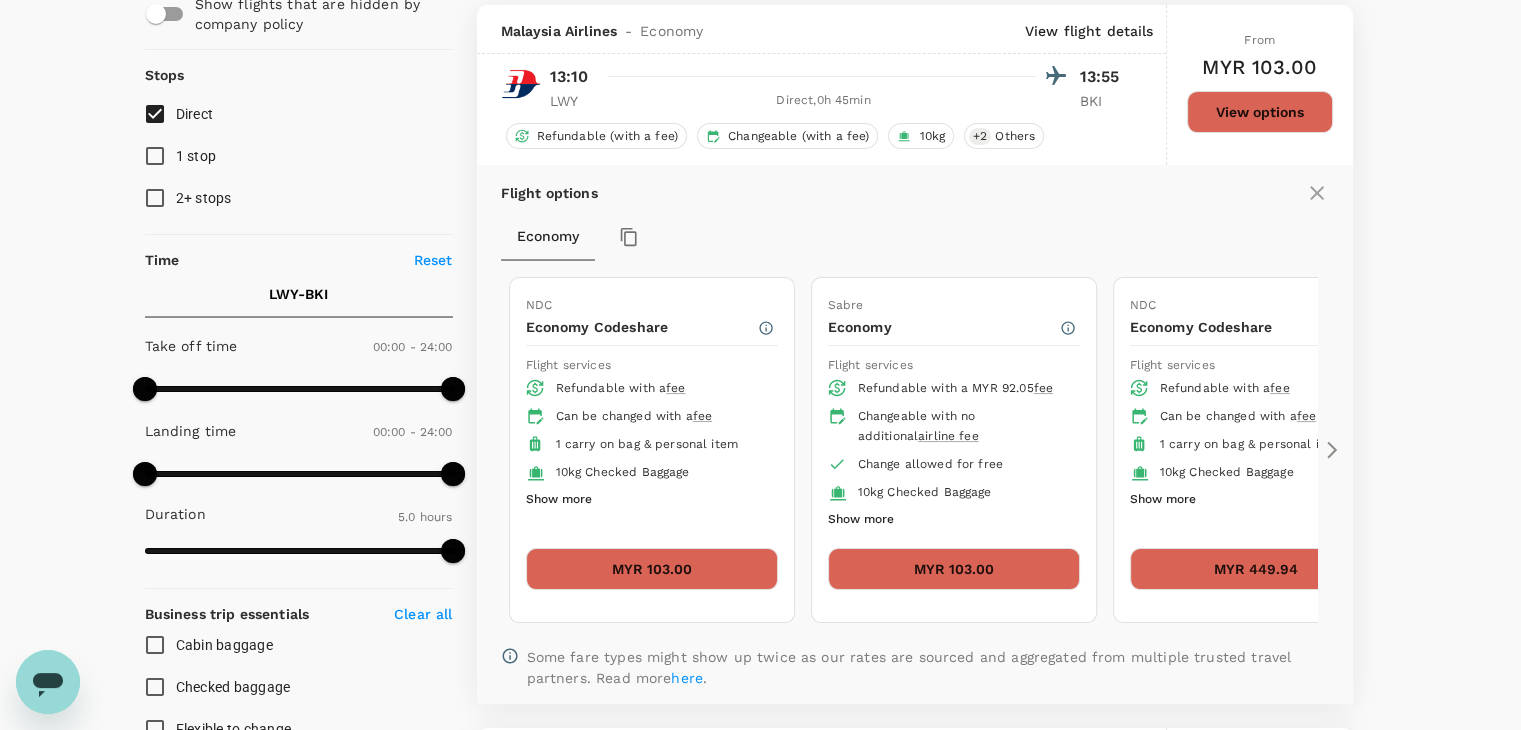 scroll, scrollTop: 211, scrollLeft: 0, axis: vertical 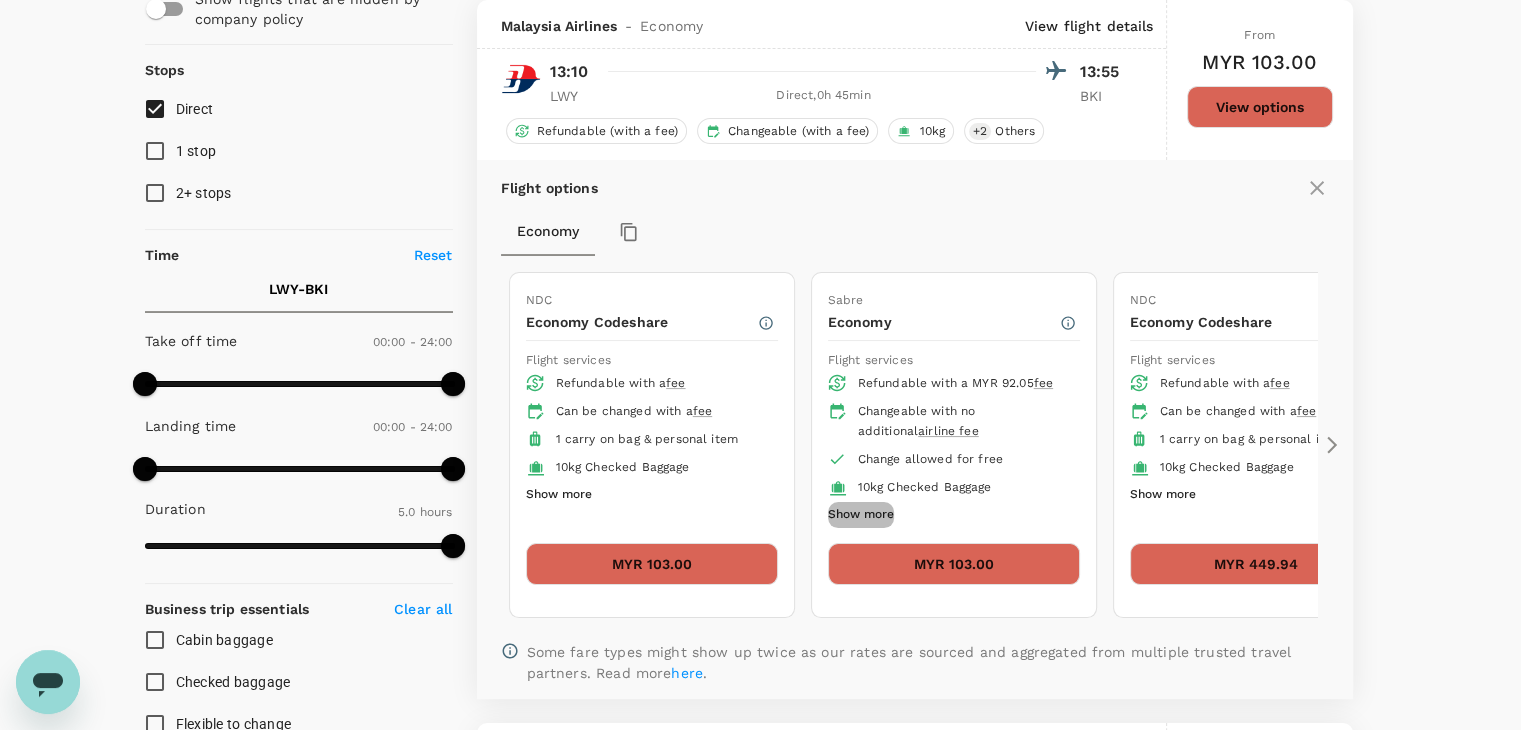 click on "Show more" at bounding box center (861, 515) 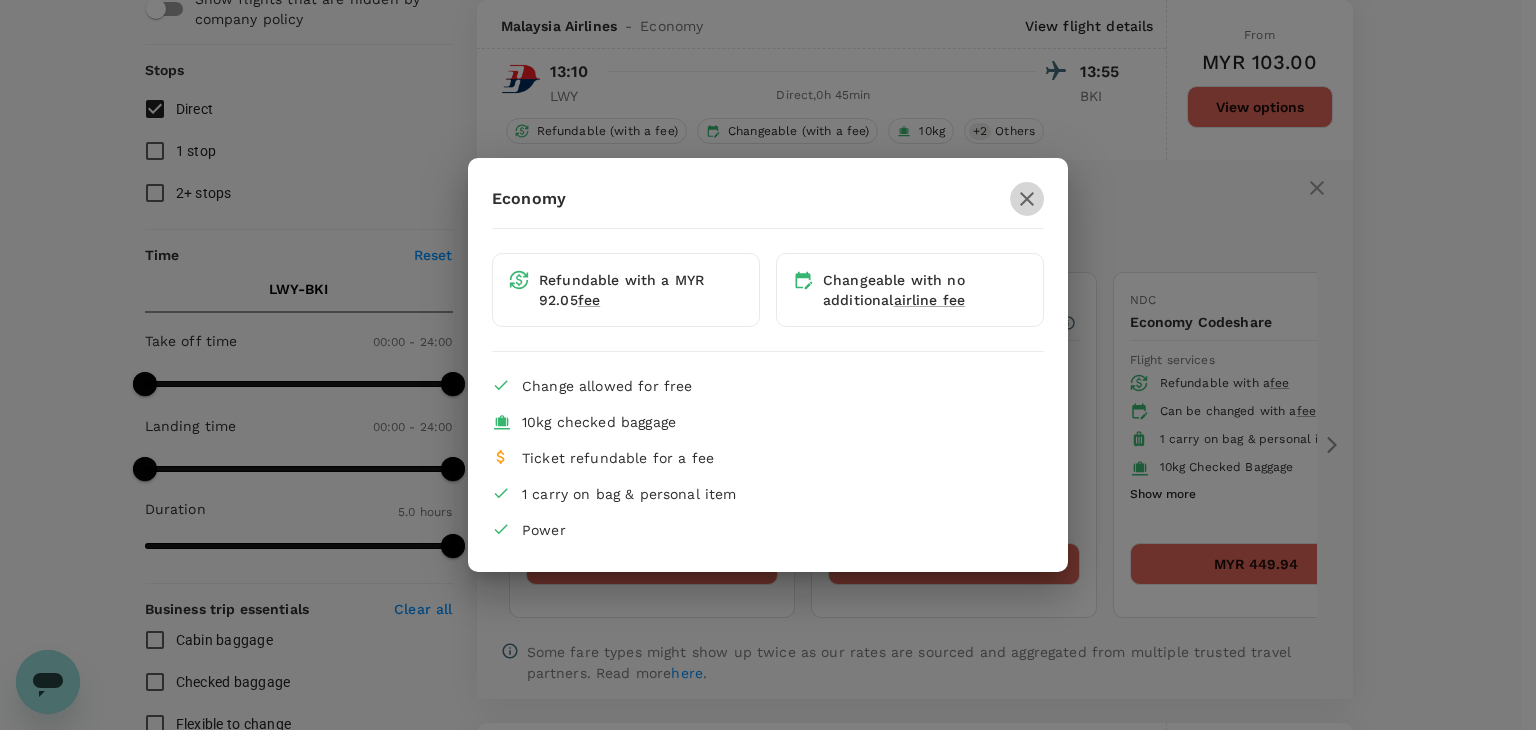 click 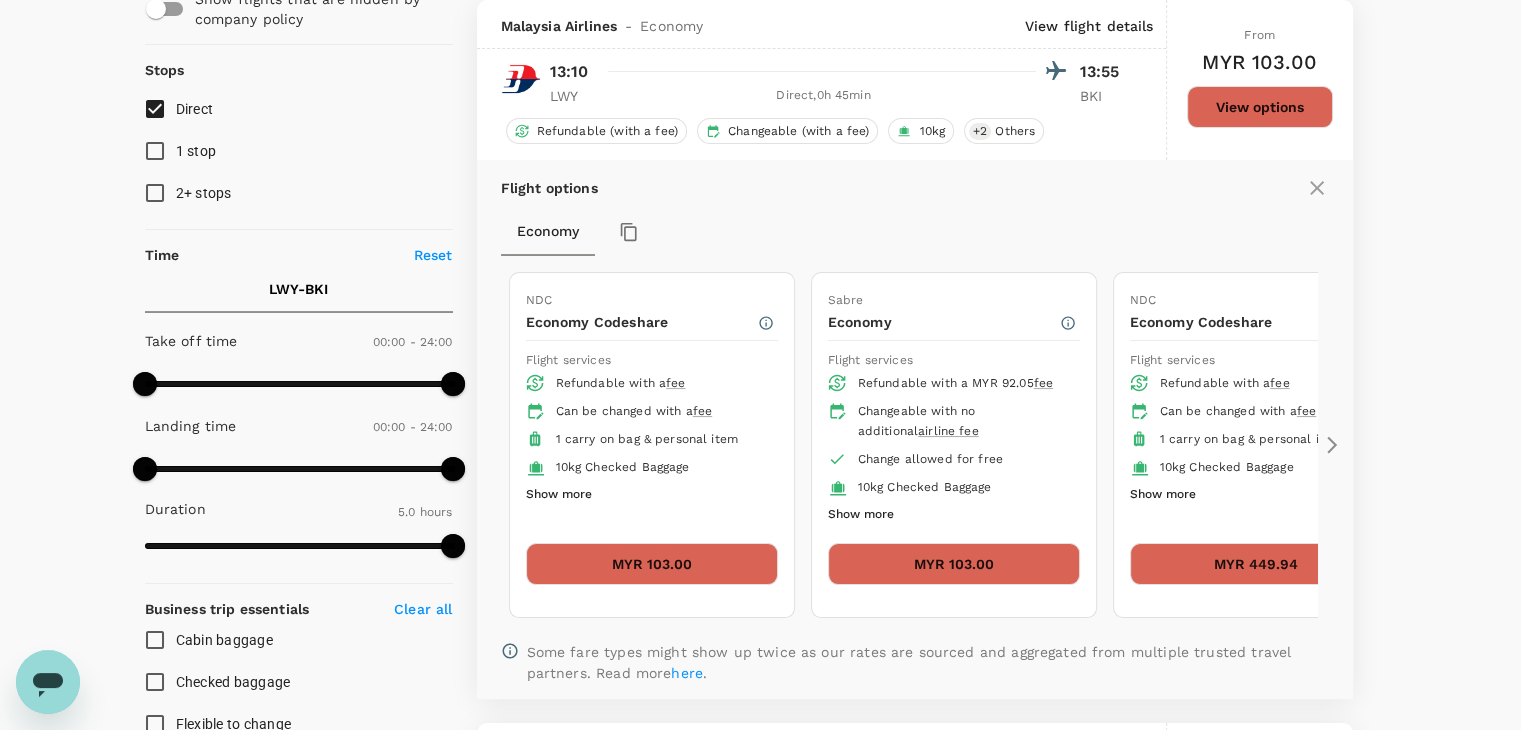 scroll, scrollTop: 0, scrollLeft: 0, axis: both 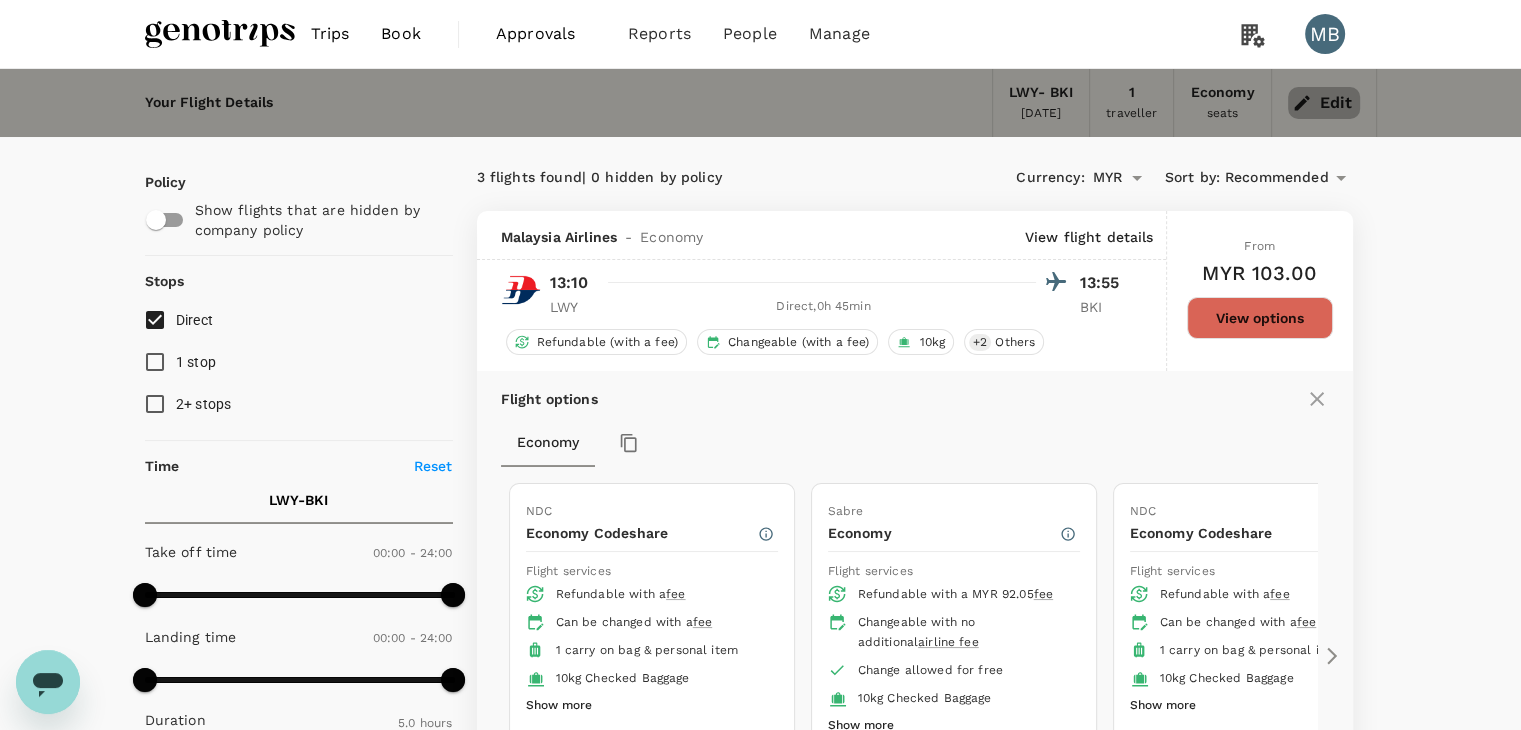 click on "Edit" at bounding box center (1324, 103) 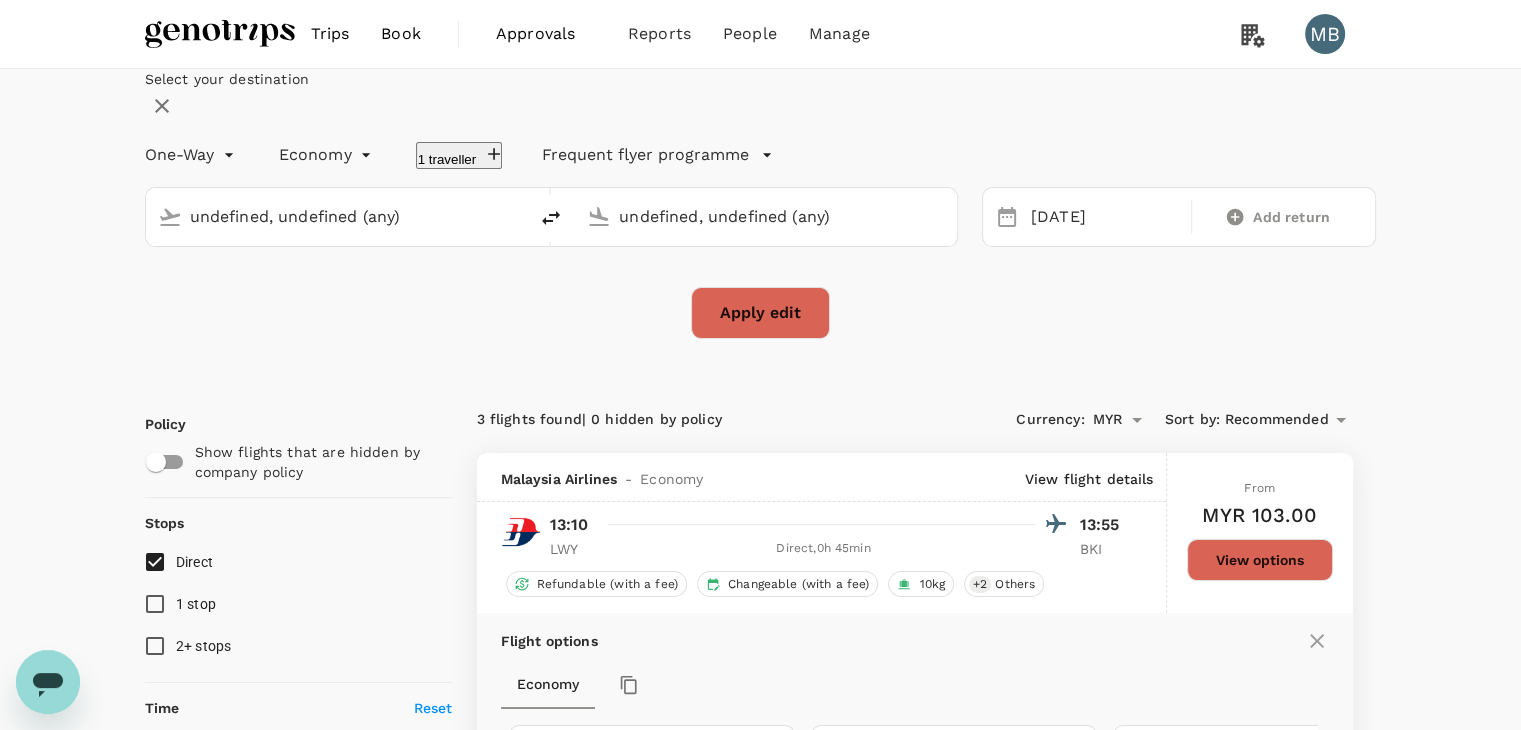 type 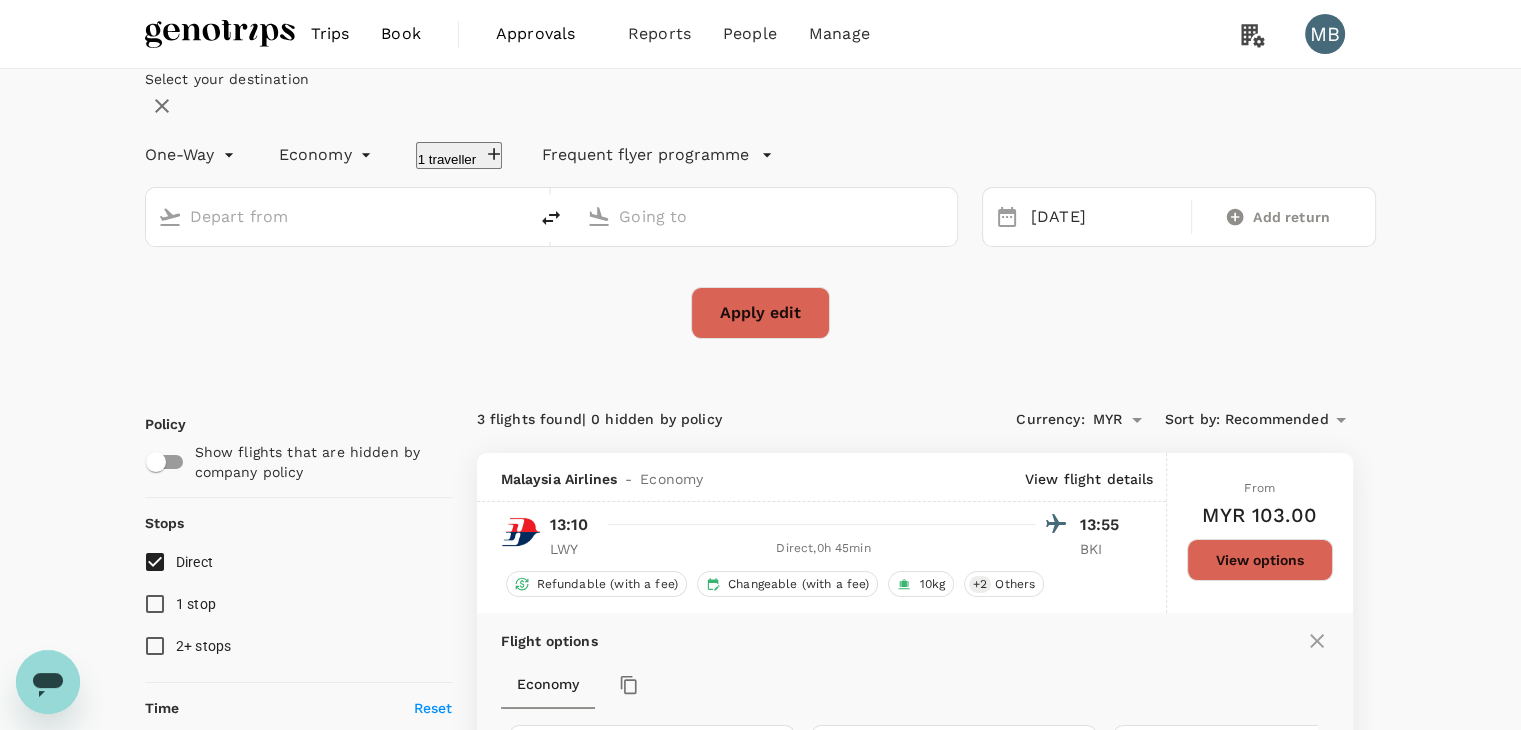 type on "Lawas Airport (LWY)" 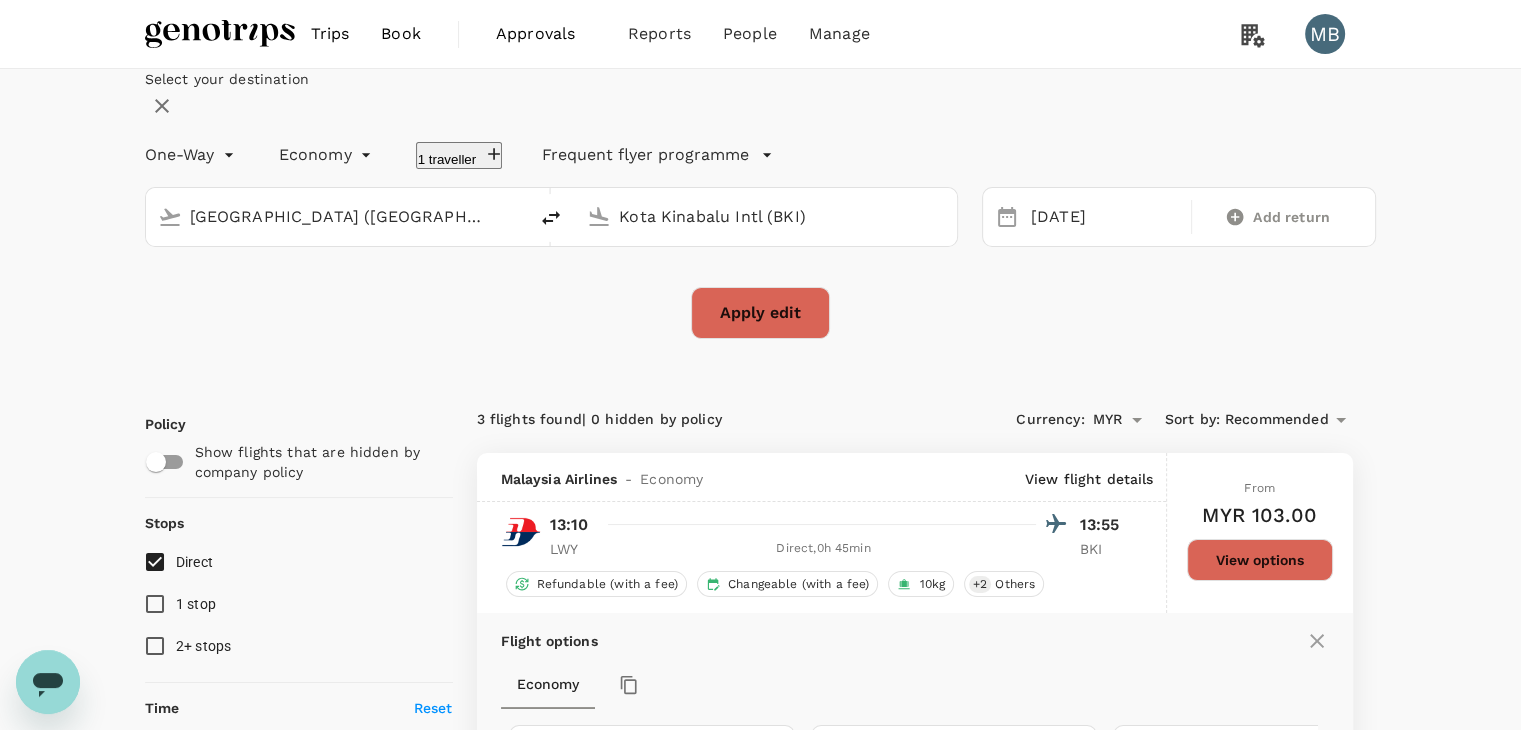 click 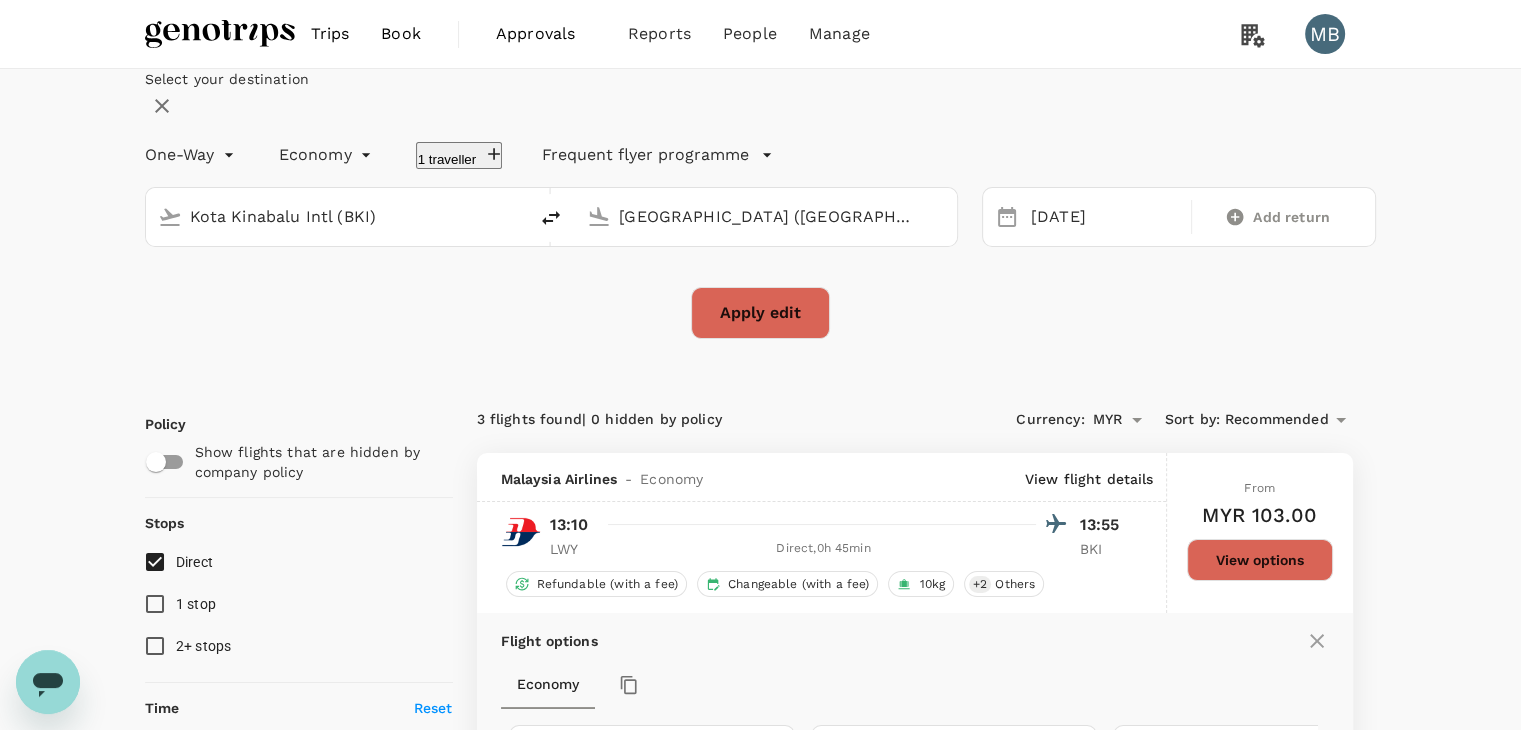 click on "Lawas Airport (LWY)" at bounding box center (767, 216) 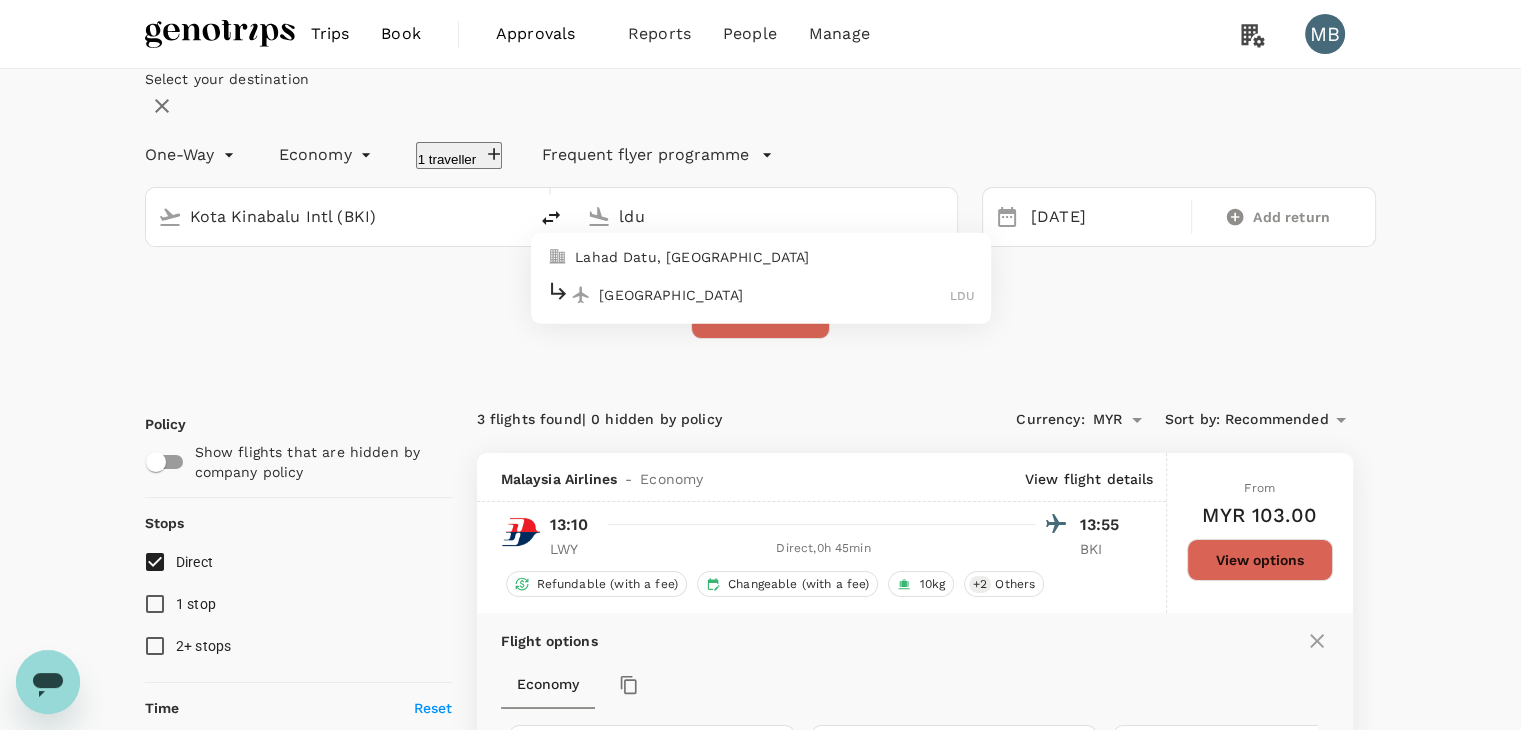 click on "Lahad Datu Airport" at bounding box center (774, 294) 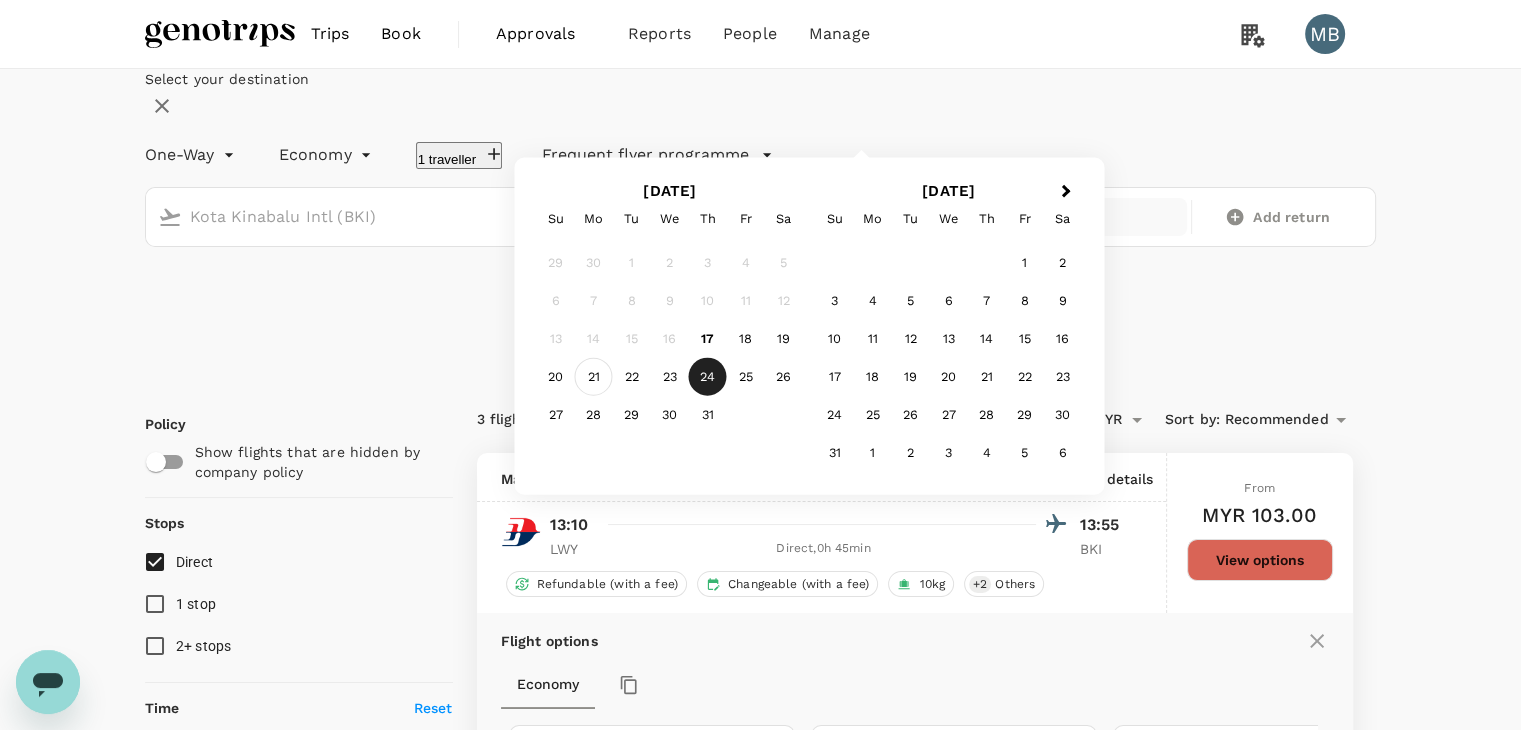 type on "Lahad Datu Airport (LDU)" 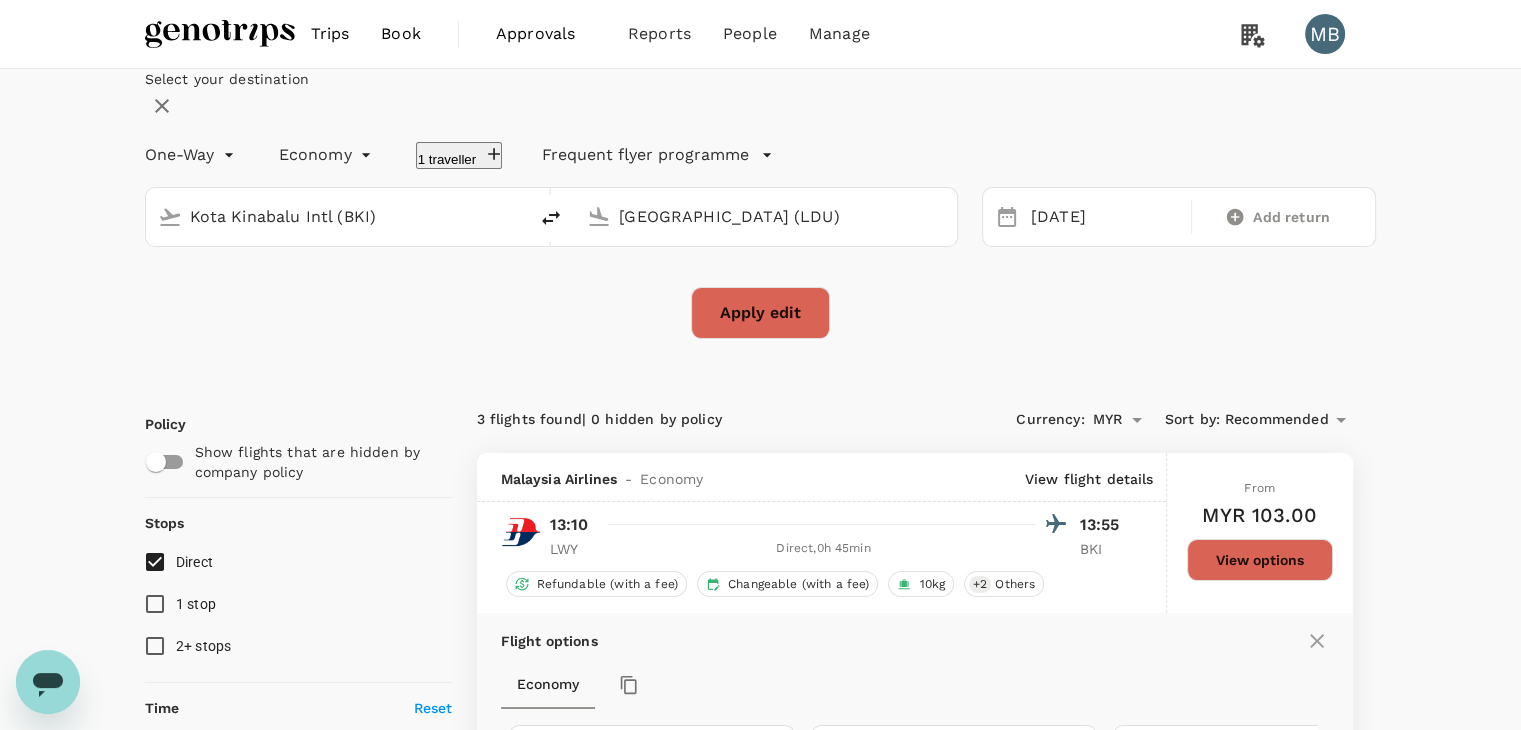 click on "Apply edit" at bounding box center [760, 313] 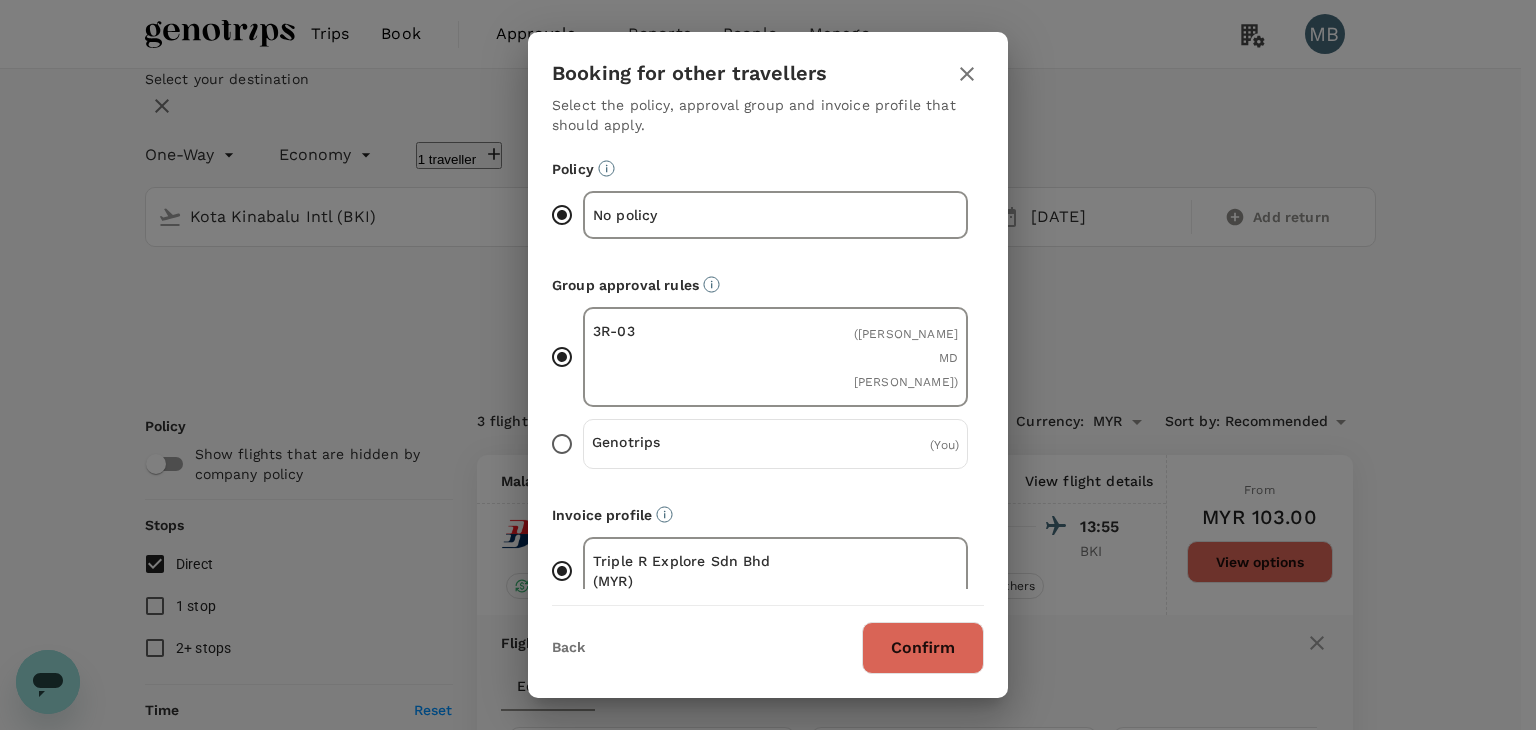 click on "Confirm" at bounding box center (923, 648) 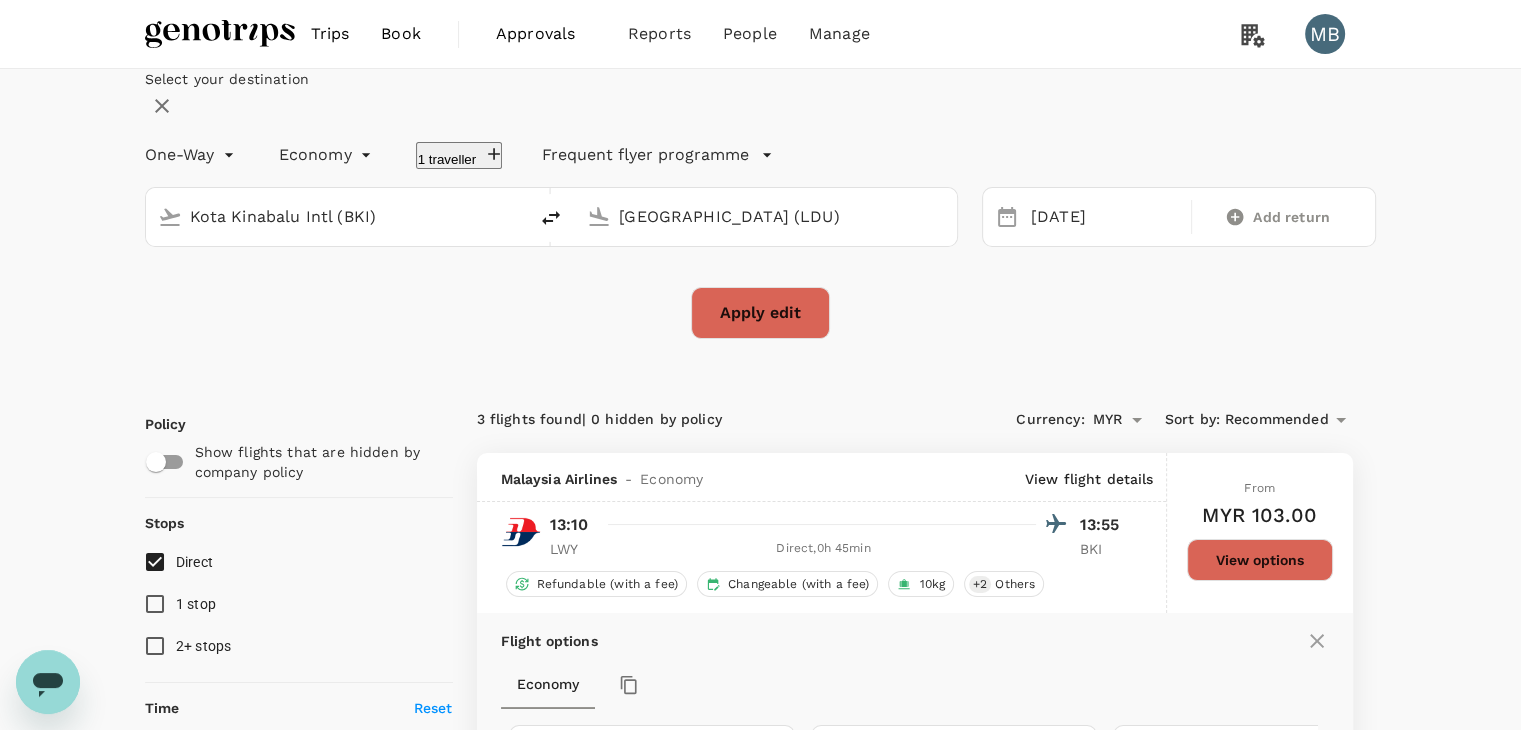 checkbox on "false" 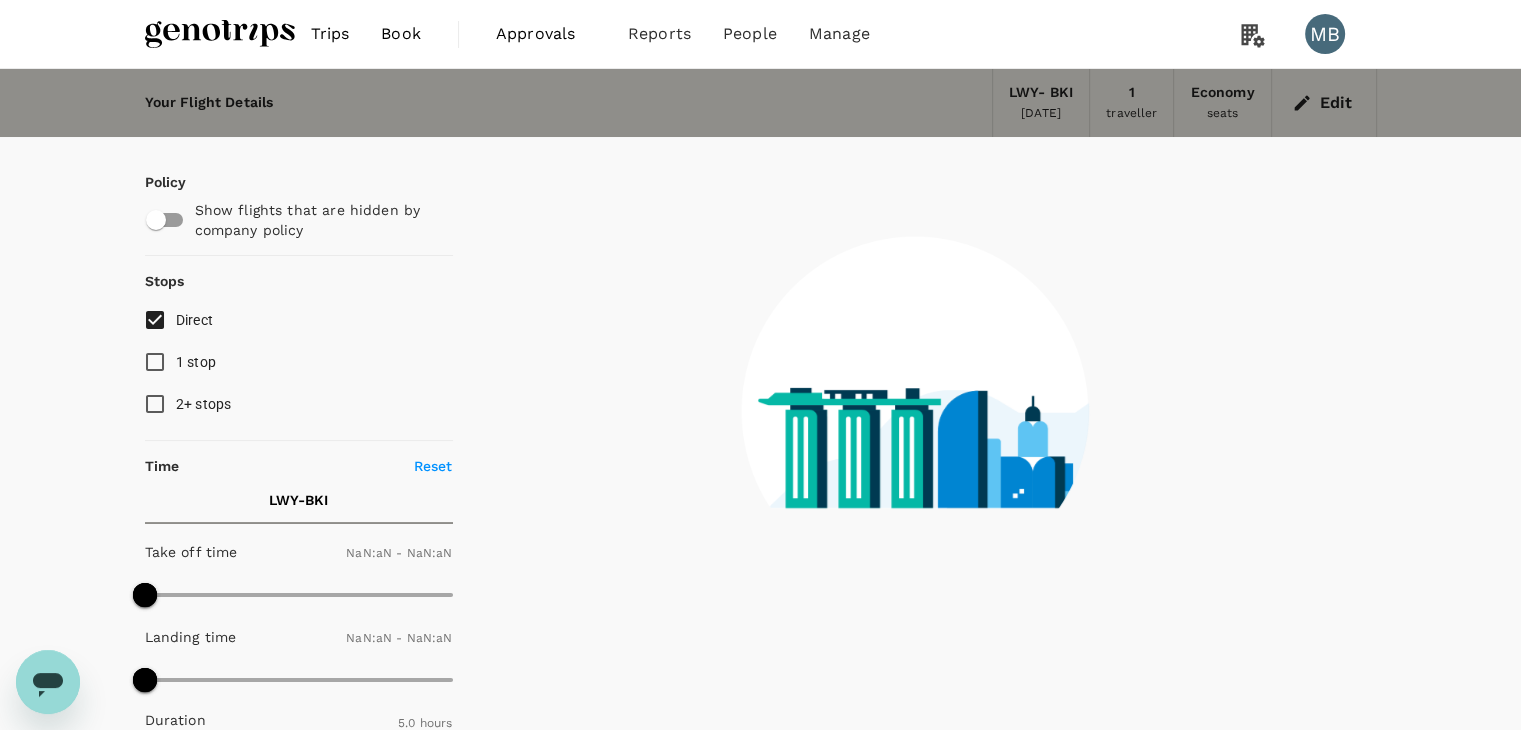 type on "1440" 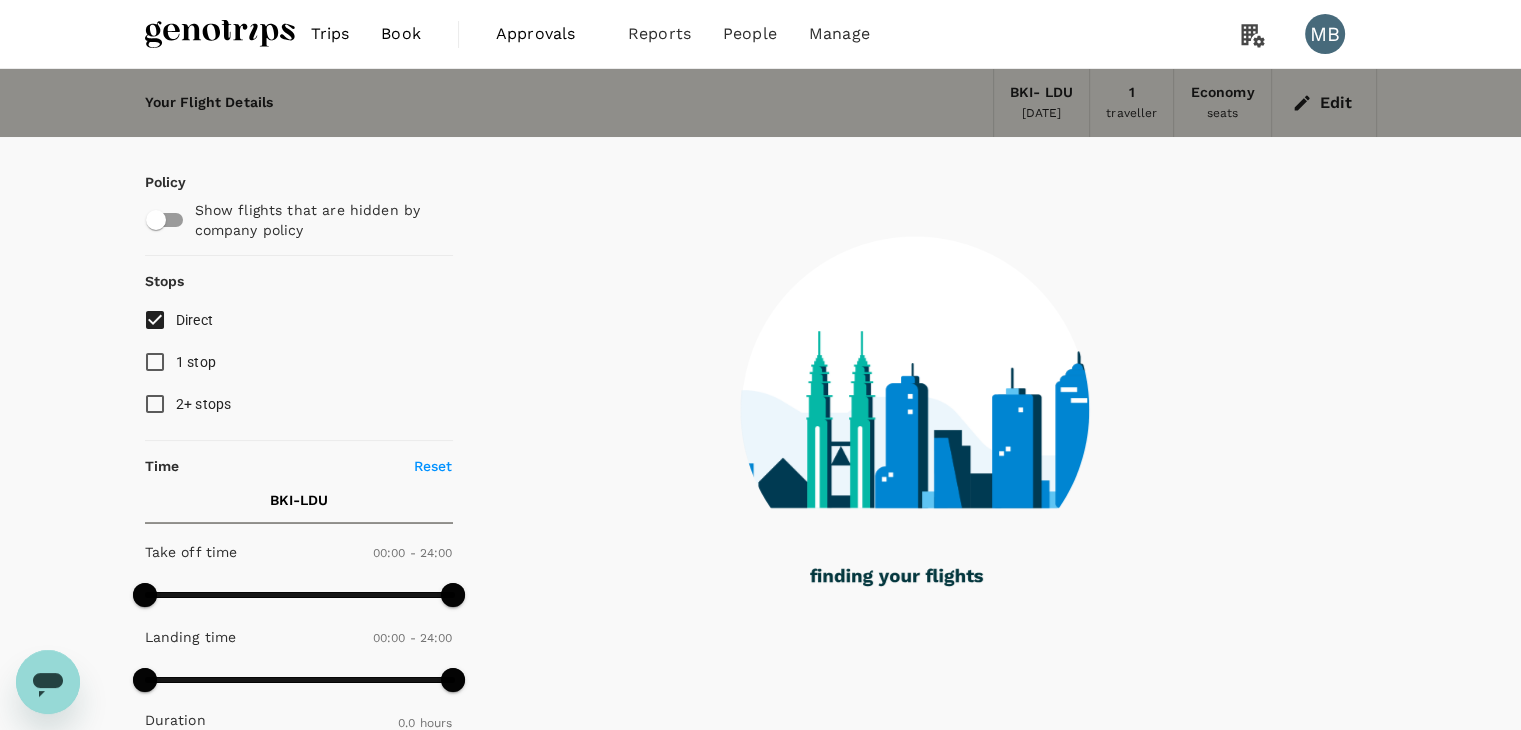 type on "310" 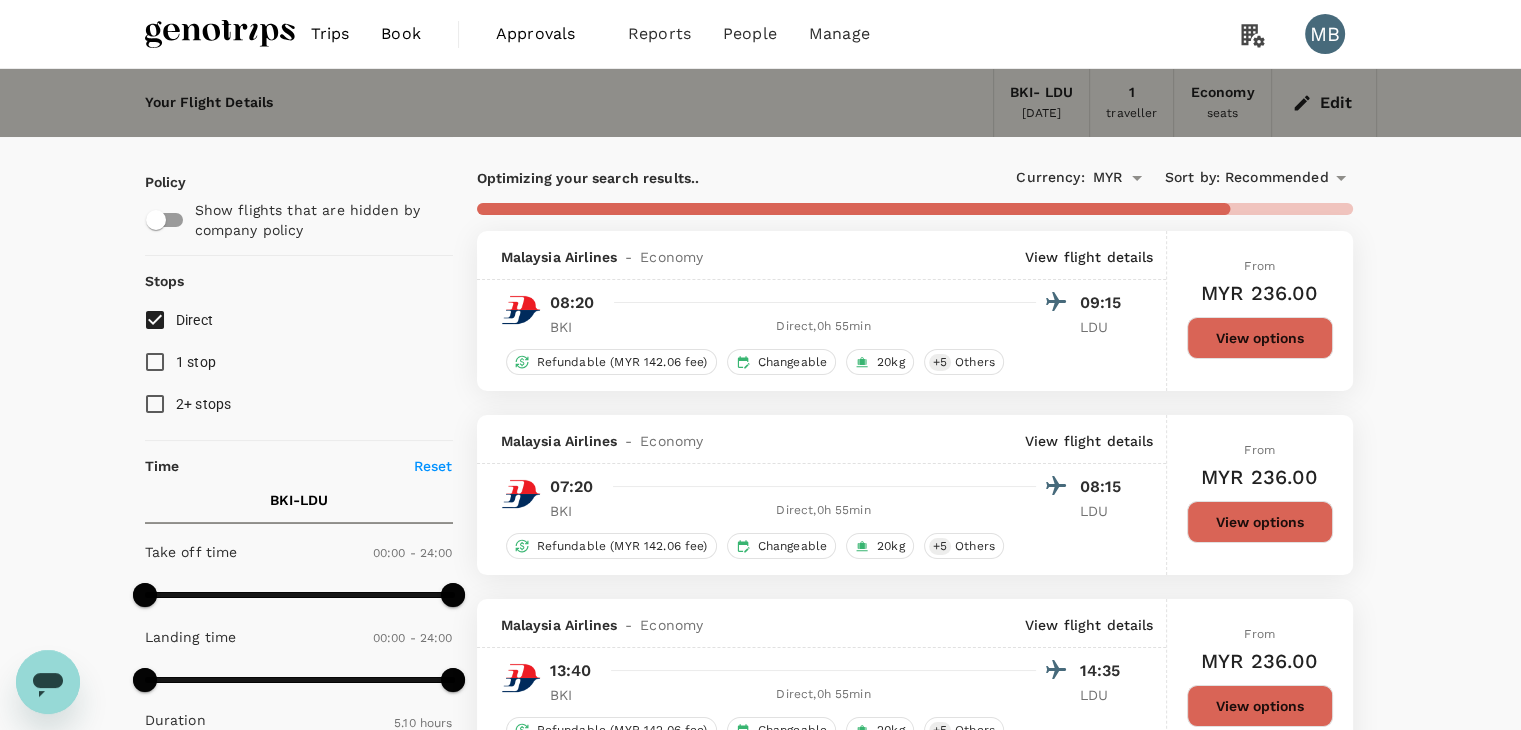 click on "View options" at bounding box center (1260, 338) 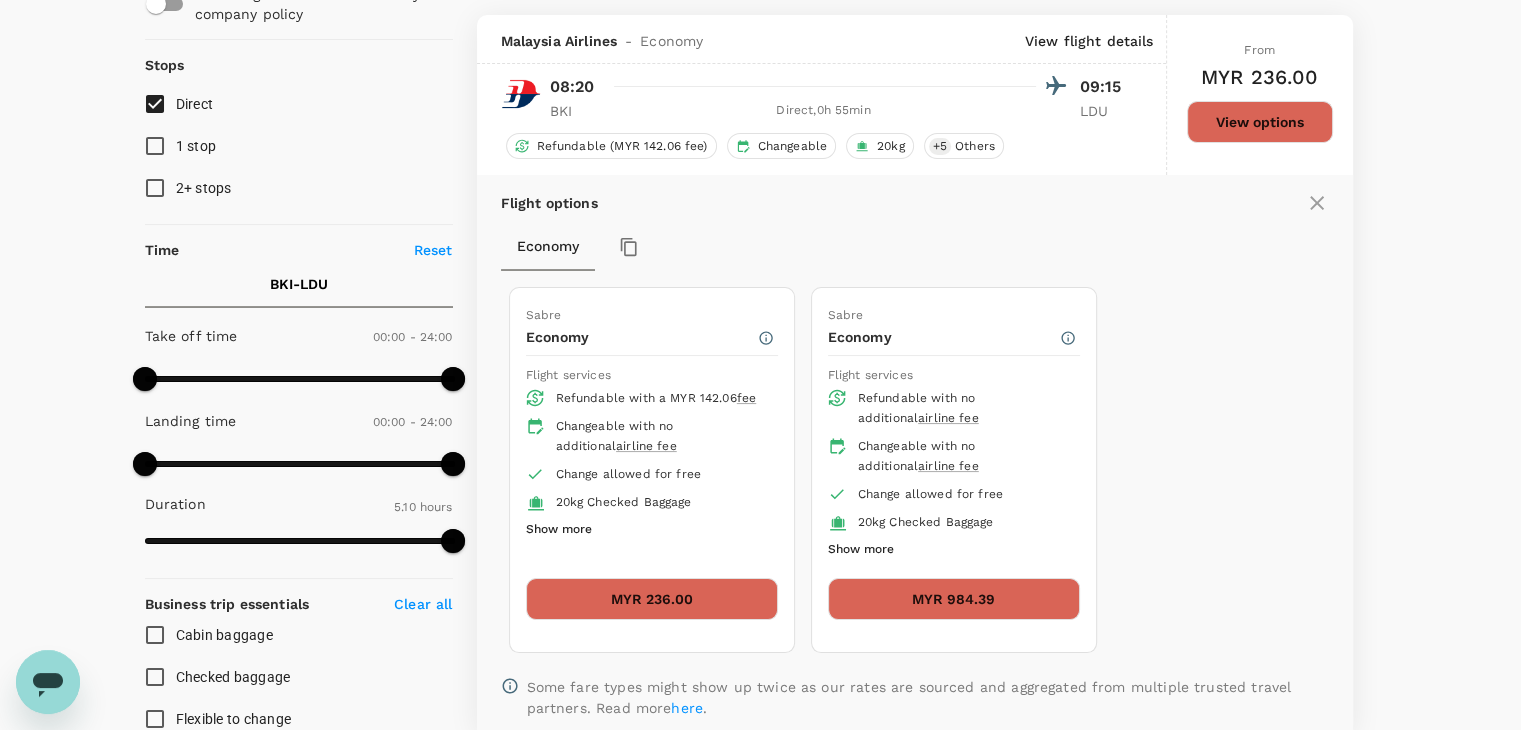 scroll, scrollTop: 231, scrollLeft: 0, axis: vertical 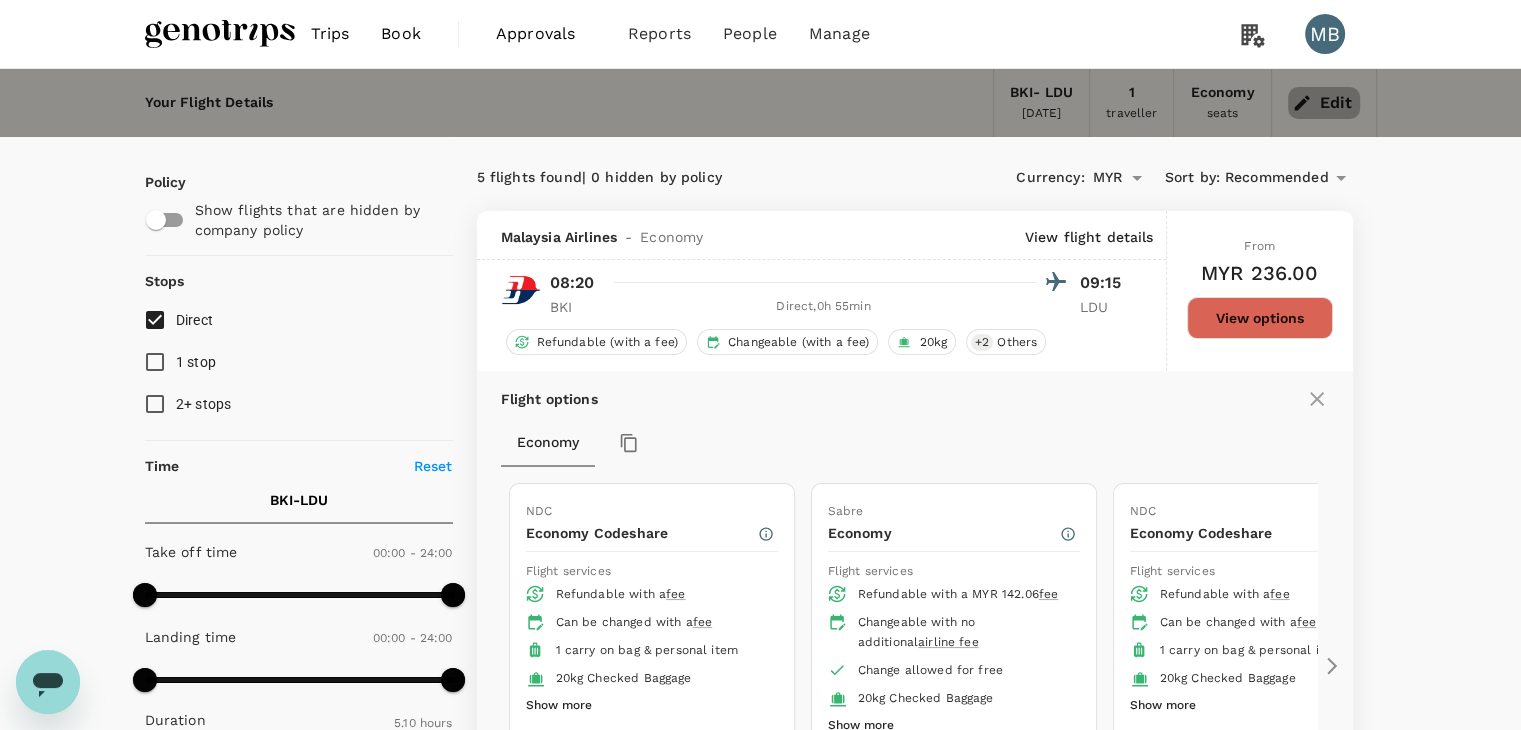 click 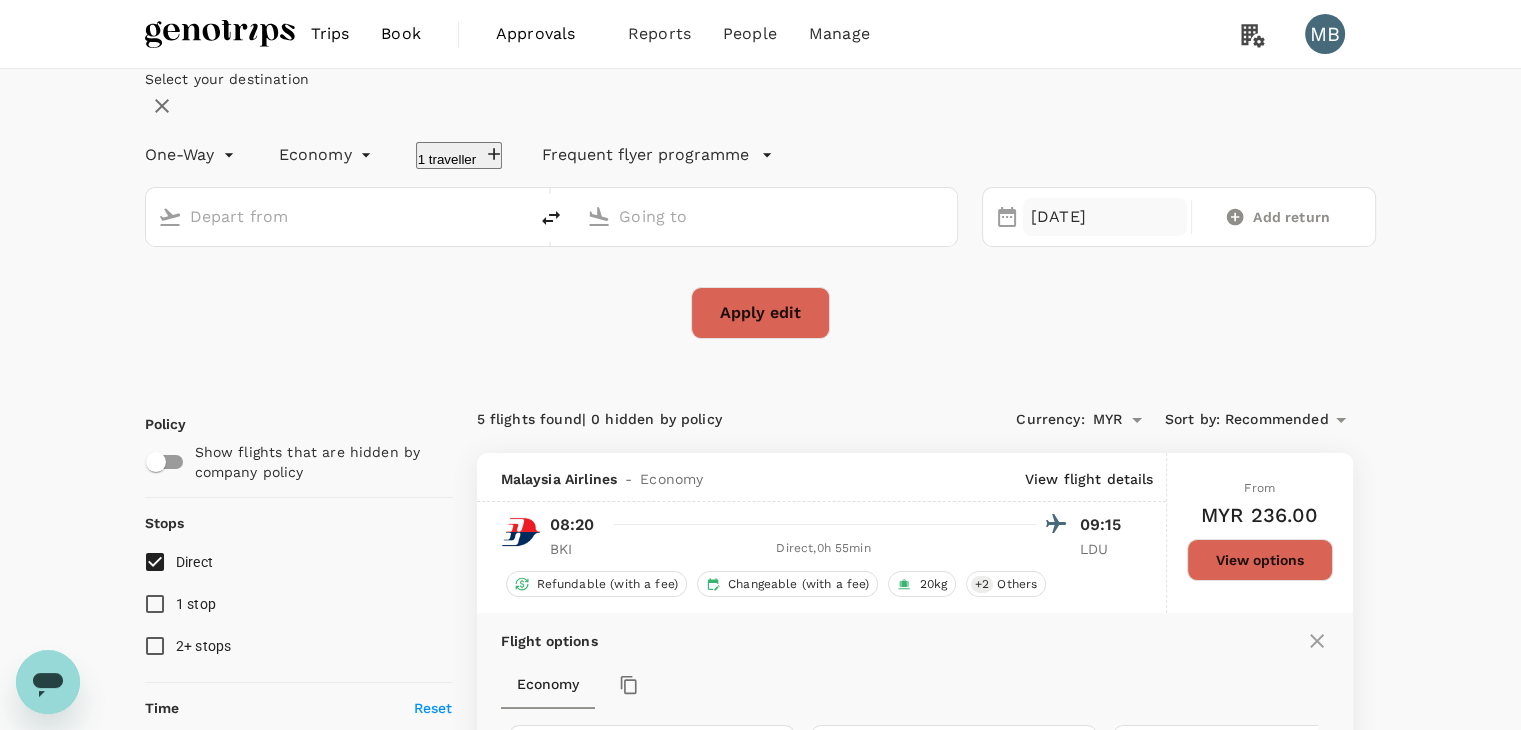 type on "Kota Kinabalu Intl (BKI)" 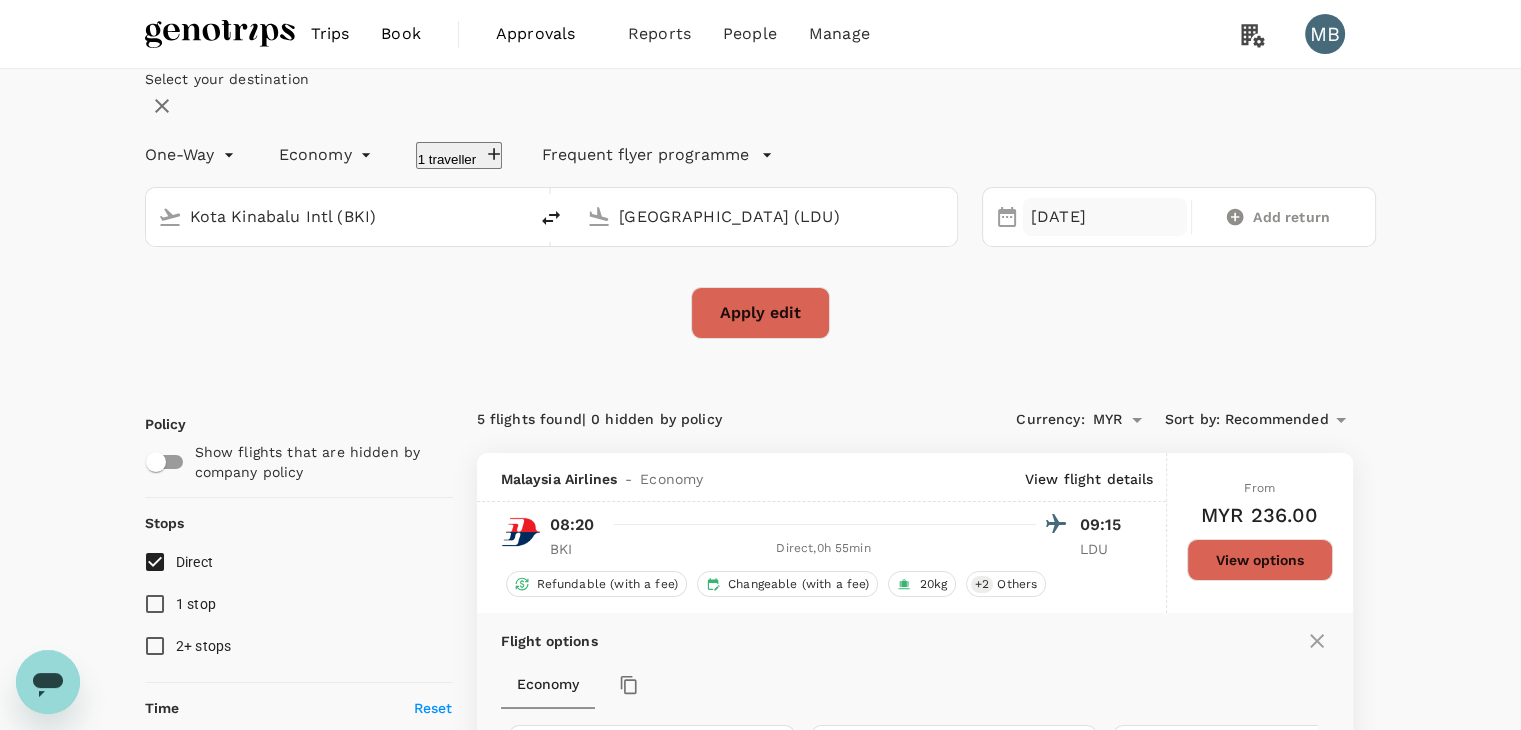 click on "21 Jul" at bounding box center (1105, 217) 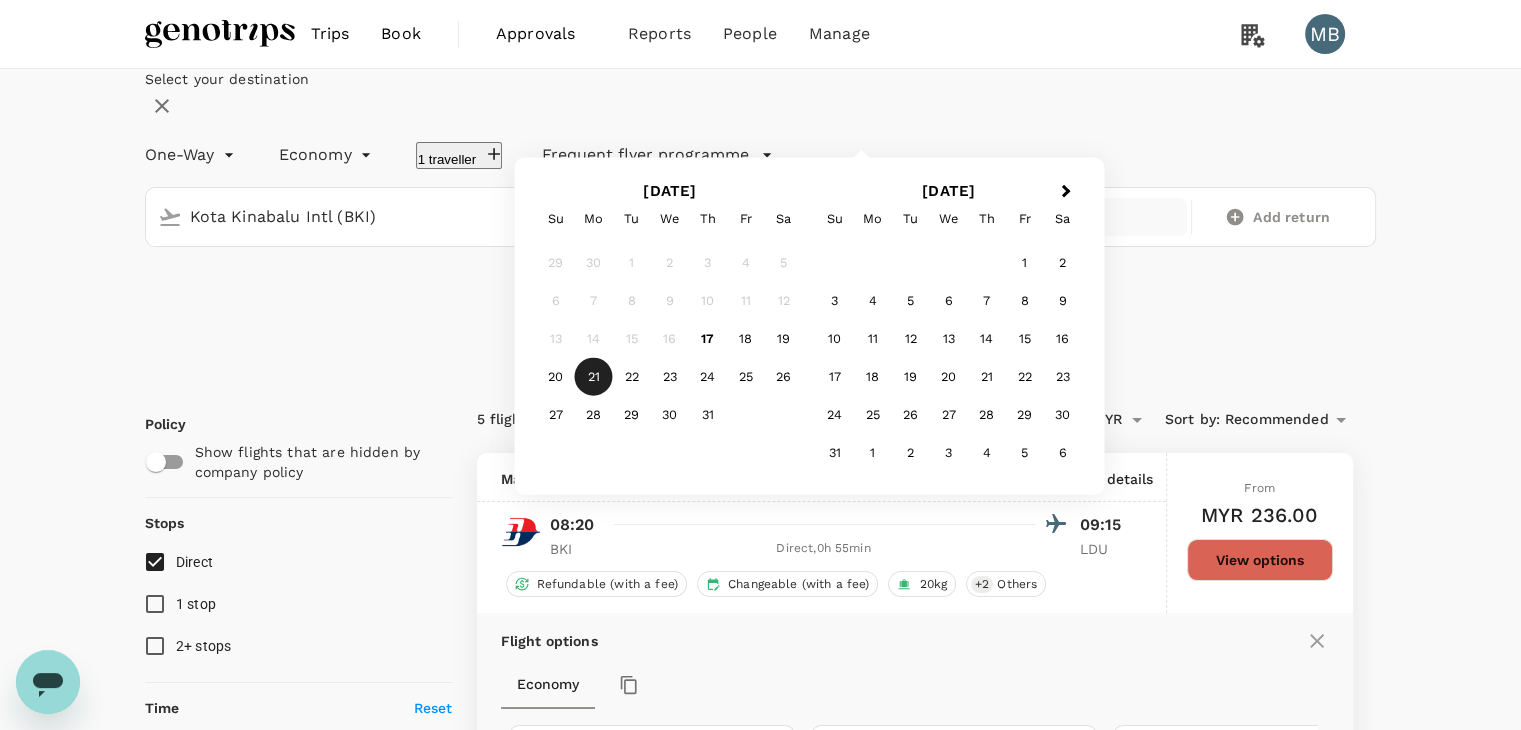 click on "24" at bounding box center [708, 377] 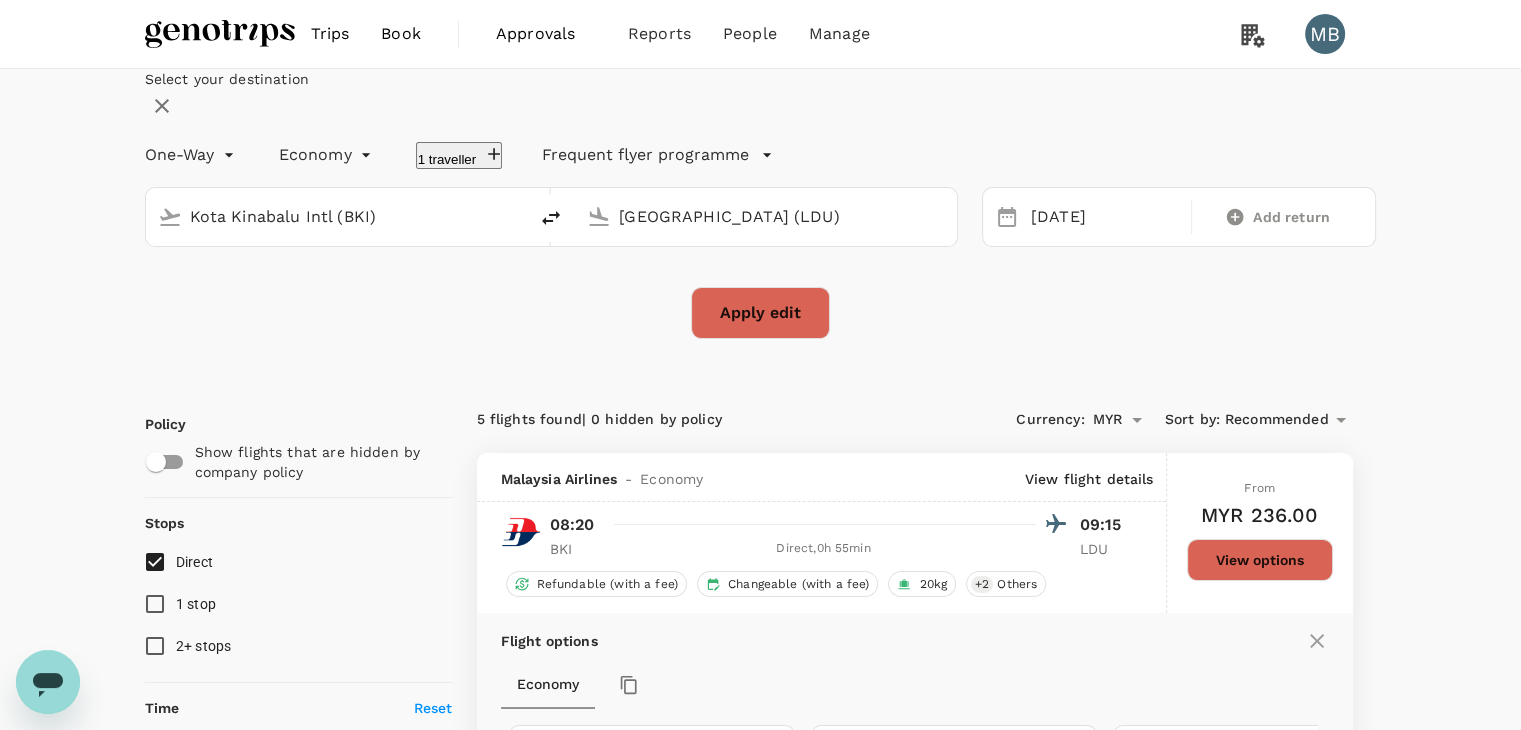 click on "Apply edit" at bounding box center (760, 313) 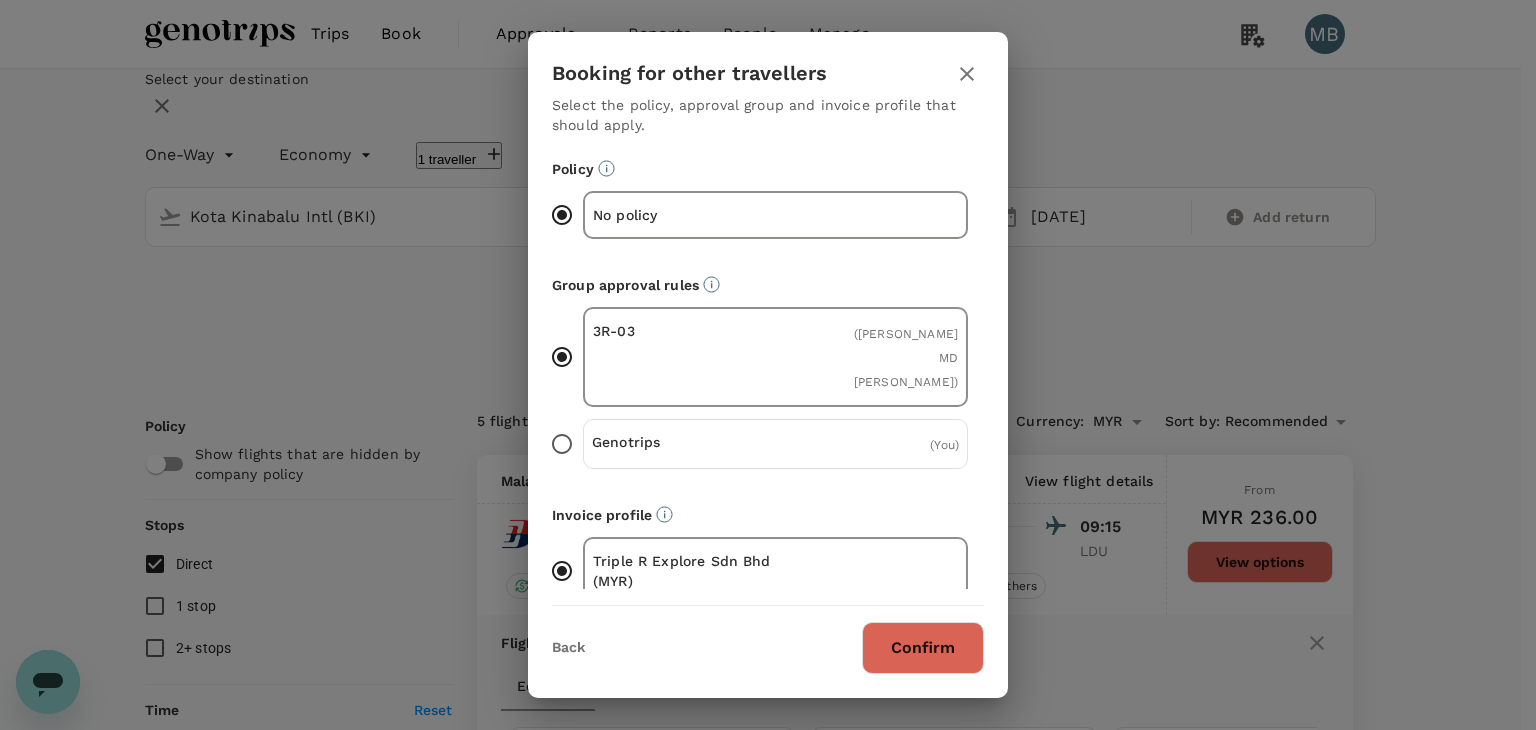 click on "Confirm" at bounding box center [923, 648] 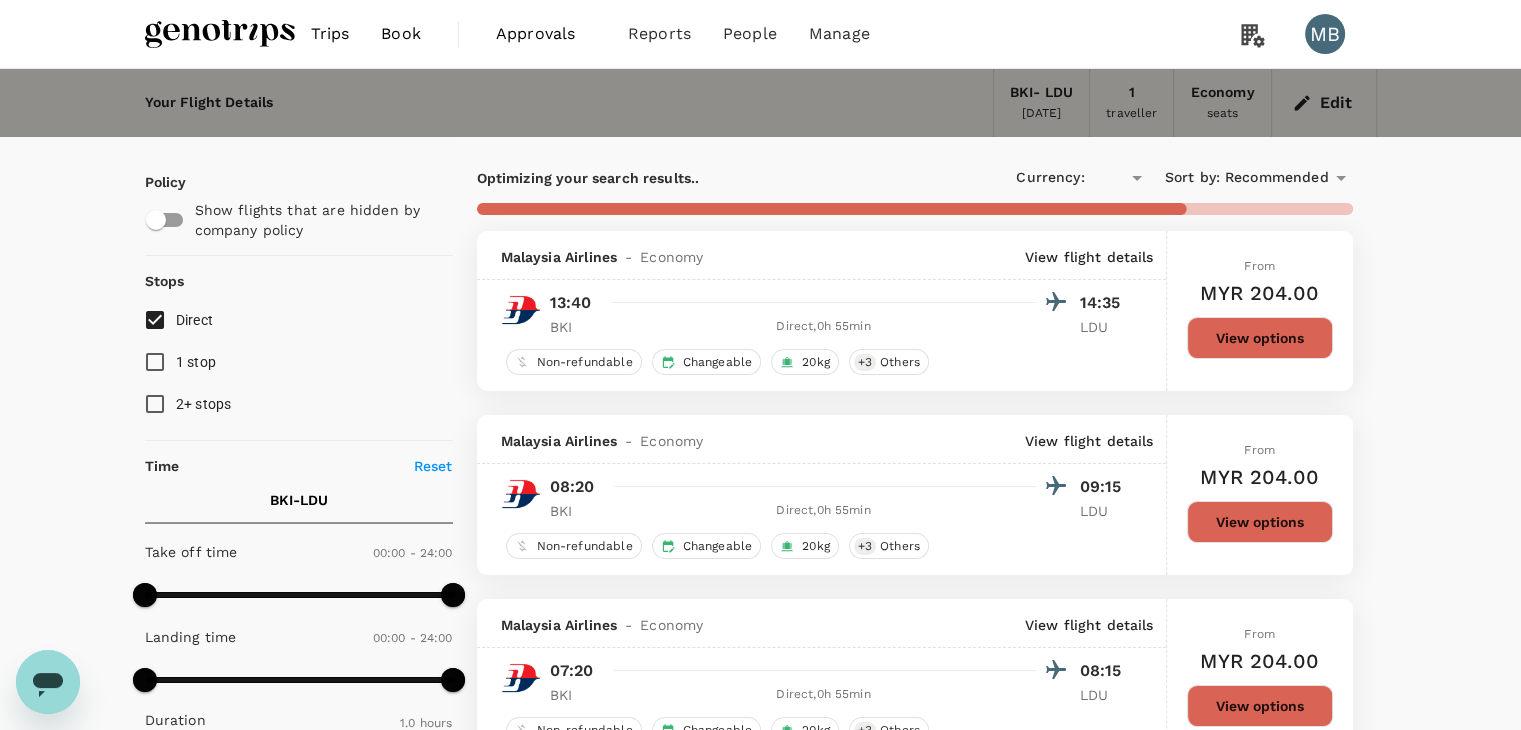 checkbox on "true" 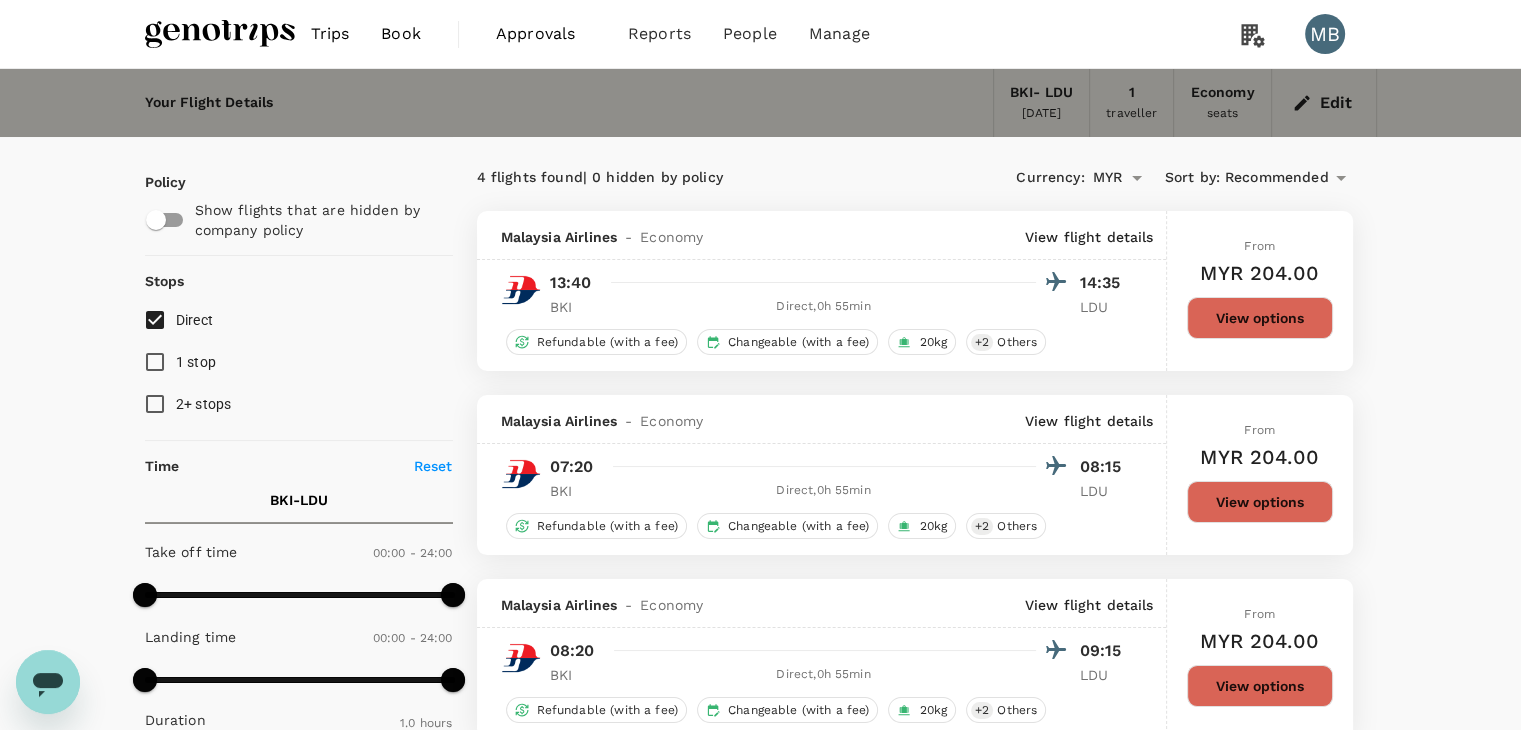 click 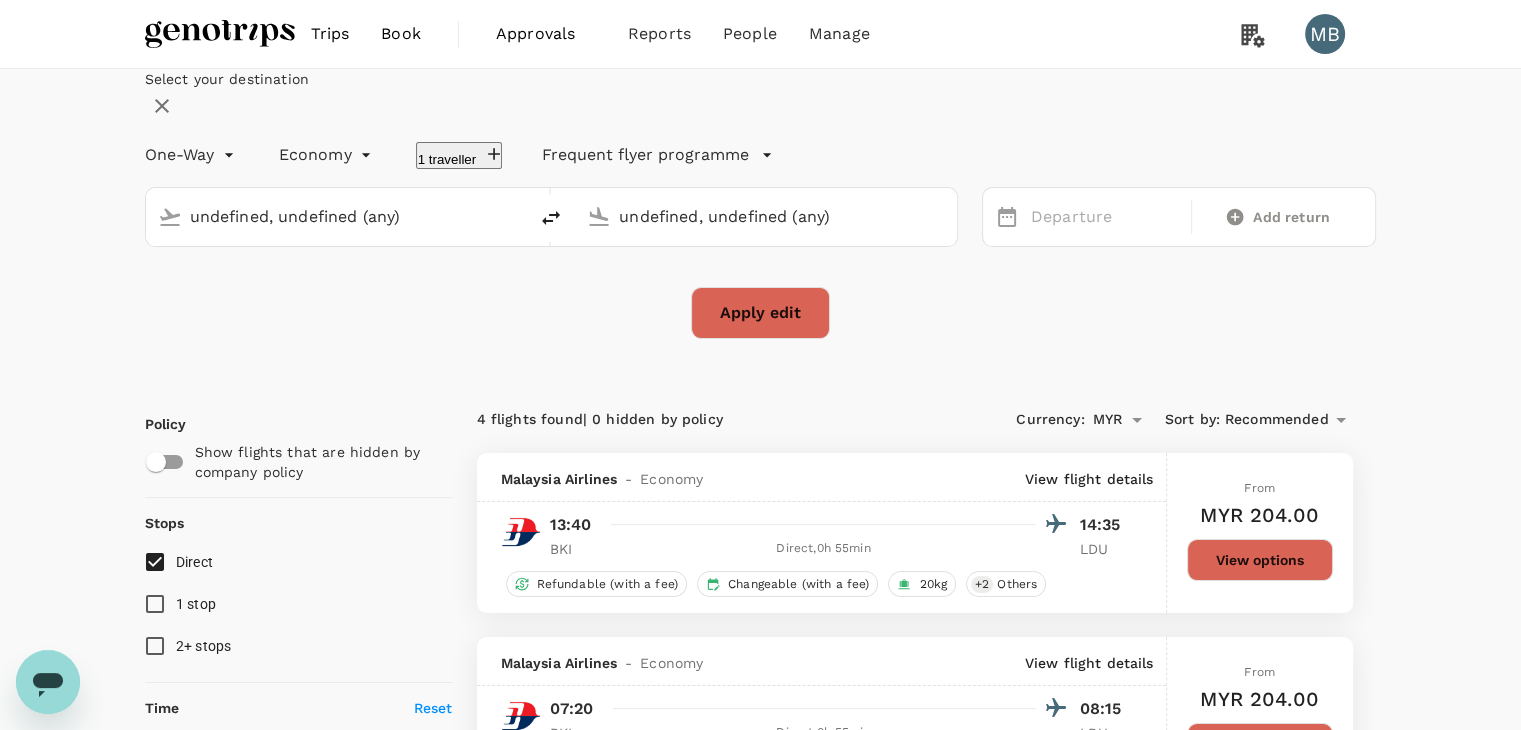 type 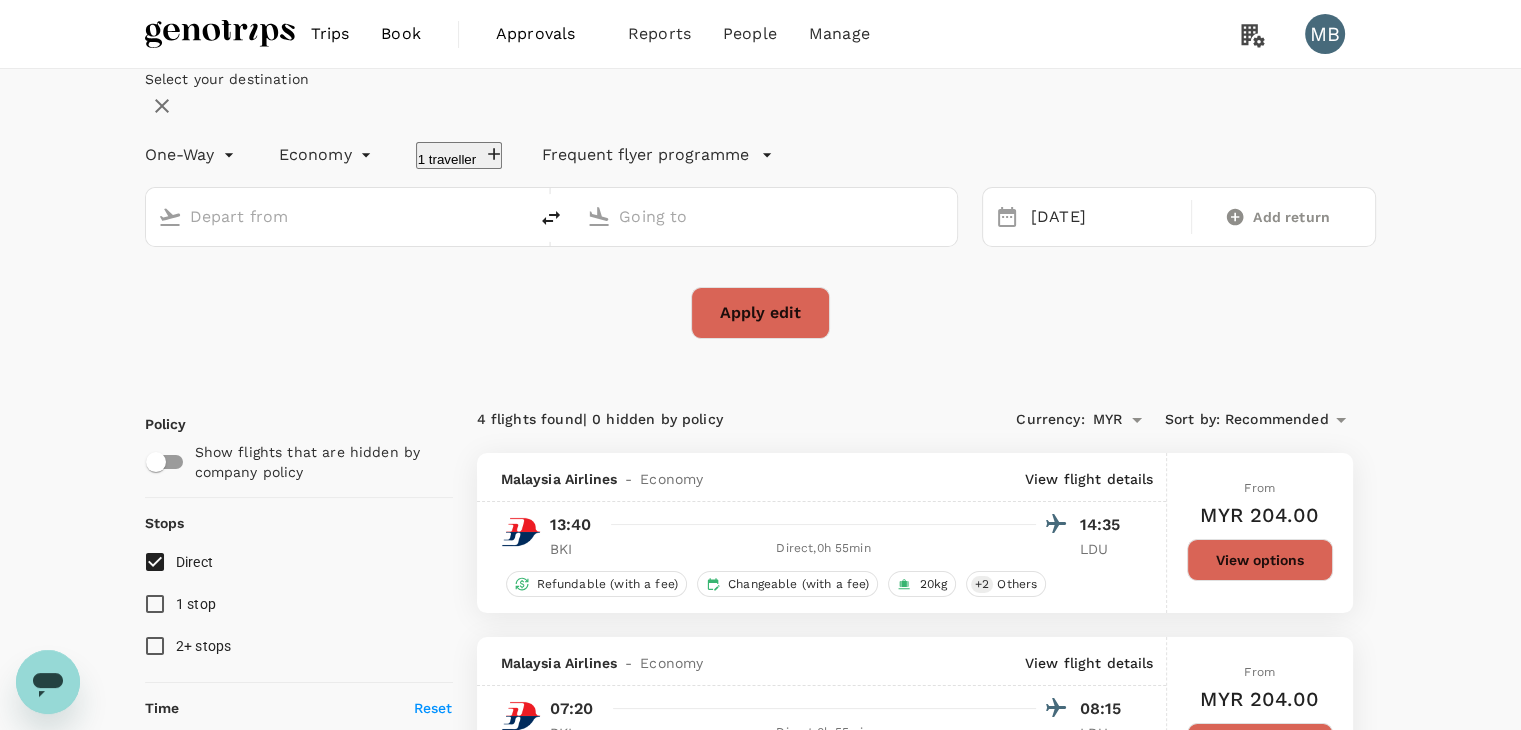type on "Kota Kinabalu Intl (BKI)" 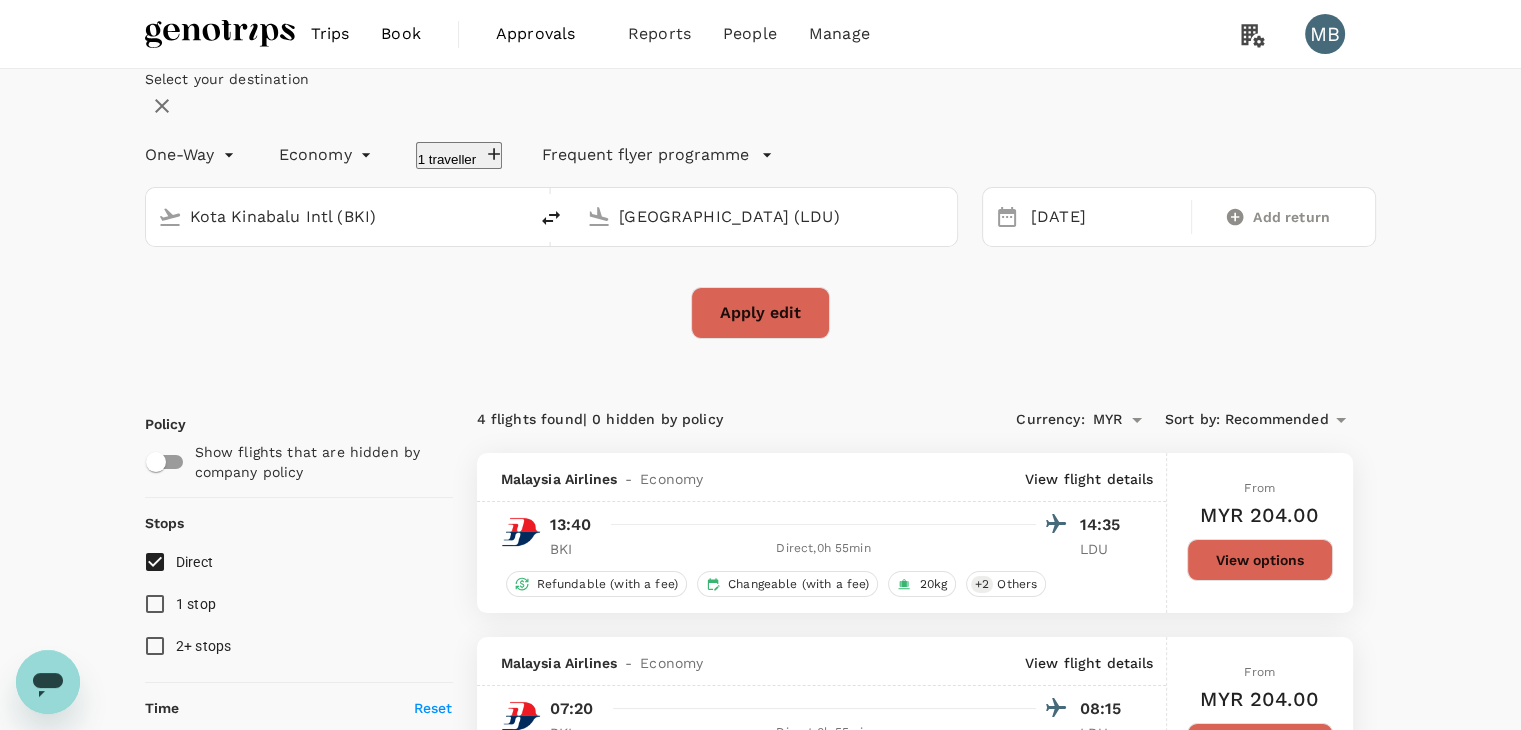 click 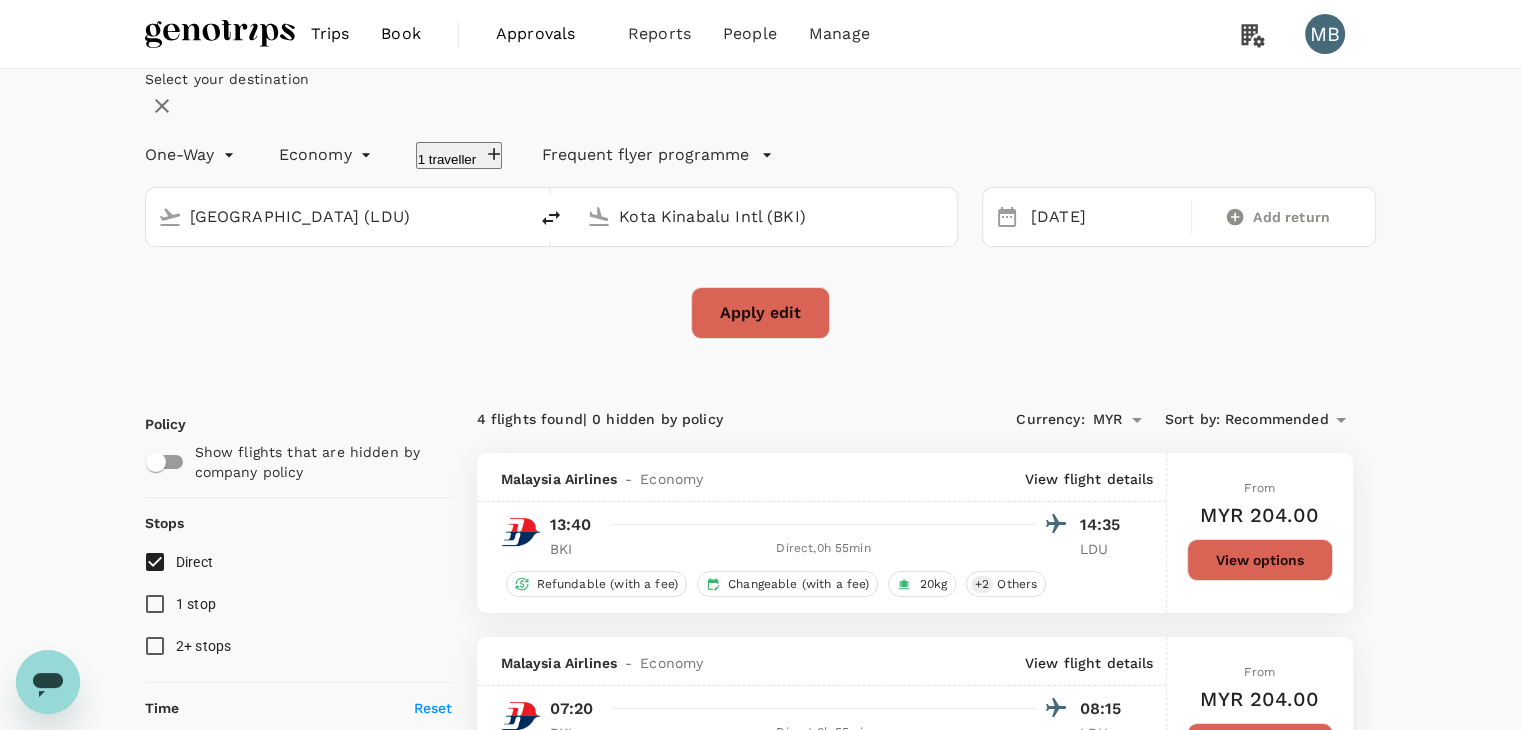 click on "Lahad Datu Airport (LDU)" at bounding box center [338, 216] 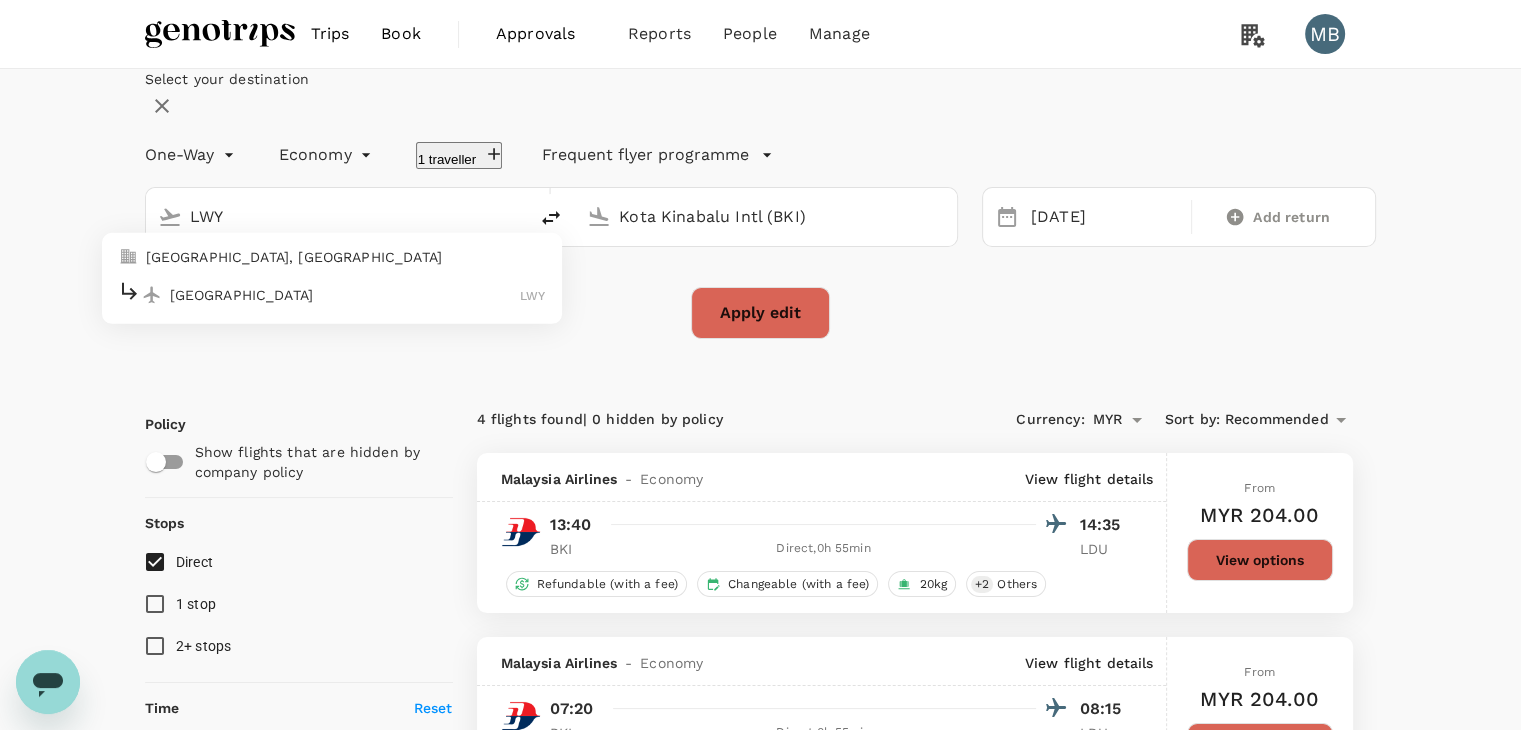 click on "Lawas Airport" at bounding box center [345, 294] 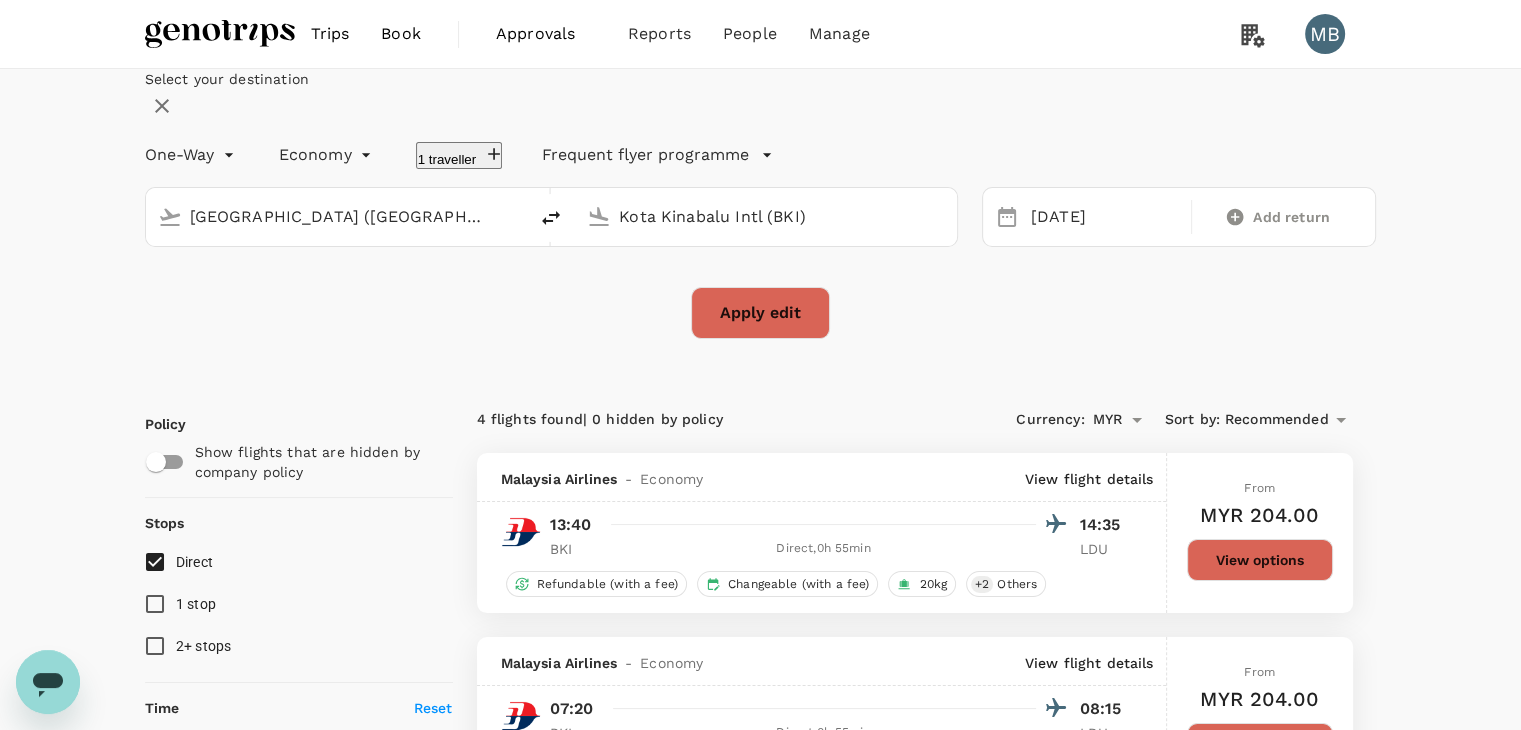 click on "Apply edit" at bounding box center [760, 313] 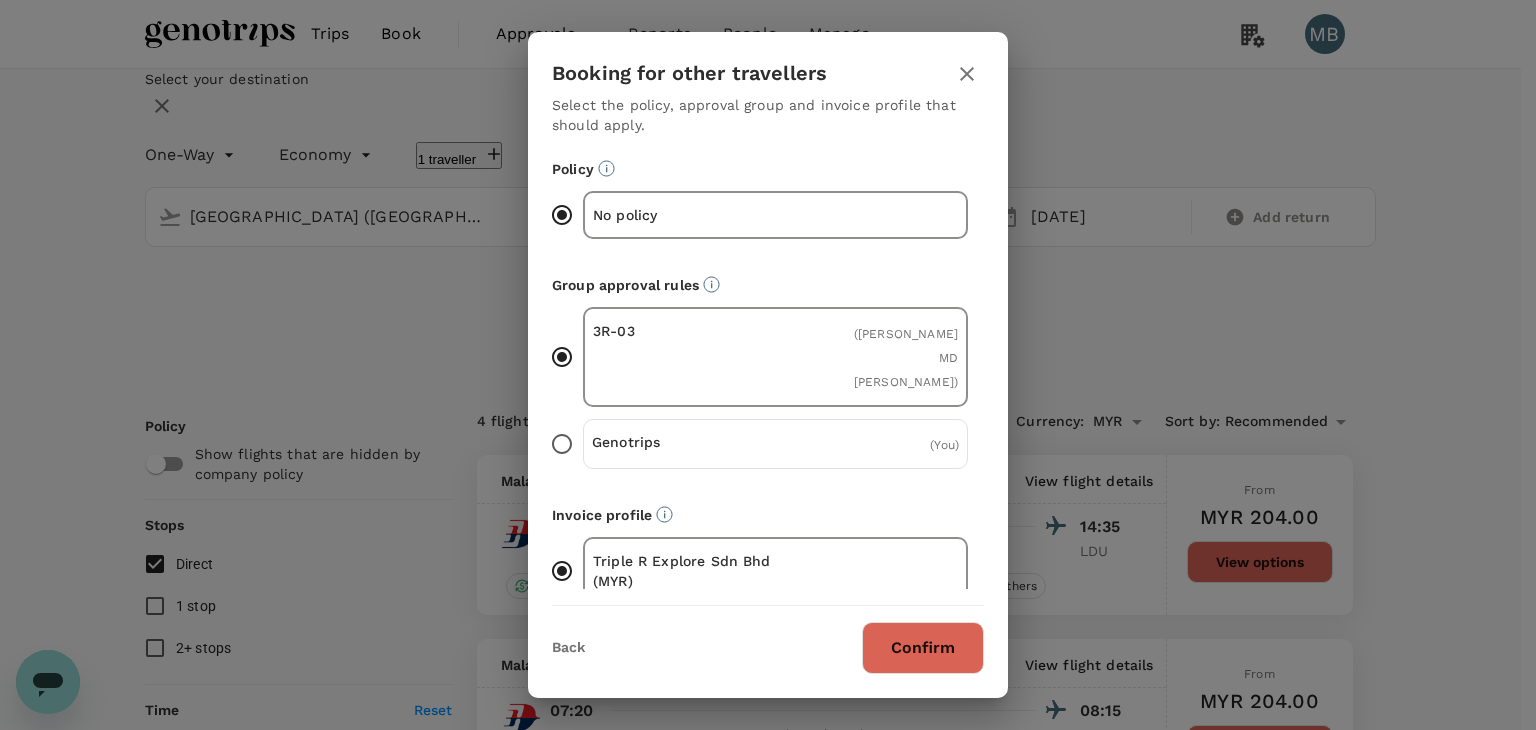 click on "Confirm" at bounding box center [923, 648] 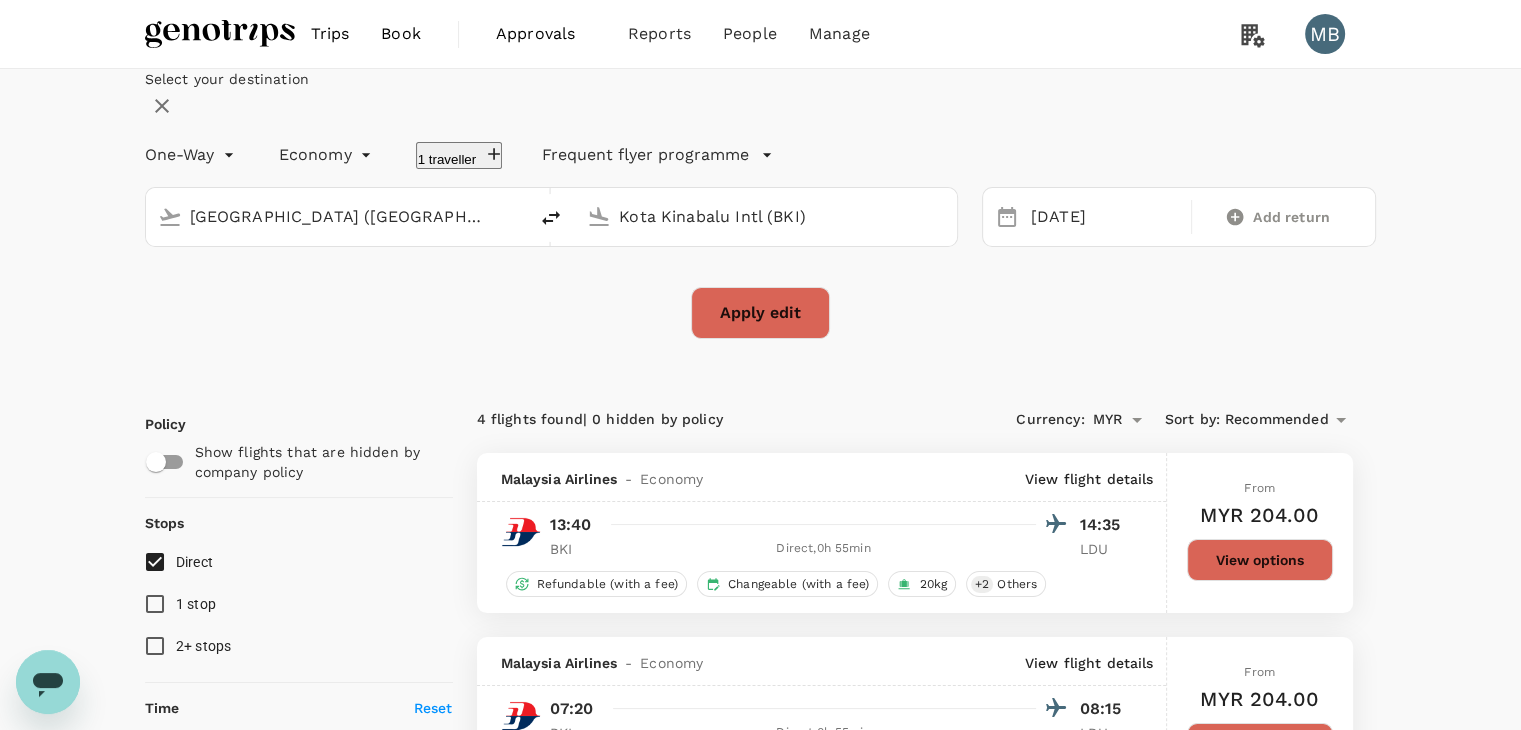 checkbox on "false" 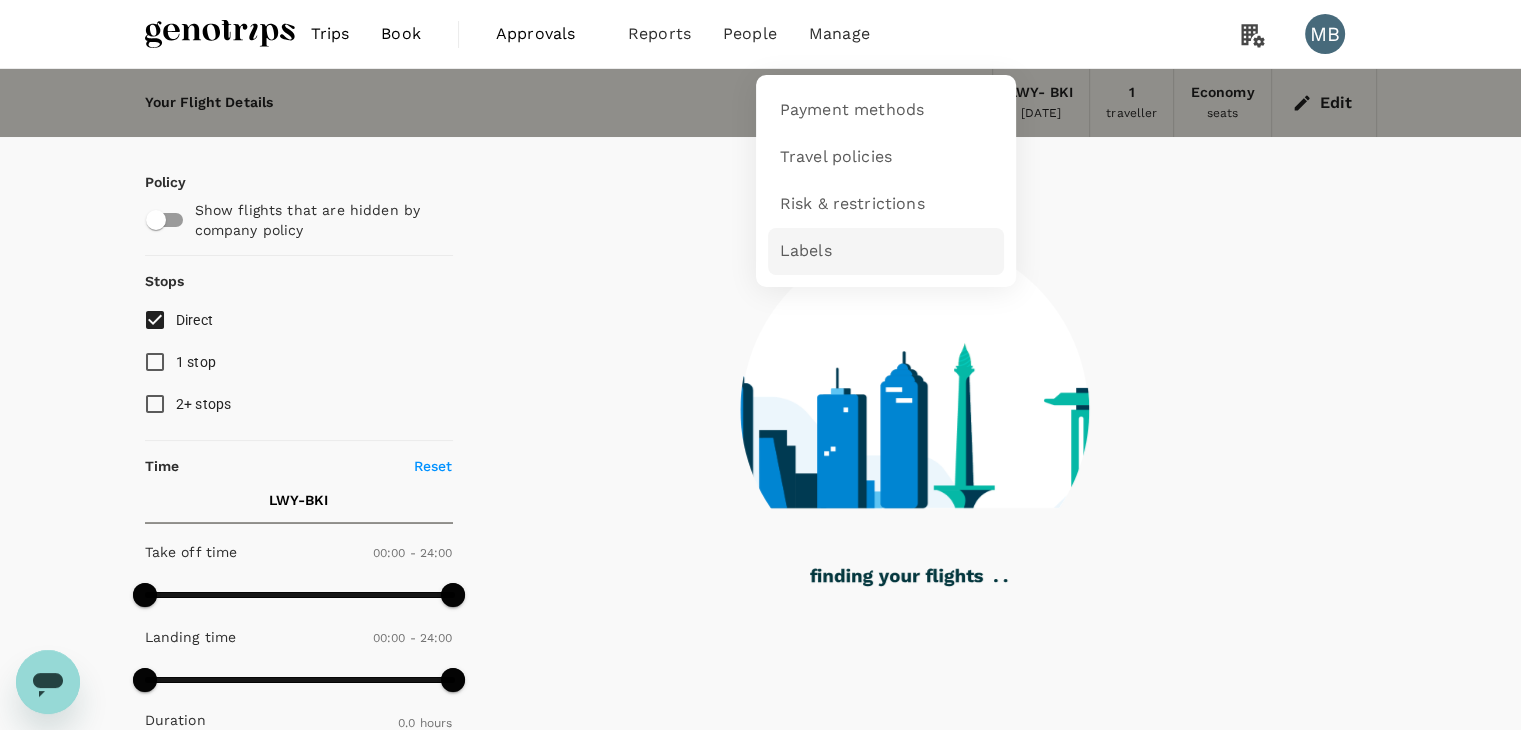 type on "300" 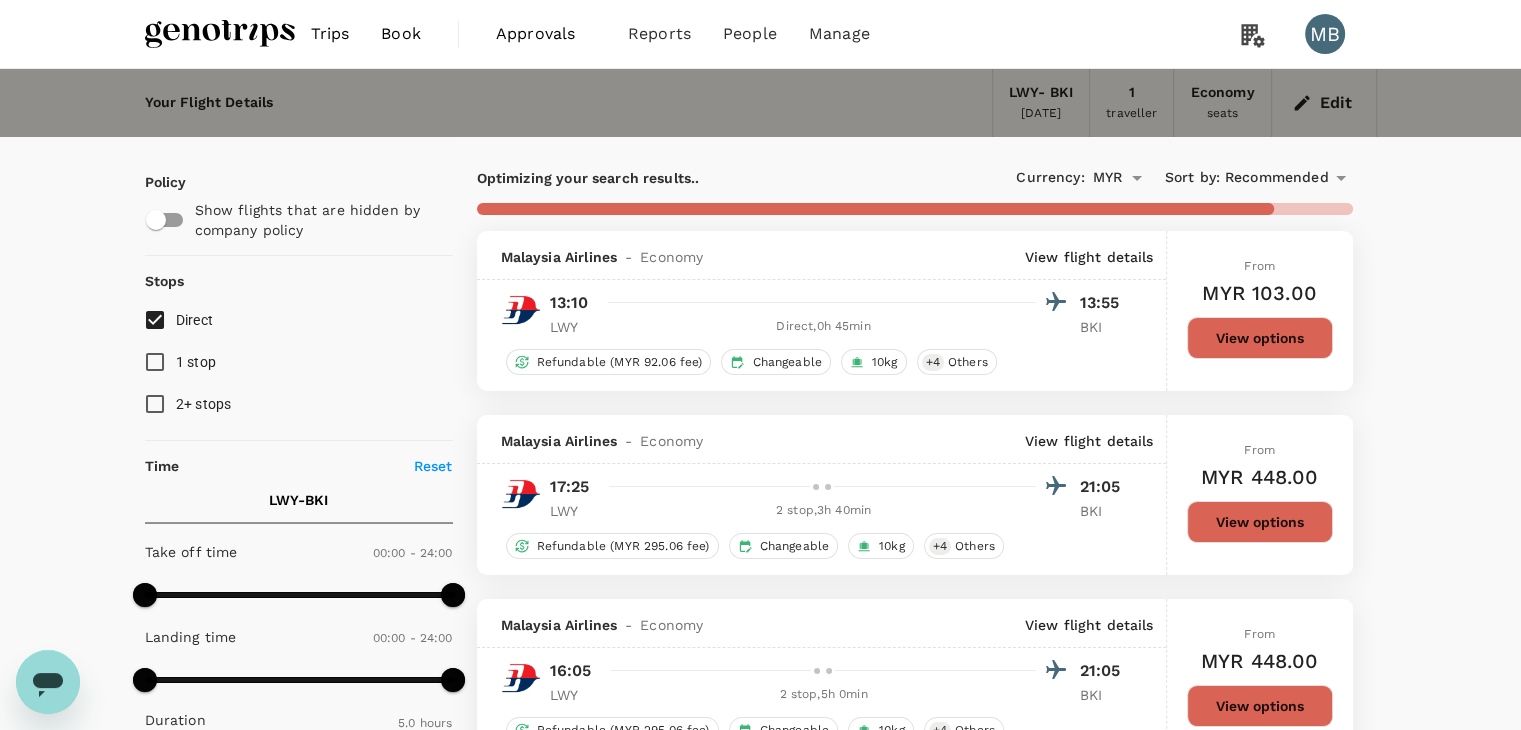 click on "View options" at bounding box center (1260, 338) 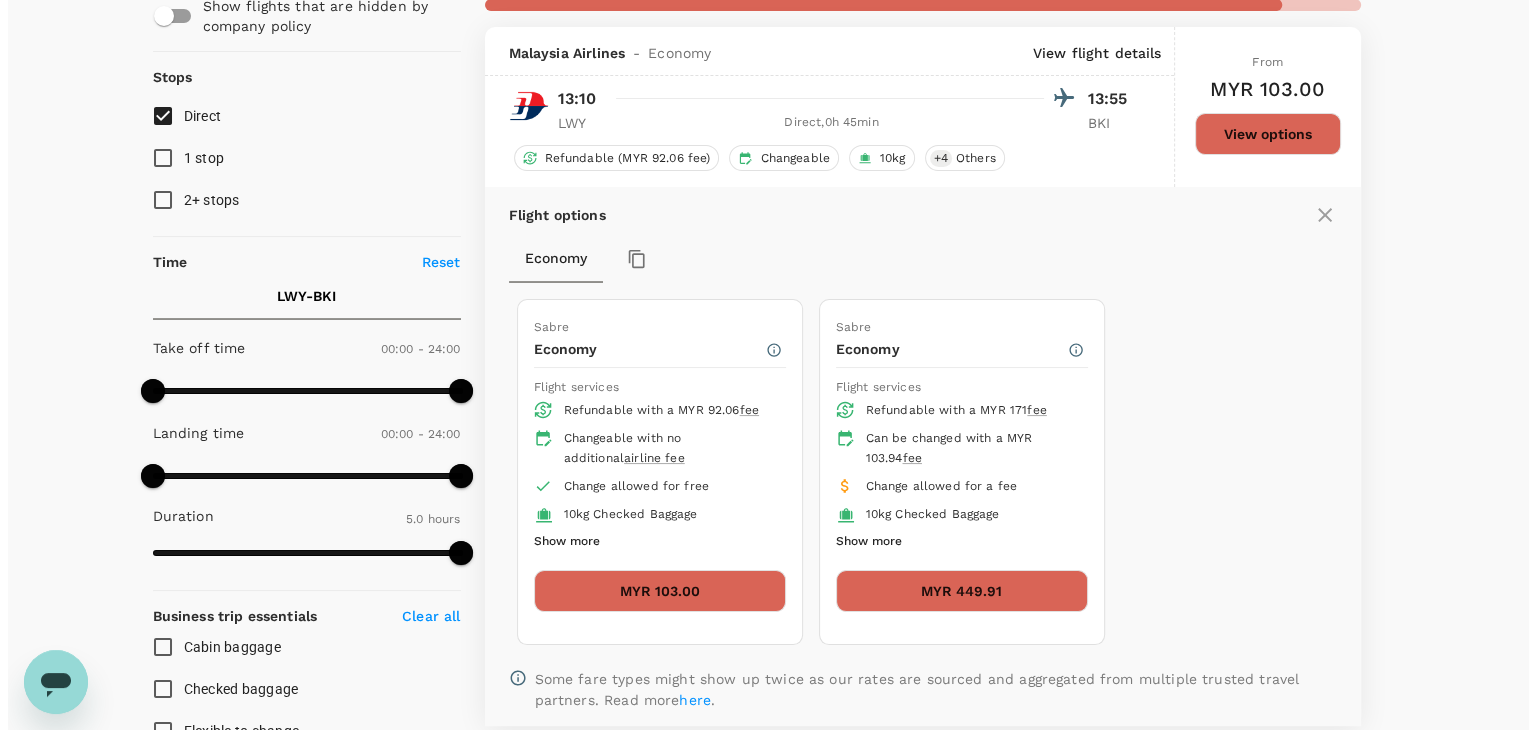 scroll, scrollTop: 231, scrollLeft: 0, axis: vertical 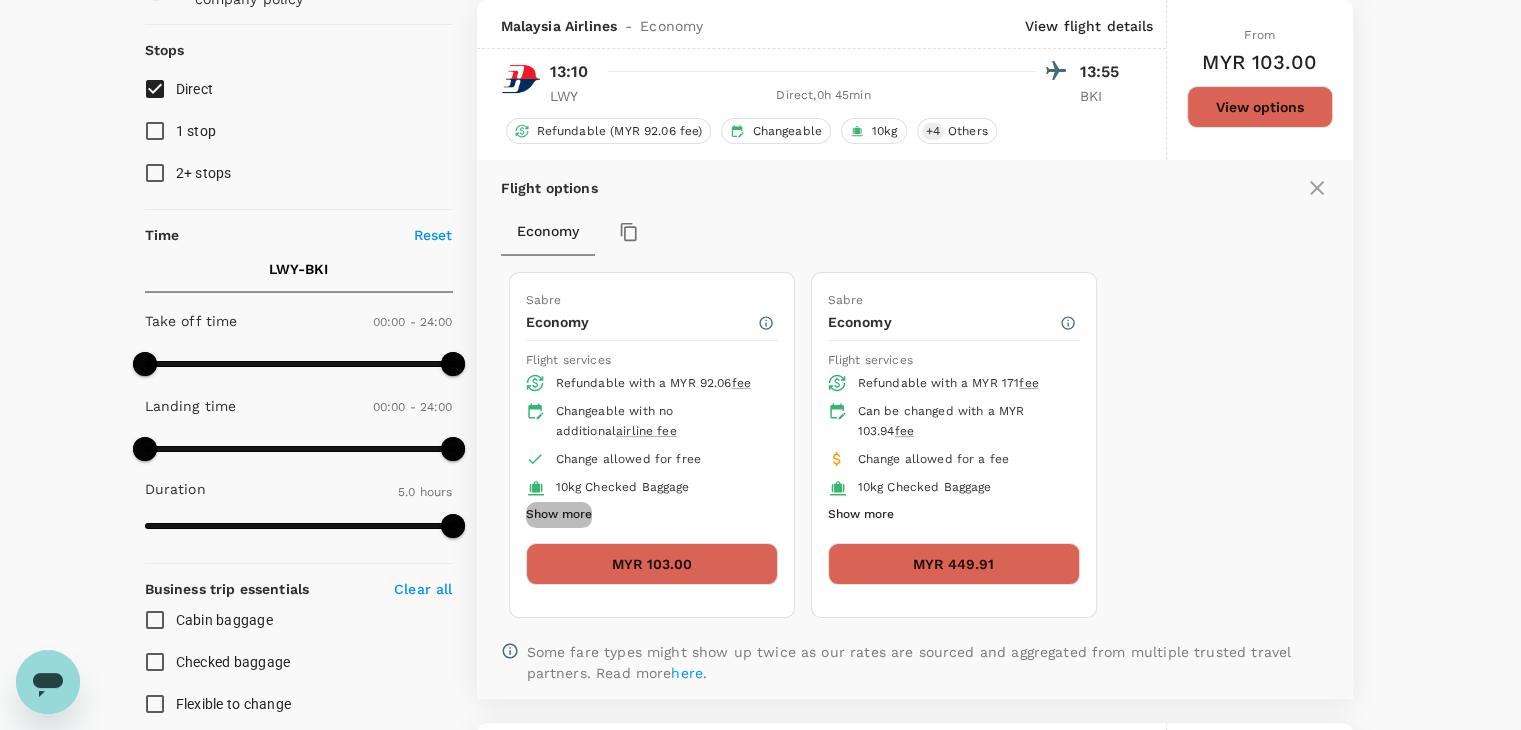 click on "Show more" at bounding box center (559, 515) 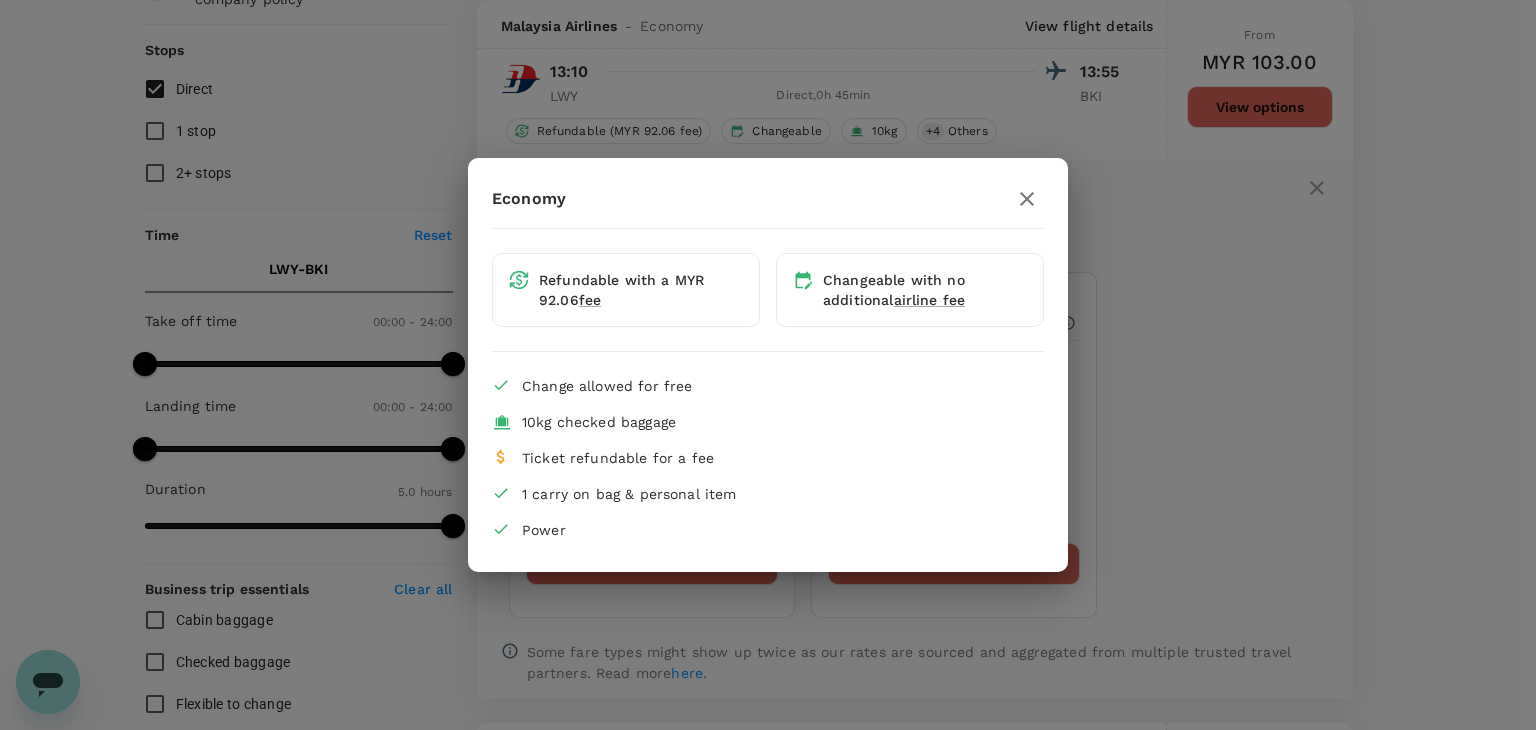click on "Economy Refundable with a MYR 92.06  fee Changeable with no additional  airline fee   Change allowed for free 10kg checked baggage Ticket refundable for a fee 1 carry on bag & personal item Power" at bounding box center [768, 365] 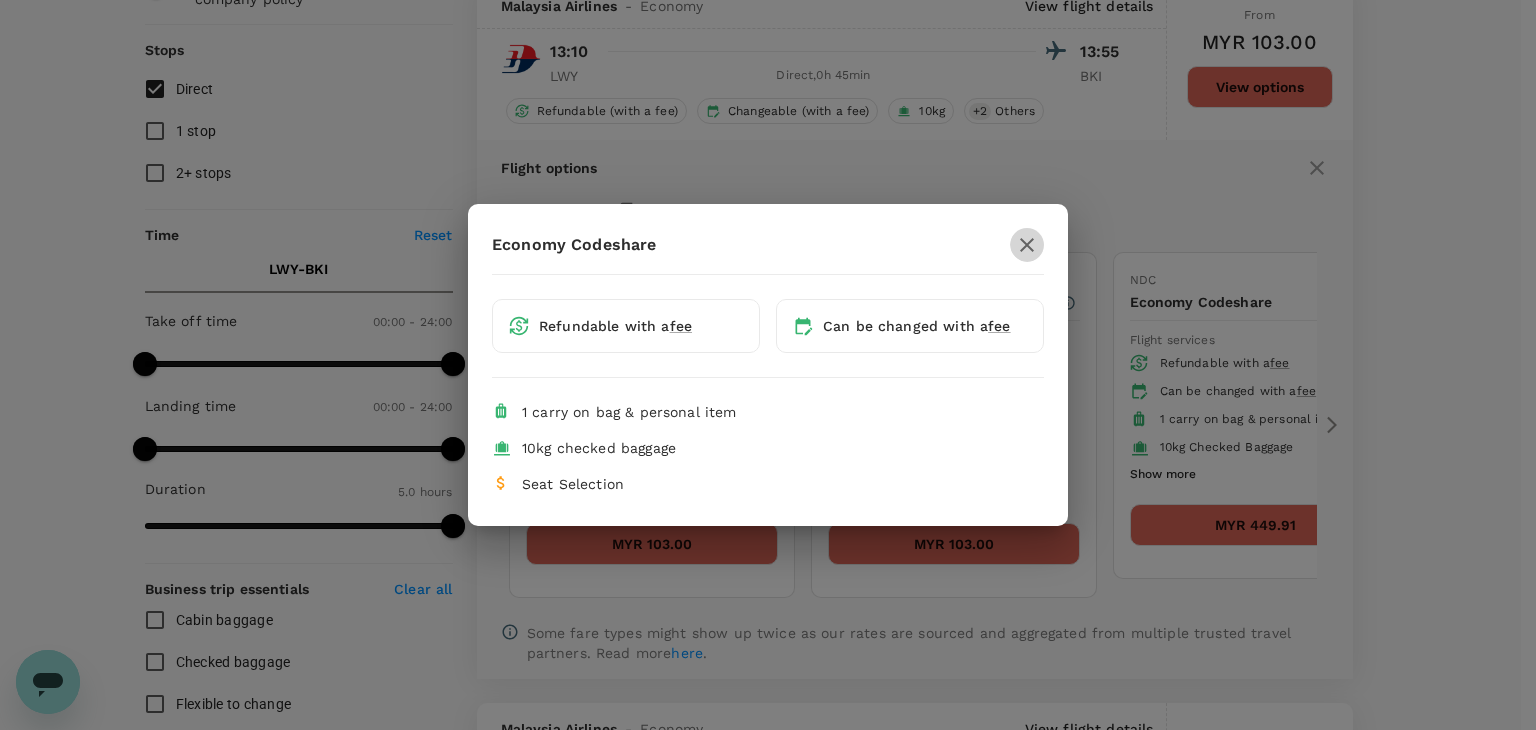 click 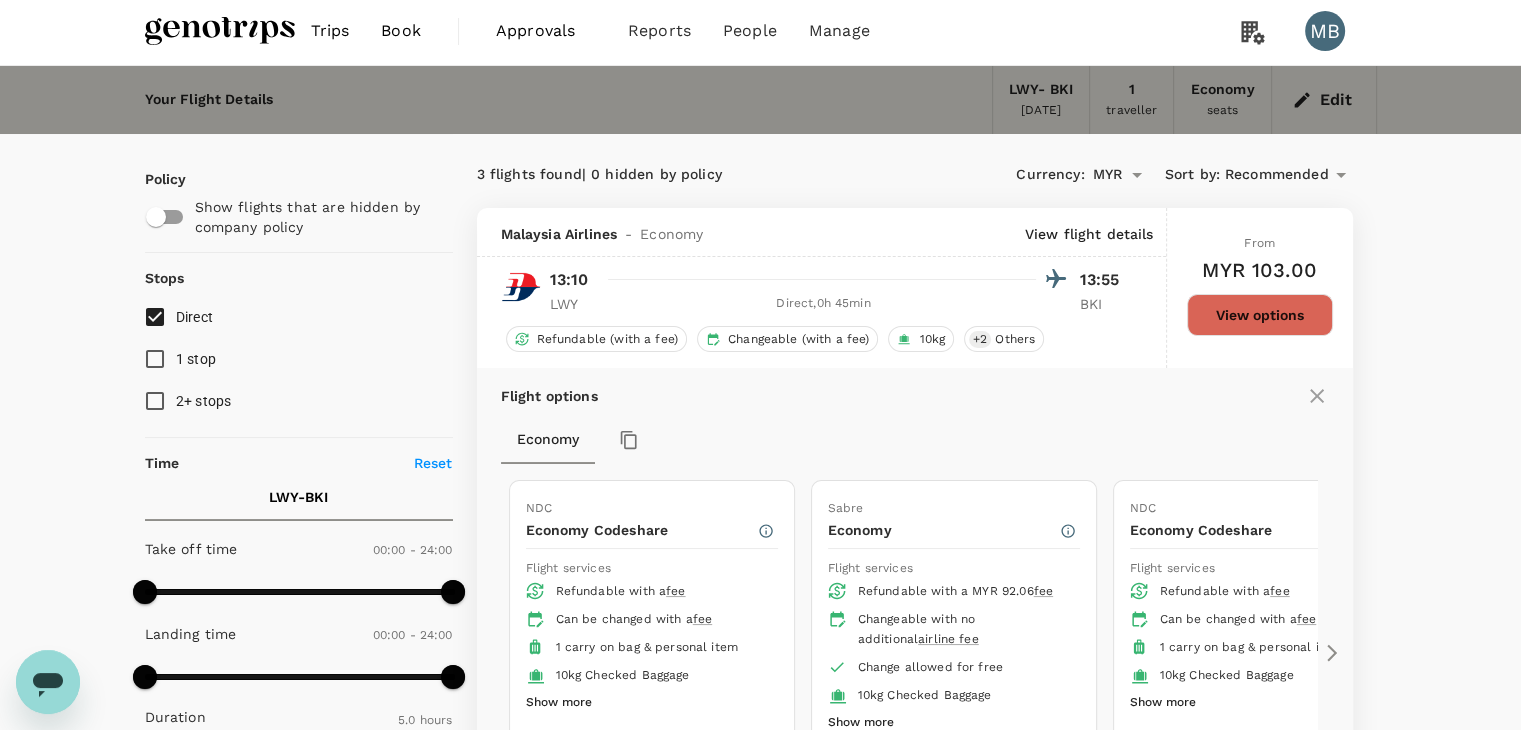 scroll, scrollTop: 0, scrollLeft: 0, axis: both 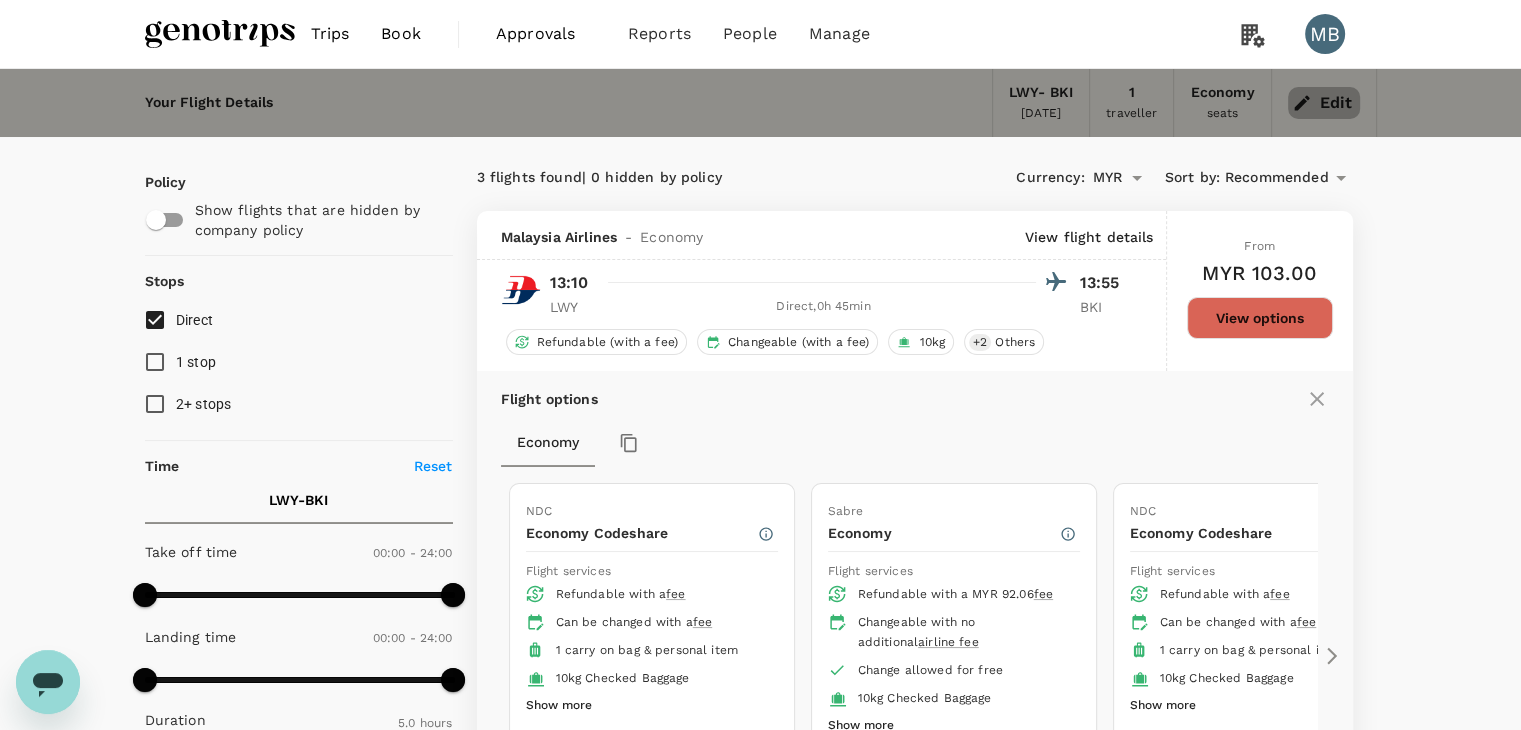 click on "Edit" at bounding box center [1324, 103] 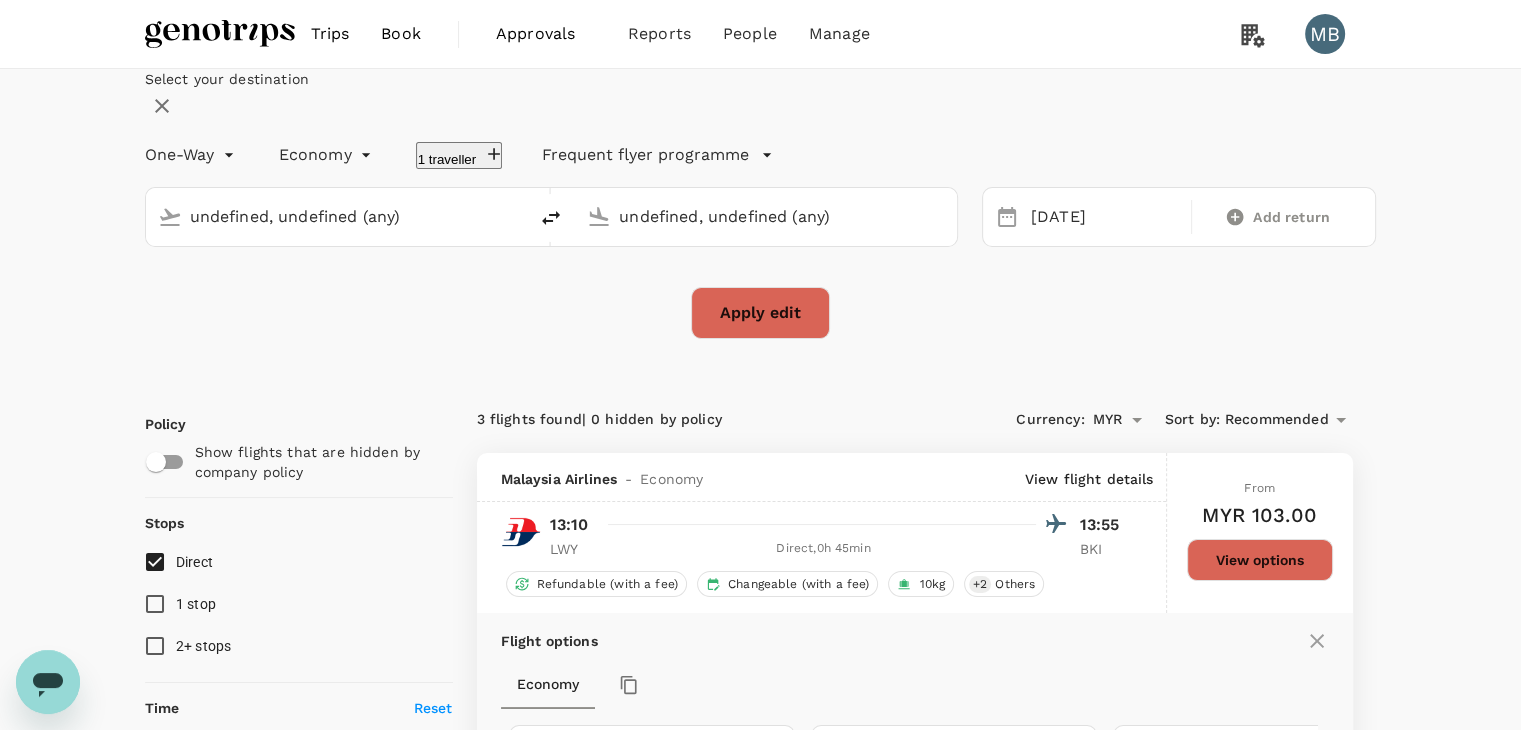 type 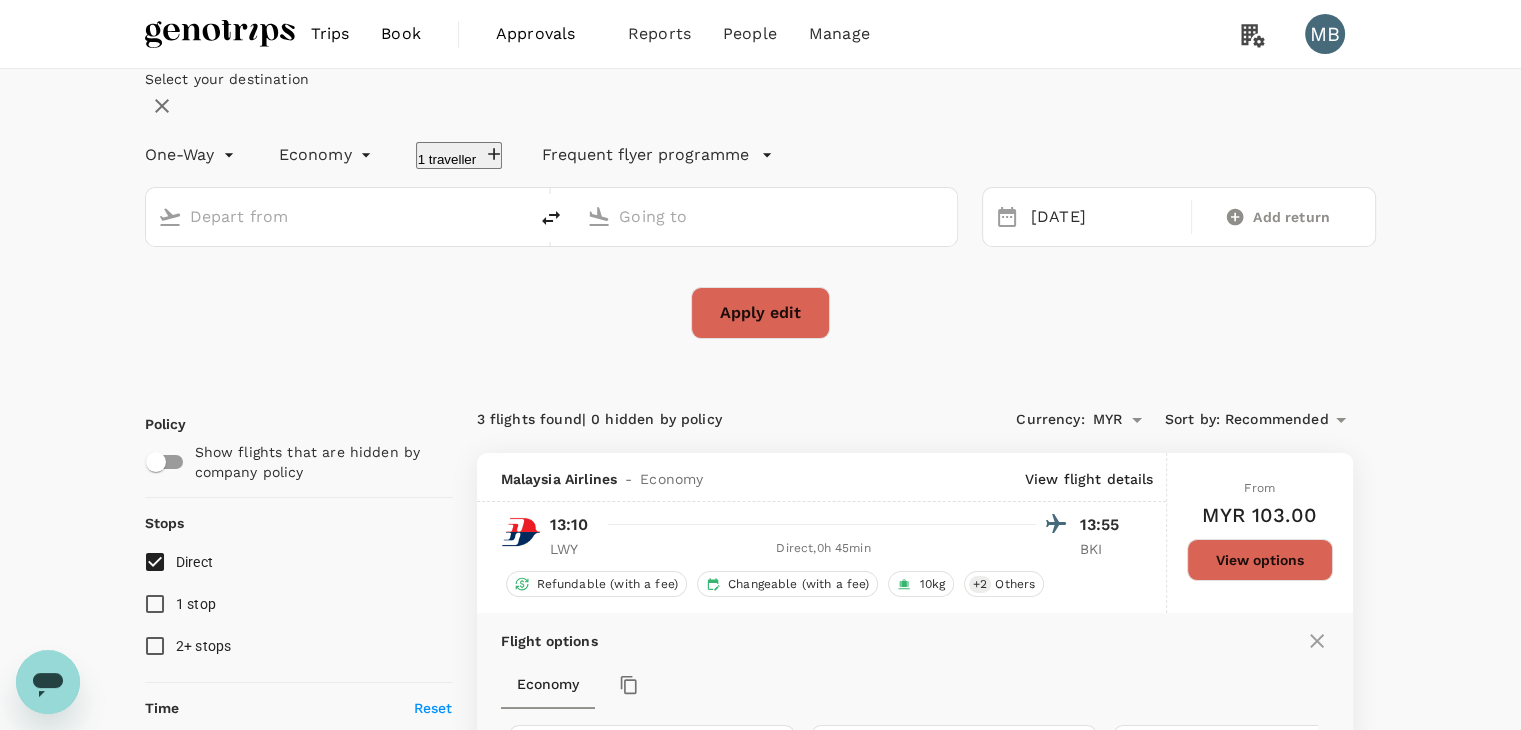 type on "Lawas Airport (LWY)" 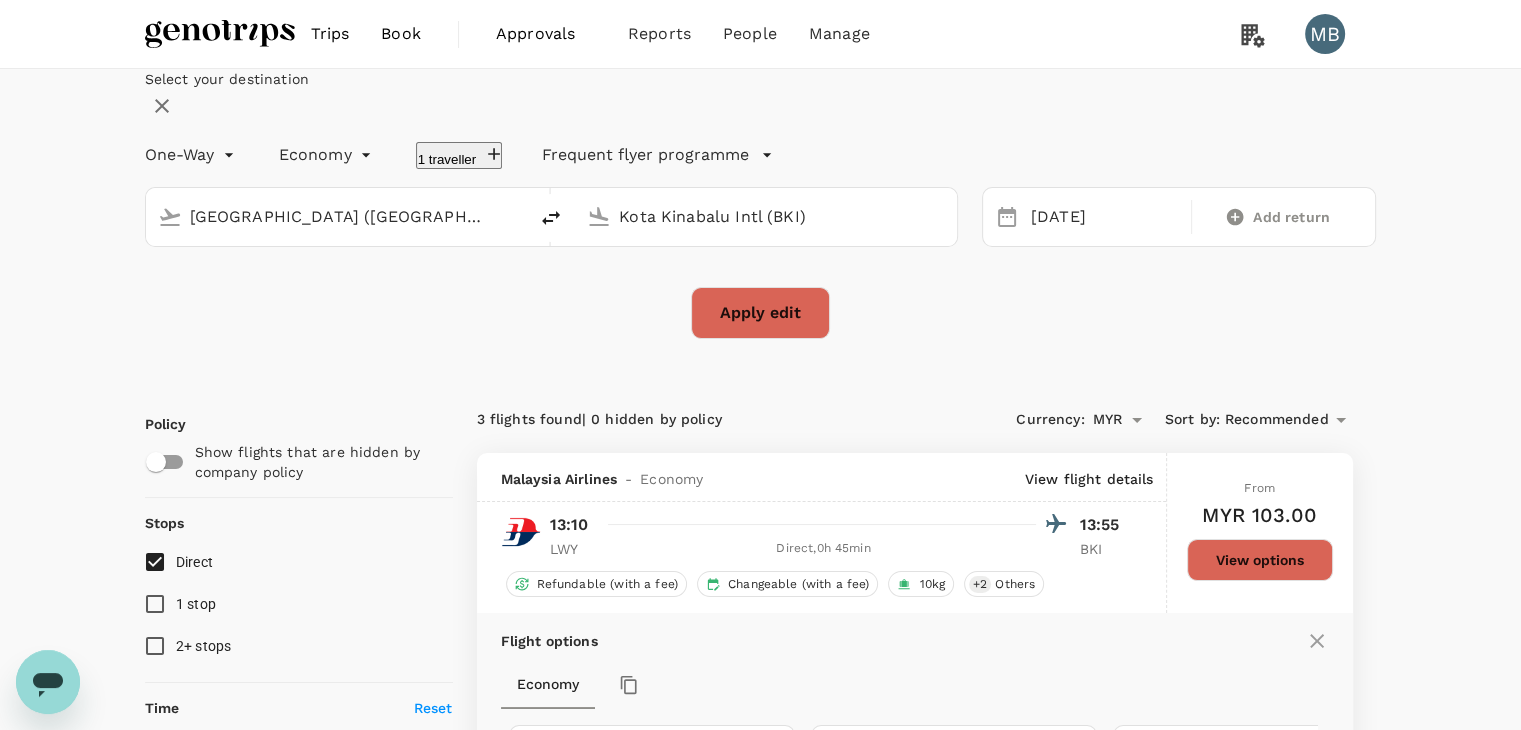 click 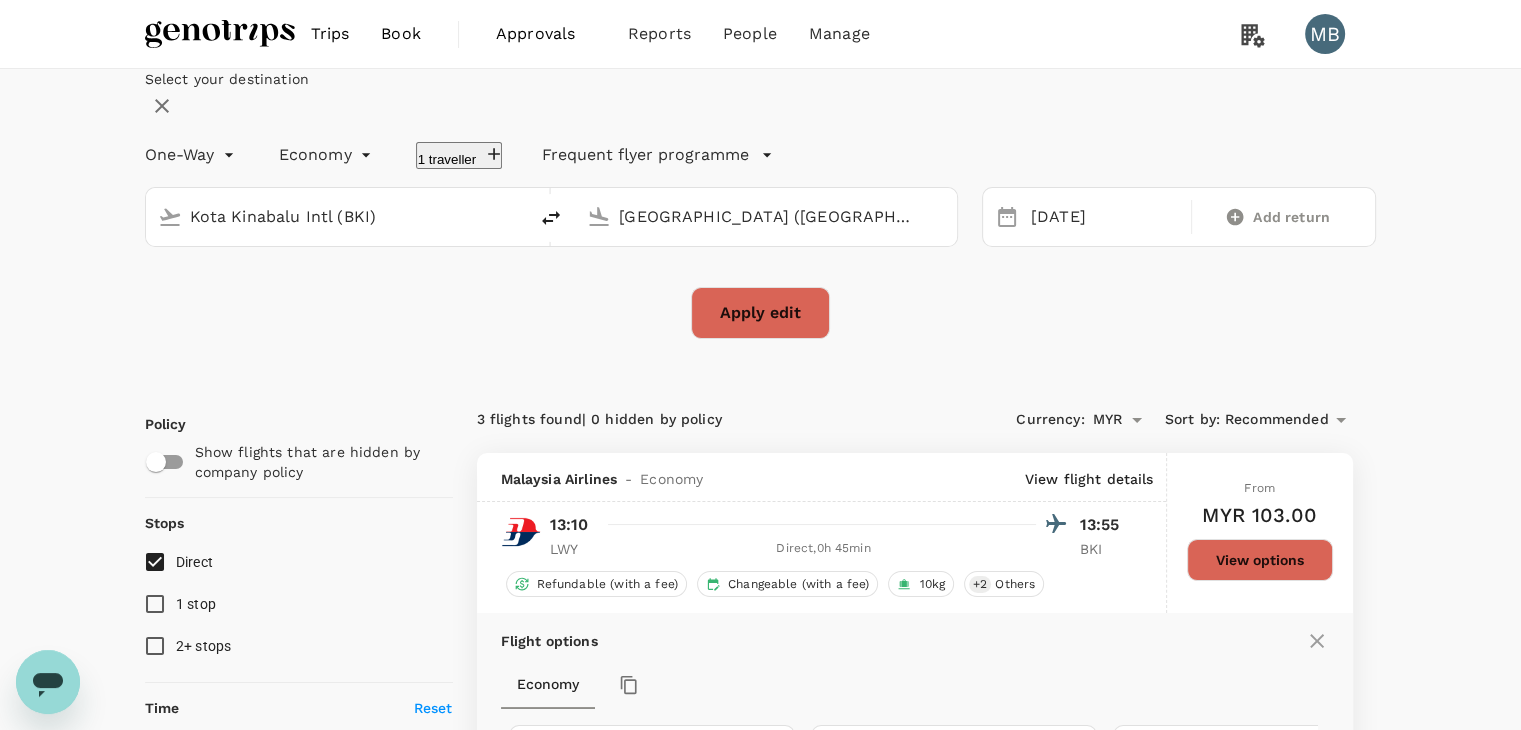 click on "Lawas Airport (LWY)" at bounding box center (767, 216) 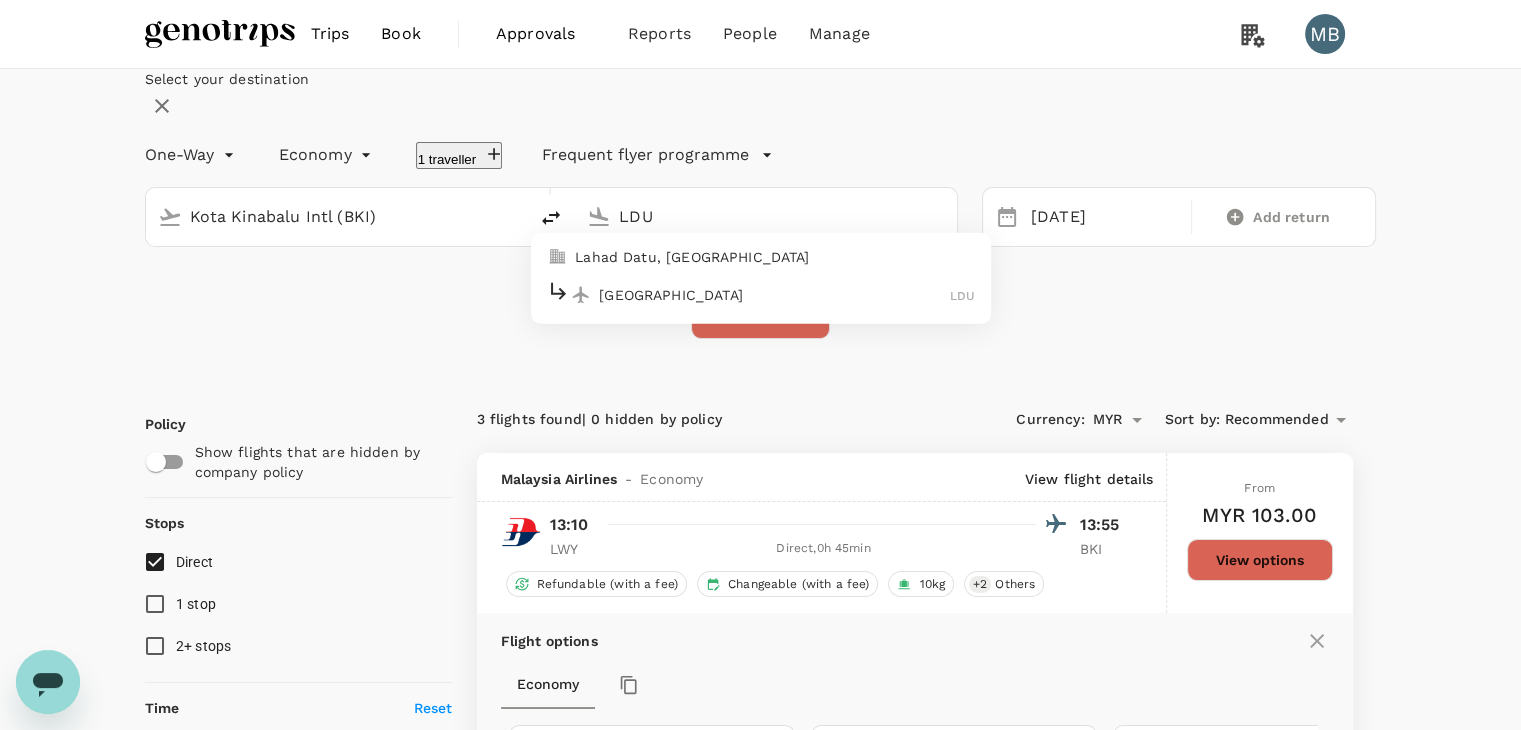 click at bounding box center [581, 294] 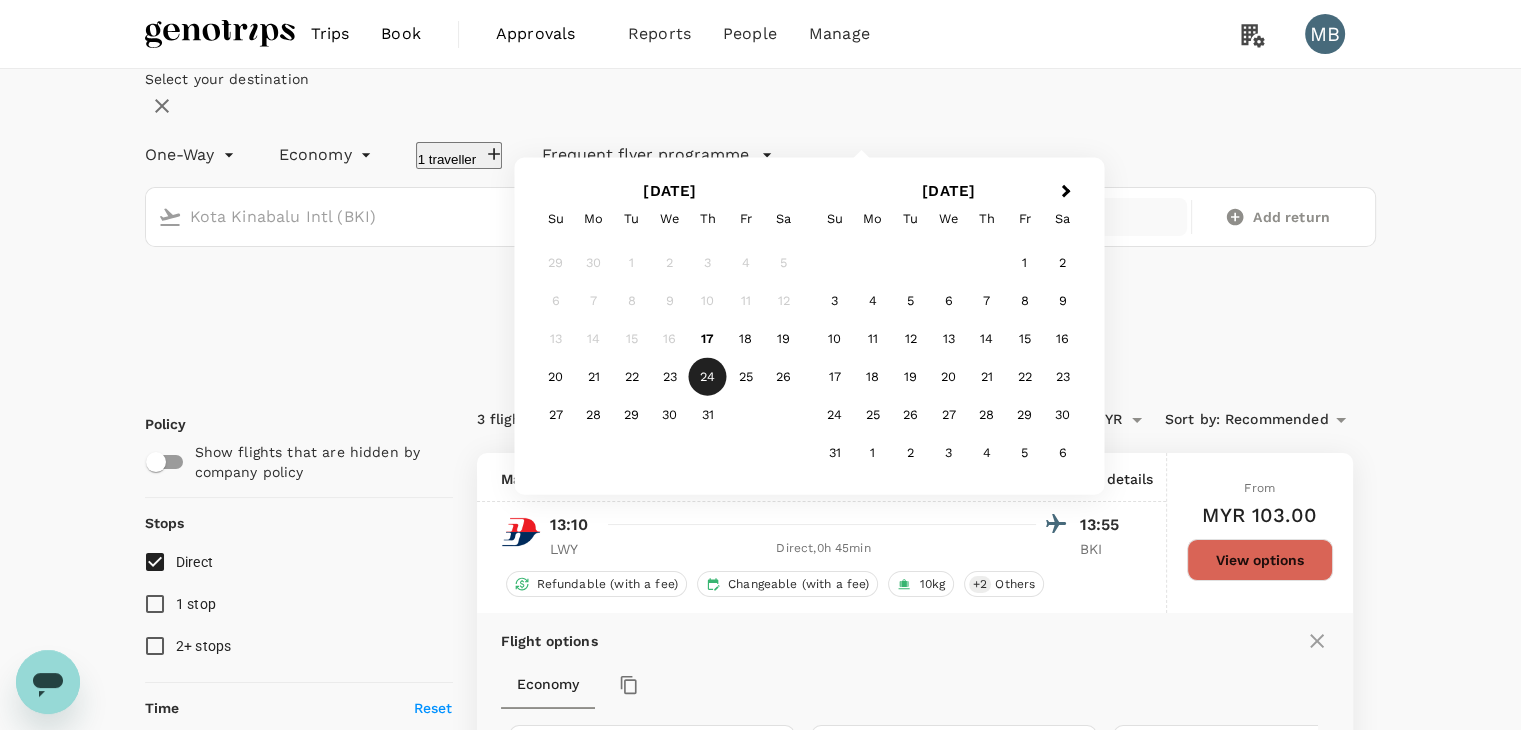 type on "Lahad Datu Airport (LDU)" 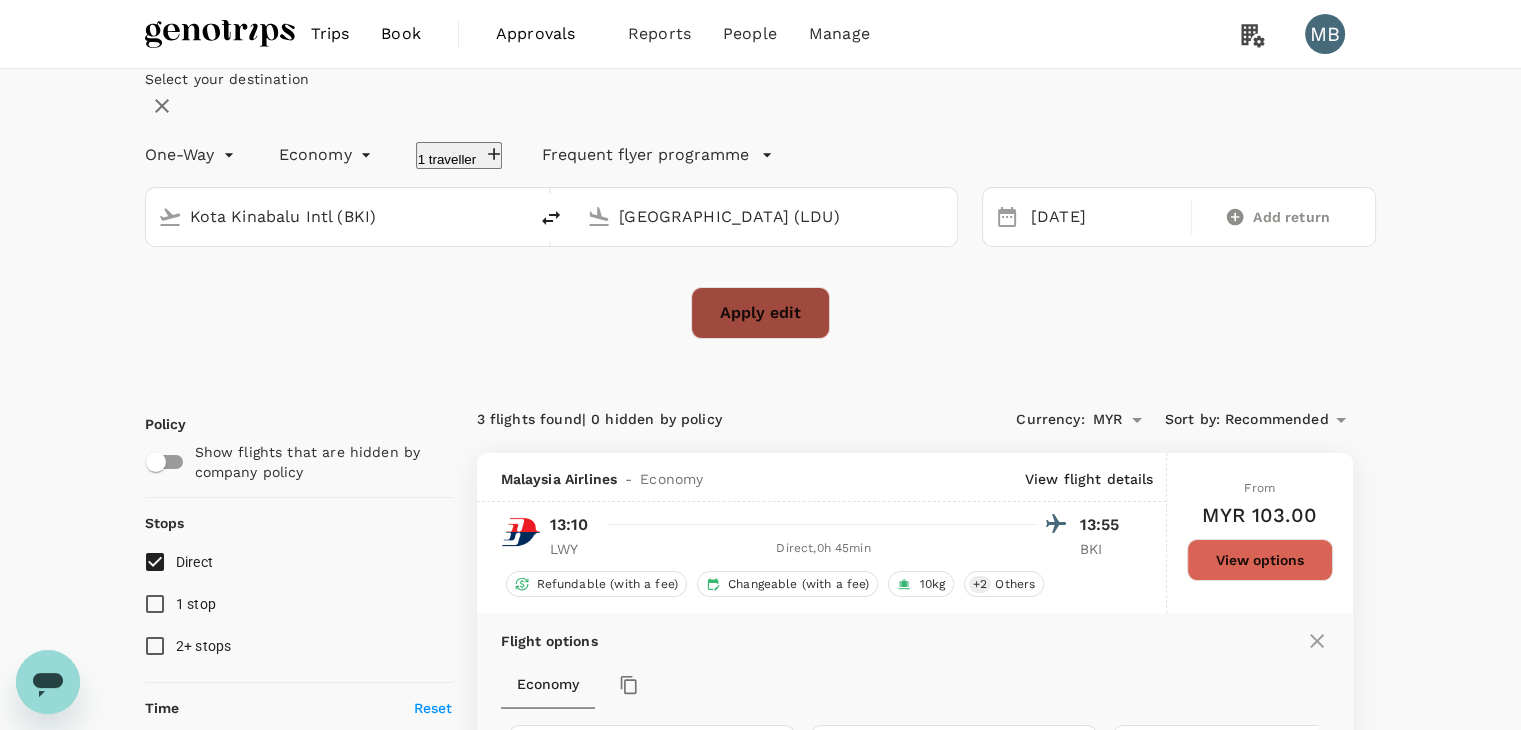 click on "Apply edit" at bounding box center [760, 313] 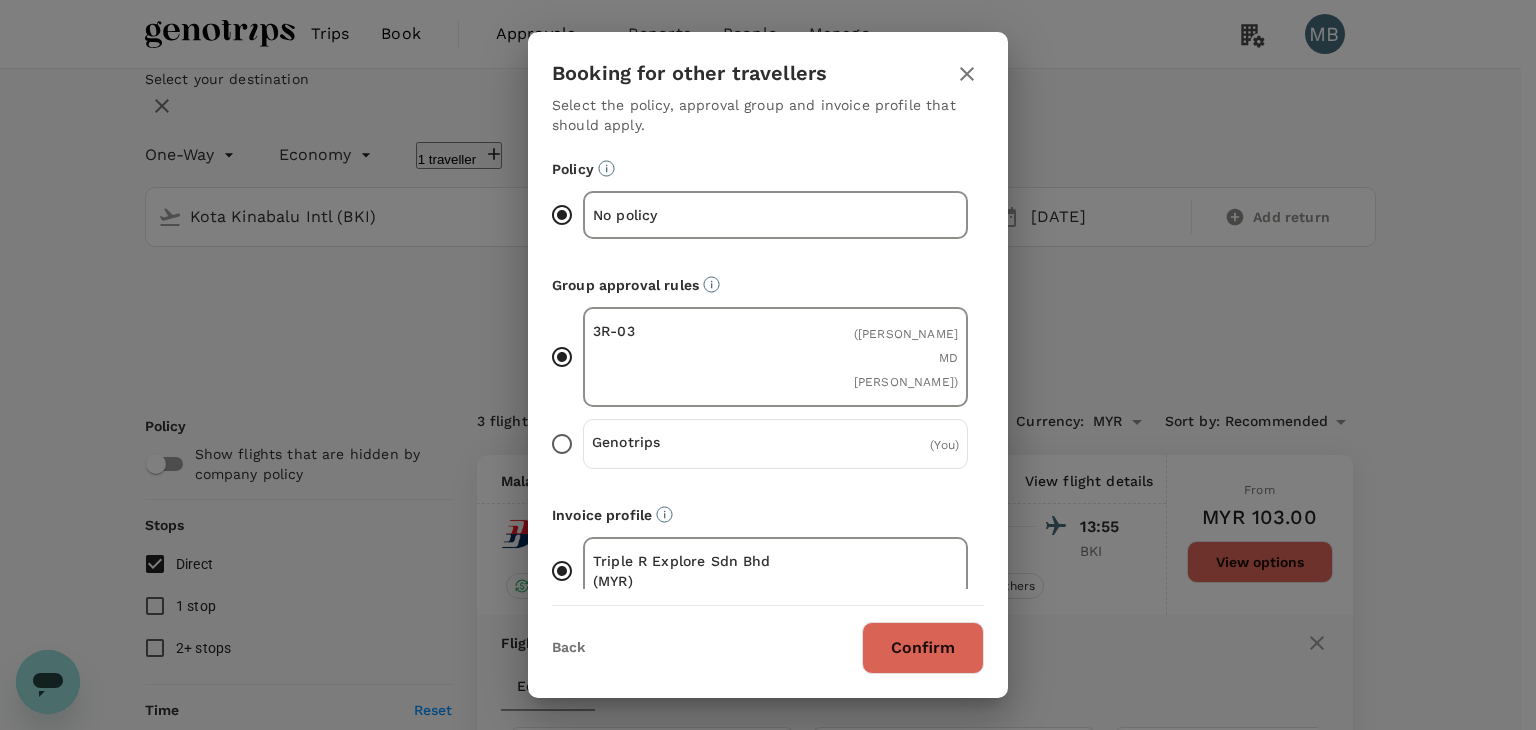 click on "Confirm" at bounding box center (923, 648) 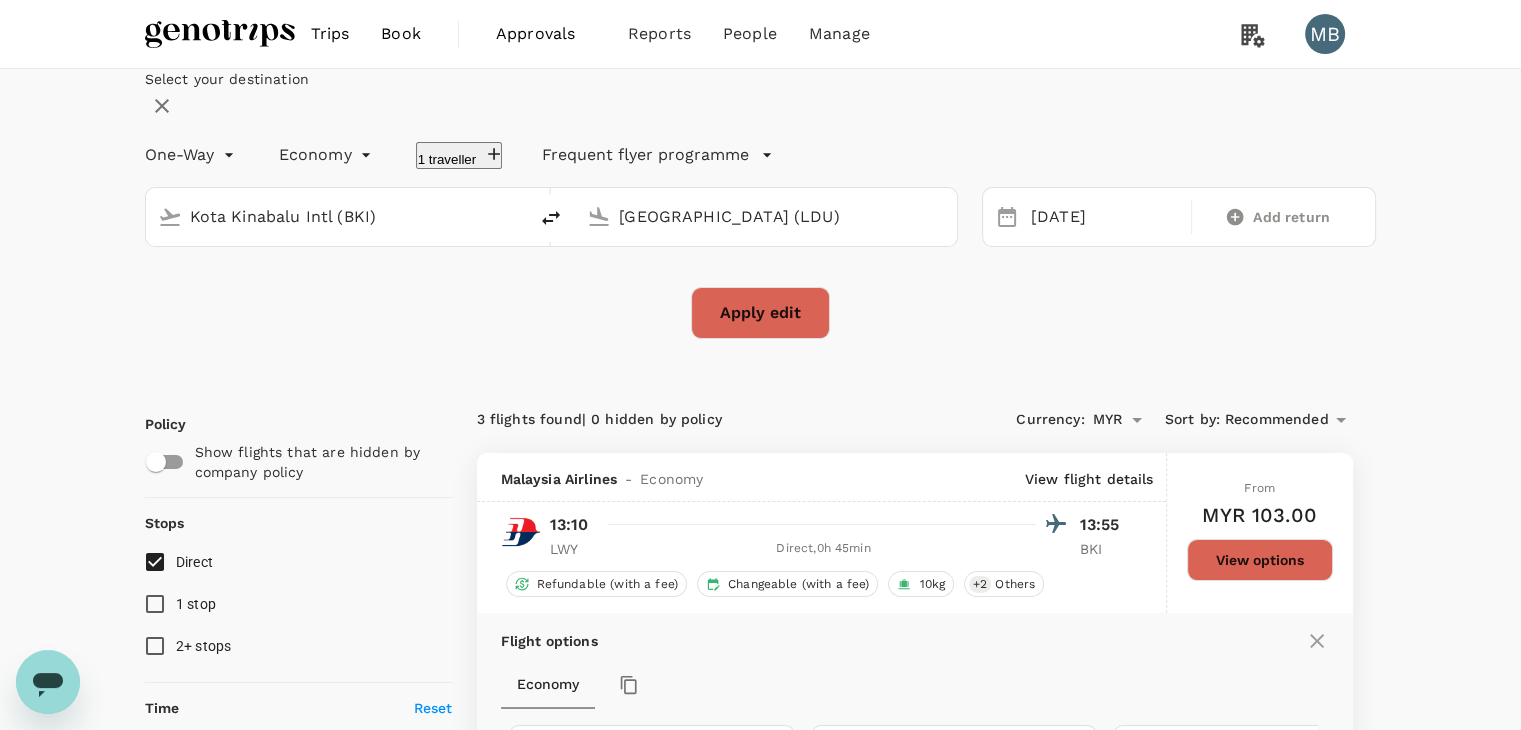 checkbox on "false" 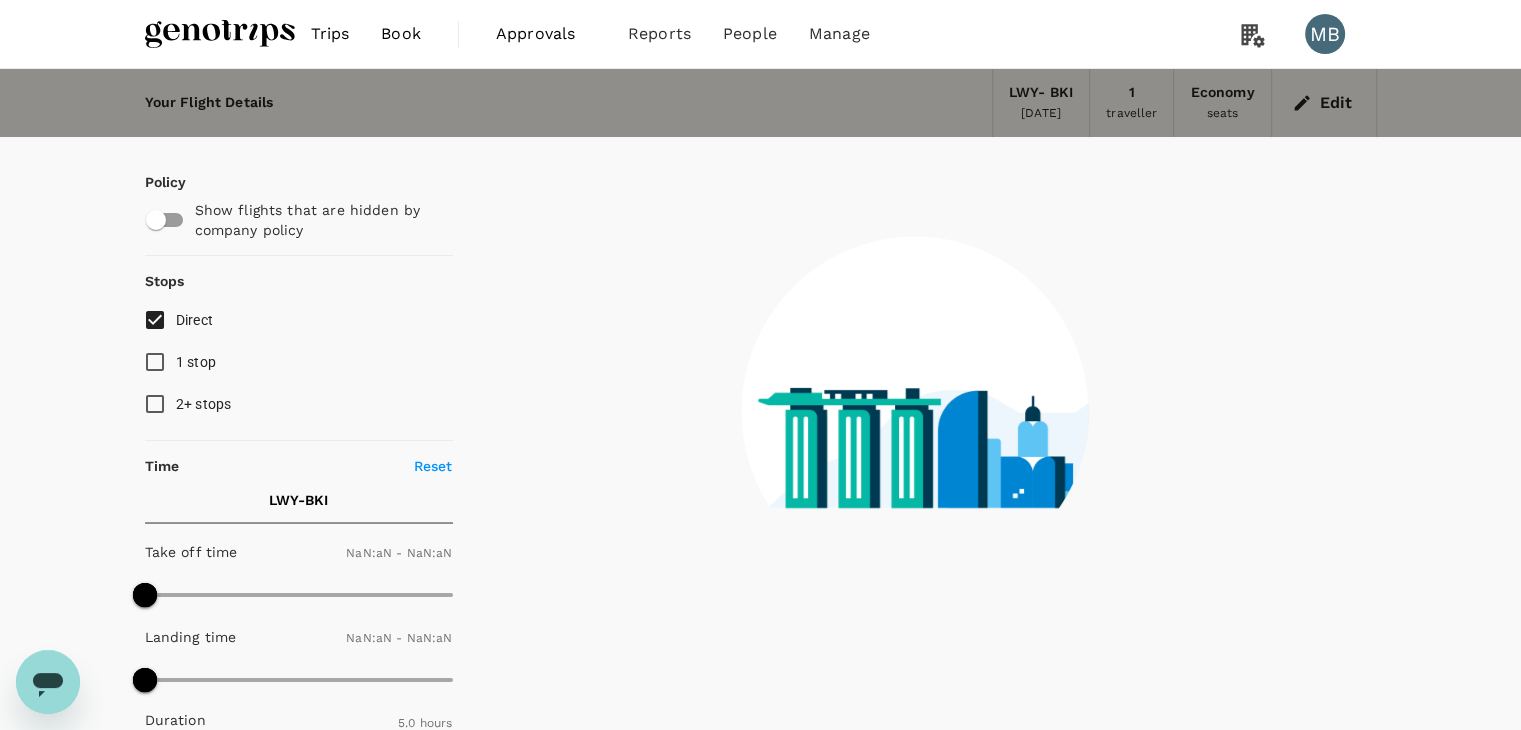 type on "1440" 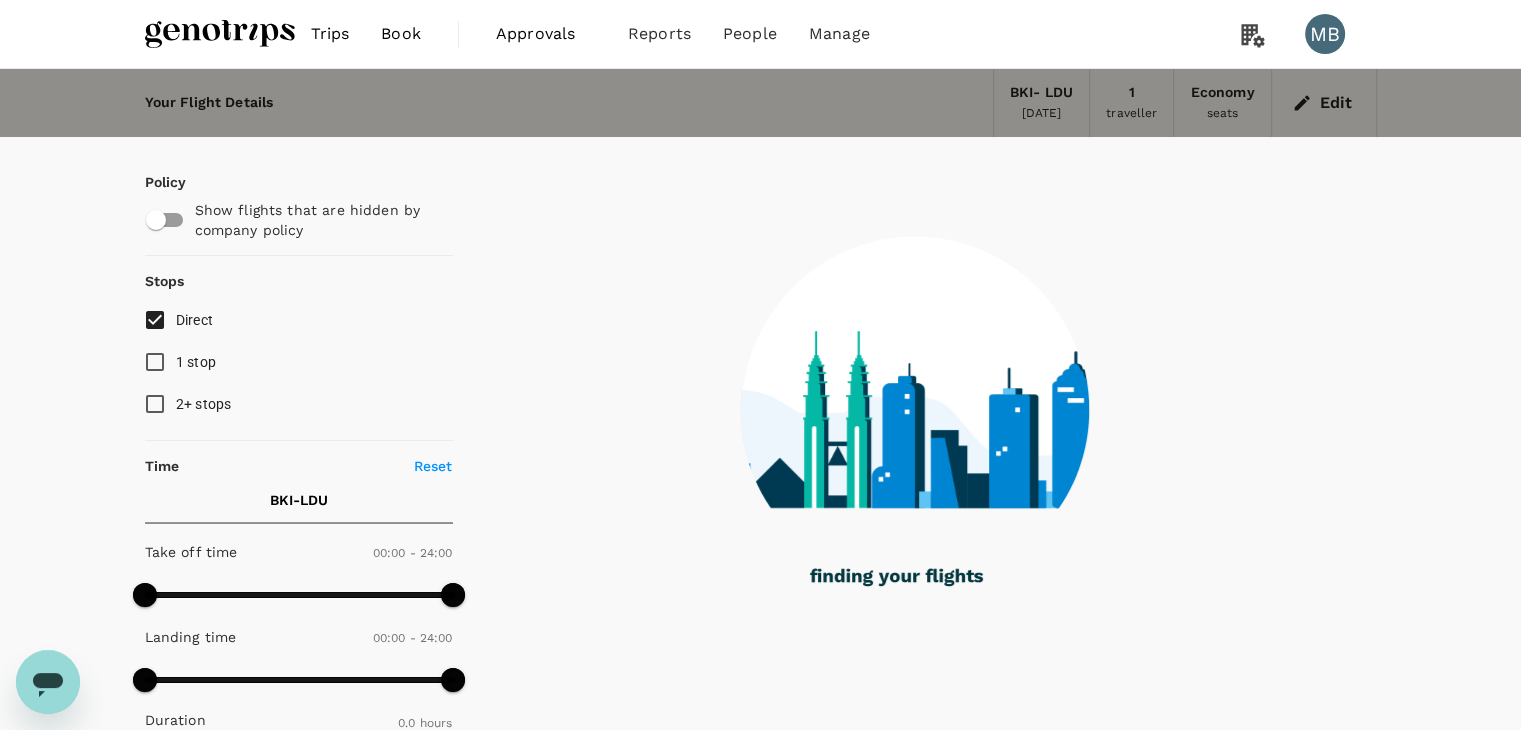 checkbox on "true" 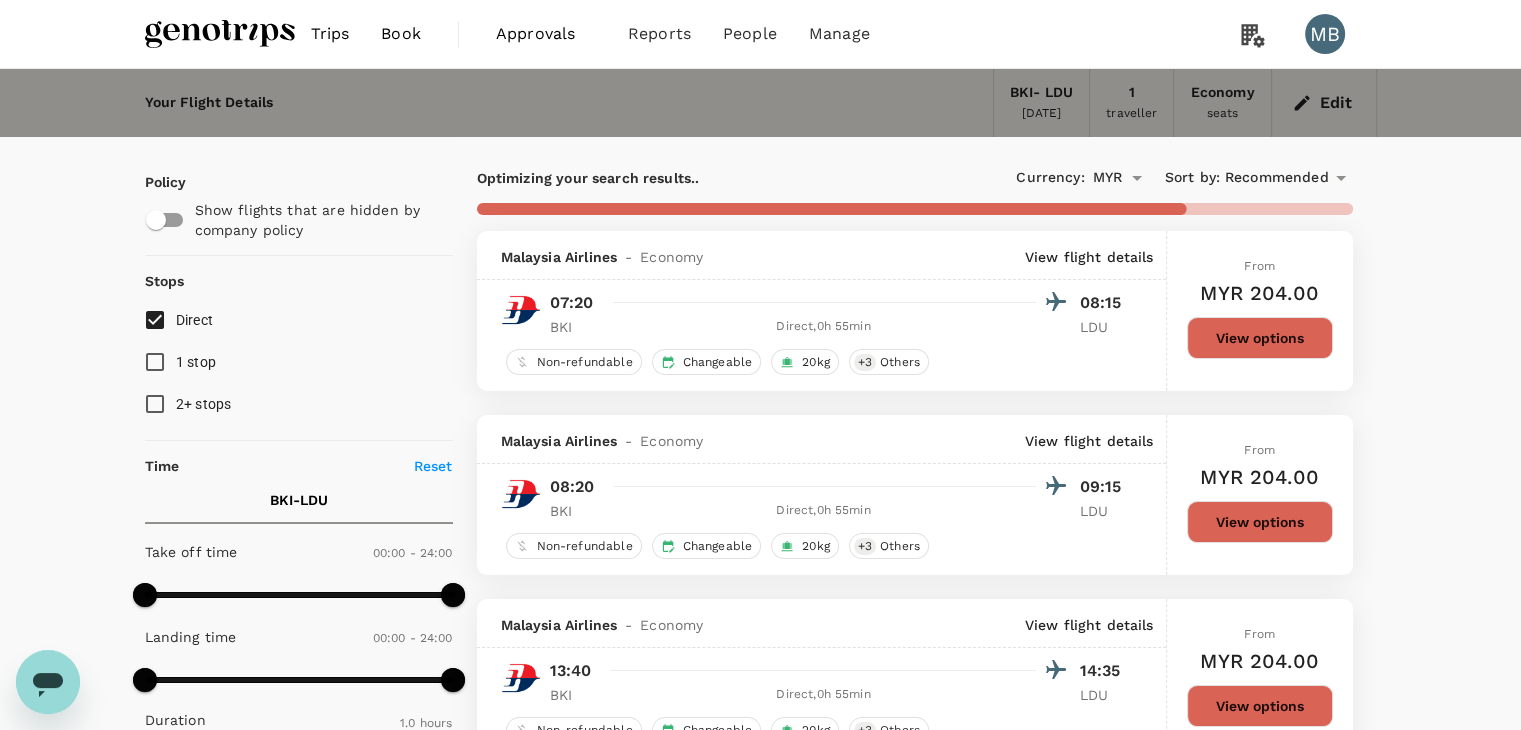 click on "View options" at bounding box center (1260, 338) 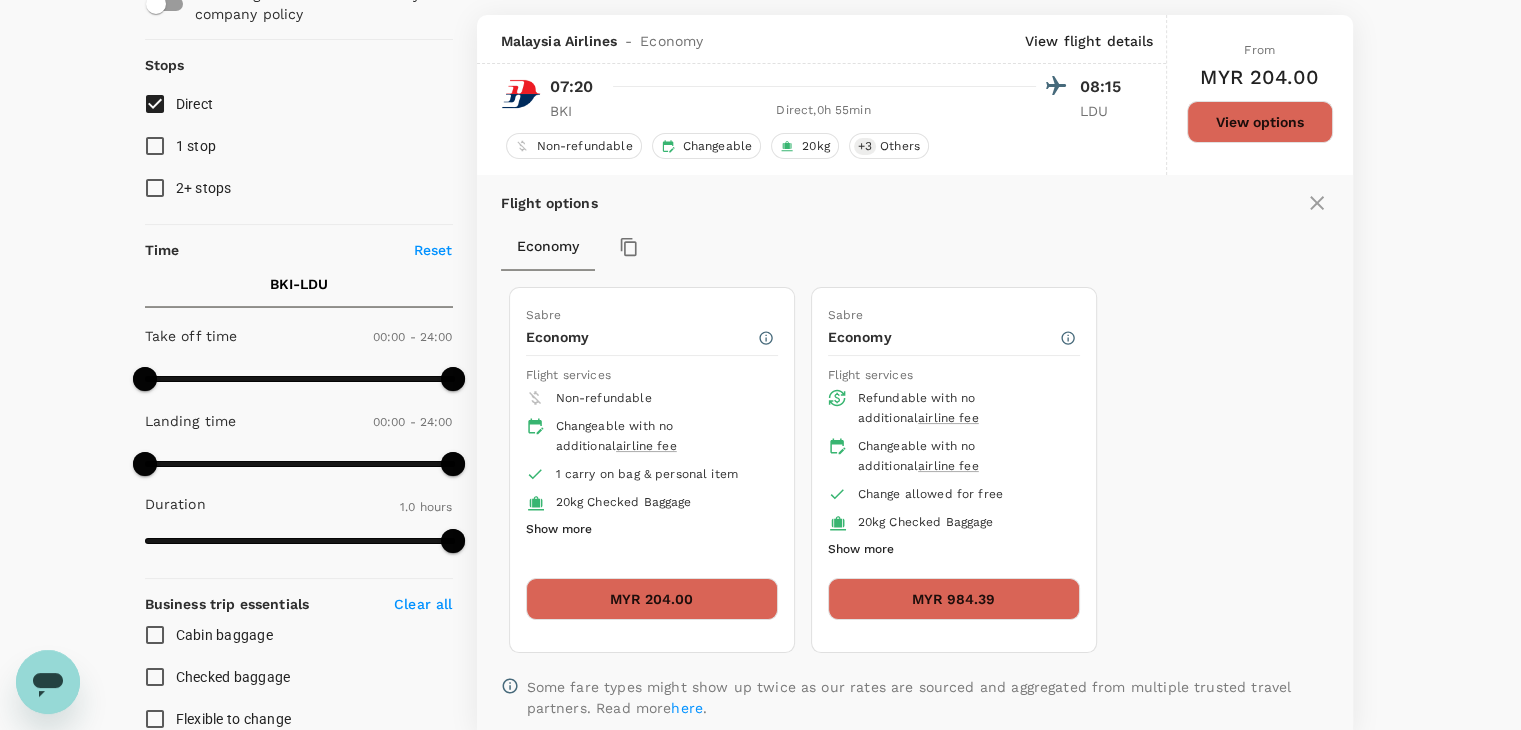 scroll, scrollTop: 231, scrollLeft: 0, axis: vertical 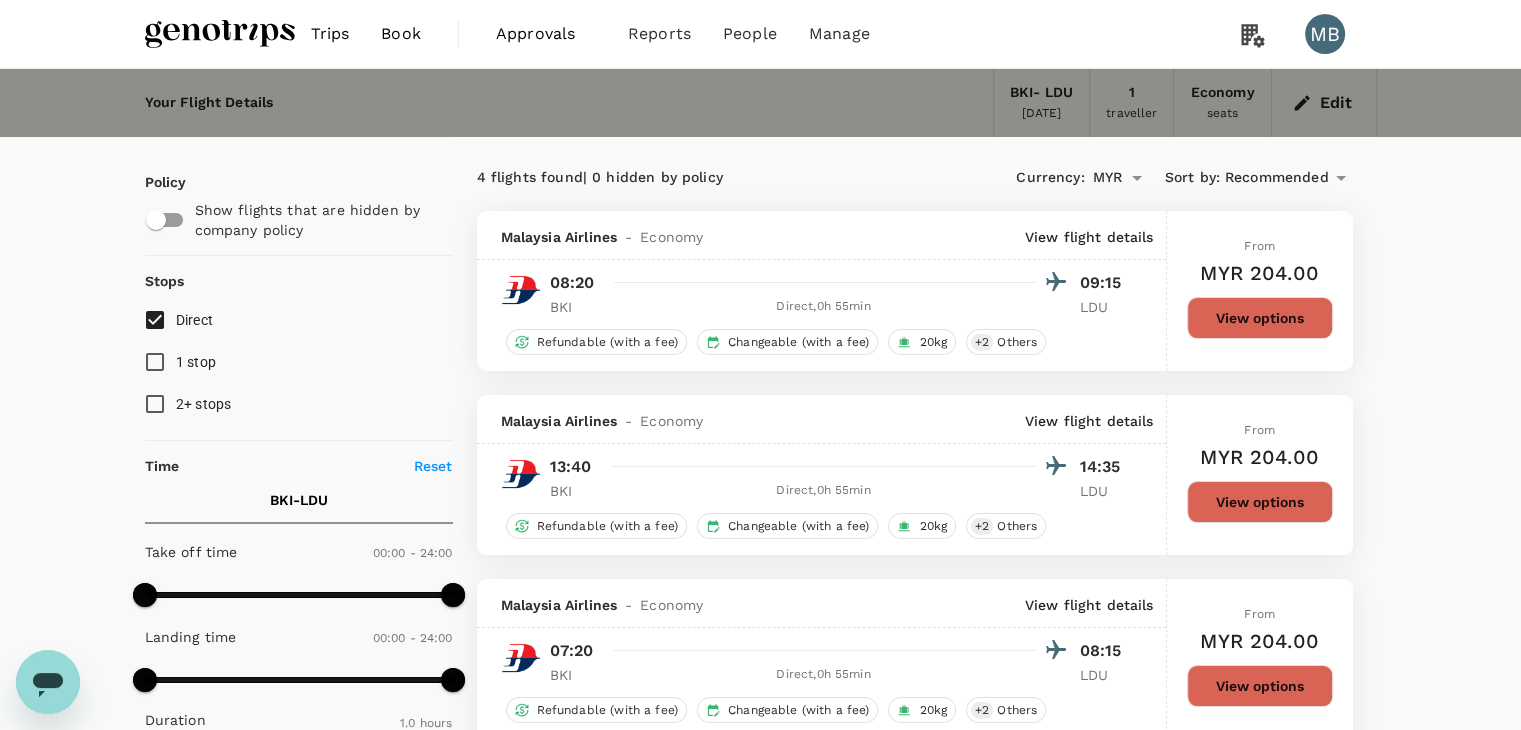 click 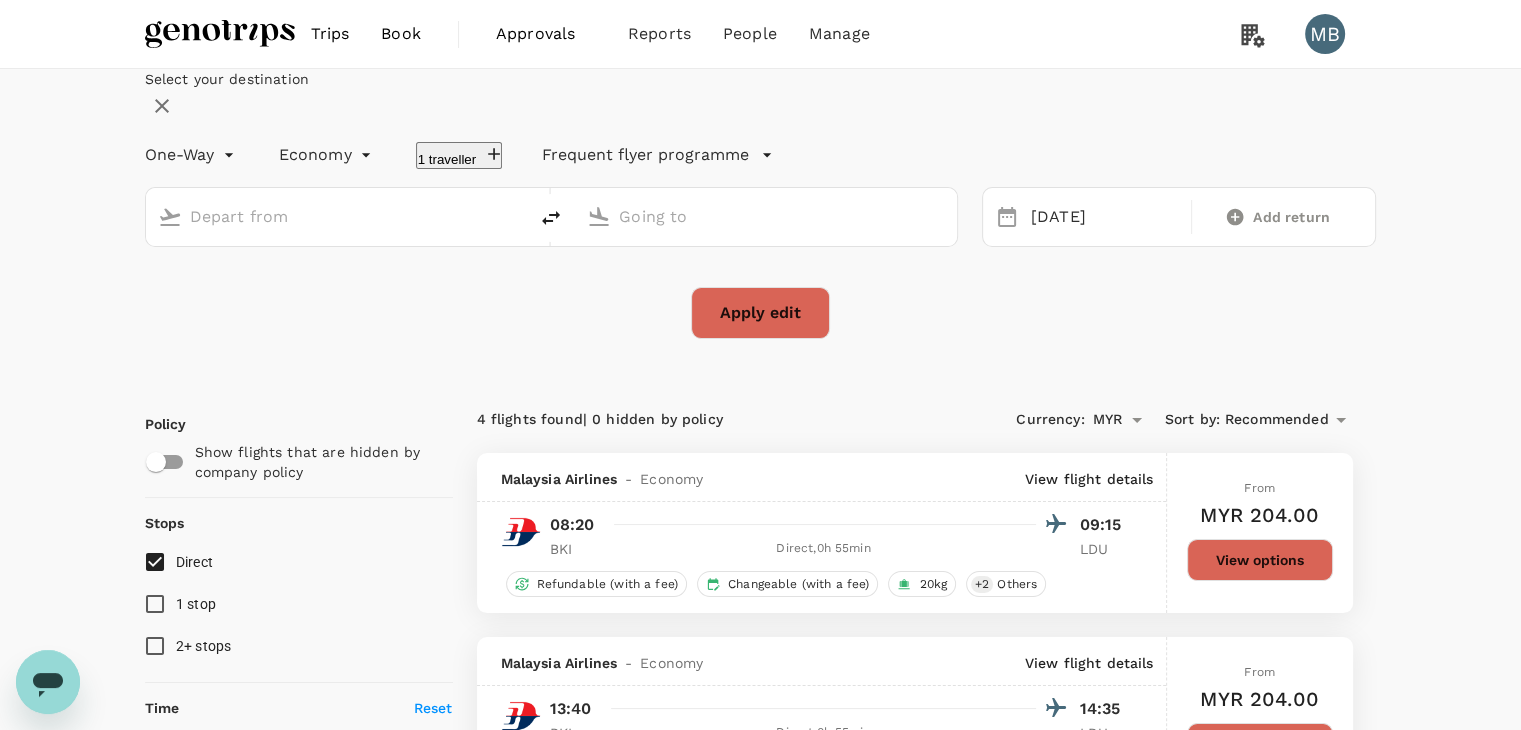 type on "Kota Kinabalu Intl (BKI)" 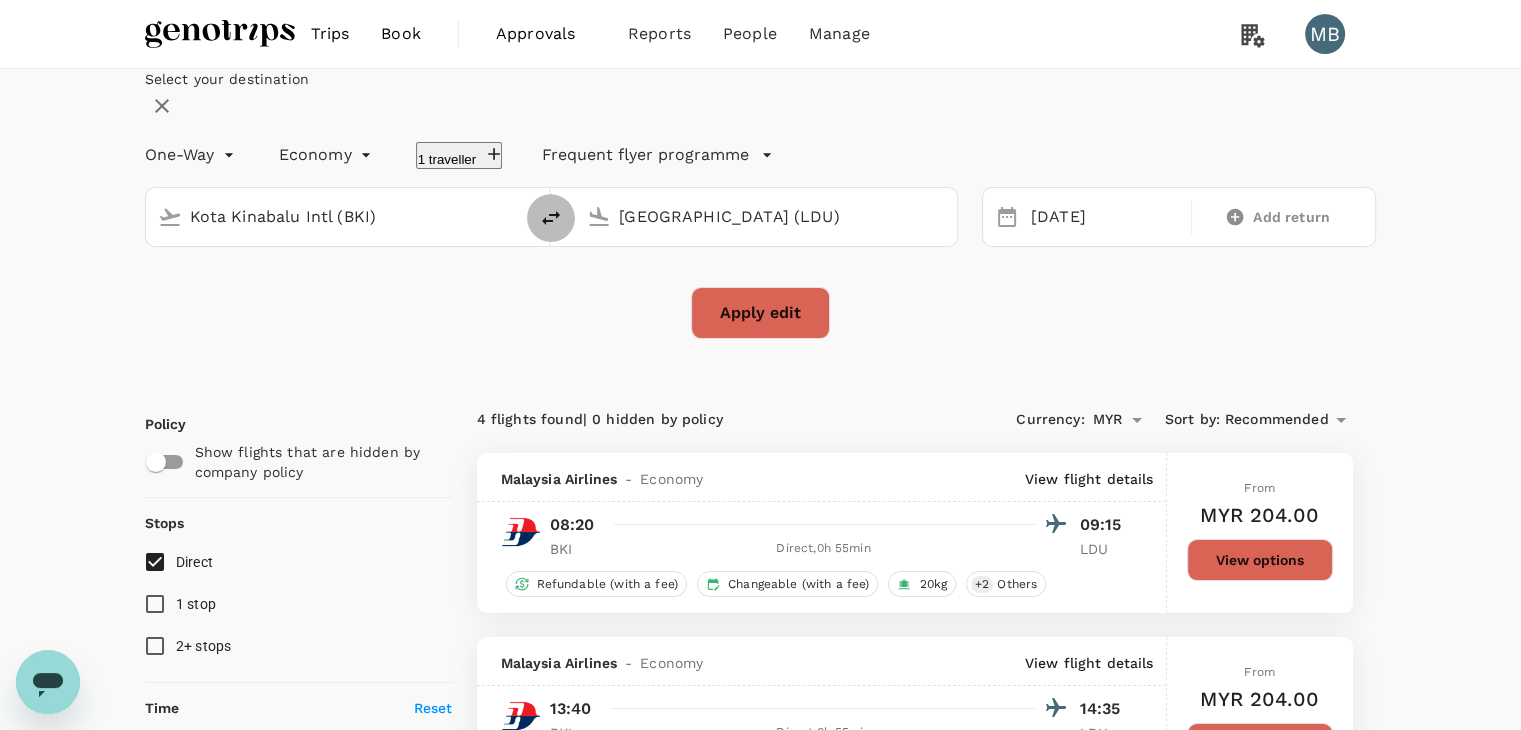 click 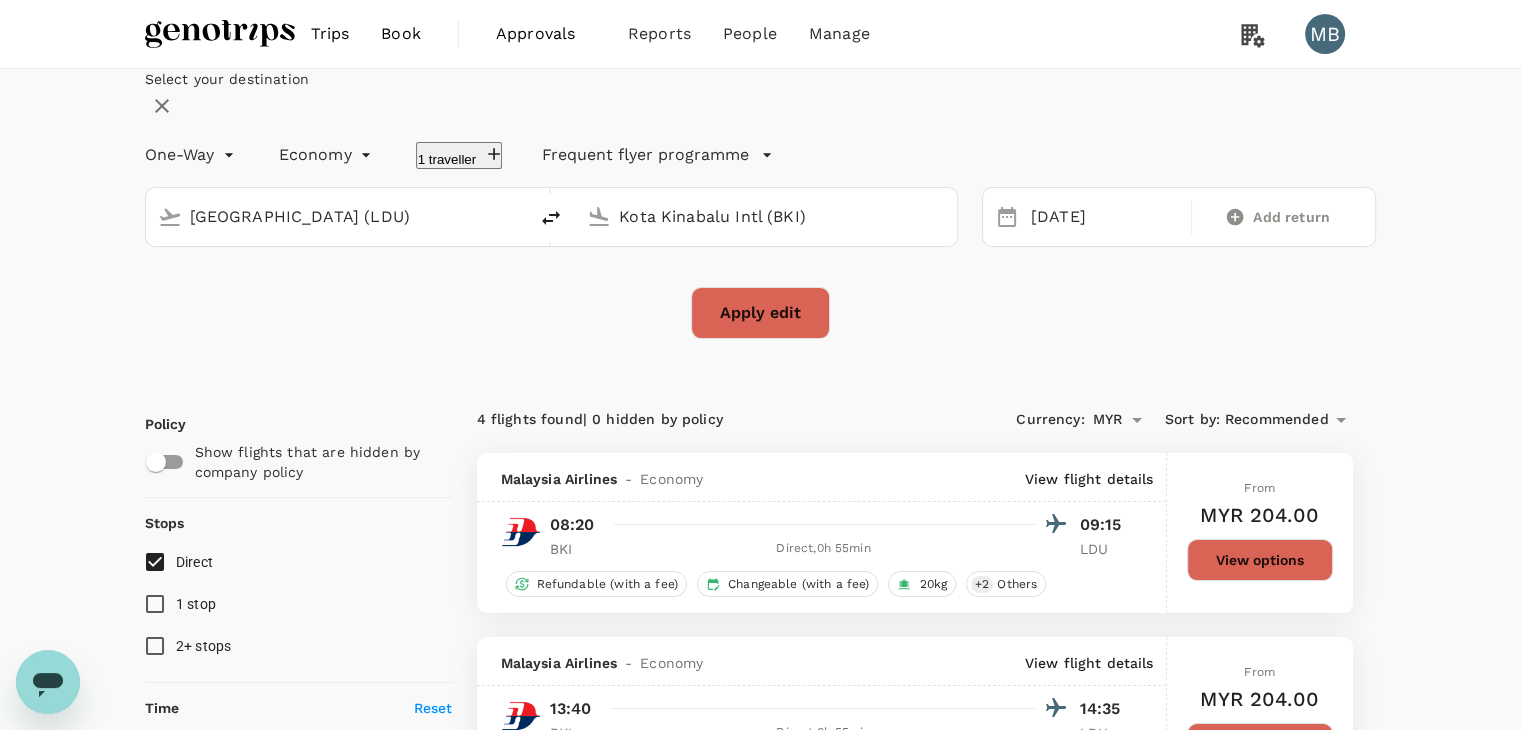click on "Lahad Datu Airport (LDU)" at bounding box center (353, 217) 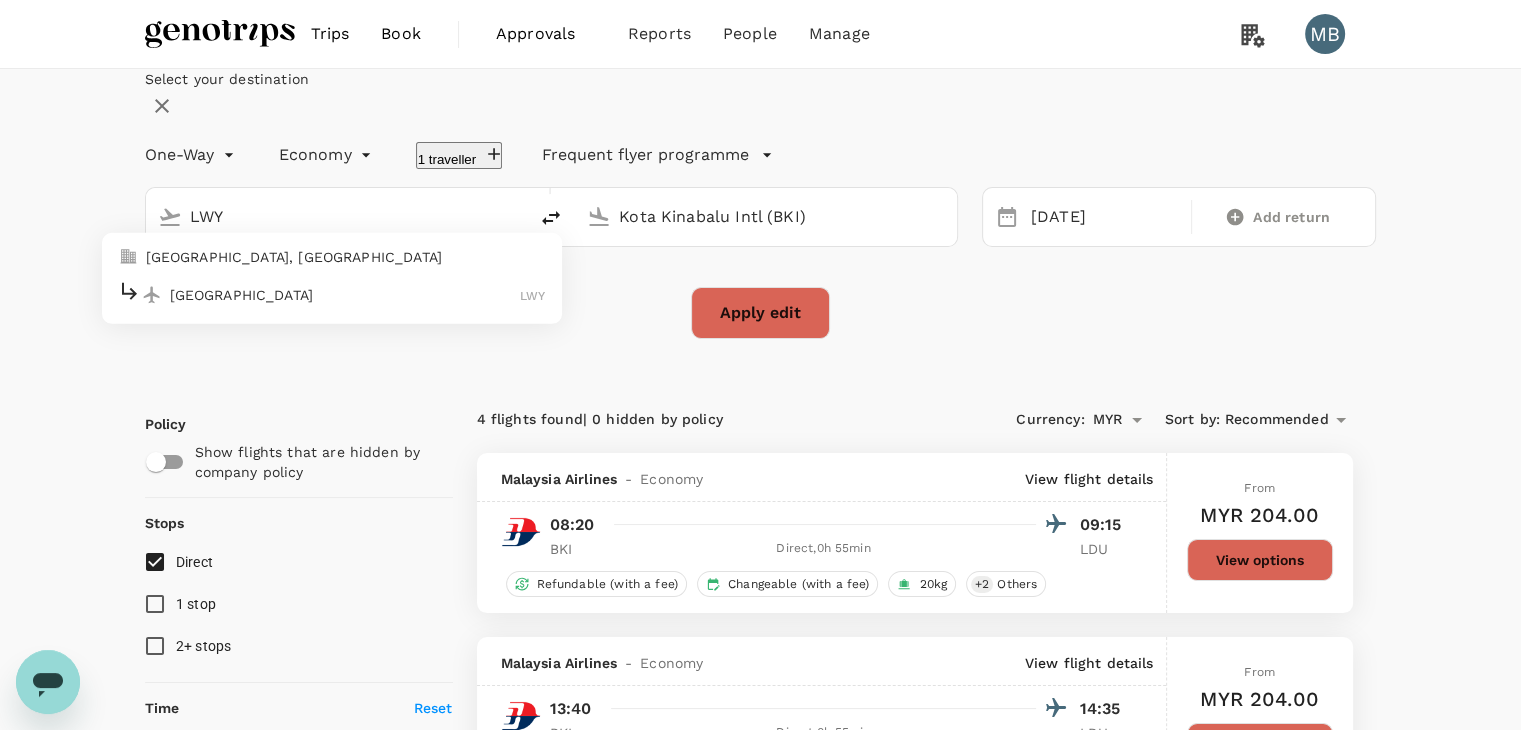 click on "Sarawak, Malaysia   Lawas Airport LWY" at bounding box center (332, 278) 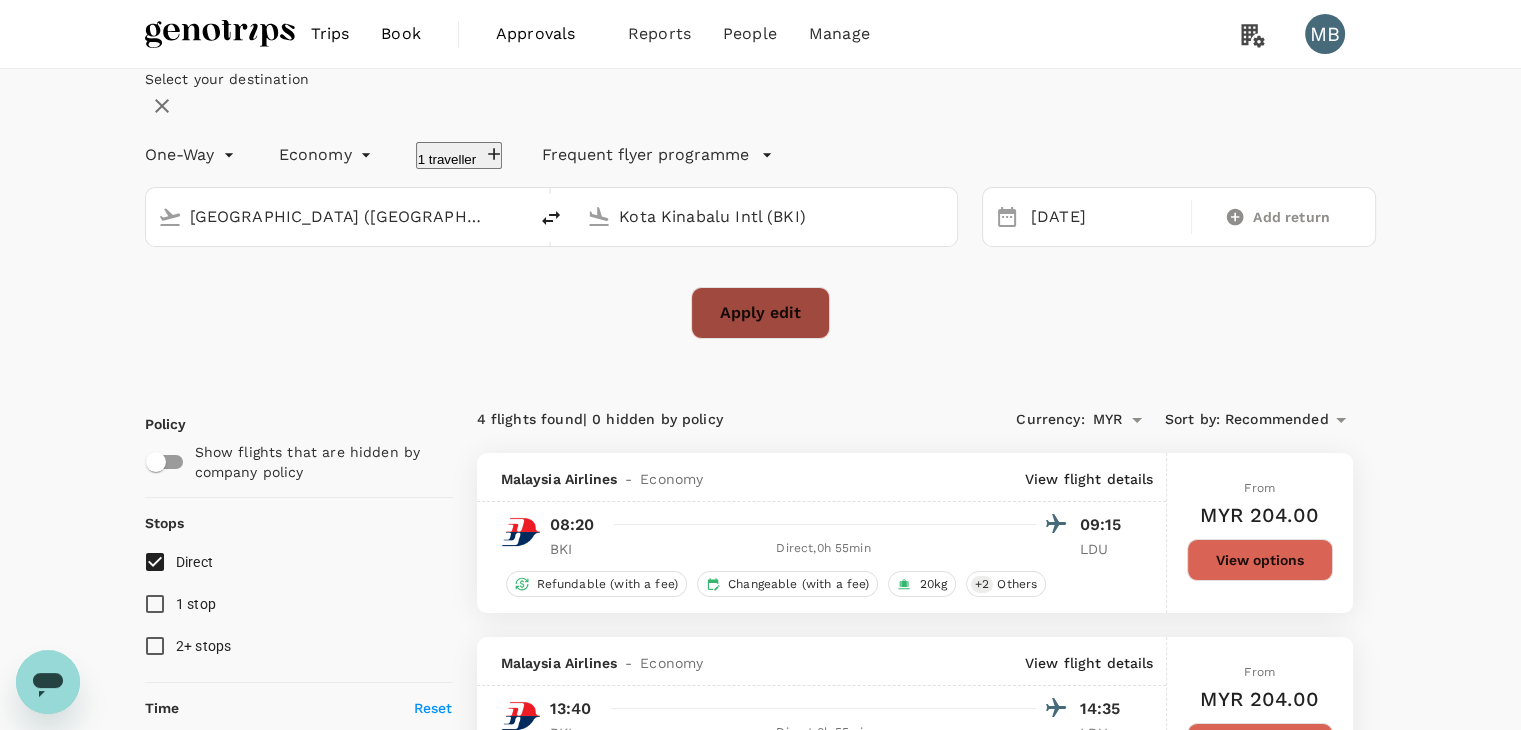 click on "Apply edit" at bounding box center [760, 313] 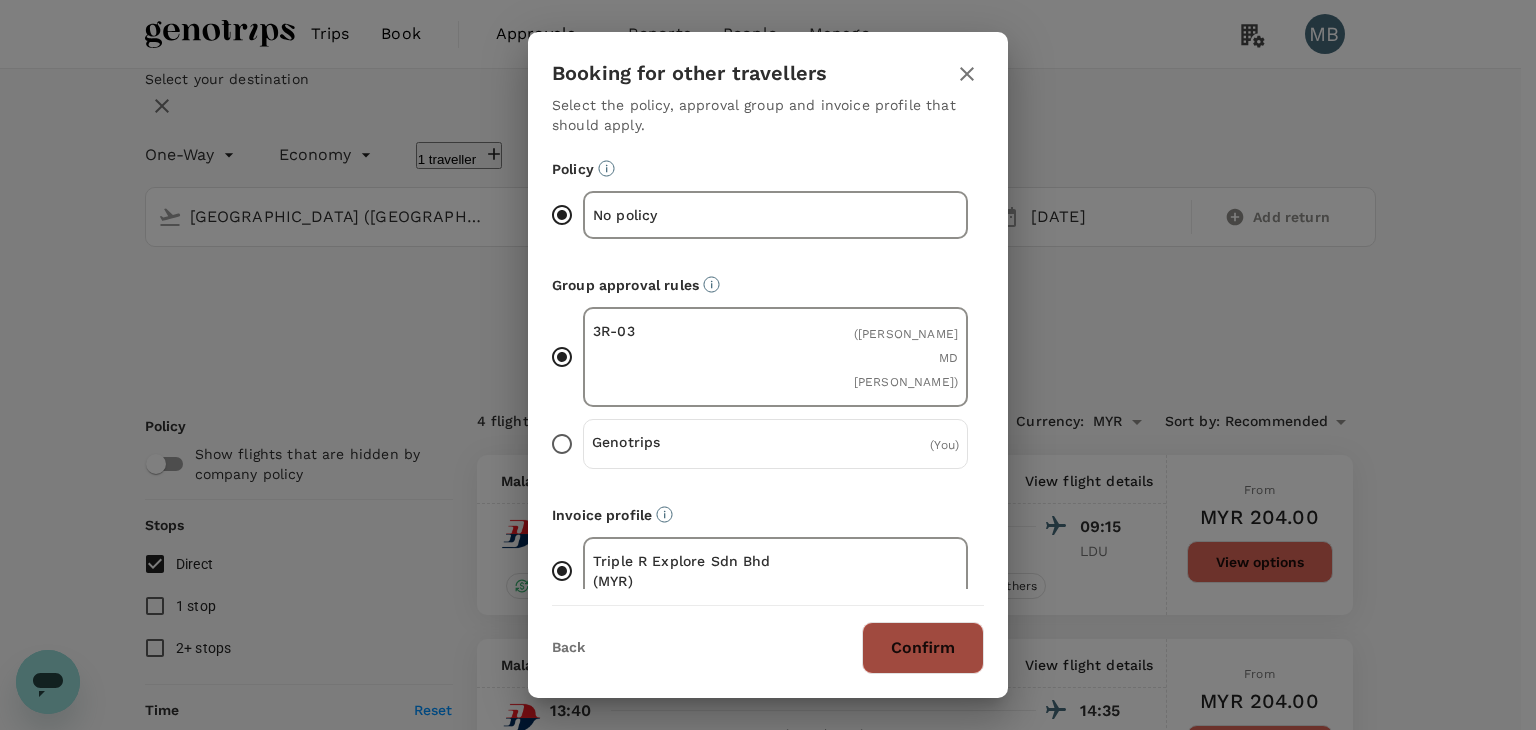 click on "Confirm" at bounding box center [923, 648] 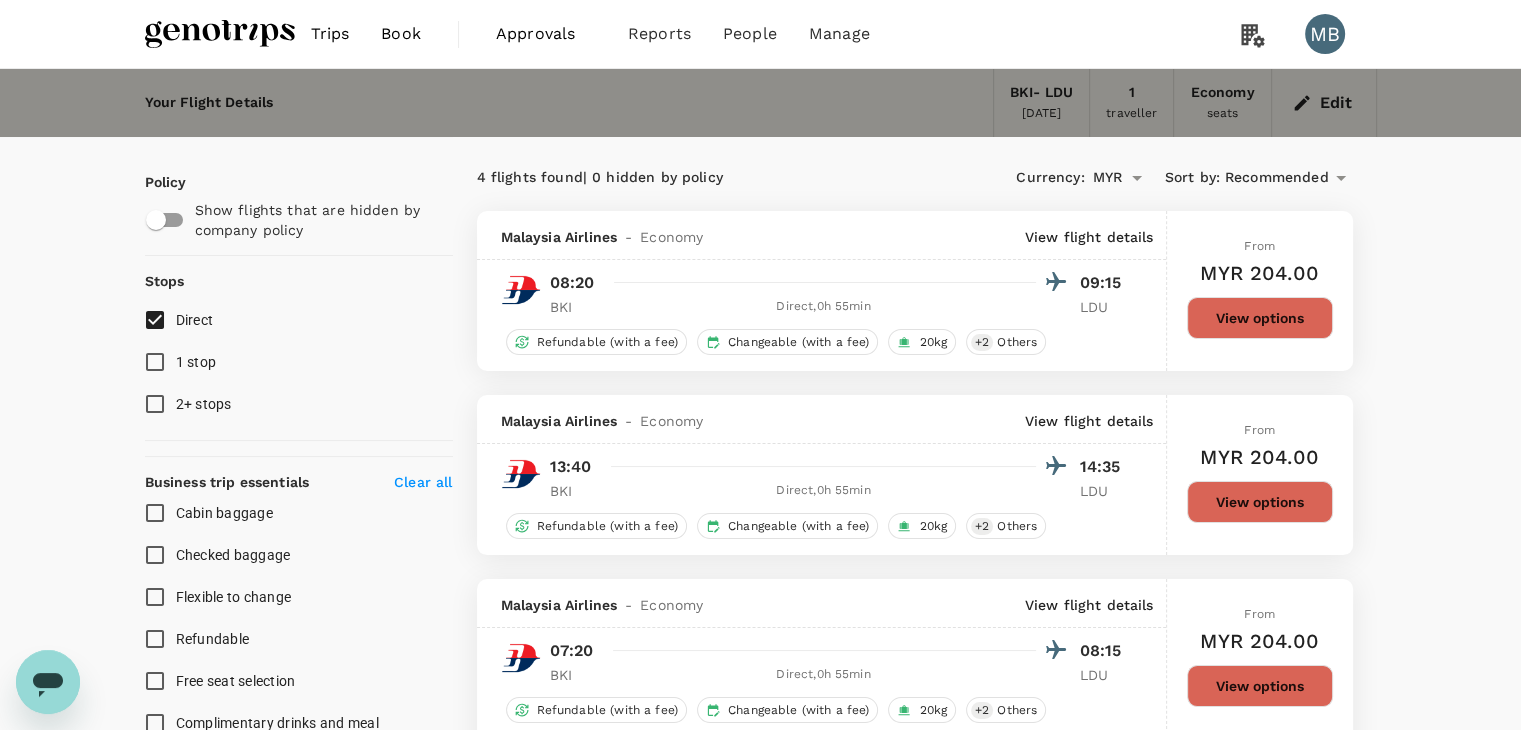 checkbox on "false" 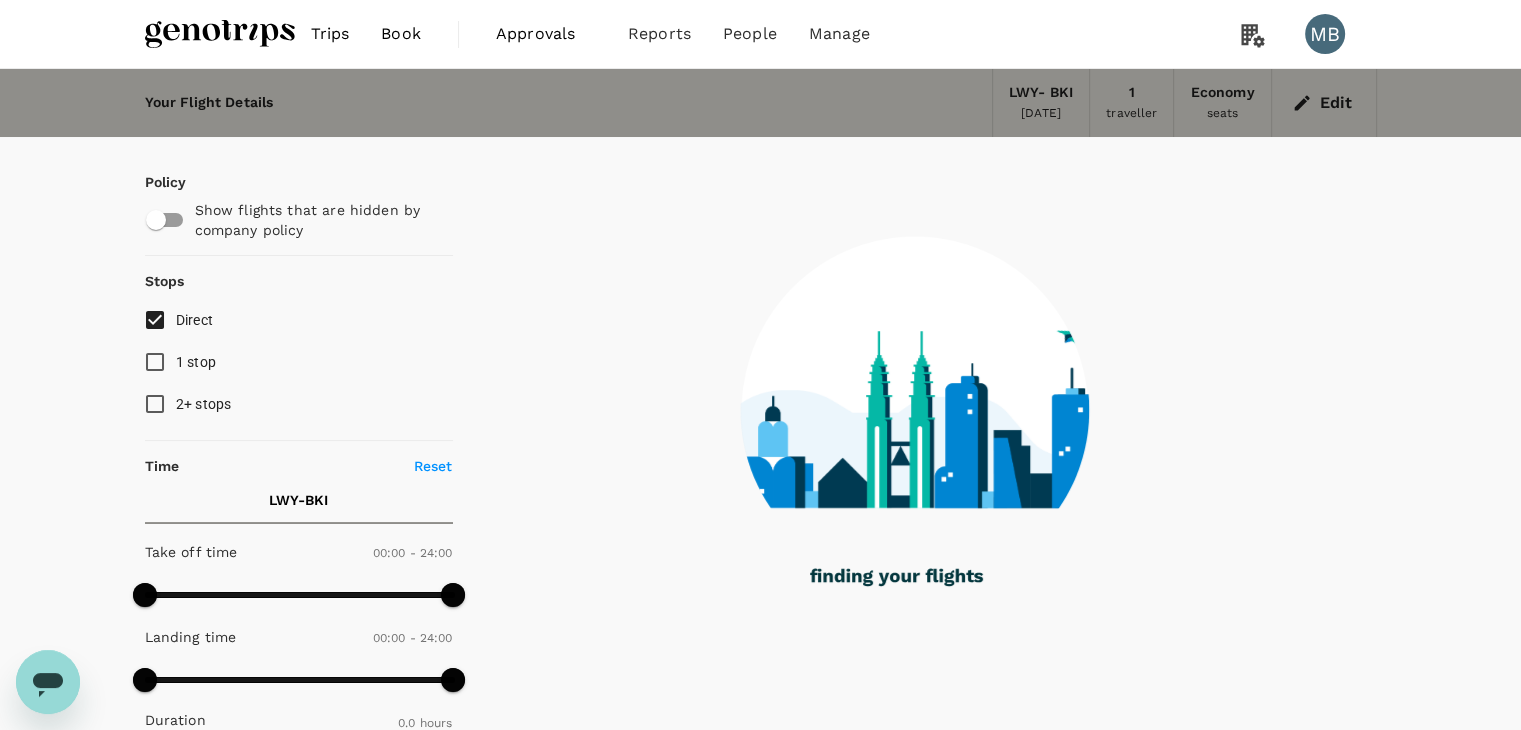 type on "300" 